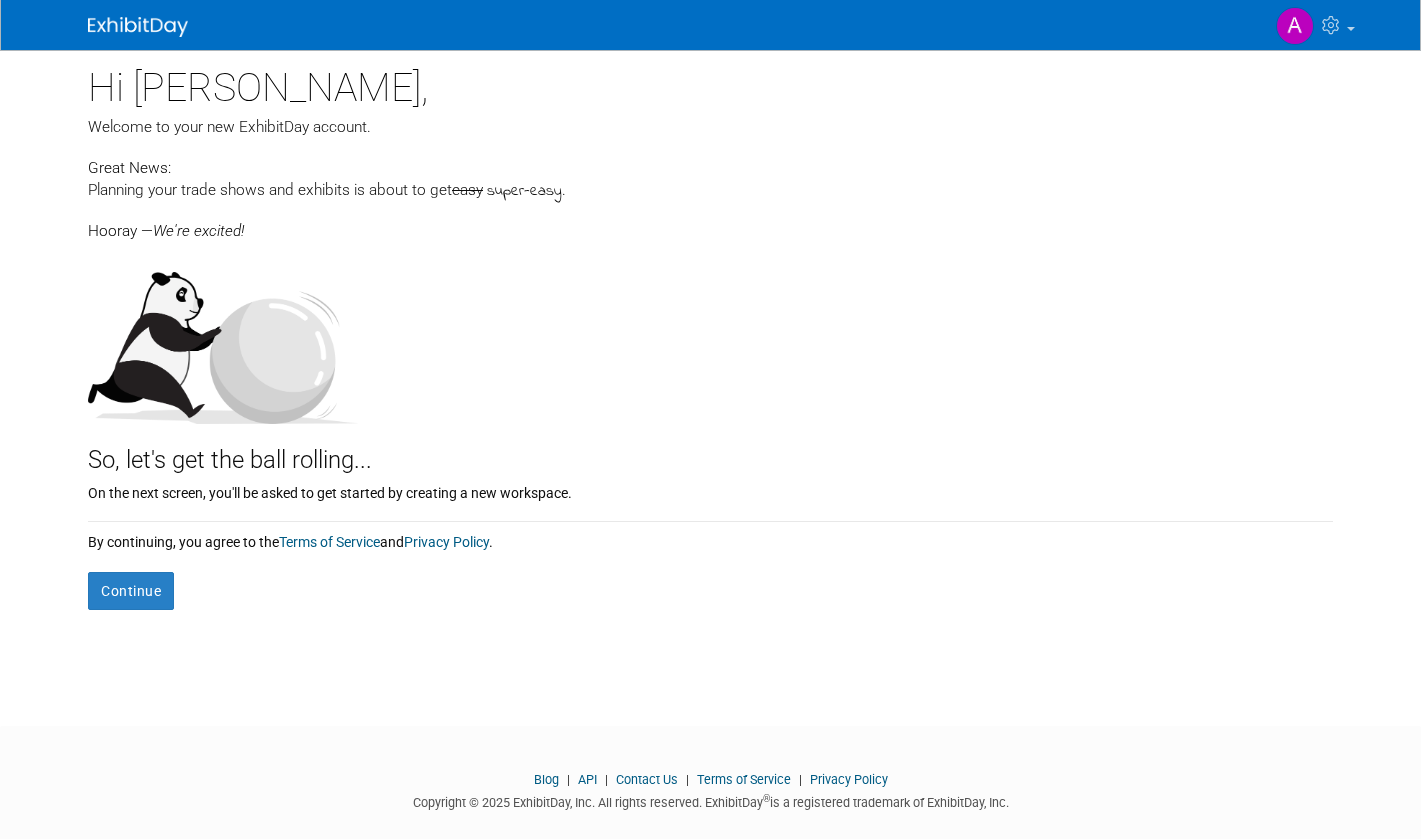 scroll, scrollTop: 0, scrollLeft: 0, axis: both 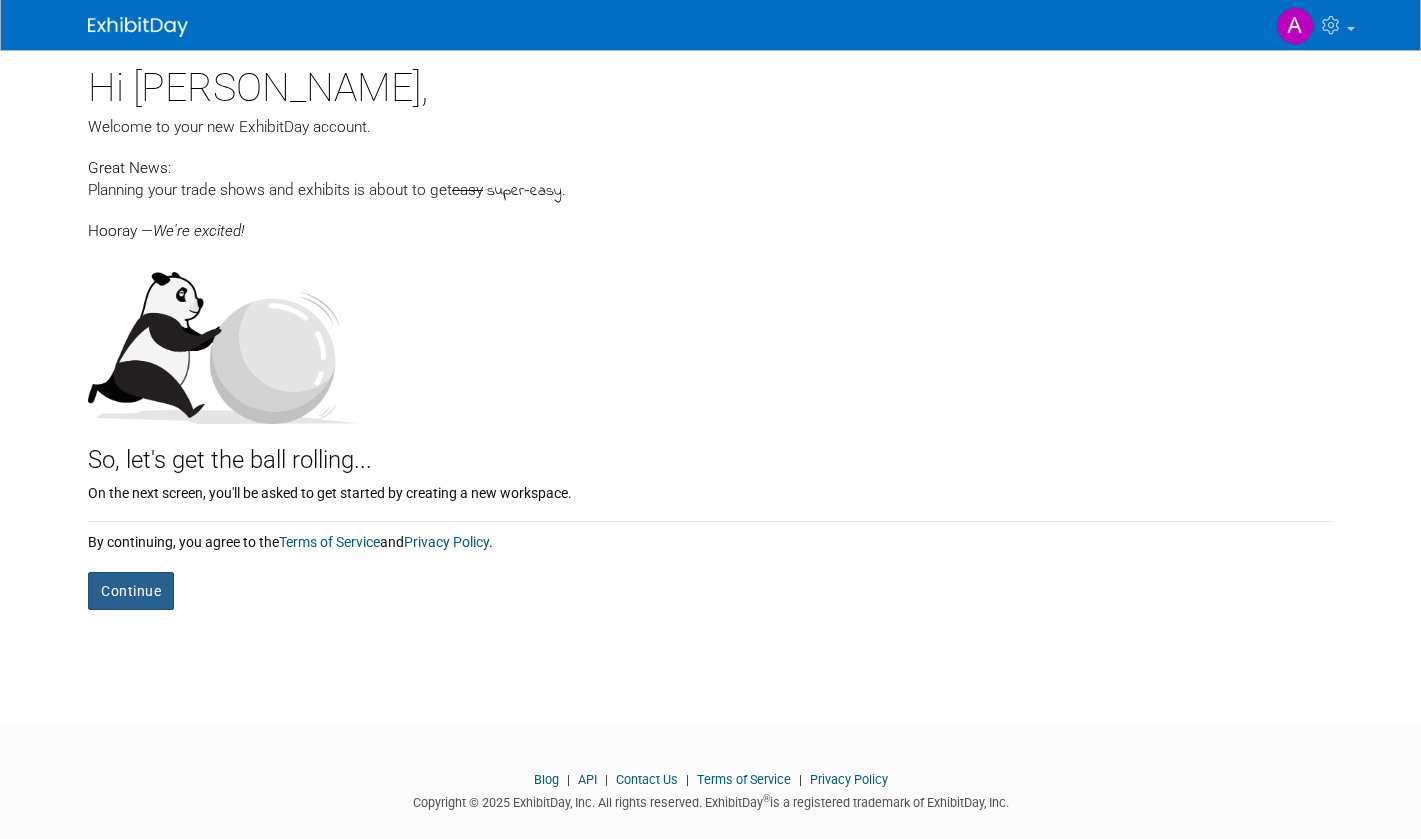 click on "Continue" at bounding box center [131, 591] 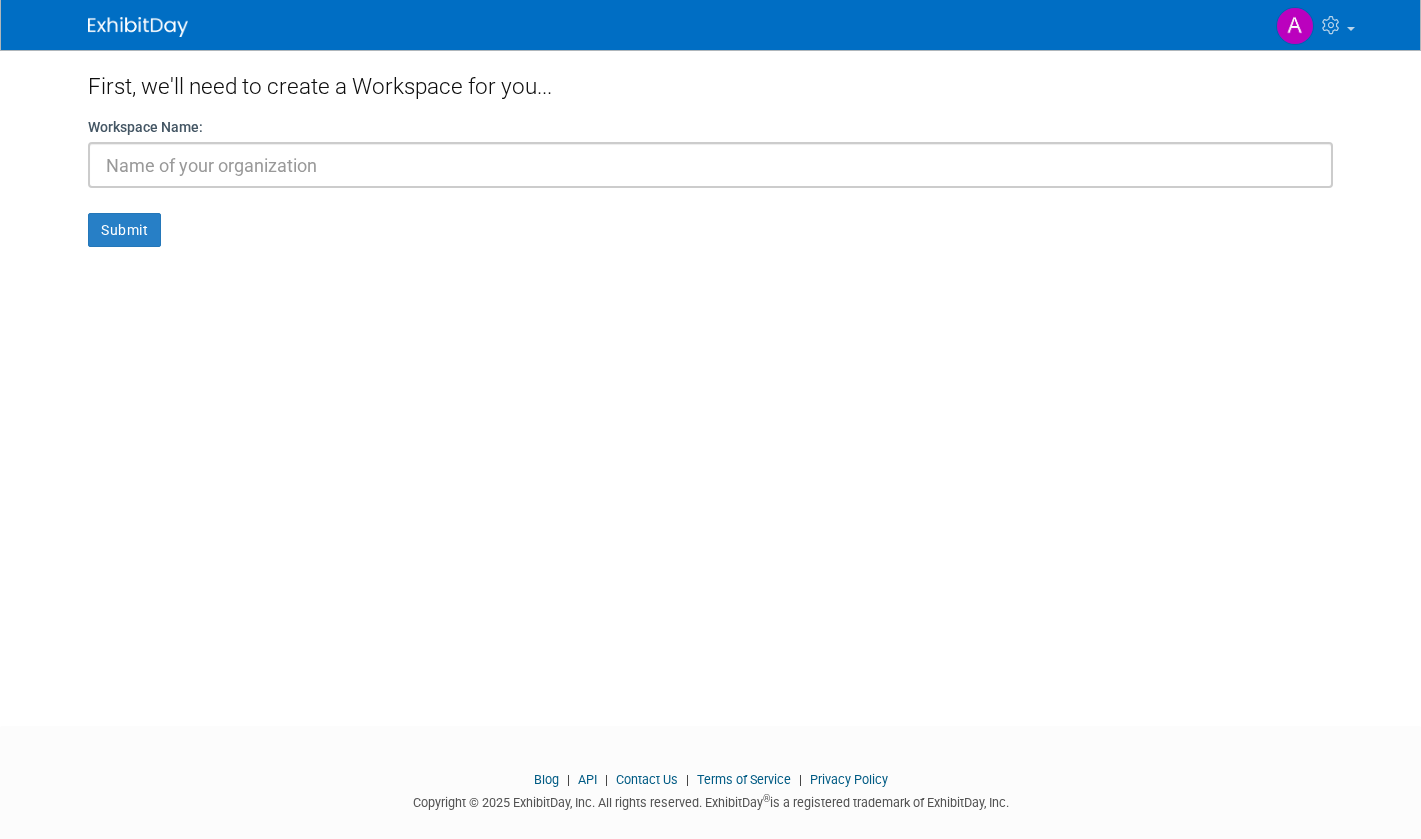 scroll, scrollTop: 0, scrollLeft: 0, axis: both 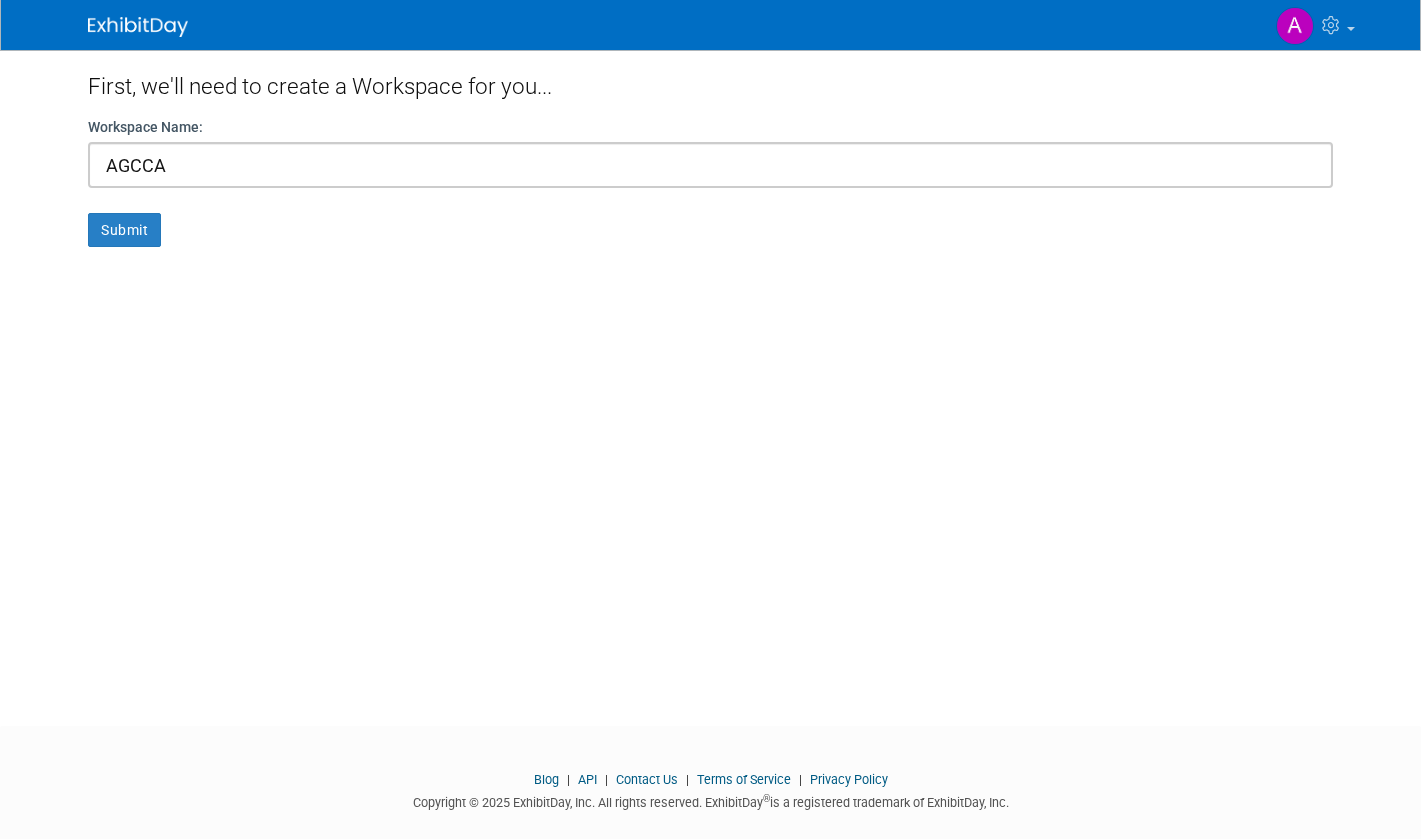 type on "AGCCA" 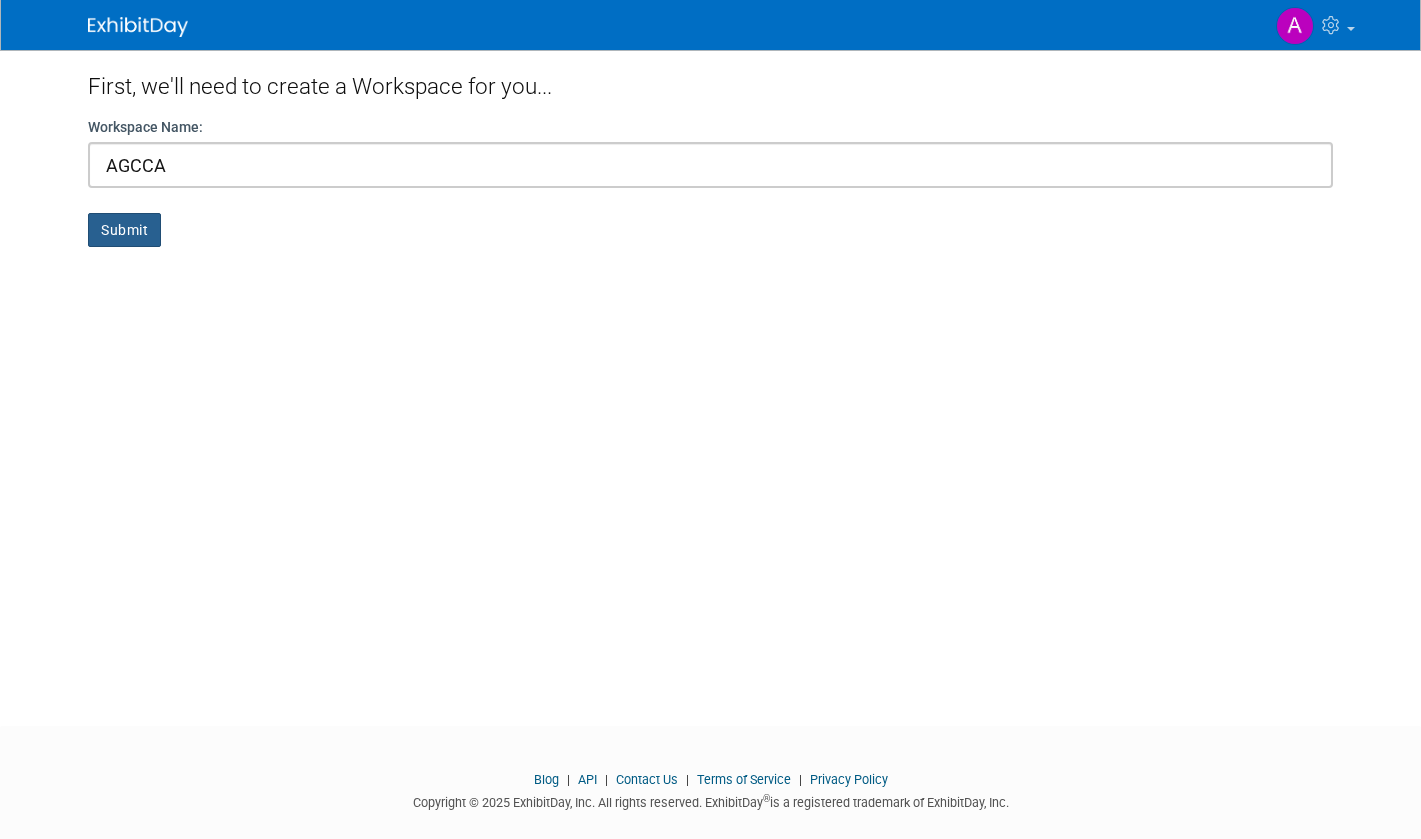 click on "Submit" at bounding box center [124, 230] 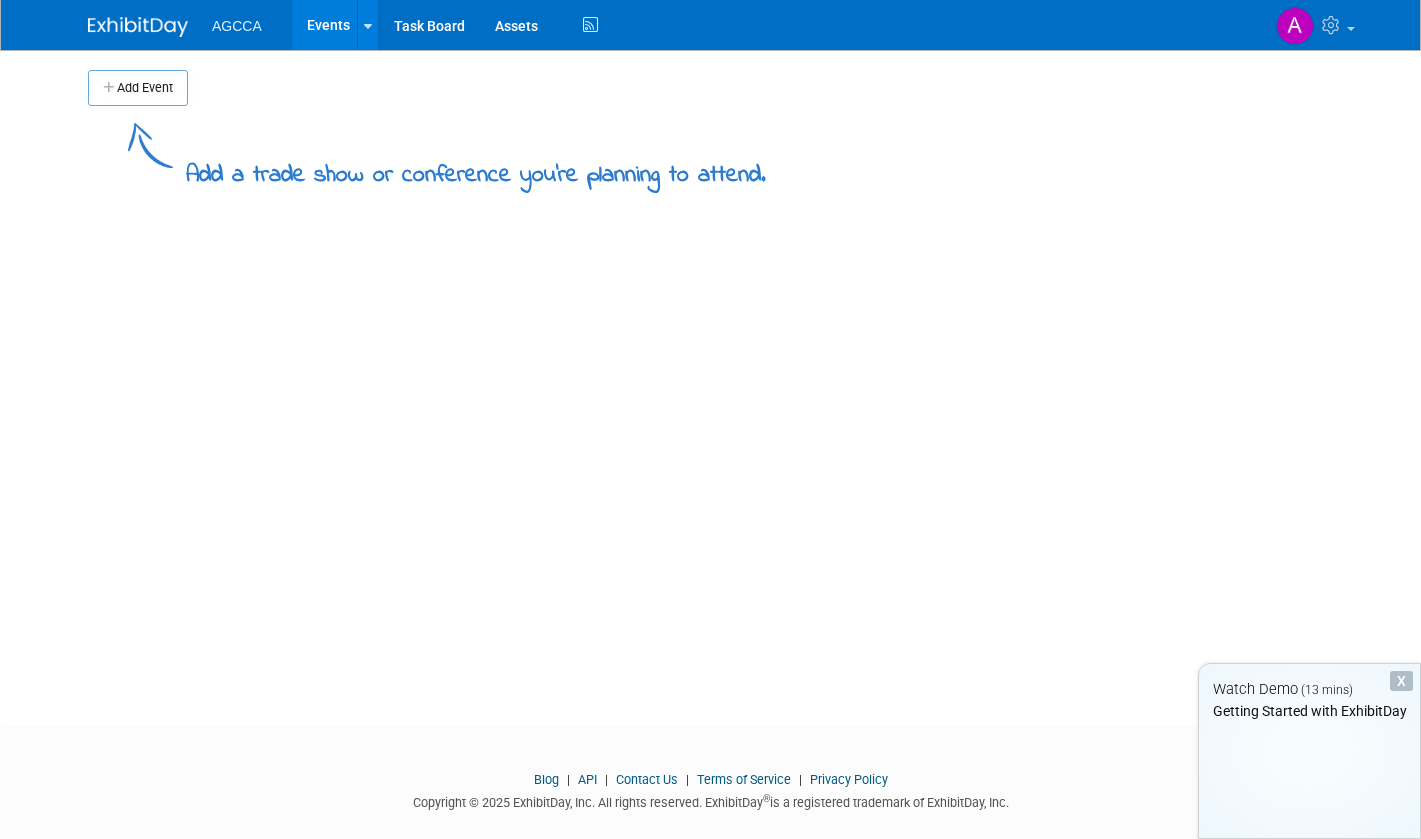 scroll, scrollTop: 0, scrollLeft: 0, axis: both 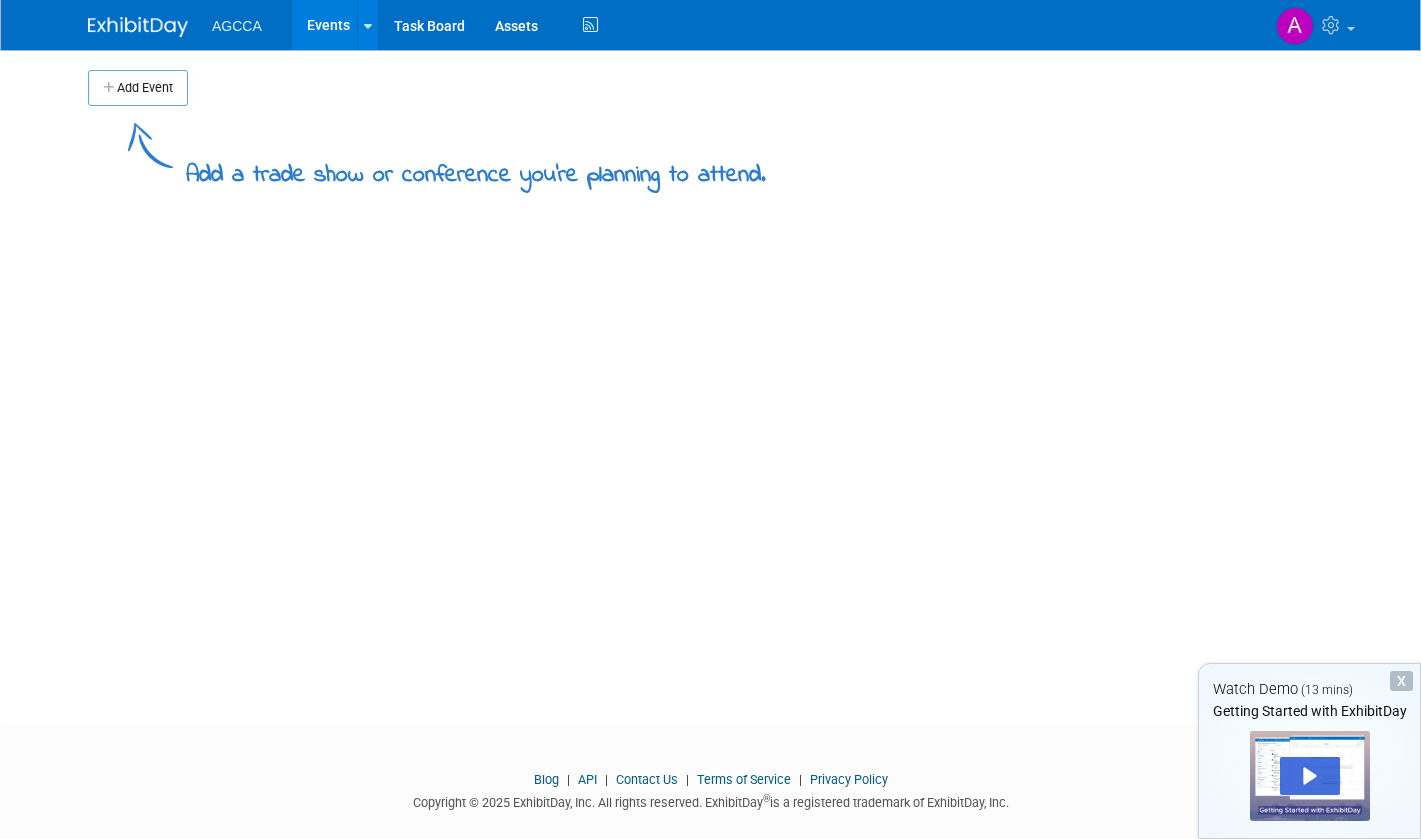 click on "Add Event" at bounding box center (138, 88) 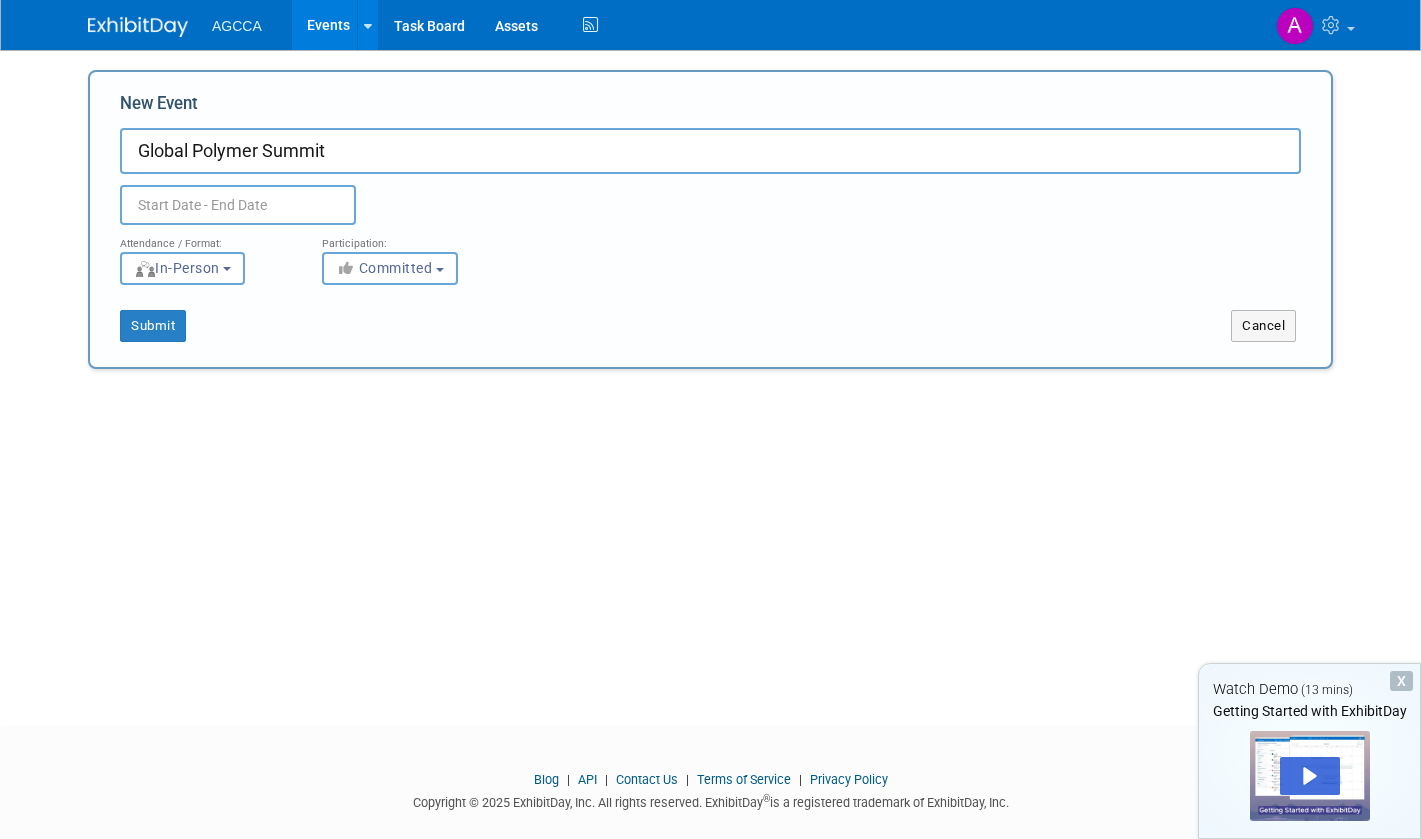 type on "Global Polymer Summit" 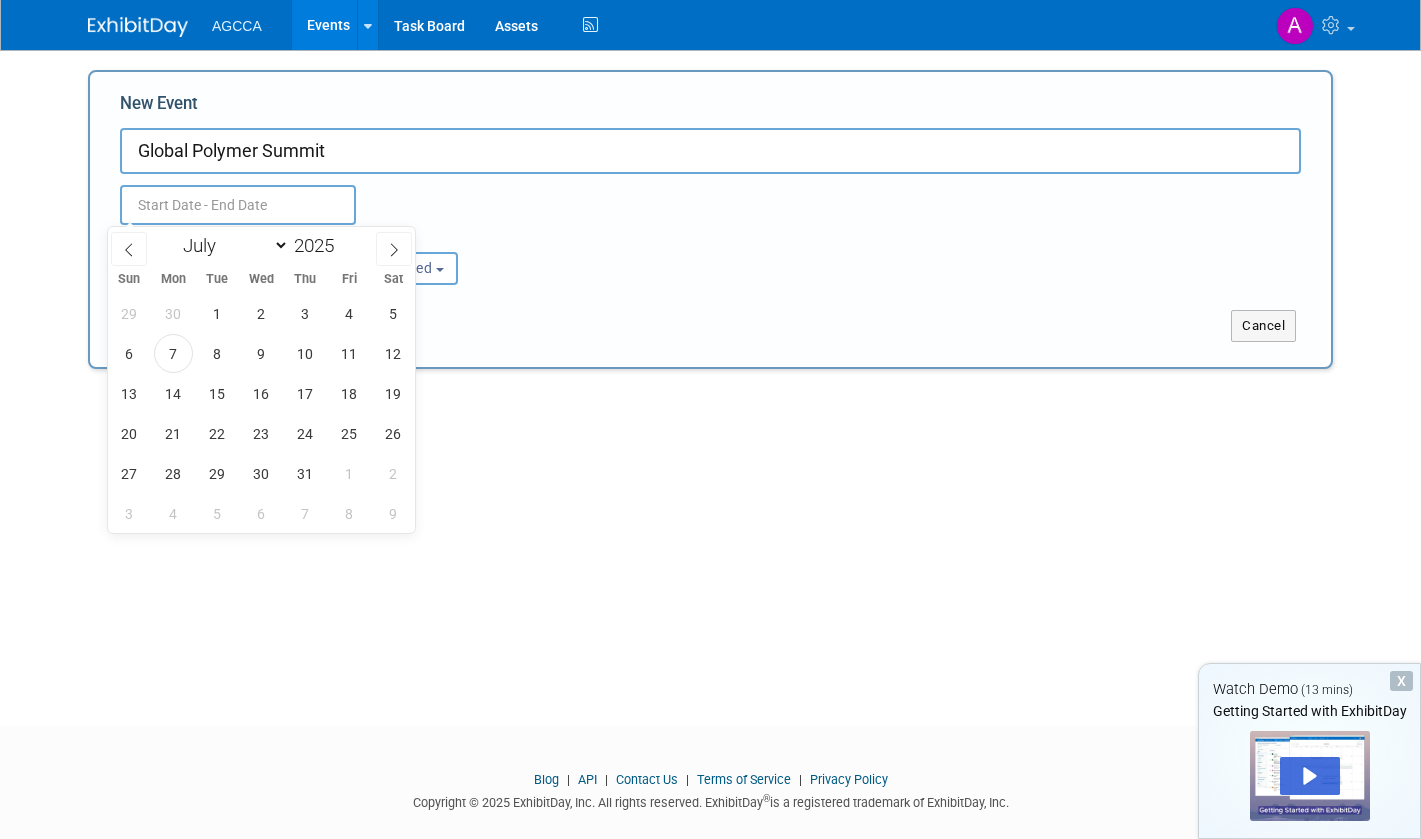 click on "January February March April May June July August September October November December" at bounding box center (231, 245) 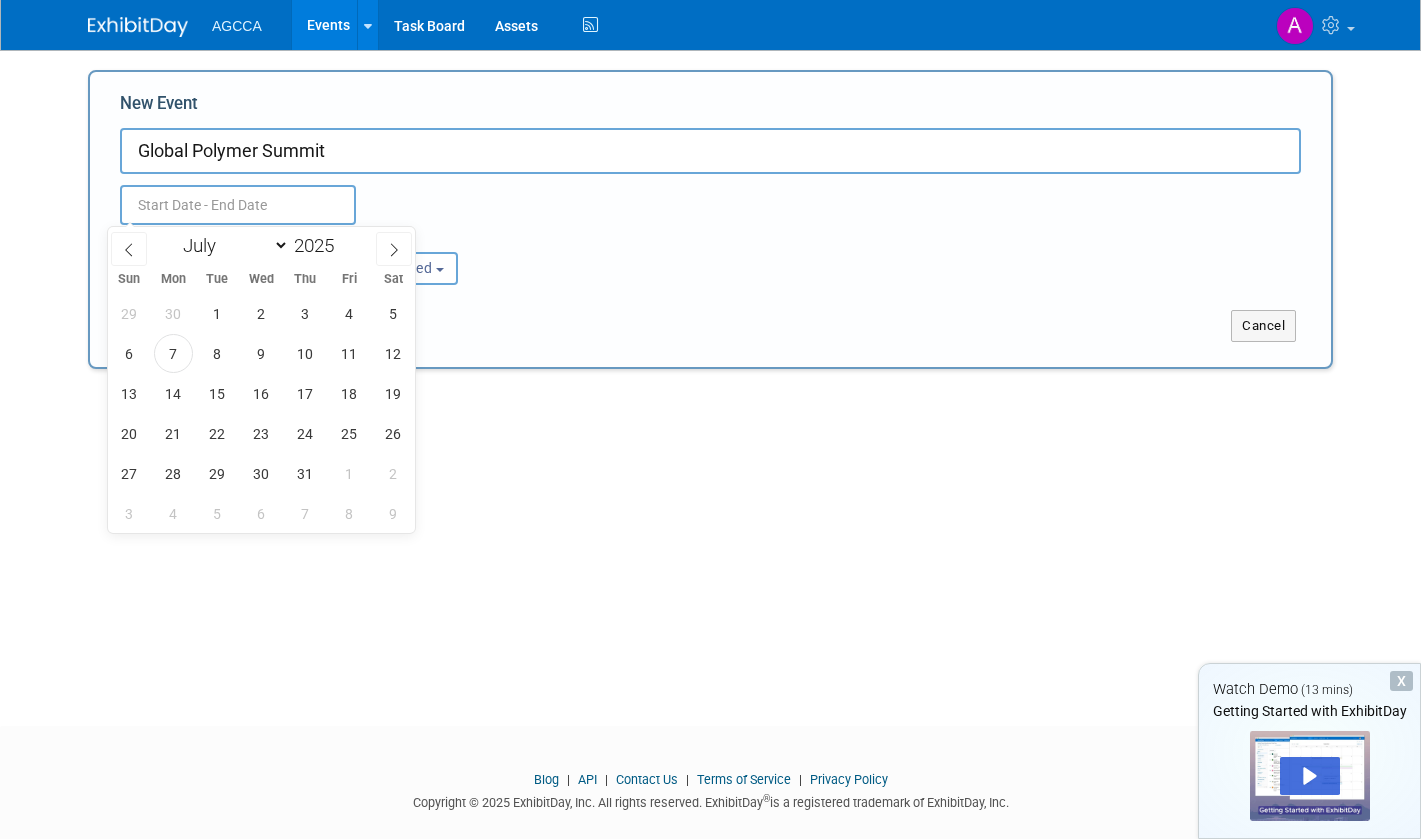 select on "8" 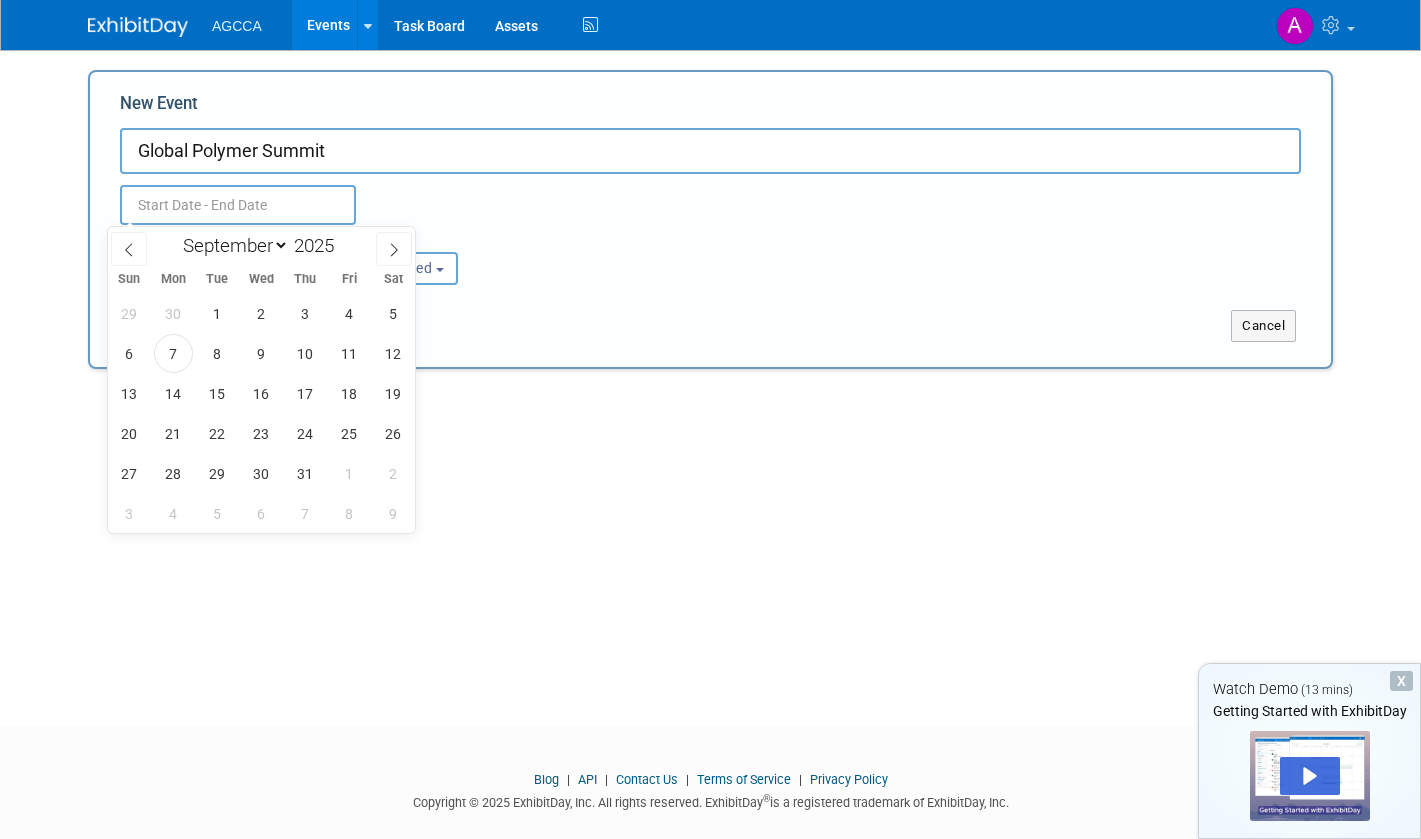 click on "January February March April May June July August September October November December" at bounding box center (231, 245) 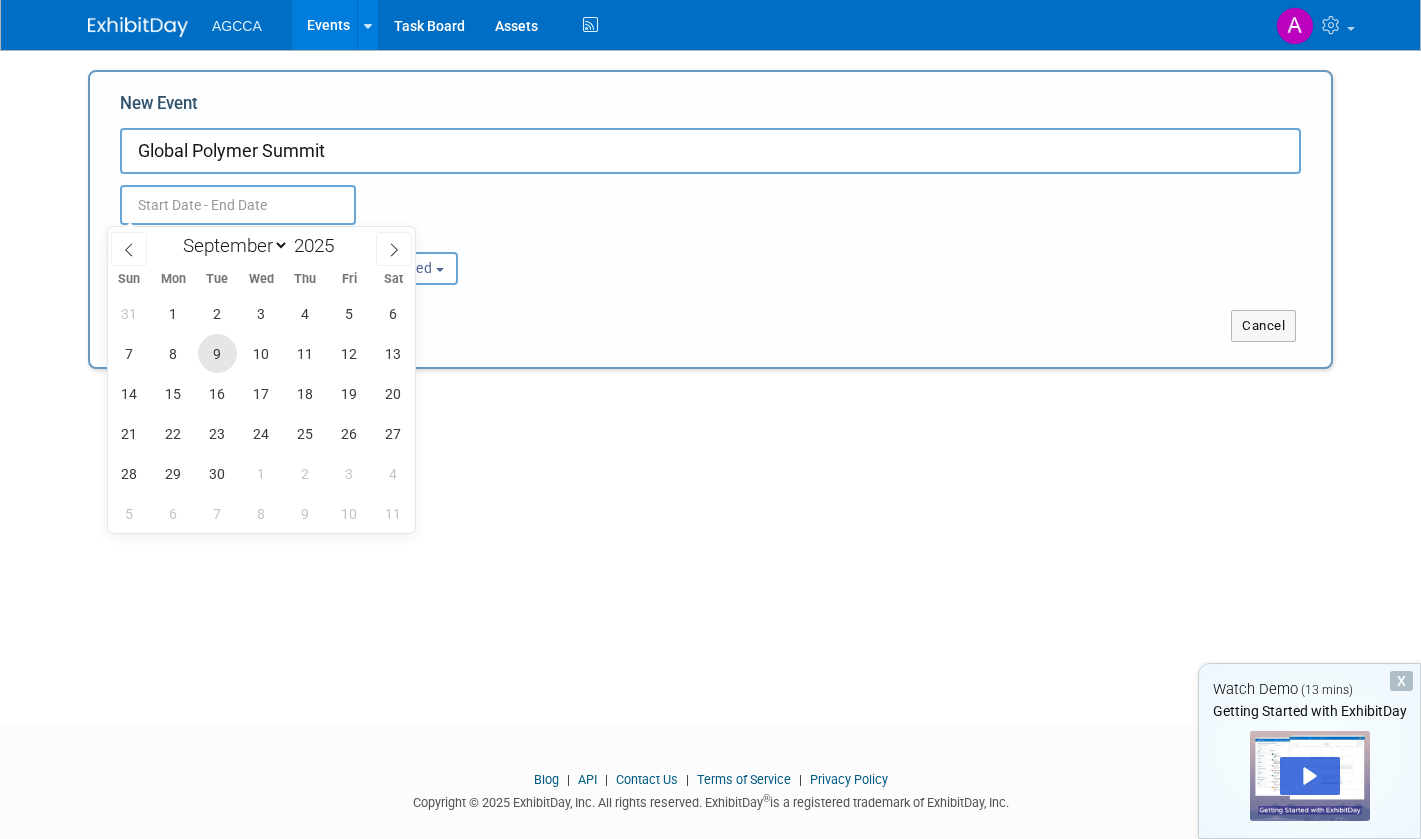 click on "9" at bounding box center [217, 353] 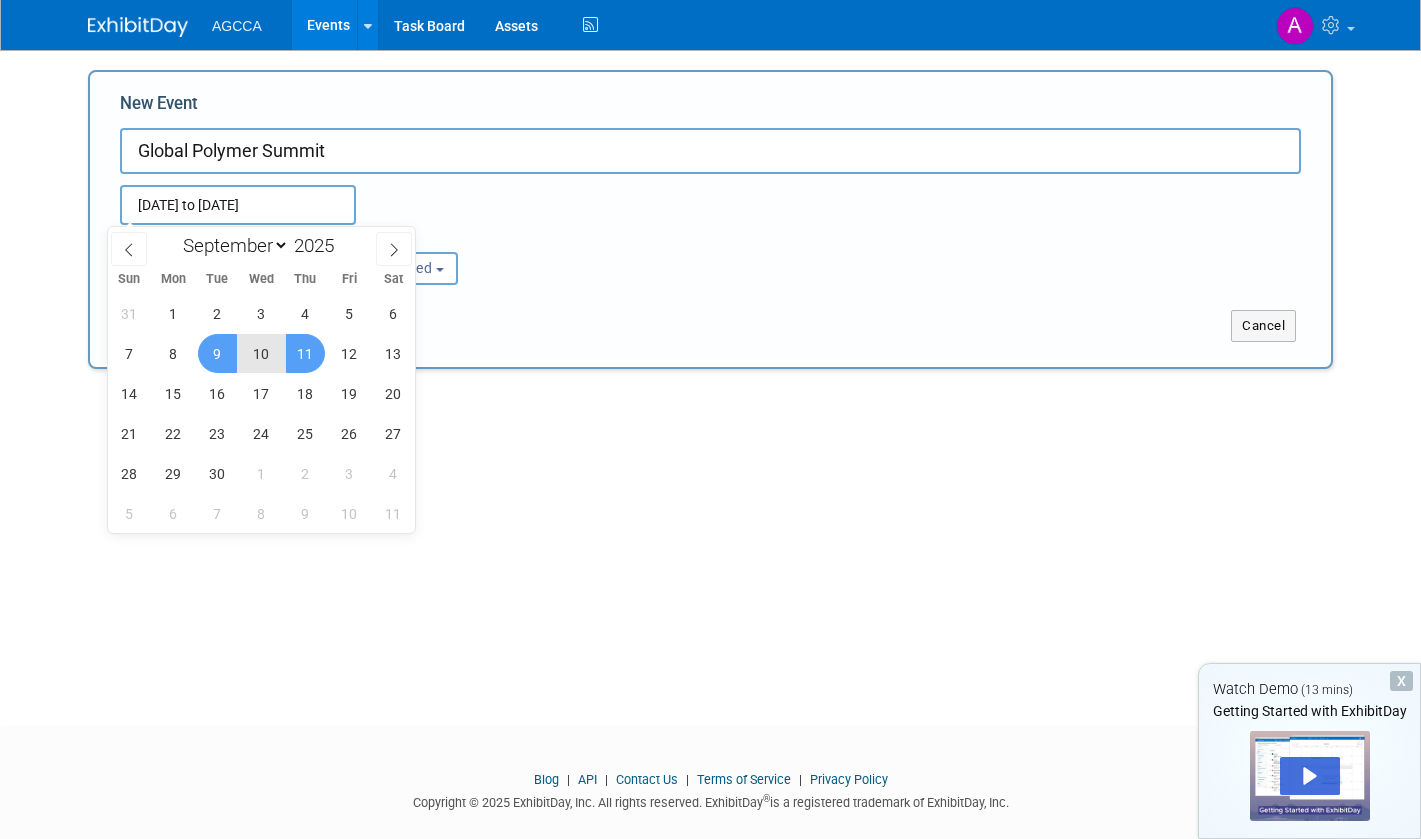 click on "11" at bounding box center (305, 353) 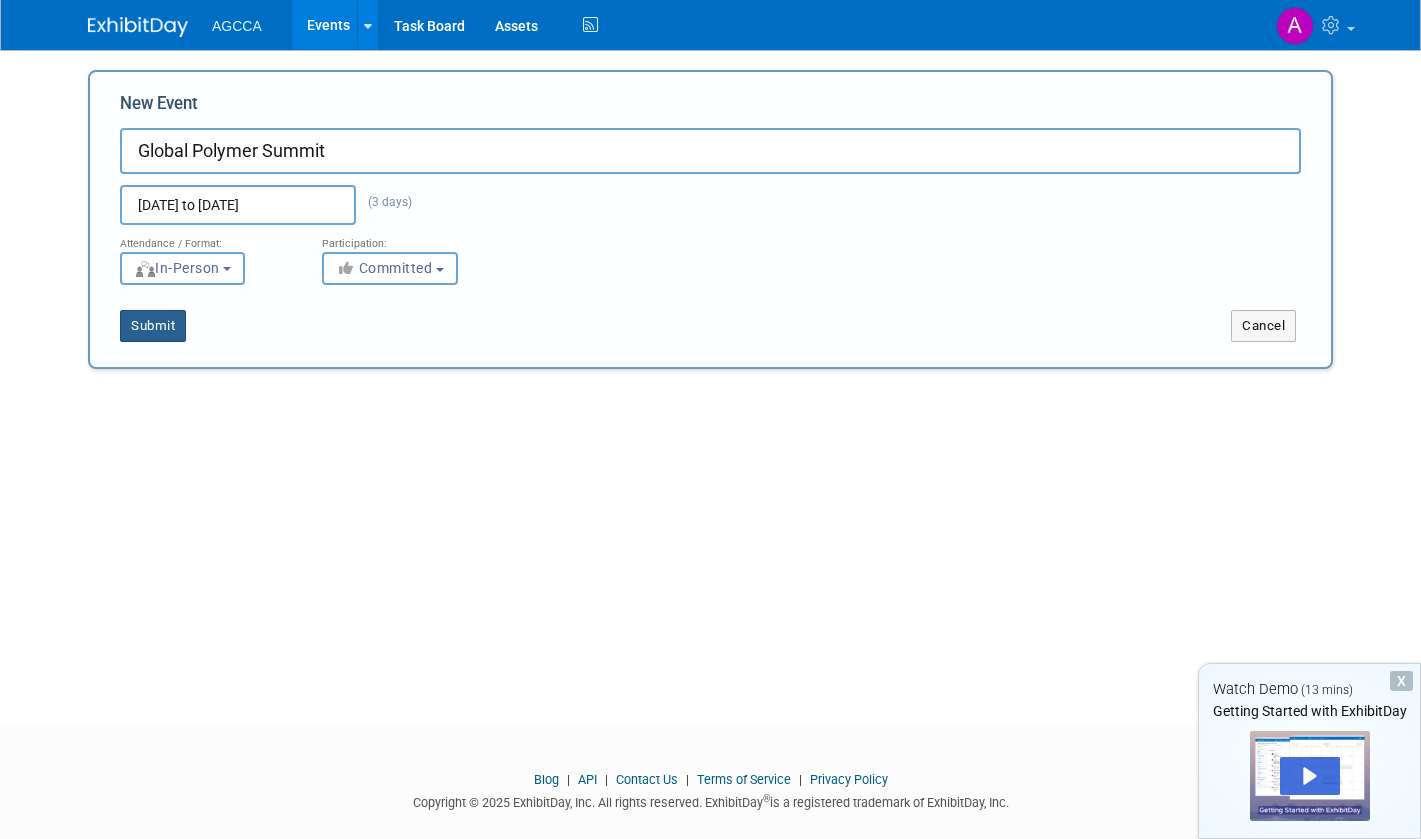 click on "Submit" at bounding box center [153, 326] 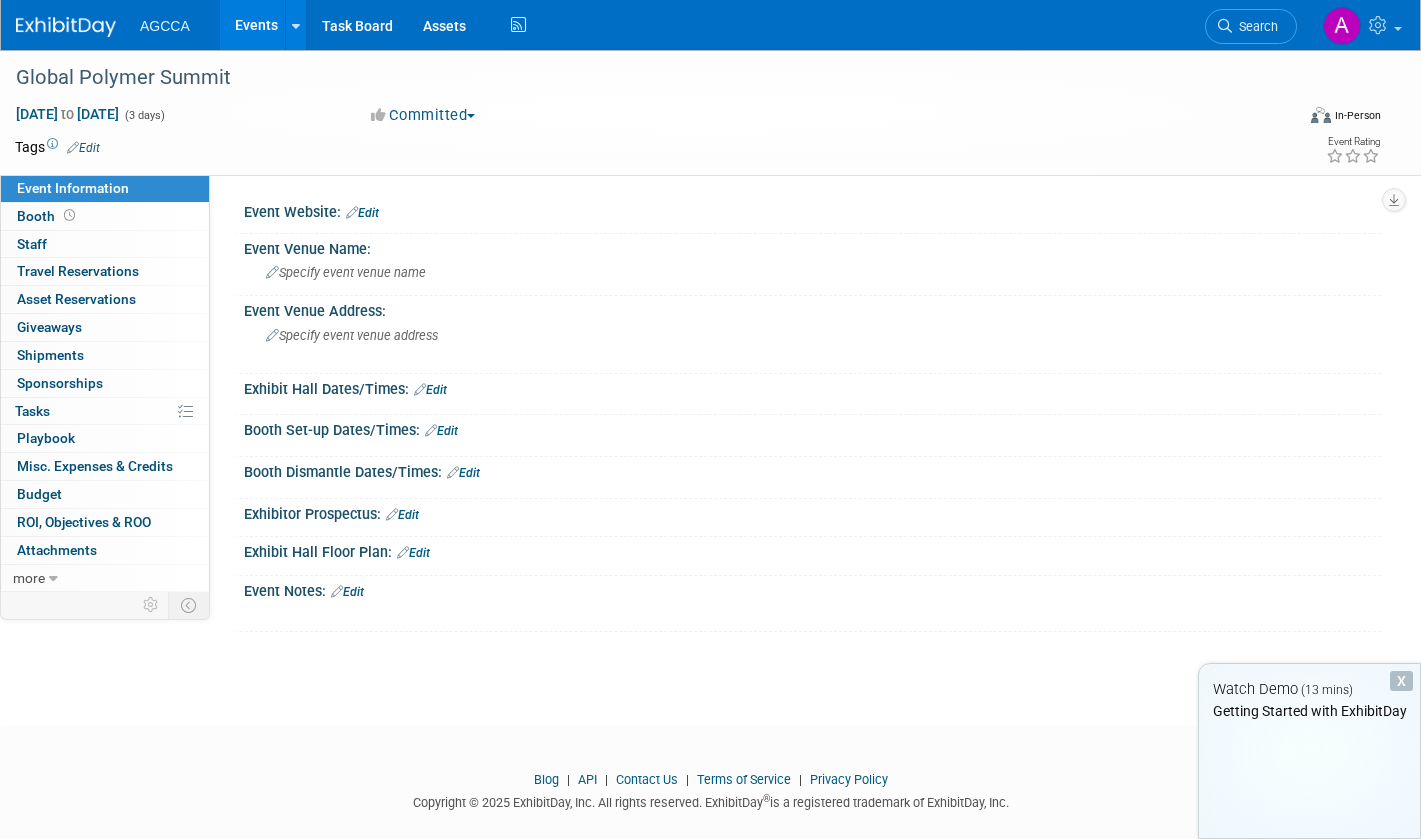 scroll, scrollTop: 0, scrollLeft: 0, axis: both 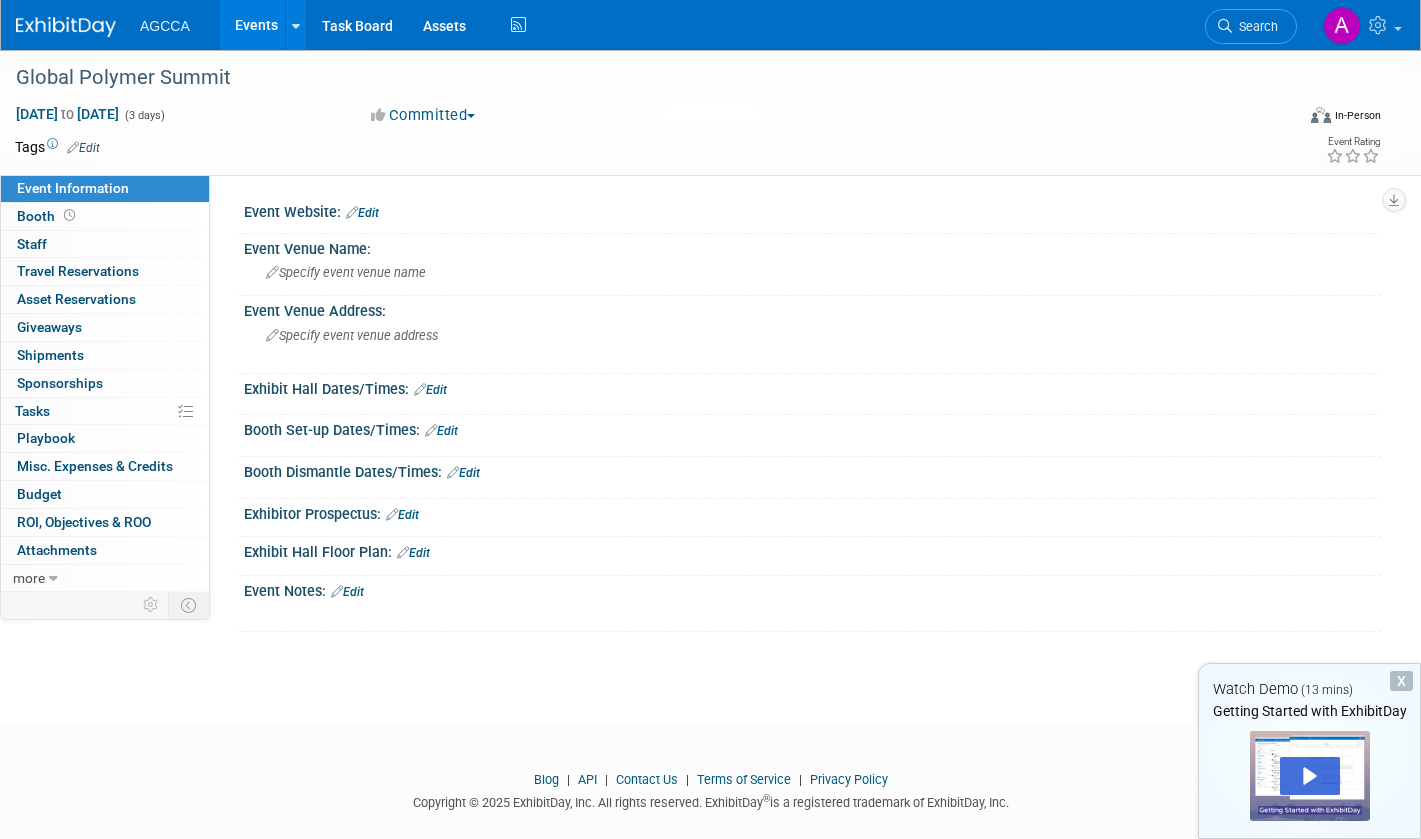 click on "Event Website:
Edit" at bounding box center (812, 210) 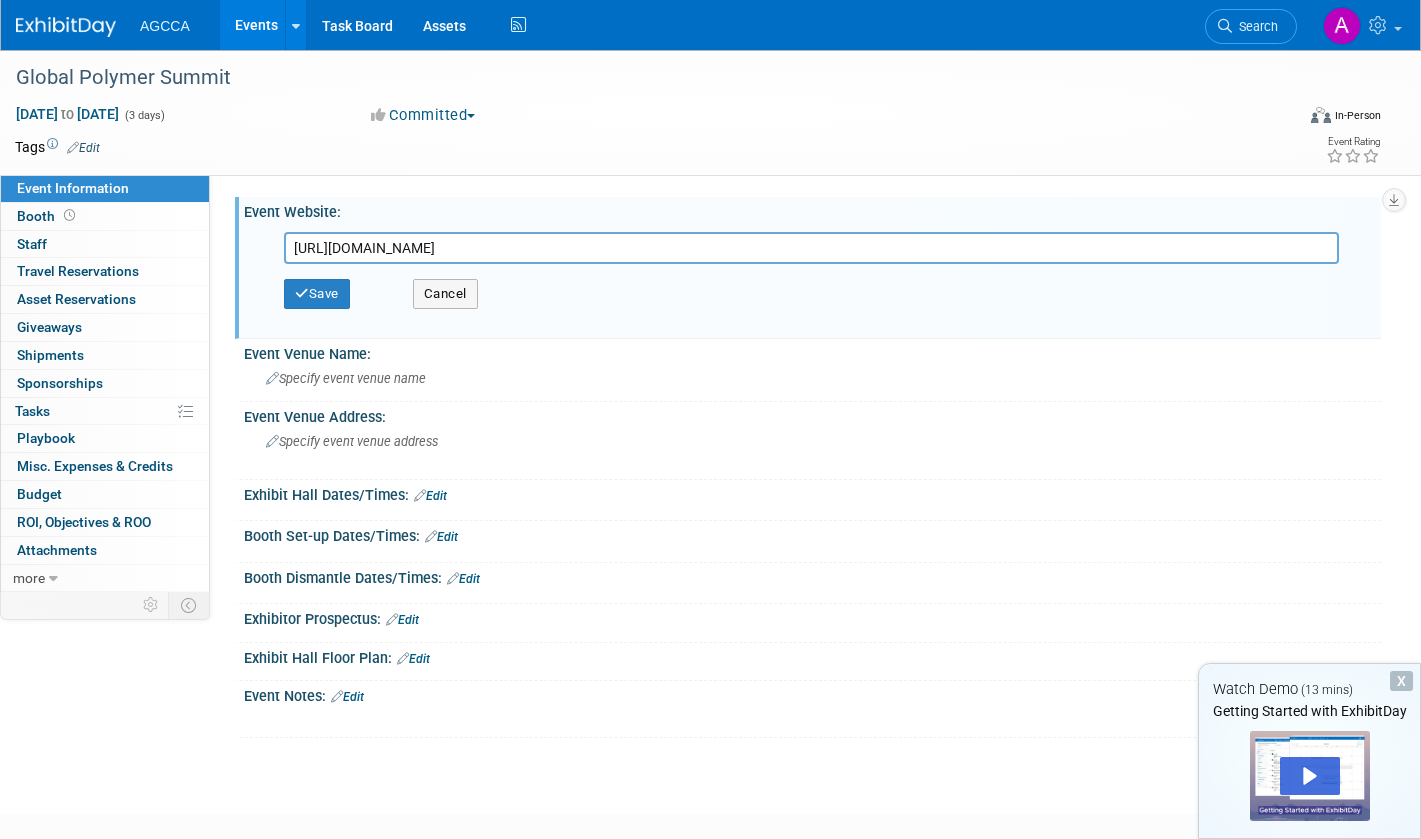 type on "https://2025gps.events.rubber.org/events/schedule" 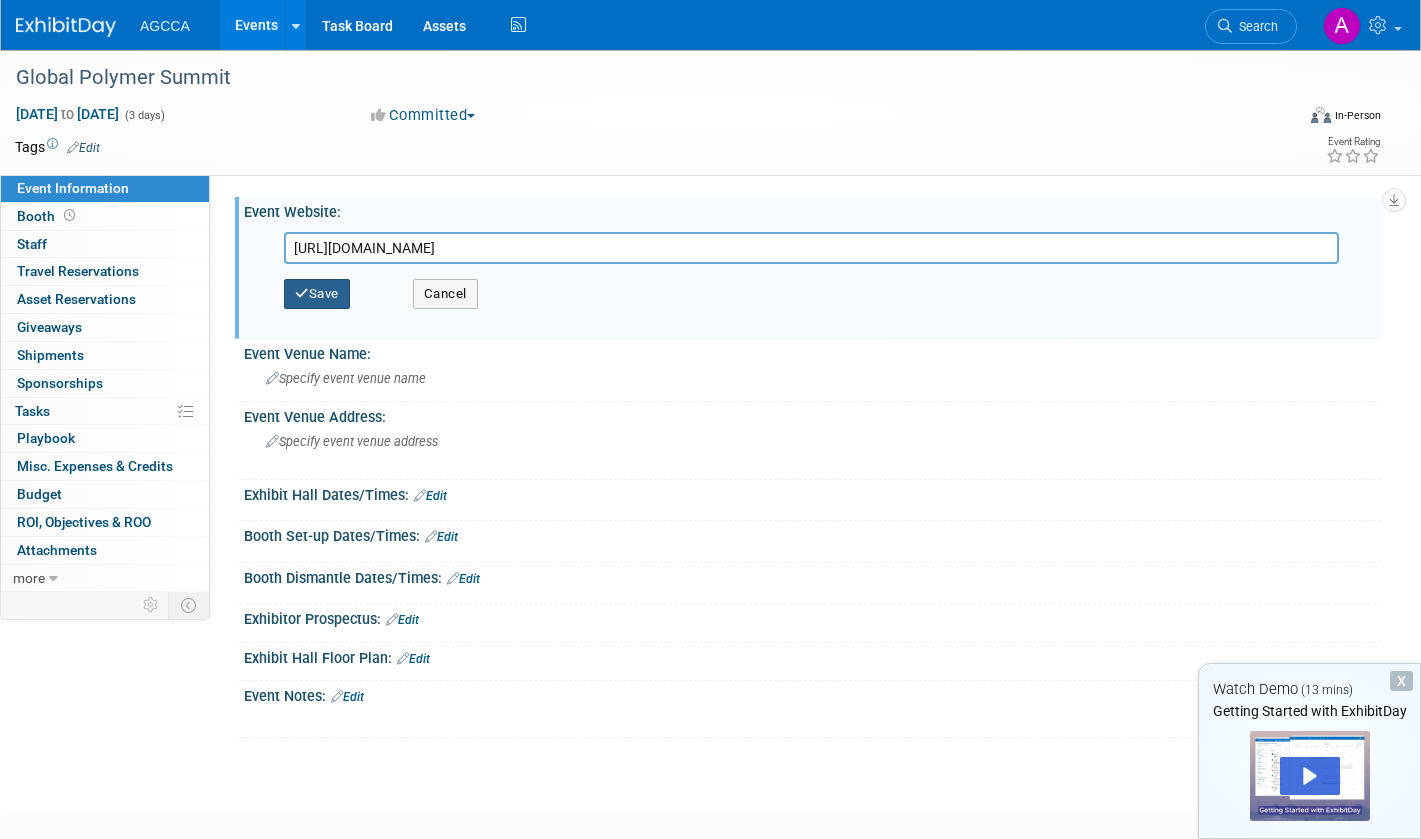 click on "Save" at bounding box center [317, 294] 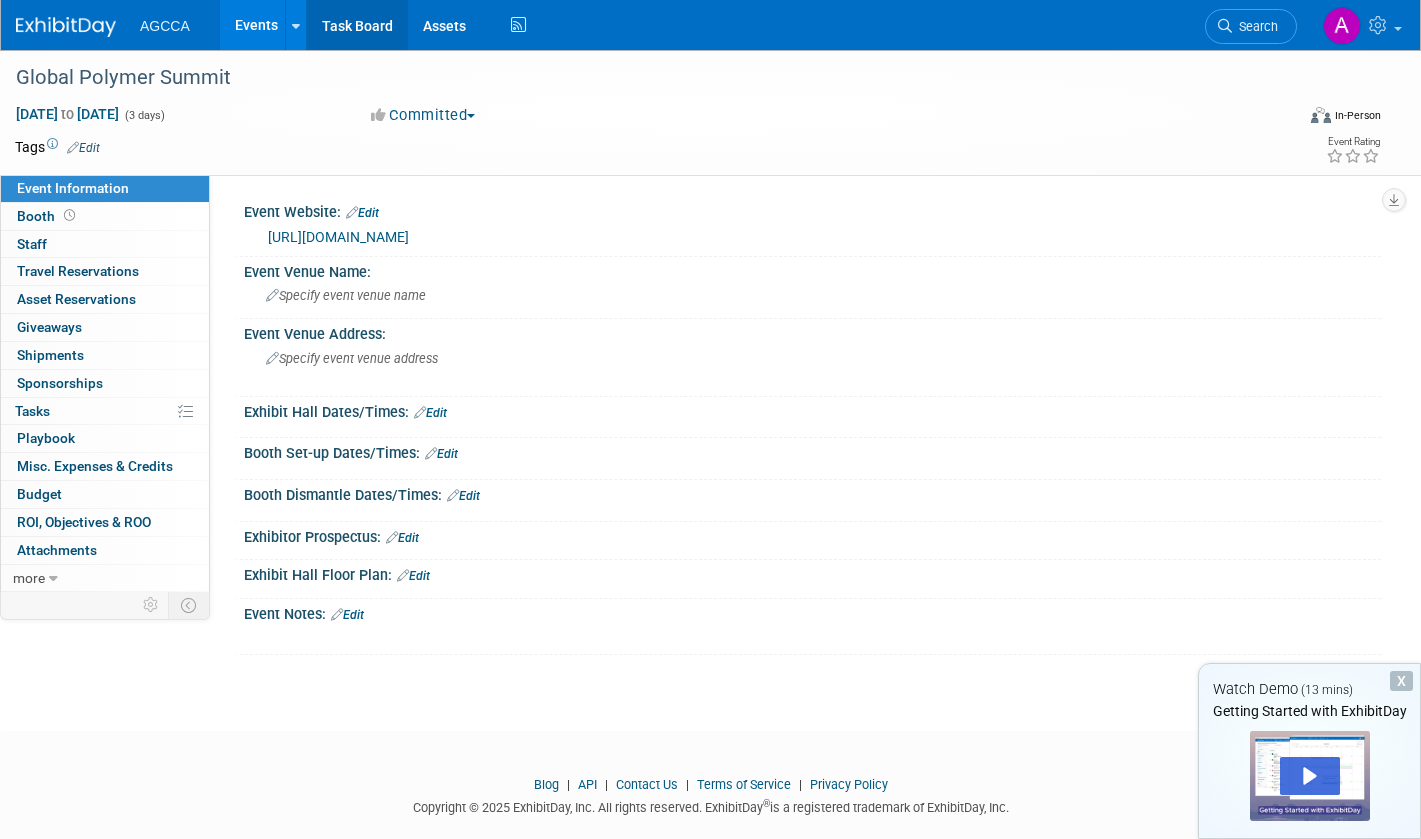 click on "Task Board" at bounding box center [357, 25] 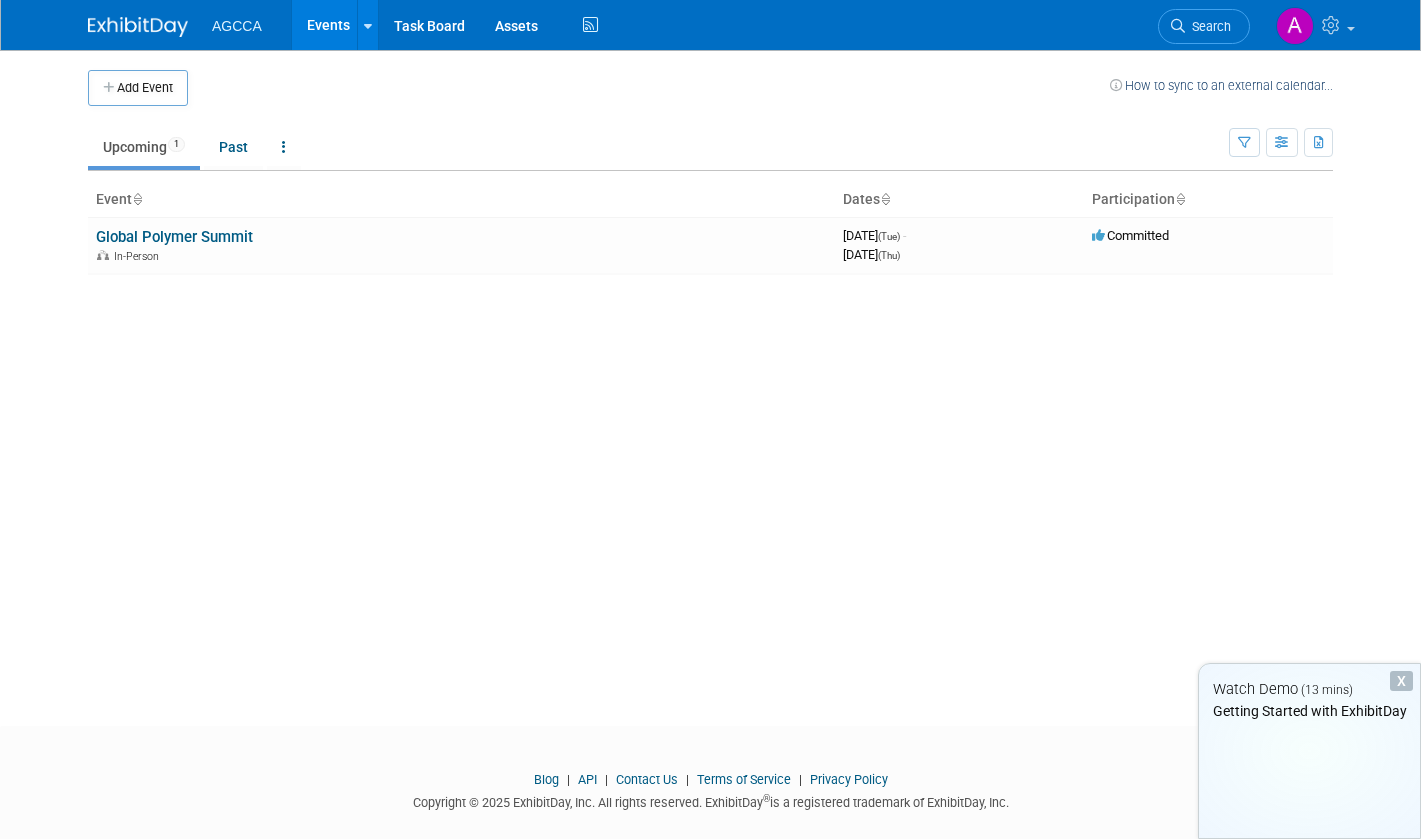 scroll, scrollTop: 0, scrollLeft: 0, axis: both 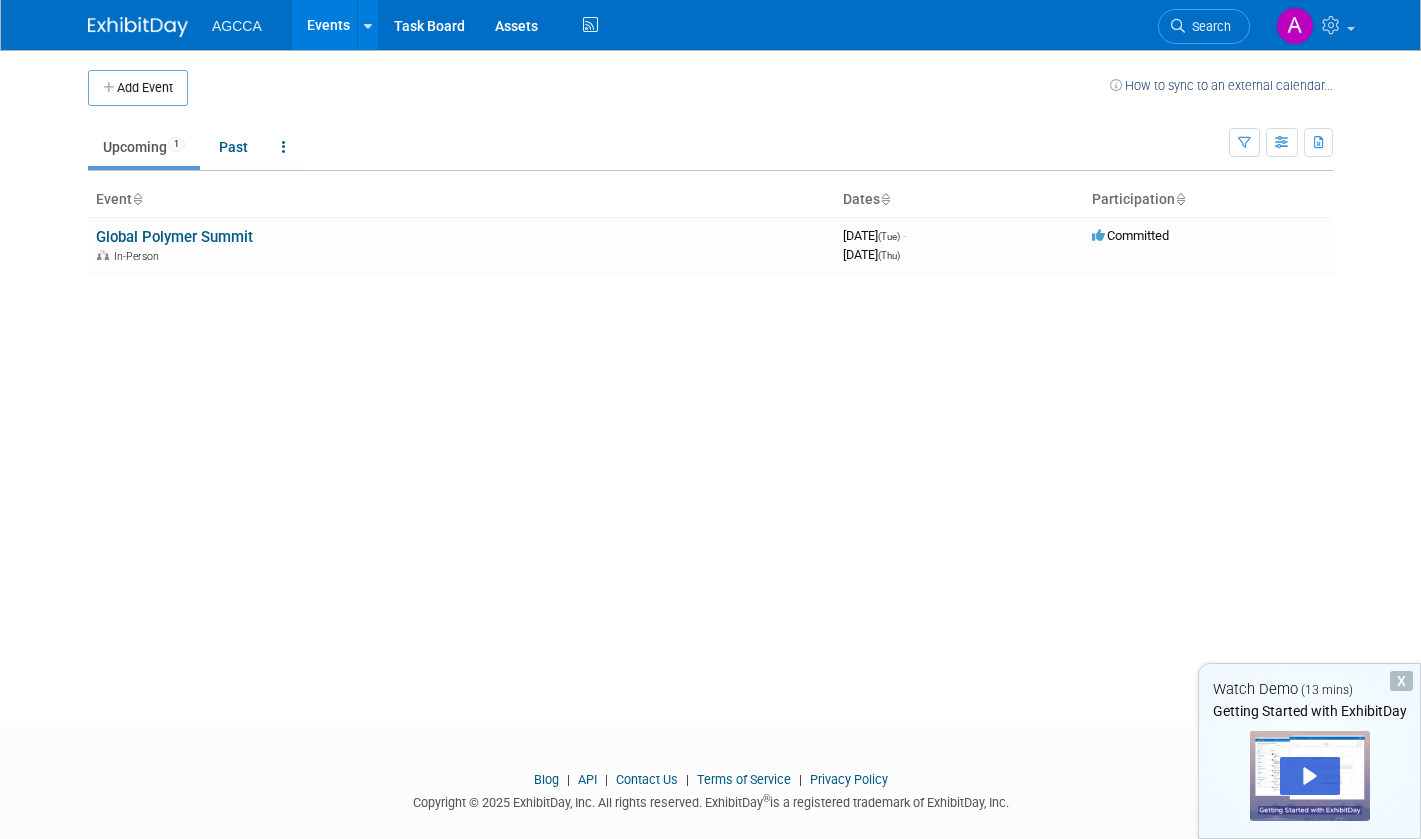 drag, startPoint x: 980, startPoint y: 417, endPoint x: 970, endPoint y: 419, distance: 10.198039 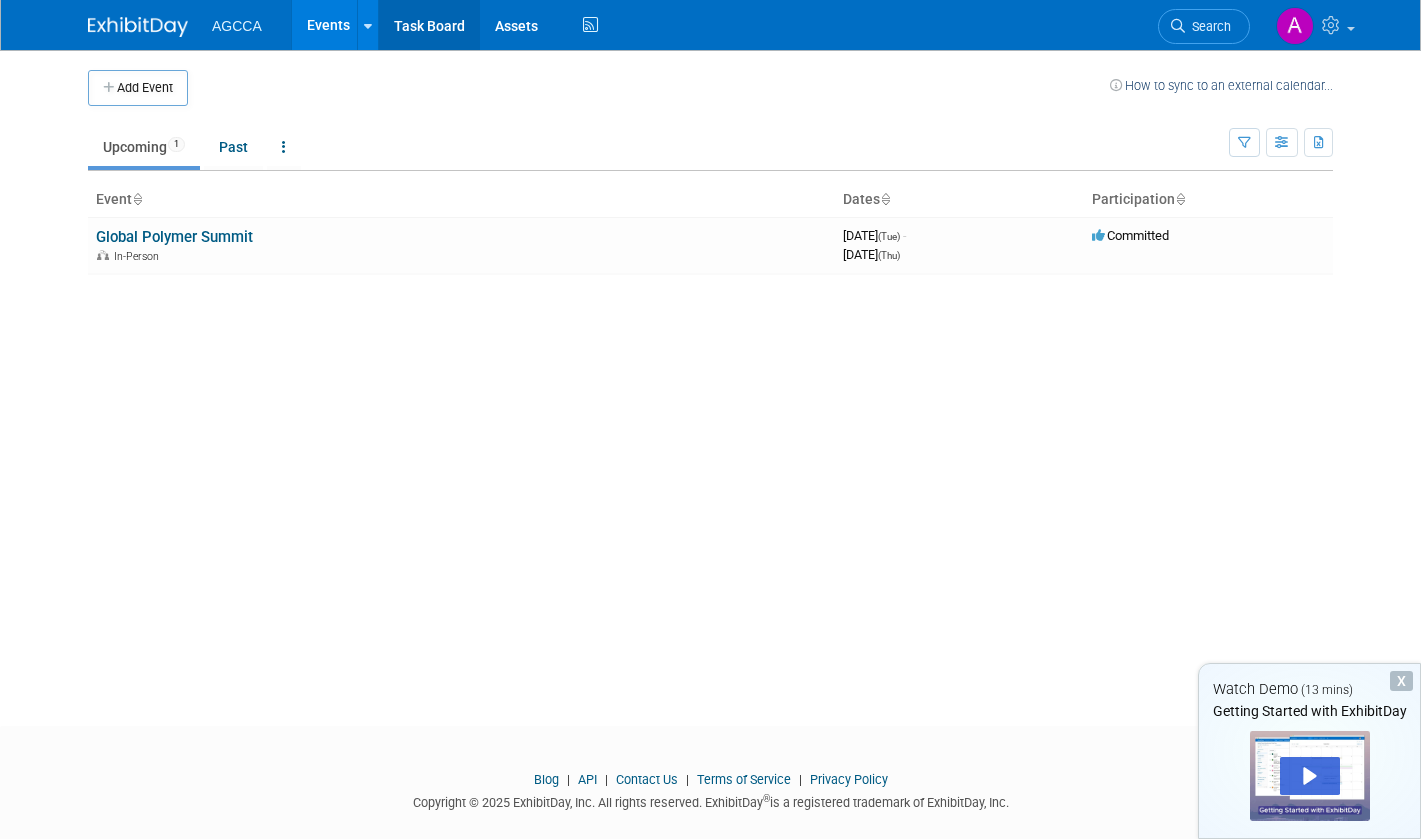 click on "Task Board" at bounding box center (429, 25) 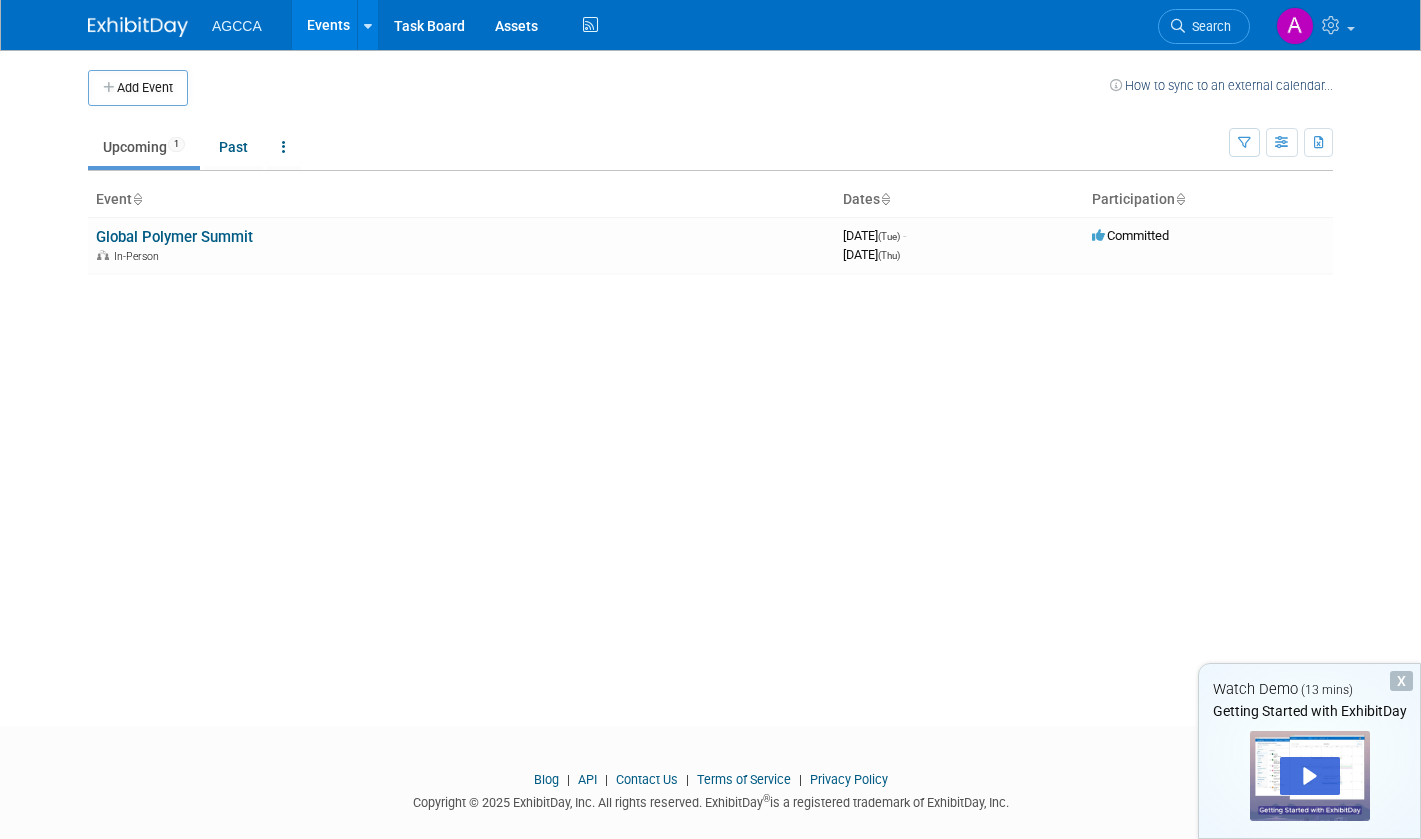 scroll, scrollTop: 0, scrollLeft: 0, axis: both 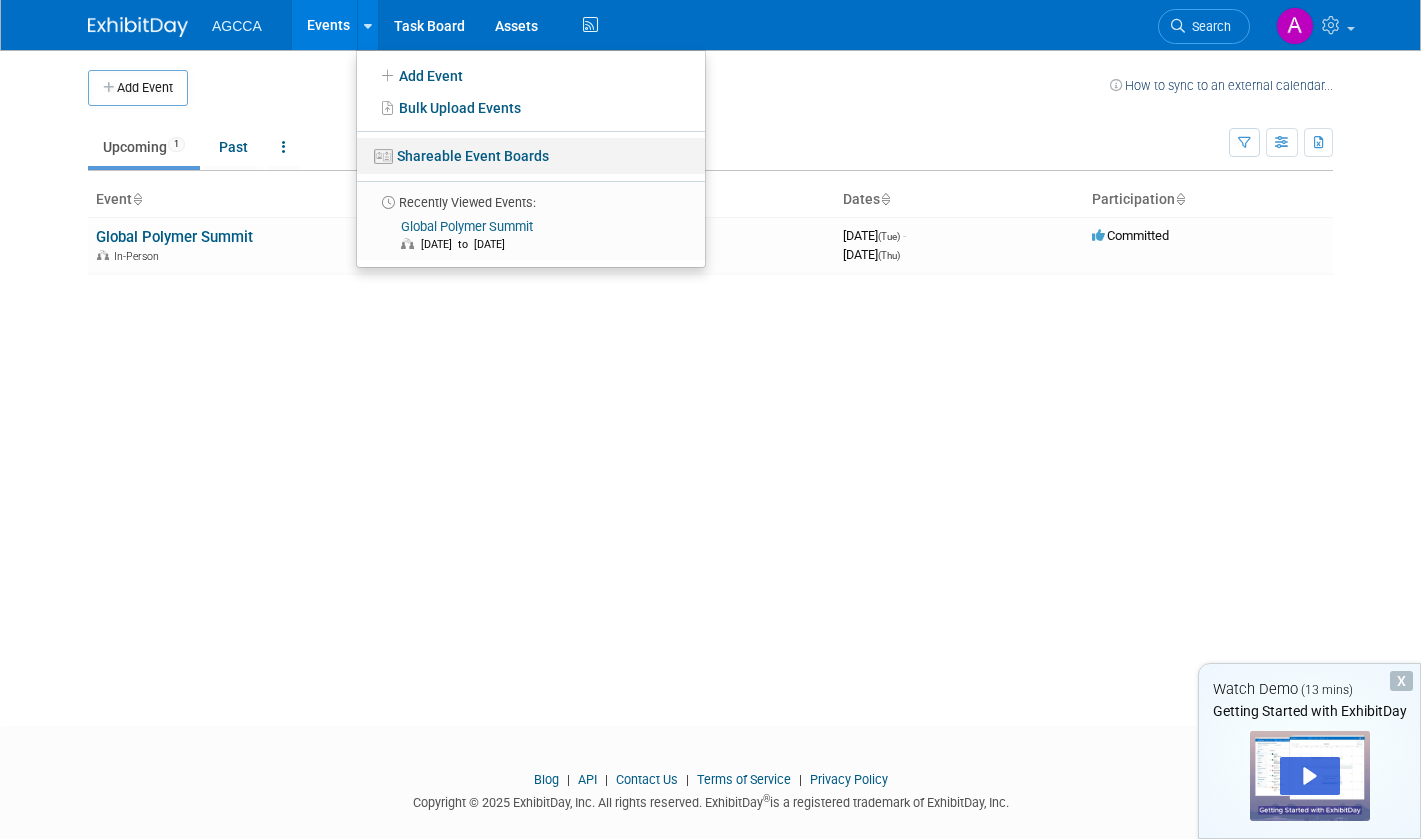 click on "Shareable Event Boards" at bounding box center [531, 156] 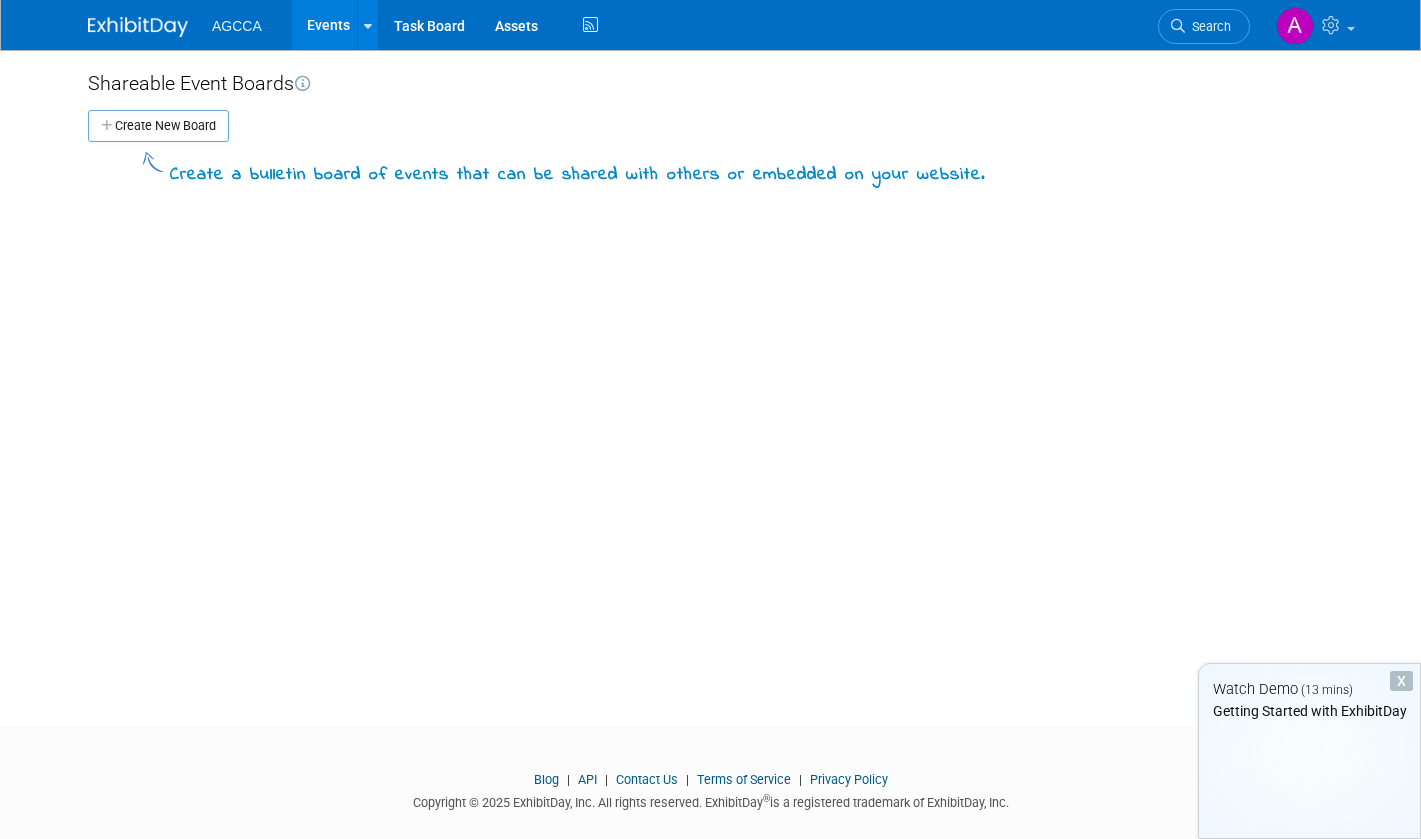 scroll, scrollTop: 0, scrollLeft: 0, axis: both 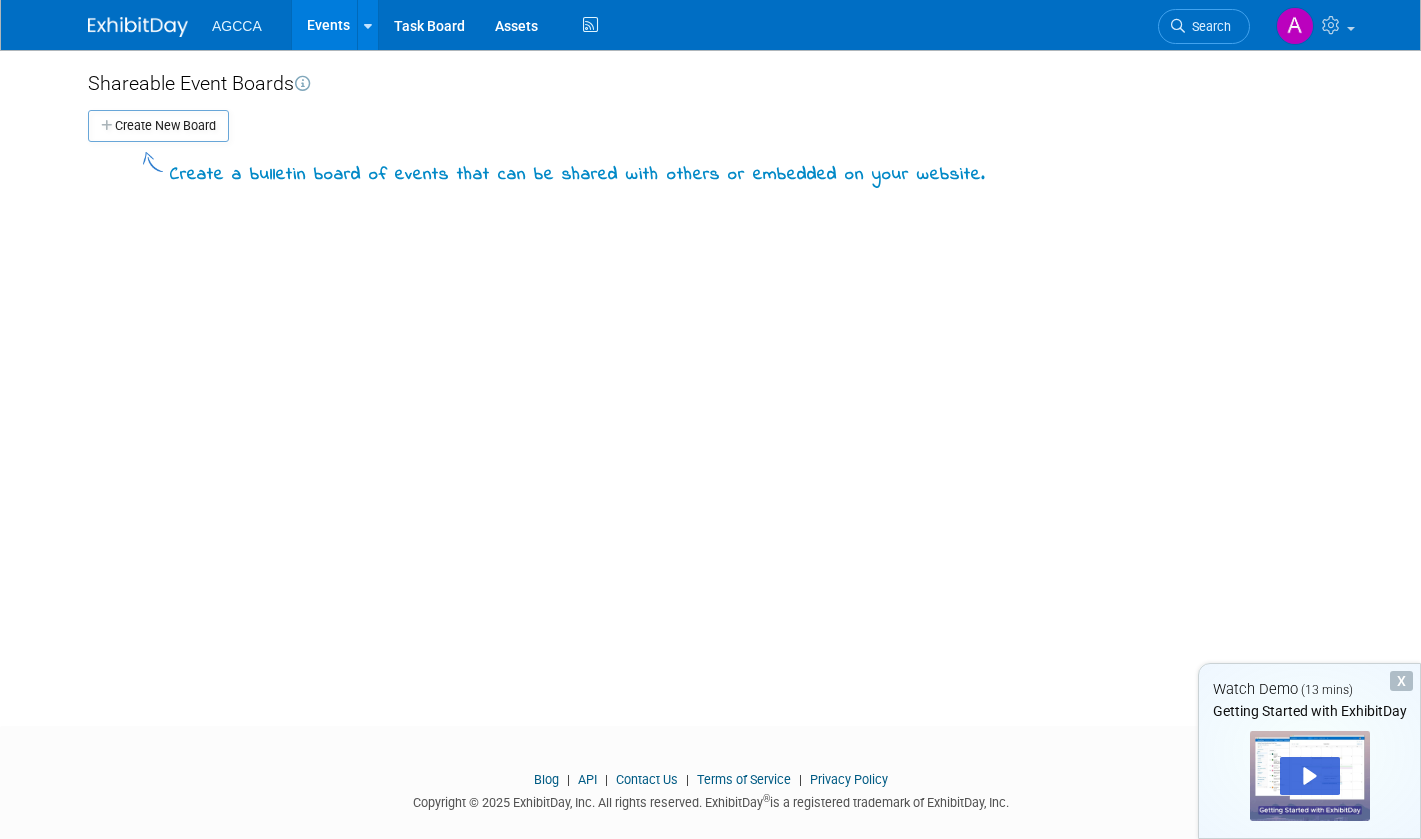 click at bounding box center [368, 26] 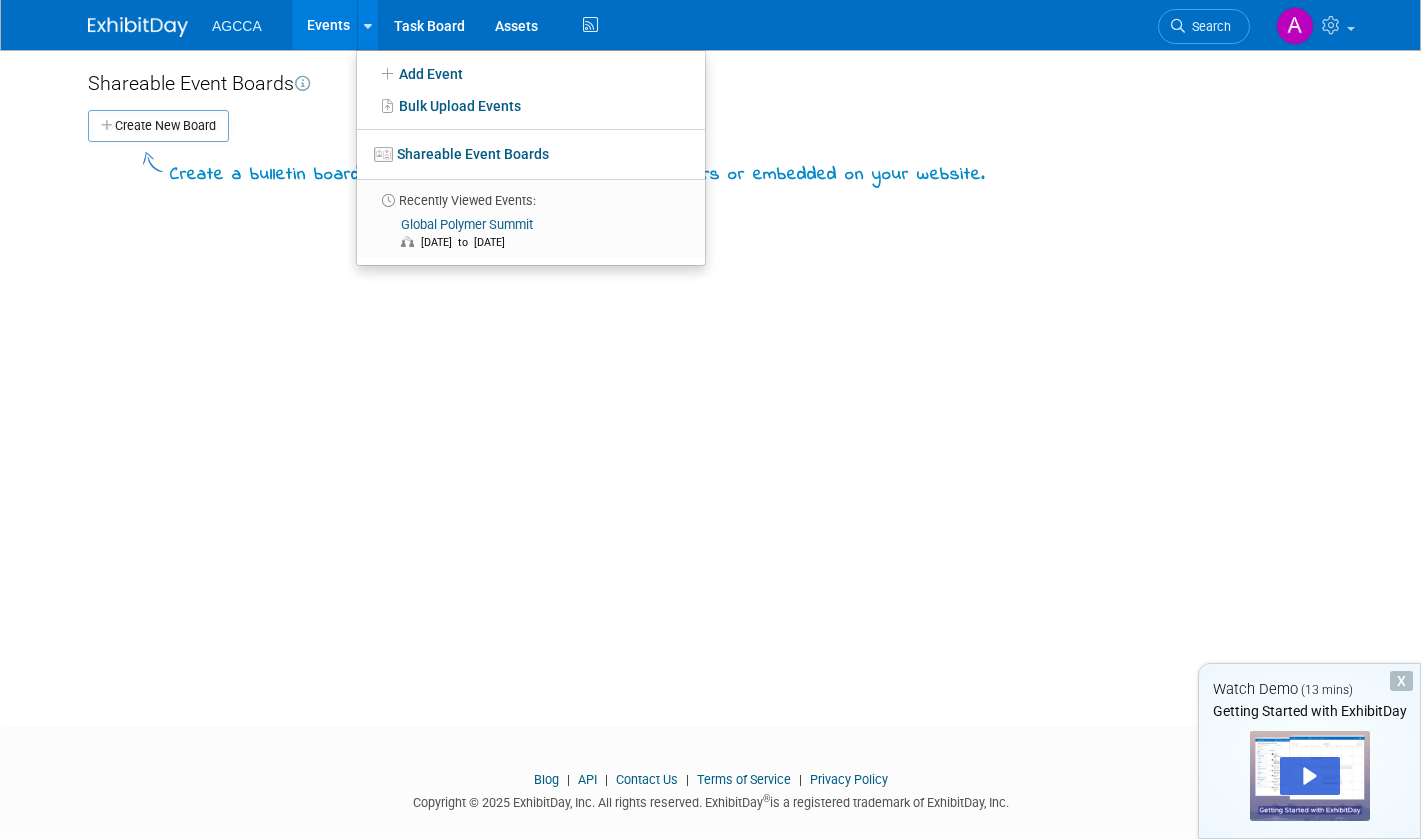 click on "Events" at bounding box center (328, 25) 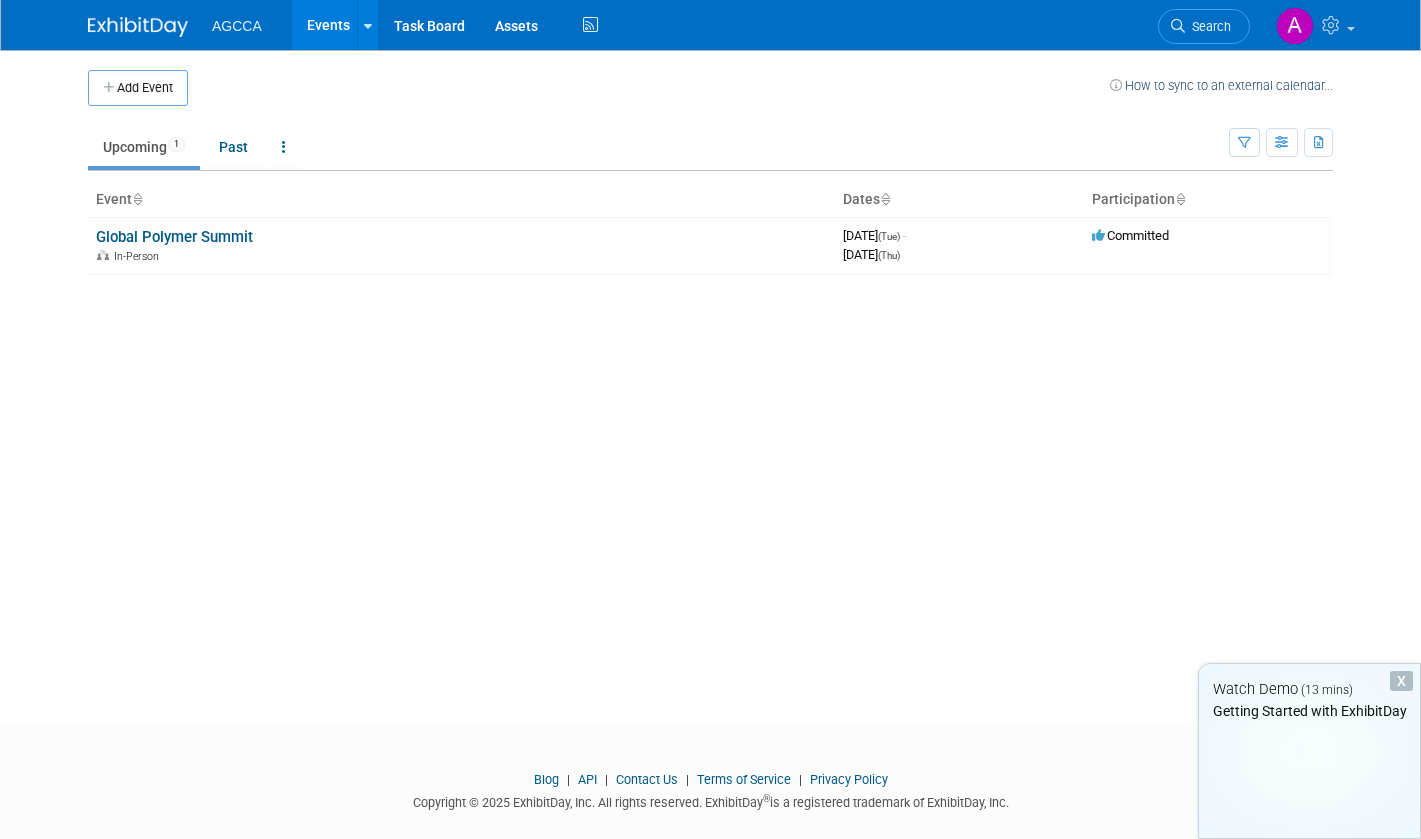 scroll, scrollTop: 0, scrollLeft: 0, axis: both 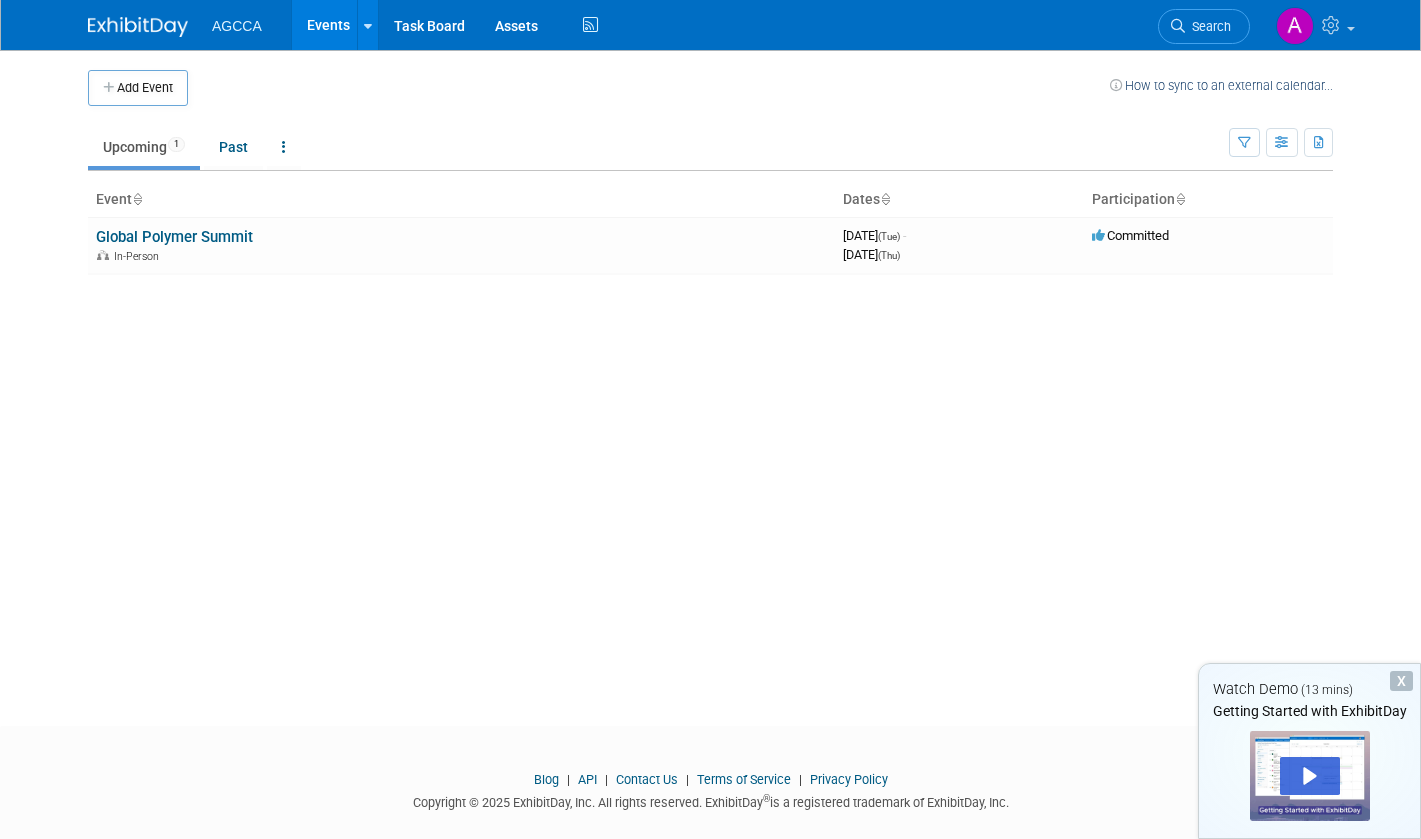 click on "Global Polymer Summit
In-Person" at bounding box center [461, 245] 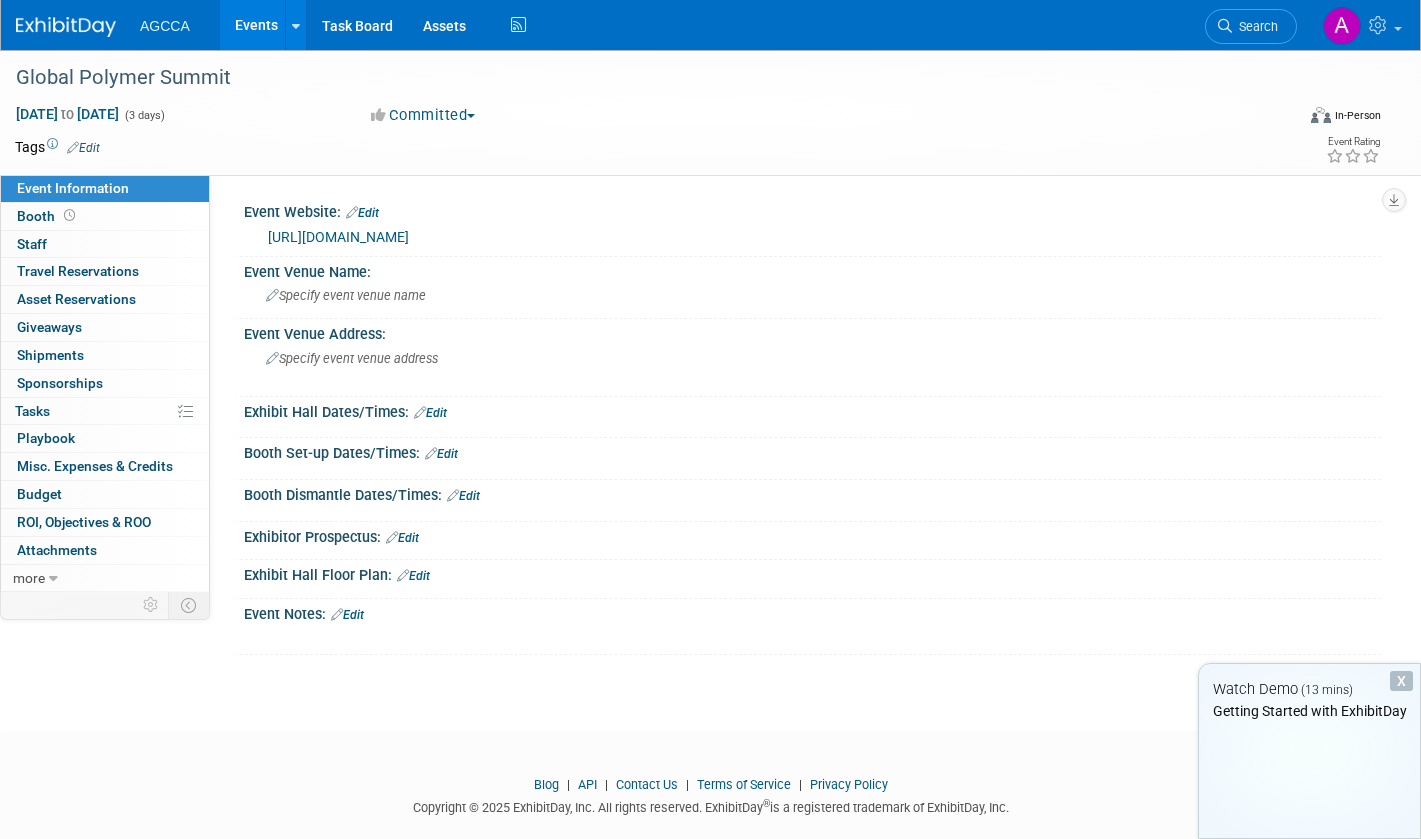 scroll, scrollTop: 0, scrollLeft: 0, axis: both 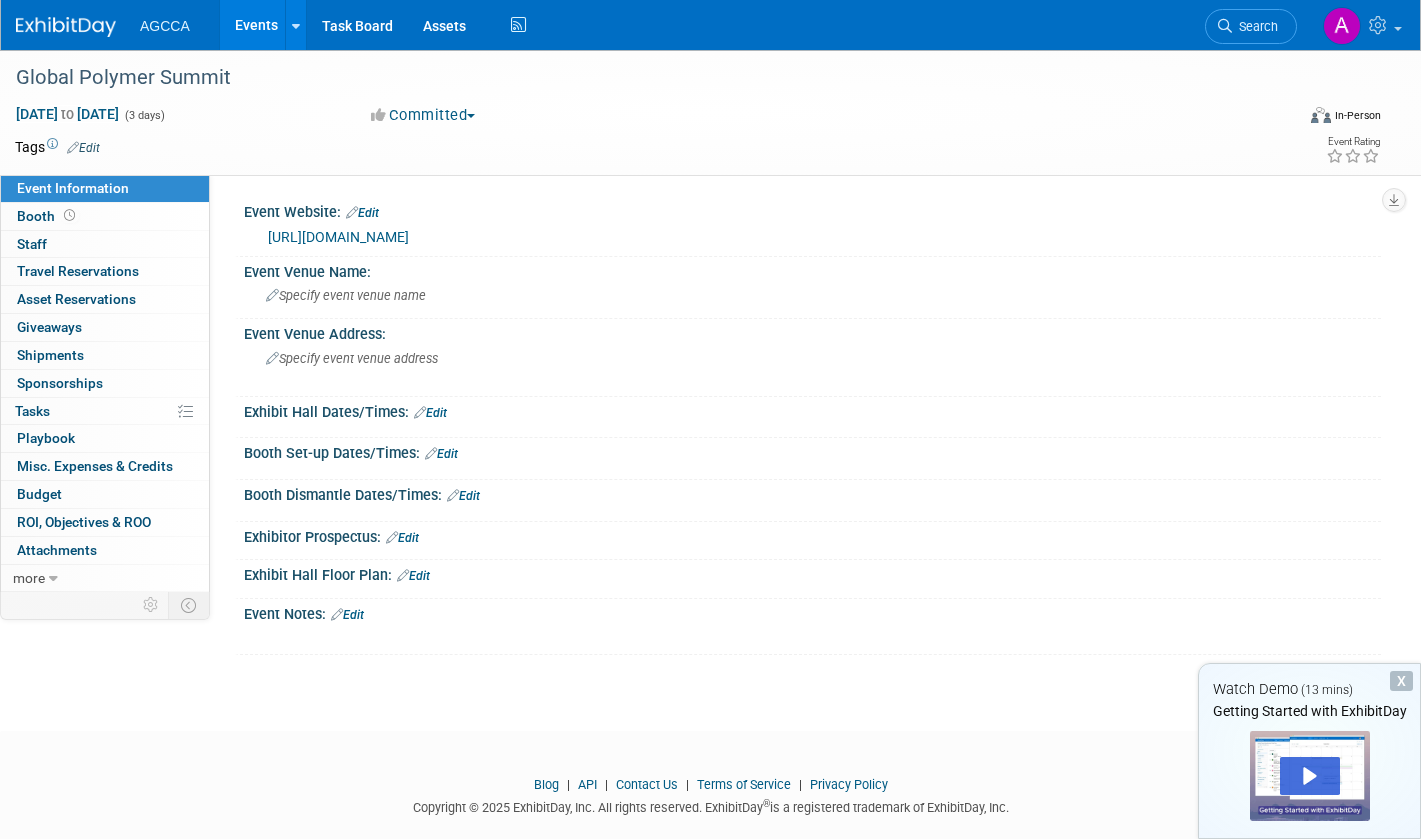 click on "Travel Reservations 0" at bounding box center [78, 271] 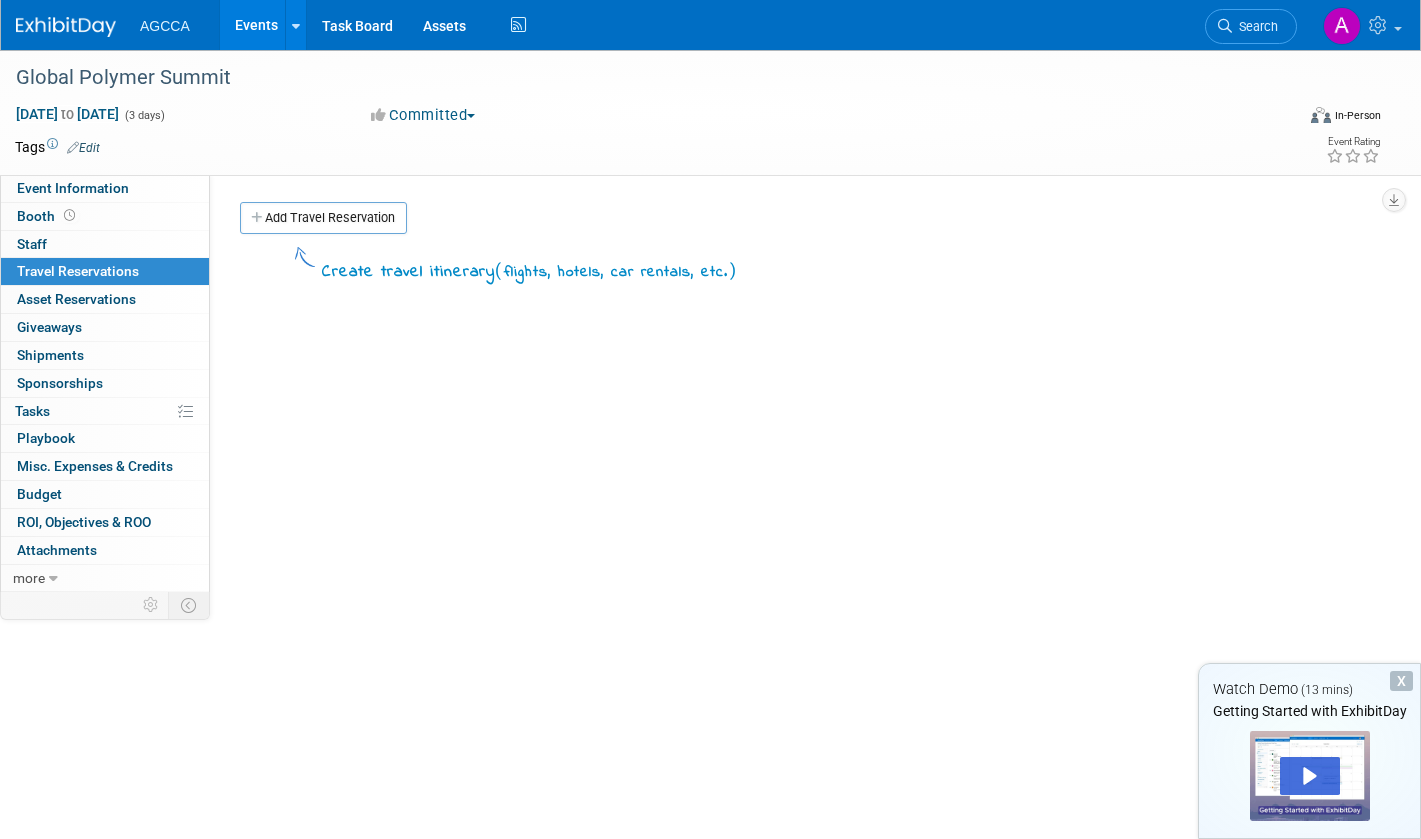 click on "Budget" at bounding box center (105, 494) 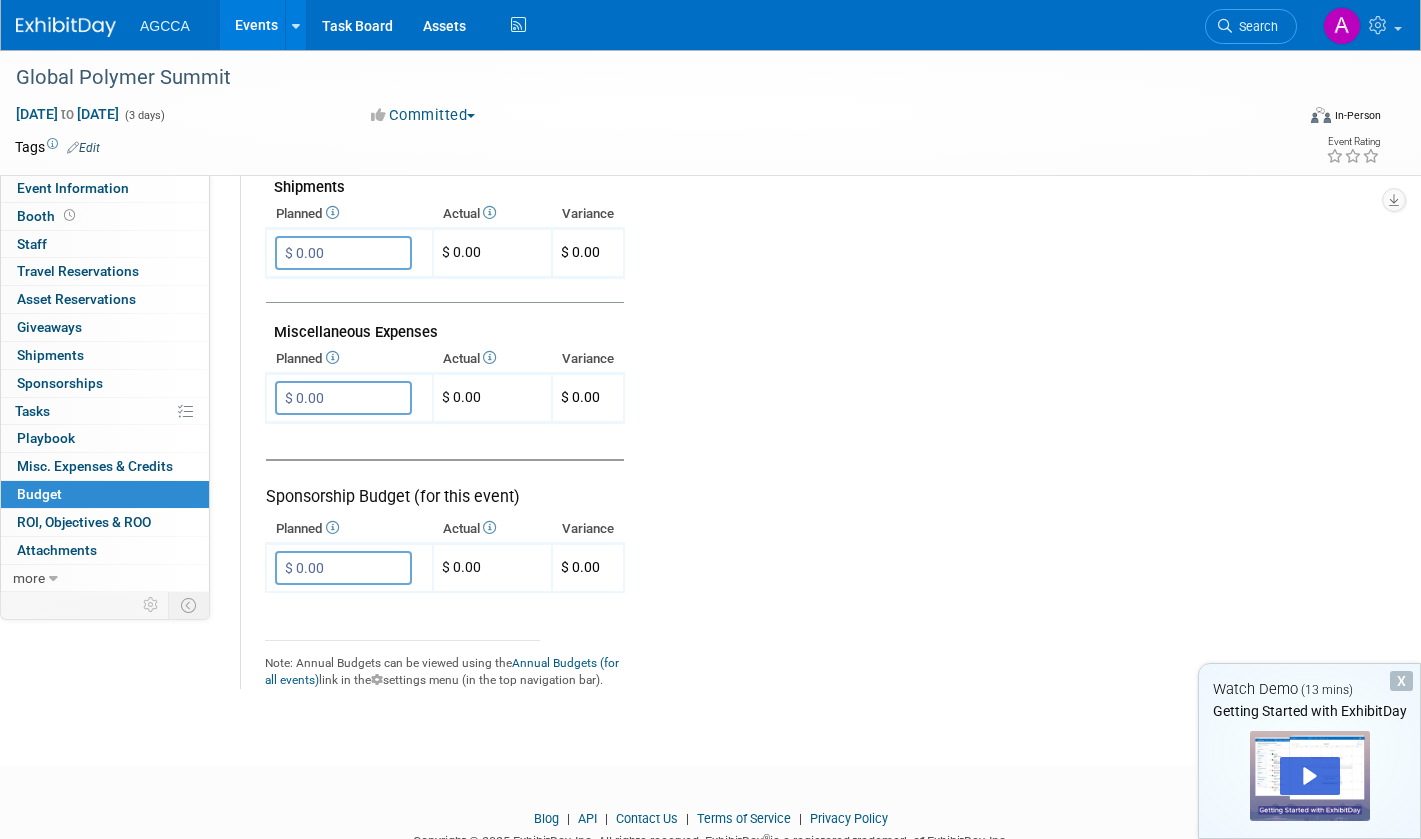 scroll, scrollTop: 1274, scrollLeft: 0, axis: vertical 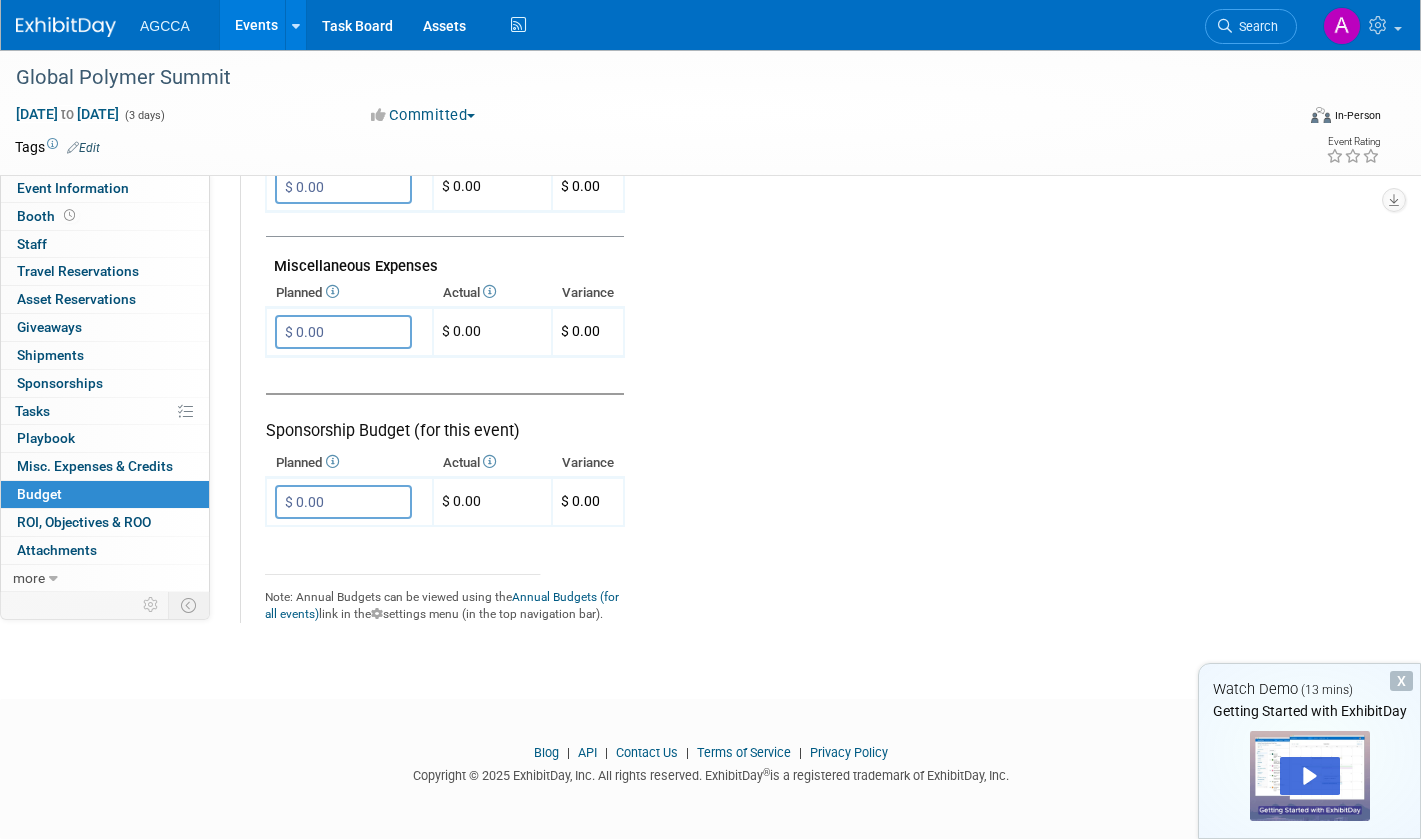 click on "more" at bounding box center [29, 578] 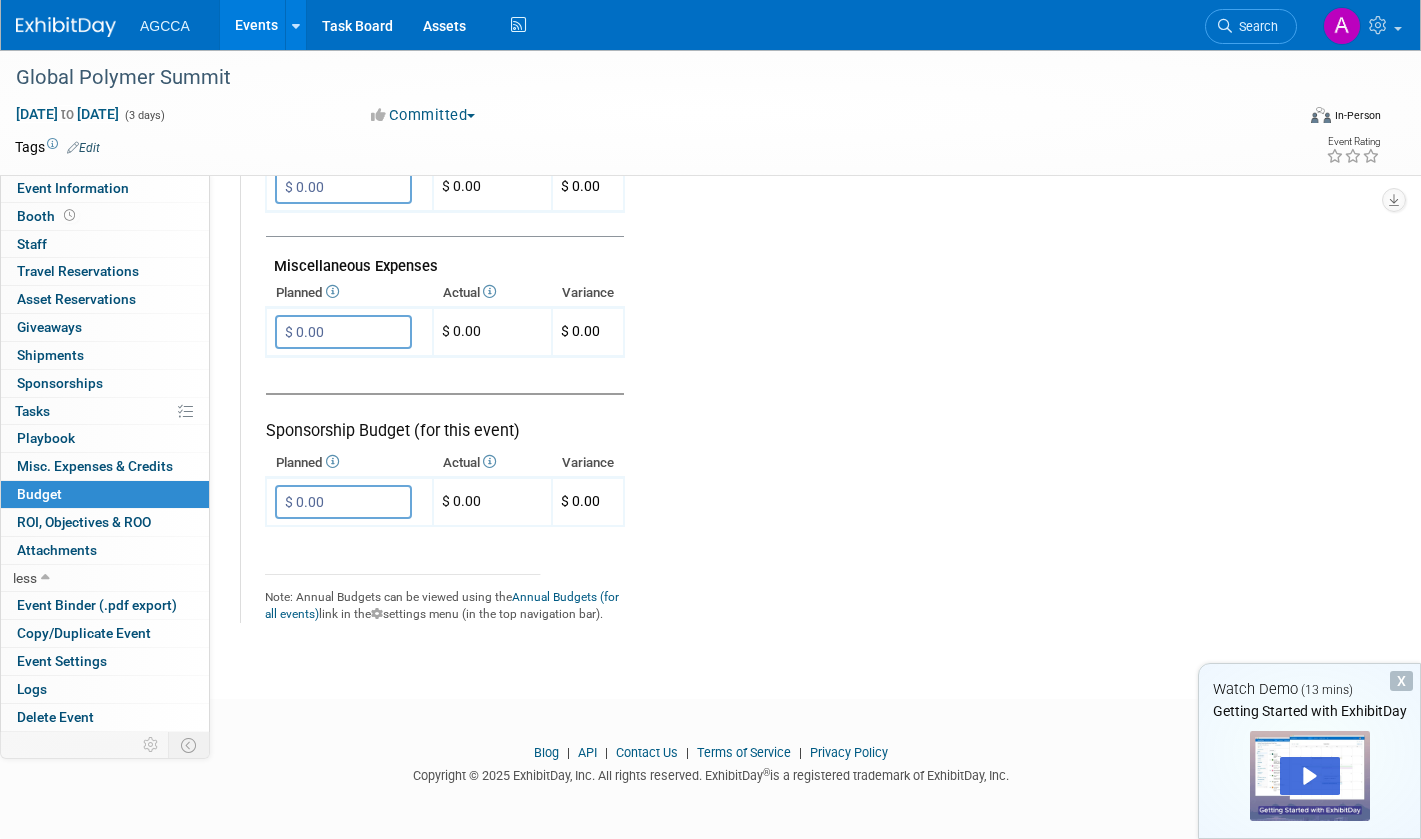 click on "less" at bounding box center (25, 578) 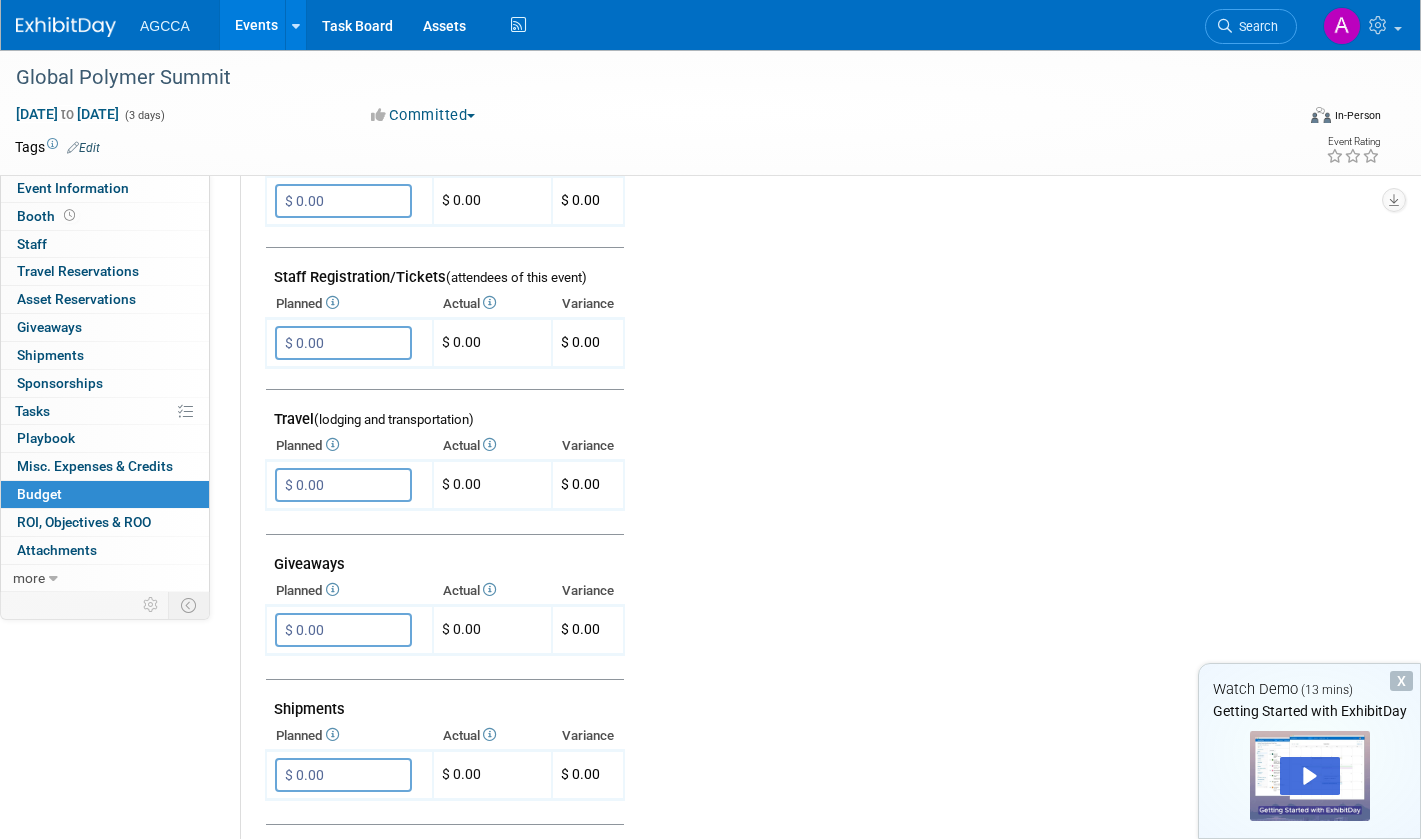 scroll, scrollTop: 274, scrollLeft: 0, axis: vertical 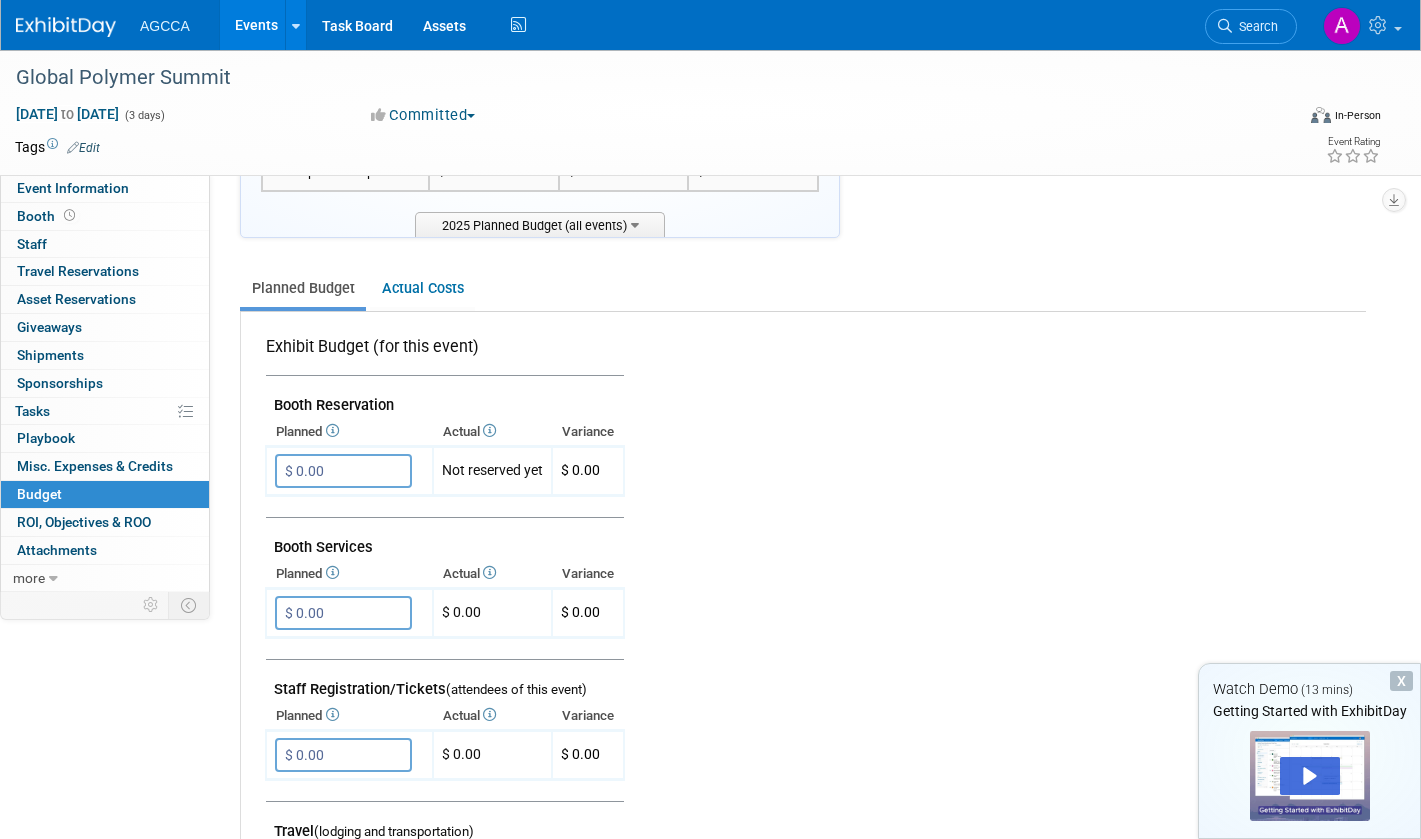 click at bounding box center (296, 25) 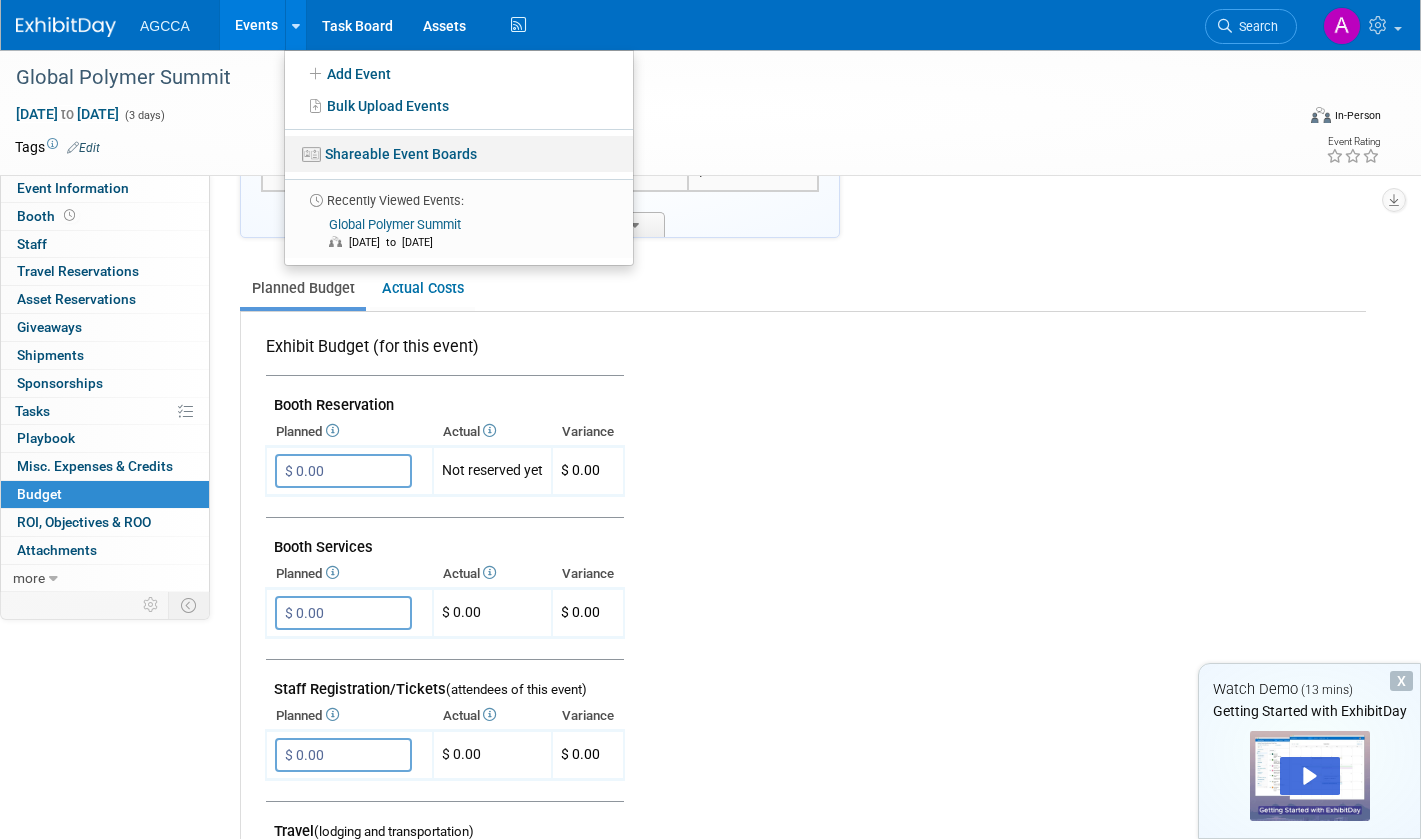 click on "Shareable Event Boards" at bounding box center [459, 154] 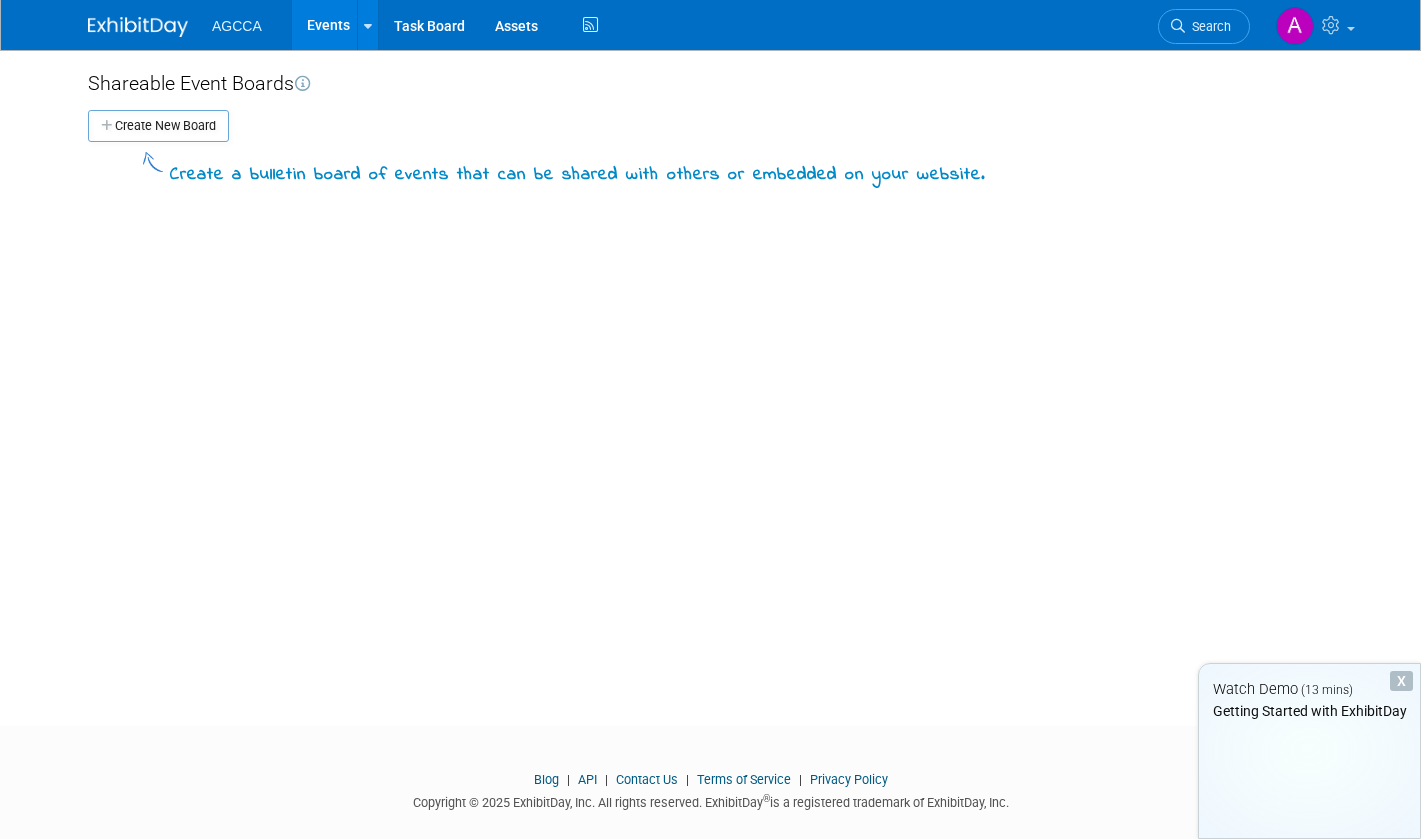 scroll, scrollTop: 0, scrollLeft: 0, axis: both 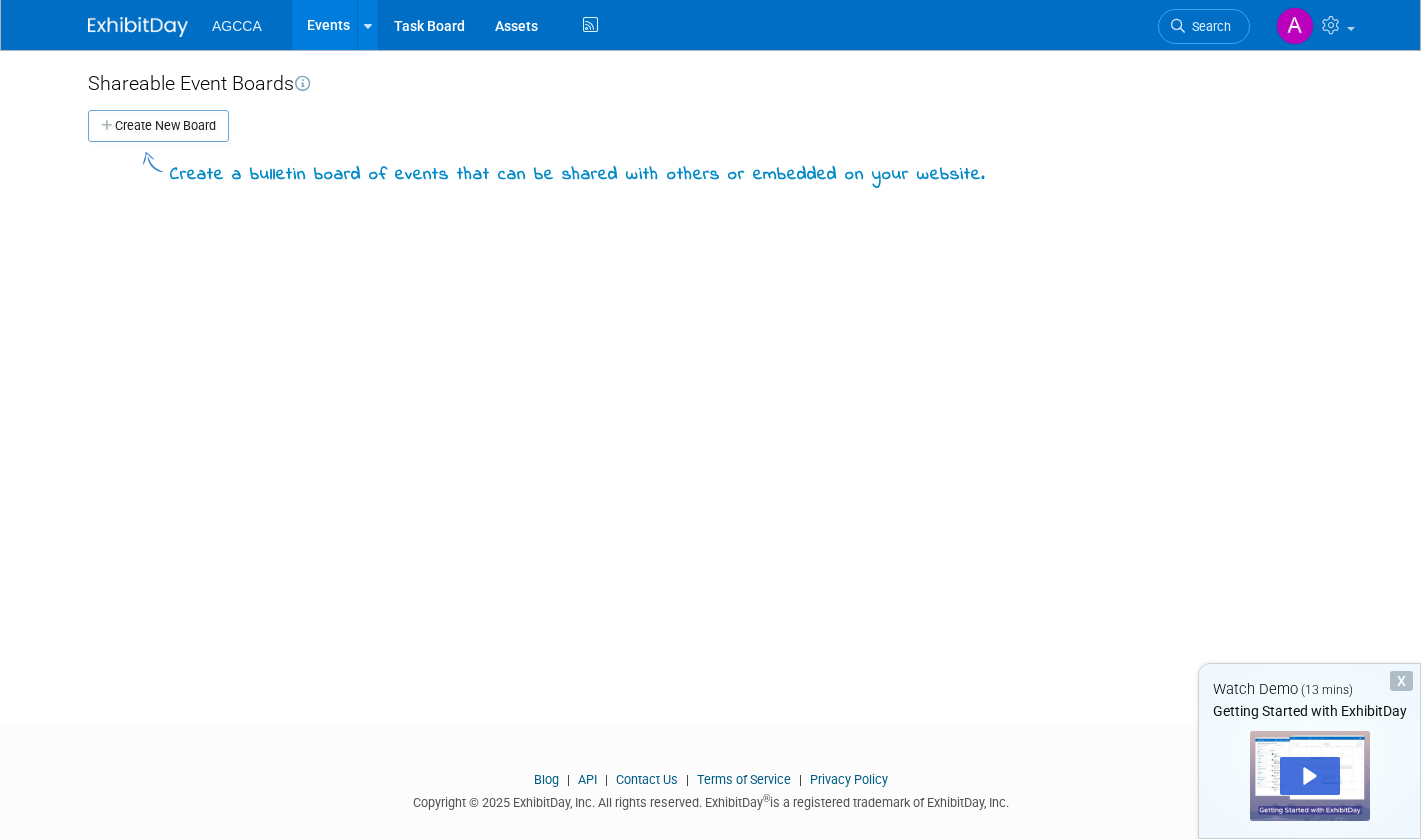 click on "Create New Board" at bounding box center (158, 126) 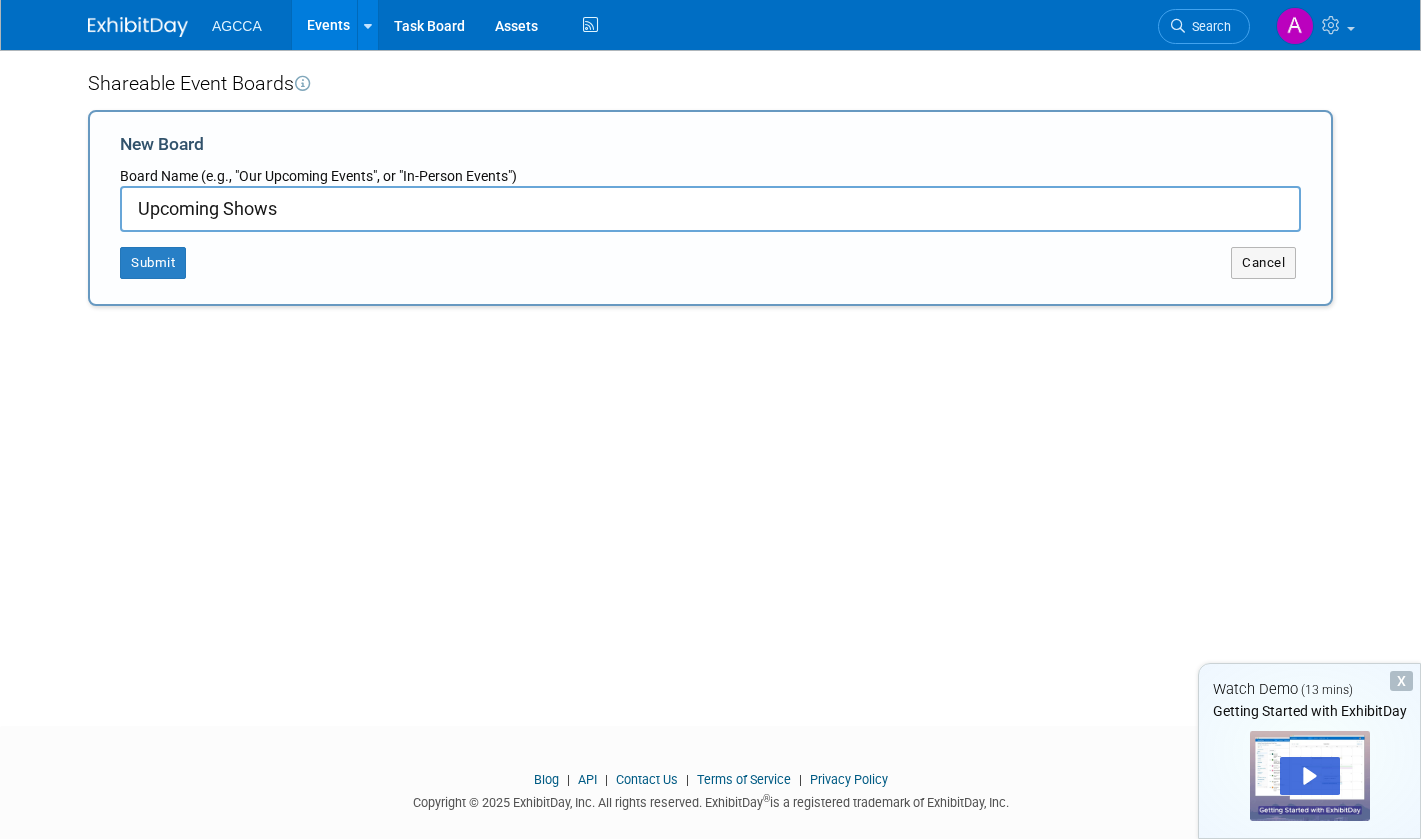 type on "Upcoming Shows" 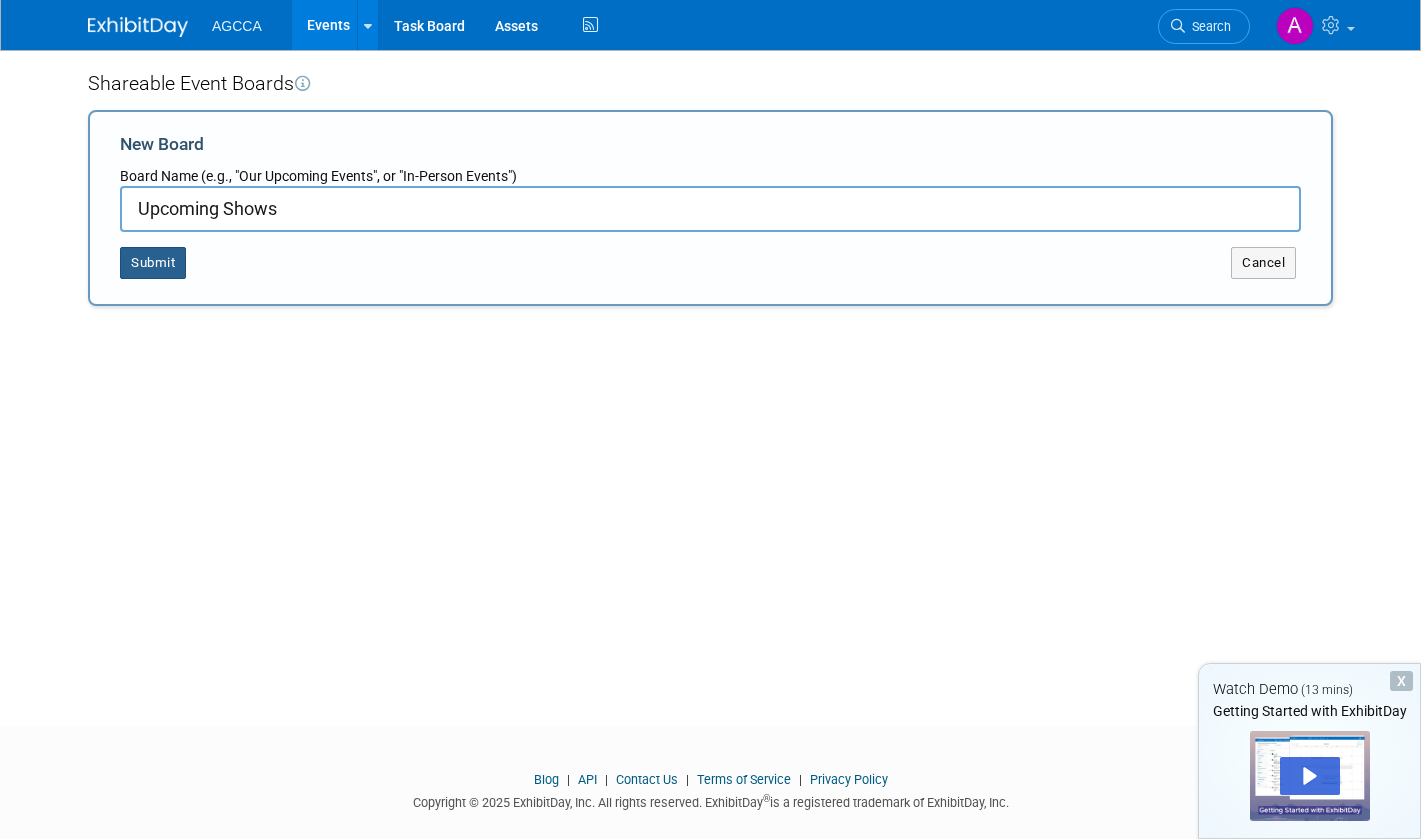 click on "Submit" at bounding box center [153, 263] 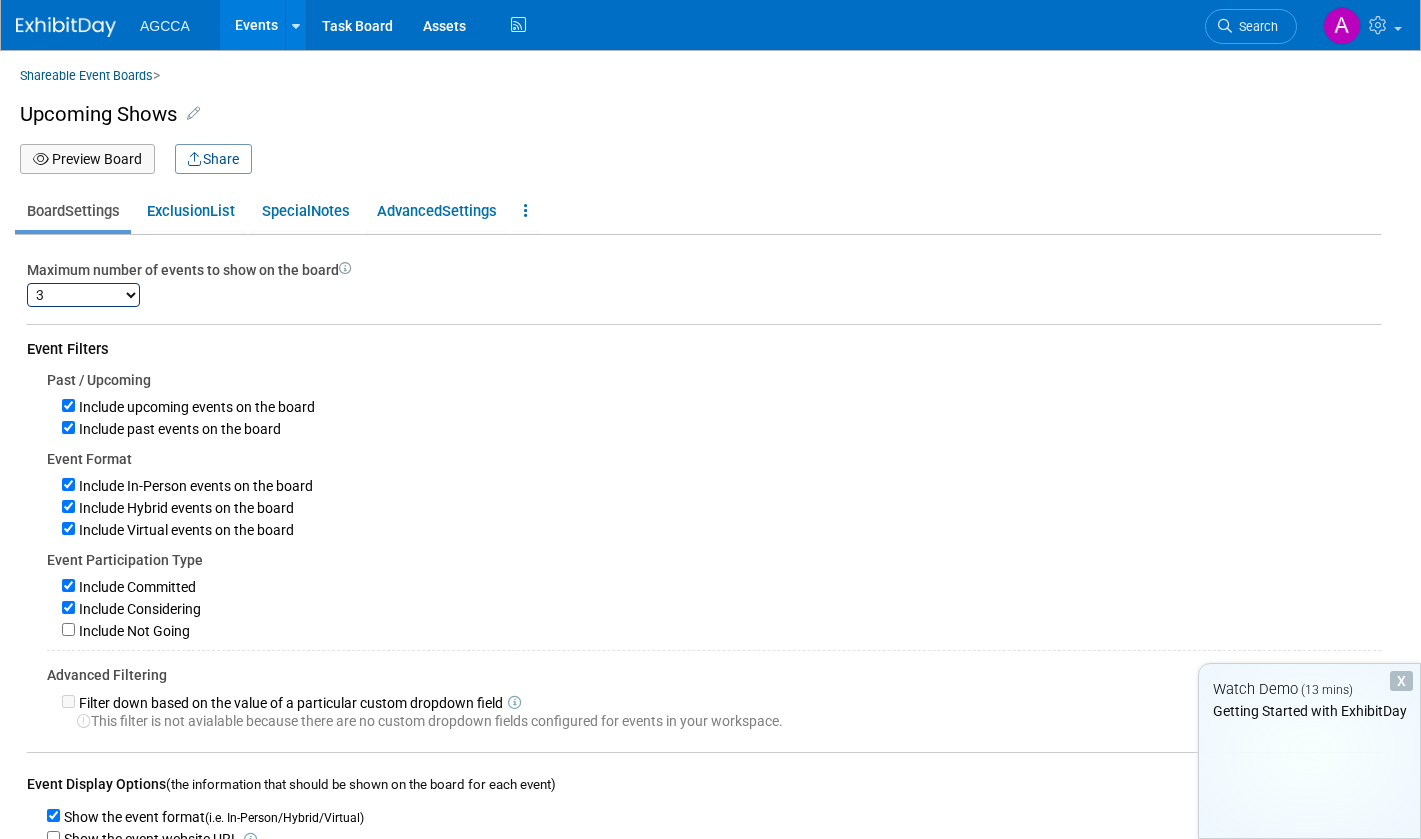 scroll, scrollTop: 0, scrollLeft: 0, axis: both 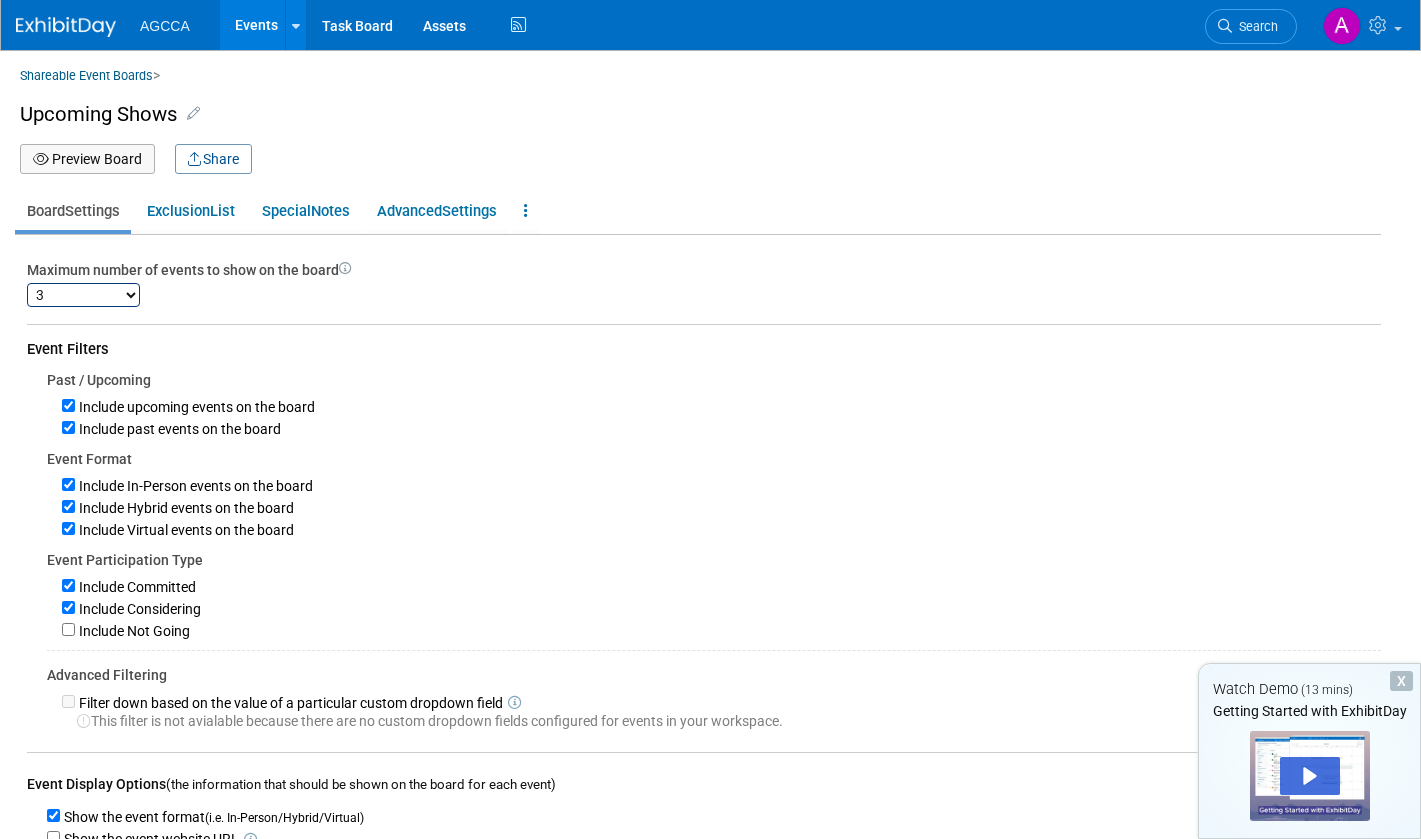 click on "Preview Board" at bounding box center (87, 159) 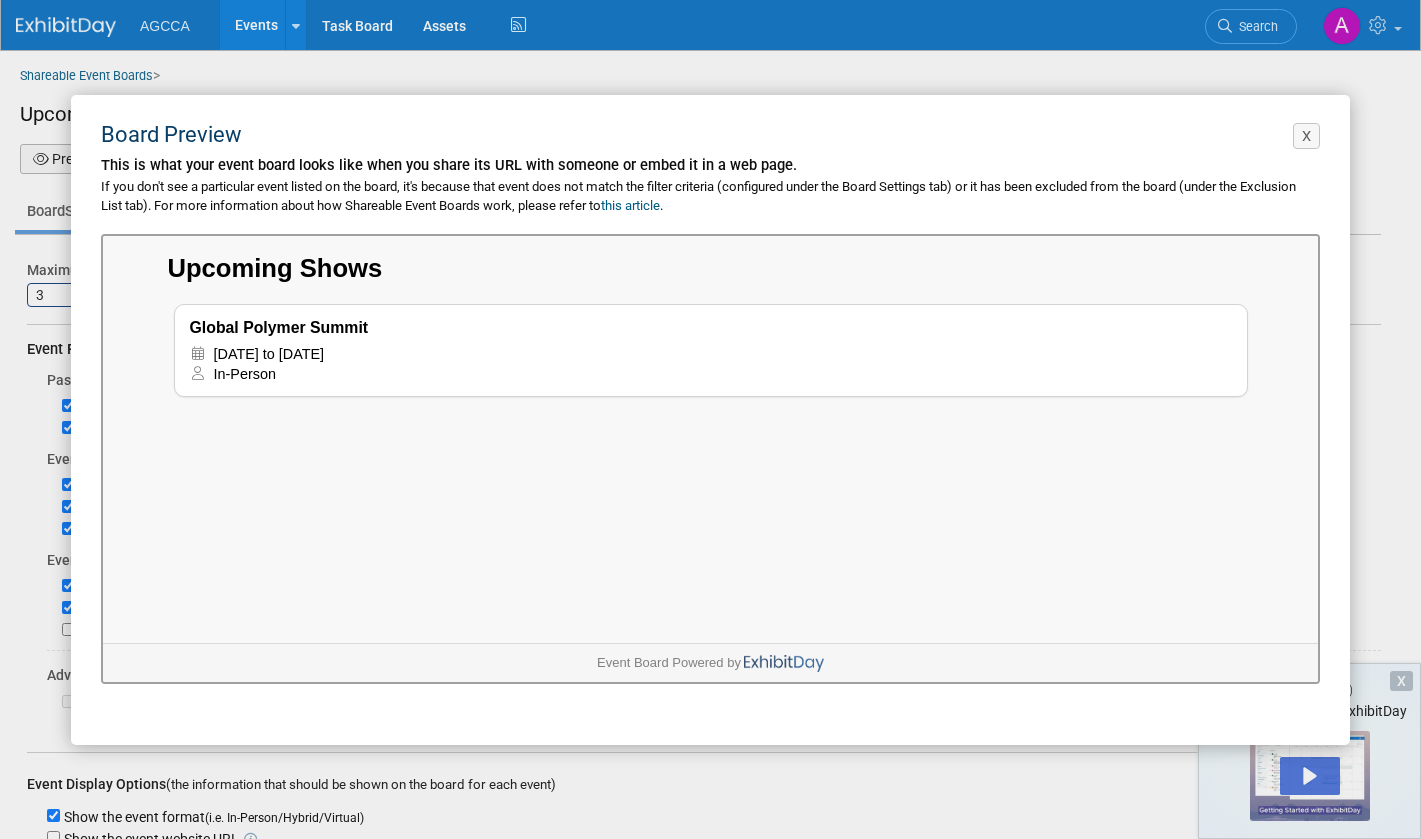 scroll, scrollTop: 0, scrollLeft: 0, axis: both 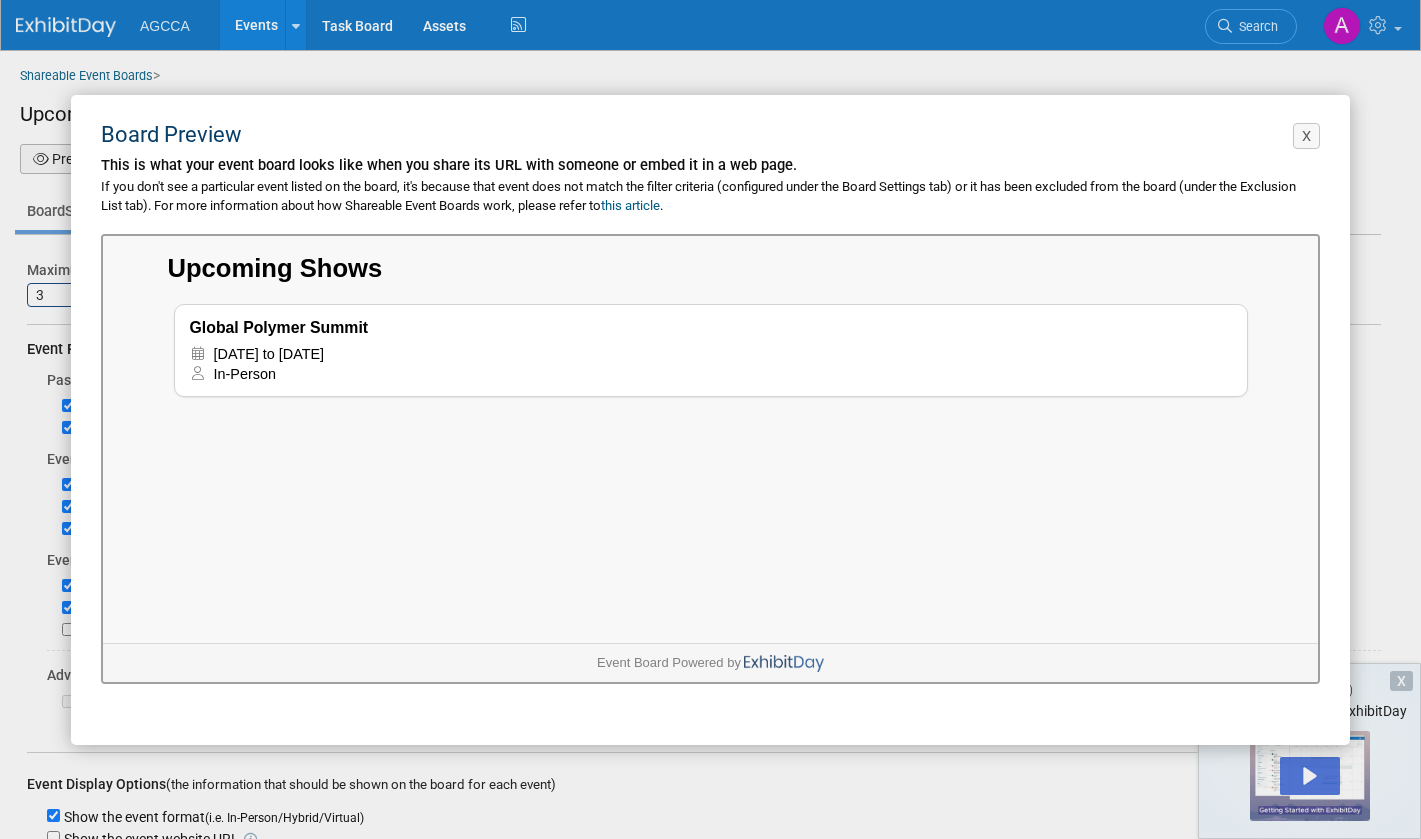 click on "X" at bounding box center (1306, 136) 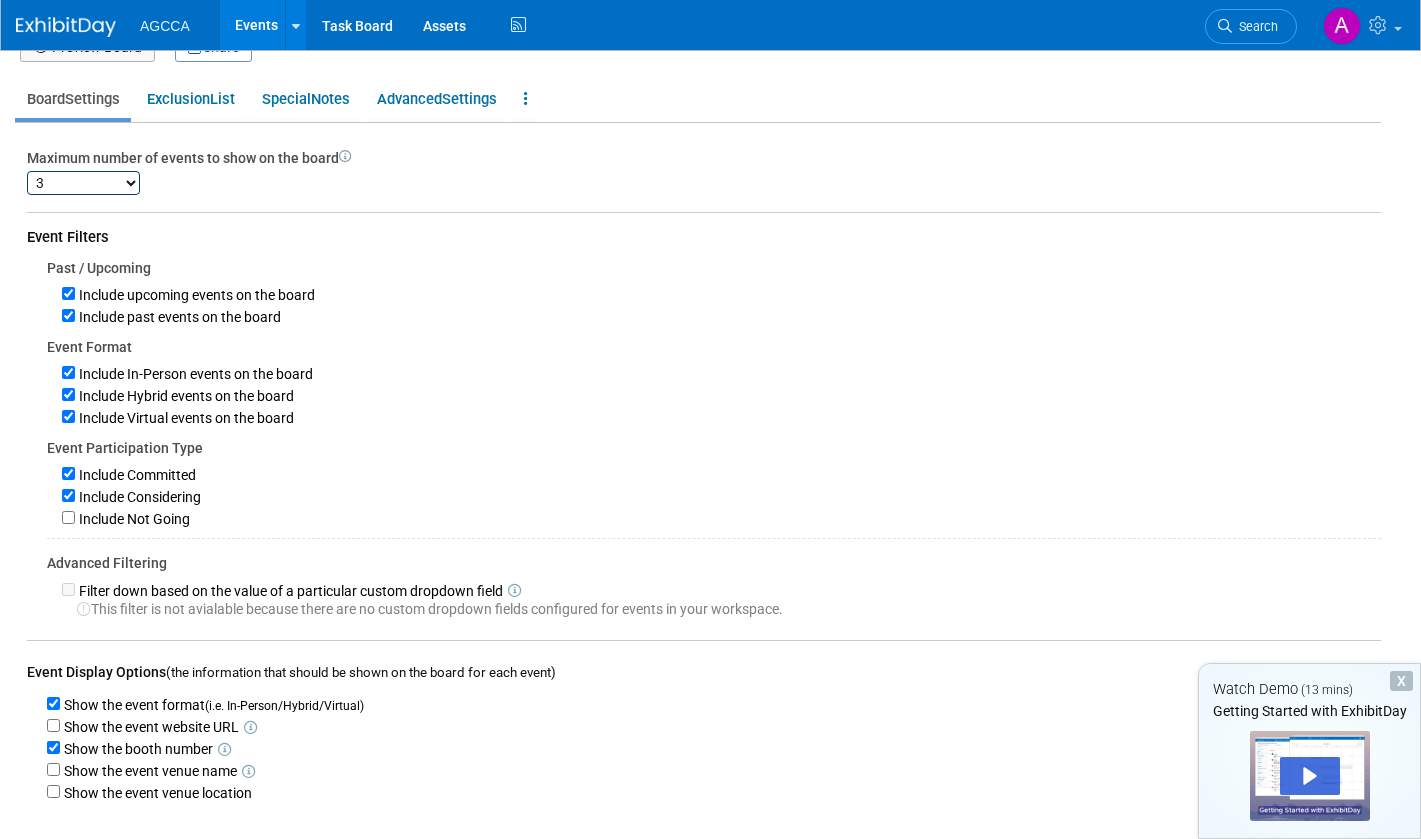 scroll, scrollTop: 0, scrollLeft: 0, axis: both 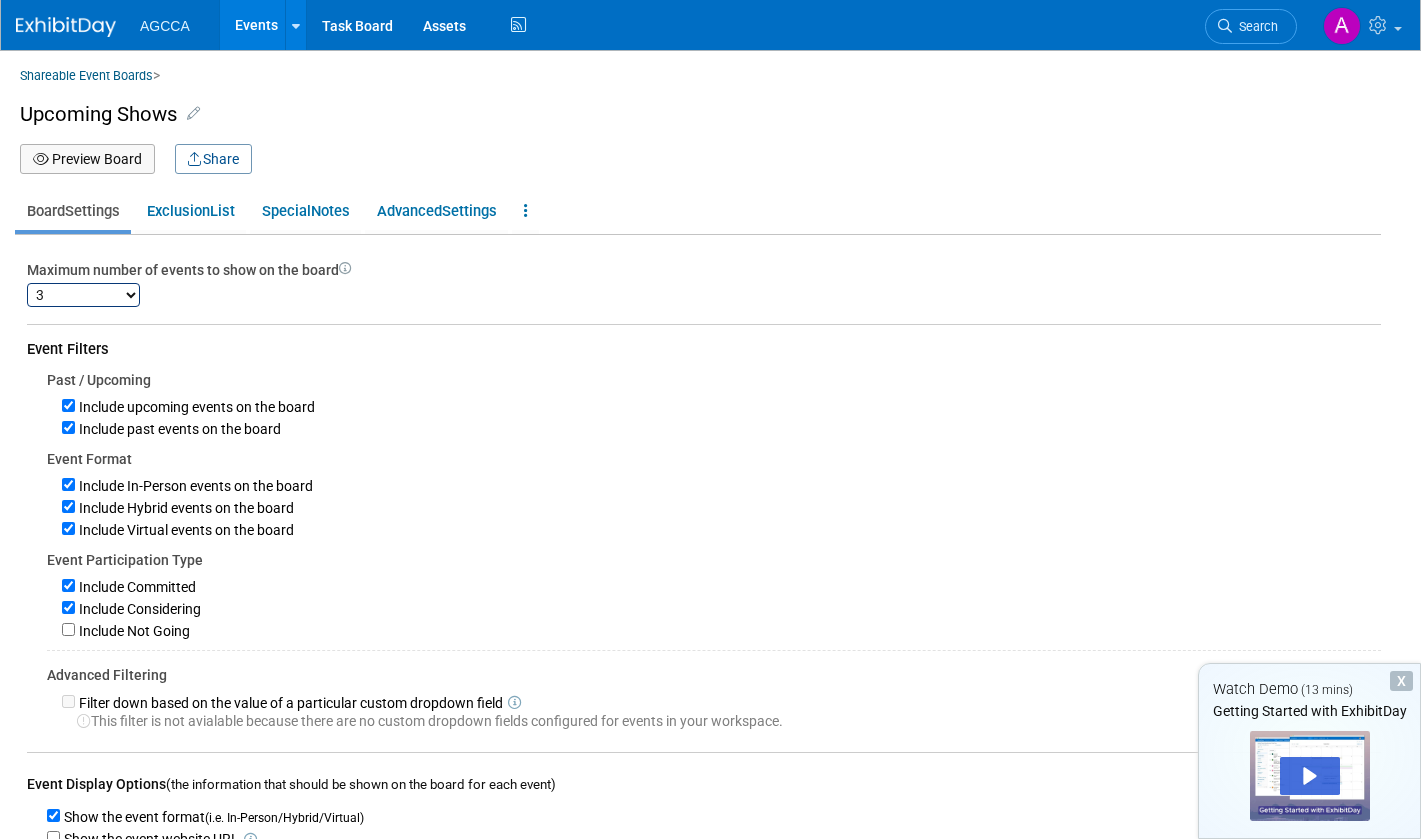 click on "AGCCA" at bounding box center (165, 26) 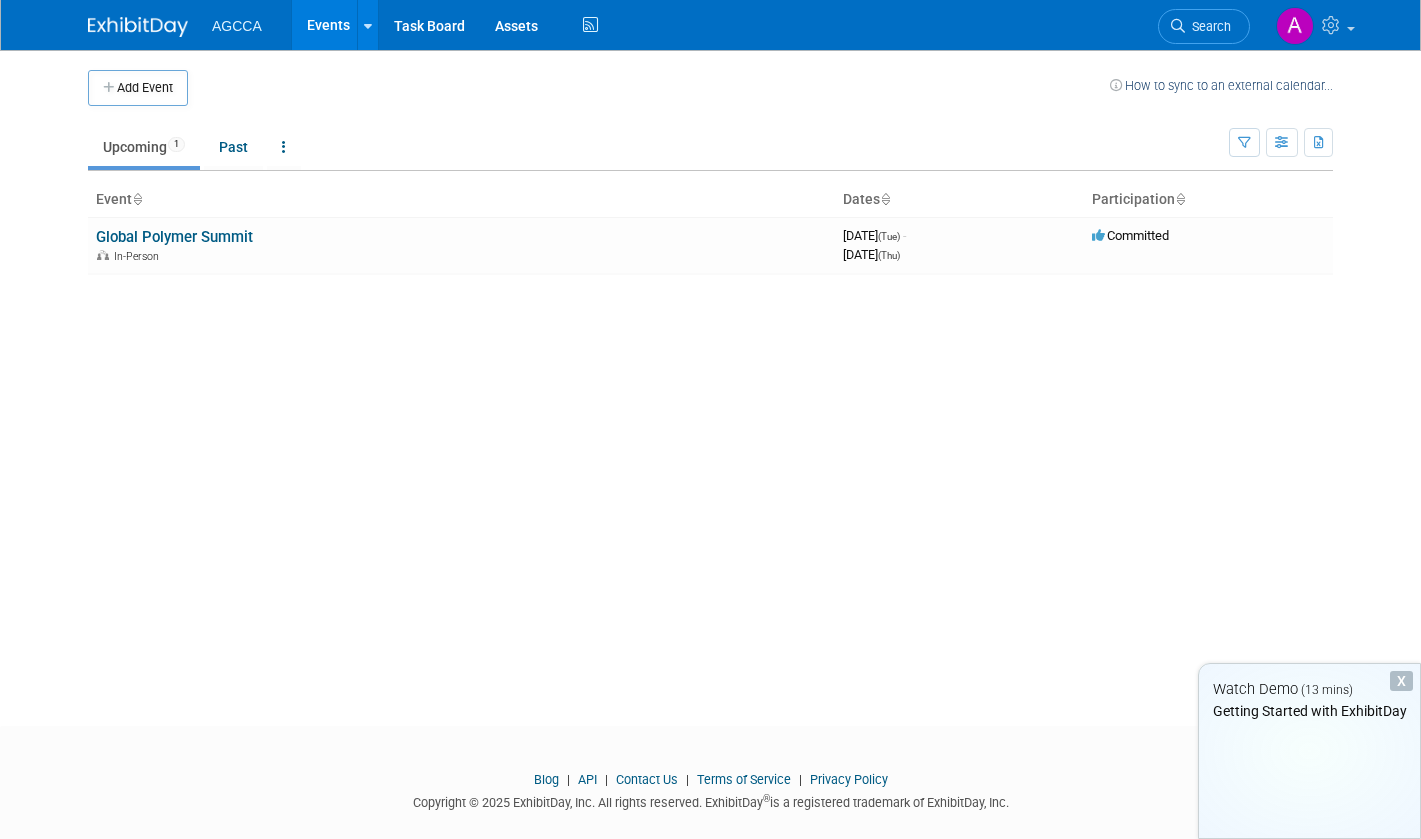 scroll, scrollTop: 0, scrollLeft: 0, axis: both 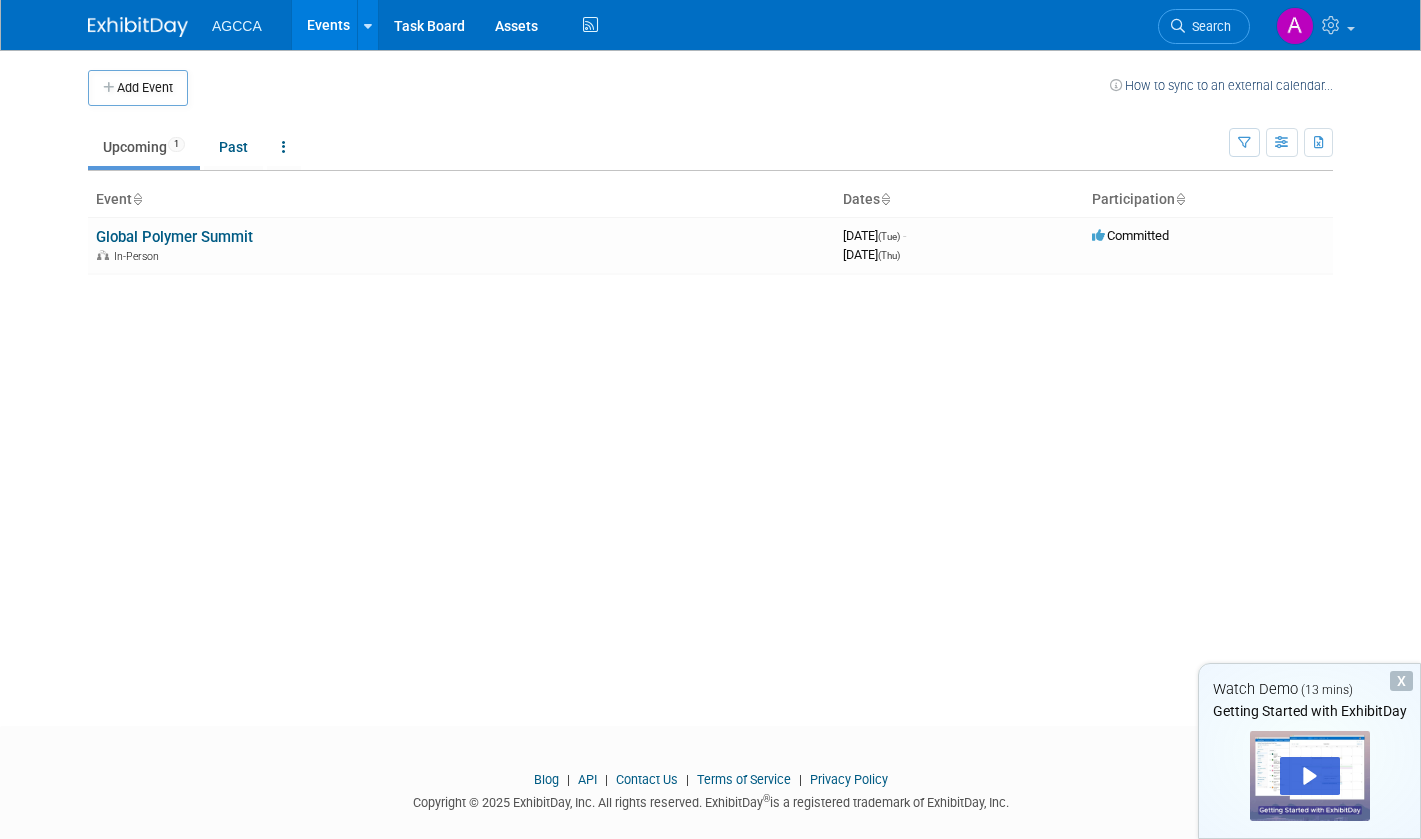 click at bounding box center (1282, 142) 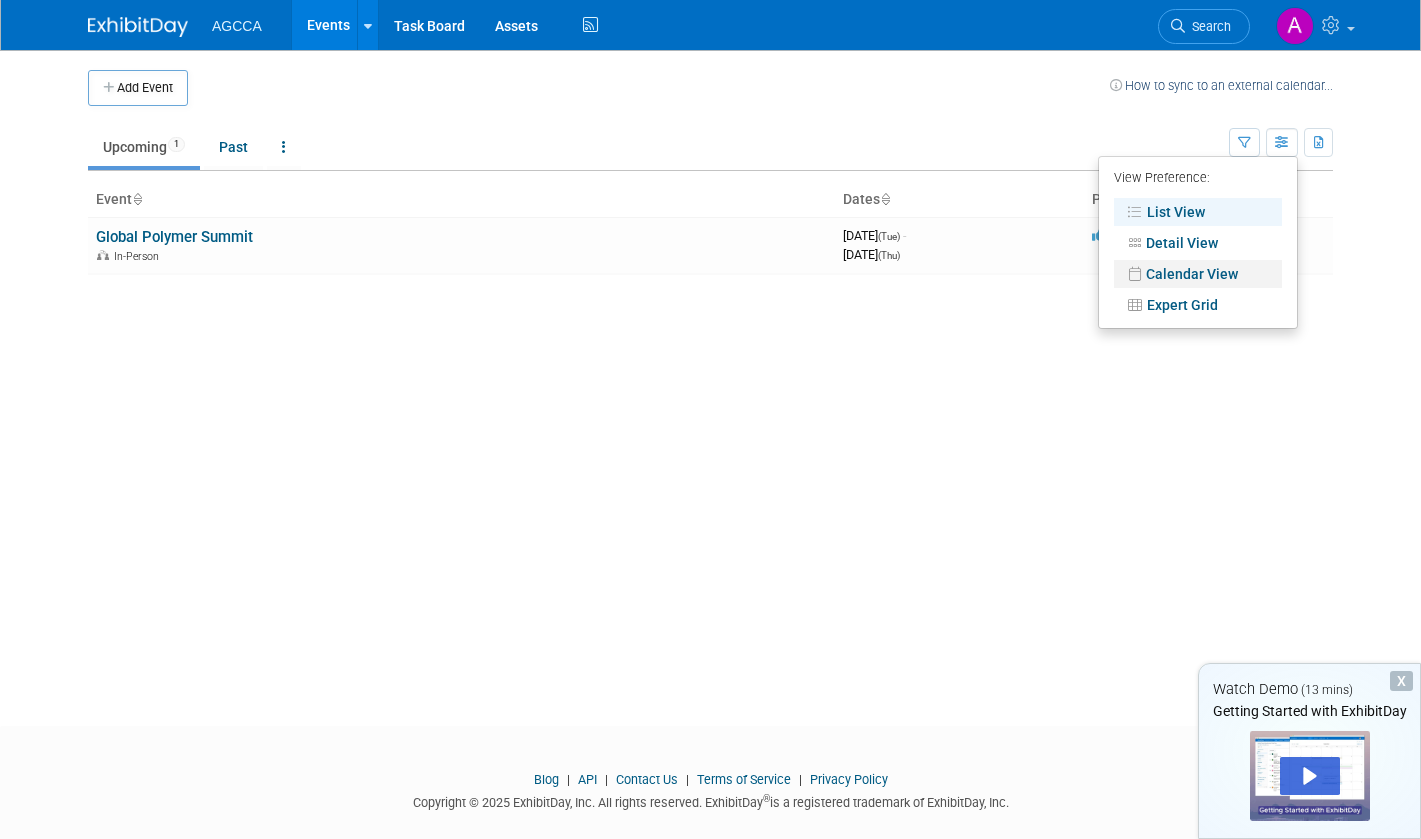 click on "Calendar View" at bounding box center (1198, 274) 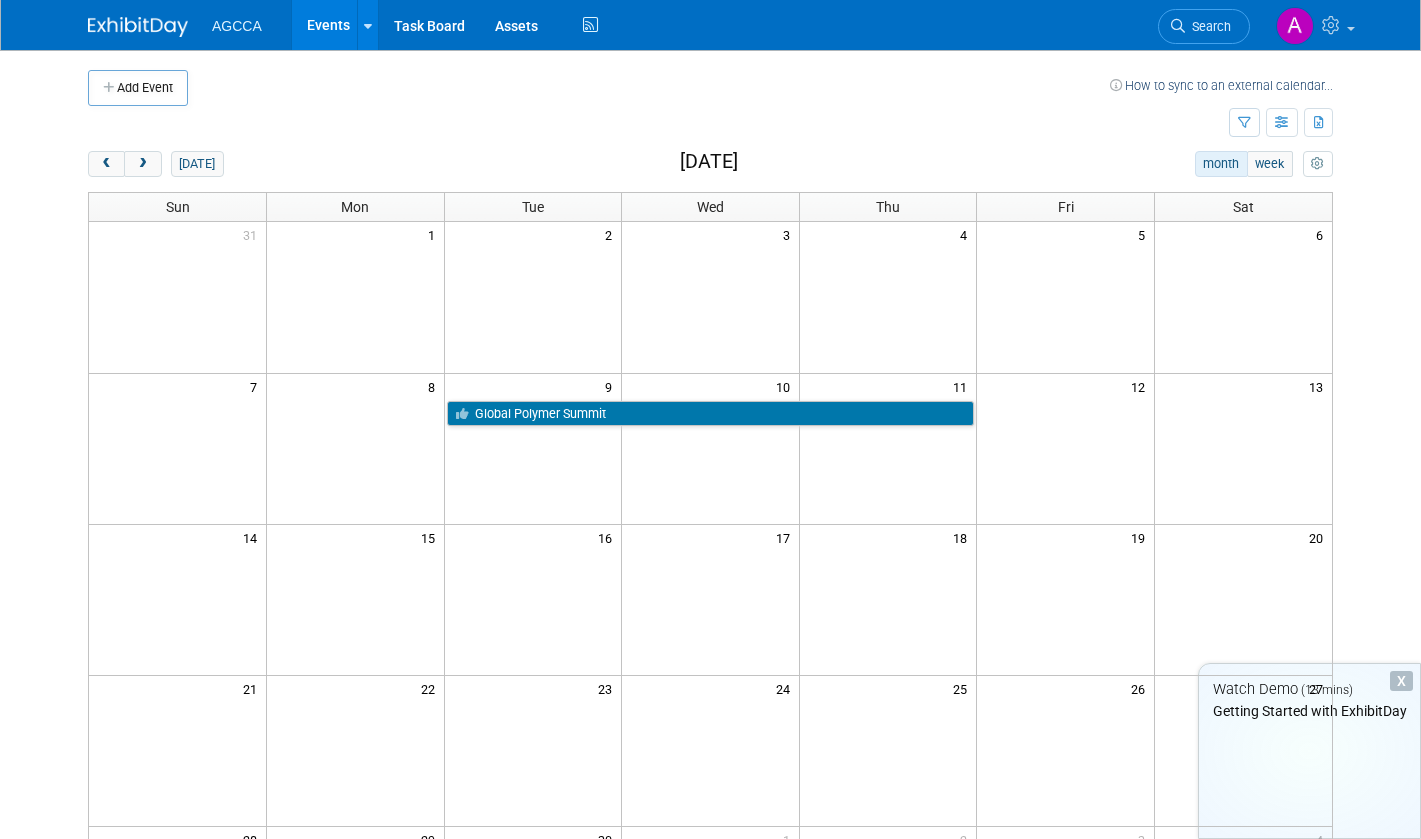 scroll, scrollTop: 0, scrollLeft: 0, axis: both 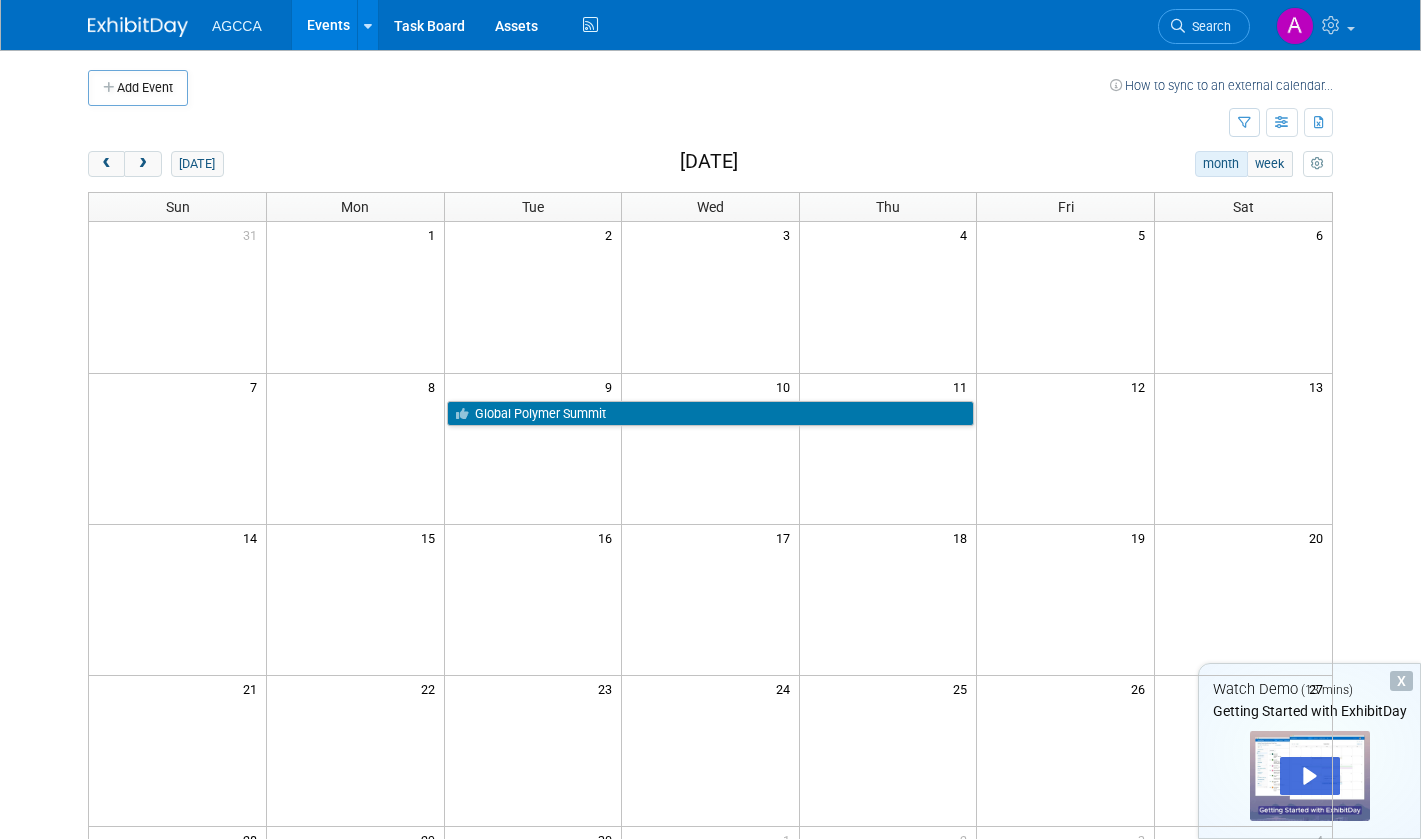click at bounding box center (1282, 122) 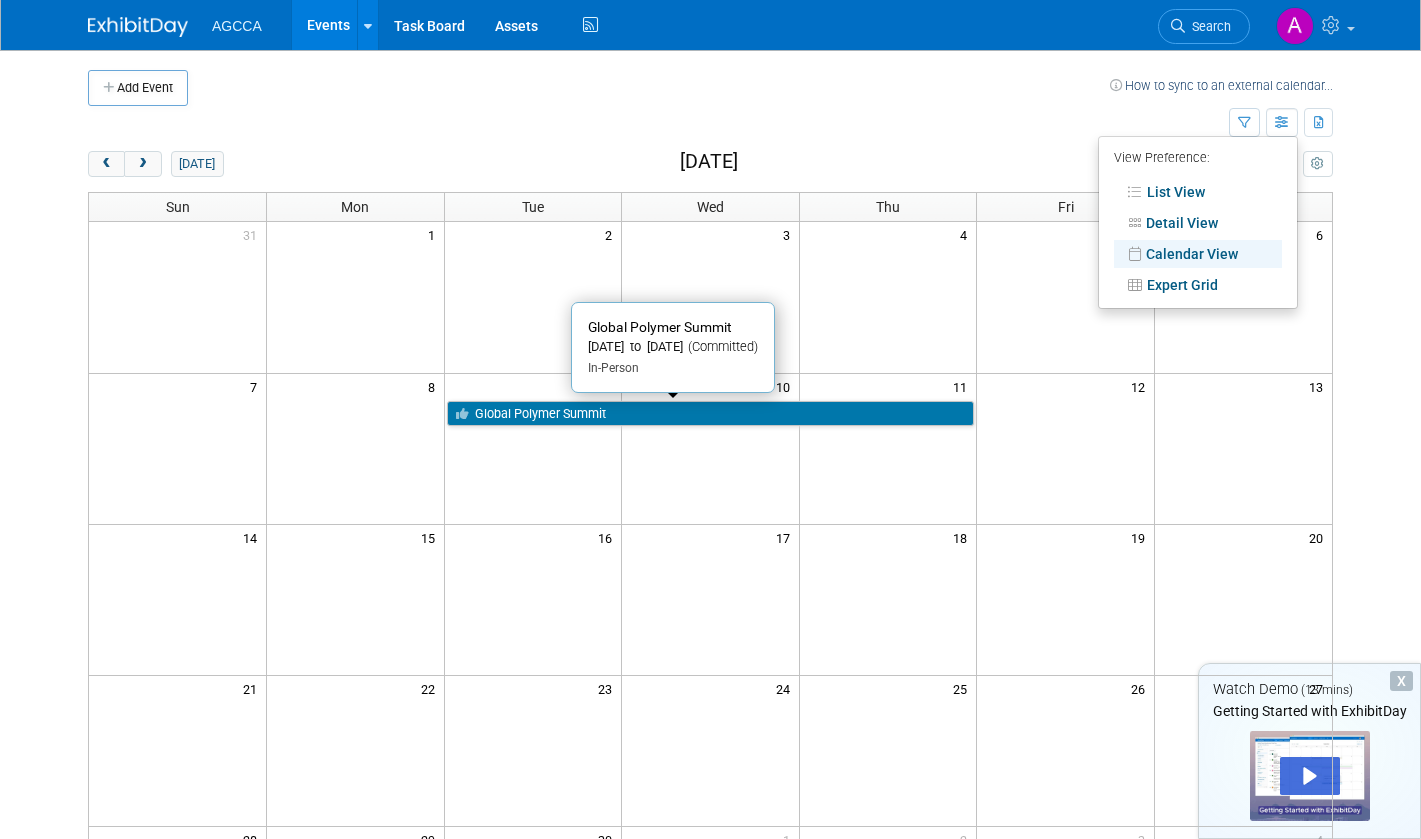 click on "Global Polymer Summit" at bounding box center [711, 414] 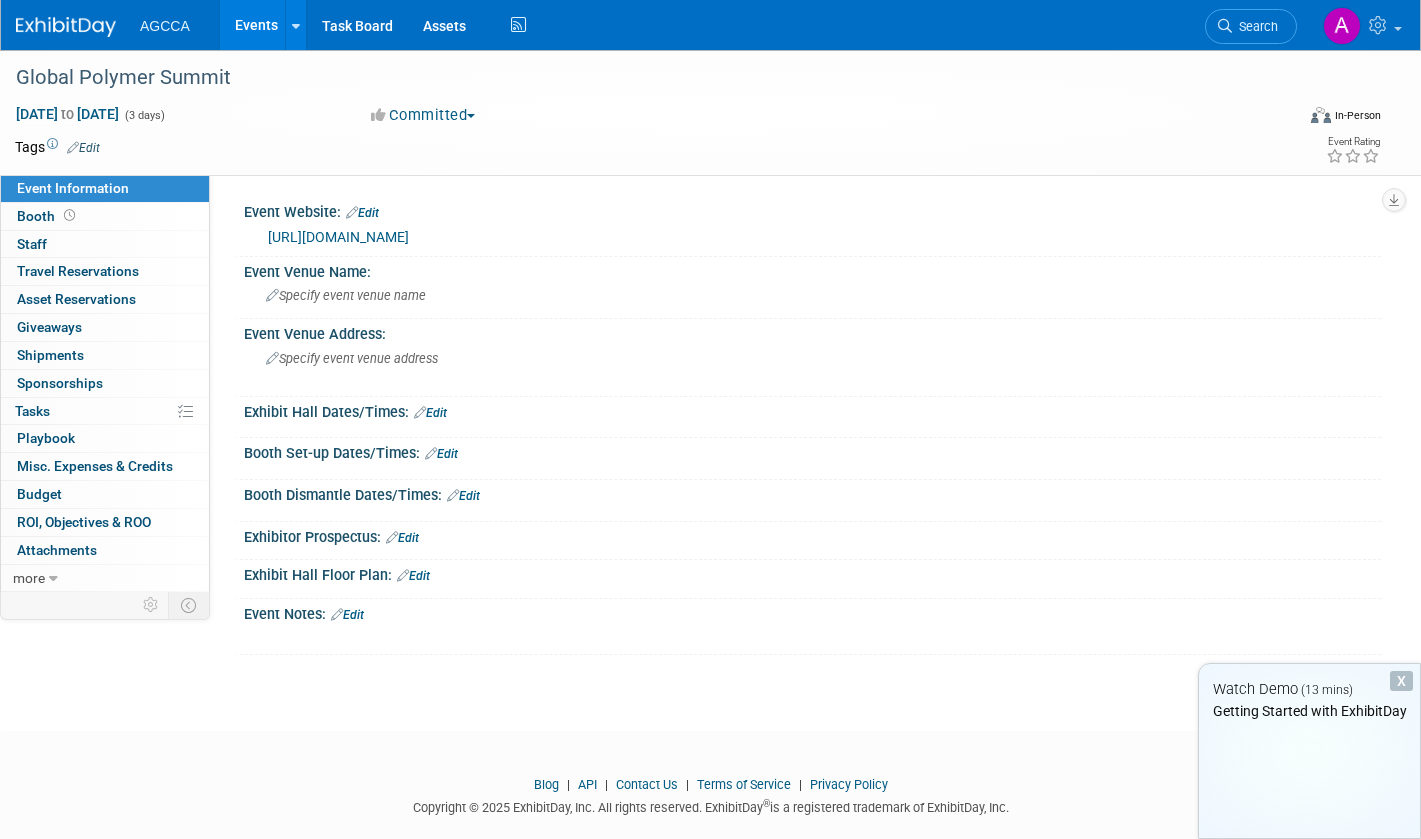 scroll, scrollTop: 0, scrollLeft: 0, axis: both 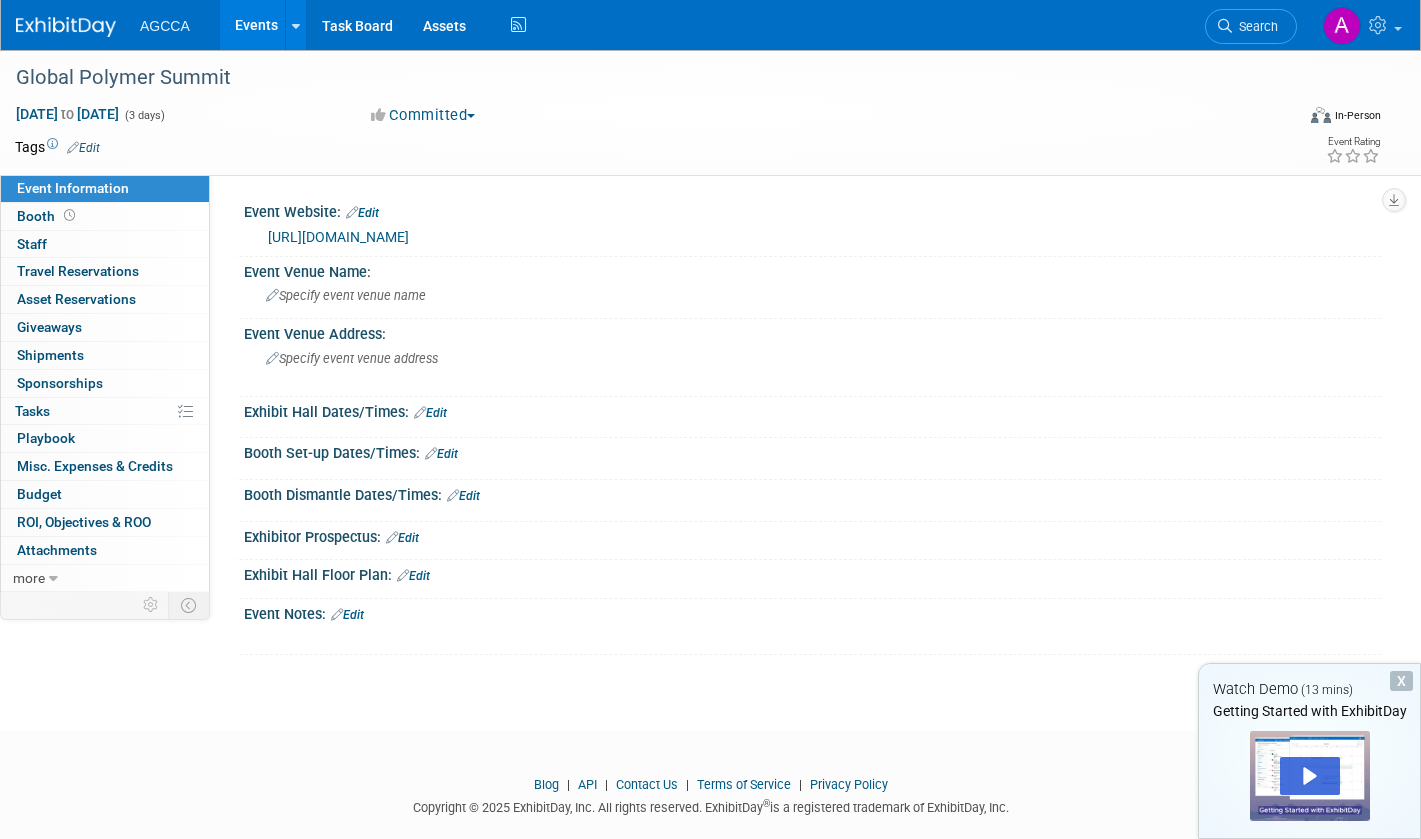 click on "0
Staff 0" at bounding box center [105, 244] 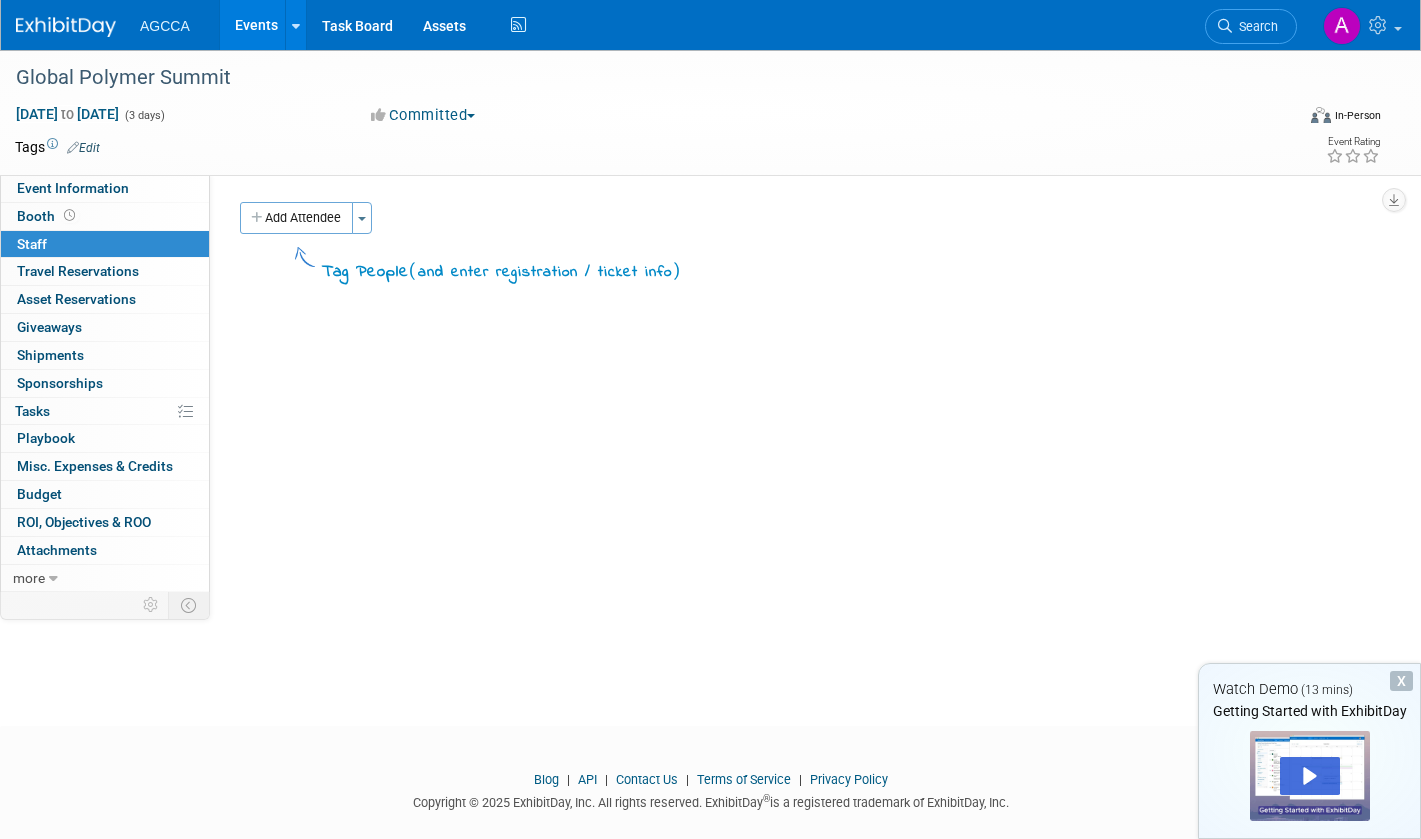 click on "Add Attendee" at bounding box center (296, 218) 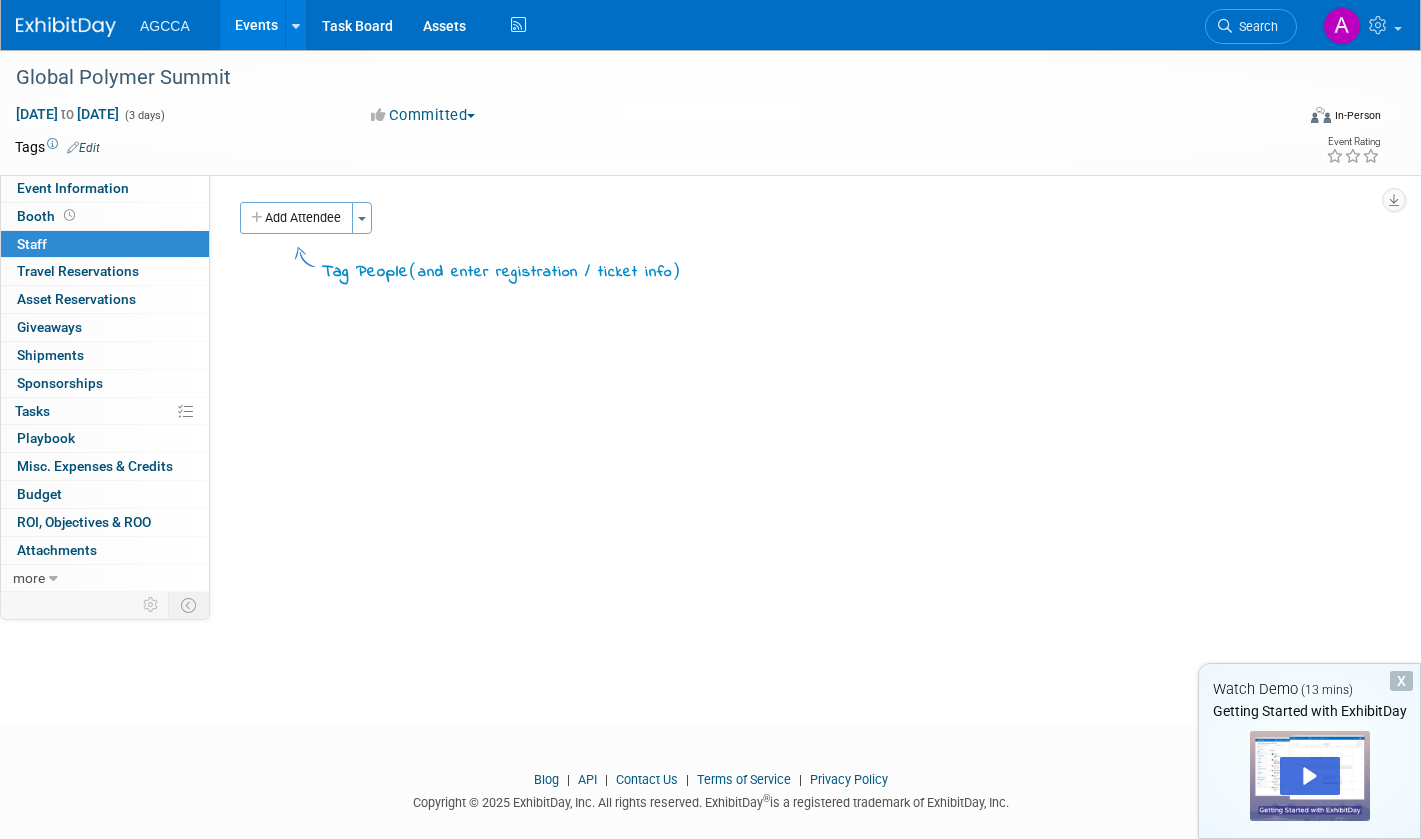 select on "595b8f42-2b34-481b-9f90-dab7b36b9a71" 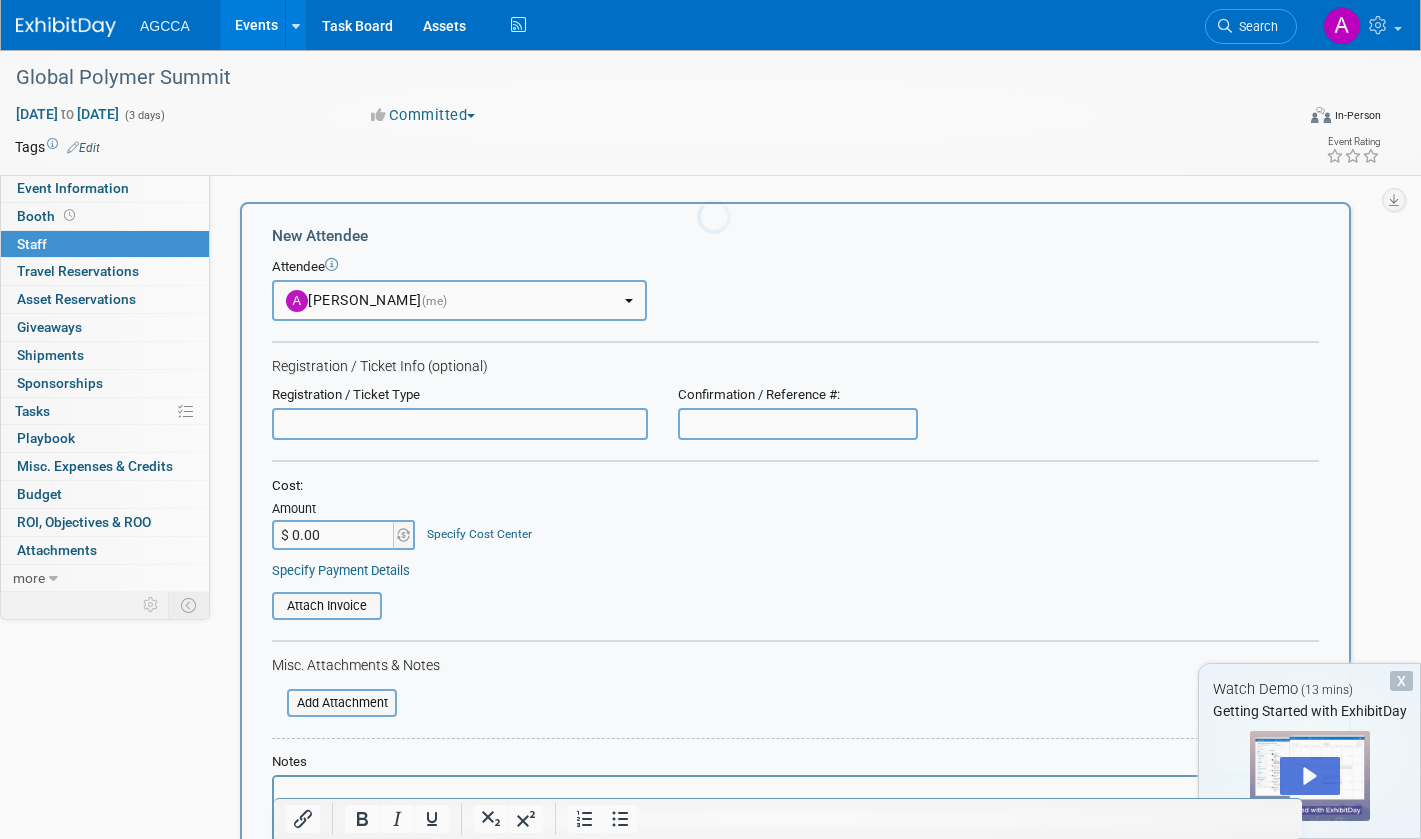 scroll, scrollTop: 0, scrollLeft: 0, axis: both 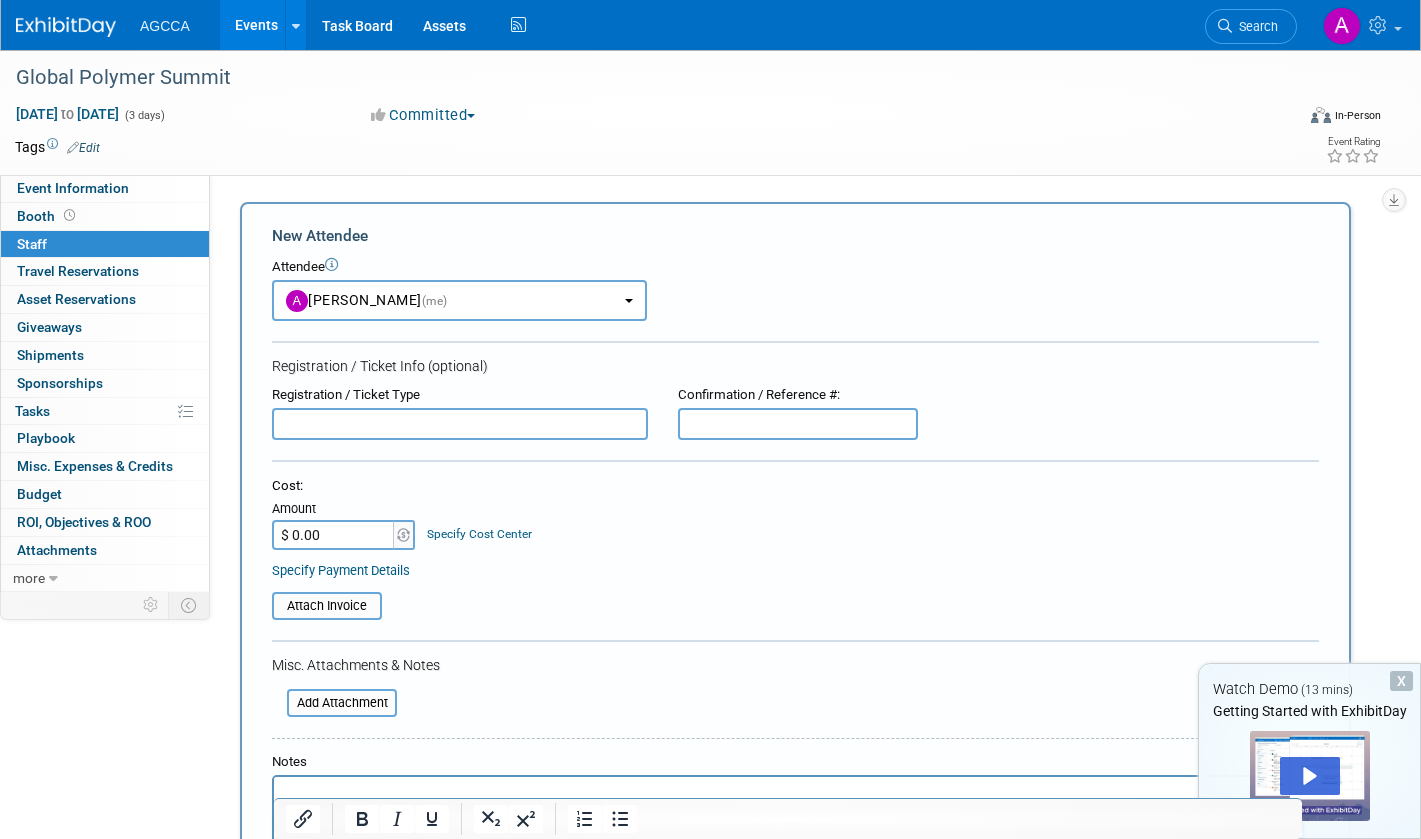 click on "Specify Payment Details" at bounding box center [795, 570] 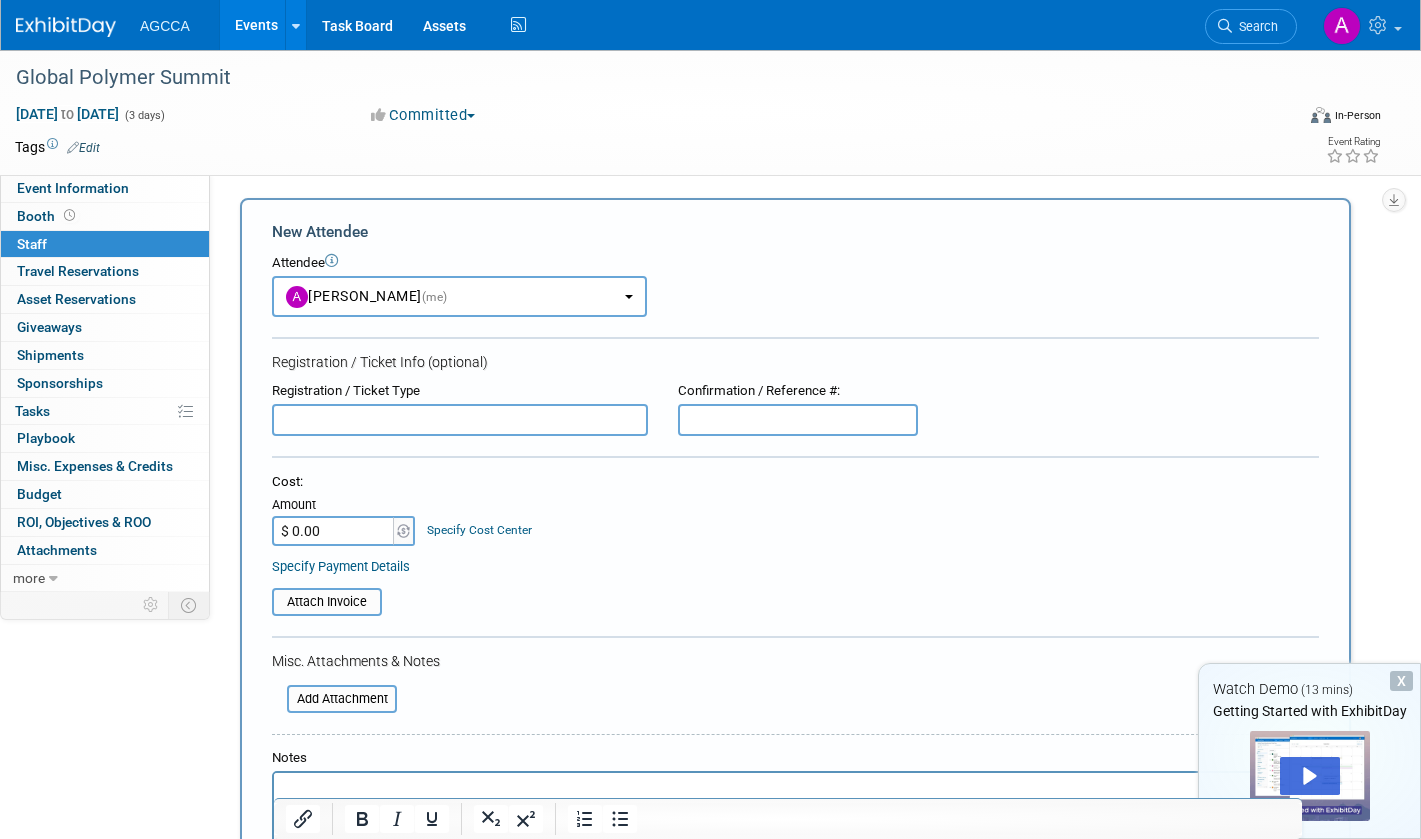 scroll, scrollTop: 0, scrollLeft: 0, axis: both 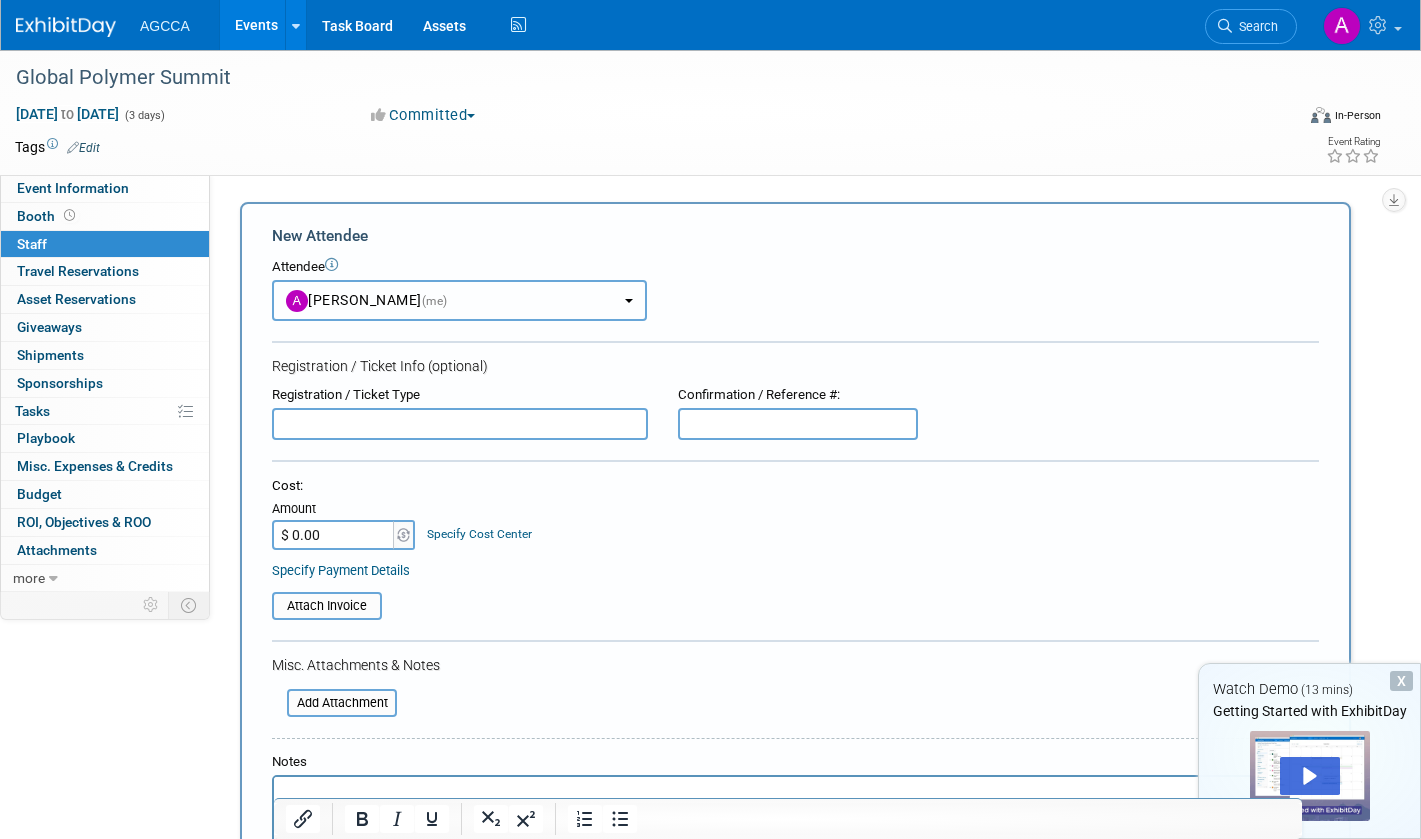 click at bounding box center (629, 301) 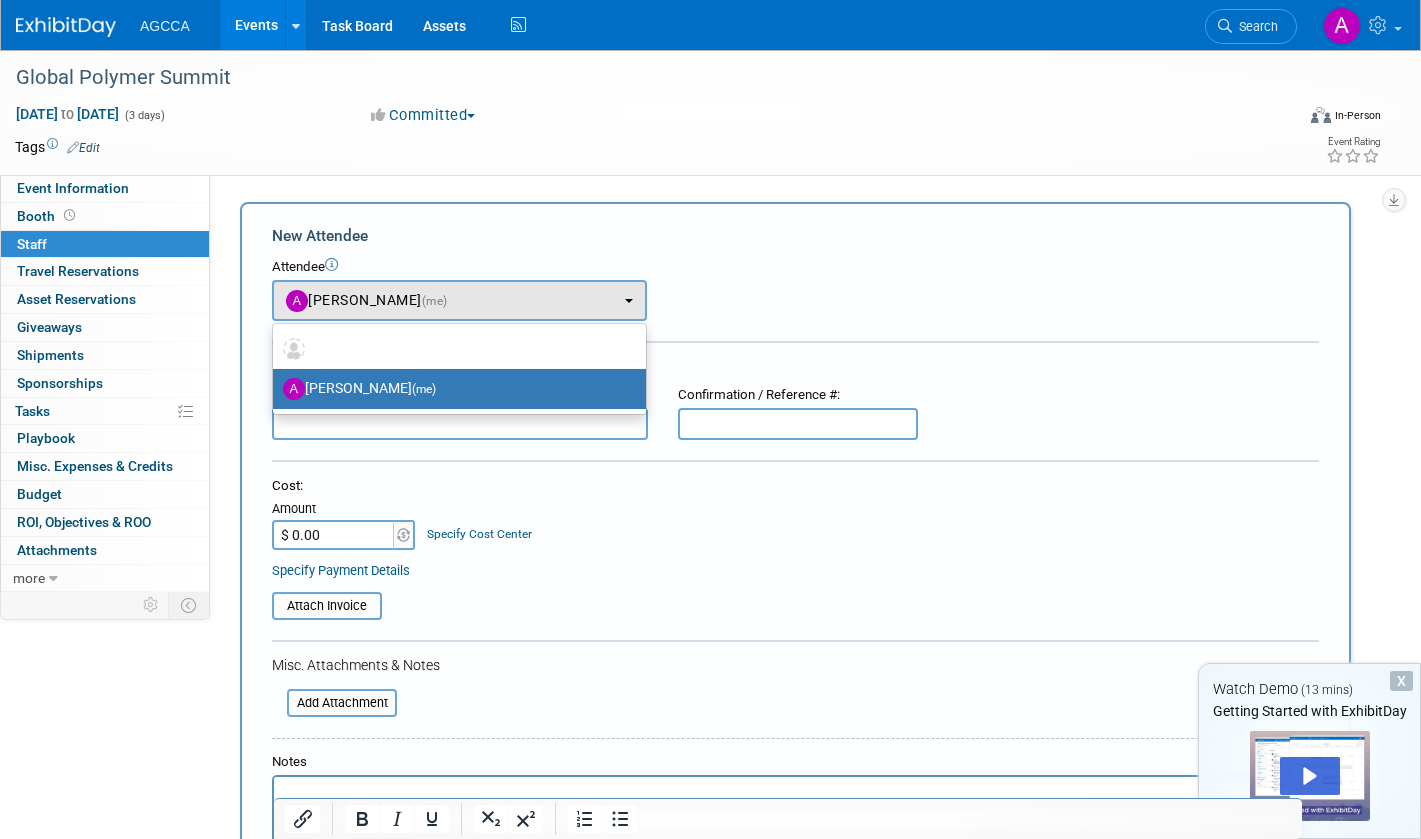 click on "New Attendee" at bounding box center [795, 236] 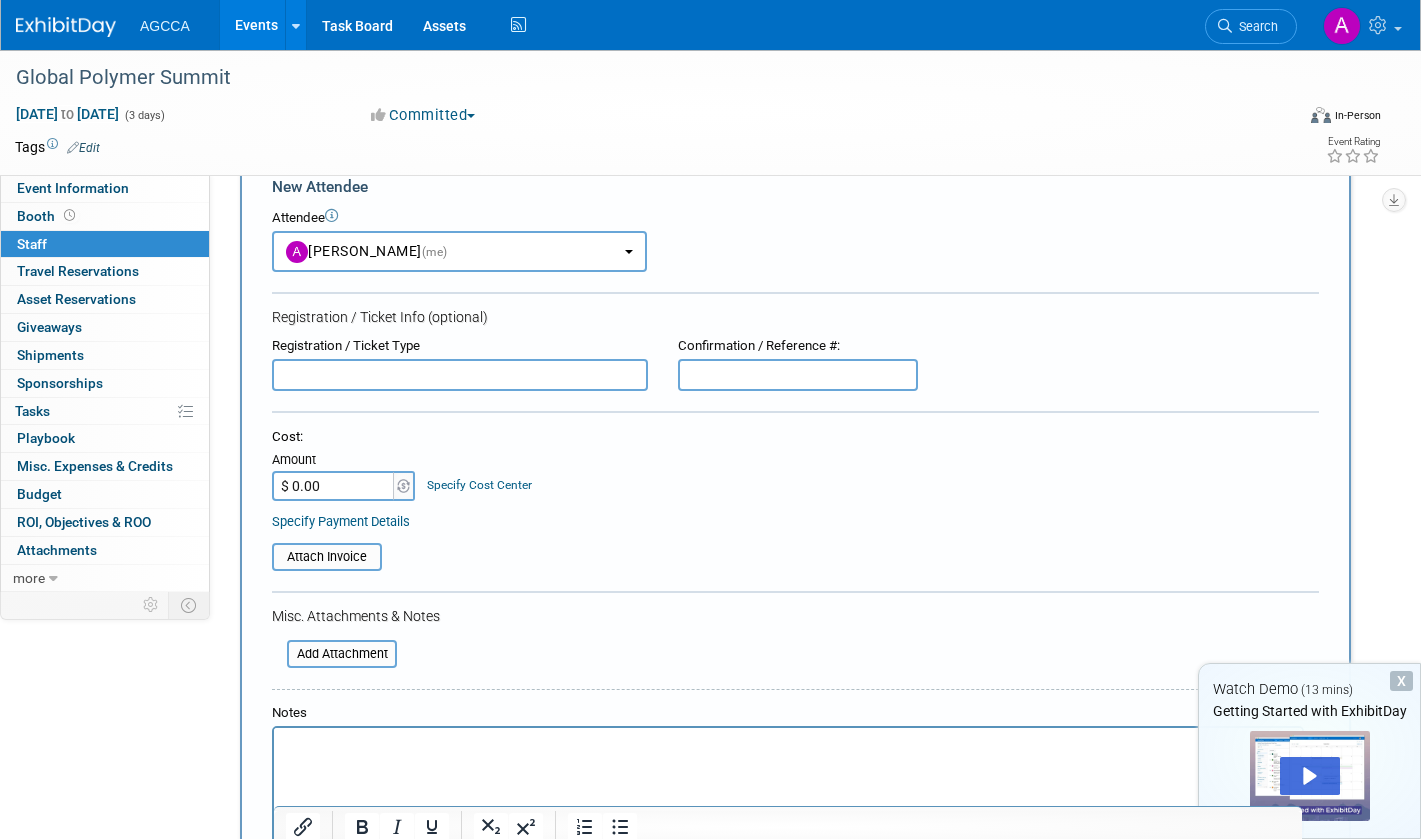 scroll, scrollTop: 0, scrollLeft: 0, axis: both 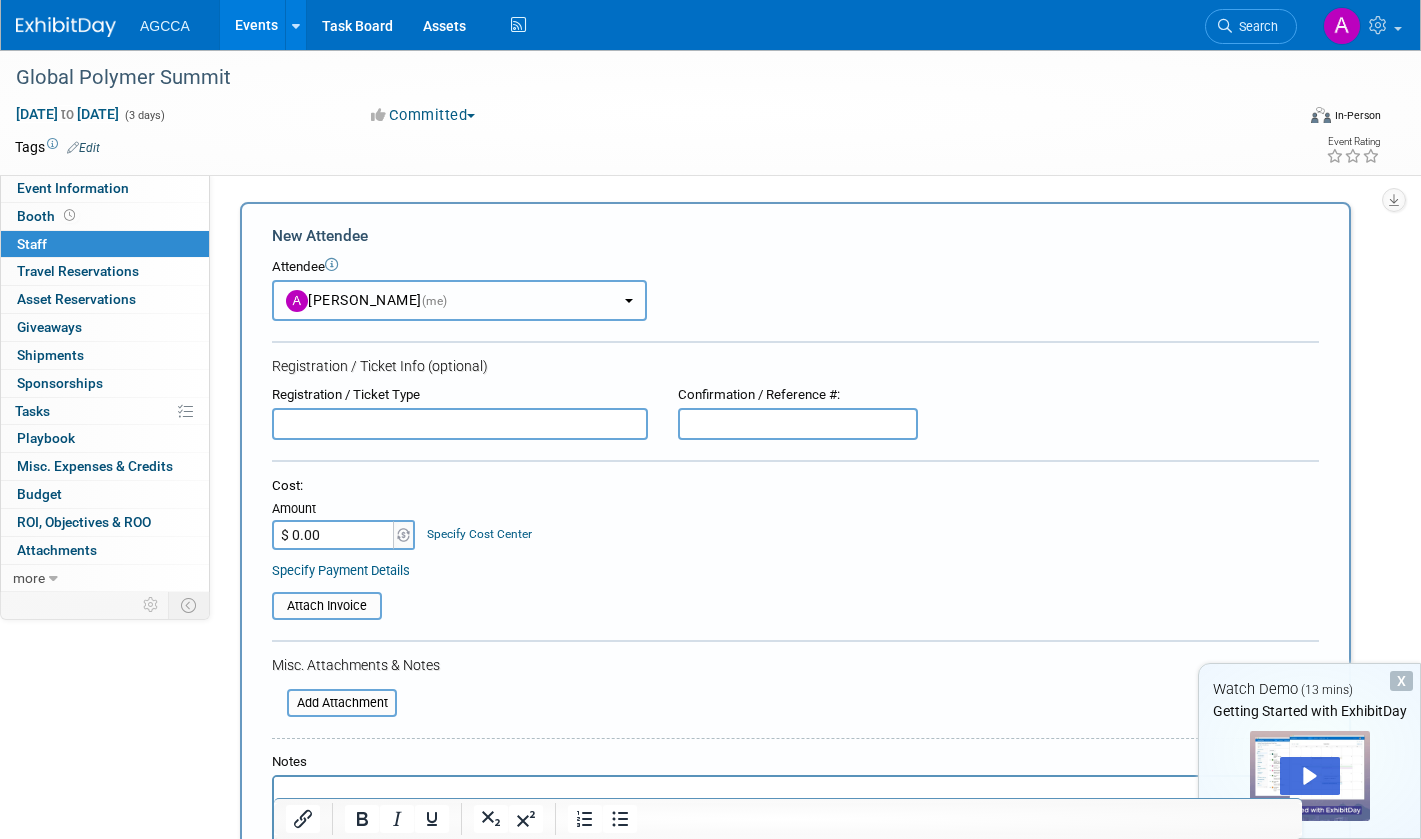 click on "Alyssa Gohn
(me)" at bounding box center [459, 300] 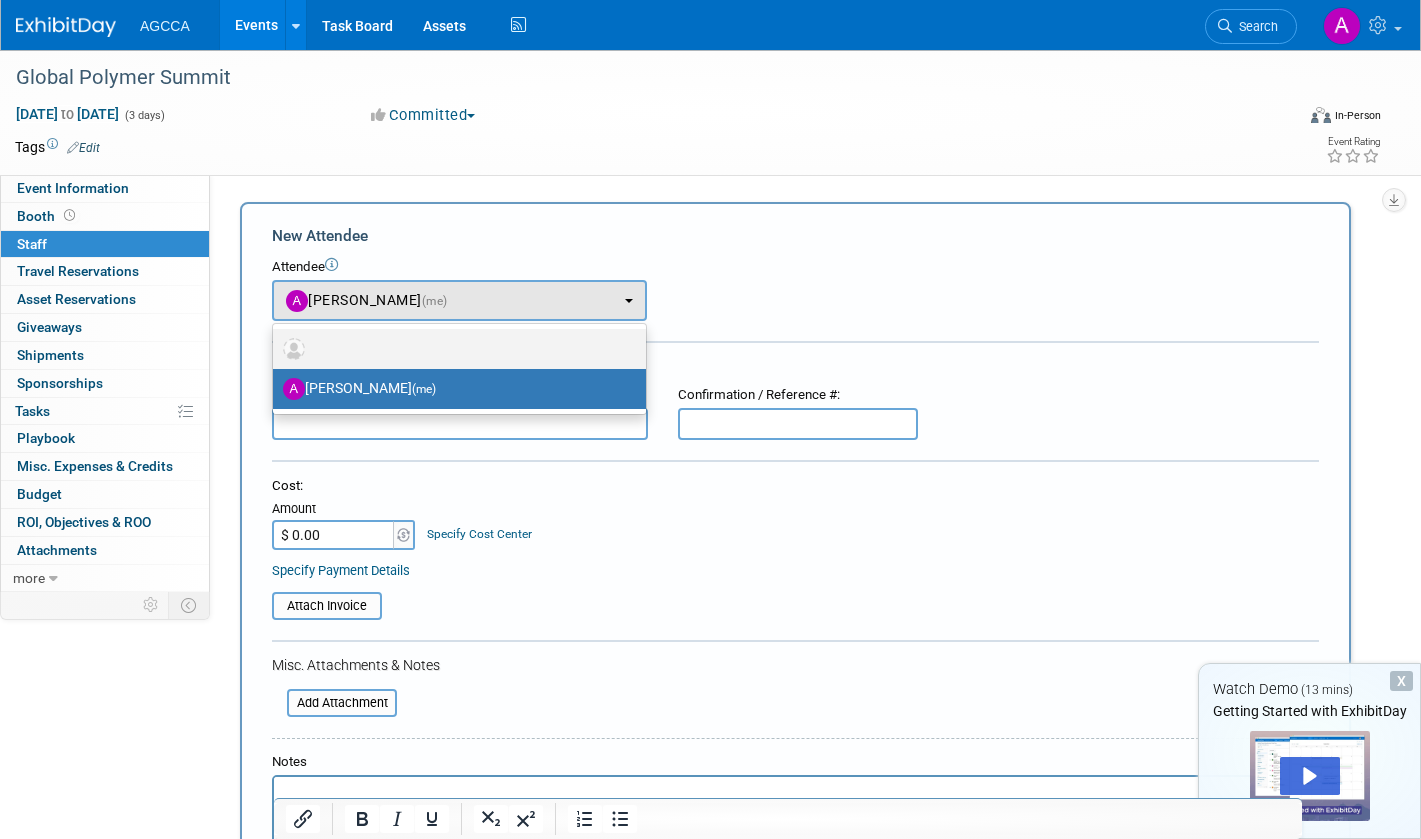 click at bounding box center [454, 349] 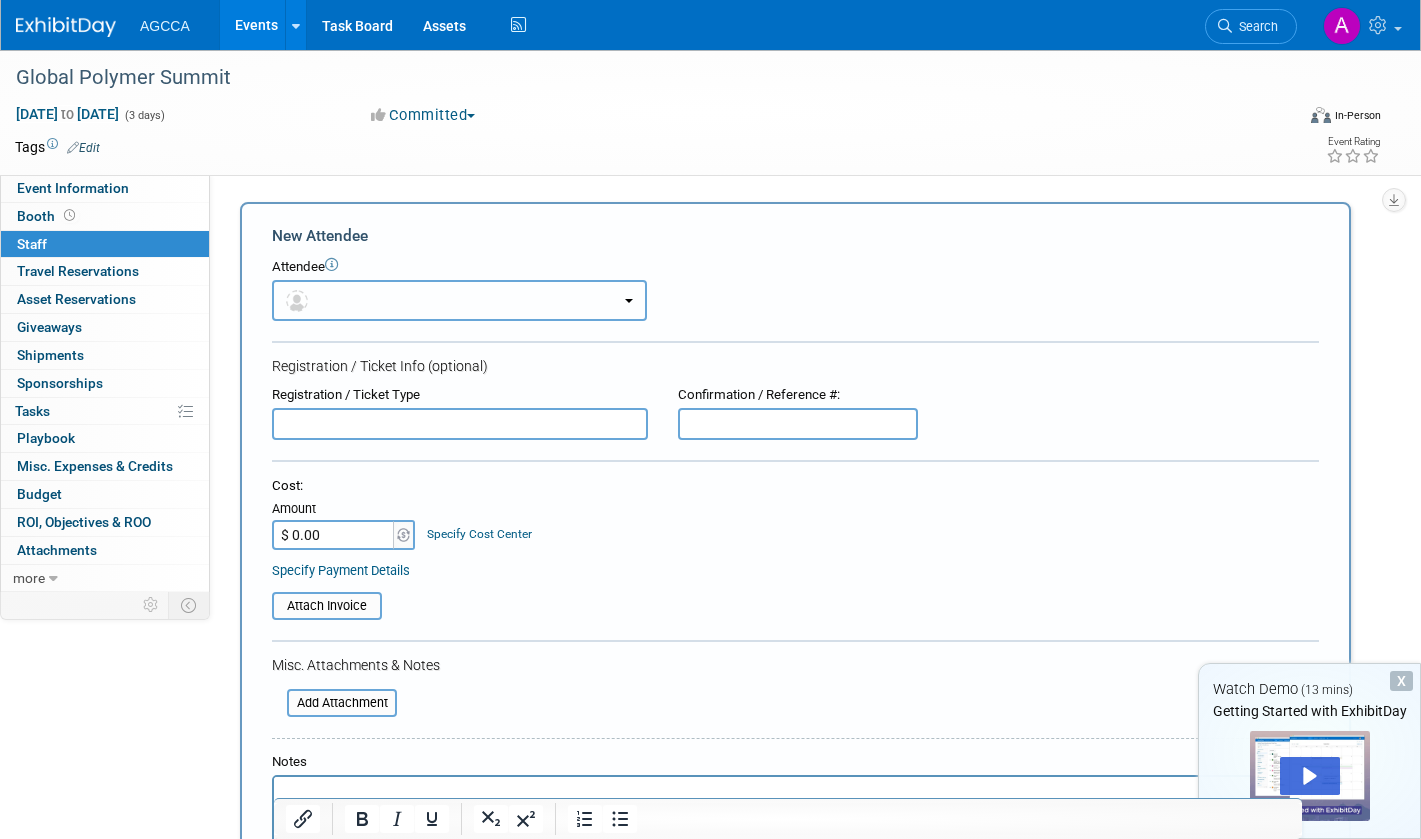click at bounding box center [459, 300] 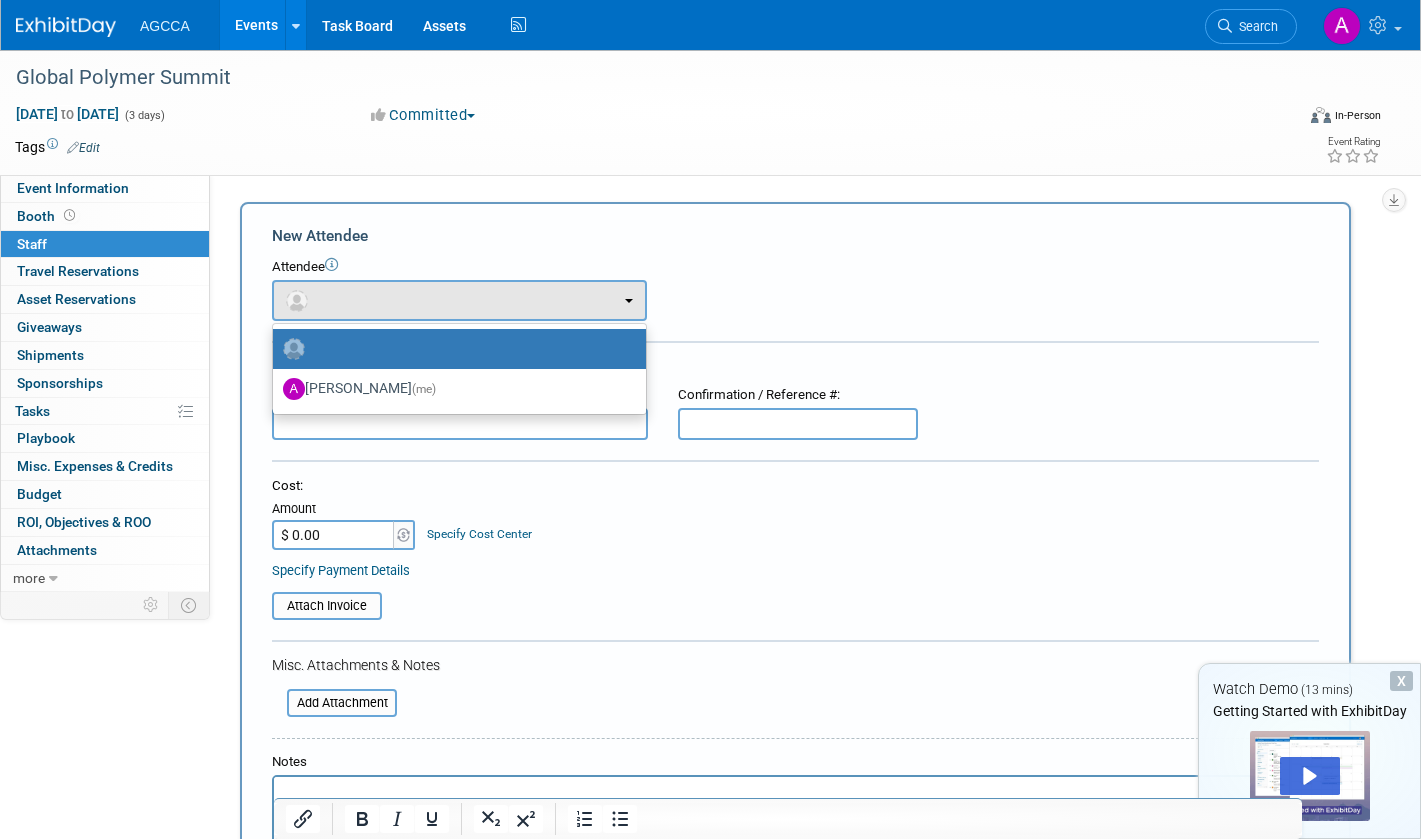 click at bounding box center (454, 349) 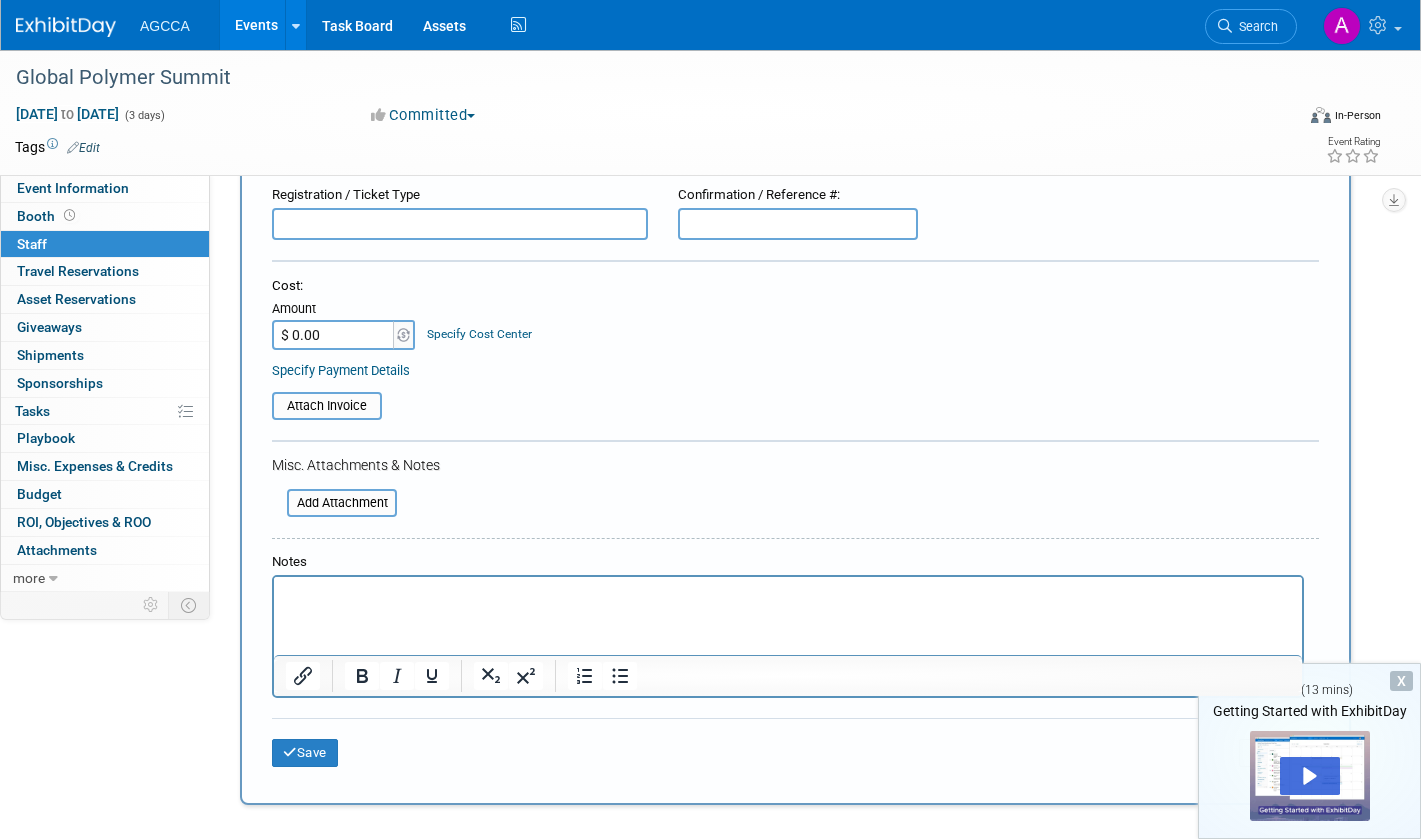 scroll, scrollTop: 0, scrollLeft: 0, axis: both 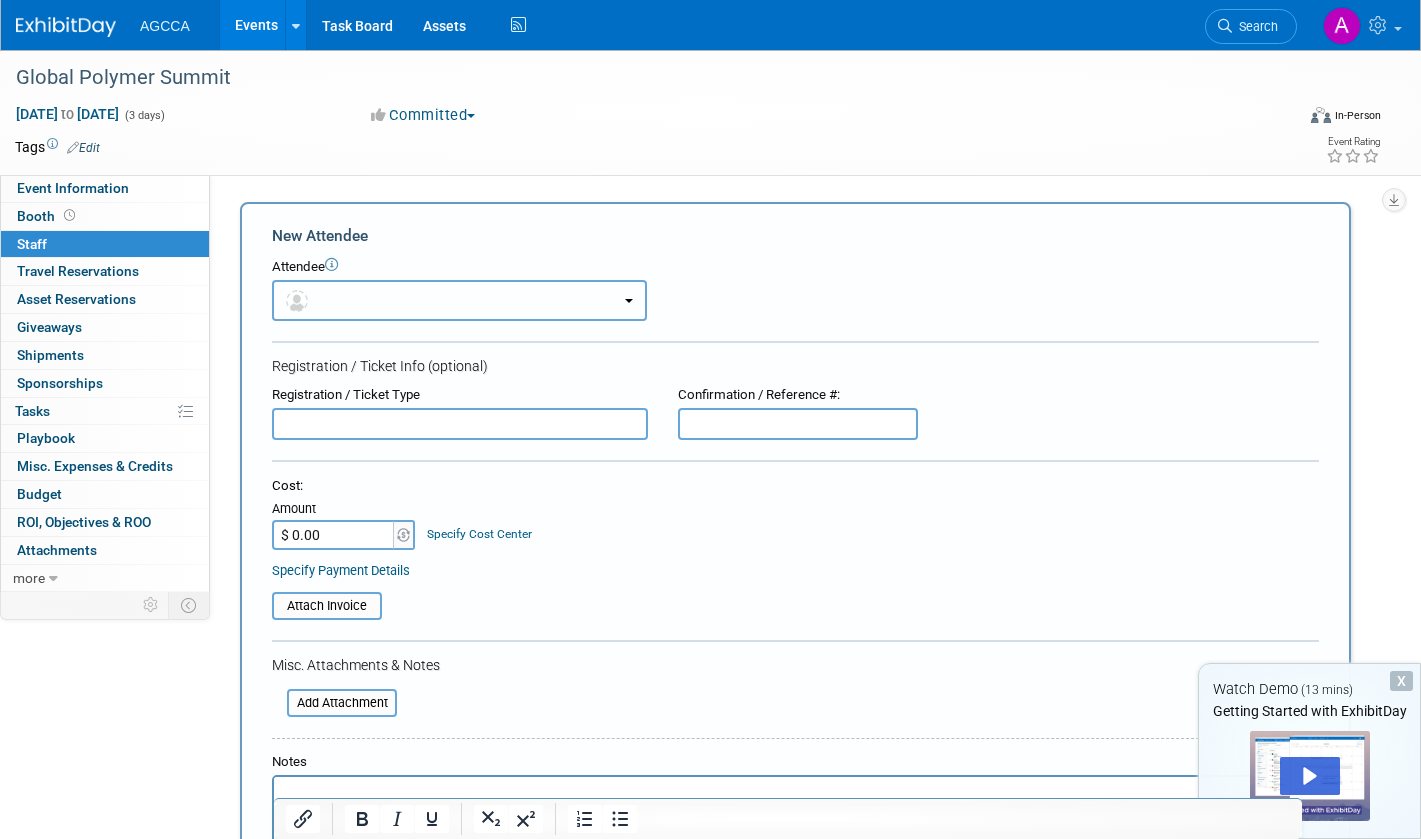 click at bounding box center [459, 300] 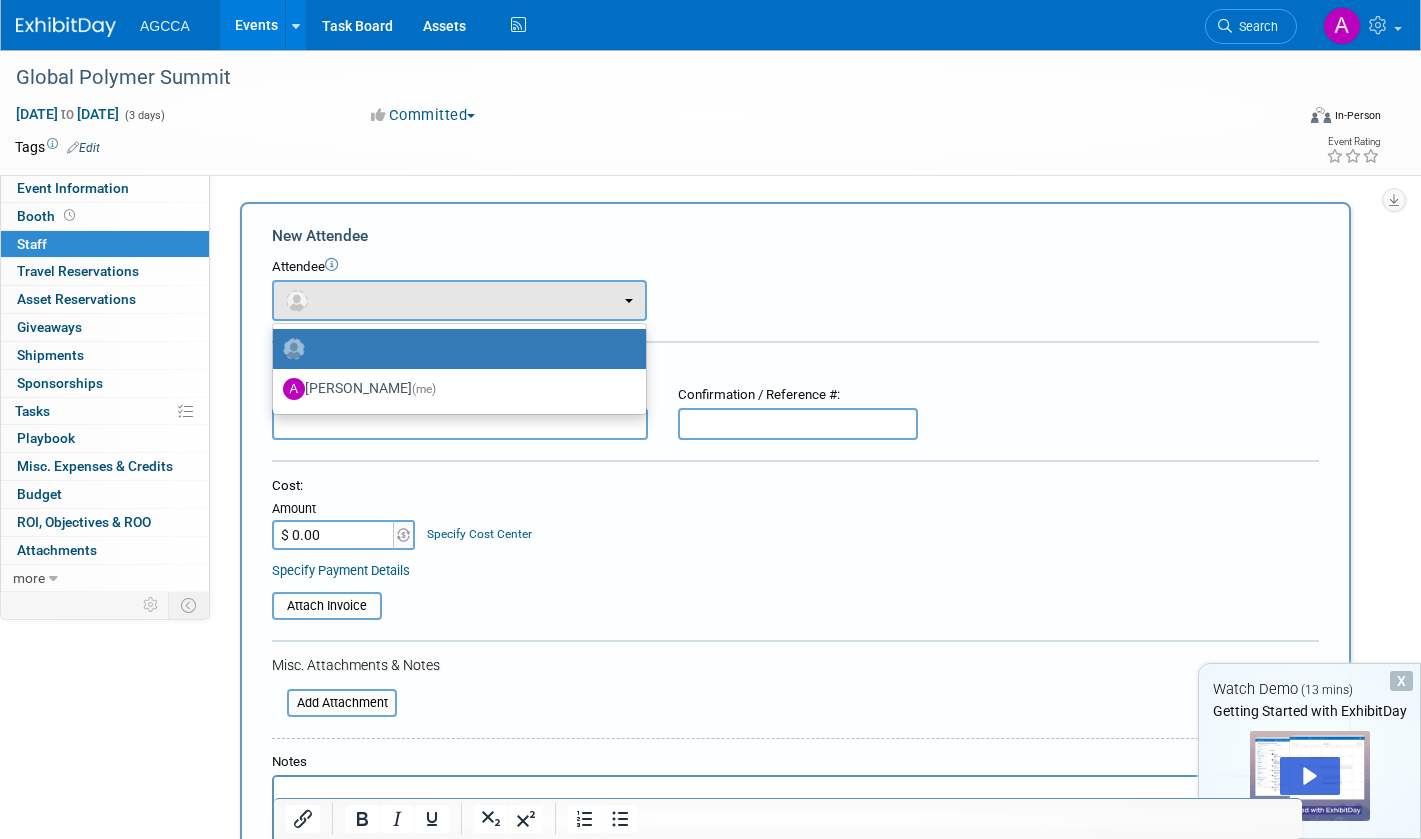 click on "Attendee" at bounding box center (795, 267) 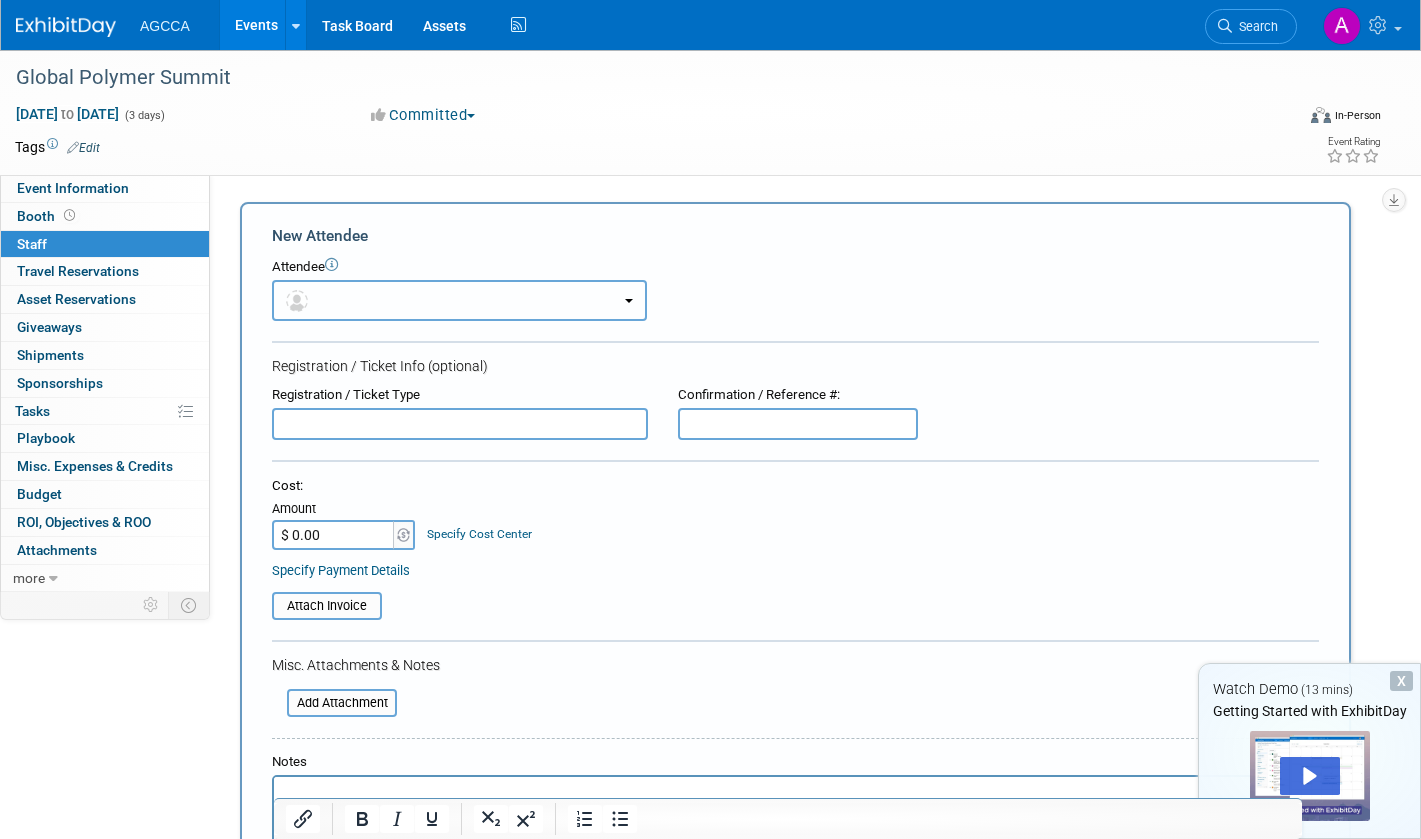 click at bounding box center (459, 300) 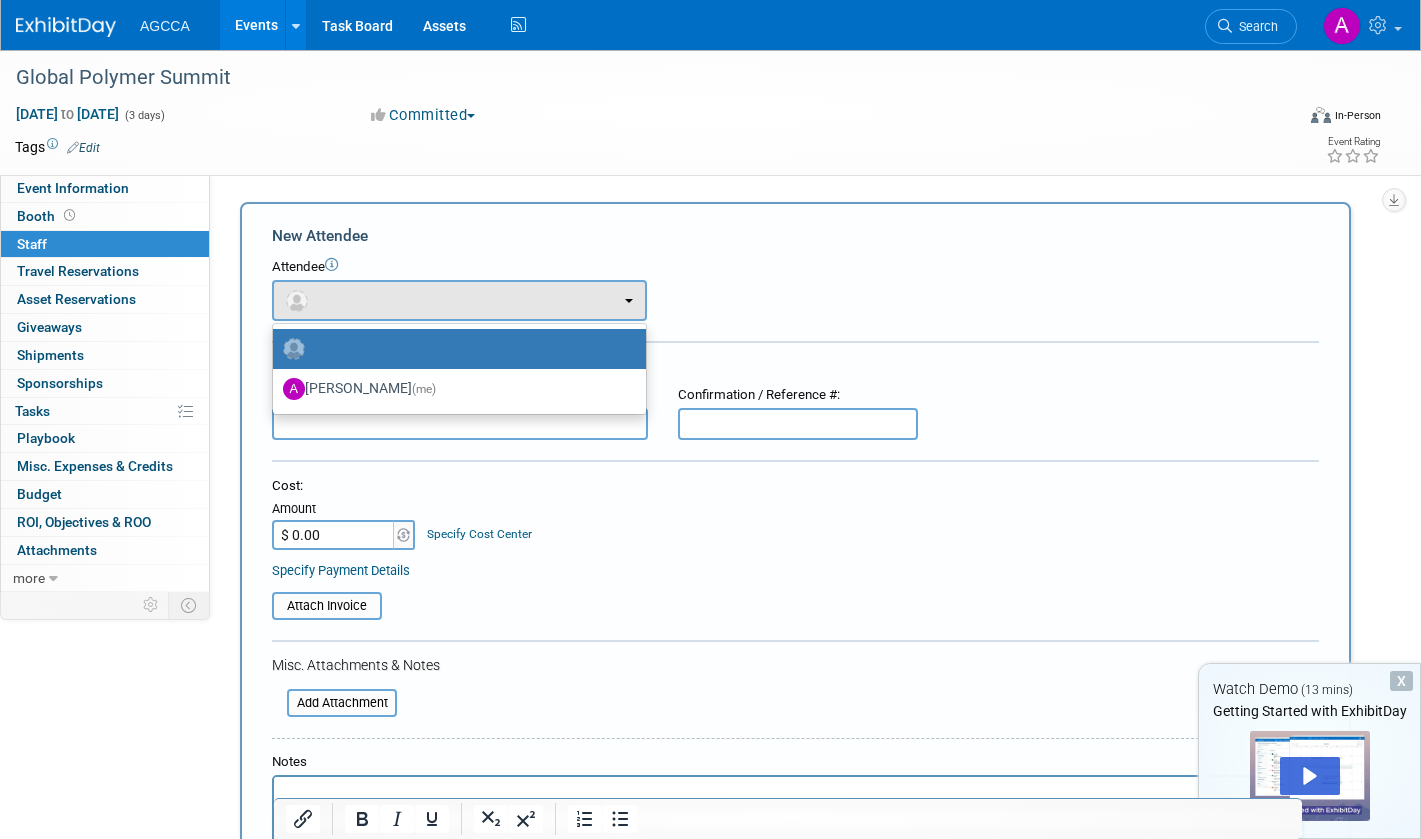 click on "Attendee" at bounding box center [795, 267] 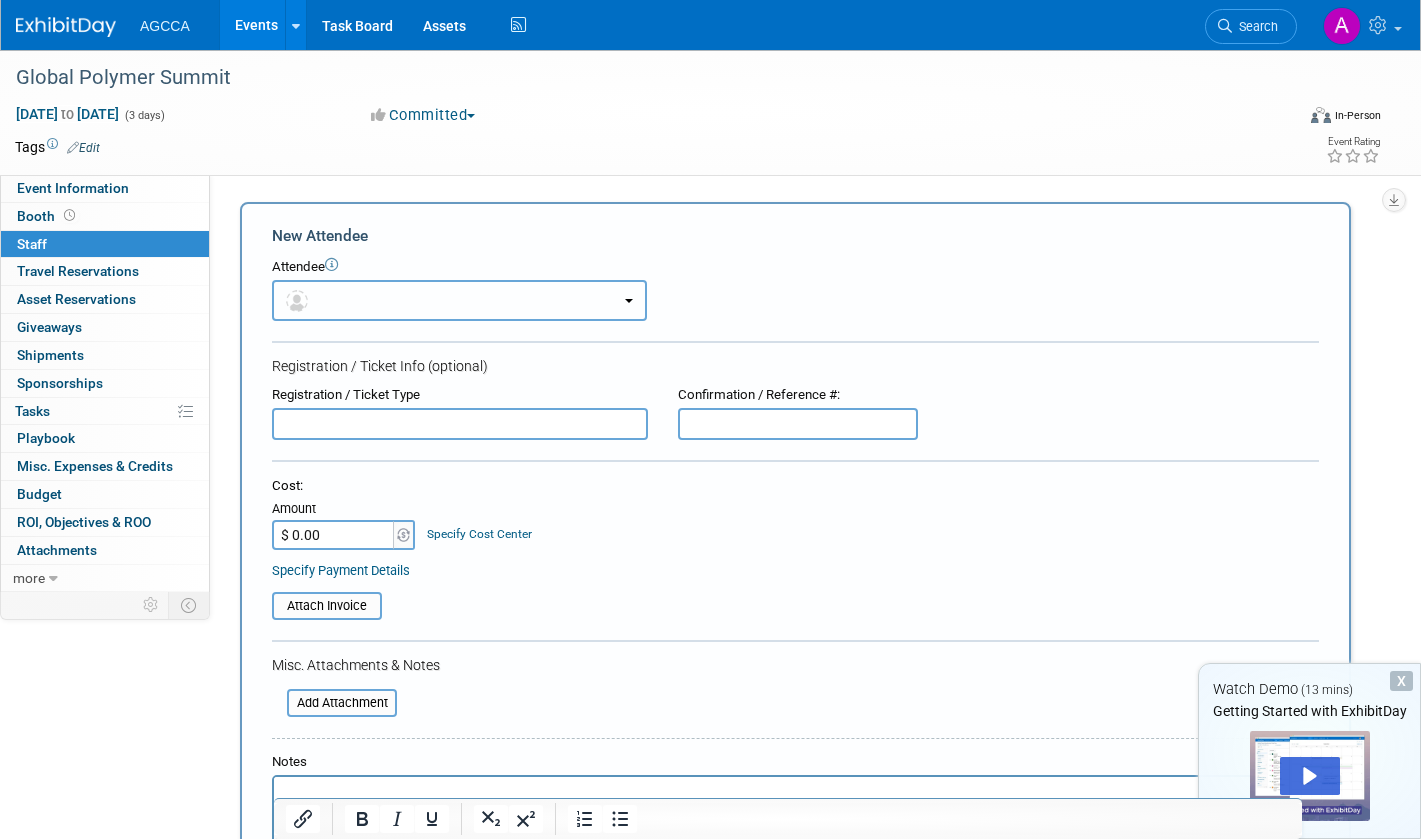 click at bounding box center (459, 300) 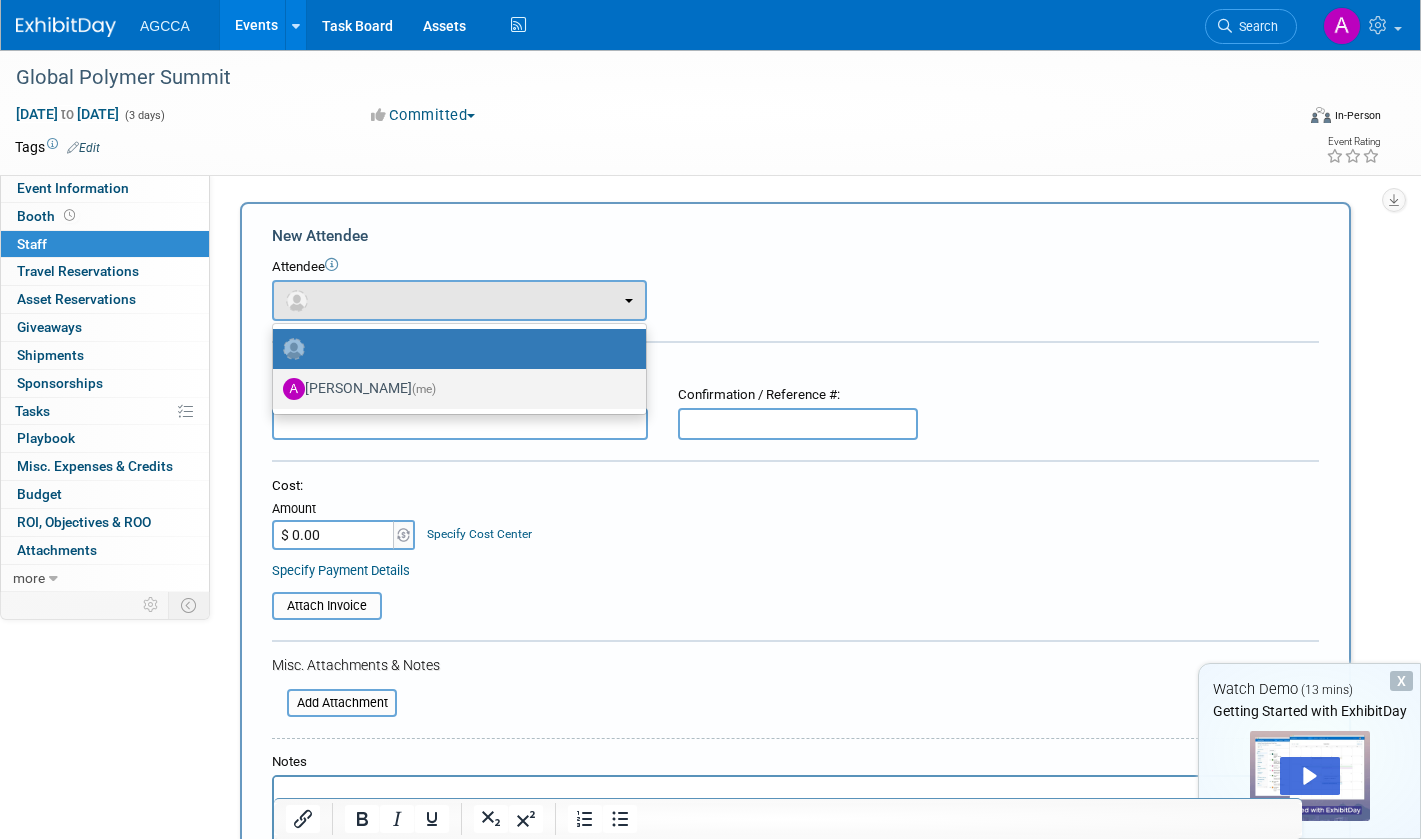 click on "Alyssa Gohn
(me)" at bounding box center [454, 389] 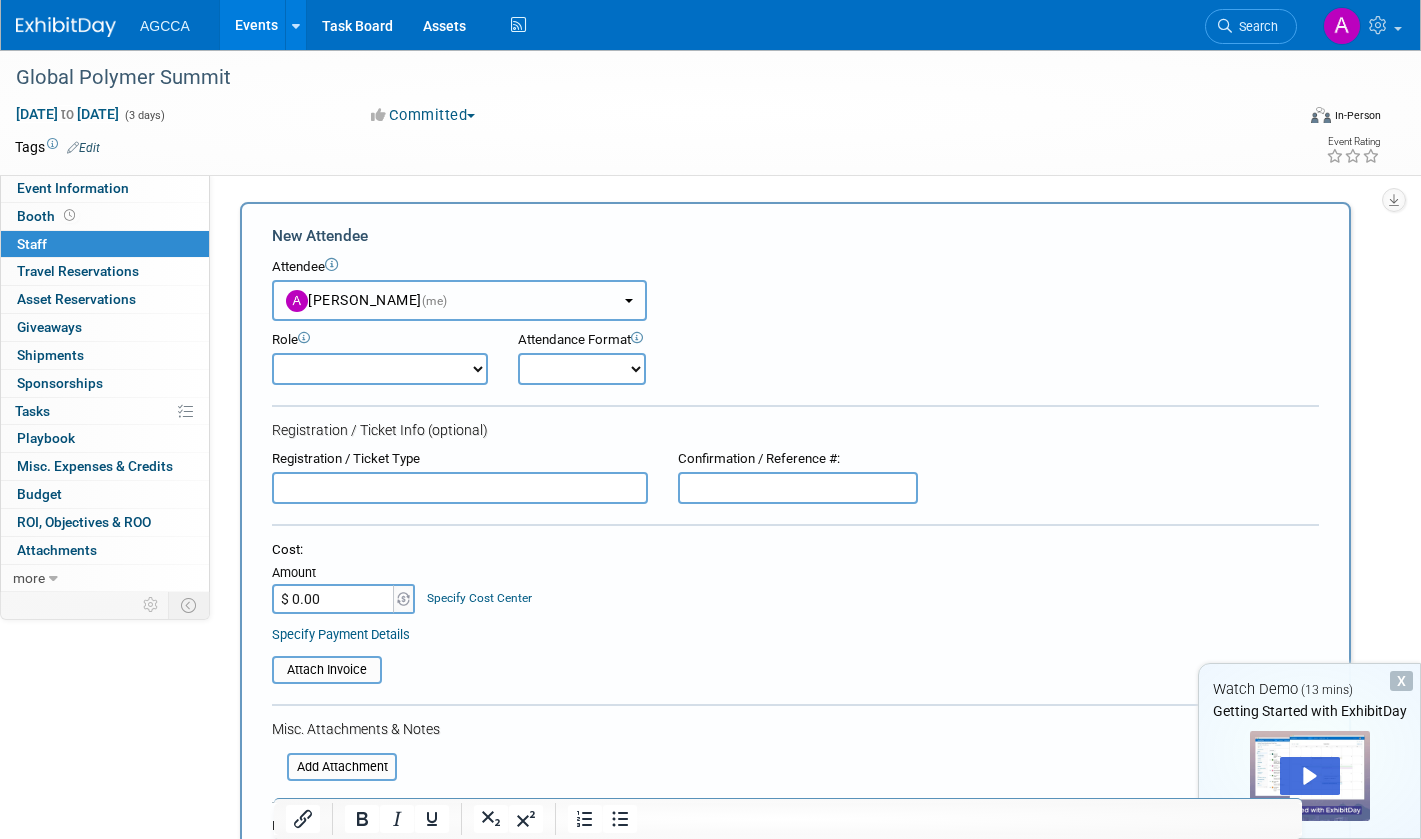 click on "Alyssa Gohn
(me)" at bounding box center [459, 300] 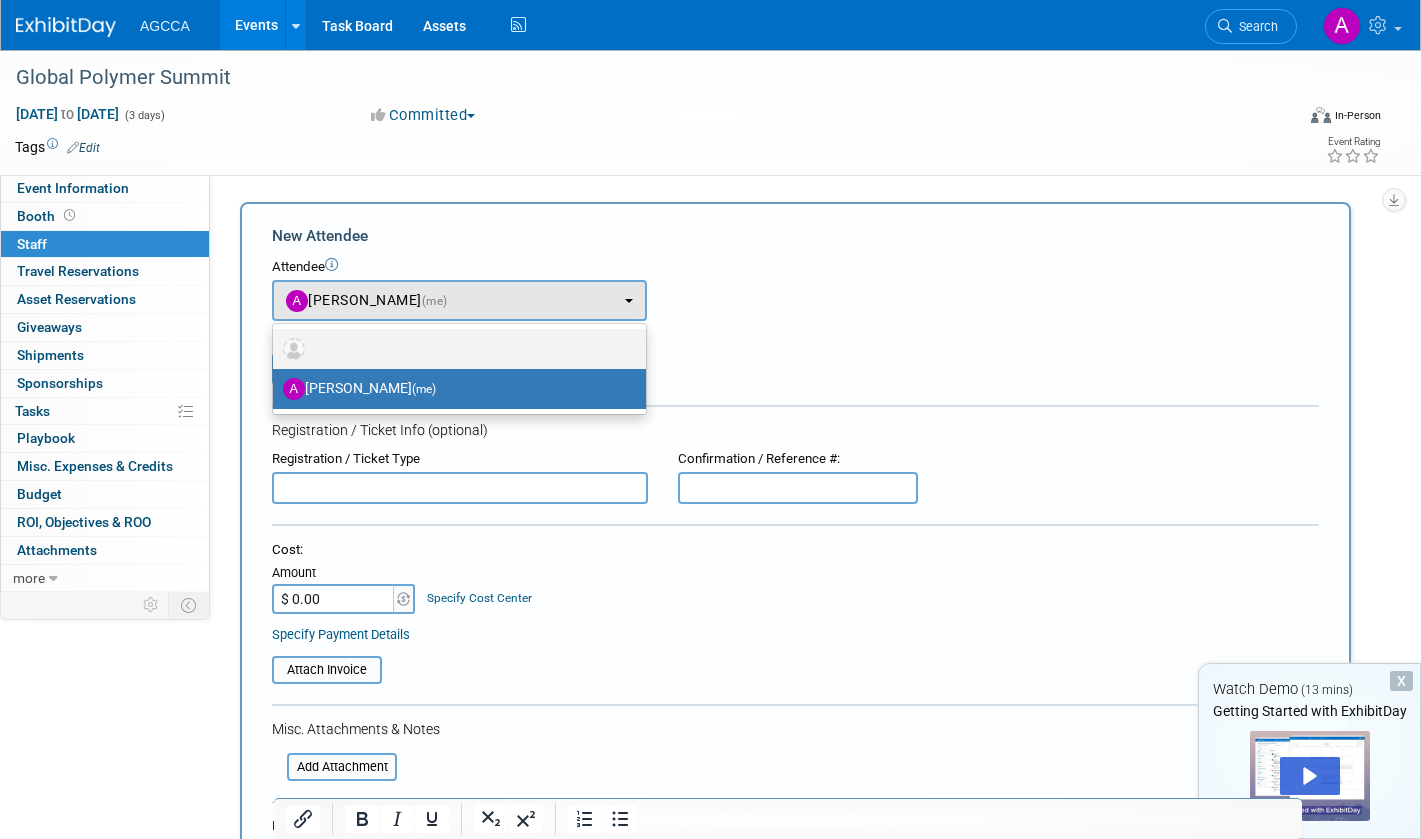 click at bounding box center (454, 349) 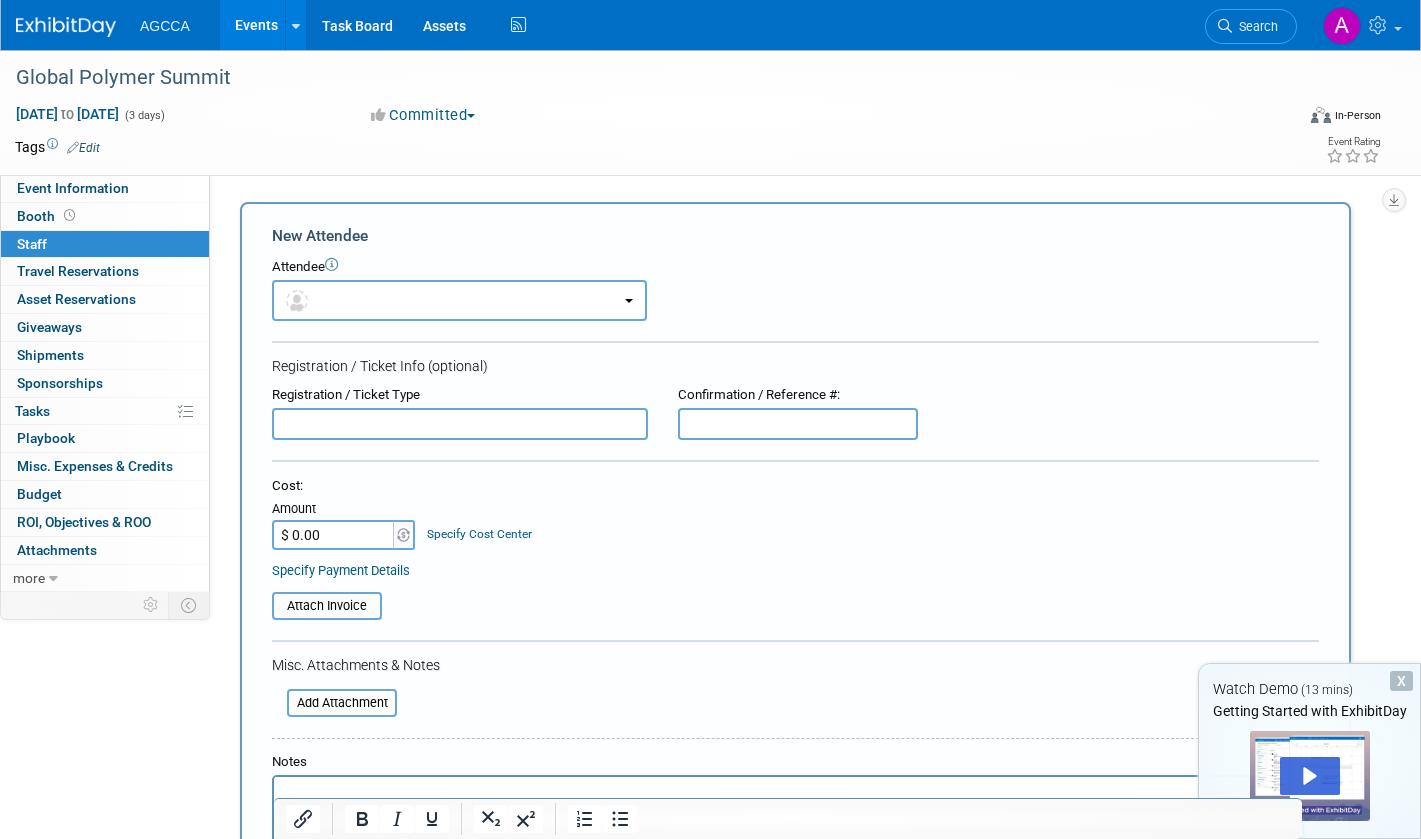 drag, startPoint x: 384, startPoint y: 302, endPoint x: 662, endPoint y: 234, distance: 286.19574 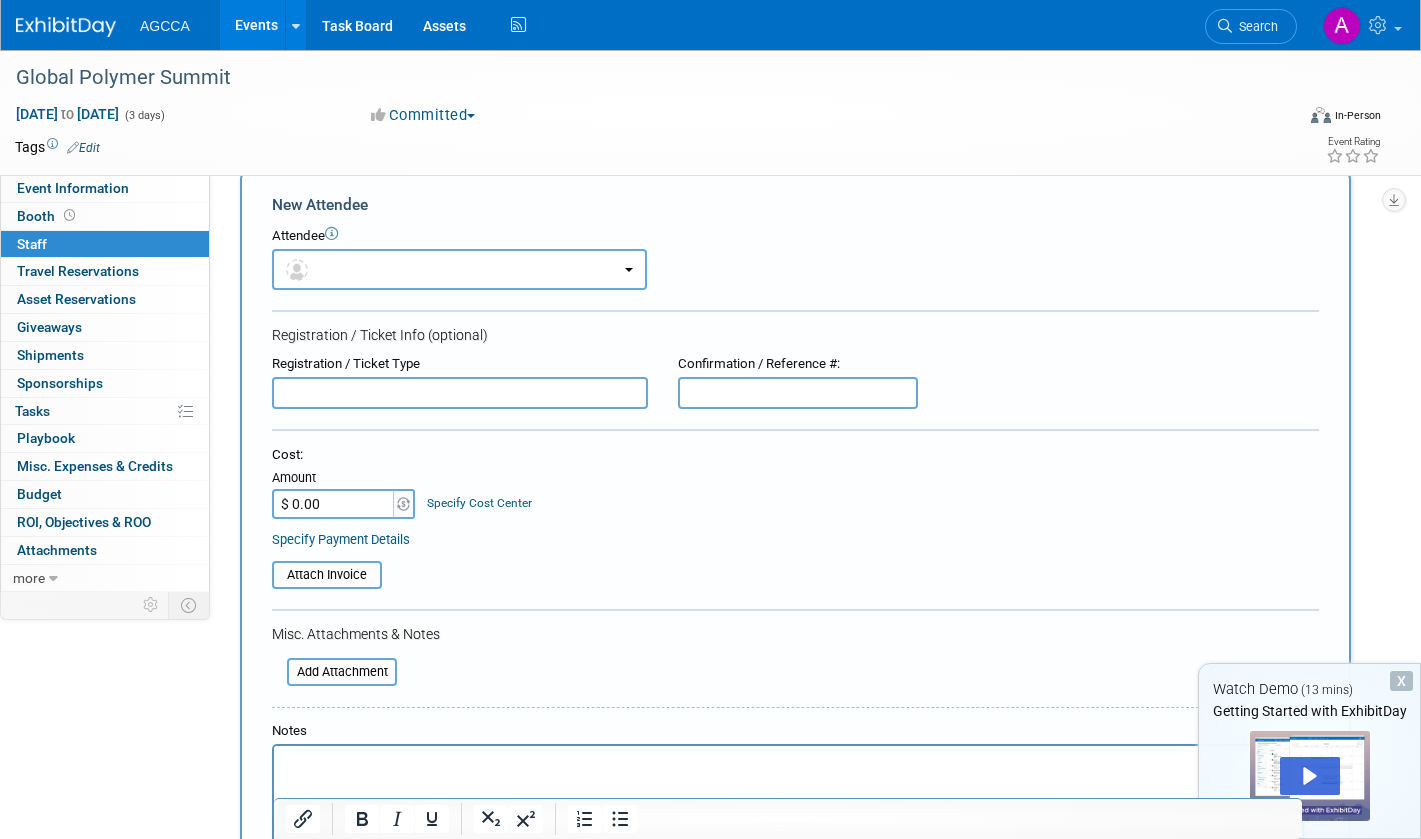 scroll, scrollTop: 0, scrollLeft: 0, axis: both 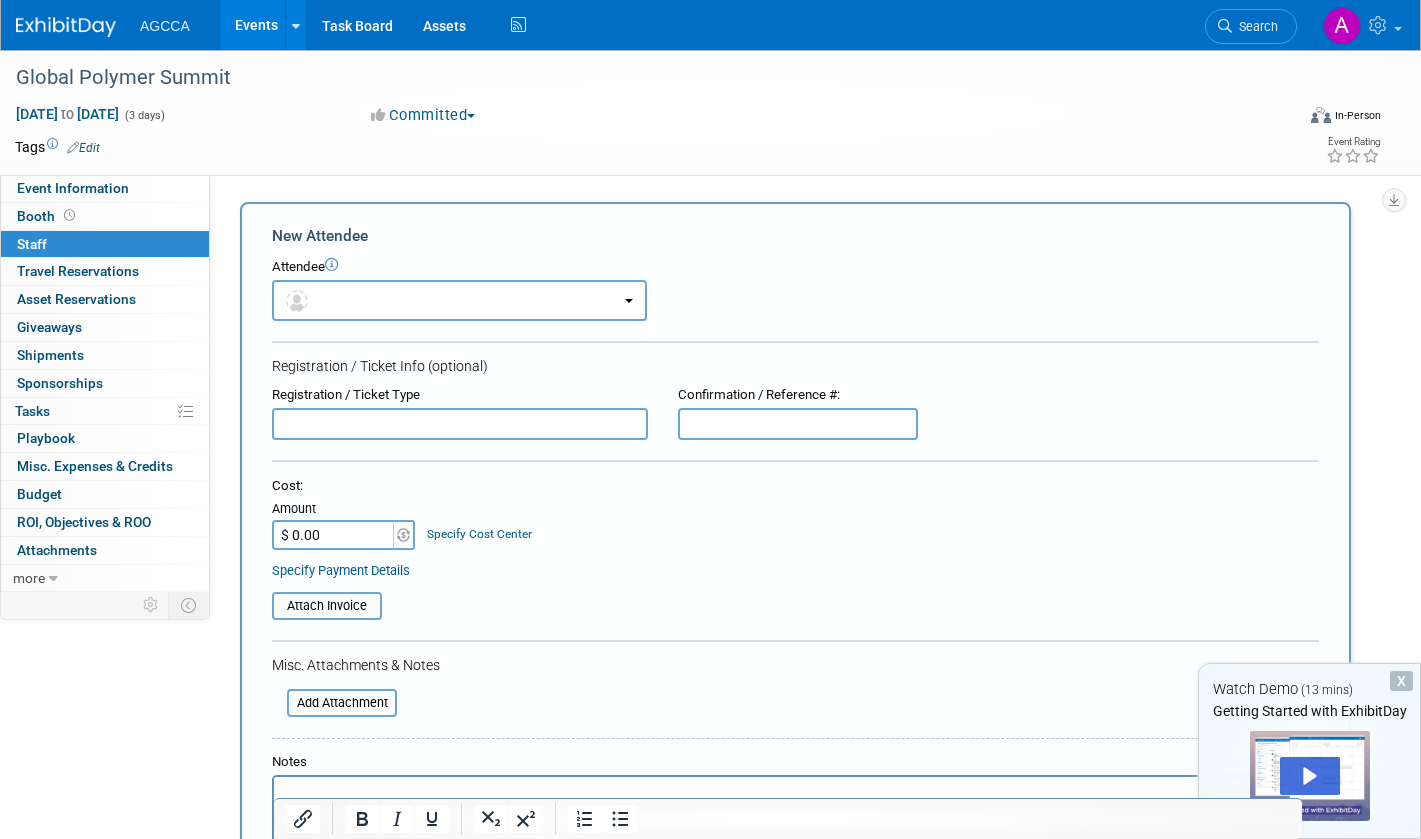 click on "Booth" at bounding box center [105, 216] 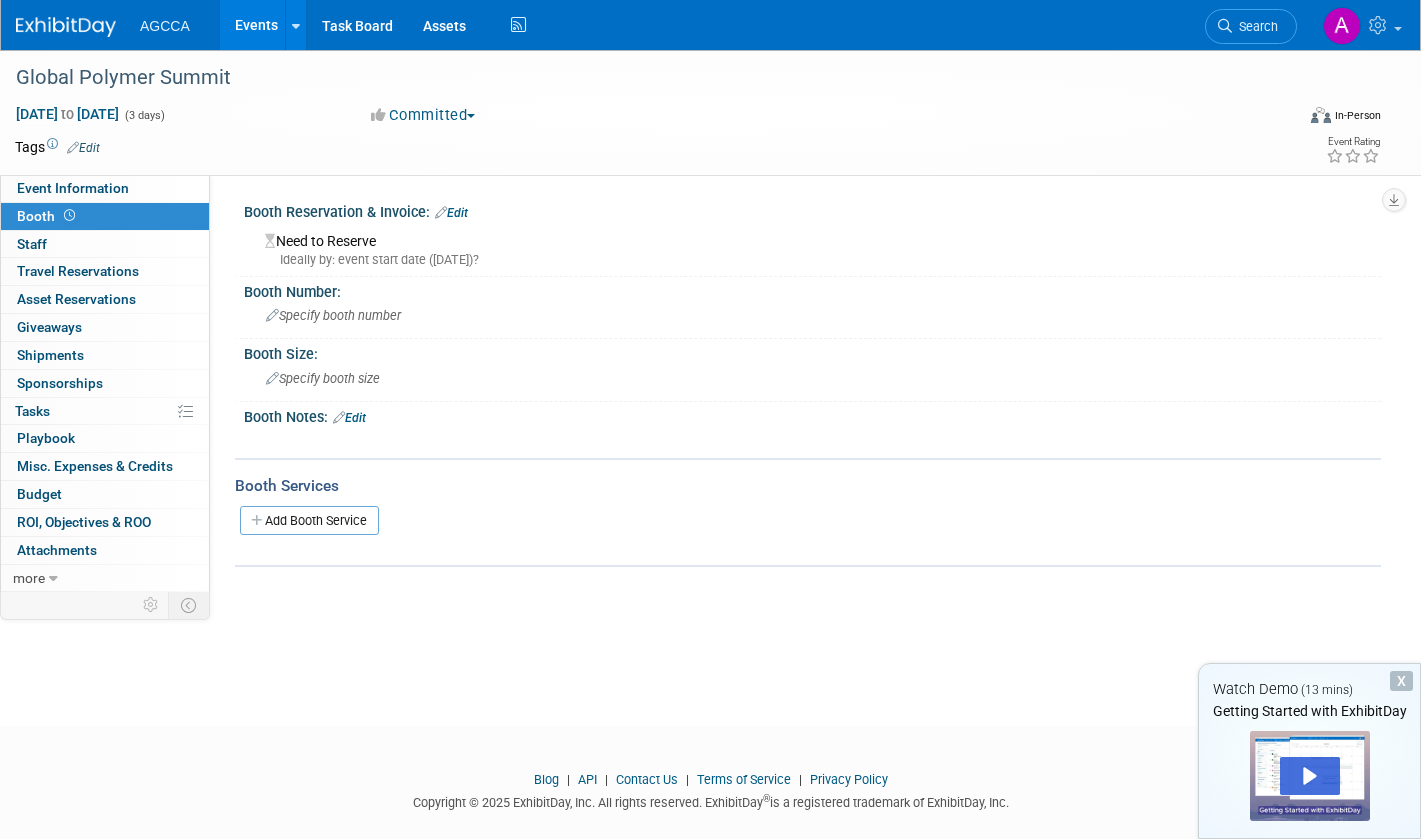 click on "Specify booth size" at bounding box center (323, 378) 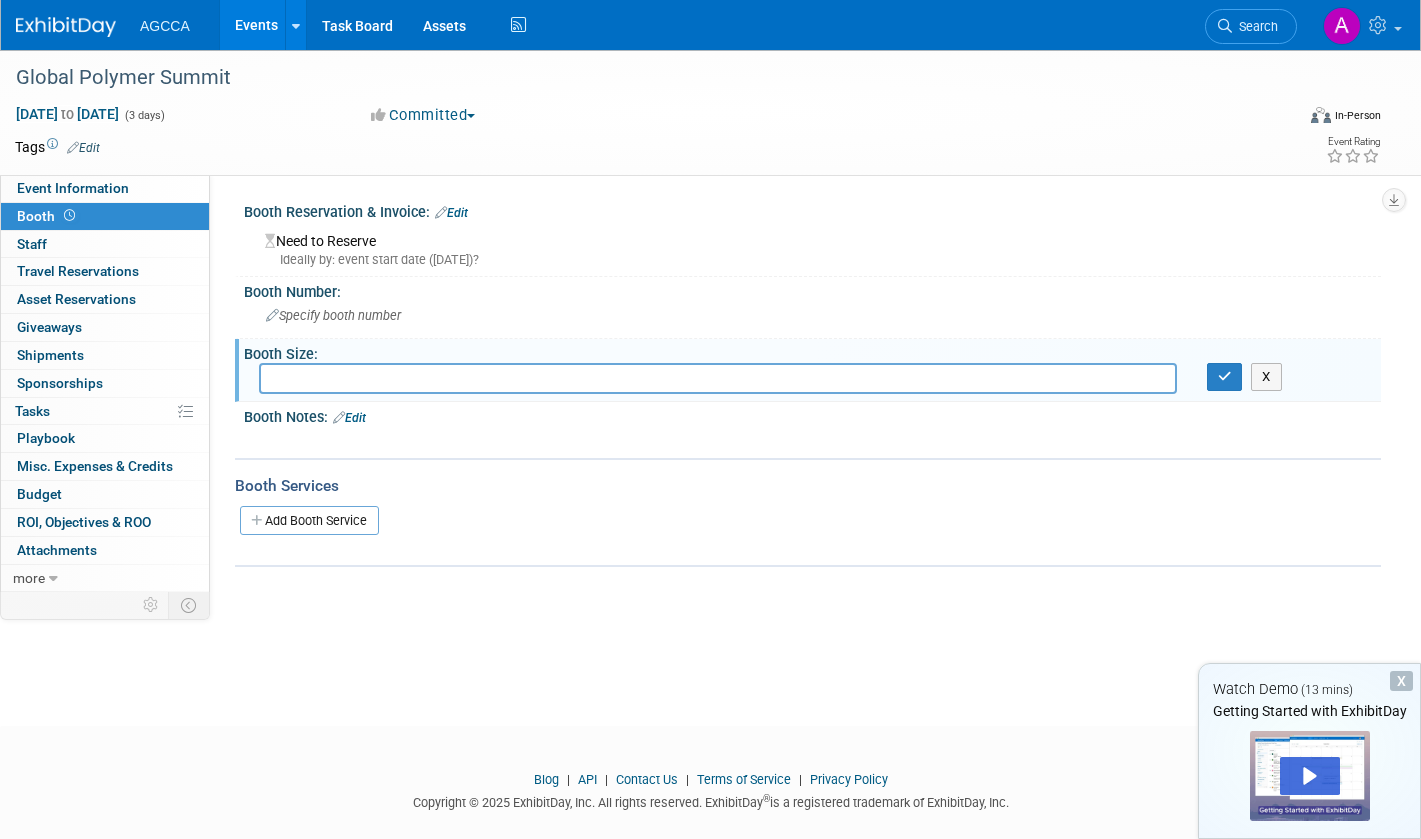 click on "0
Staff 0" at bounding box center [105, 244] 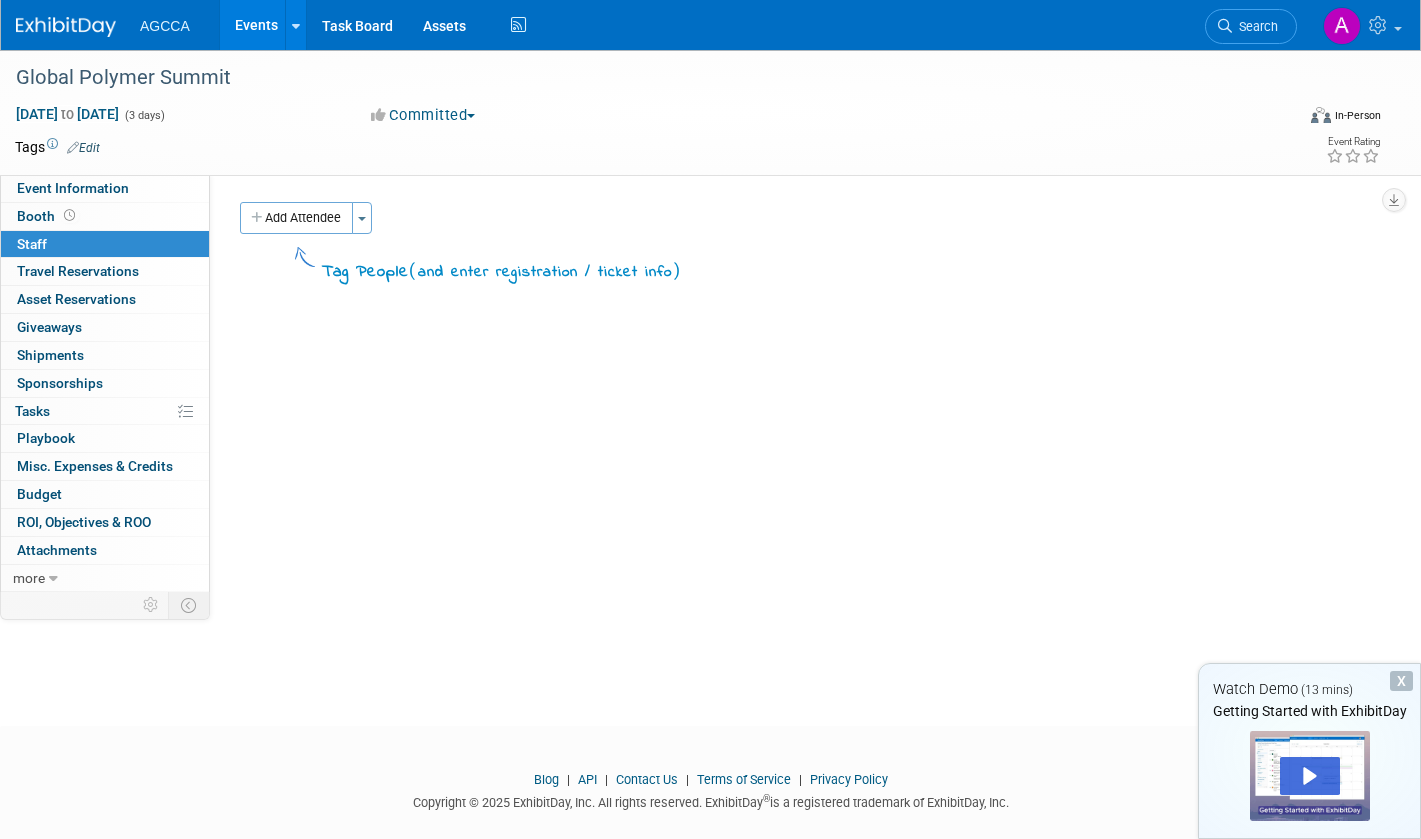 click at bounding box center [258, 218] 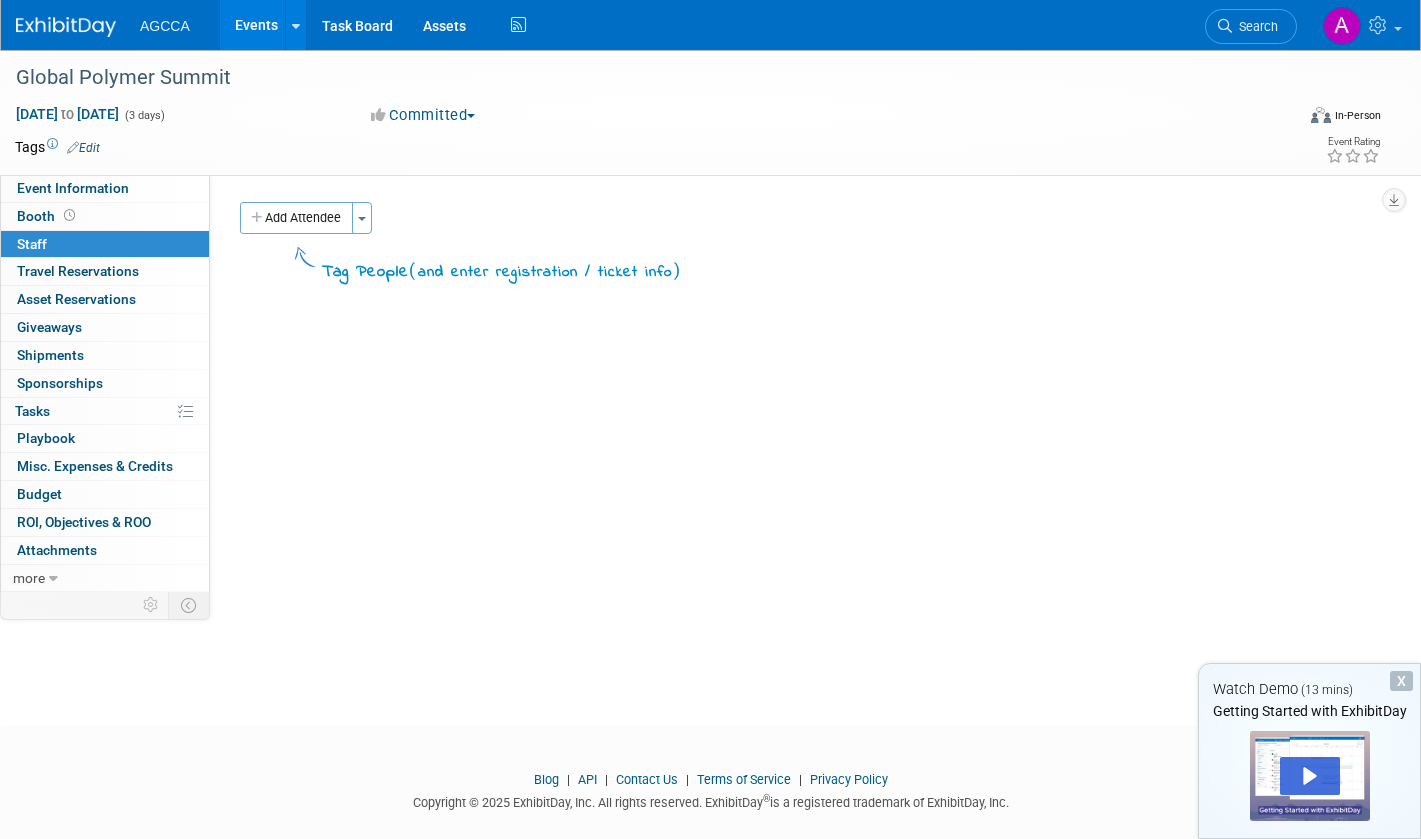 select on "595b8f42-2b34-481b-9f90-dab7b36b9a71" 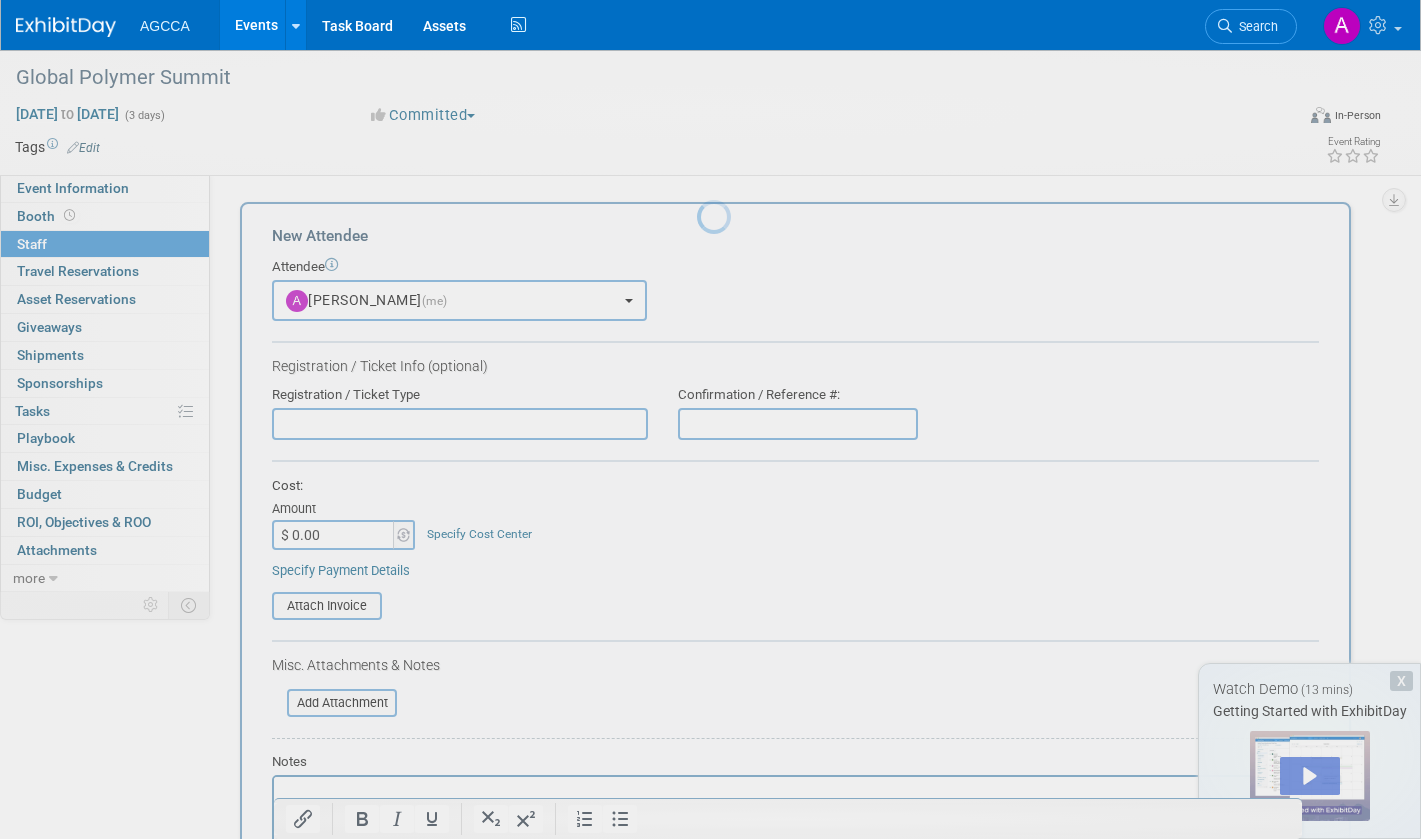 scroll, scrollTop: 0, scrollLeft: 0, axis: both 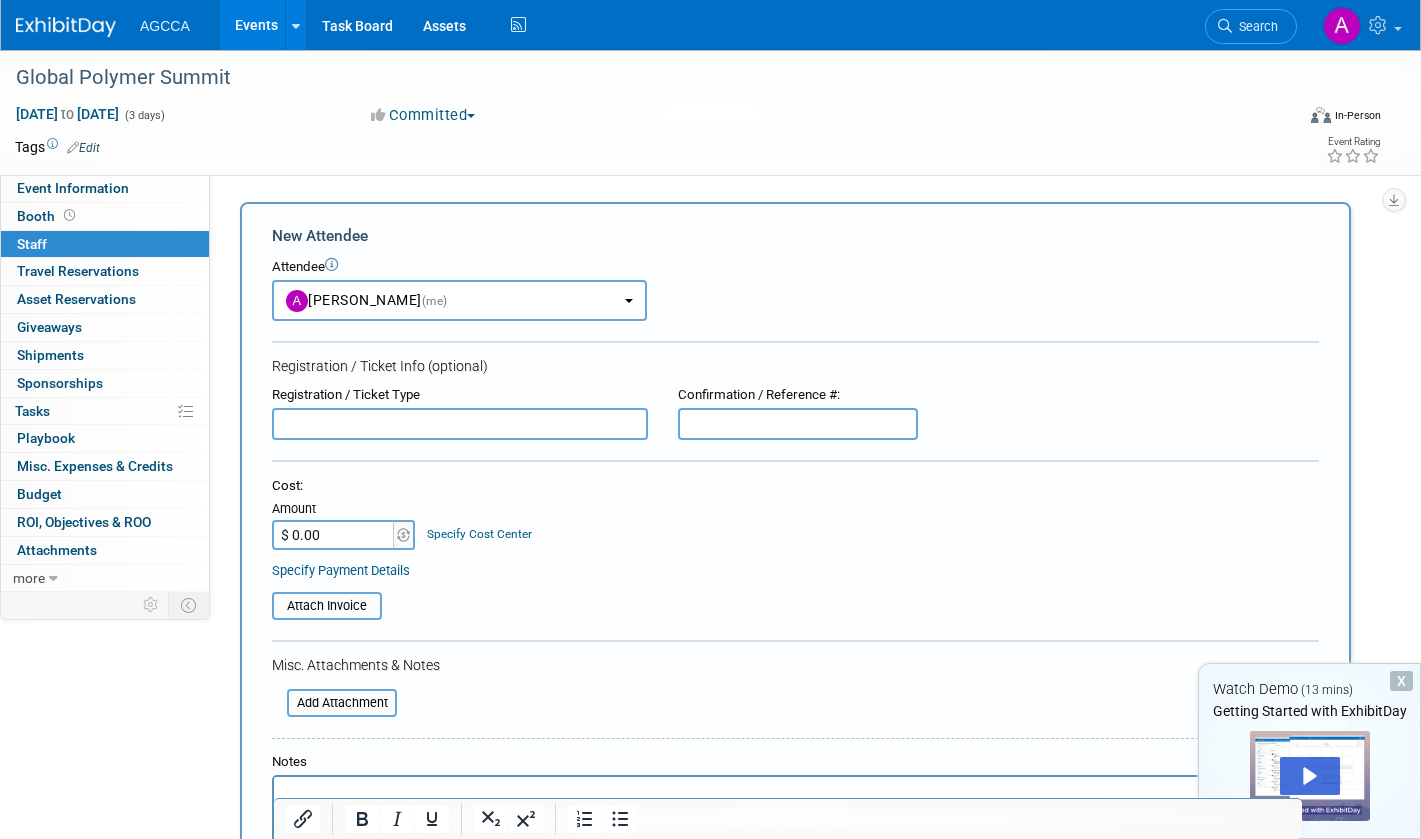 click on "Booth" at bounding box center [105, 216] 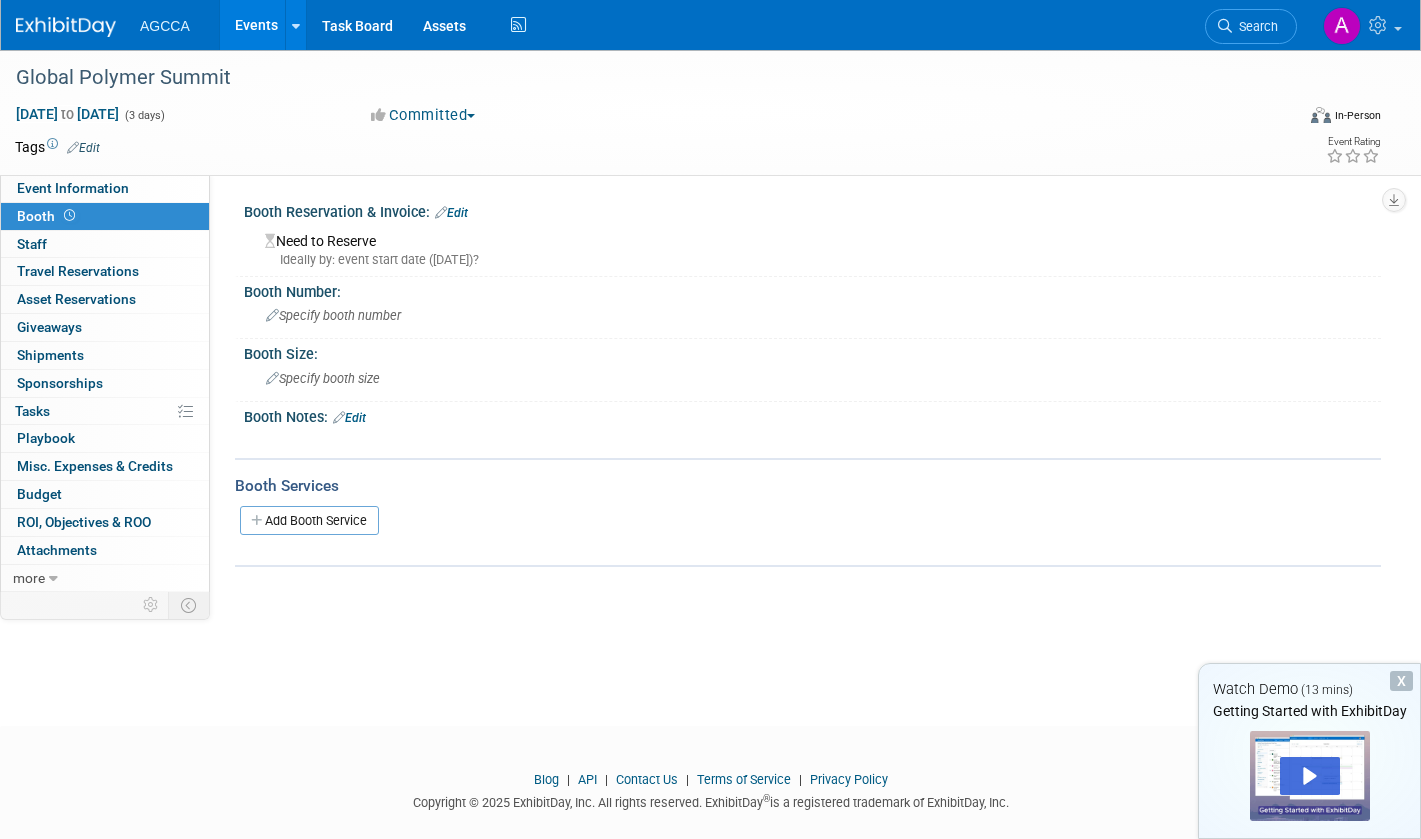 click on "0
Staff 0" at bounding box center (105, 244) 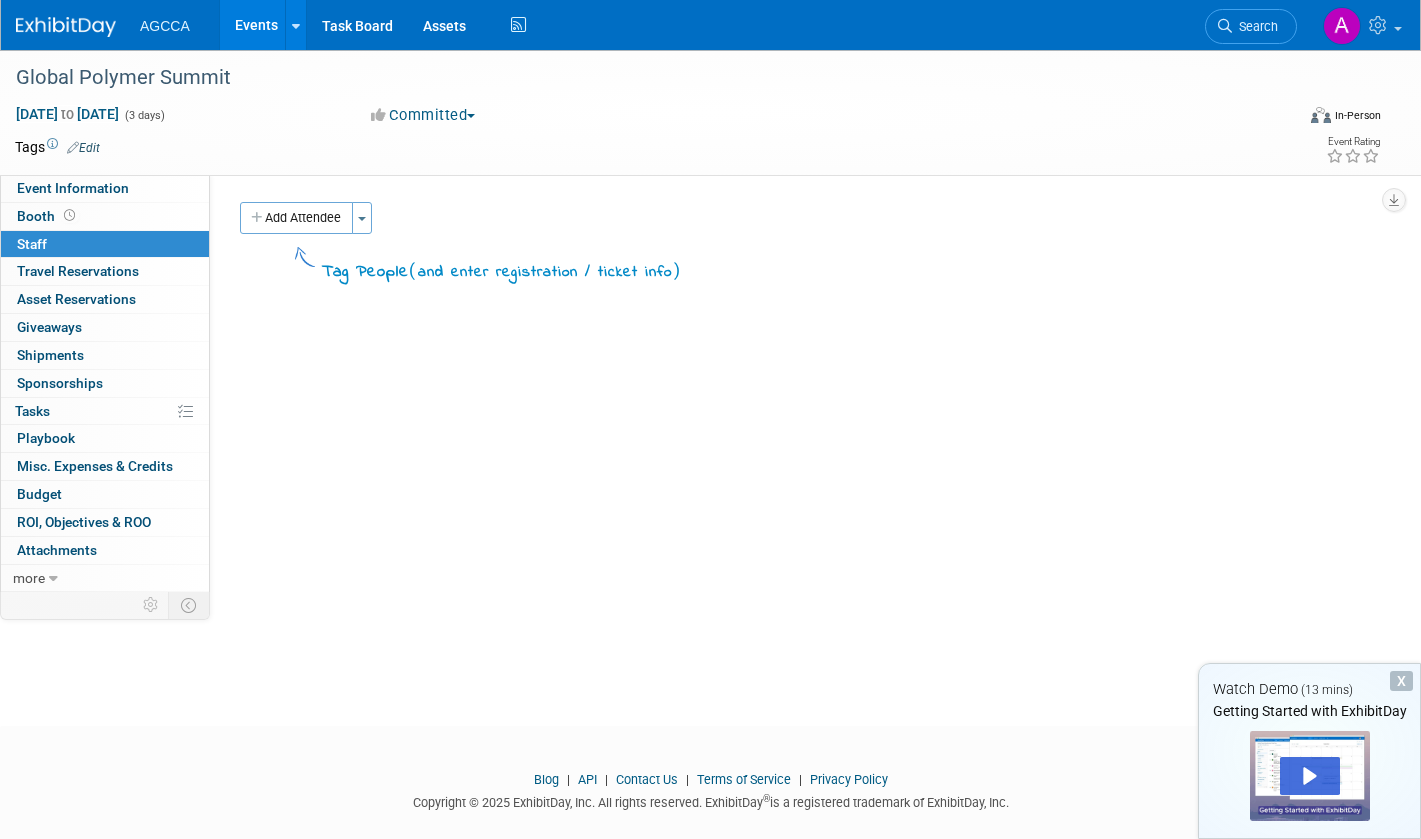 click on "Toggle Dropdown" at bounding box center (362, 218) 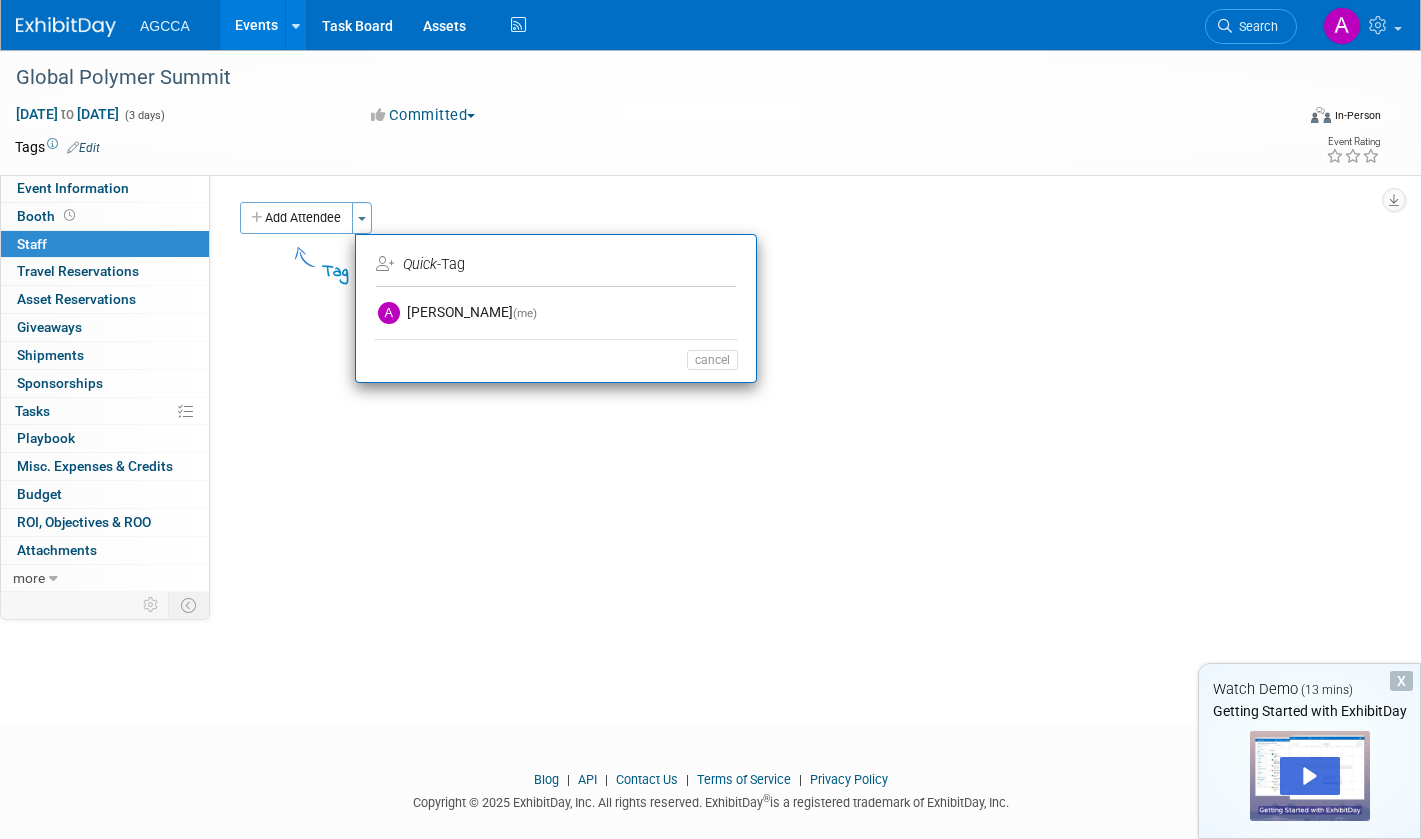 click on "Quick -Tag" at bounding box center (554, 265) 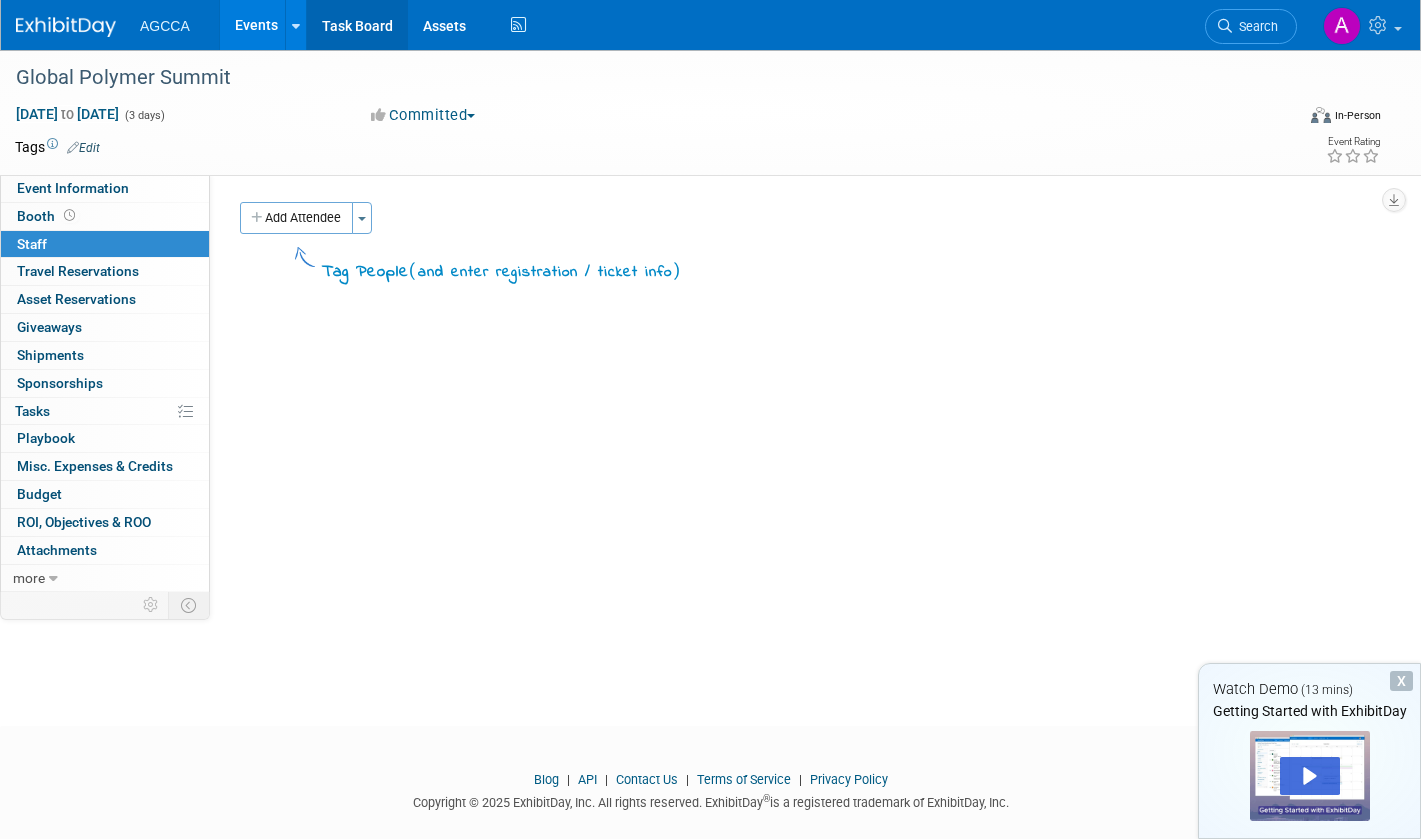 click on "Task Board" at bounding box center [357, 25] 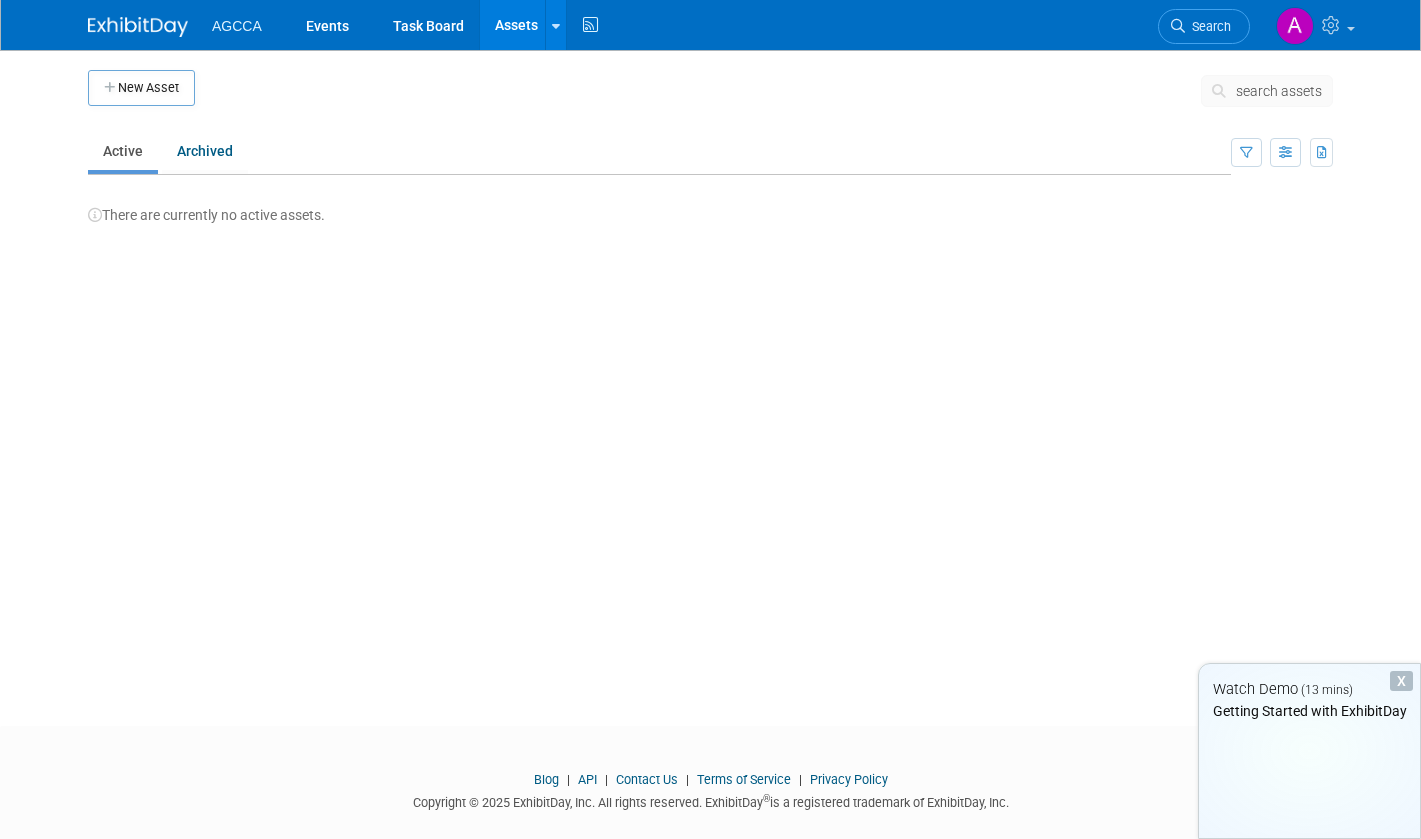 scroll, scrollTop: 0, scrollLeft: 0, axis: both 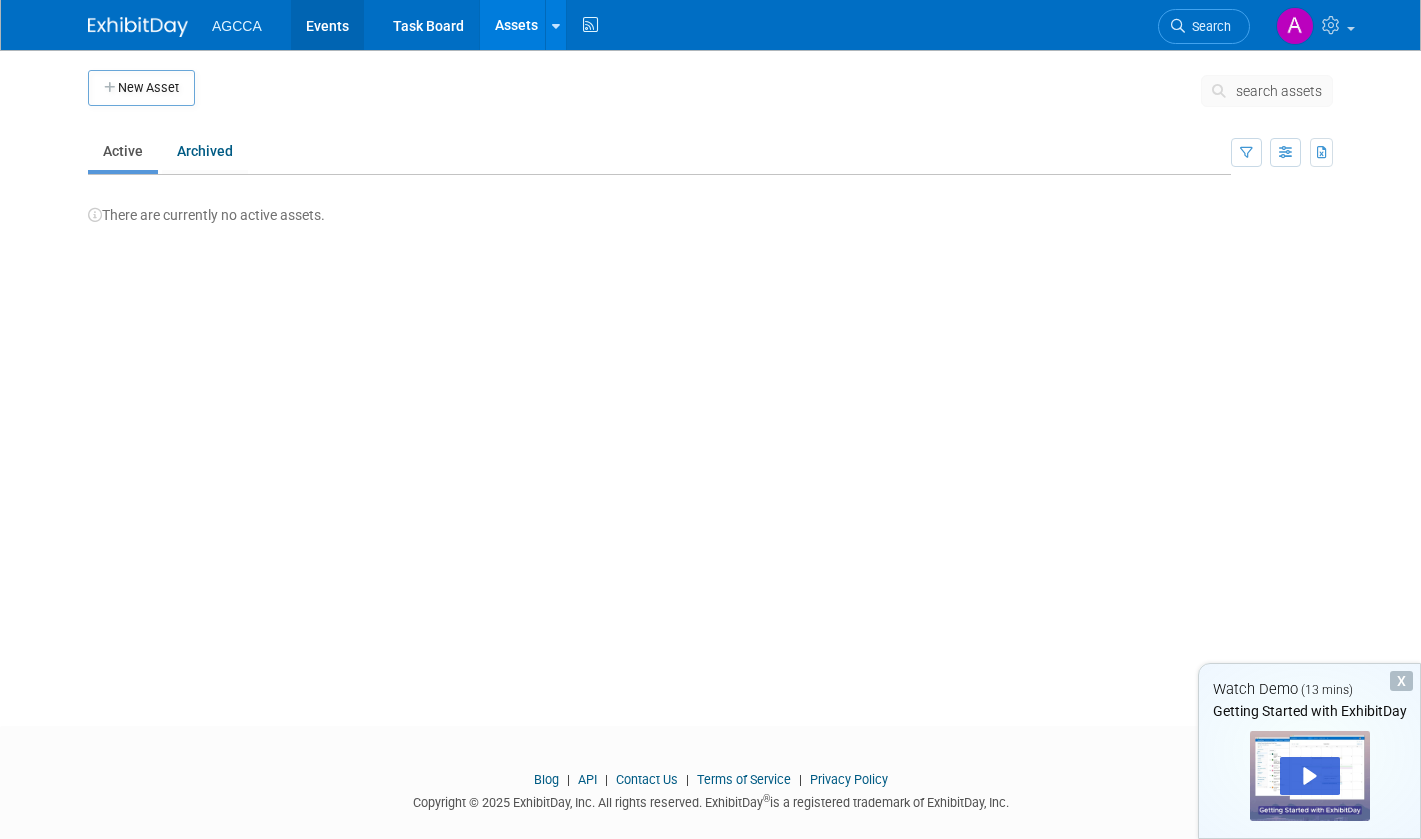 click on "Events" at bounding box center (327, 25) 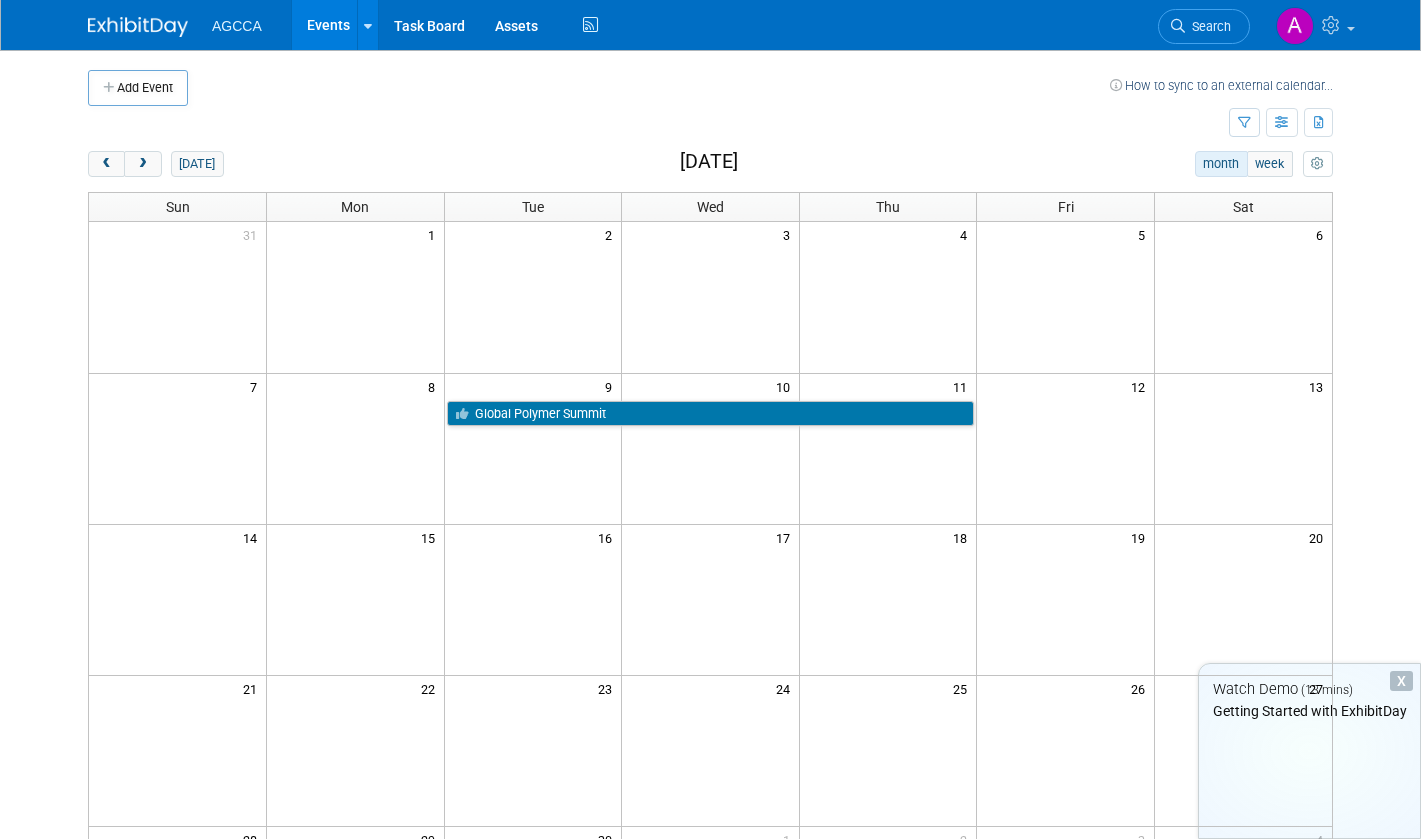 scroll, scrollTop: 0, scrollLeft: 0, axis: both 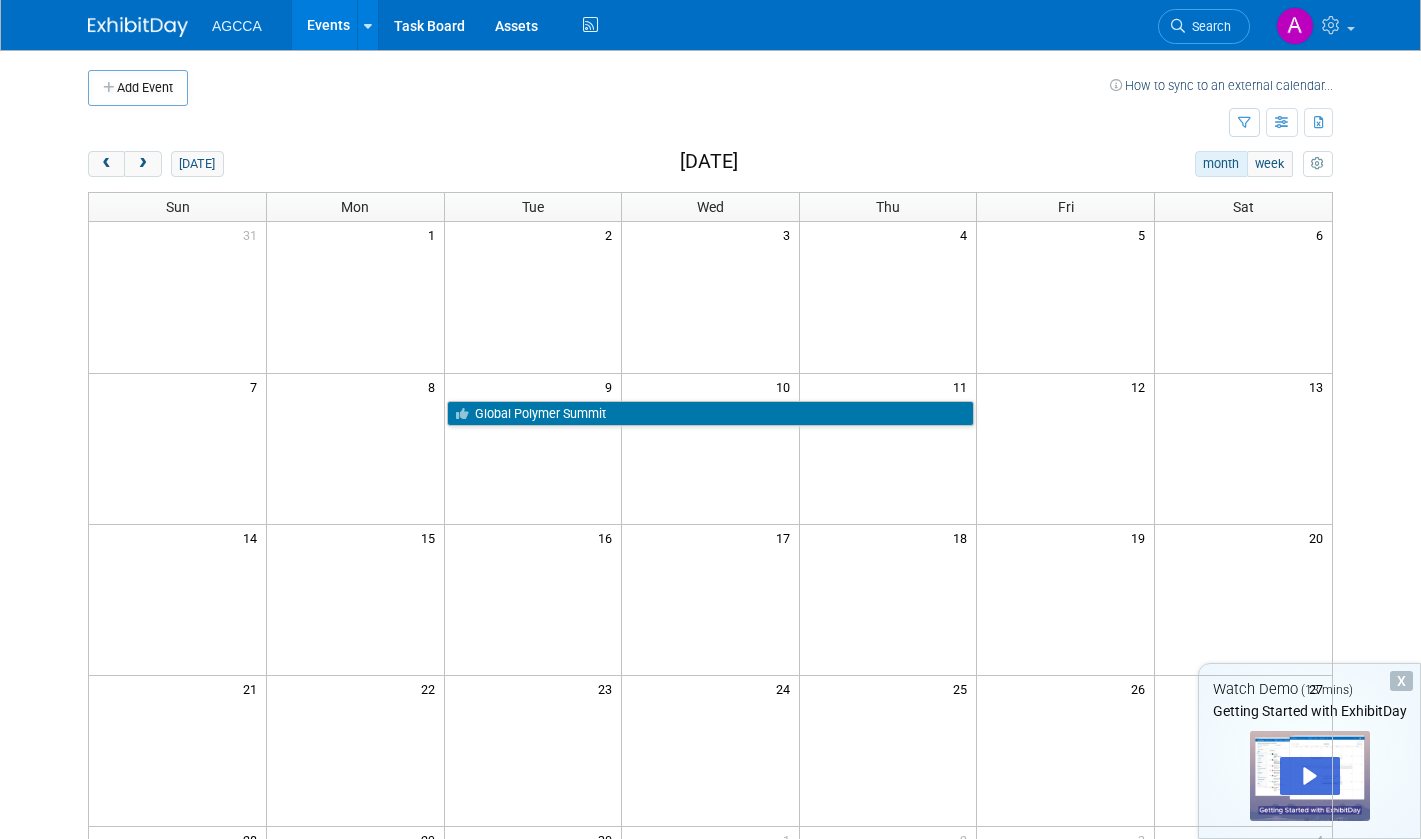 click on "Global Polymer Summit" at bounding box center [711, 414] 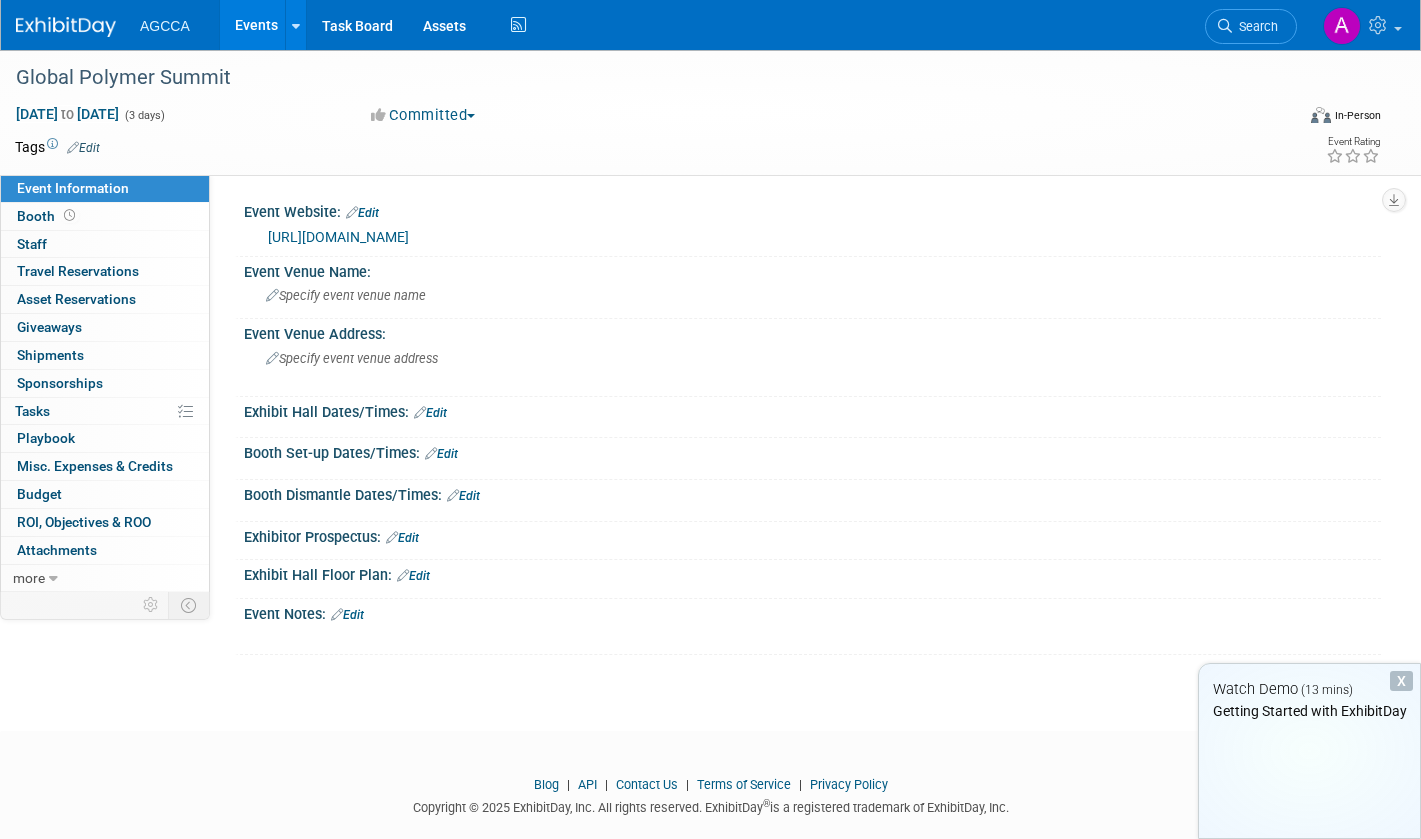 scroll, scrollTop: 0, scrollLeft: 0, axis: both 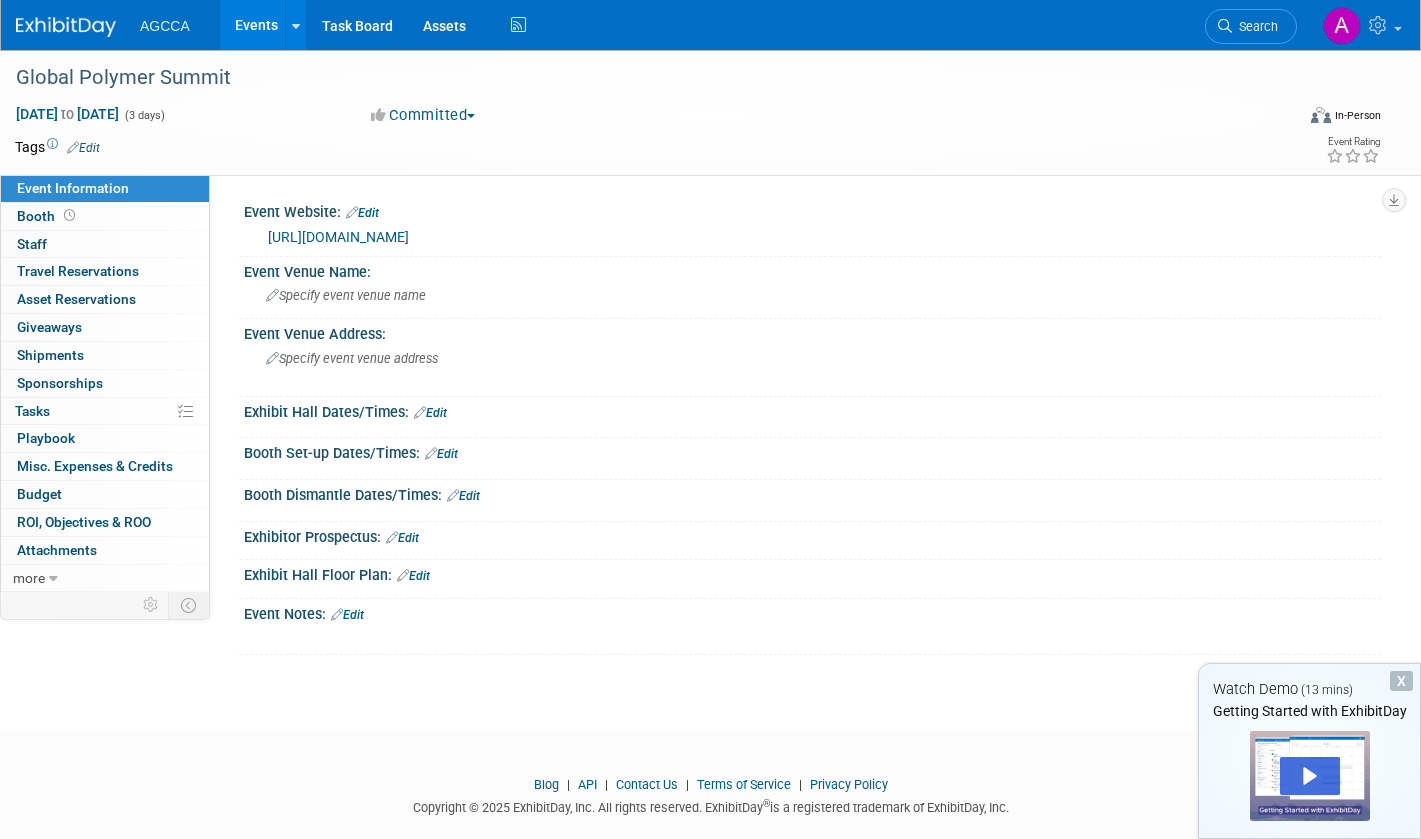 click on "0
Staff 0" at bounding box center (105, 244) 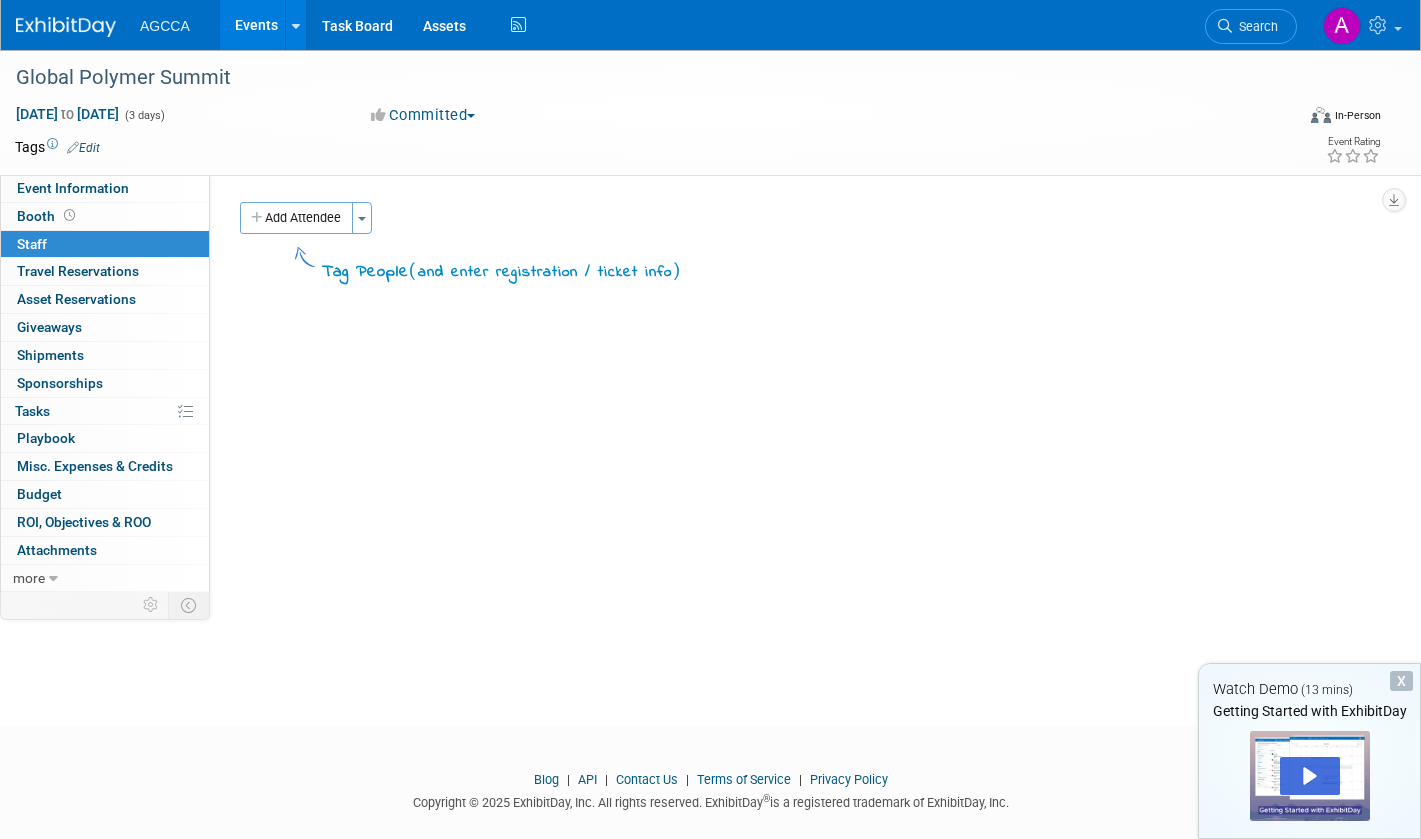 click on "Add Attendee" at bounding box center (296, 218) 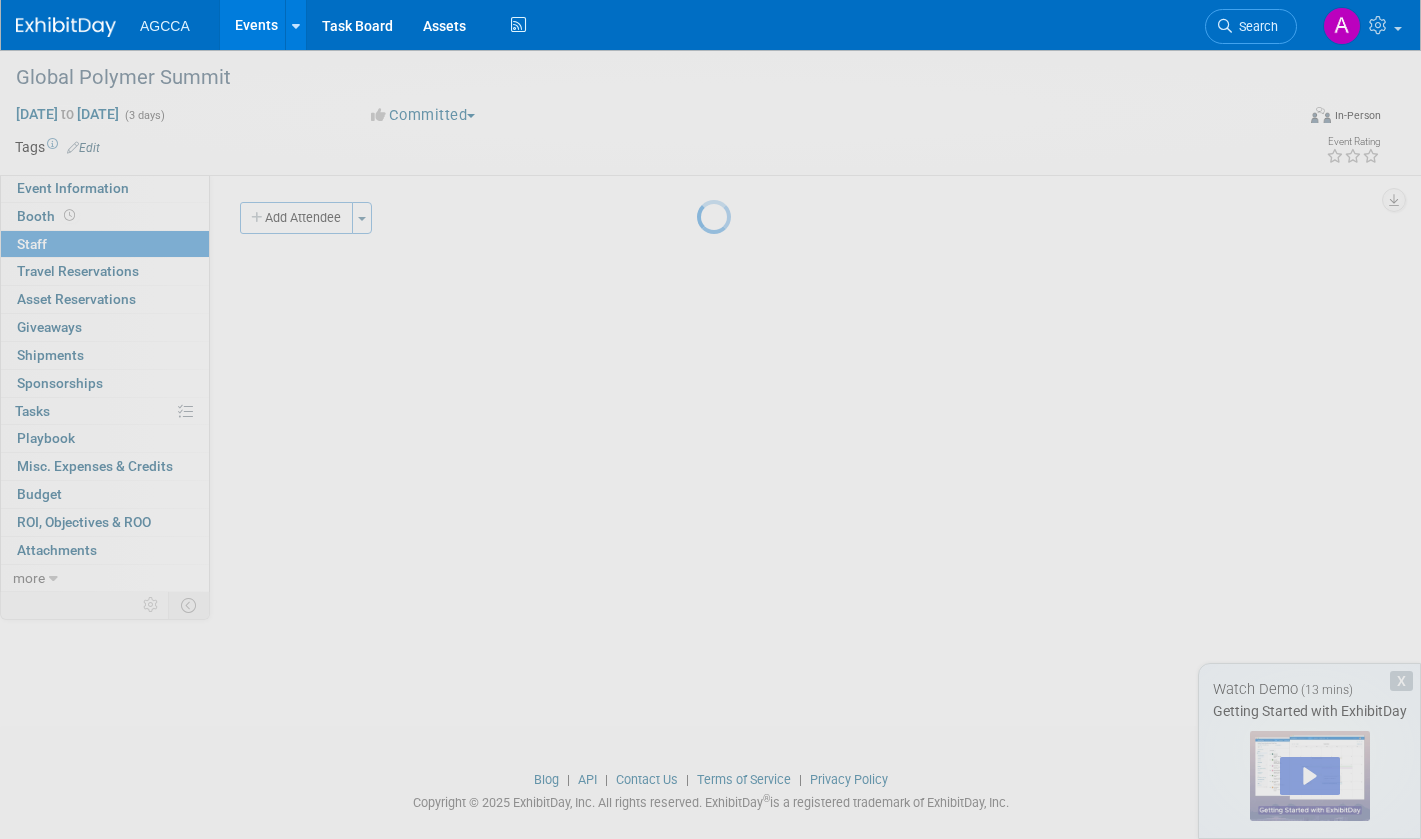 select on "595b8f42-2b34-481b-9f90-dab7b36b9a71" 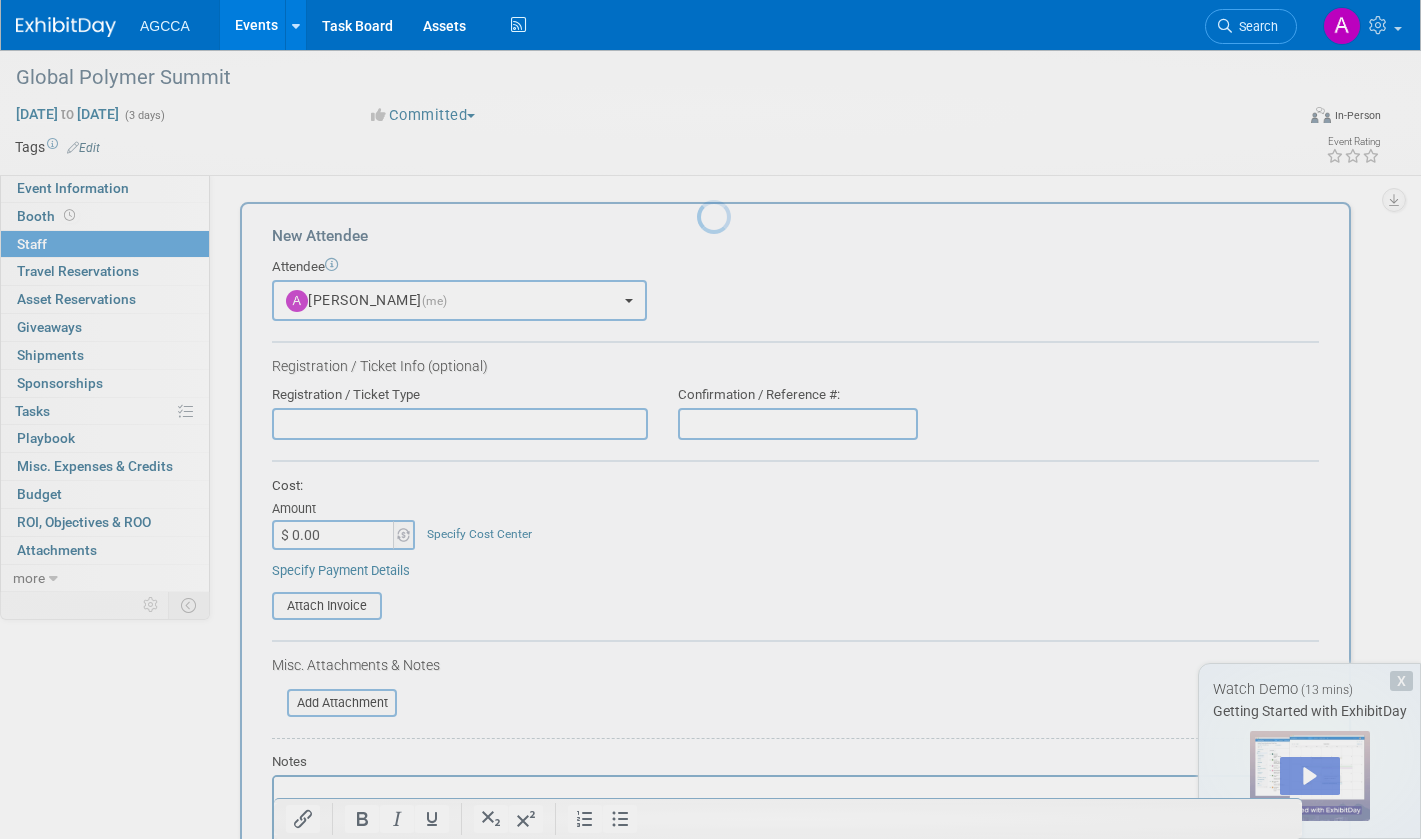 scroll, scrollTop: 0, scrollLeft: 0, axis: both 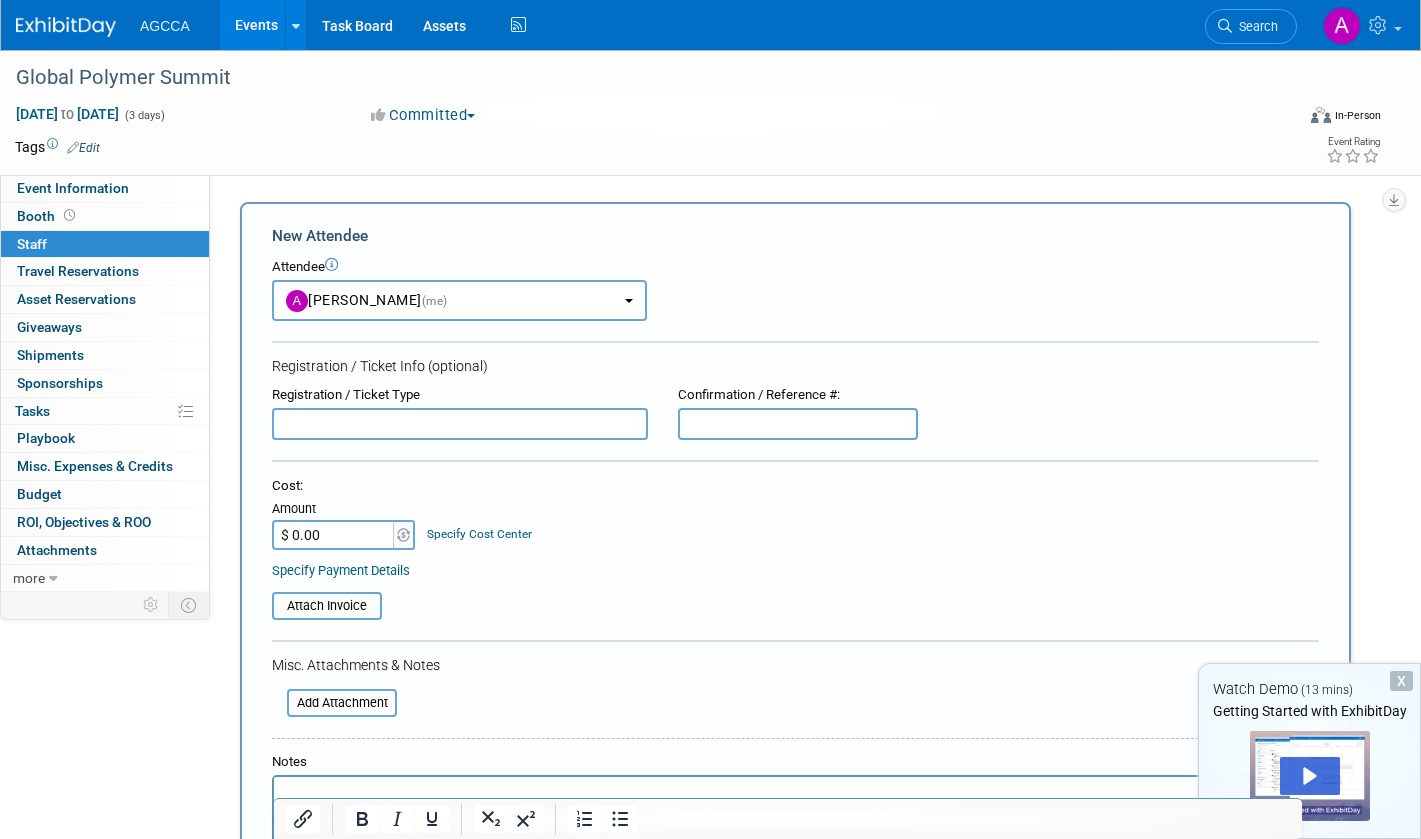 click on "0
Staff 0" at bounding box center (105, 244) 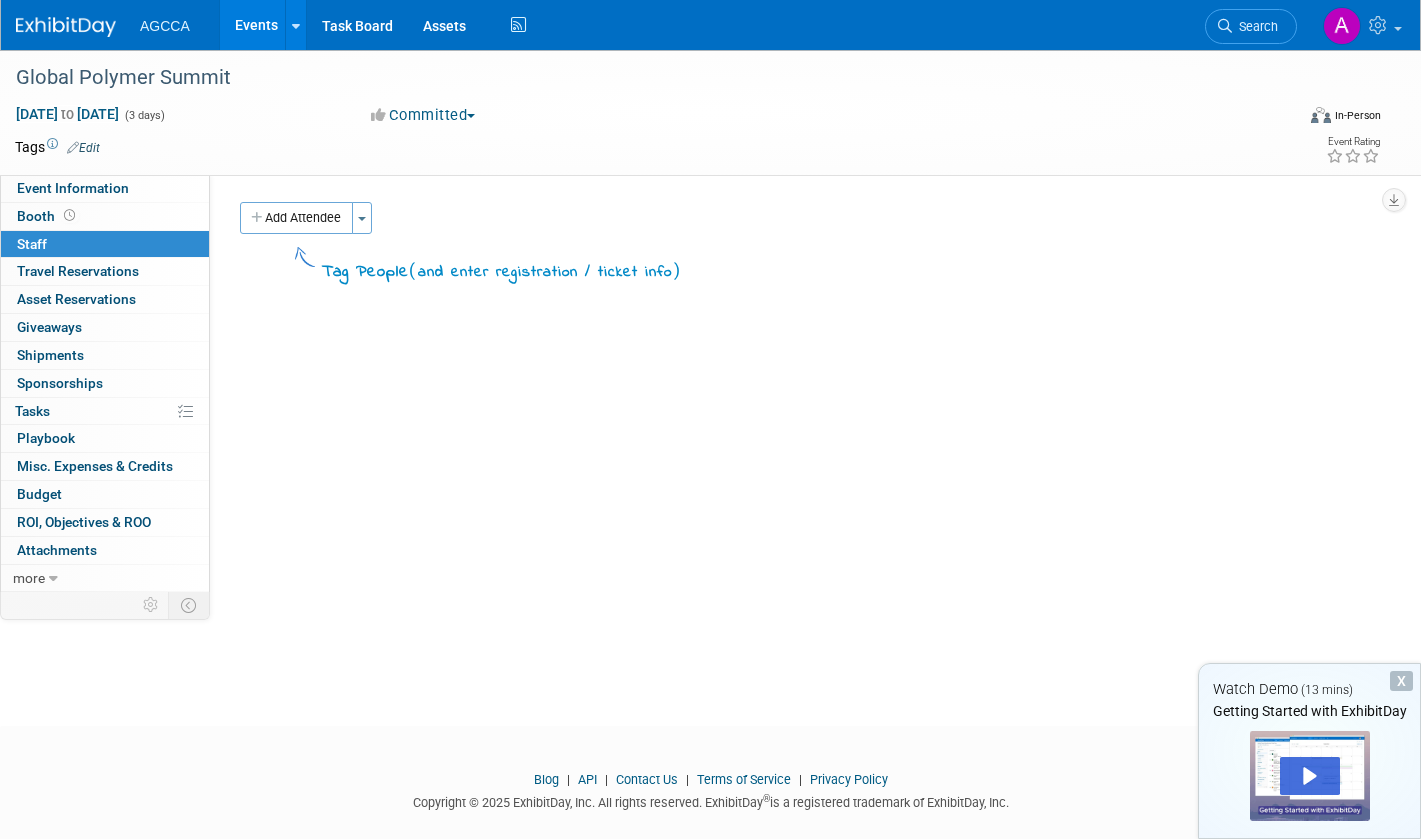 click on "Toggle Dropdown" at bounding box center [362, 218] 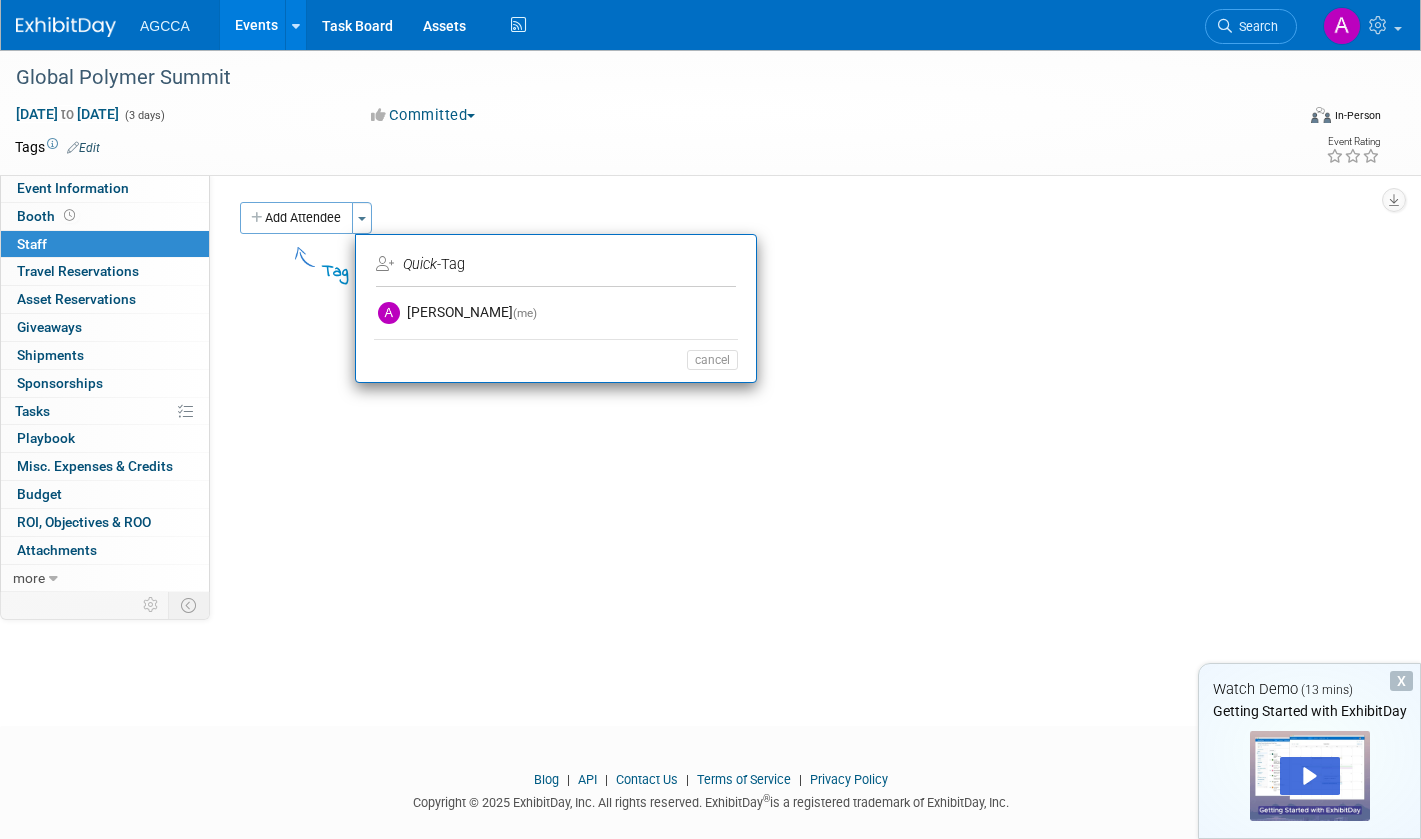 click on "Quick -Tag" at bounding box center [554, 265] 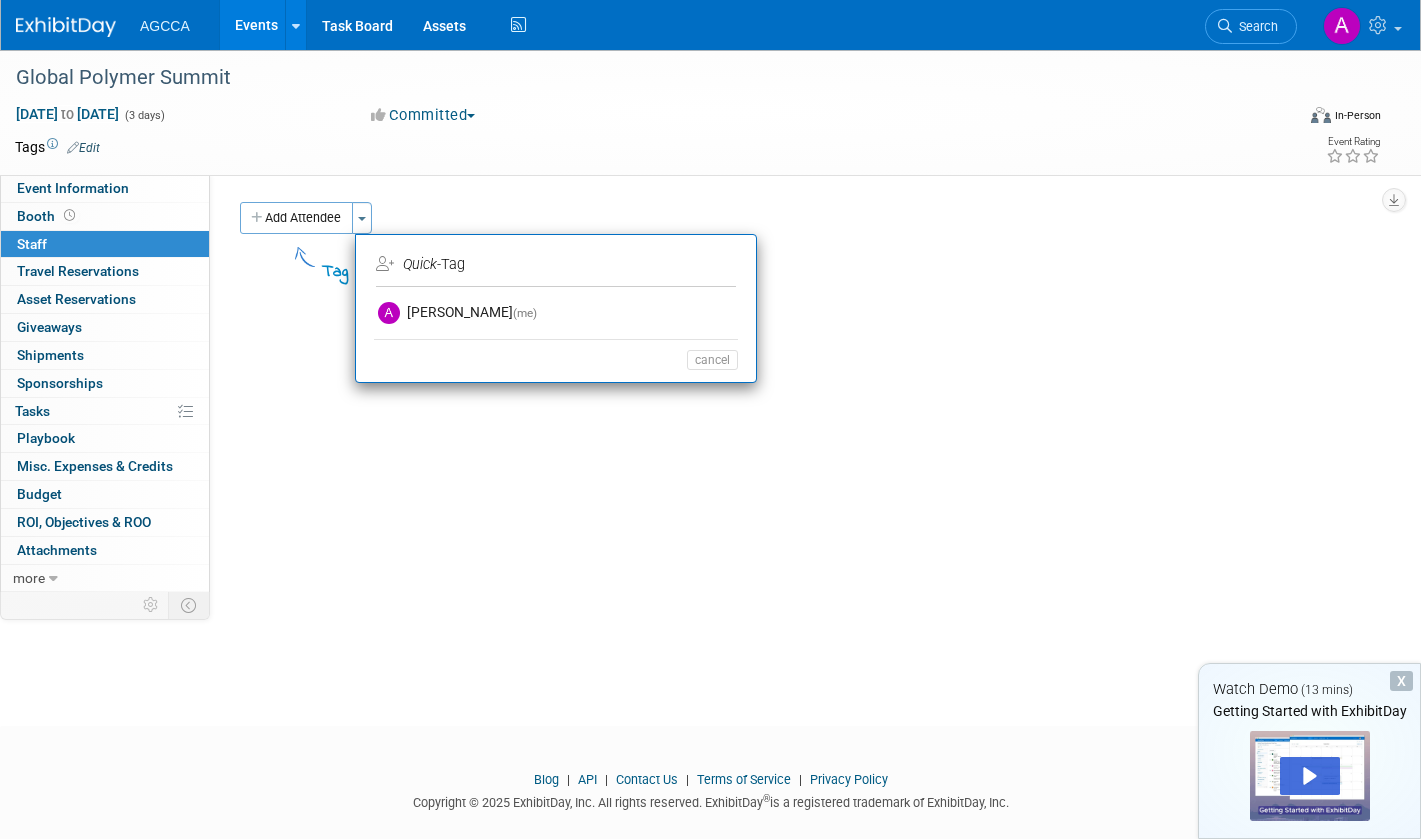 click on "Add Attendee
Toggle Dropdown
Quick -Tag
Apply
(me)" at bounding box center [803, 218] 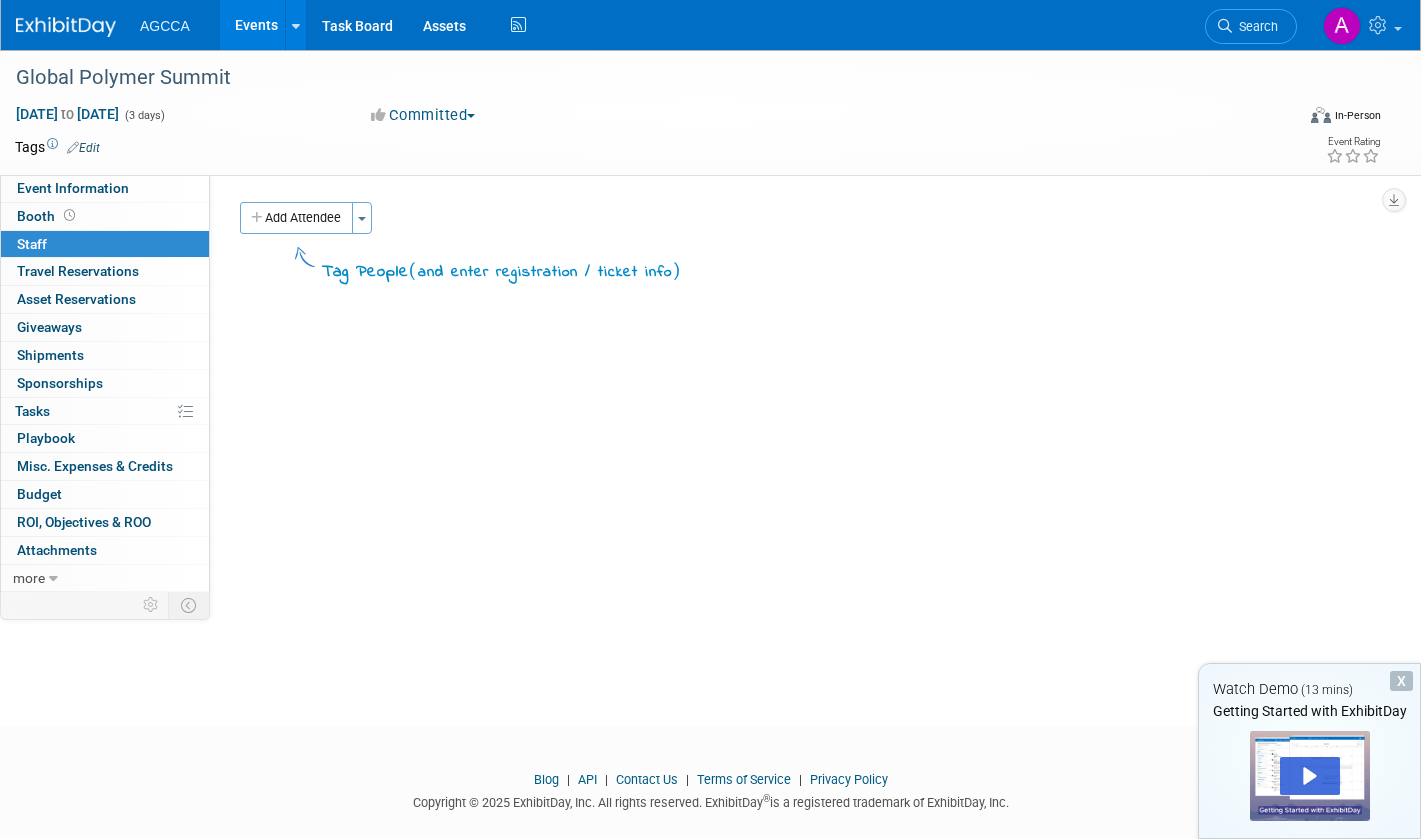 click on "Tag People  ( and enter registration / ticket info )" at bounding box center (498, 265) 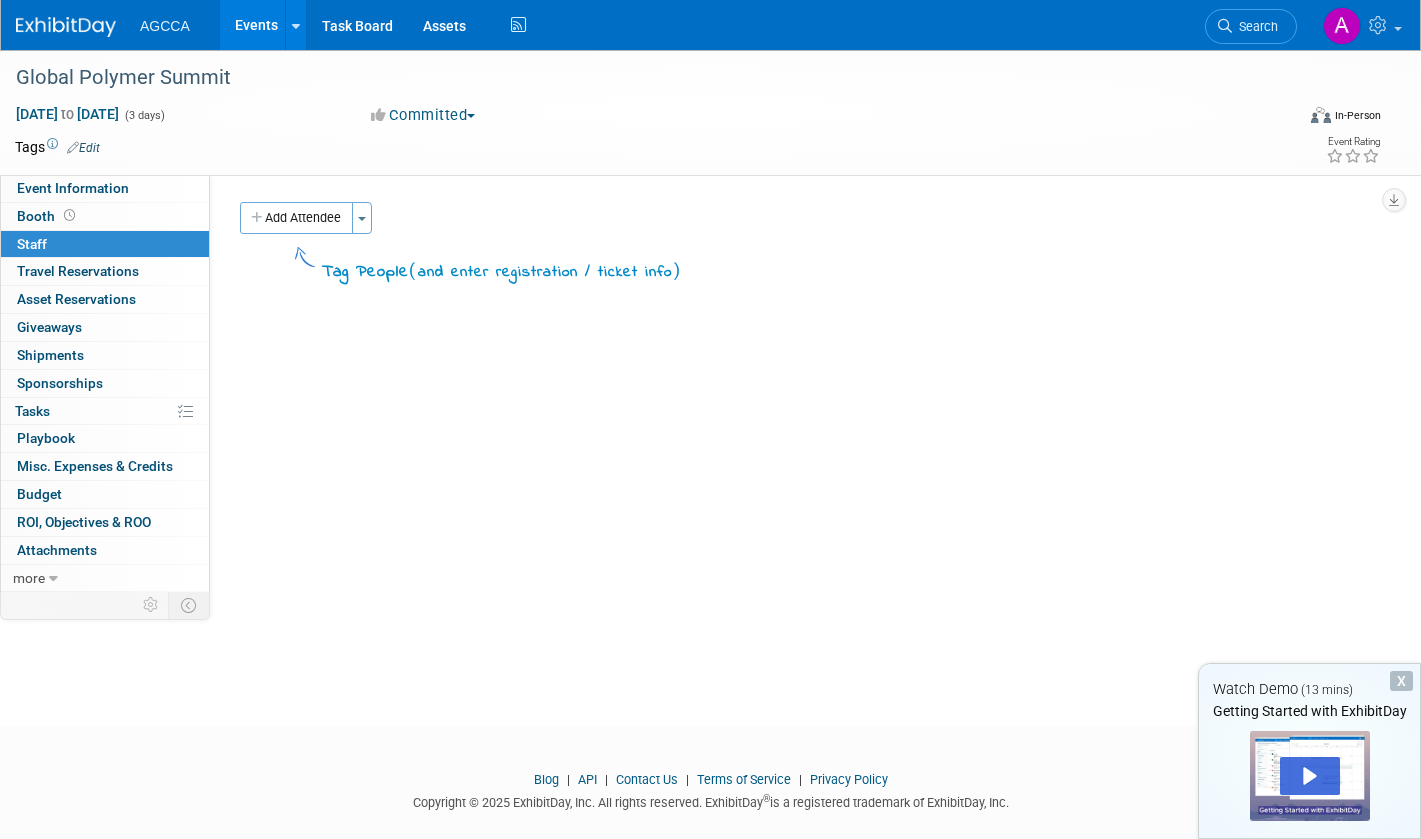 select on "595b8f42-2b34-481b-9f90-dab7b36b9a71" 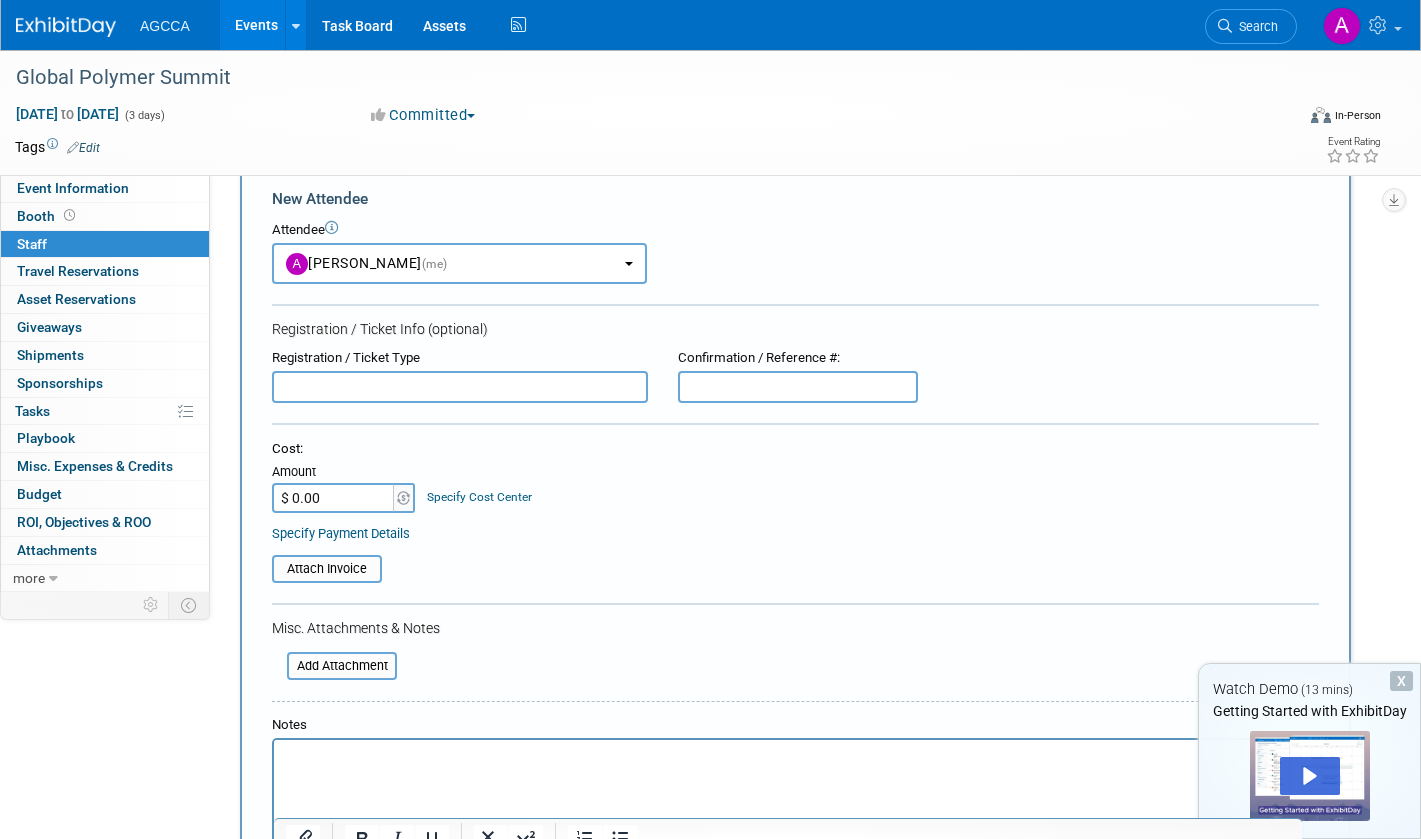 scroll, scrollTop: 0, scrollLeft: 0, axis: both 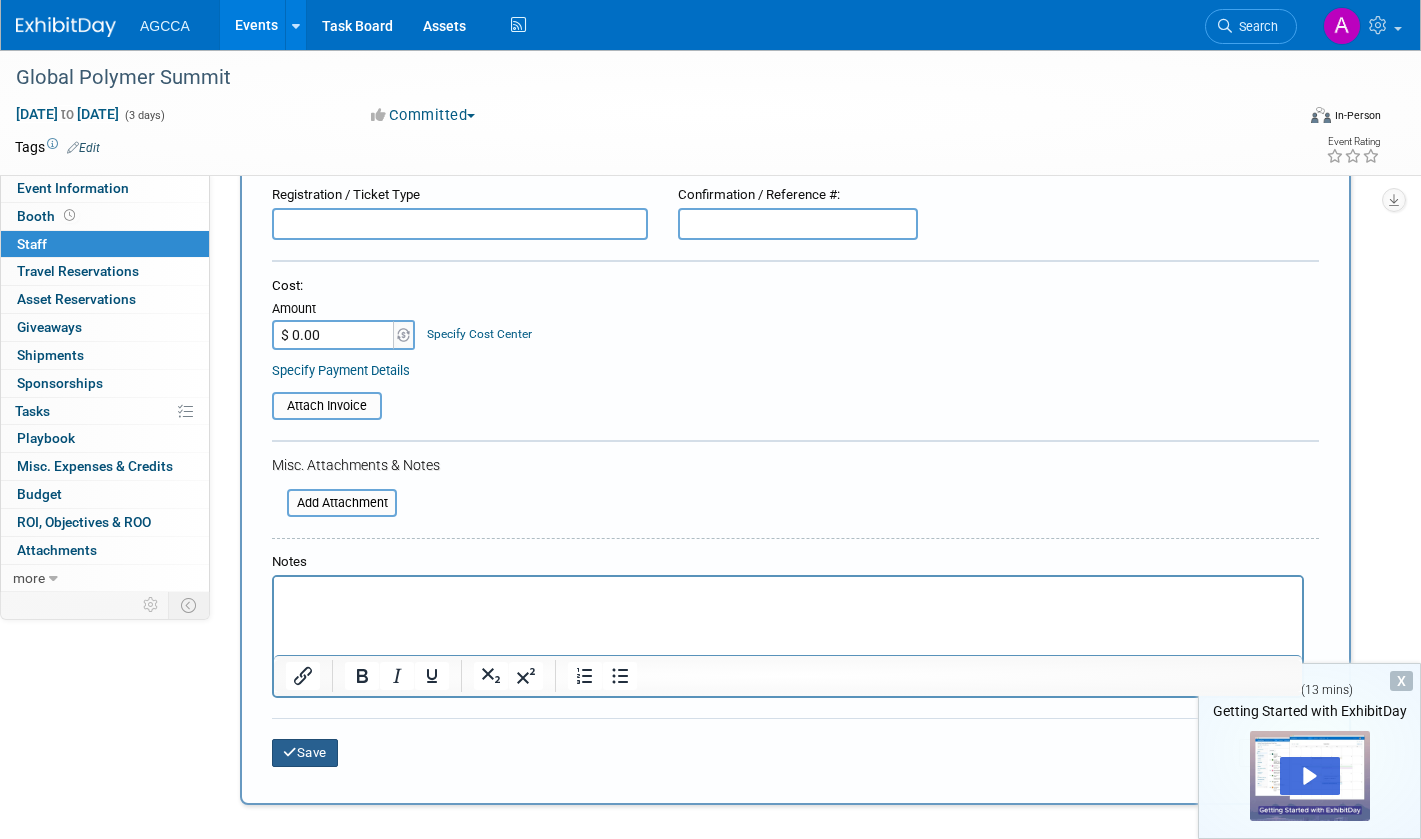 click on "Save" at bounding box center (305, 753) 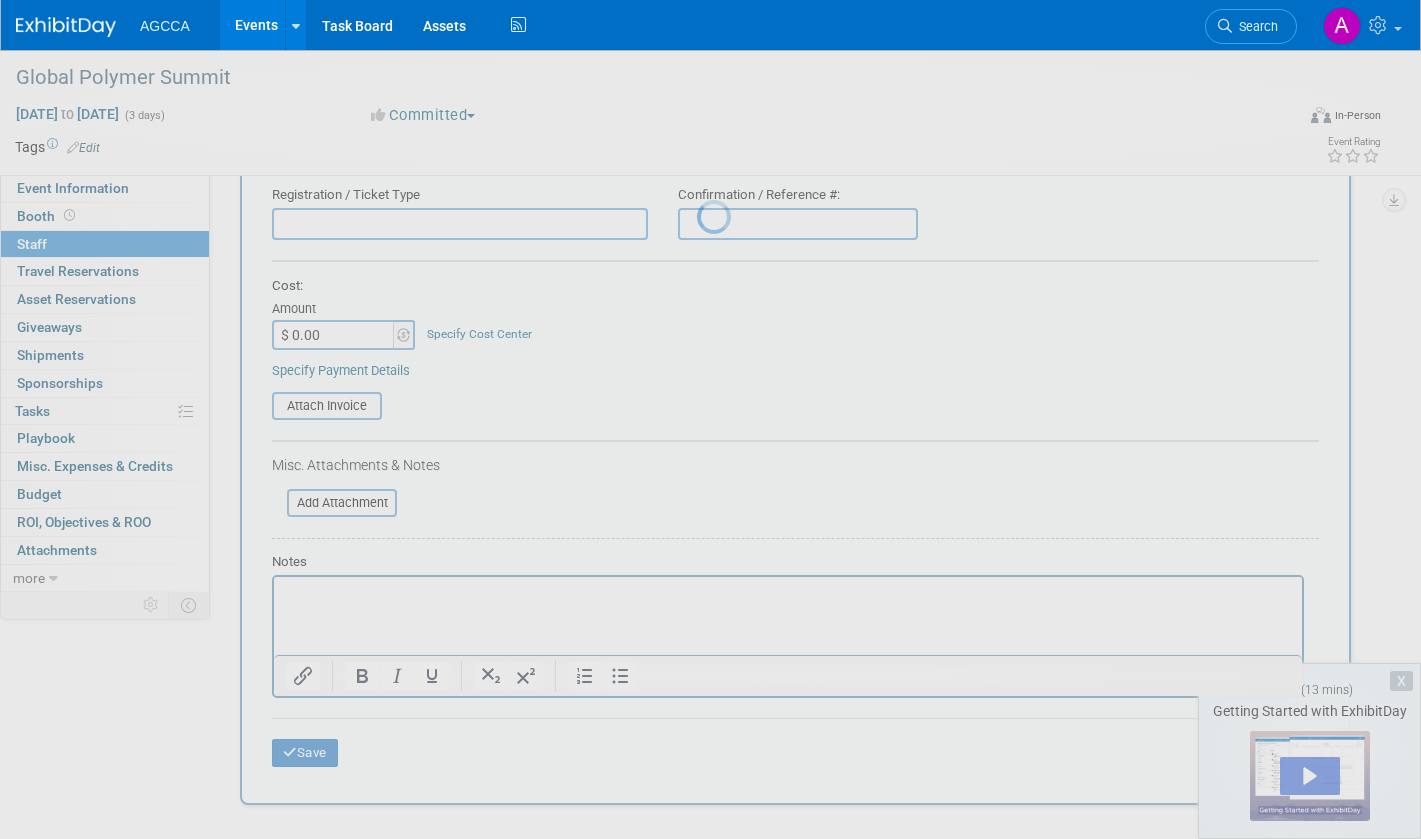 scroll, scrollTop: 27, scrollLeft: 0, axis: vertical 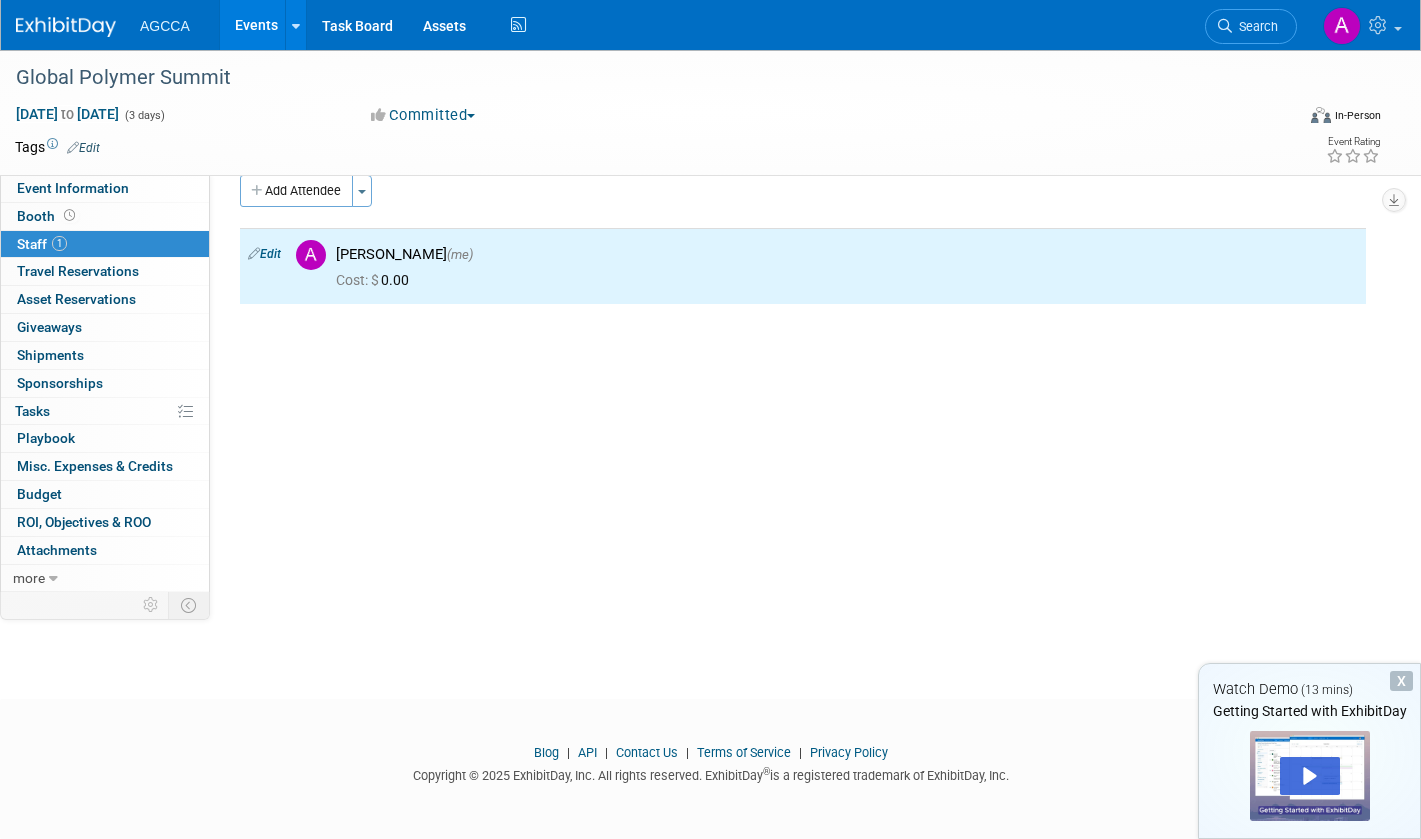 click on "Event Website:
Edit
https://2025gps.events.rubber.org/events/schedule
Event Venue Name:
Specify event venue name
Event Venue Address:
Specify event venue address
Exhibit Hall Dates/Times:
Edit
Save Changes
Cancel
Booth Set-up Dates/Times:
Edit
Save Changes
Cancel
Booth Dismantle Dates/Times:
Edit
Save Changes
Cancel
Exhibitor Prospectus:
Edit
Exhibit Hall Floor Plan:
Edit
Event Notes:
Edit
X
Booth Reservation & Invoice:
Edit
Need to Reserve  Ideally by: event start date (Tue. Sep 9, 2025)?
Booth Number:
Specify booth number
Booth Size:
Specify booth size
Booth Notes:
Edit
X
Booth Services" at bounding box center [795, 356] 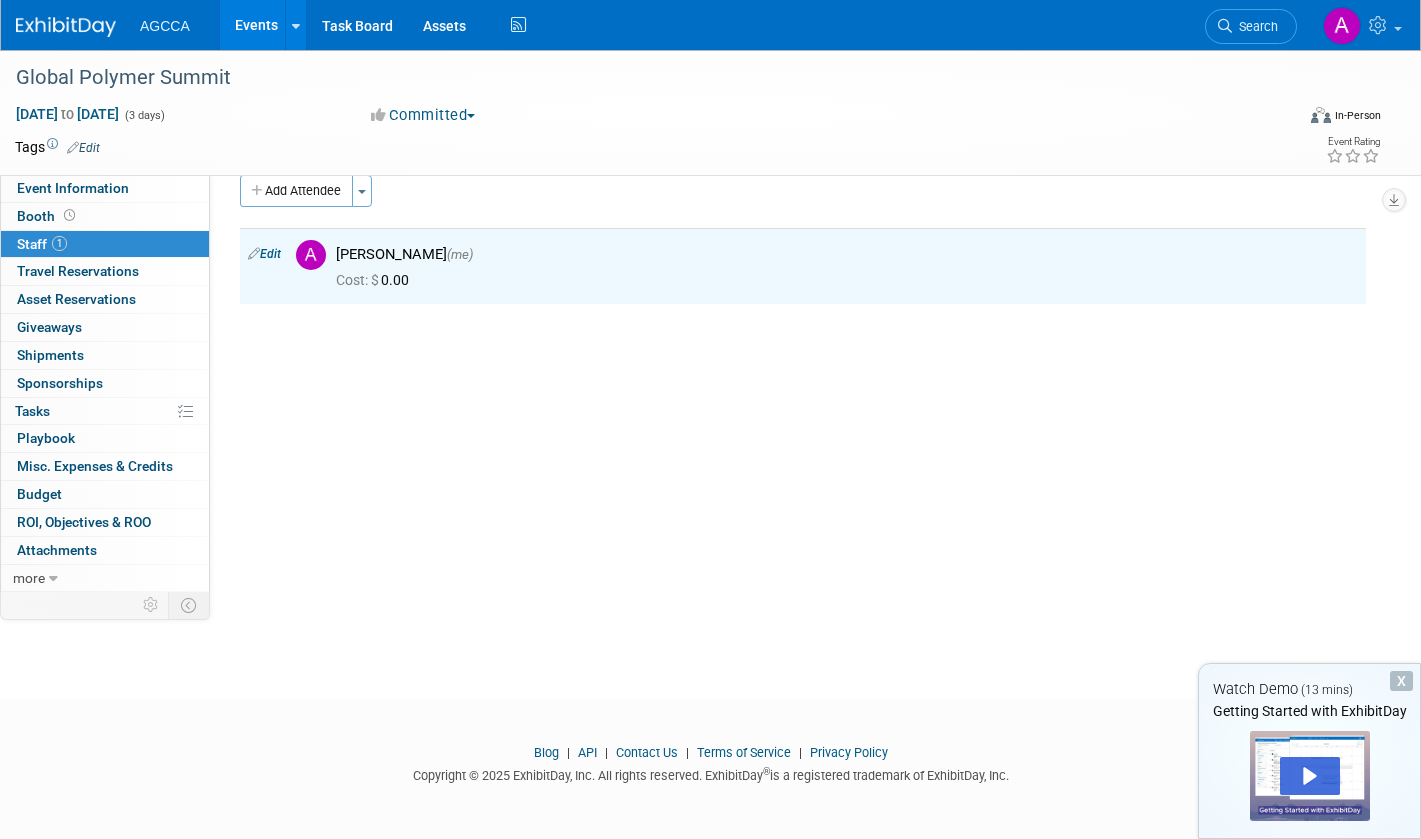 scroll, scrollTop: 0, scrollLeft: 0, axis: both 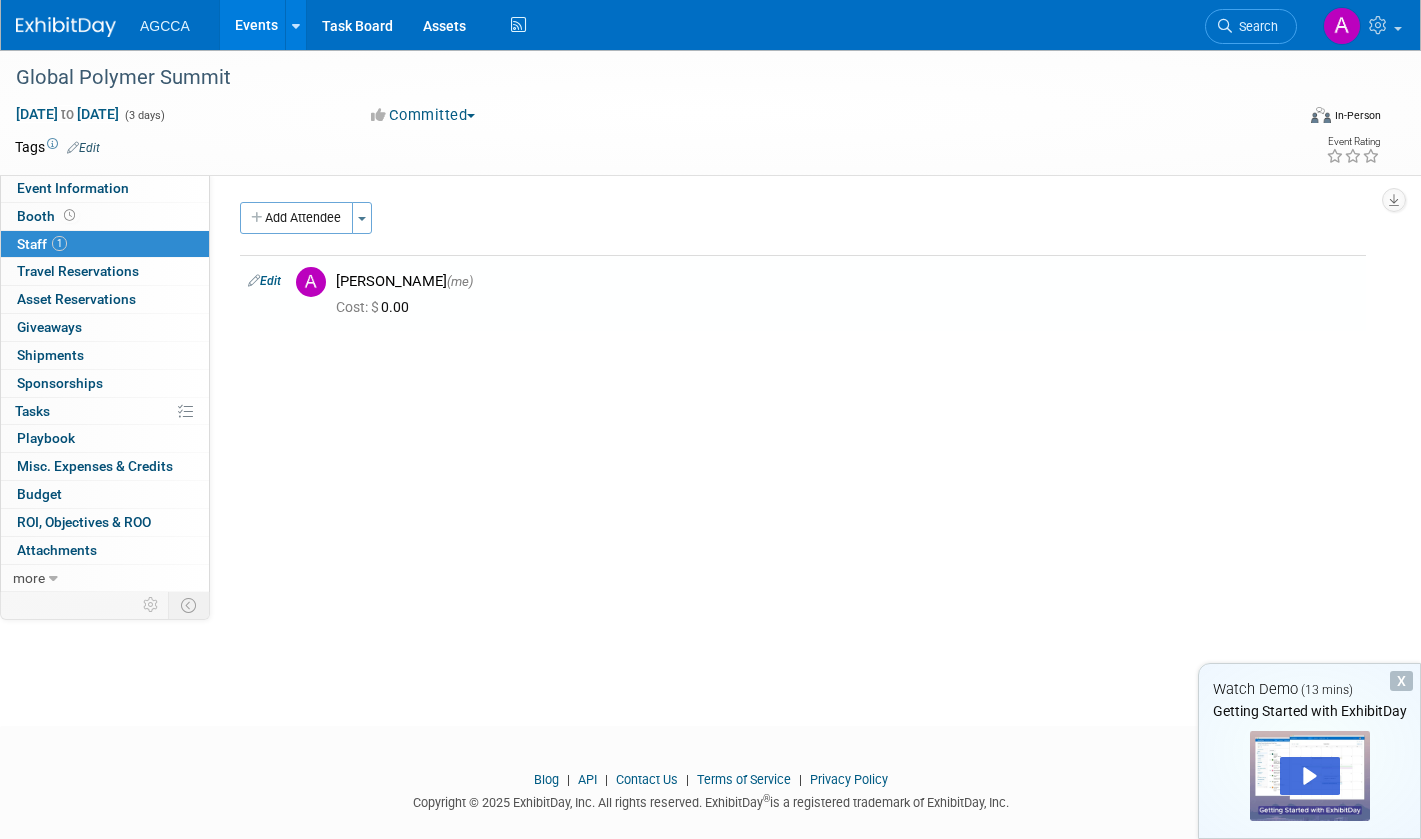 click on "Toggle Dropdown" at bounding box center [362, 218] 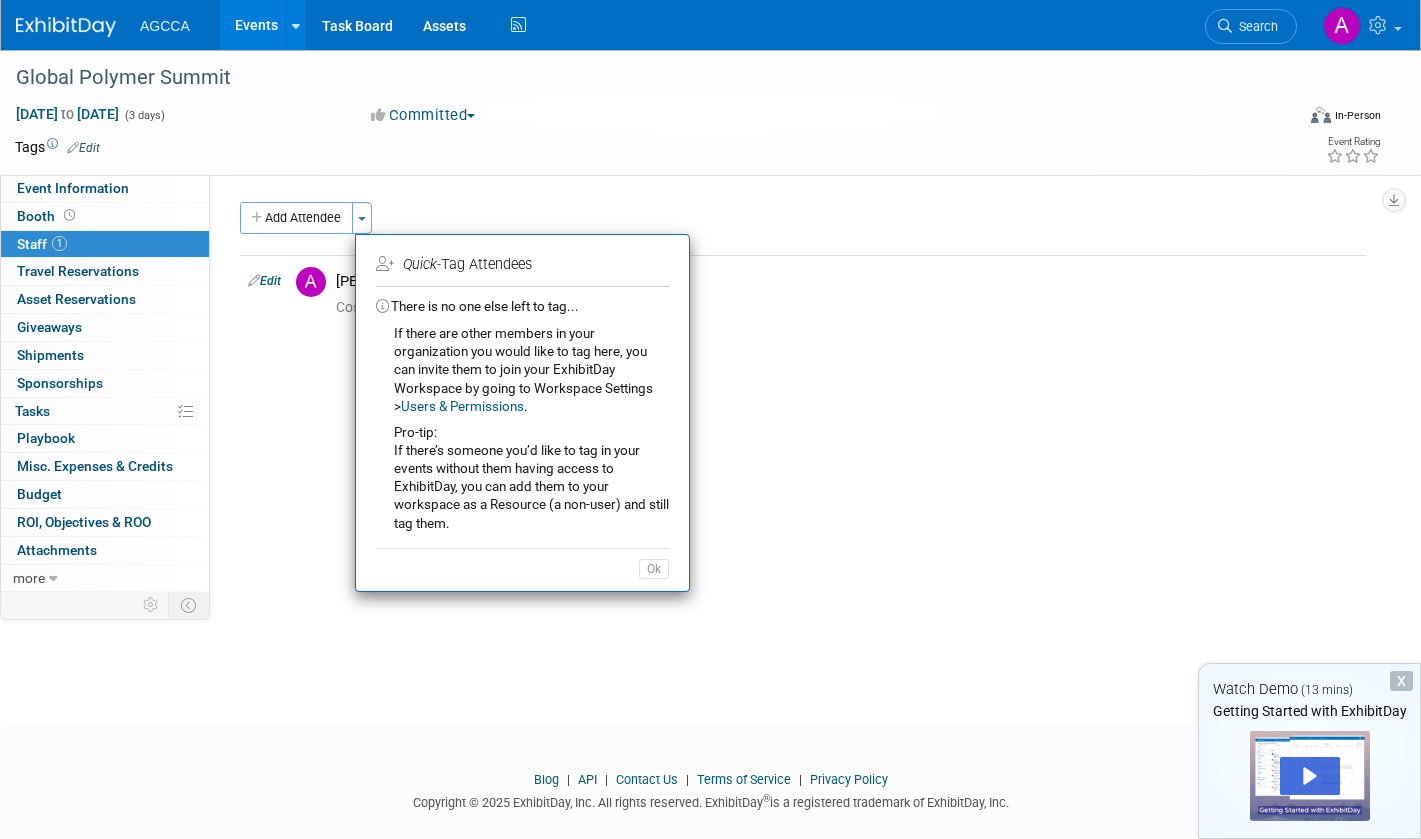 click on "Users & Permissions" at bounding box center [462, 406] 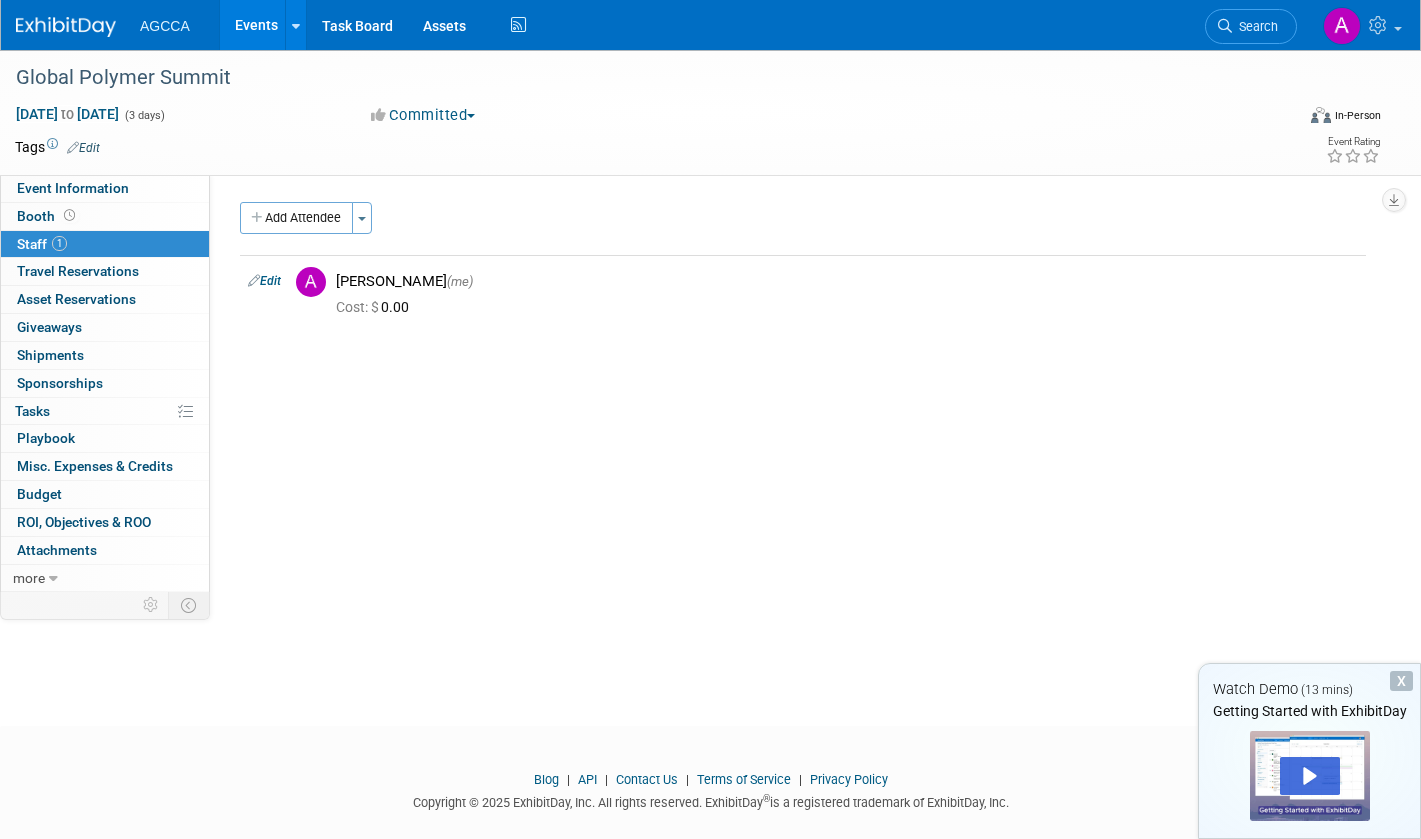 click on "X" at bounding box center (1401, 681) 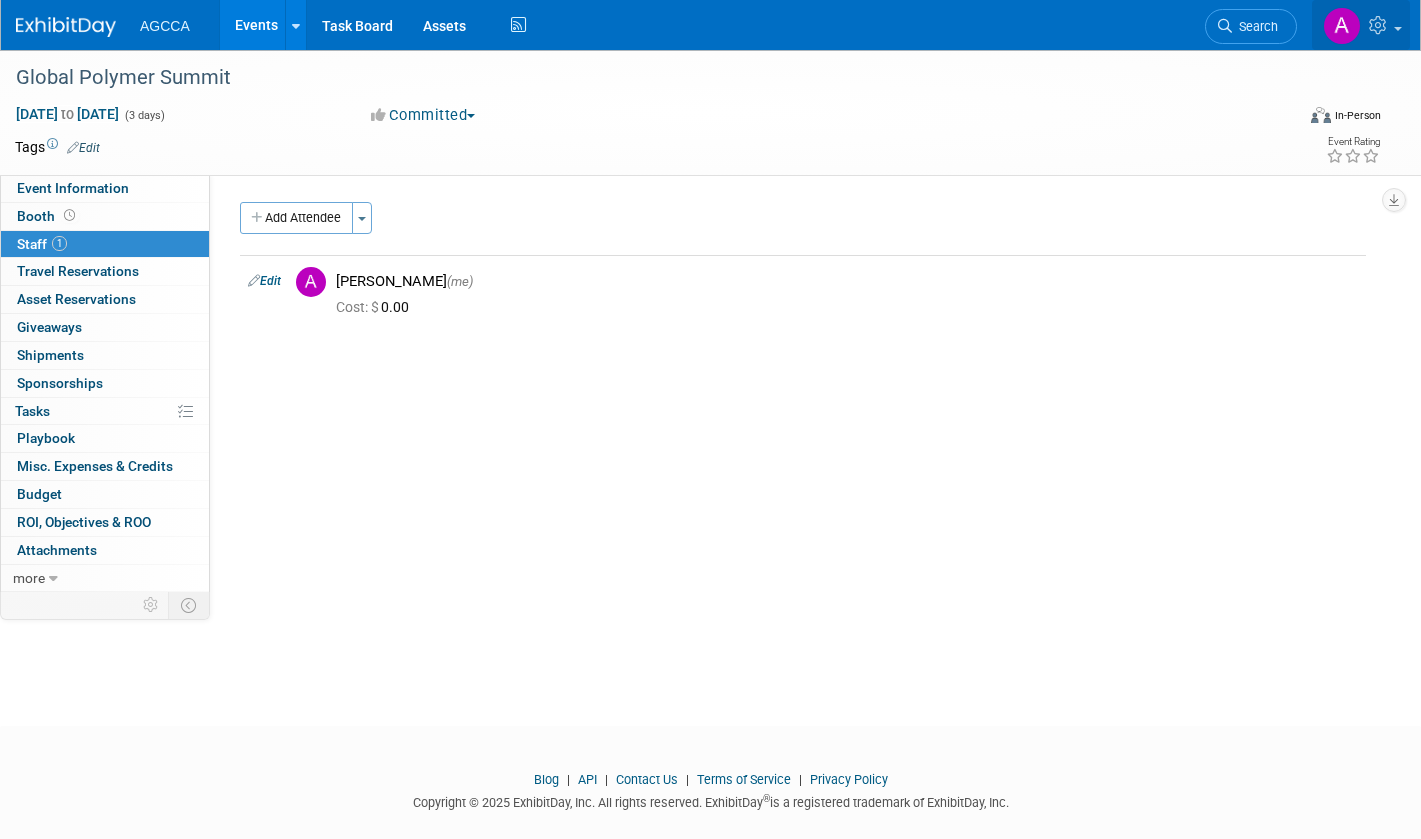 click at bounding box center [1380, 25] 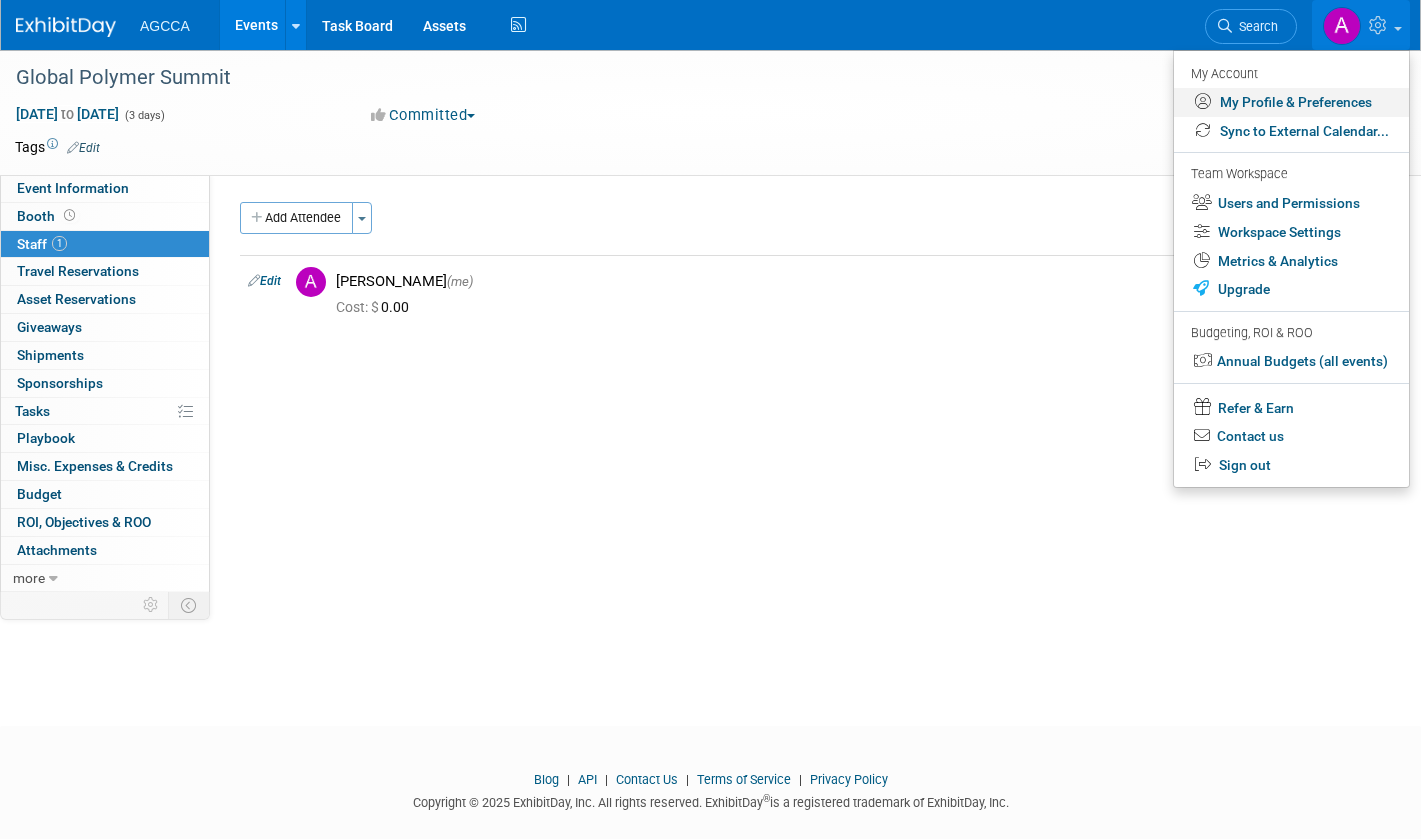 click on "My Profile & Preferences" at bounding box center (1291, 102) 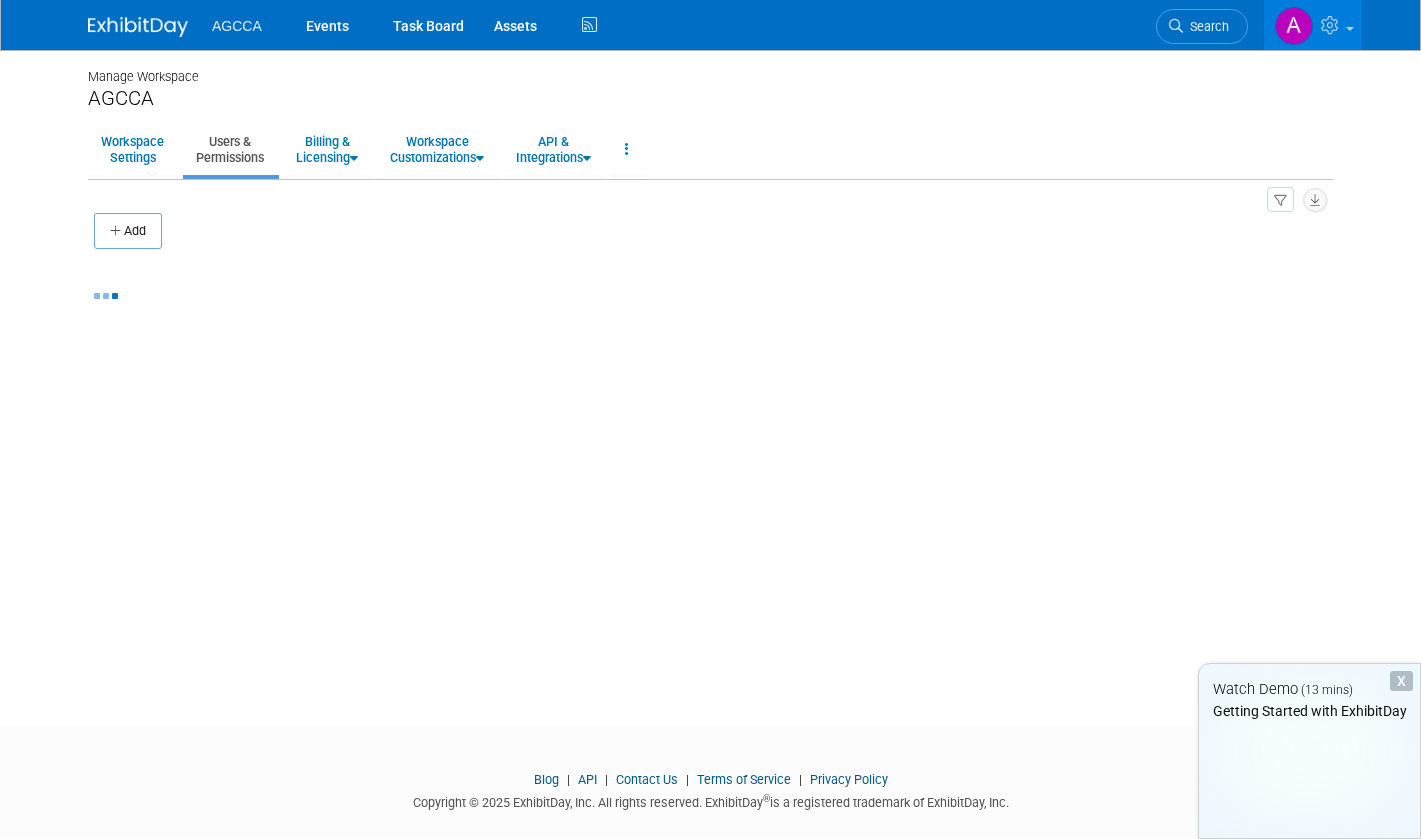 scroll, scrollTop: 0, scrollLeft: 0, axis: both 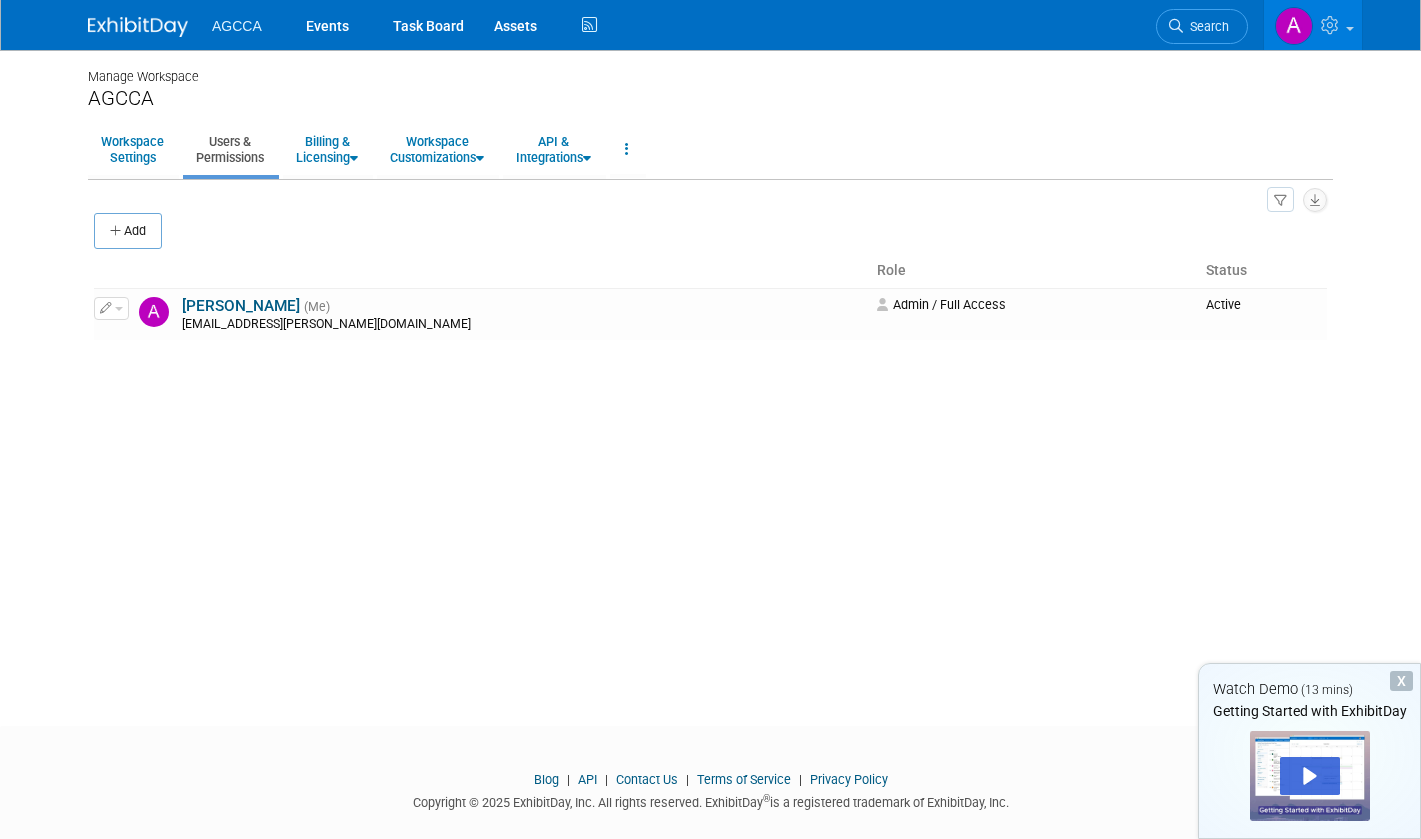 click on "Add" at bounding box center (128, 231) 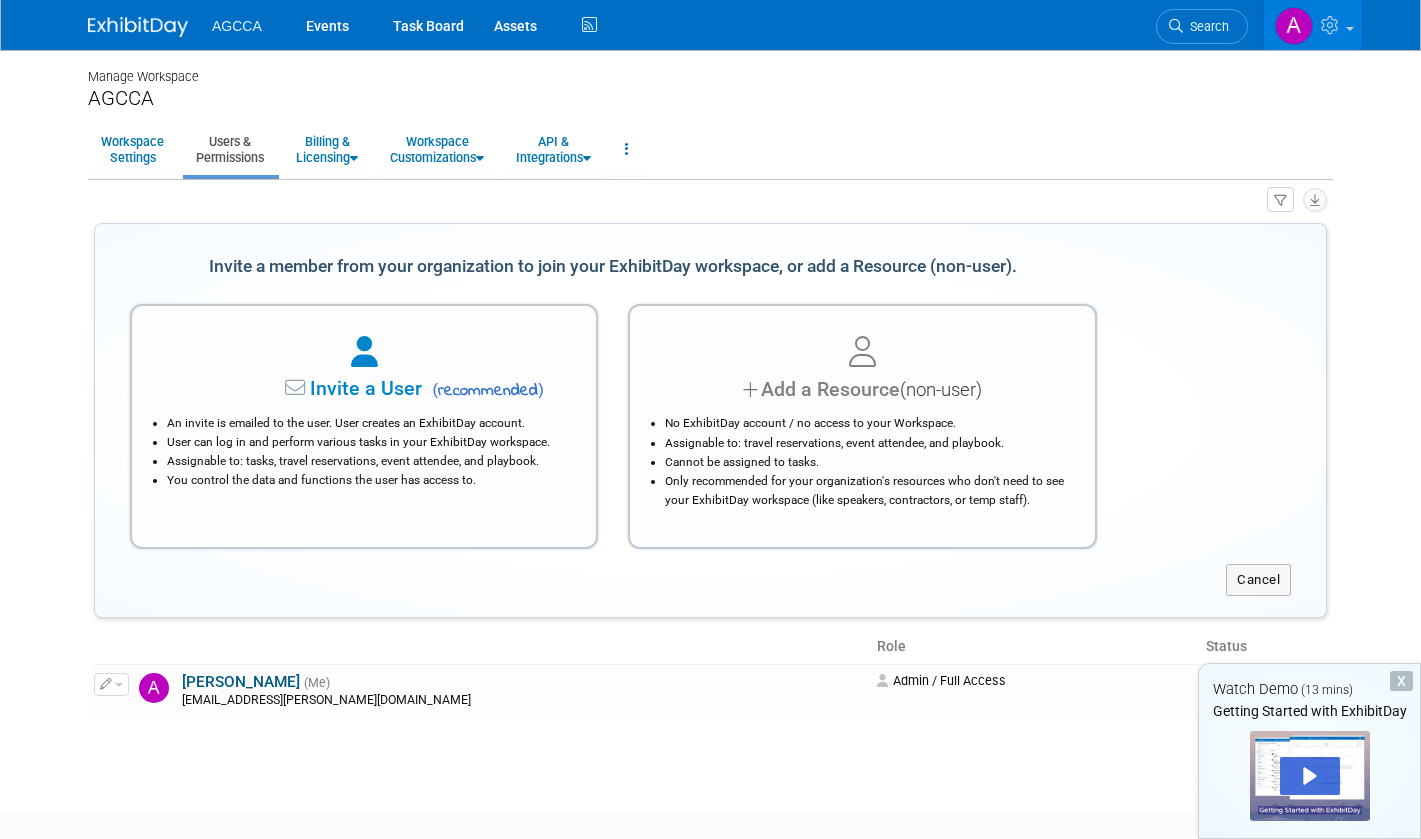 click at bounding box center (1313, 25) 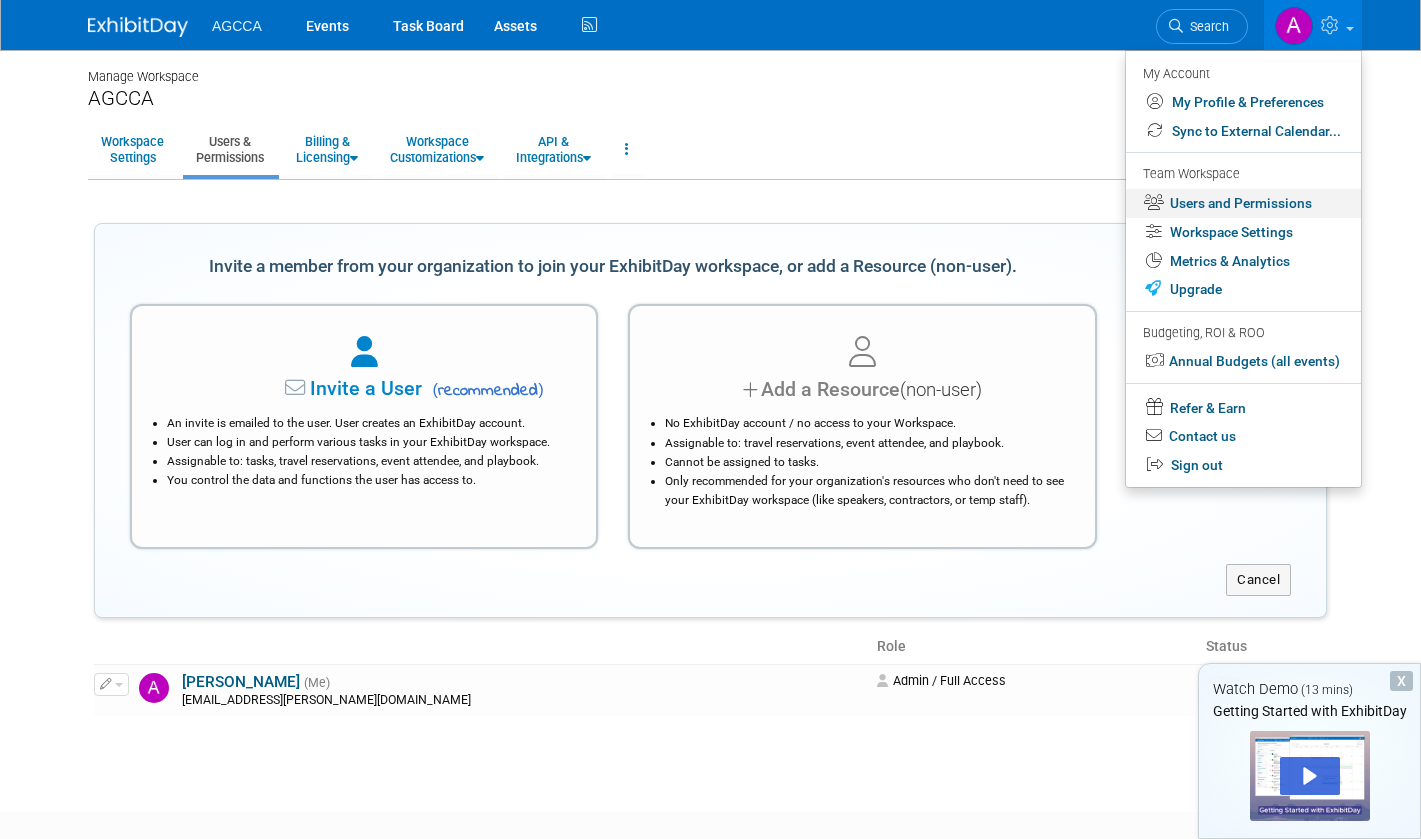 click on "Users and Permissions" at bounding box center (1243, 203) 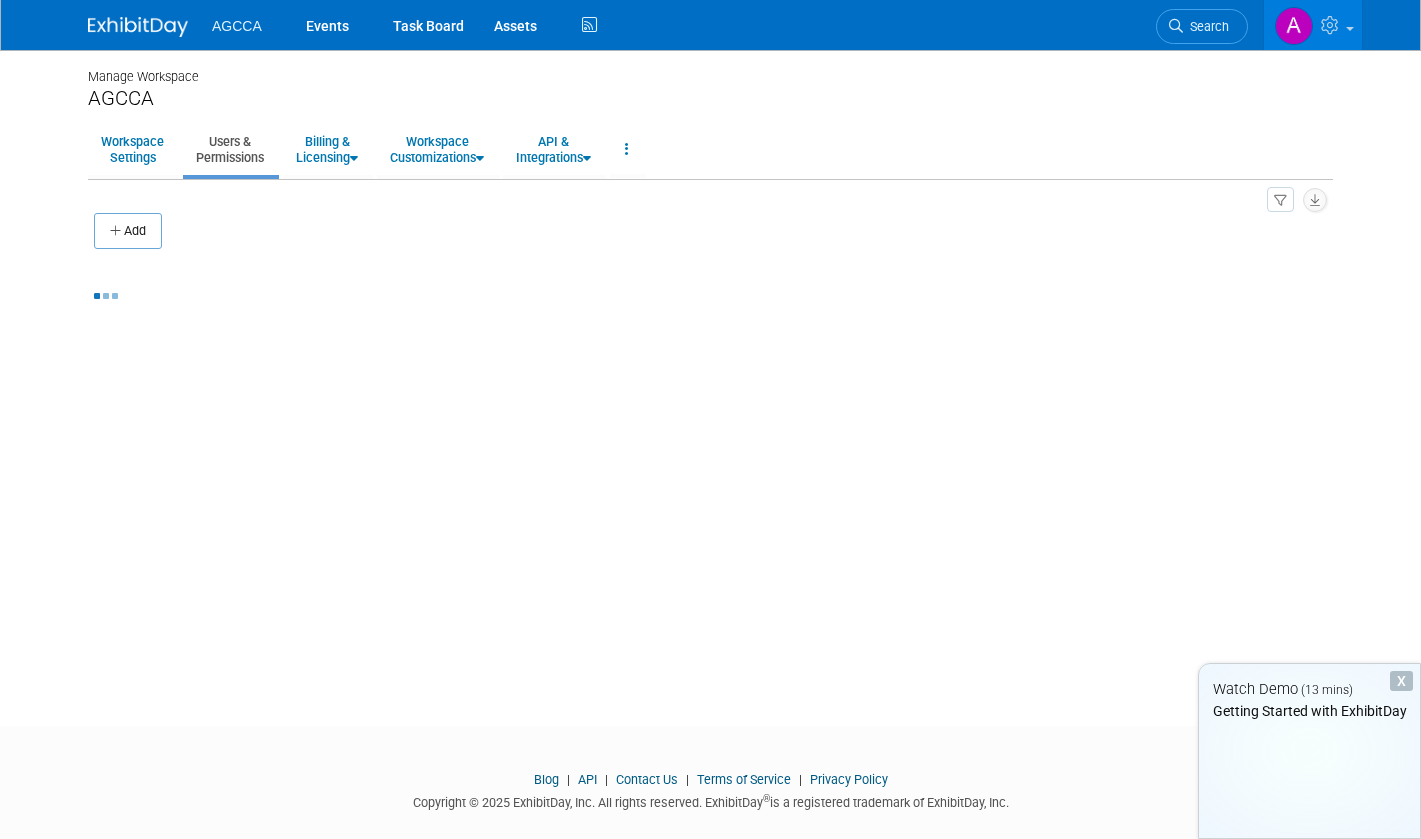 scroll, scrollTop: 0, scrollLeft: 0, axis: both 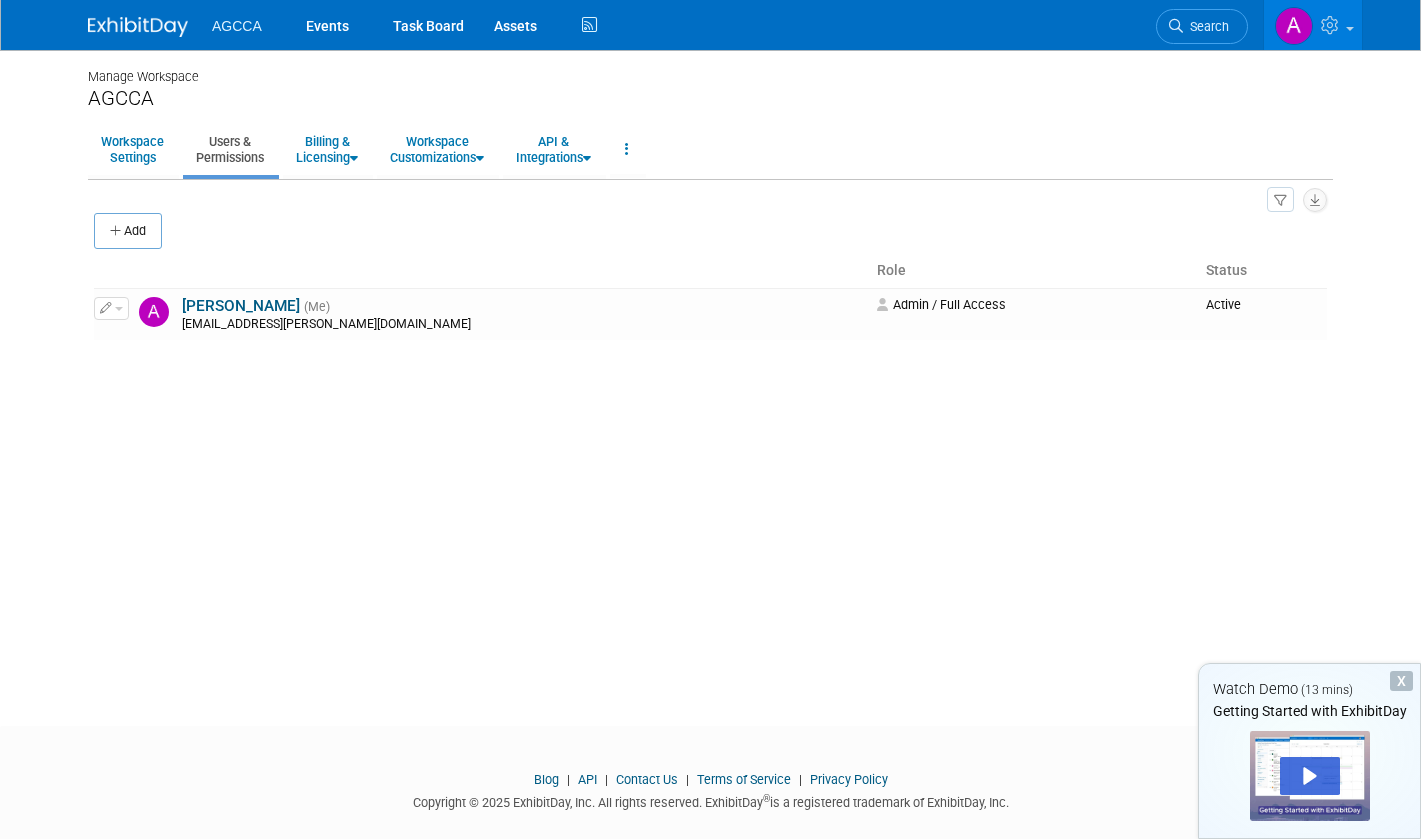 click on "Add" at bounding box center [128, 231] 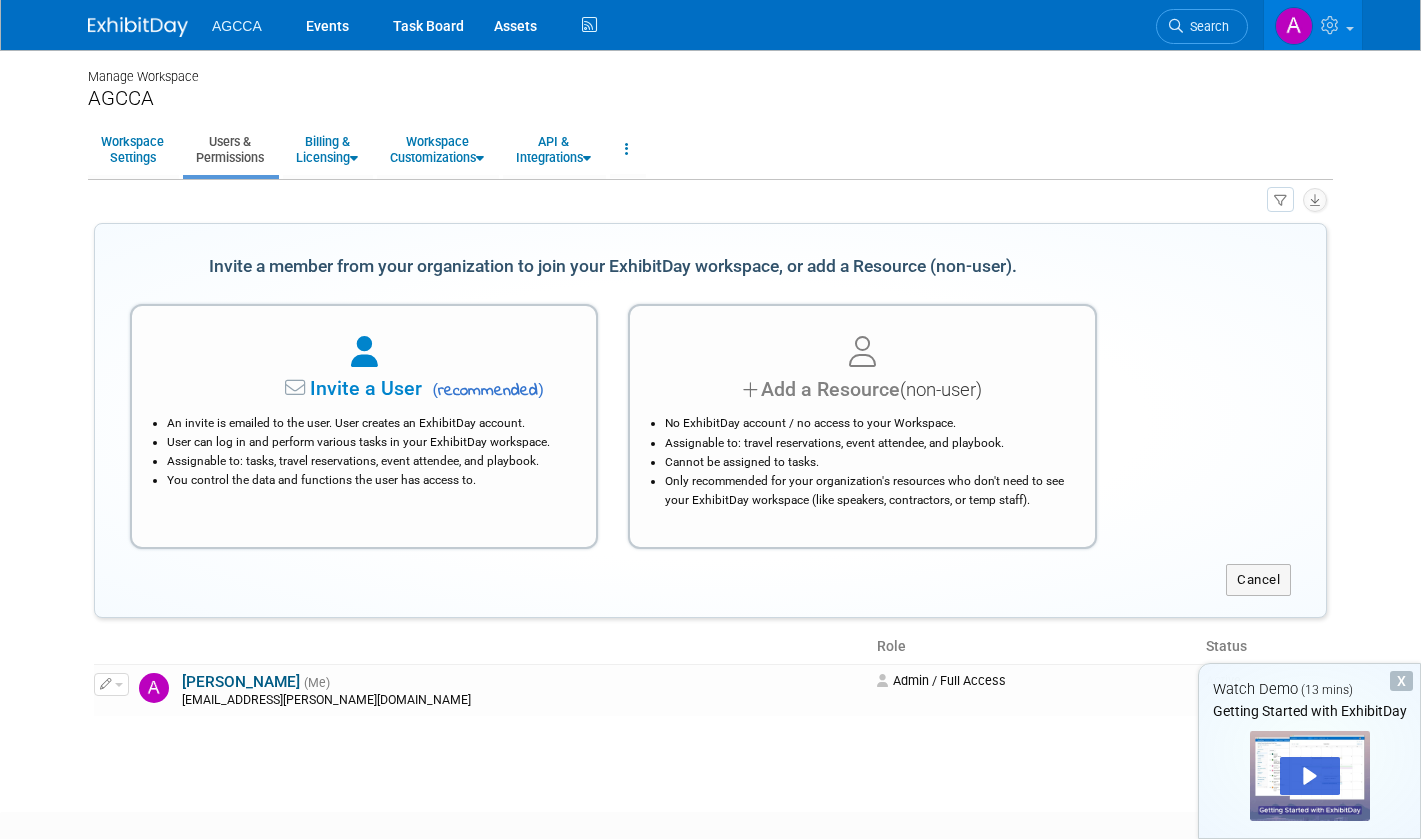 click at bounding box center [364, 353] 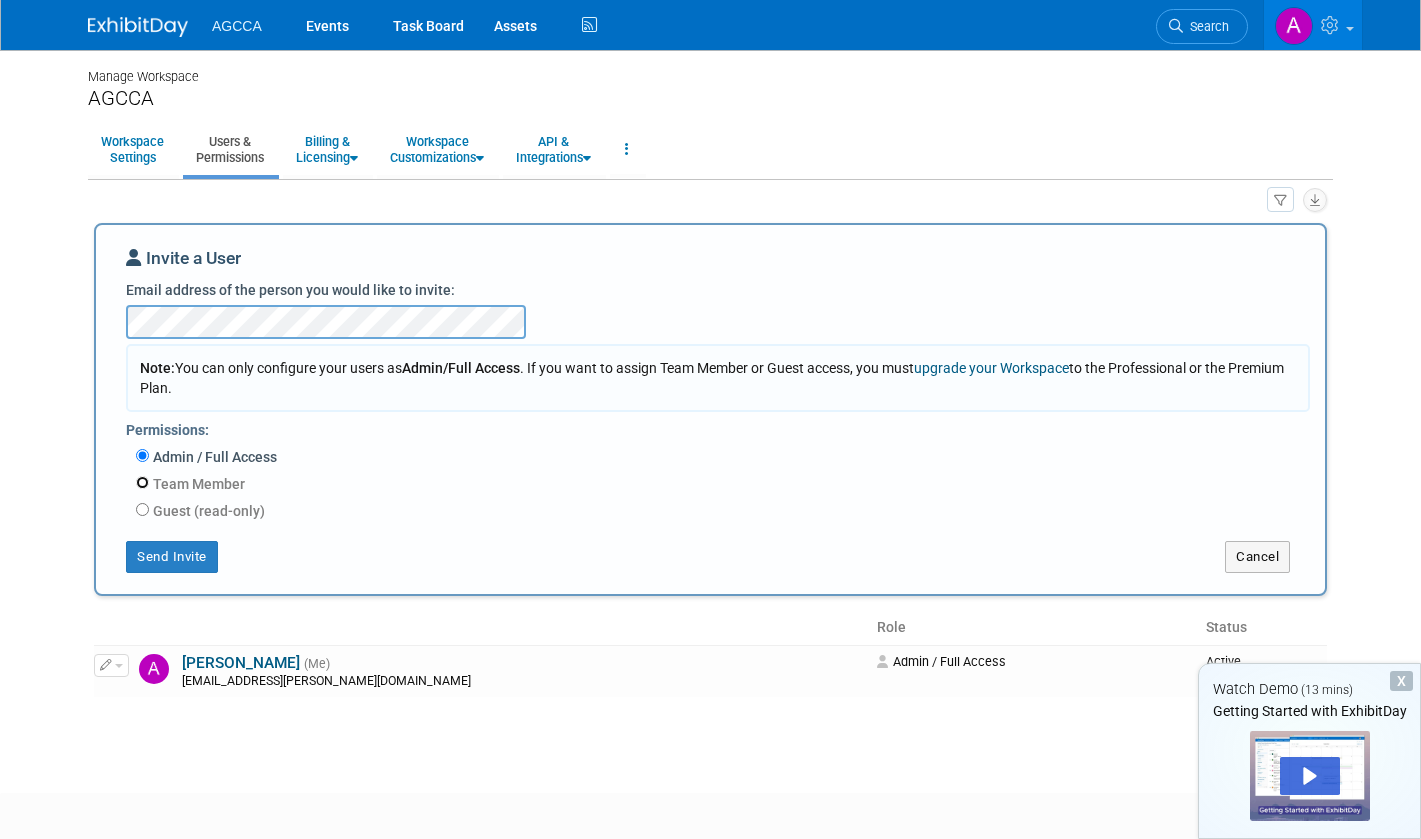 click on "Team Member" at bounding box center (142, 482) 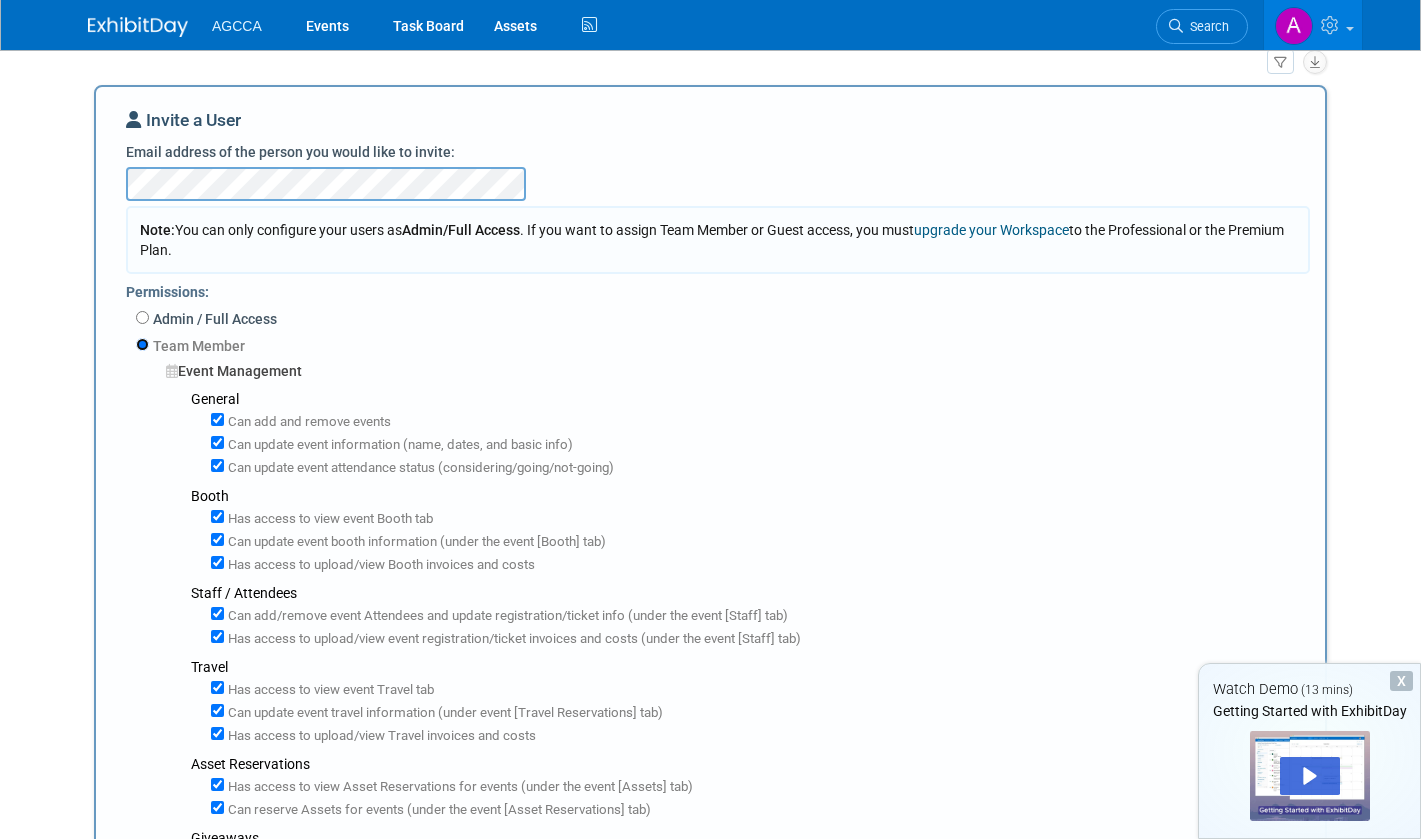 scroll, scrollTop: 0, scrollLeft: 0, axis: both 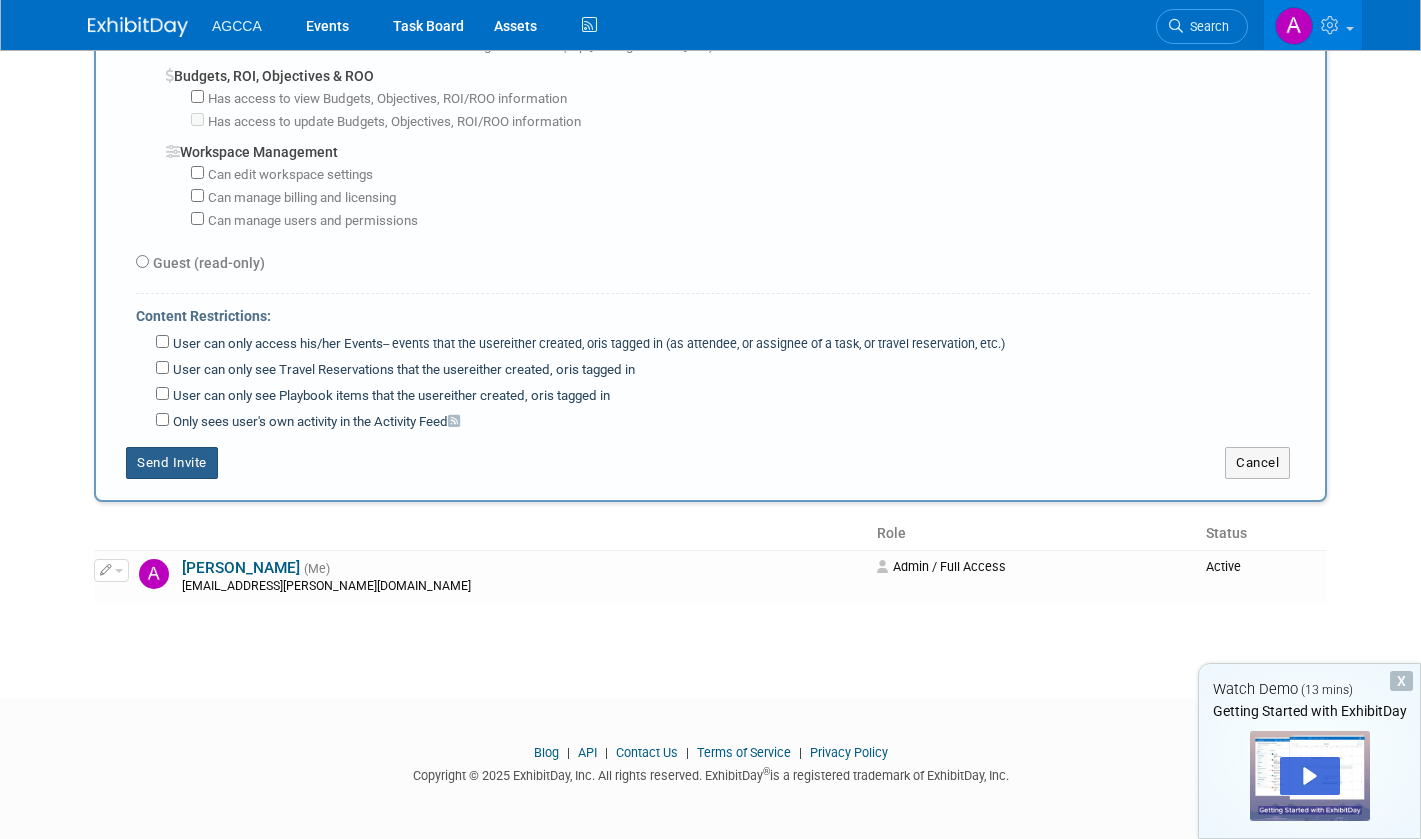 click on "Send Invite" at bounding box center (172, 463) 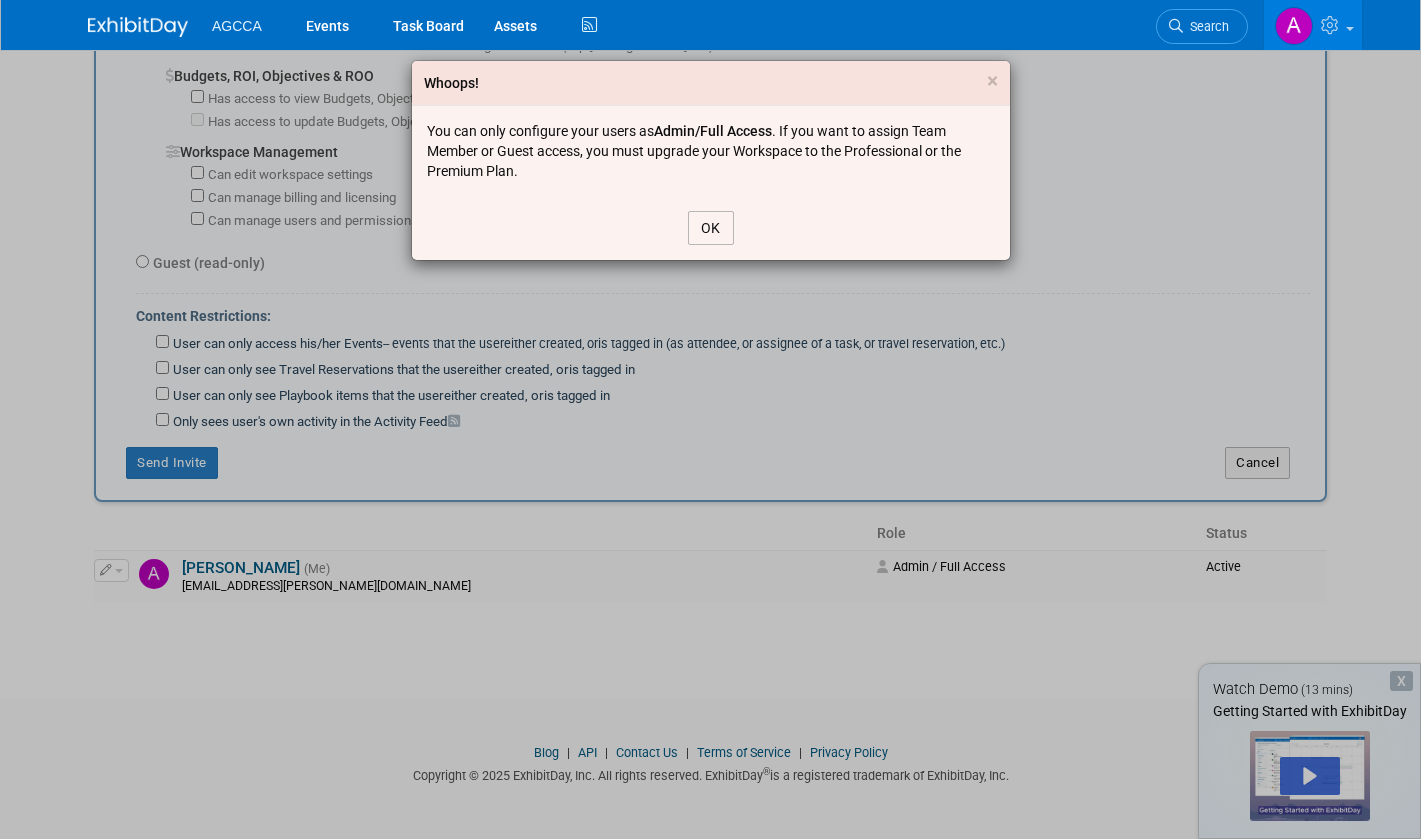 click on "OK" at bounding box center (711, 228) 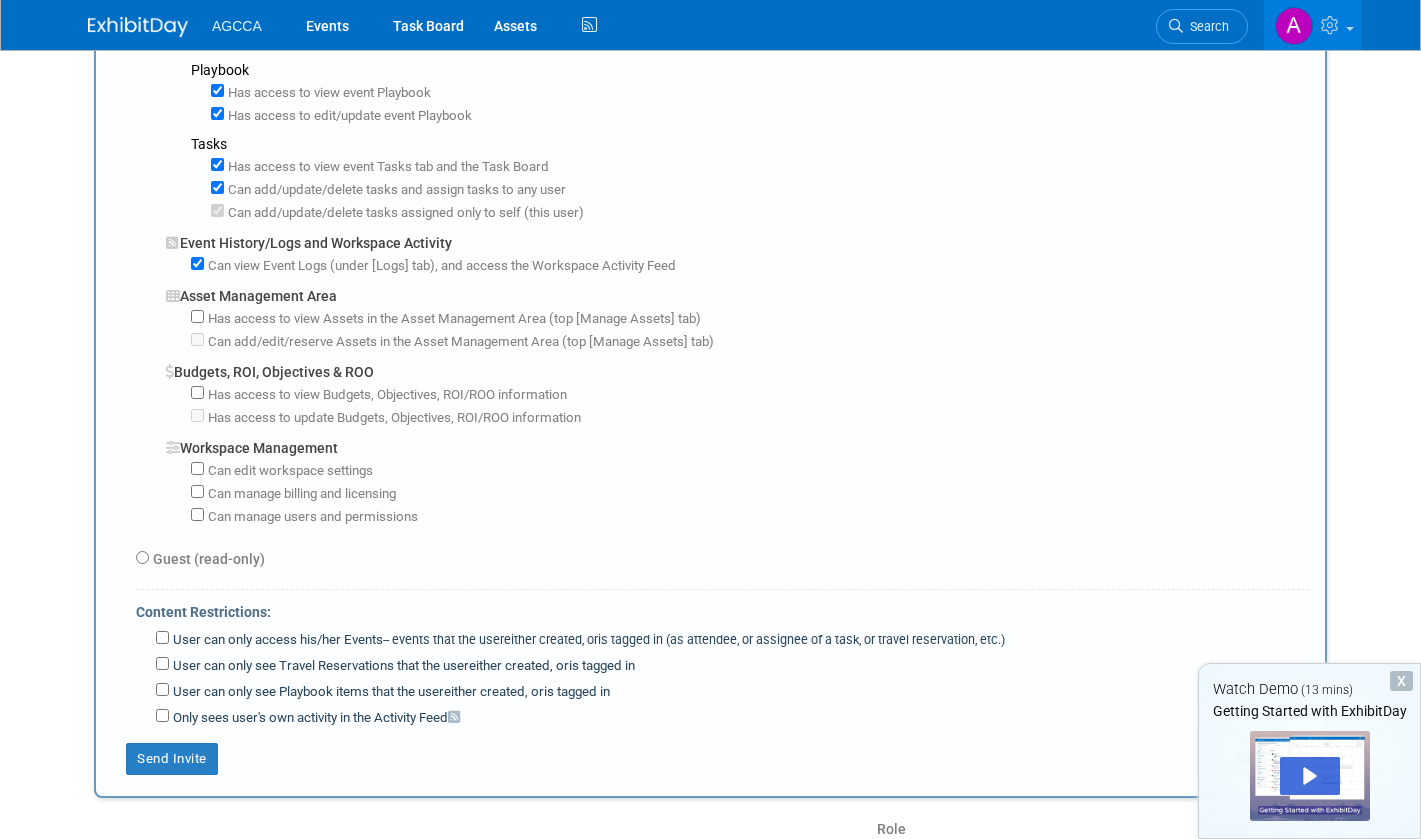 scroll, scrollTop: 1300, scrollLeft: 0, axis: vertical 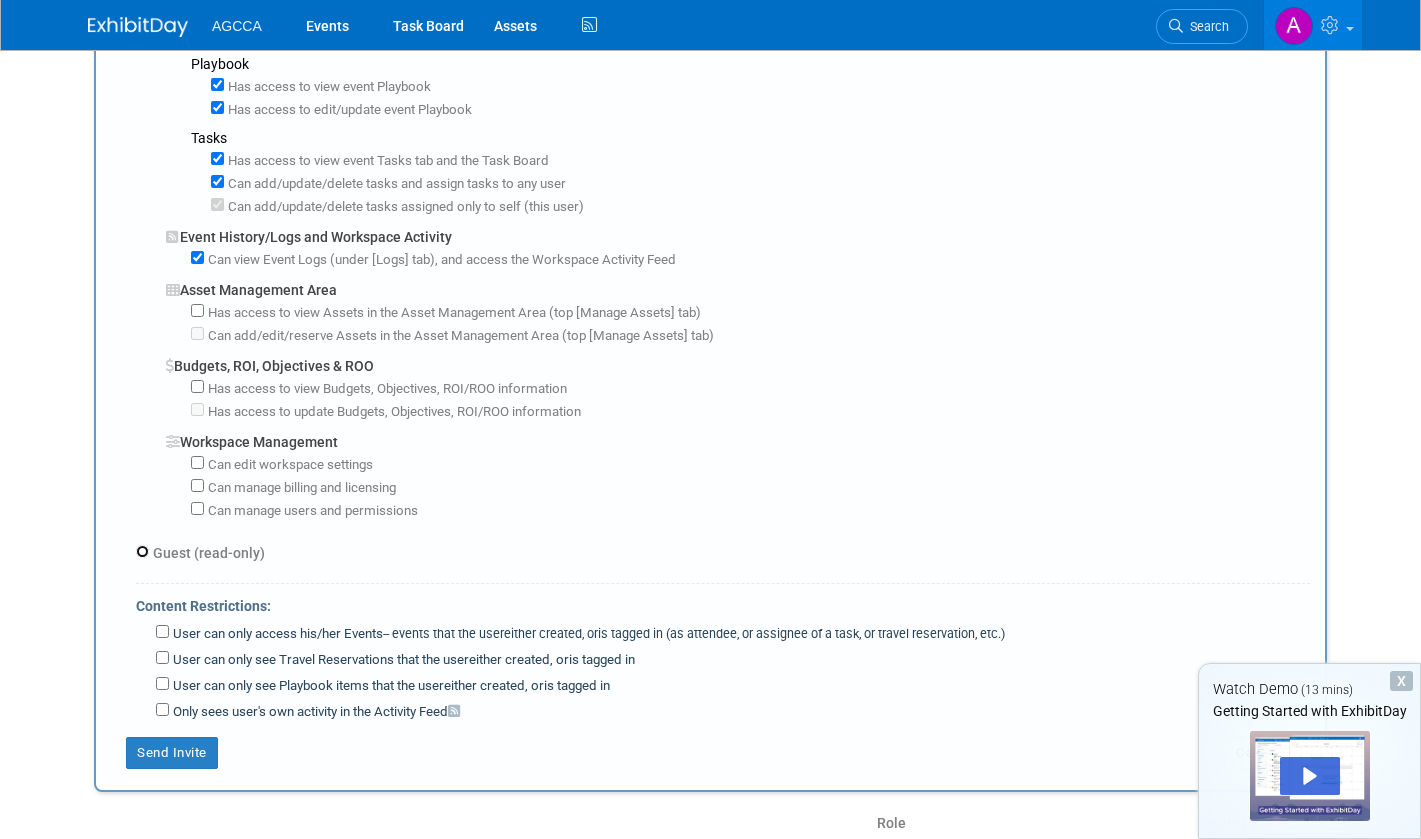 click on "Guest (read-only)" at bounding box center (142, 551) 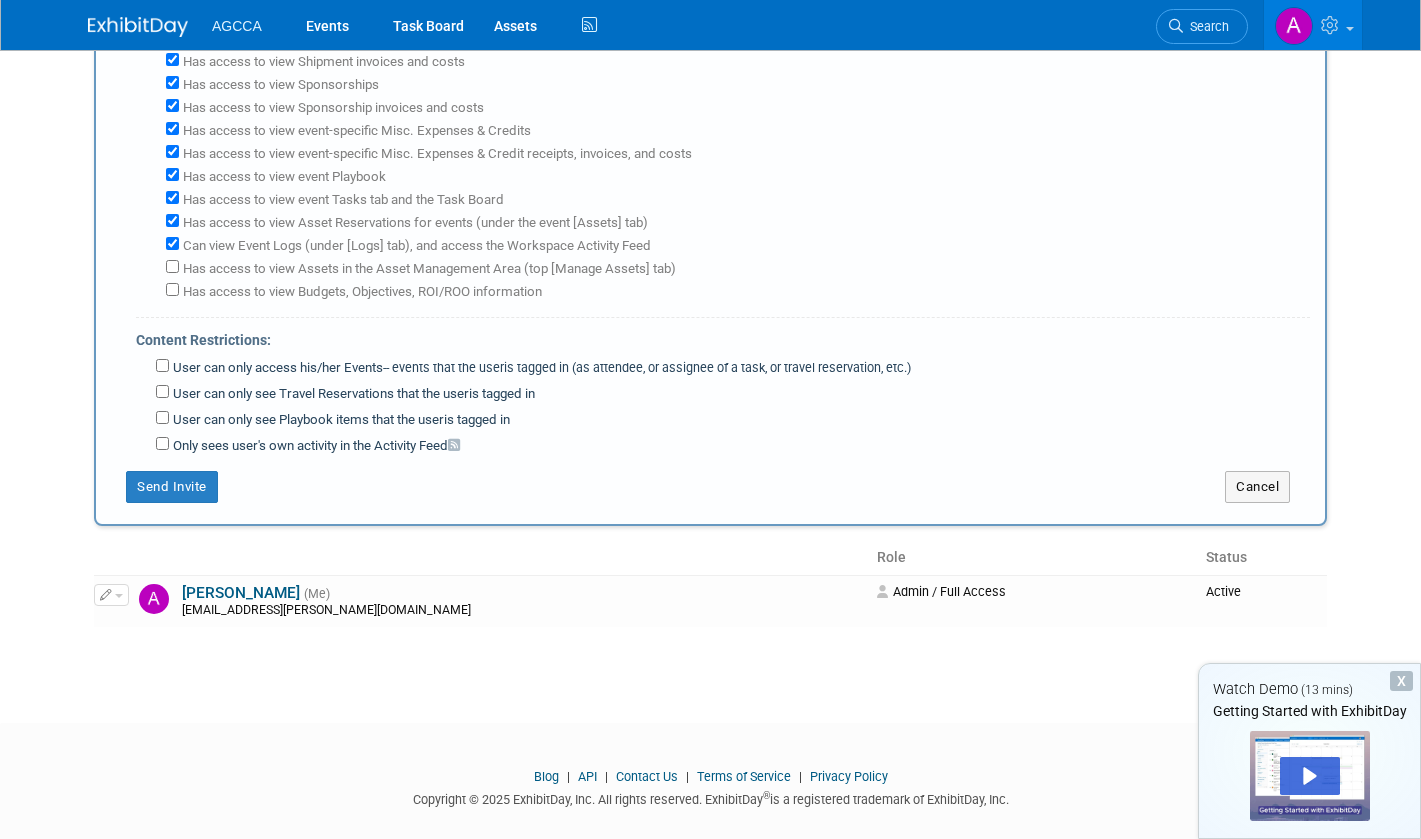 scroll, scrollTop: 688, scrollLeft: 0, axis: vertical 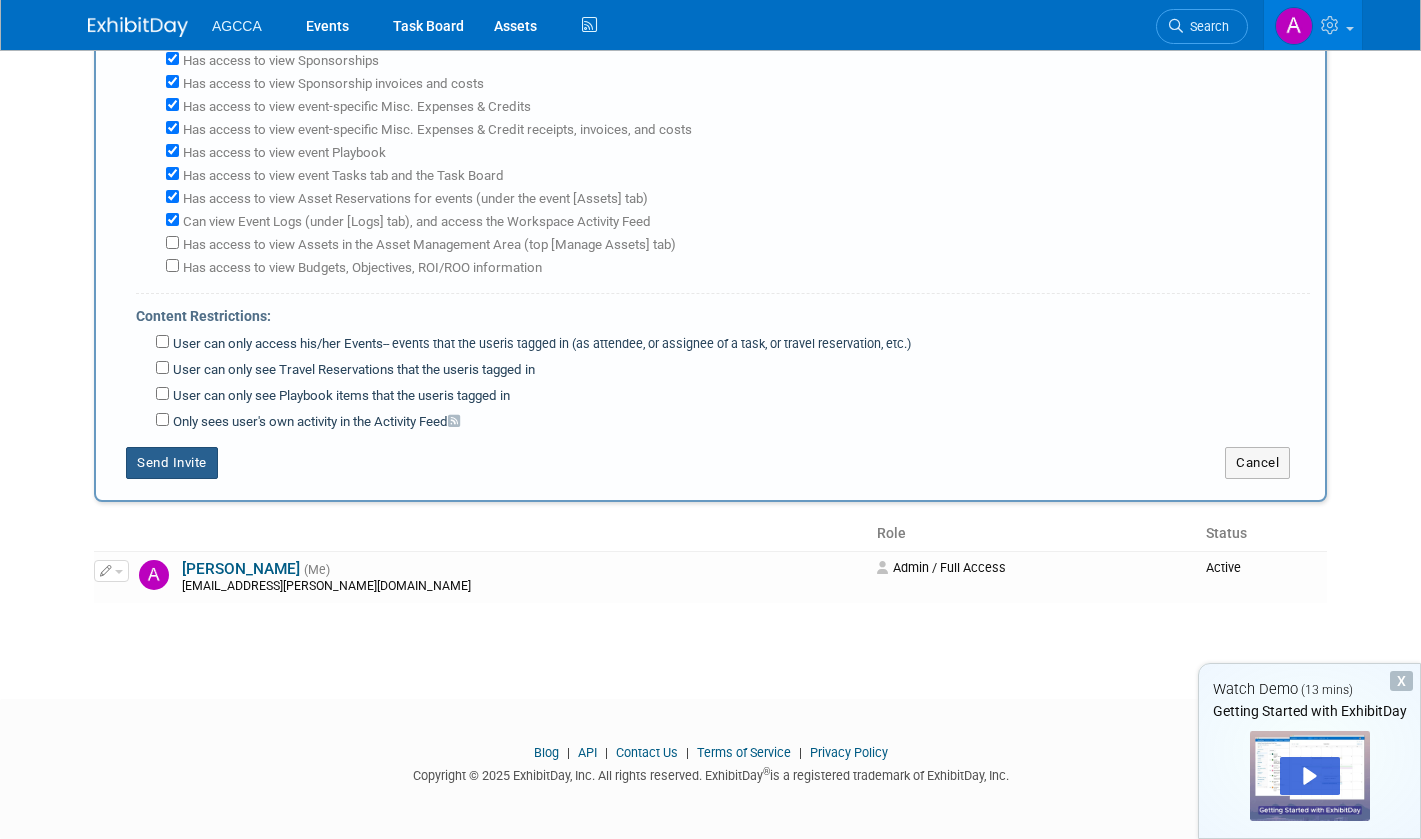 click on "Send Invite" at bounding box center [172, 463] 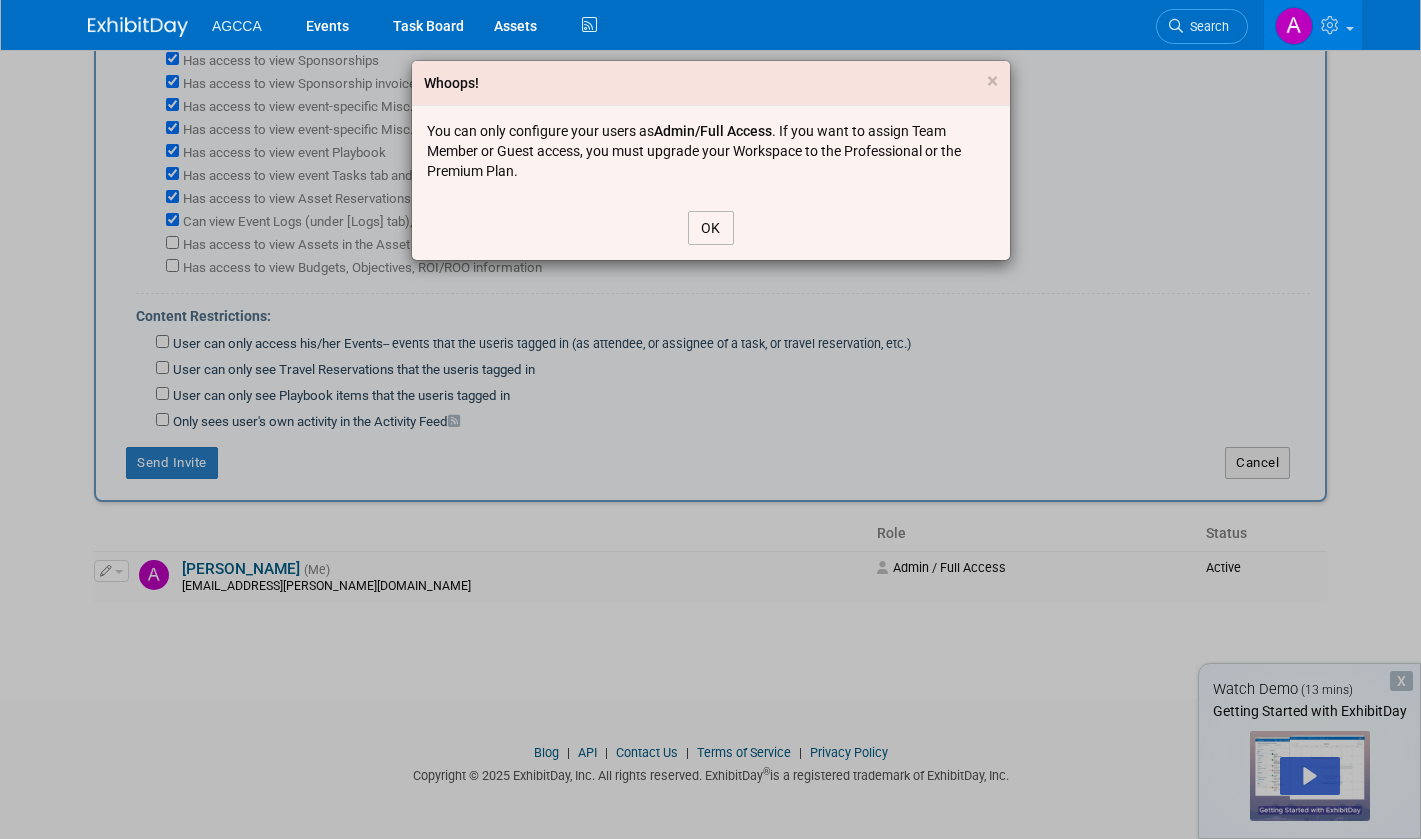 click on "OK" at bounding box center [711, 228] 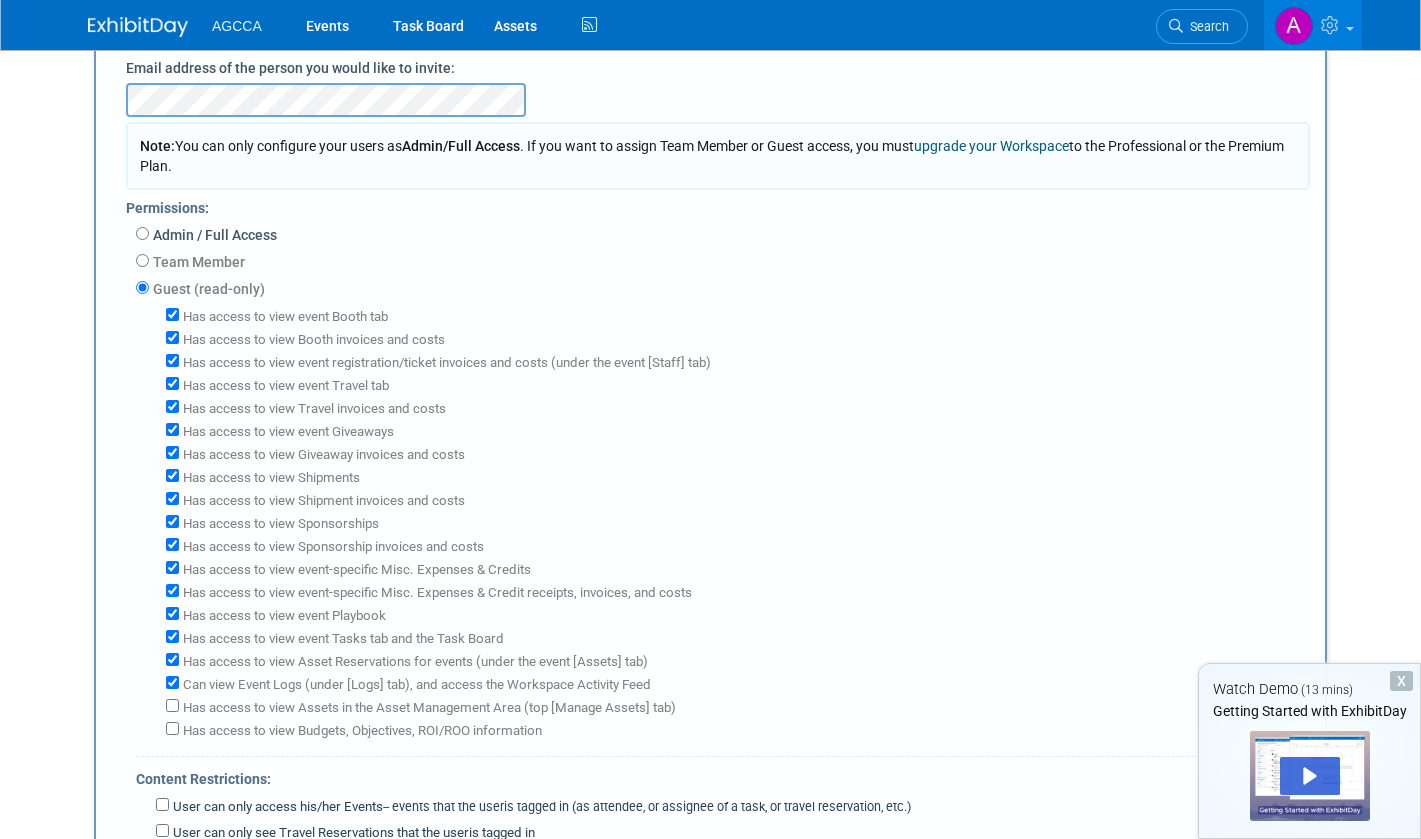 scroll, scrollTop: 0, scrollLeft: 0, axis: both 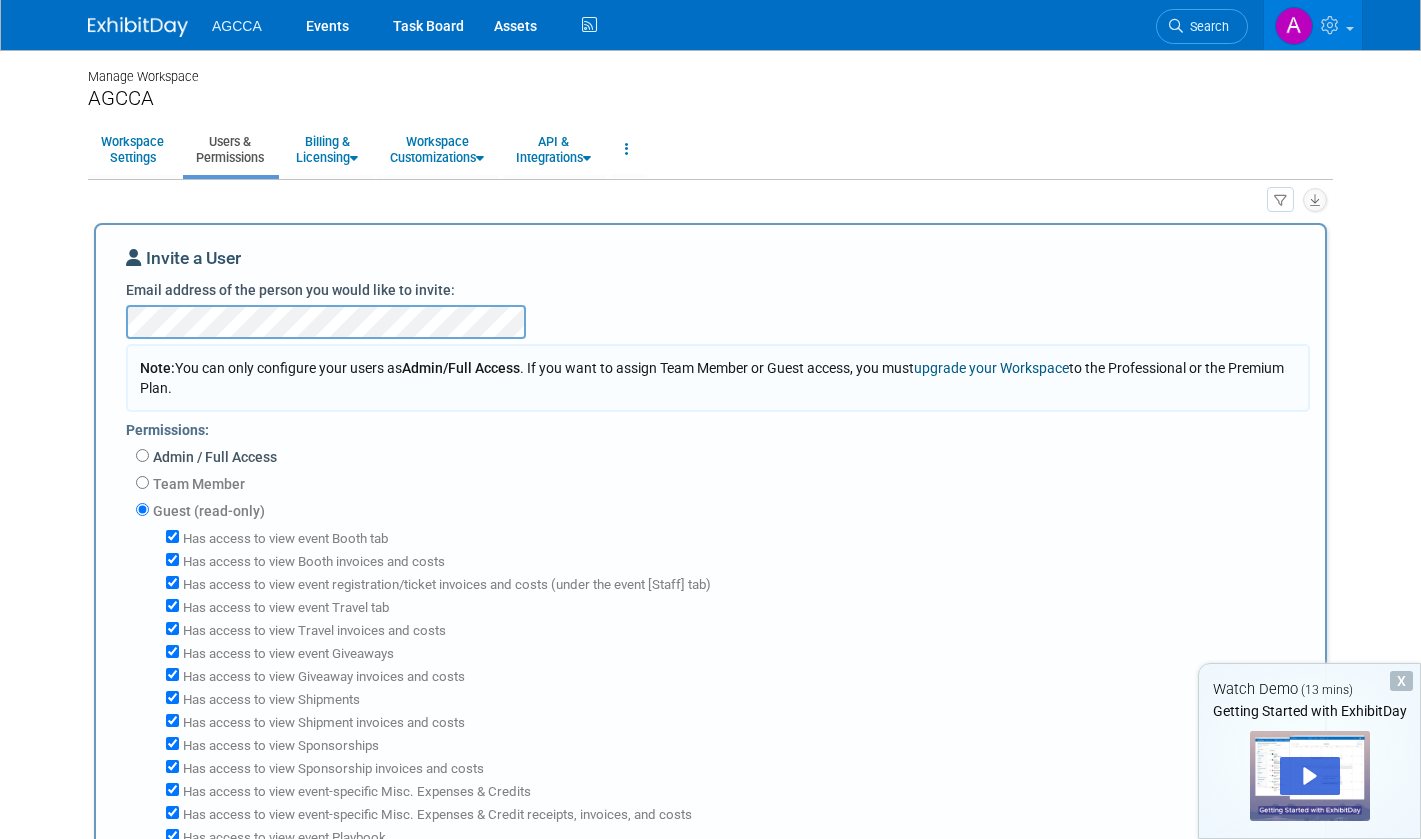 click on "Admin / Full Access" at bounding box center (723, 458) 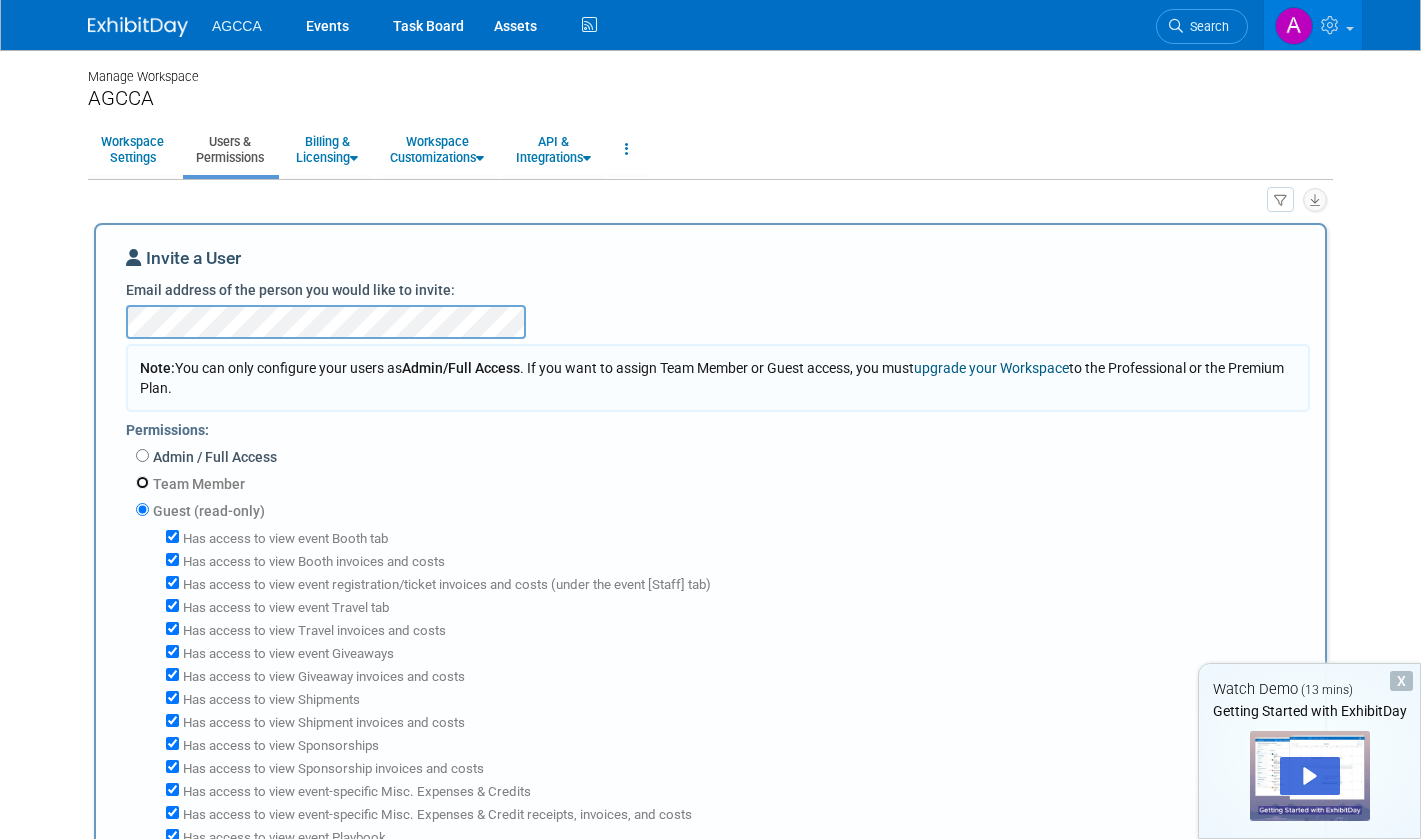 click on "Team Member" at bounding box center (142, 482) 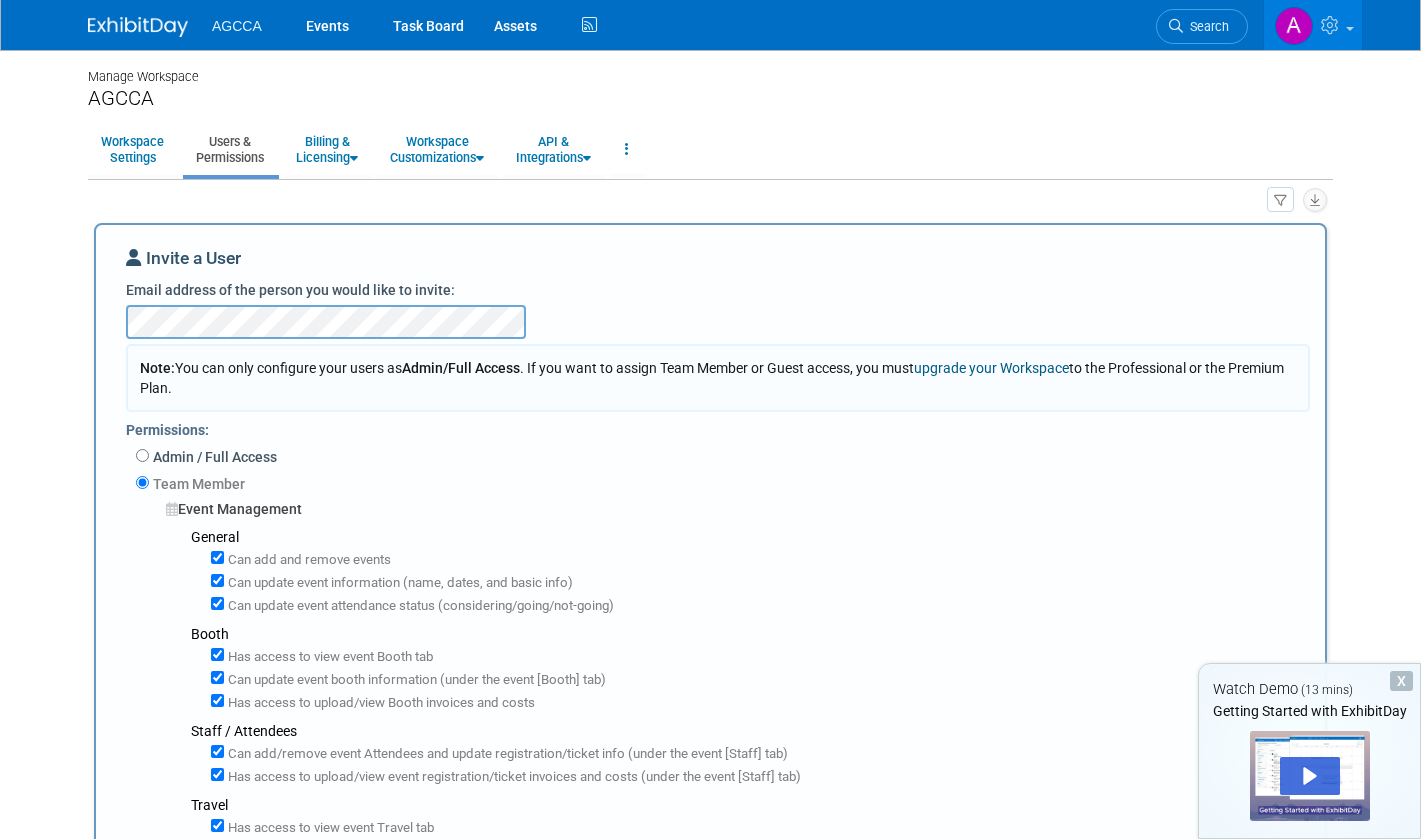 click on "Manage Workspace
AGCCA
Workspace Settings
Users & Permissions
Billing & Licensing
Manage Plan / Subscription
Billing Information
Payment Receipts
Workspace Customizations
Customize Event Information Tab
Customize Event Booth Tab
Customize the Special Event Tab
Customize Event Participation Types
Customize Event Attendee Roles
Configure Default Event Task Sections
Configure Event Objectives" at bounding box center (710, 1151) 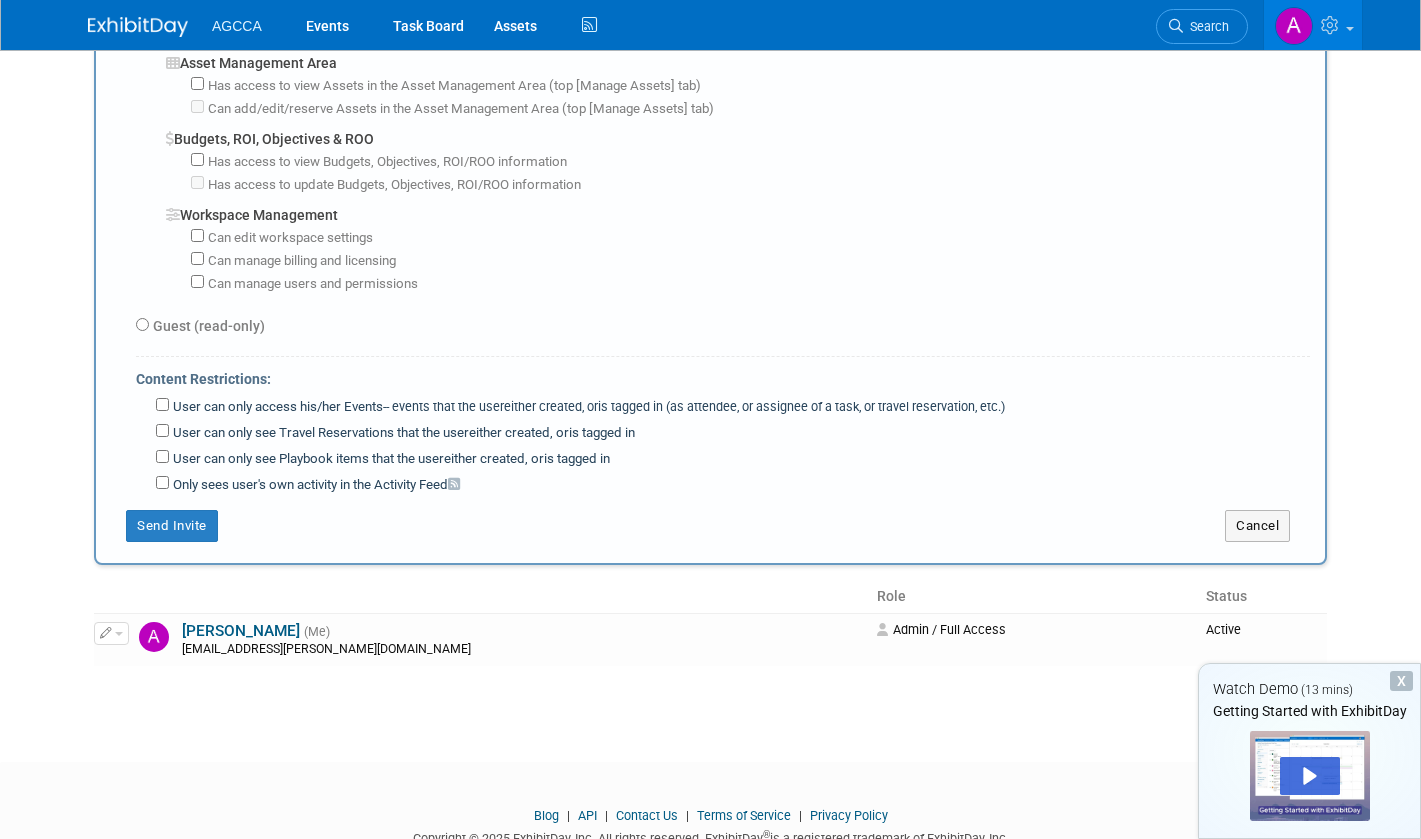scroll, scrollTop: 1293, scrollLeft: 0, axis: vertical 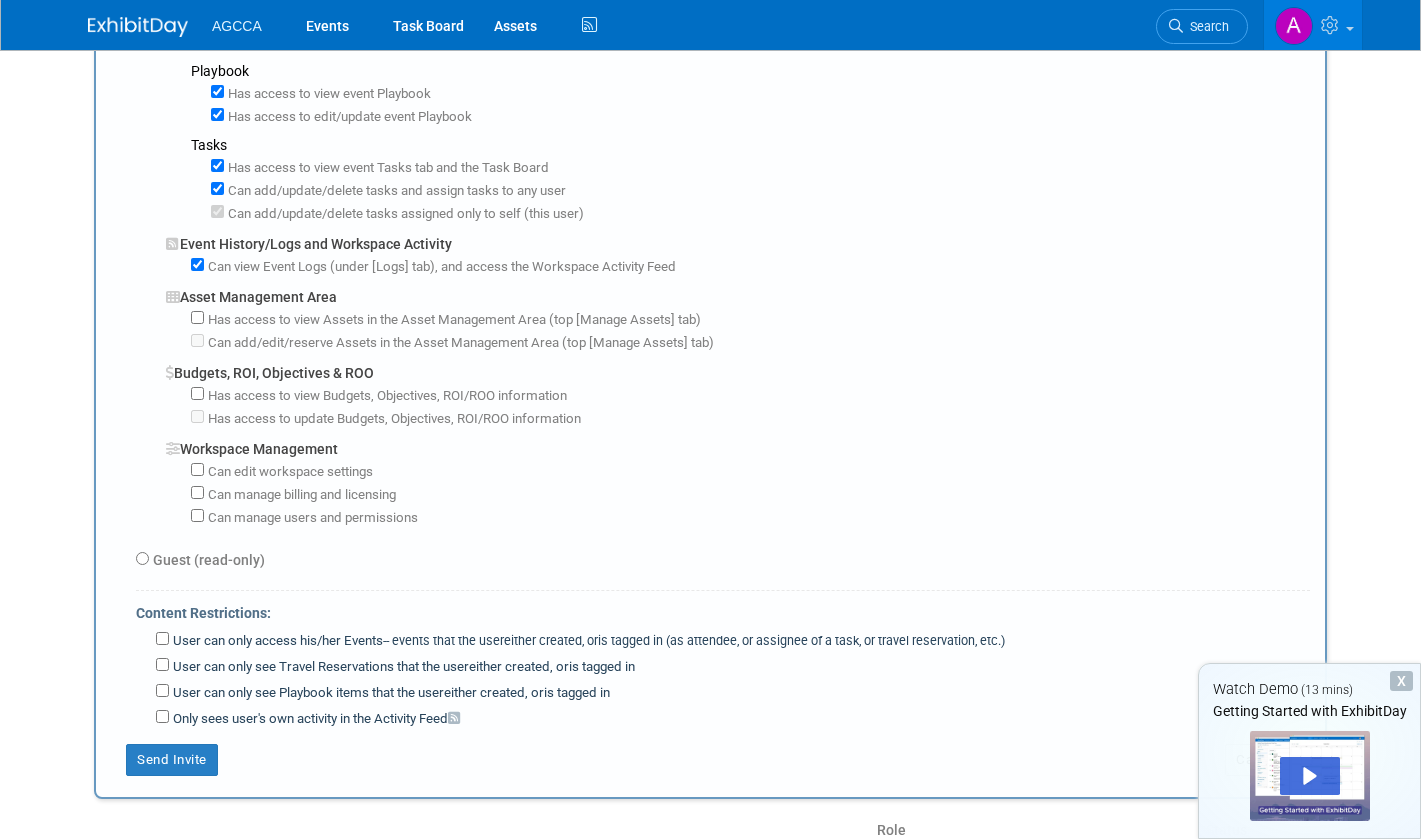 click on "Guest (read-only)" at bounding box center [207, 560] 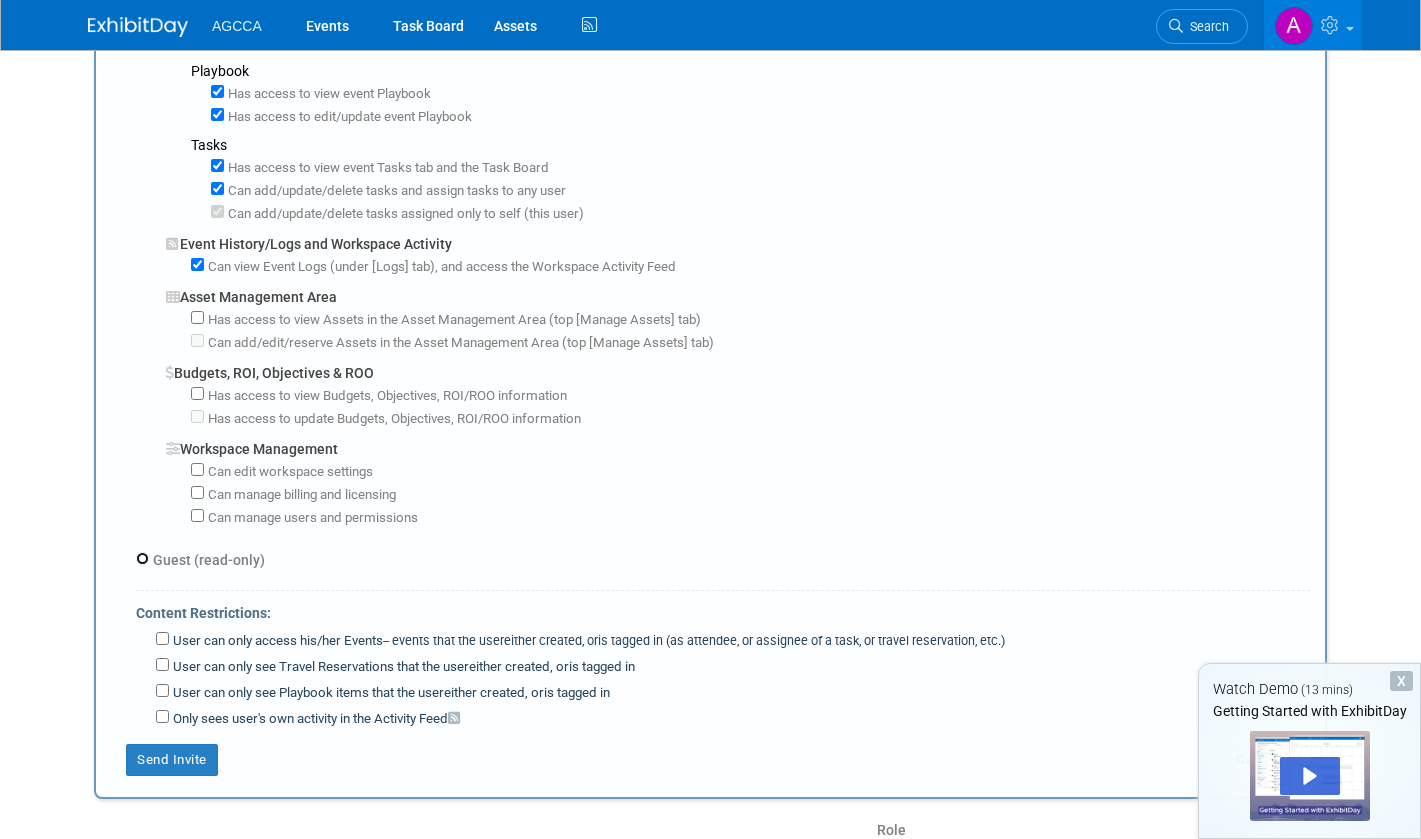 click on "Guest (read-only)" at bounding box center [142, 558] 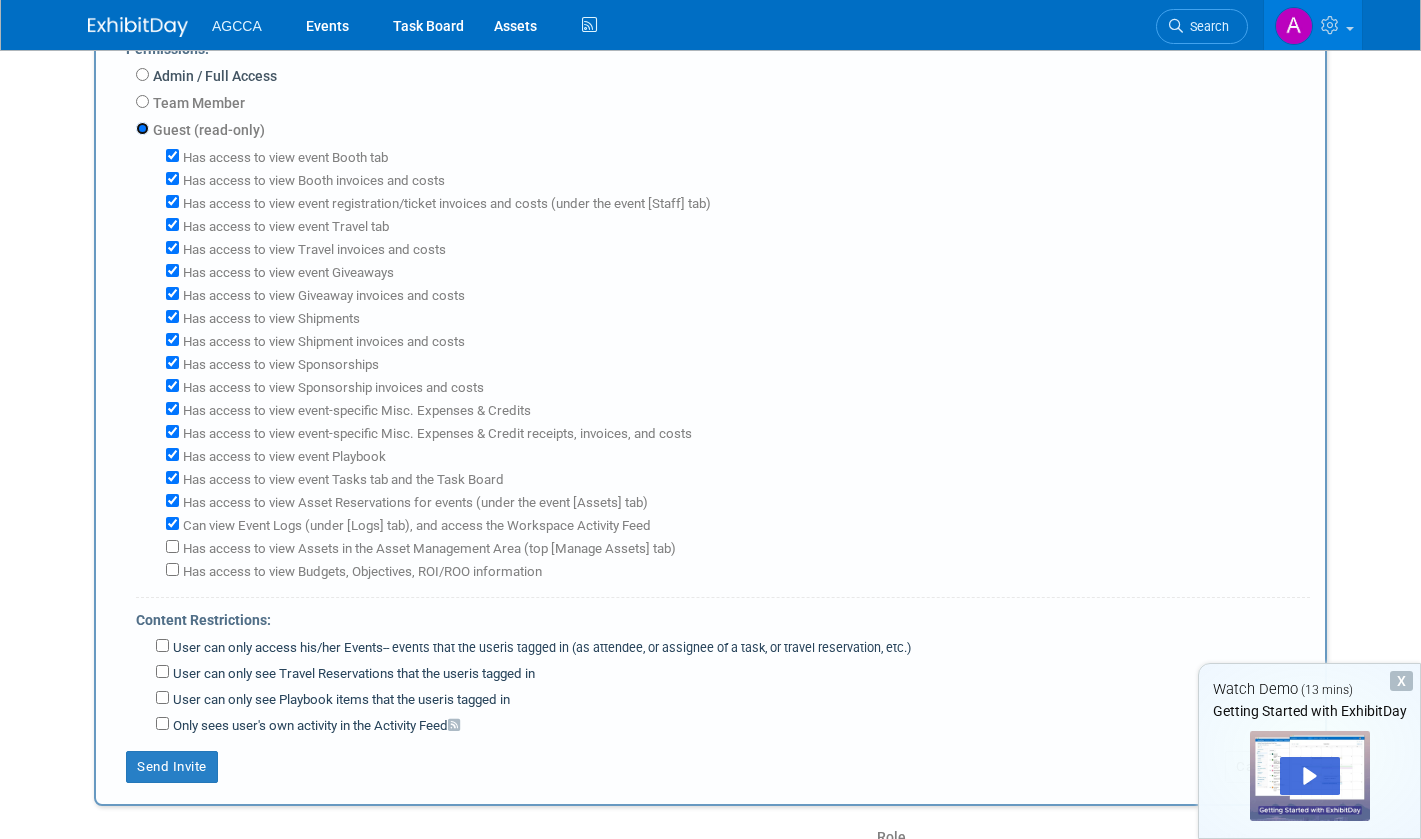 scroll, scrollTop: 600, scrollLeft: 0, axis: vertical 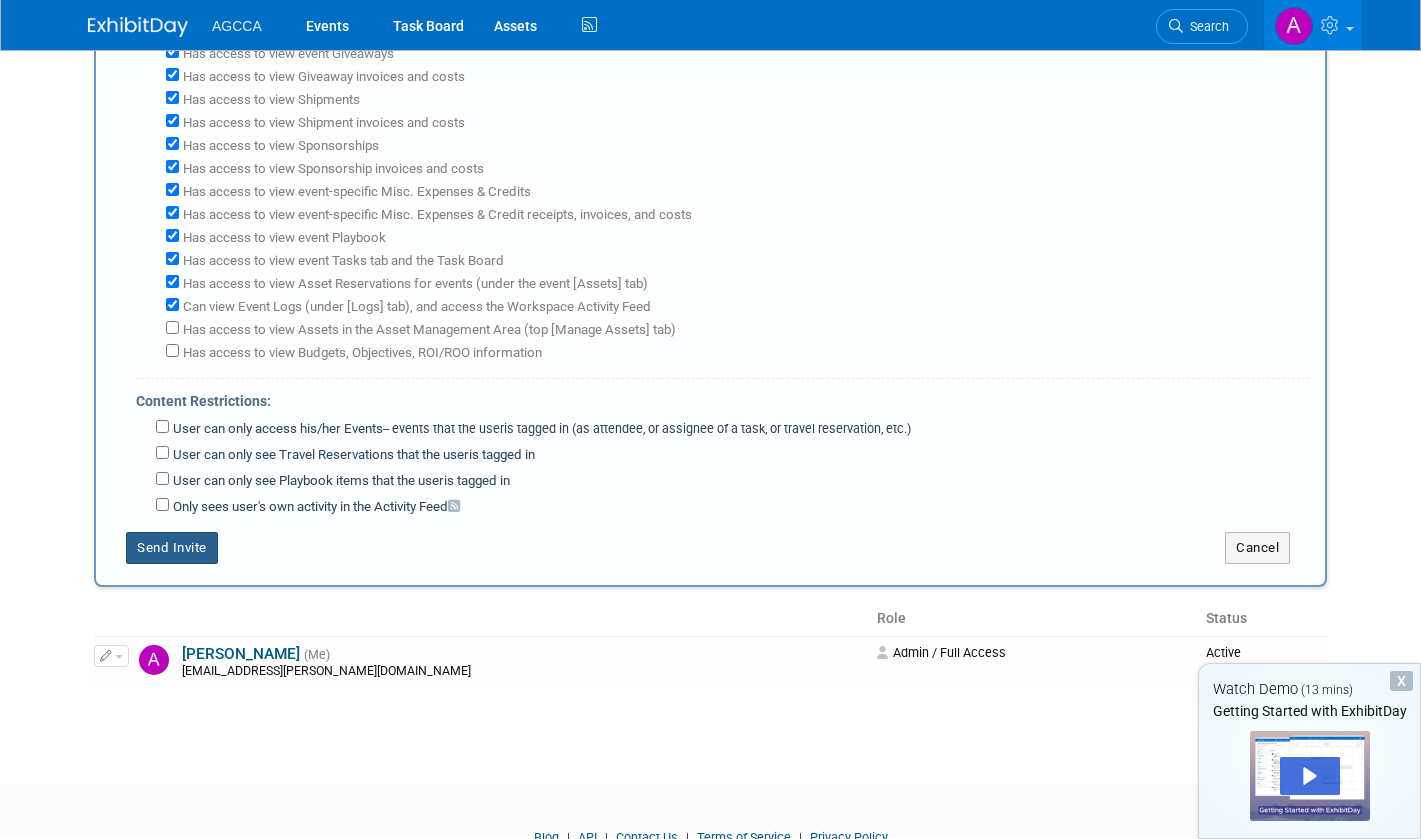 click on "Send Invite" at bounding box center (172, 548) 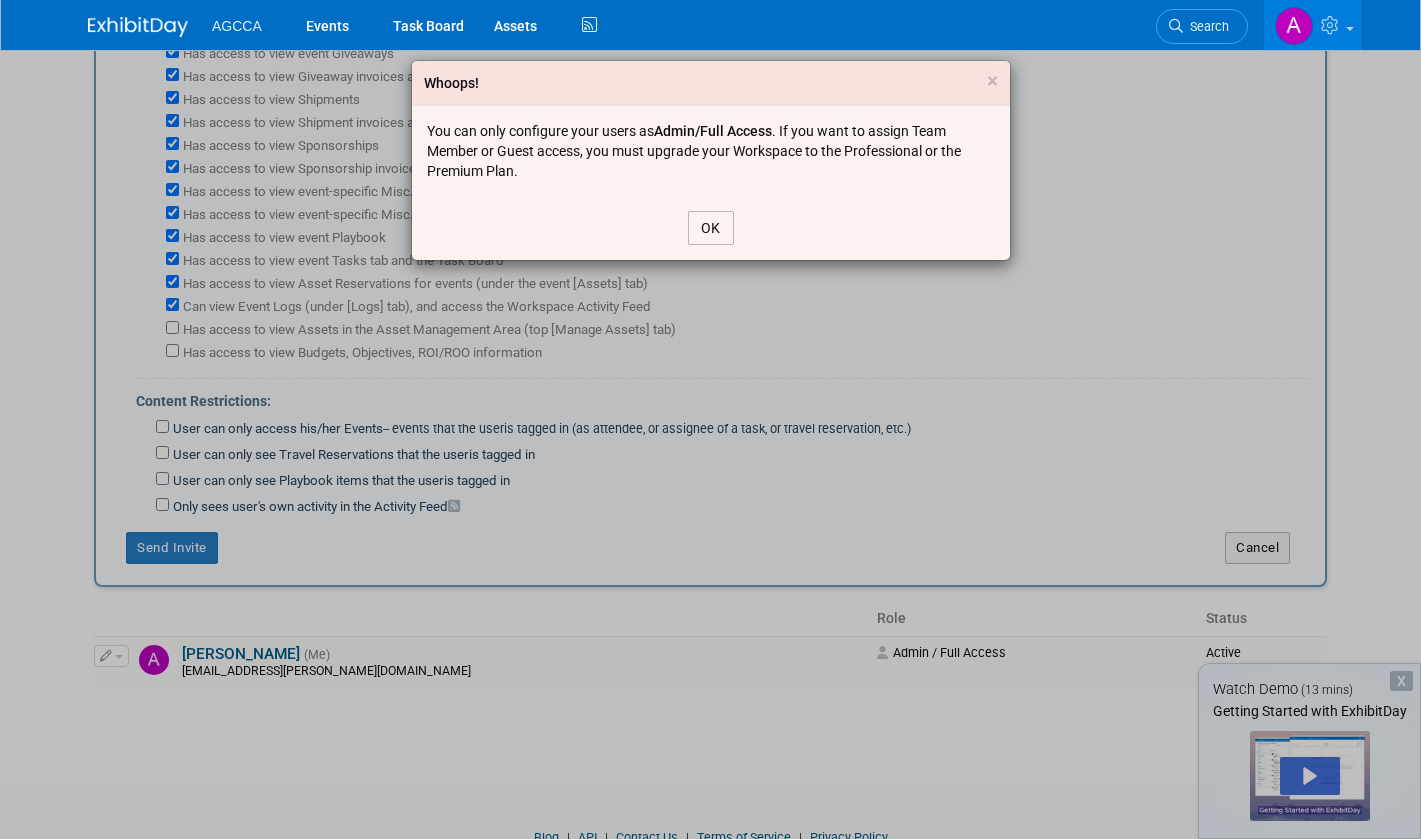 click on "OK" at bounding box center (711, 228) 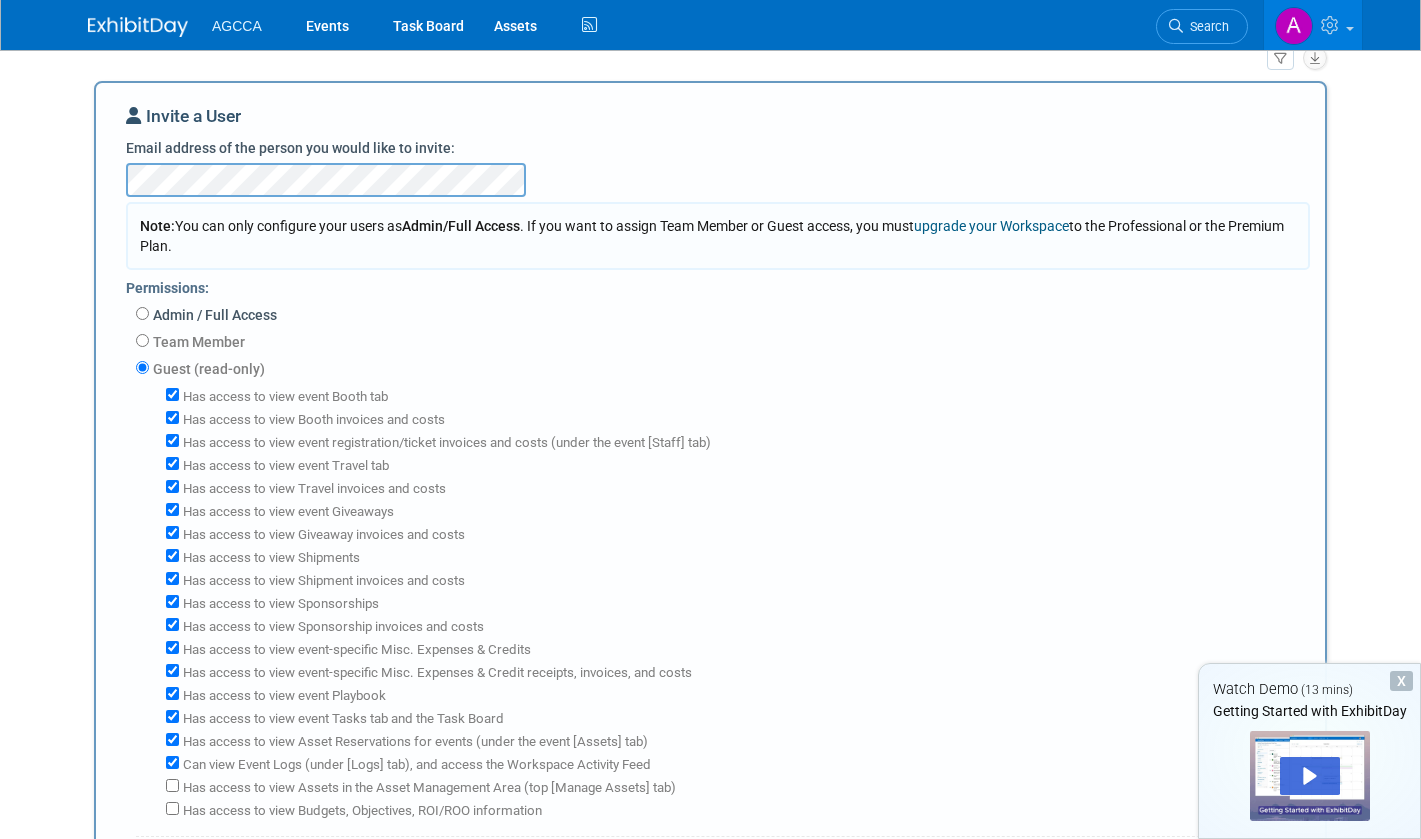 scroll, scrollTop: 100, scrollLeft: 0, axis: vertical 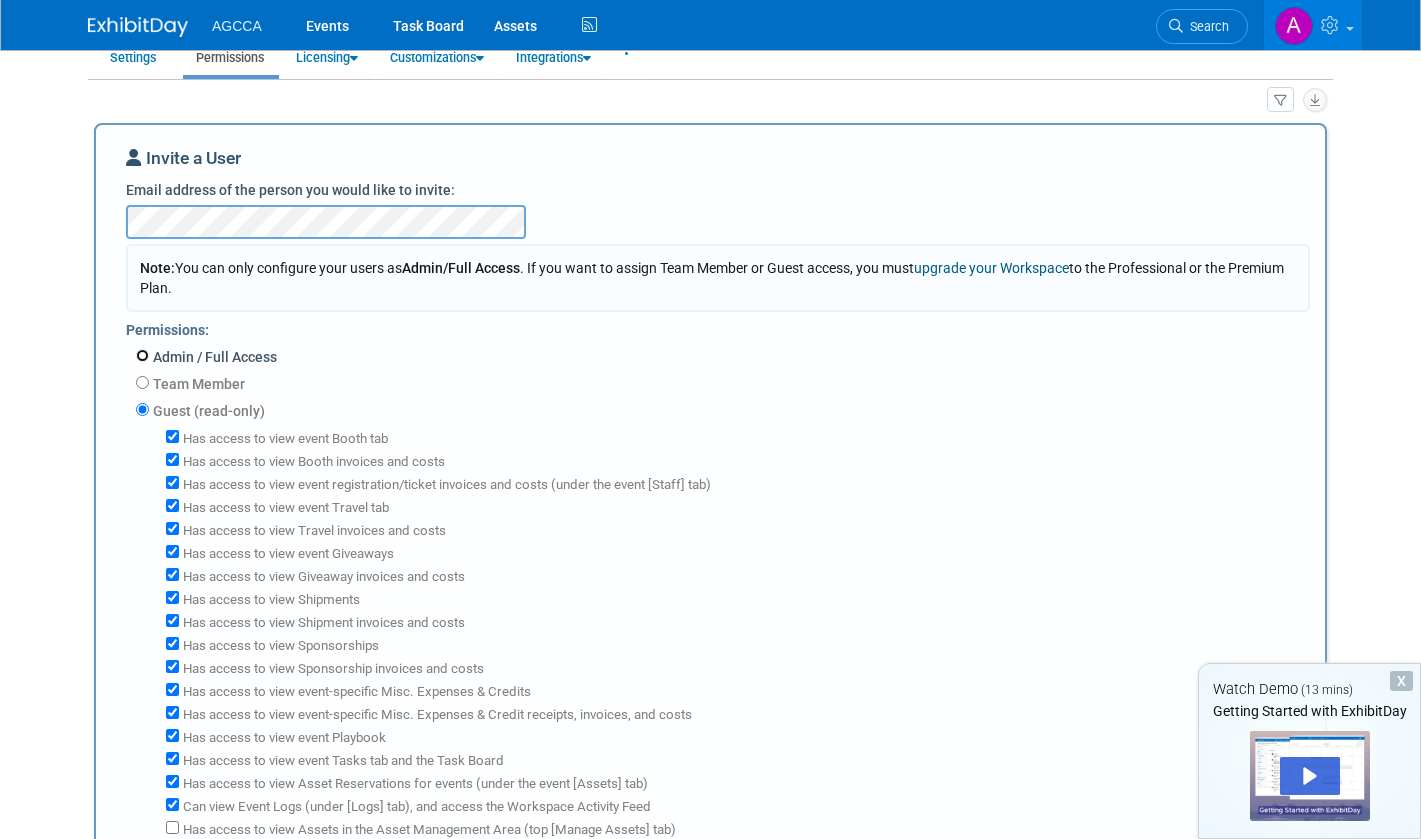 click on "Admin / Full Access" at bounding box center (142, 355) 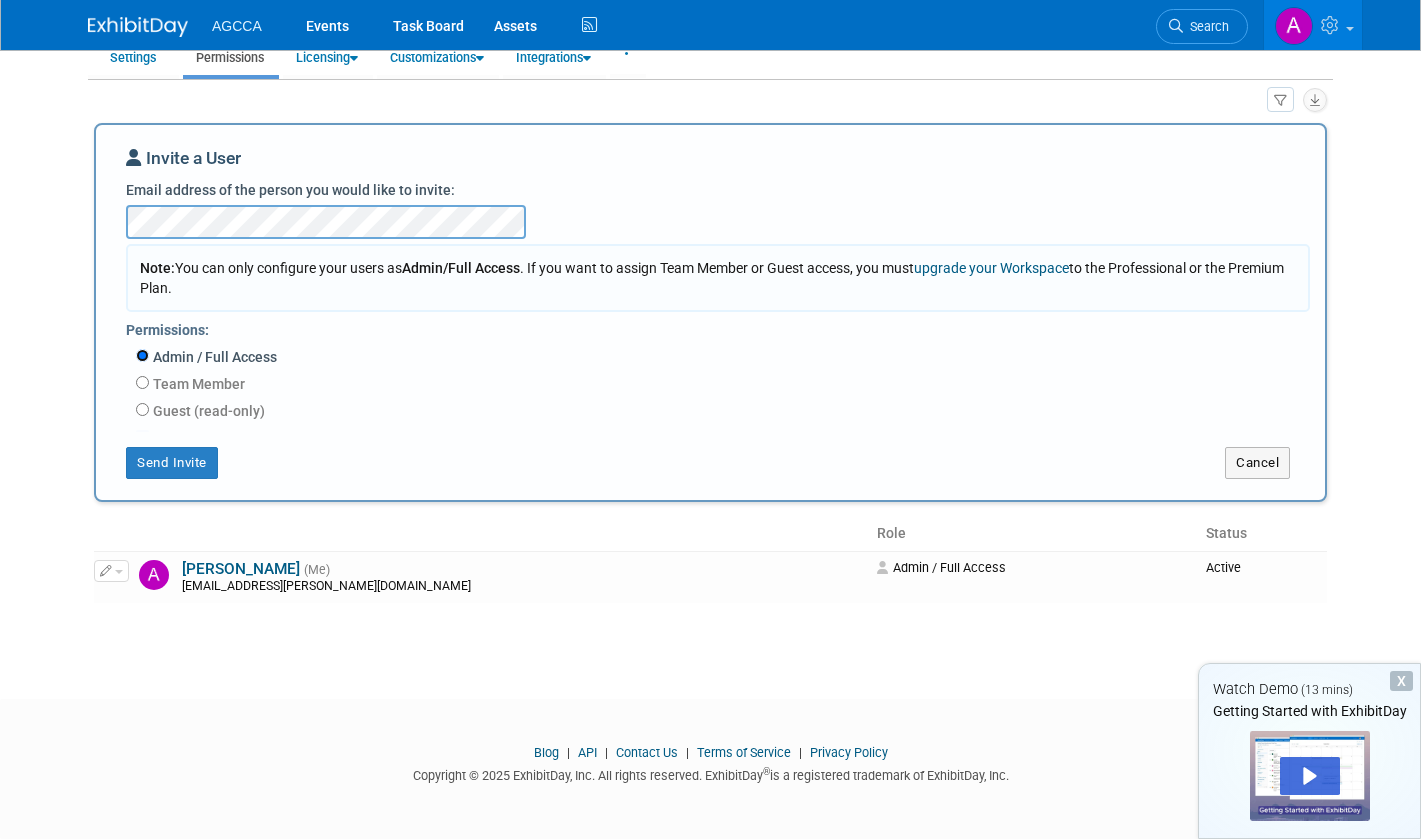 scroll, scrollTop: 97, scrollLeft: 0, axis: vertical 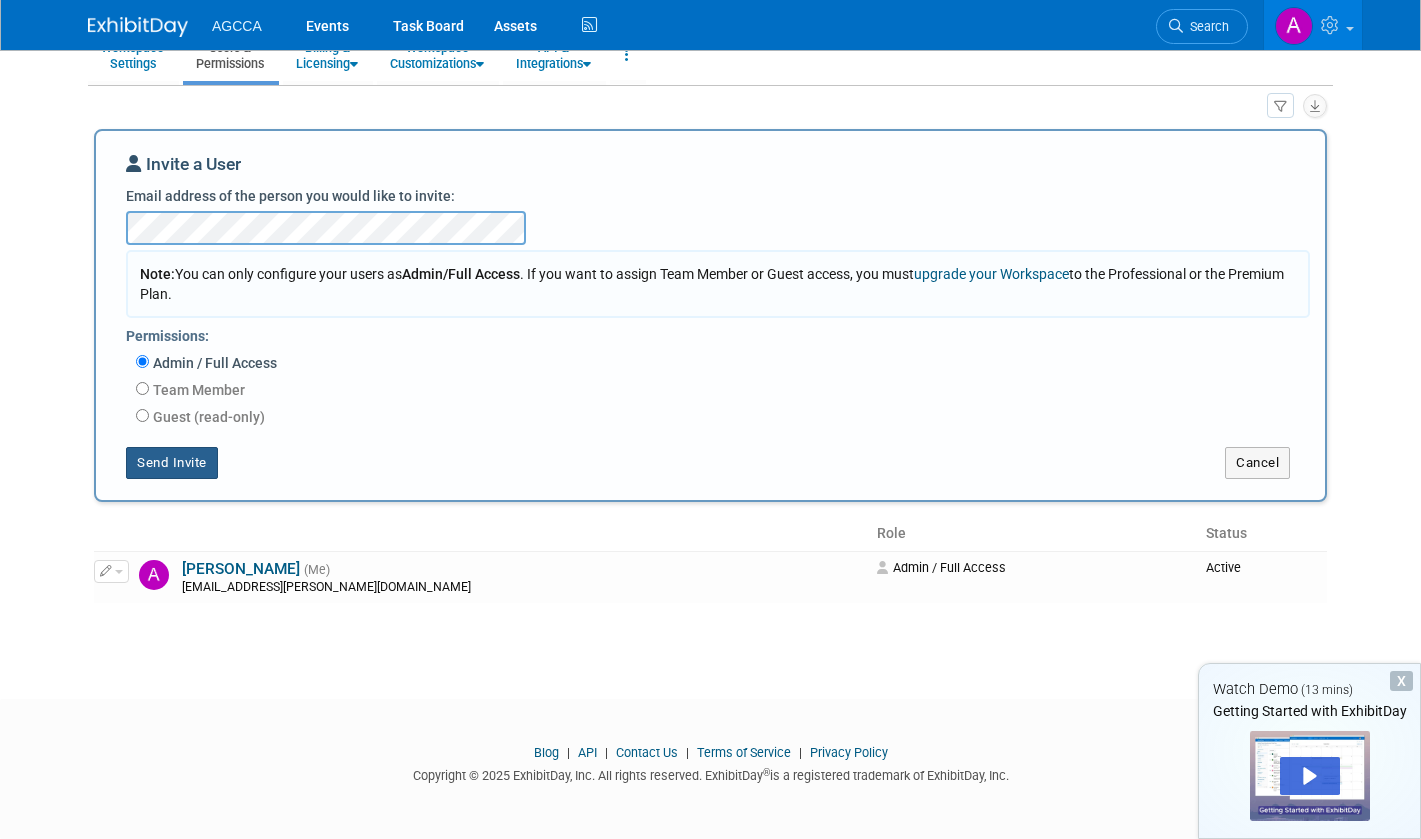 click on "Send Invite" at bounding box center [172, 463] 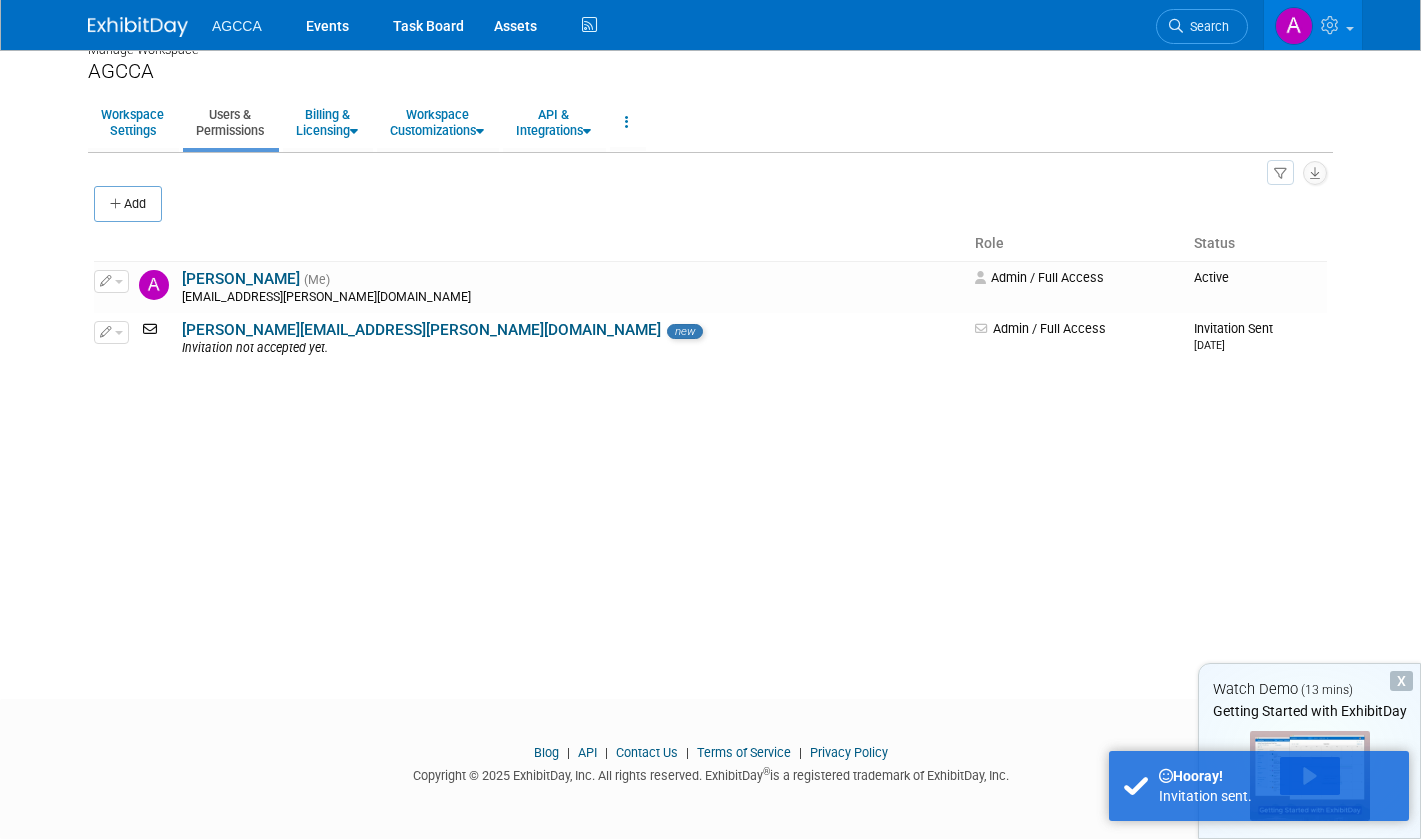 scroll, scrollTop: 0, scrollLeft: 0, axis: both 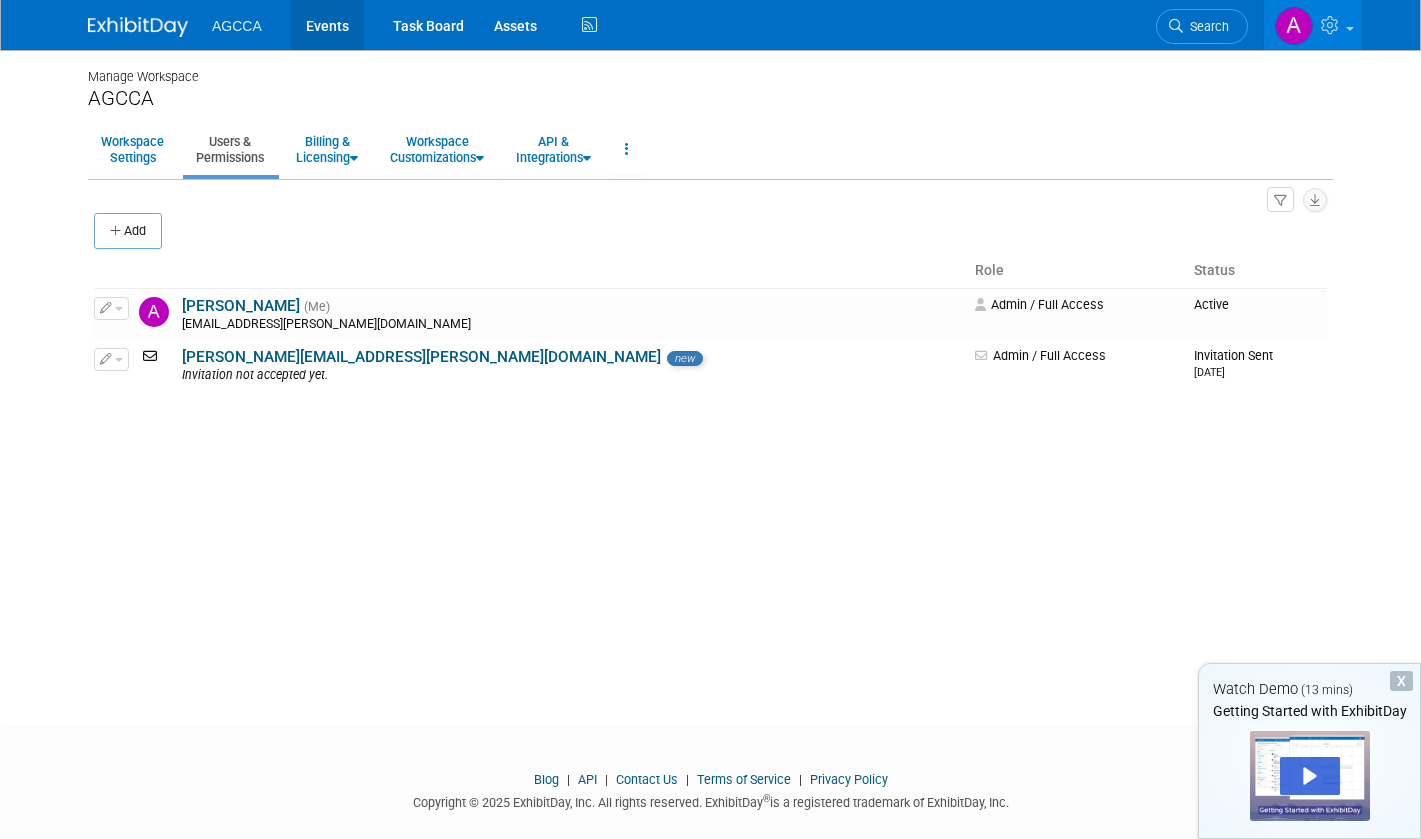 click on "Events" at bounding box center [327, 25] 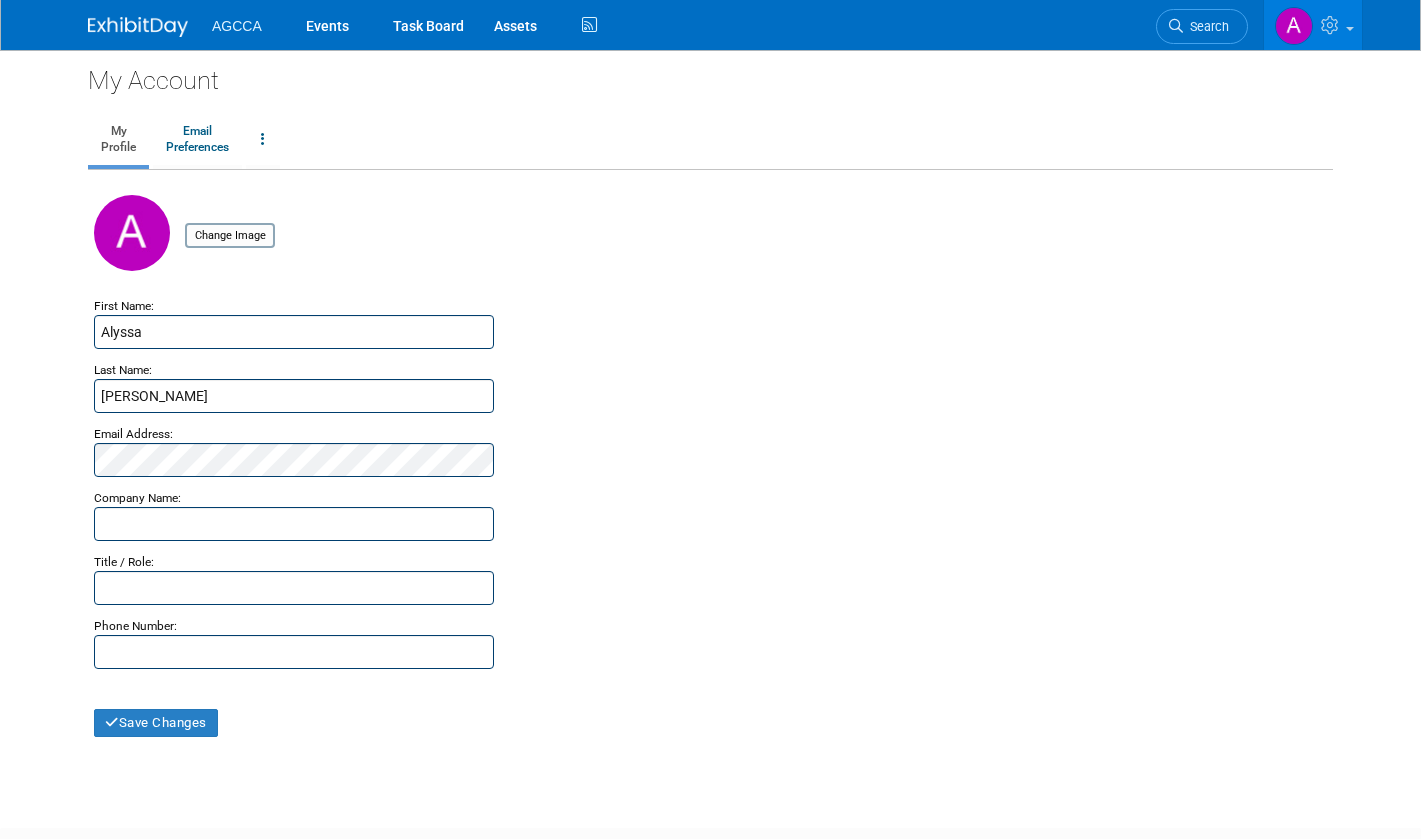 scroll, scrollTop: 0, scrollLeft: 0, axis: both 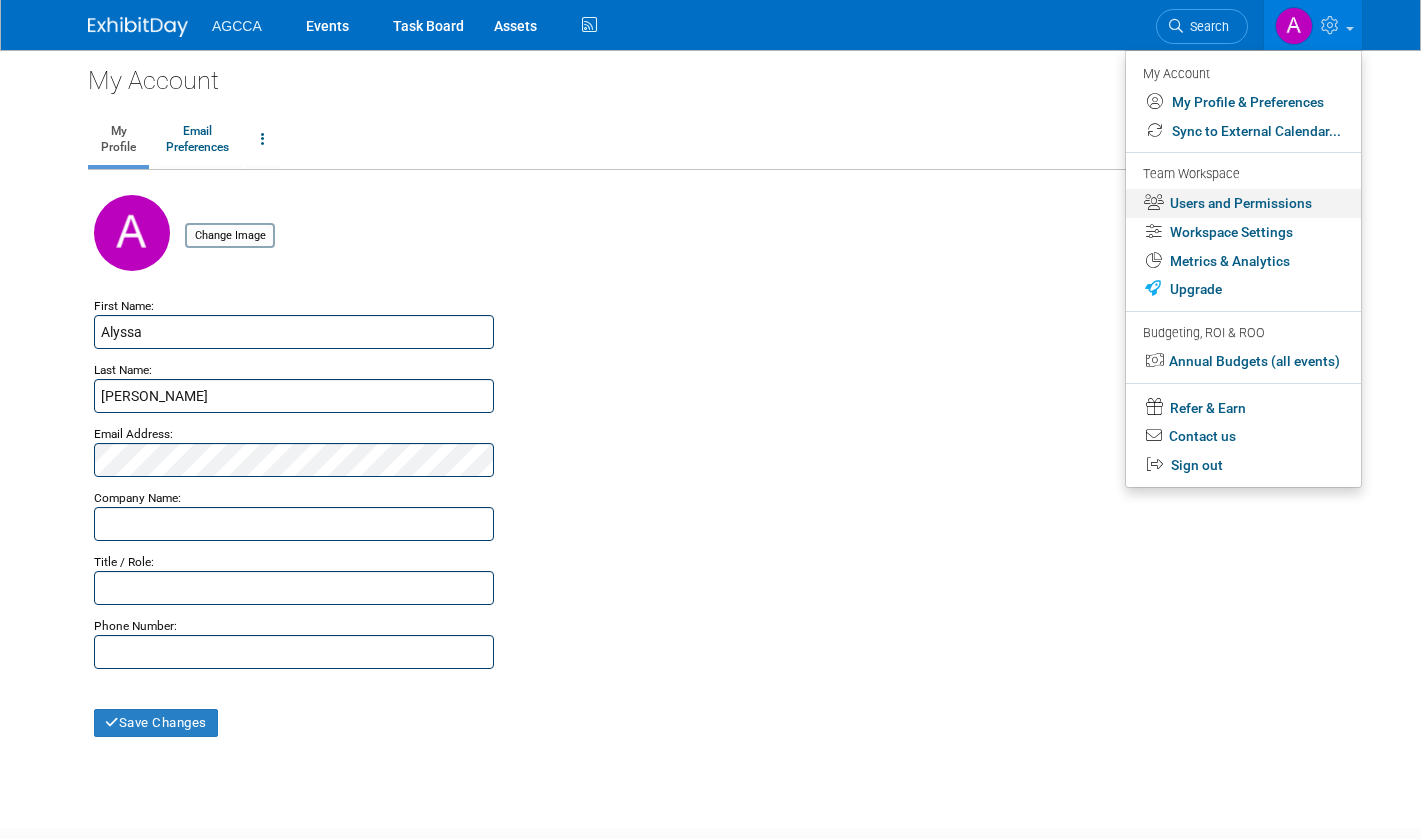 click on "Users and Permissions" at bounding box center (1243, 203) 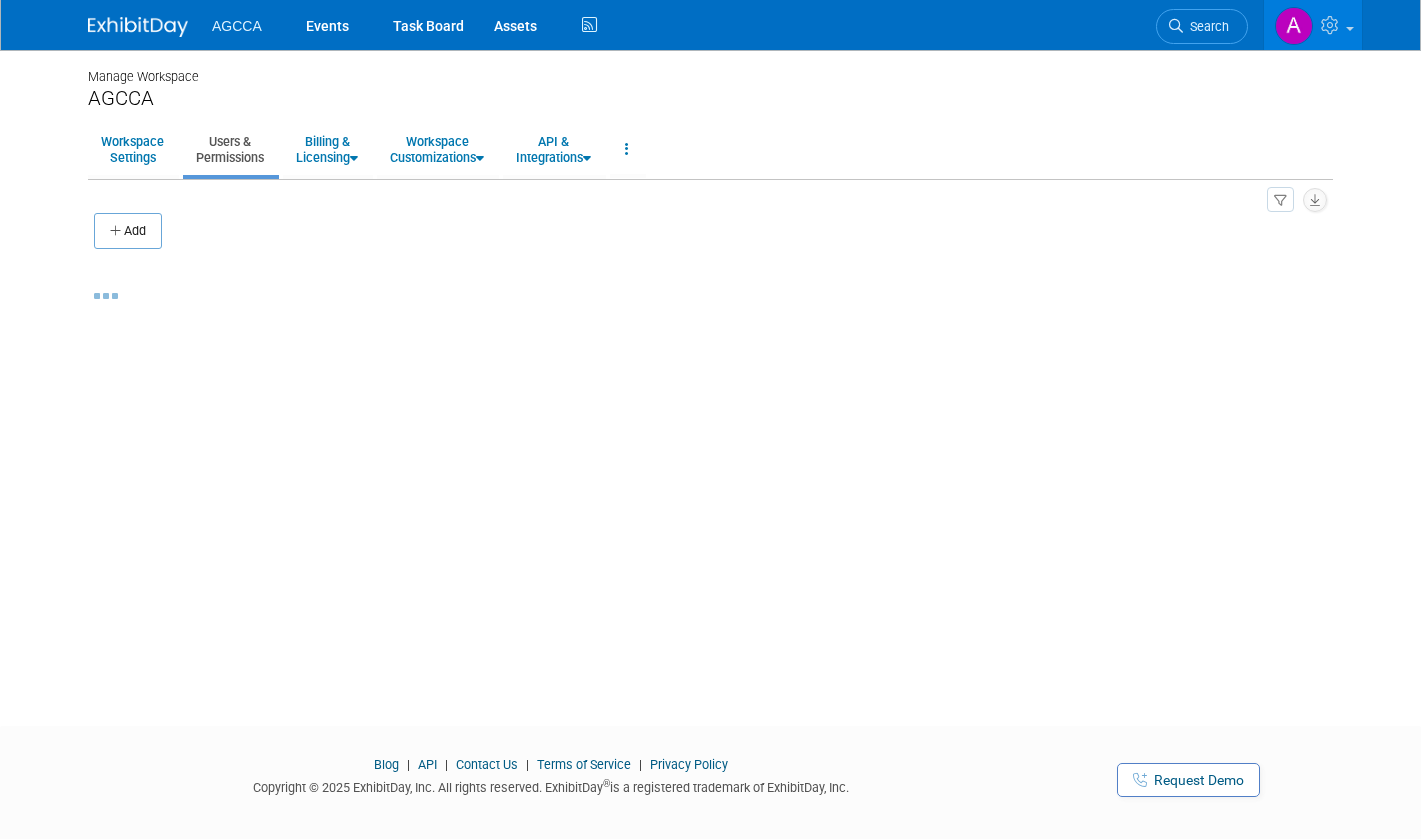 scroll, scrollTop: 0, scrollLeft: 0, axis: both 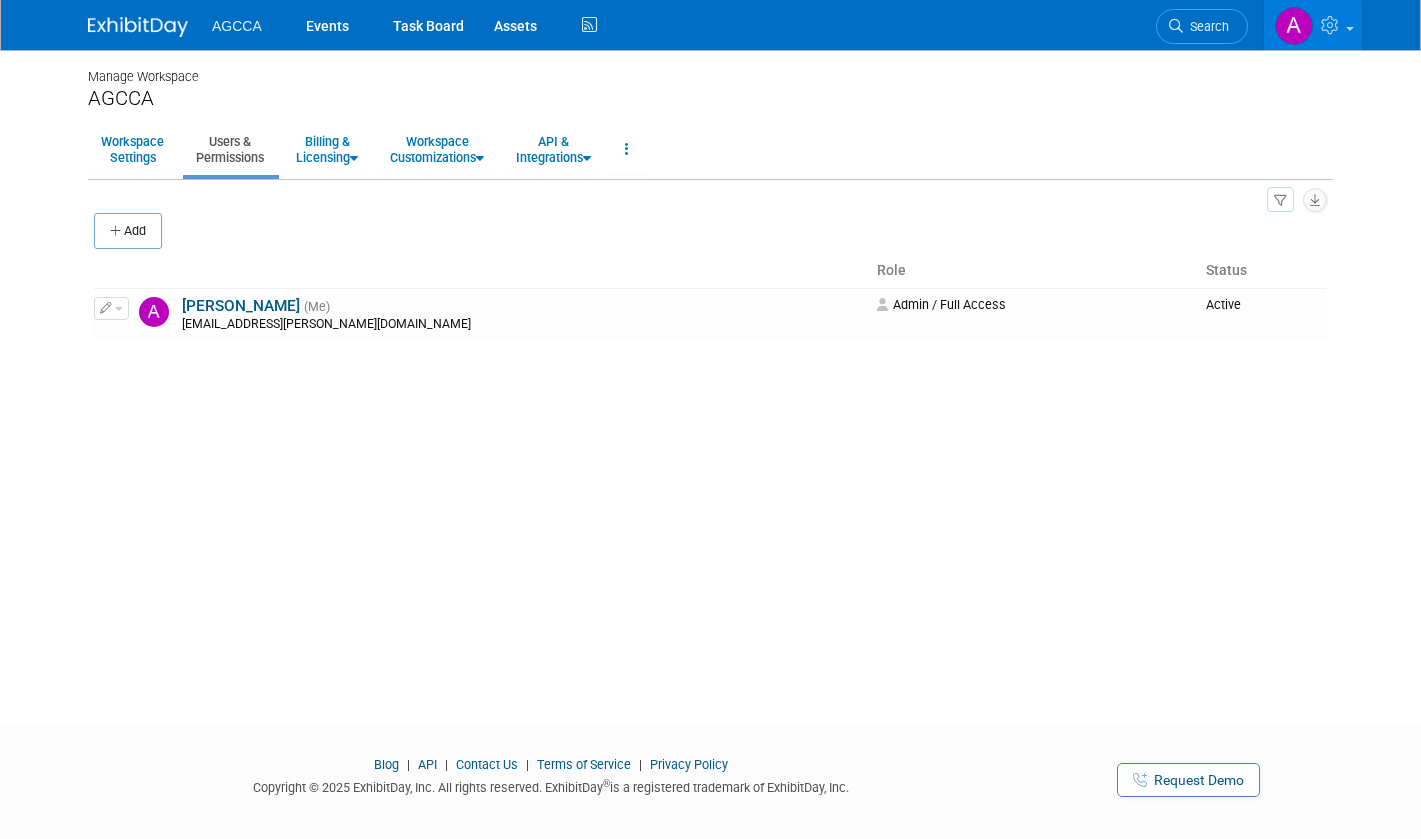 click at bounding box center [1313, 25] 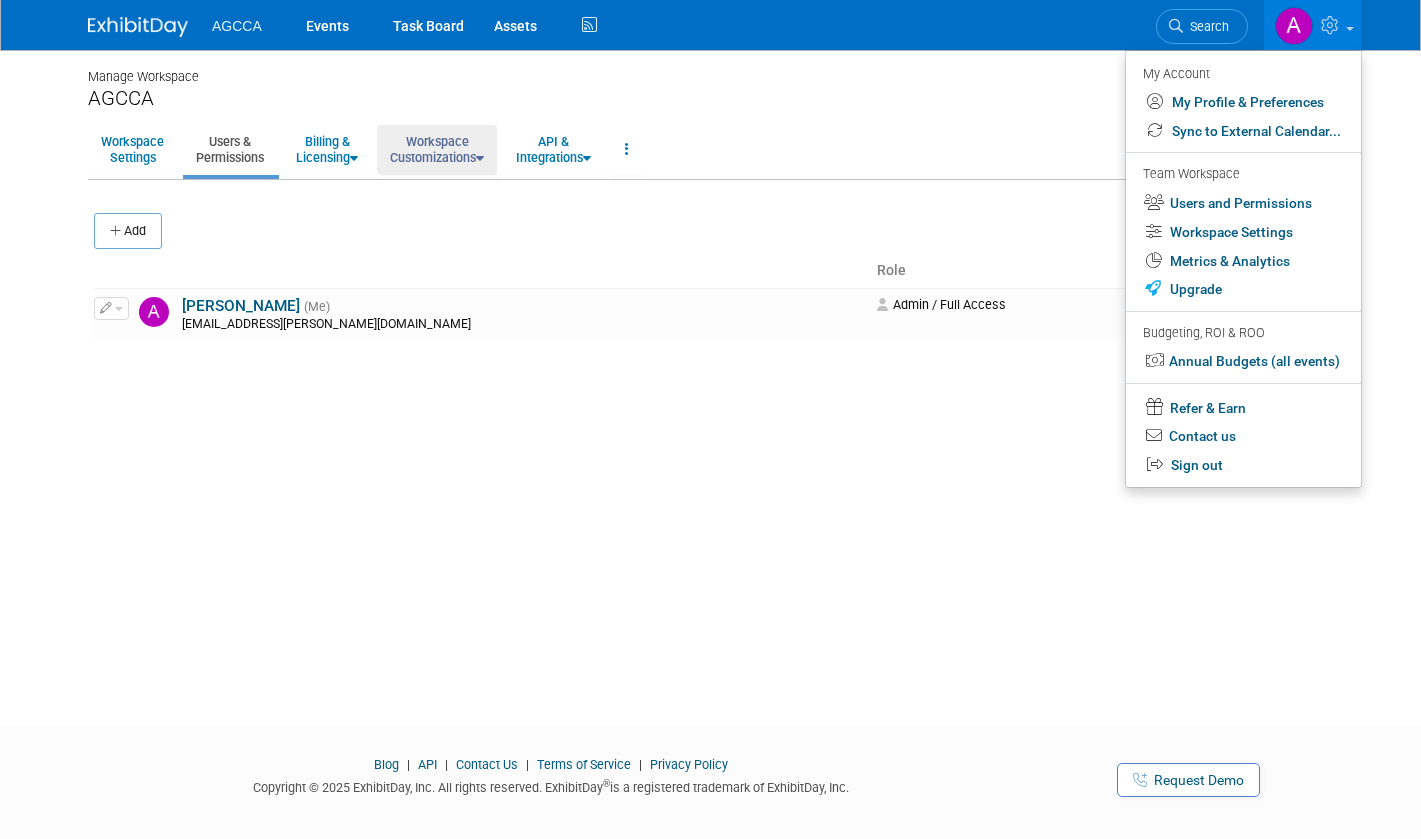 click on "Workspace Customizations" at bounding box center [437, 149] 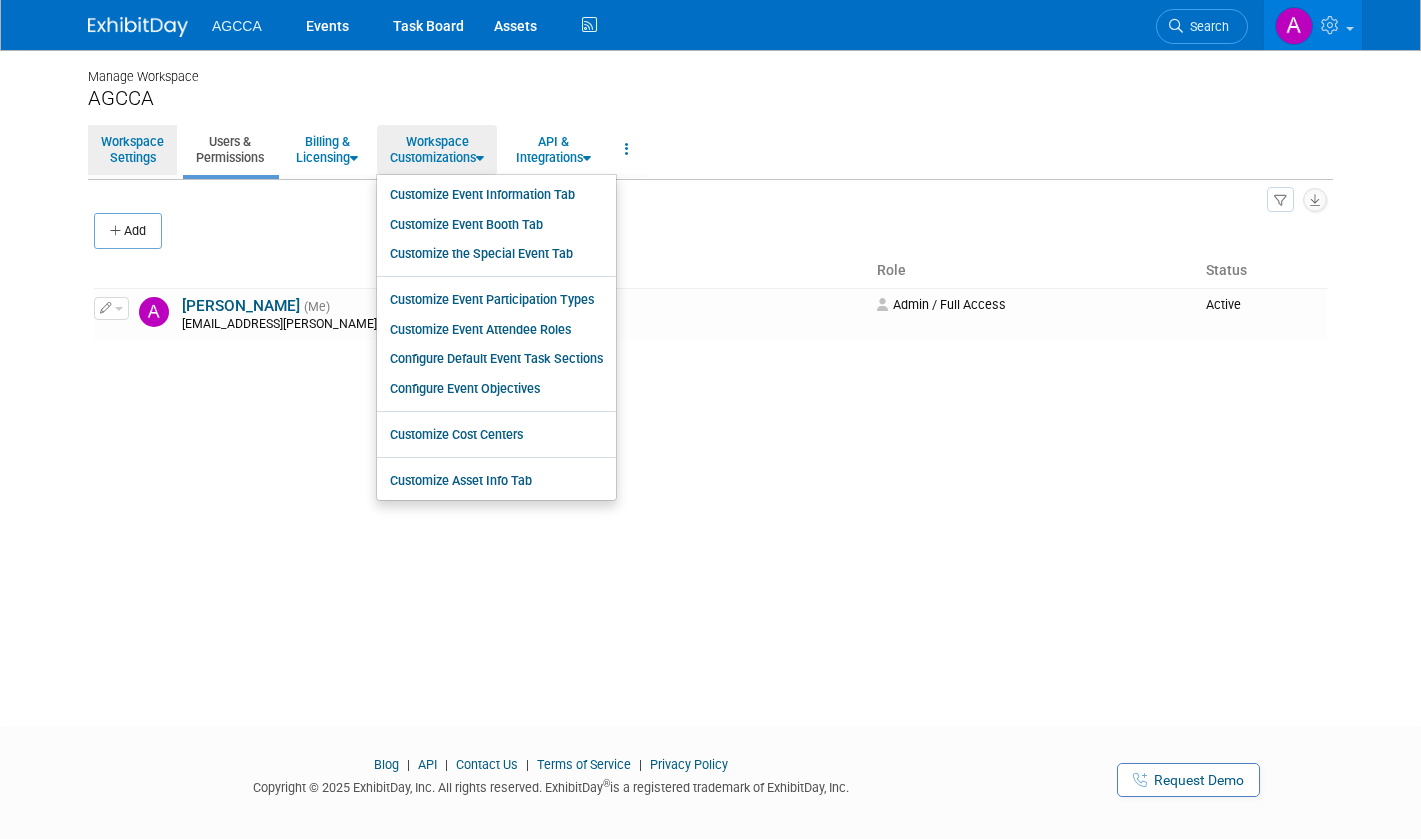 click on "Workspace Settings" at bounding box center [132, 149] 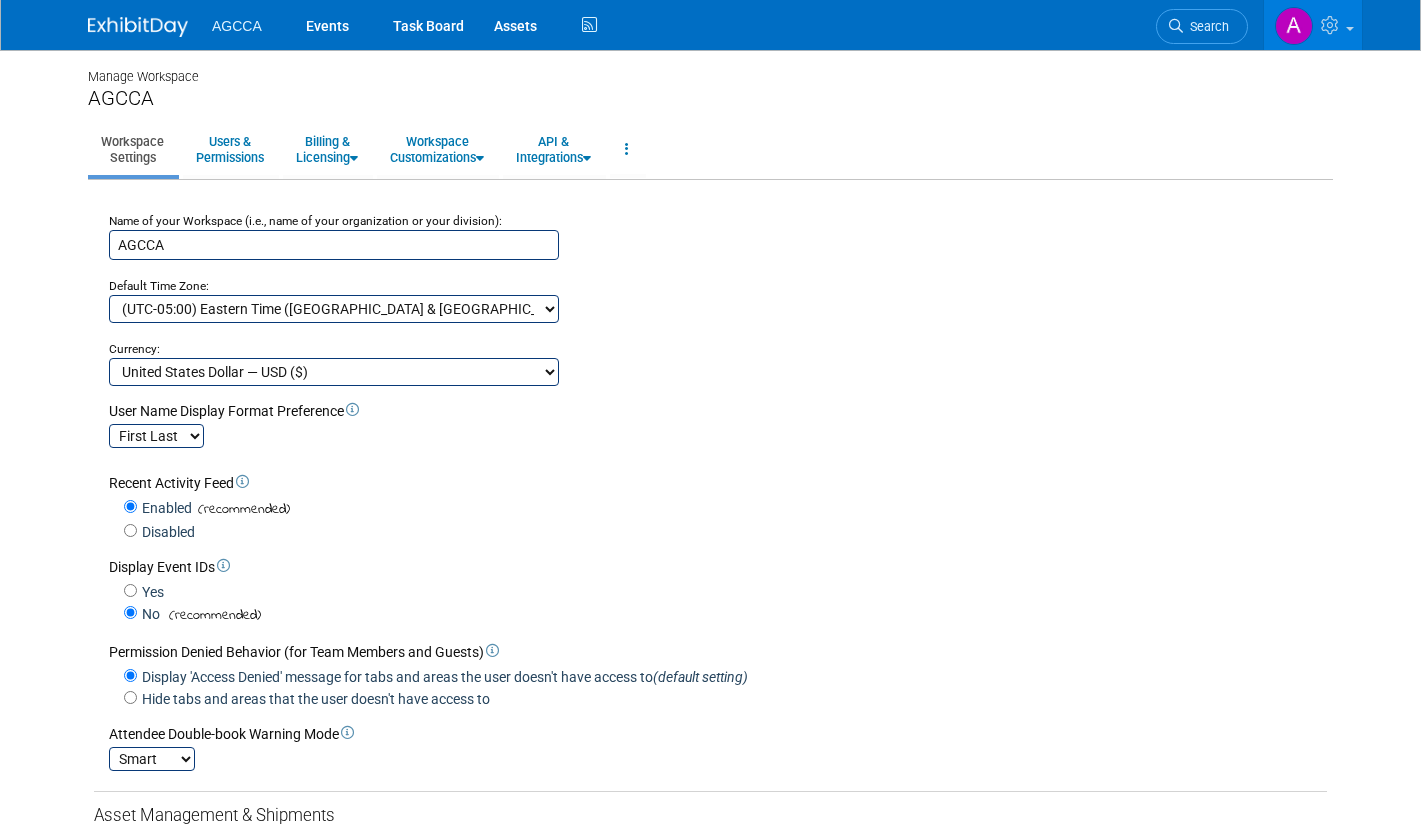 scroll, scrollTop: 0, scrollLeft: 0, axis: both 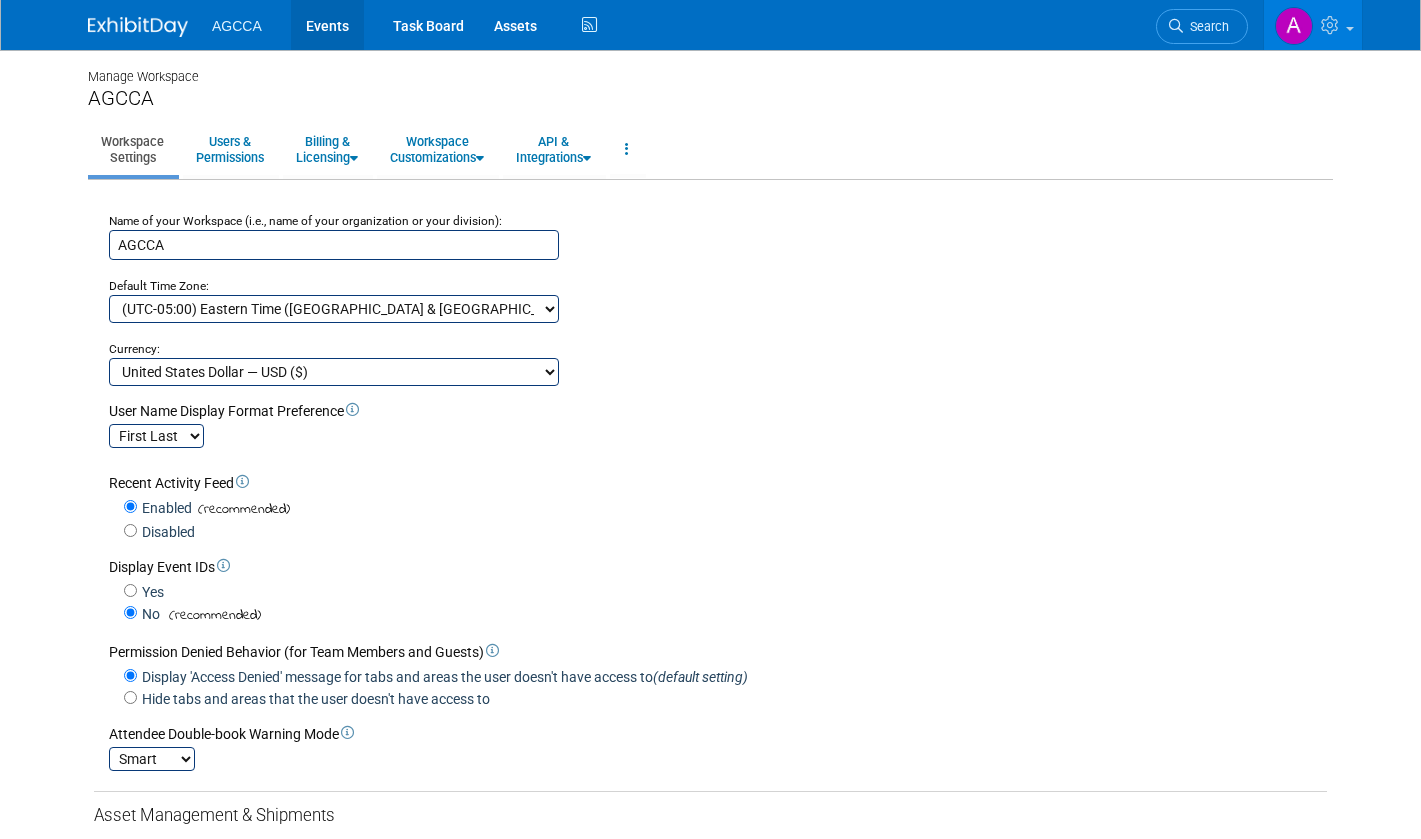 click on "Events" at bounding box center [327, 25] 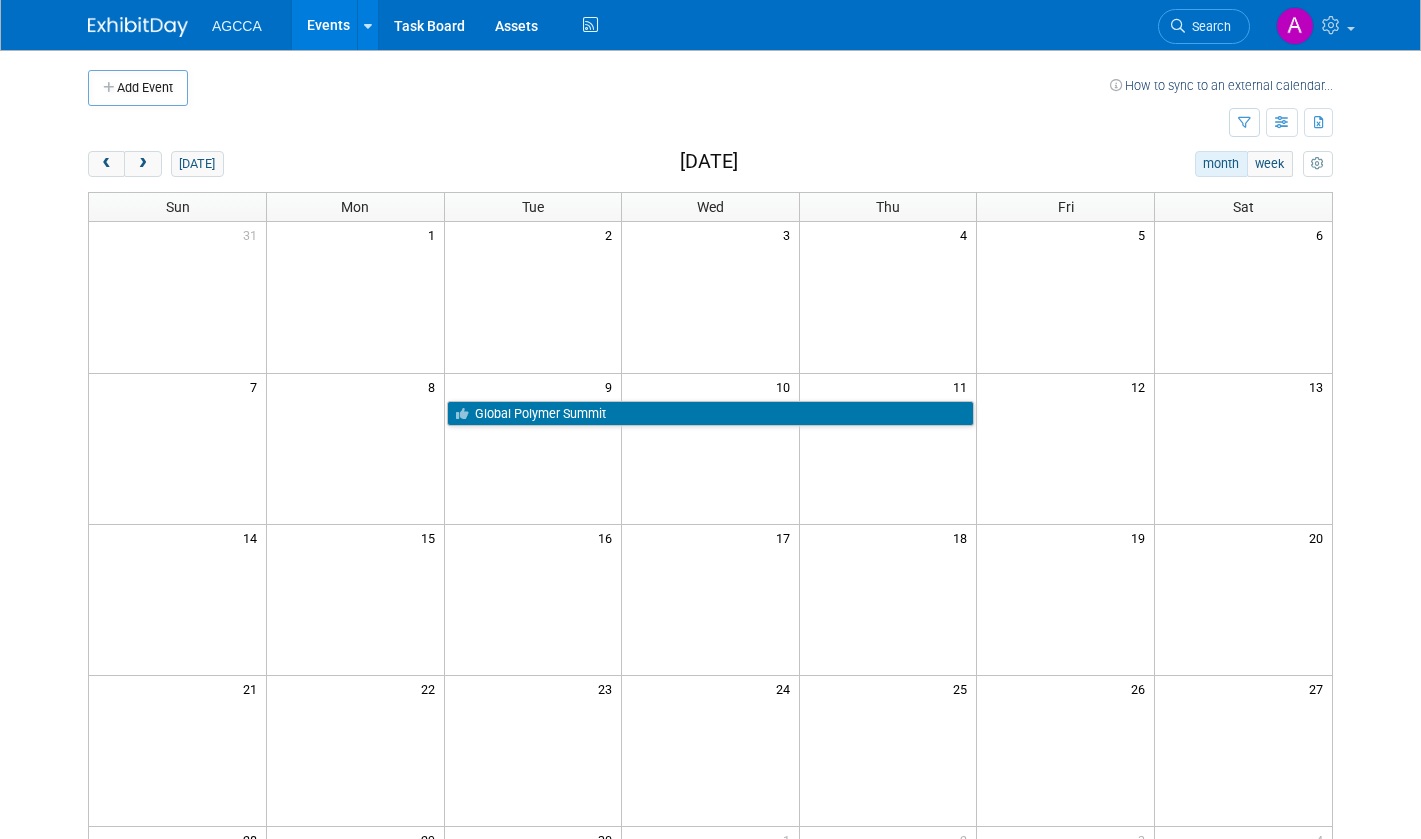 scroll, scrollTop: 0, scrollLeft: 0, axis: both 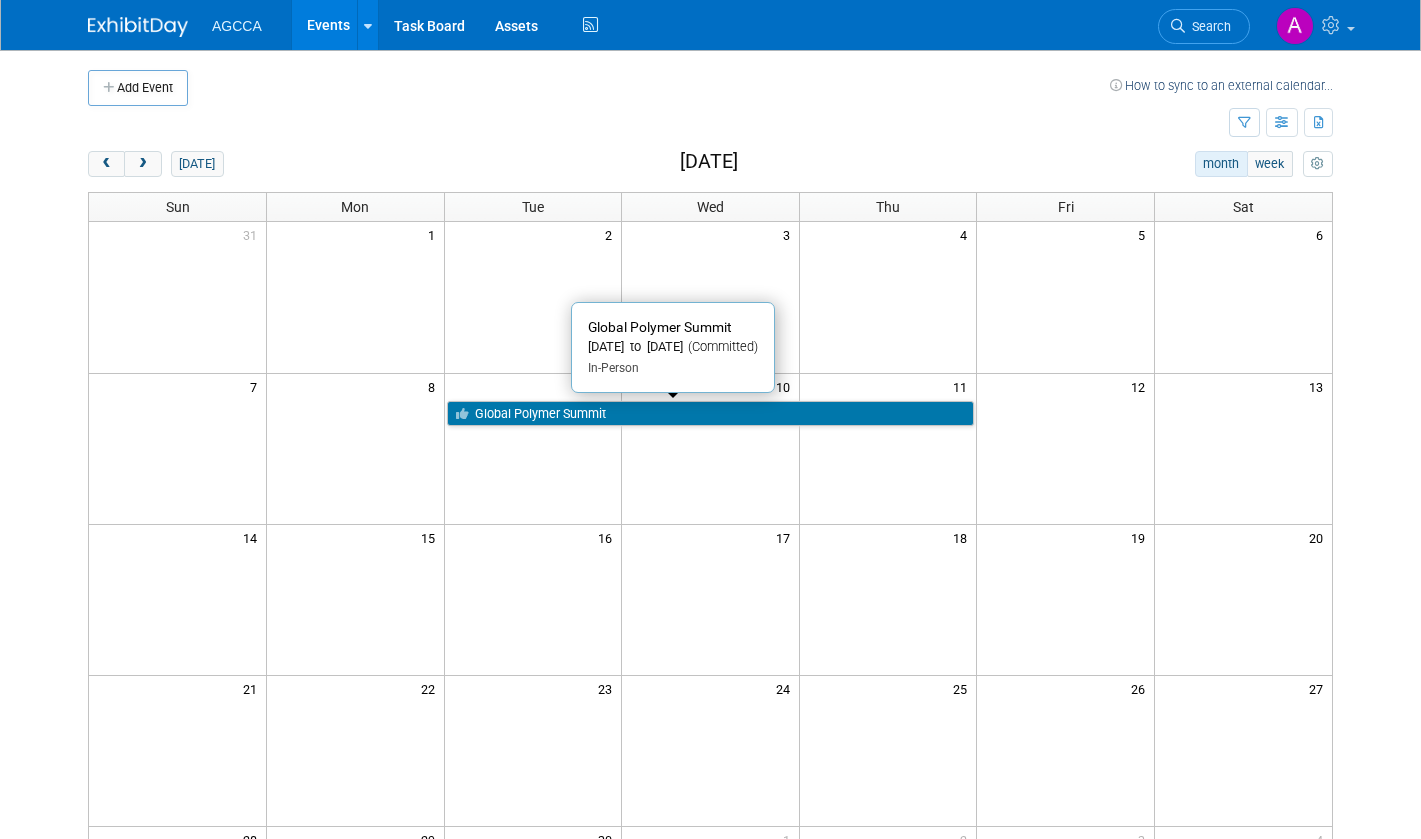 click on "Global Polymer Summit" at bounding box center [711, 414] 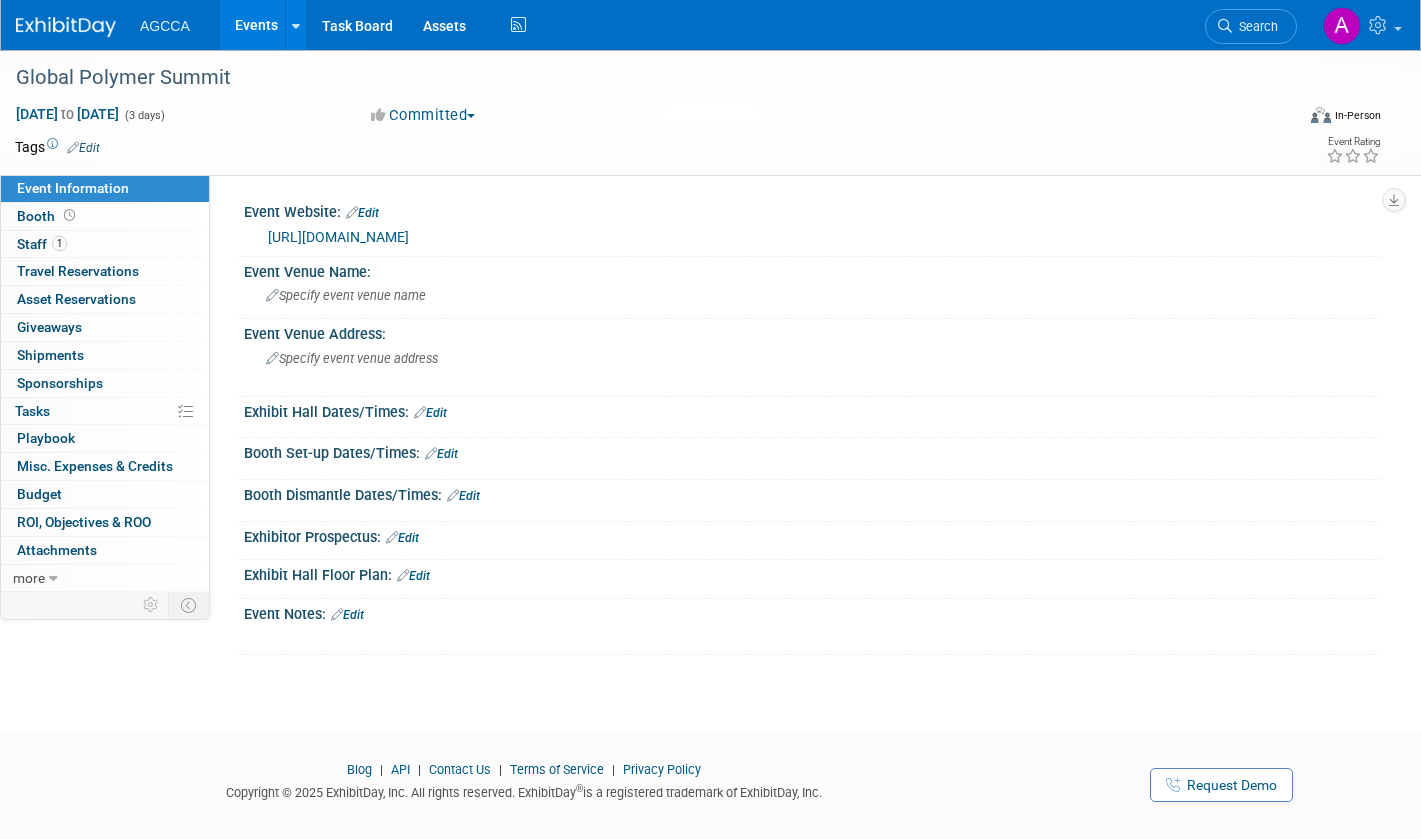 scroll, scrollTop: 0, scrollLeft: 0, axis: both 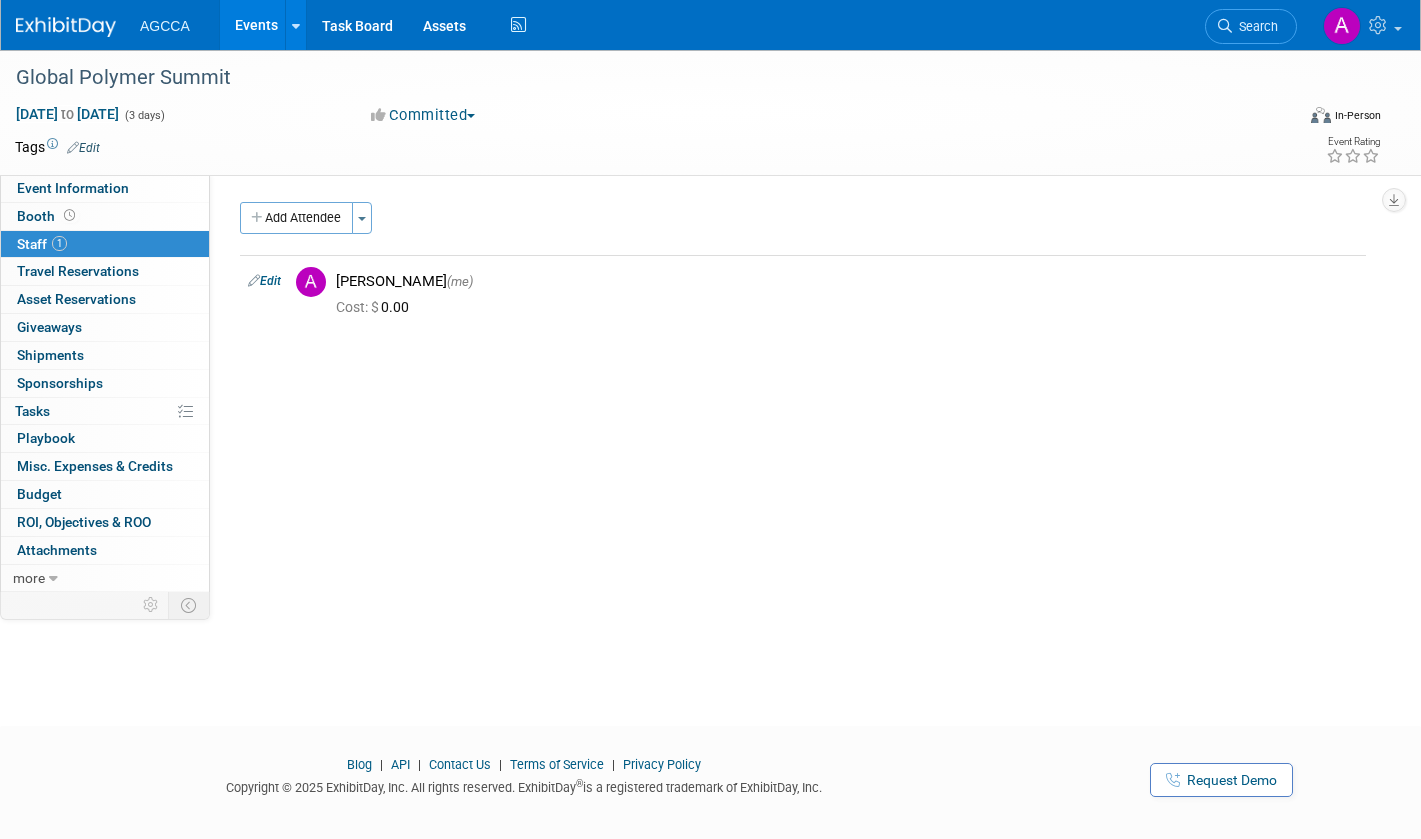 click on "Add Attendee" at bounding box center [296, 218] 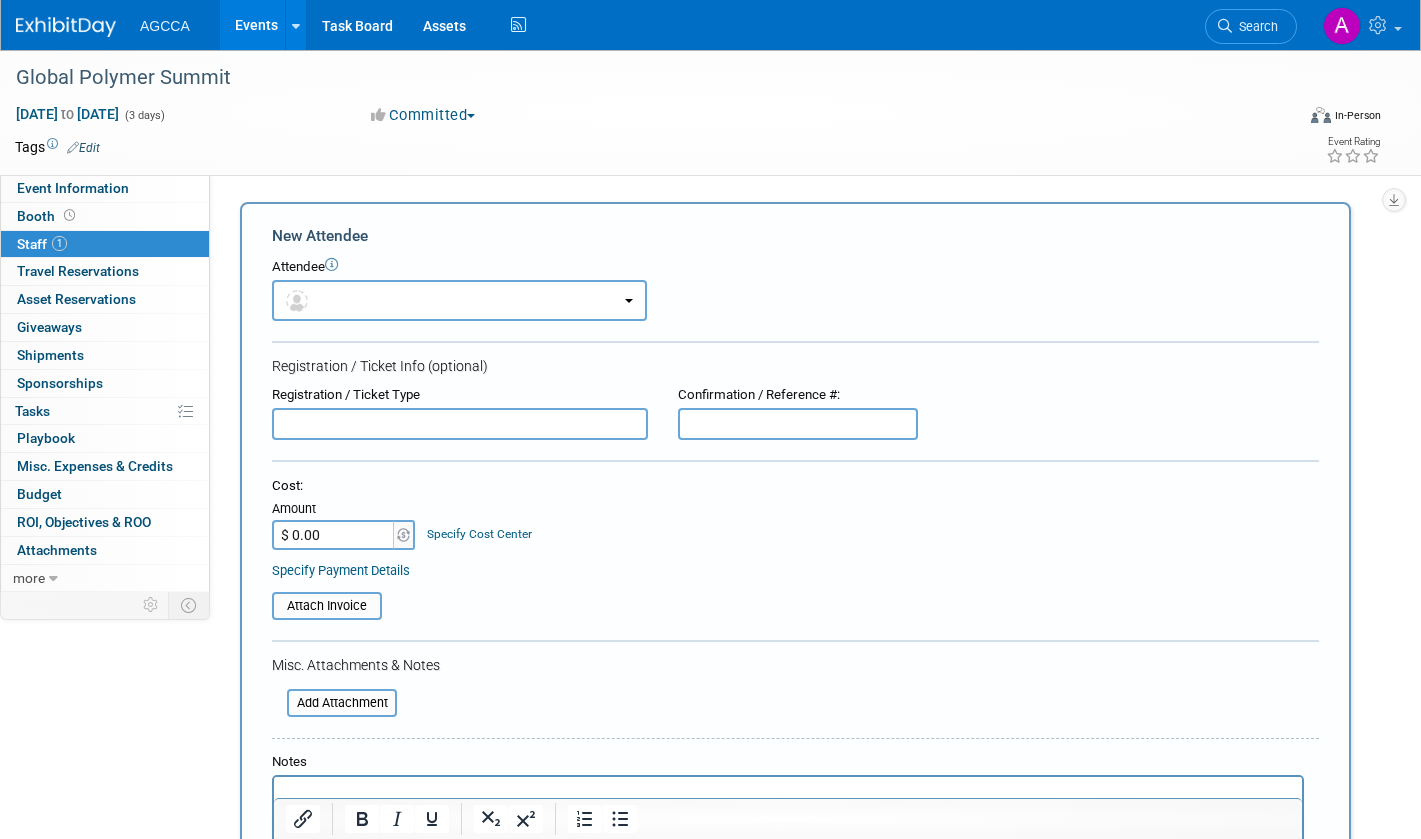 scroll, scrollTop: 0, scrollLeft: 0, axis: both 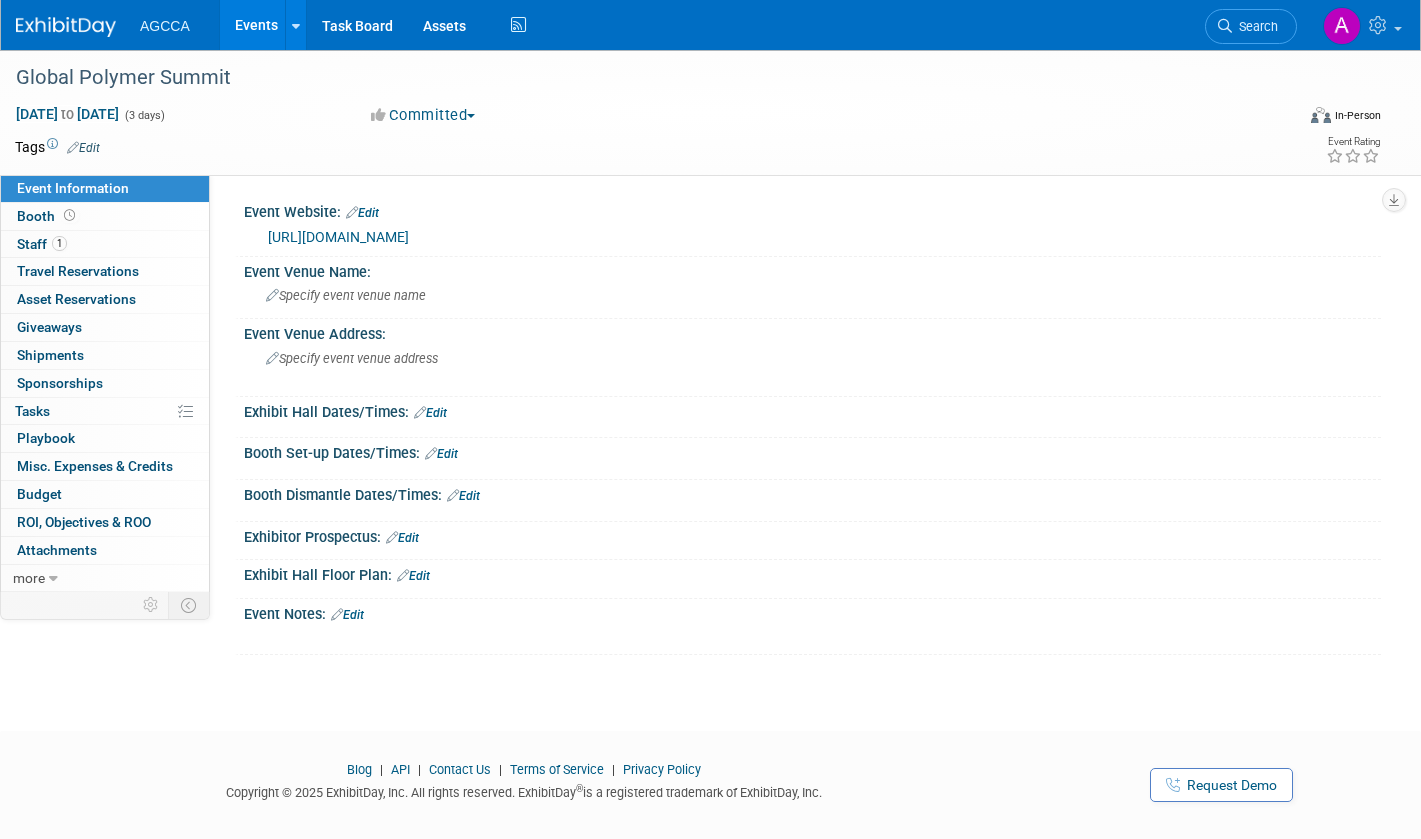 click on "0
Travel Reservations 0" at bounding box center [105, 271] 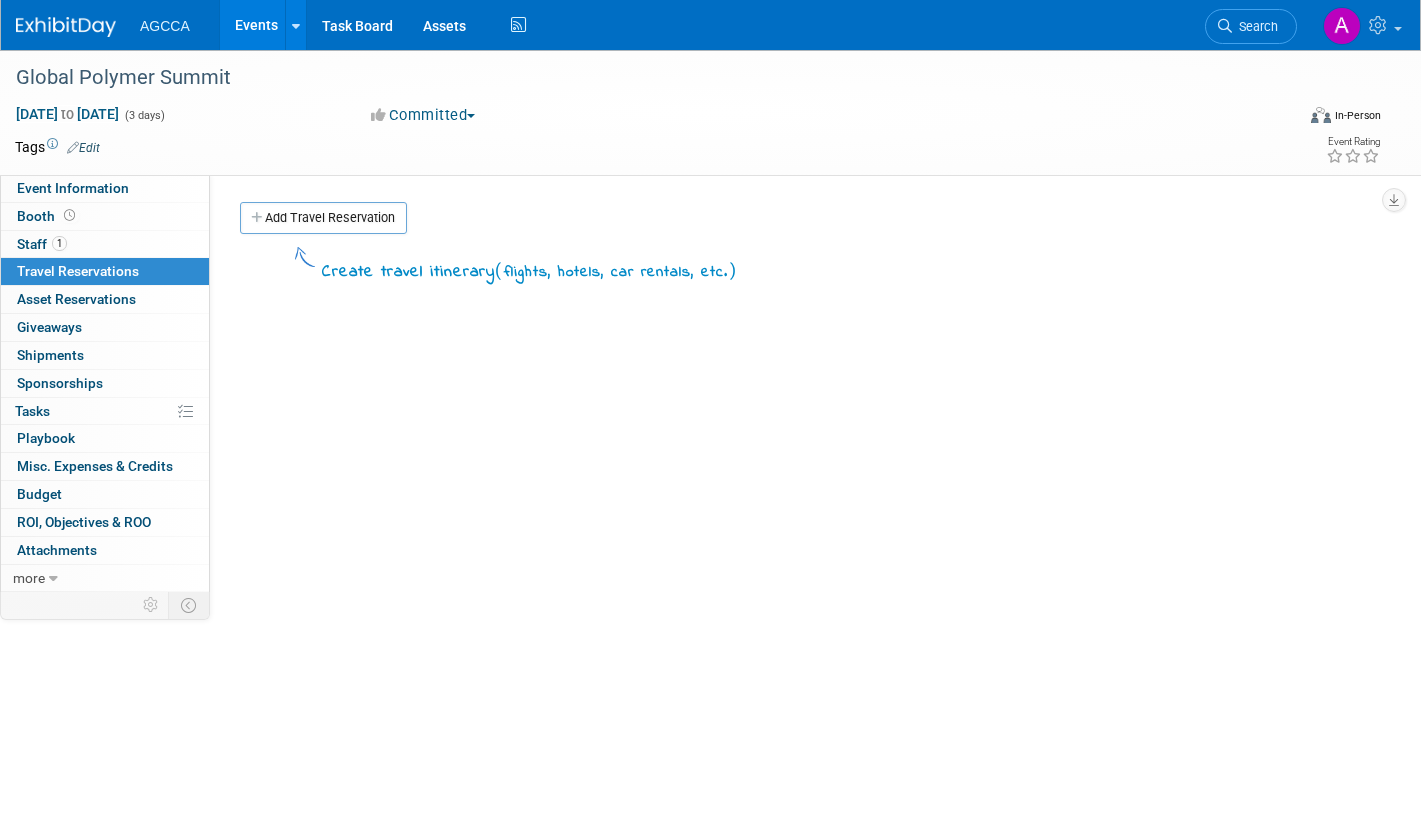click on "Asset Reservations 0" at bounding box center (76, 299) 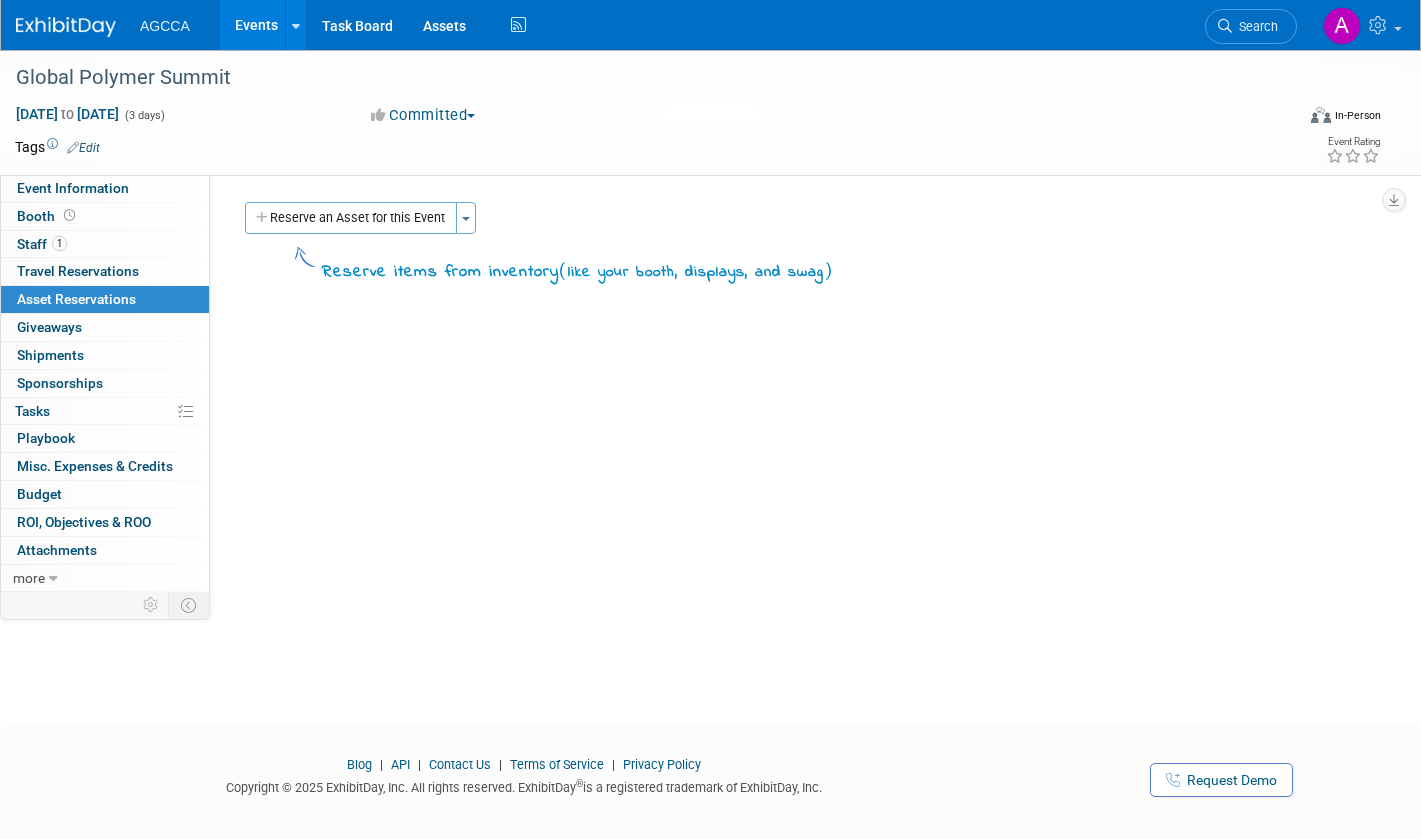 click on "0
Giveaways 0" at bounding box center (105, 327) 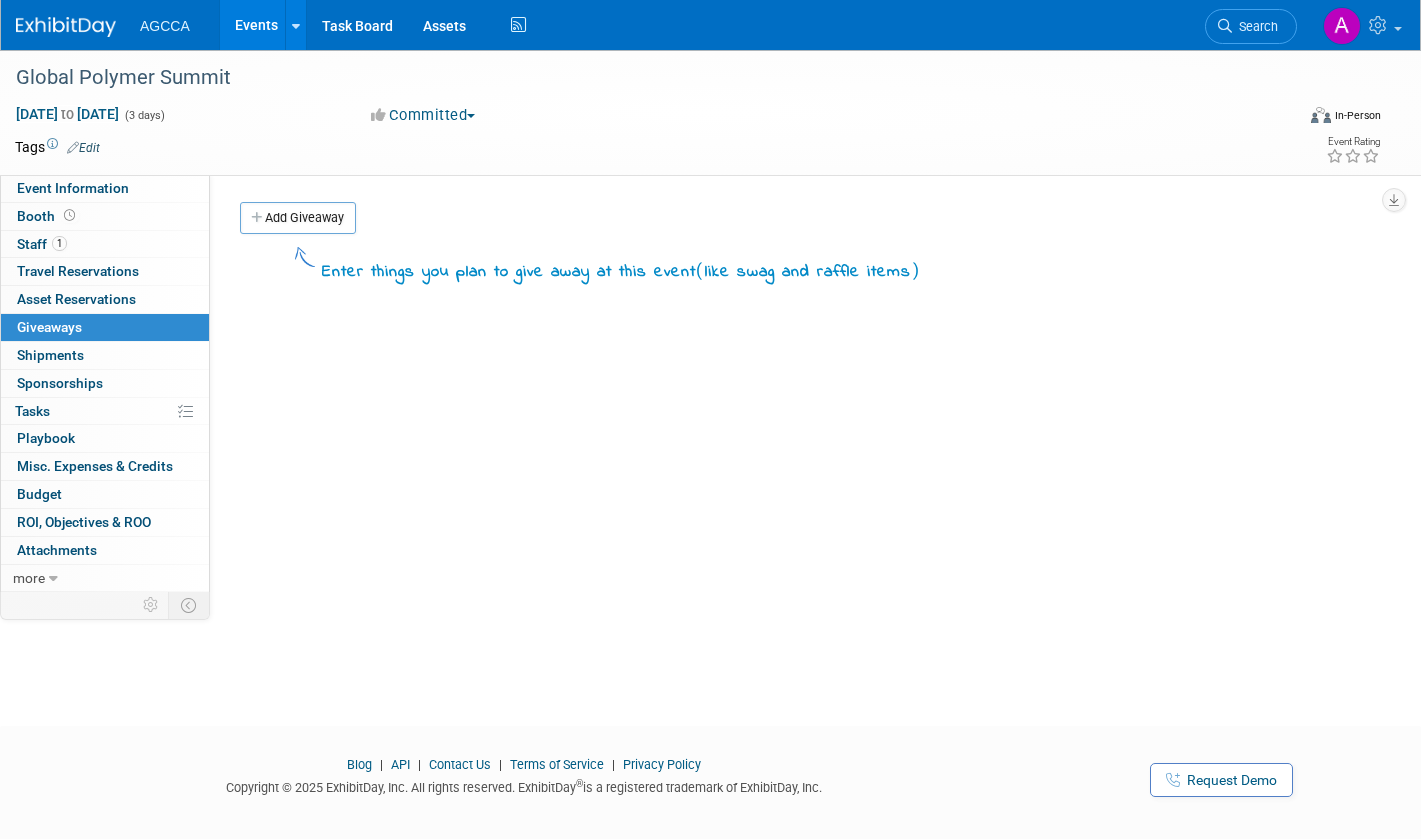 click on "0
Shipments 0" at bounding box center (105, 355) 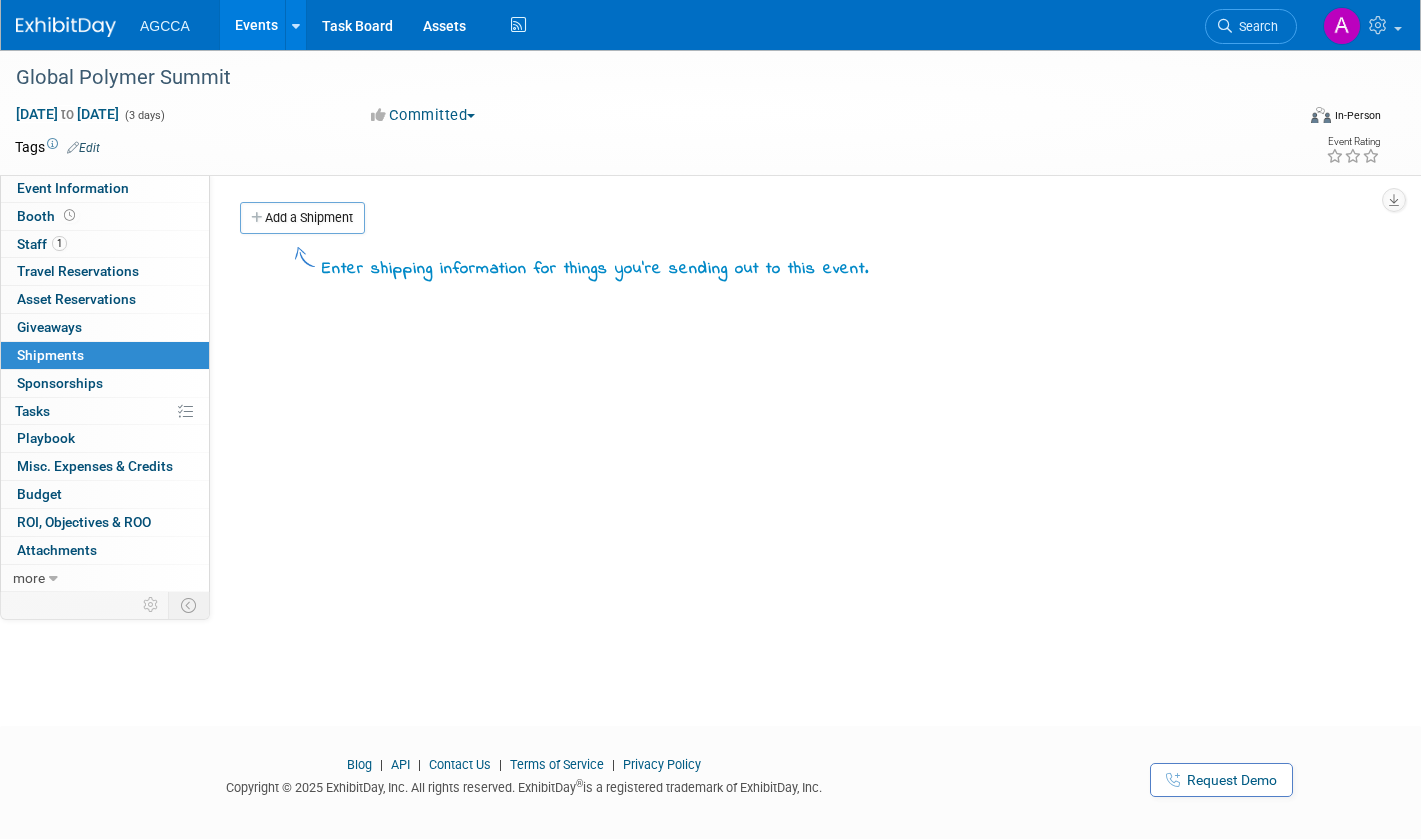 click on "Event Information" at bounding box center (73, 188) 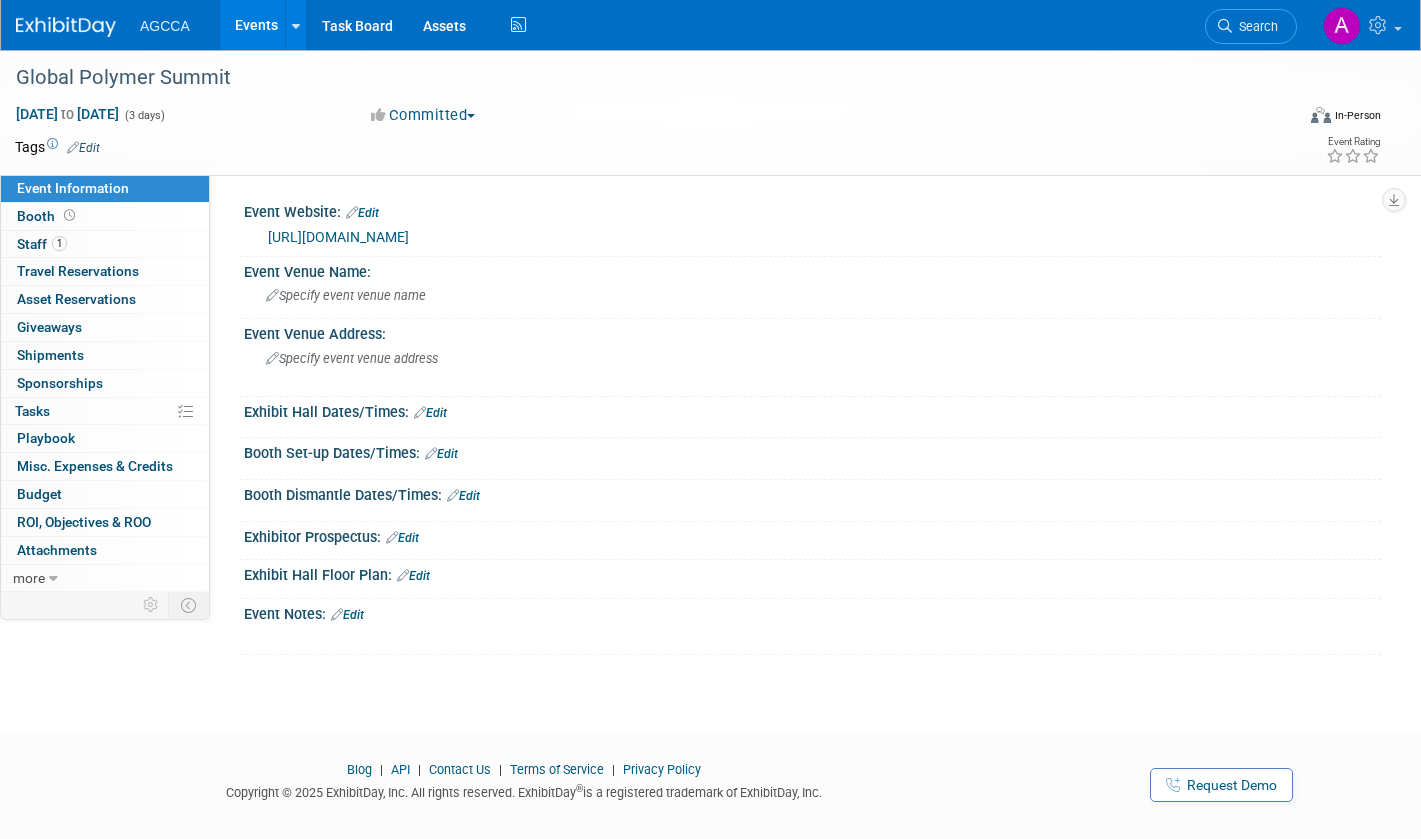 drag, startPoint x: 304, startPoint y: 123, endPoint x: 343, endPoint y: 107, distance: 42.154476 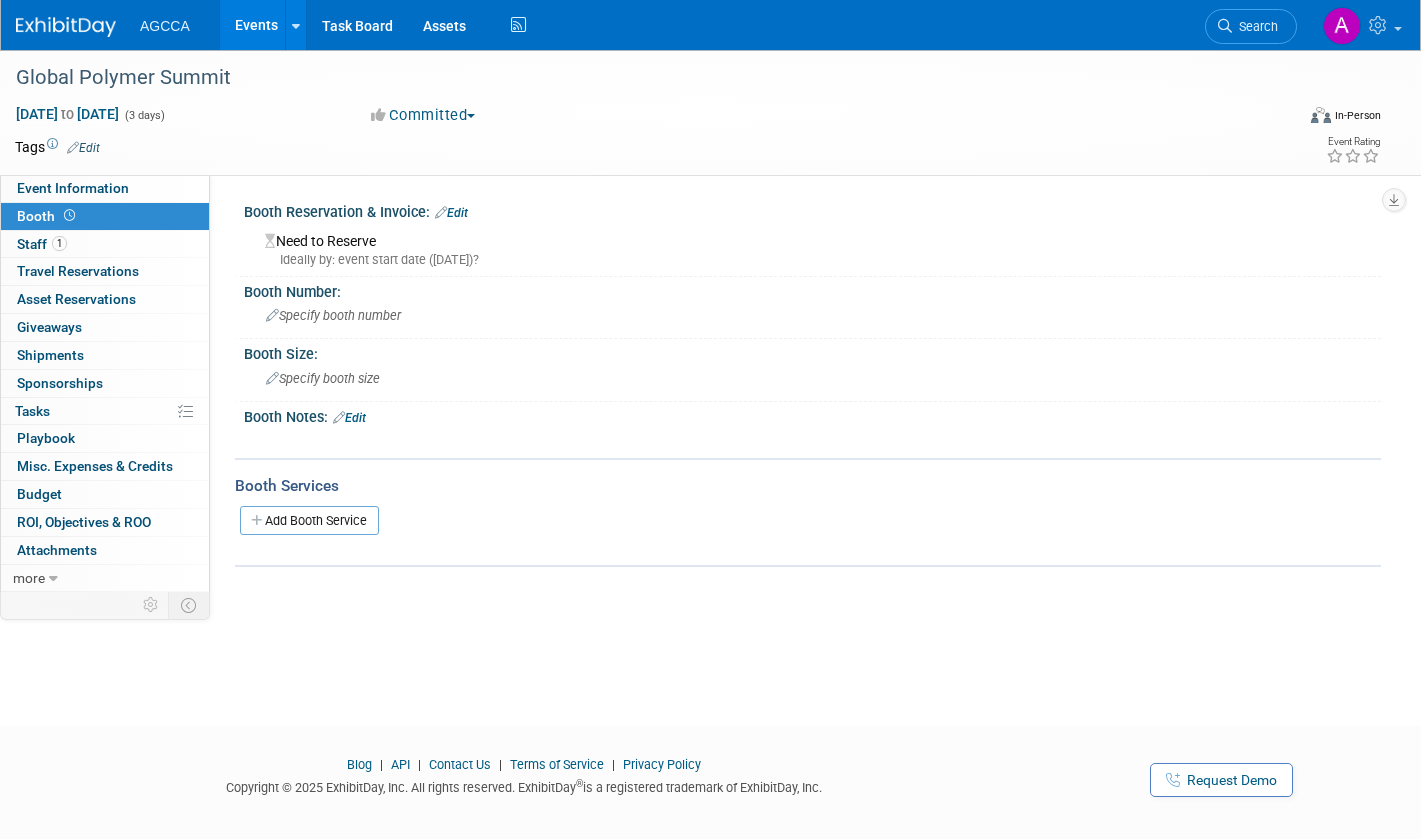 click on "Booth Reservation & Invoice:
Edit" at bounding box center [812, 210] 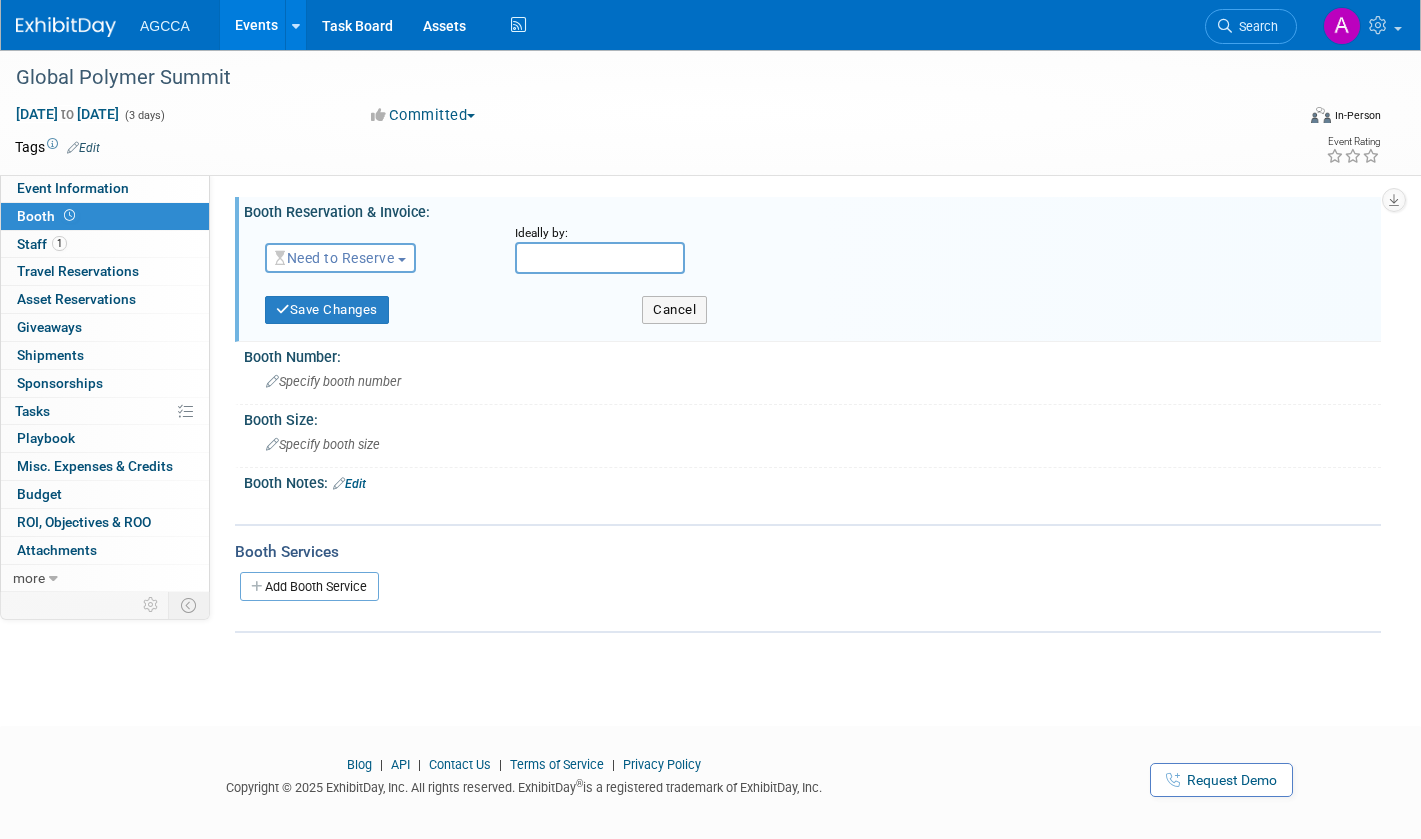 click on "Specify booth number" at bounding box center [333, 381] 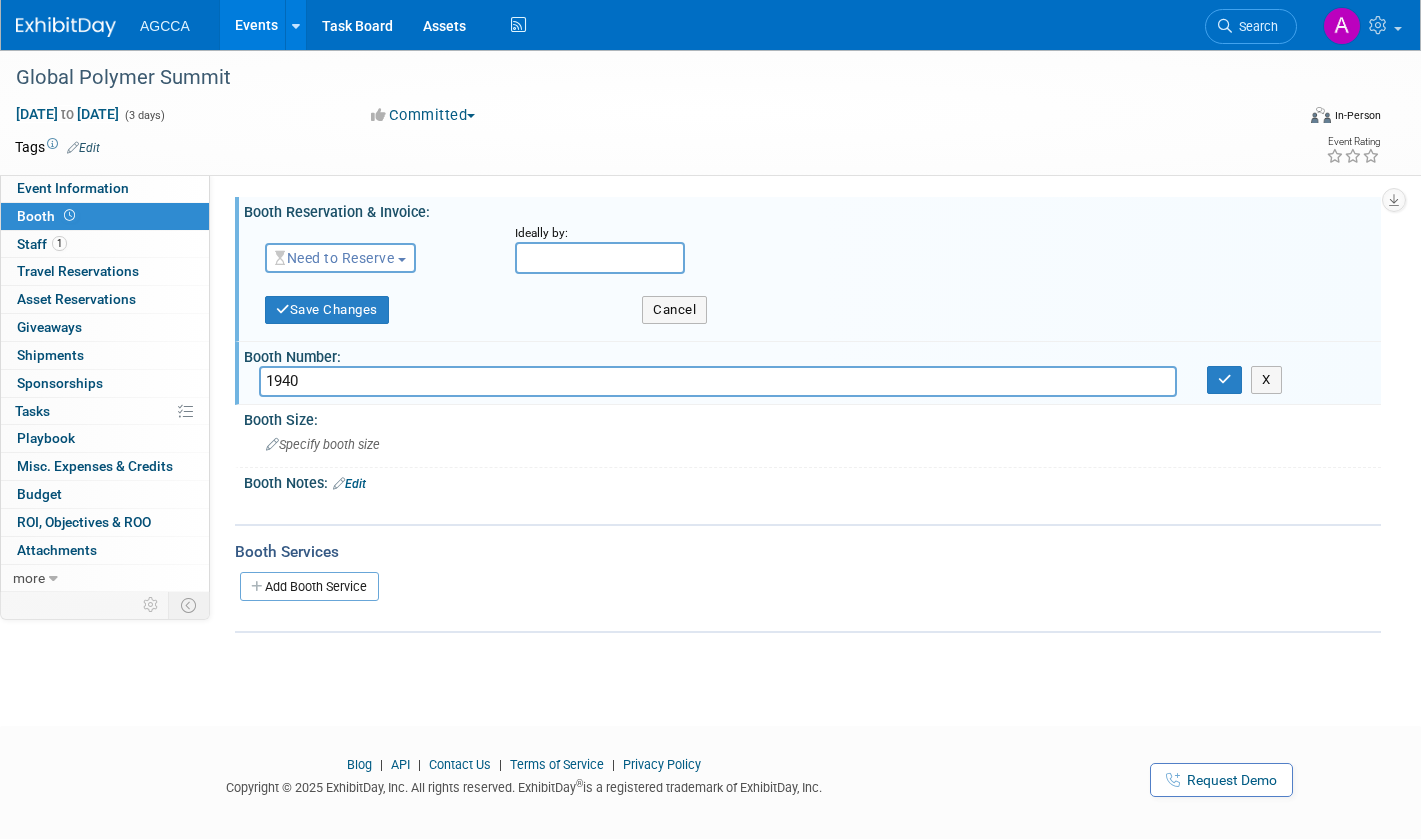 type on "1940" 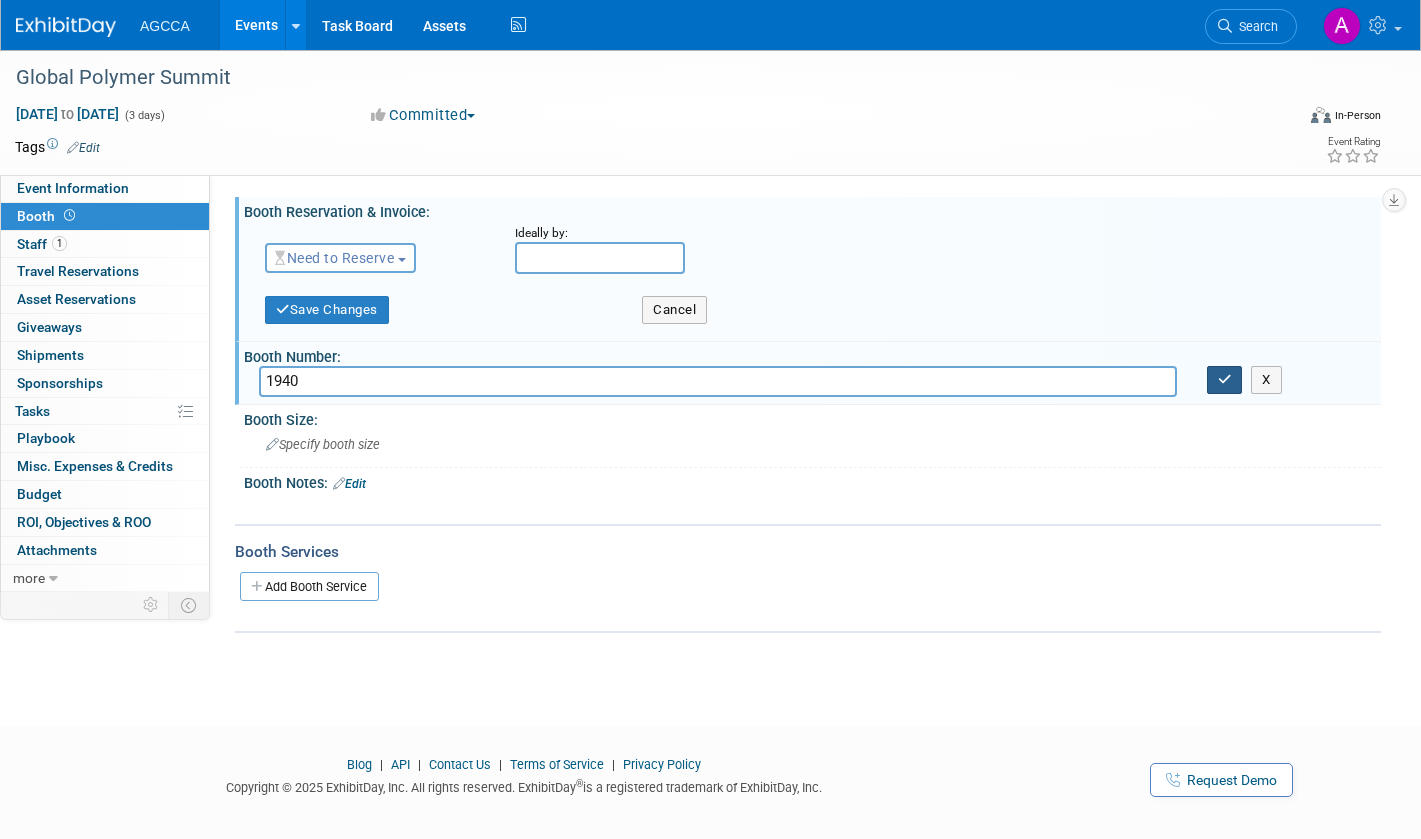 click at bounding box center [1225, 380] 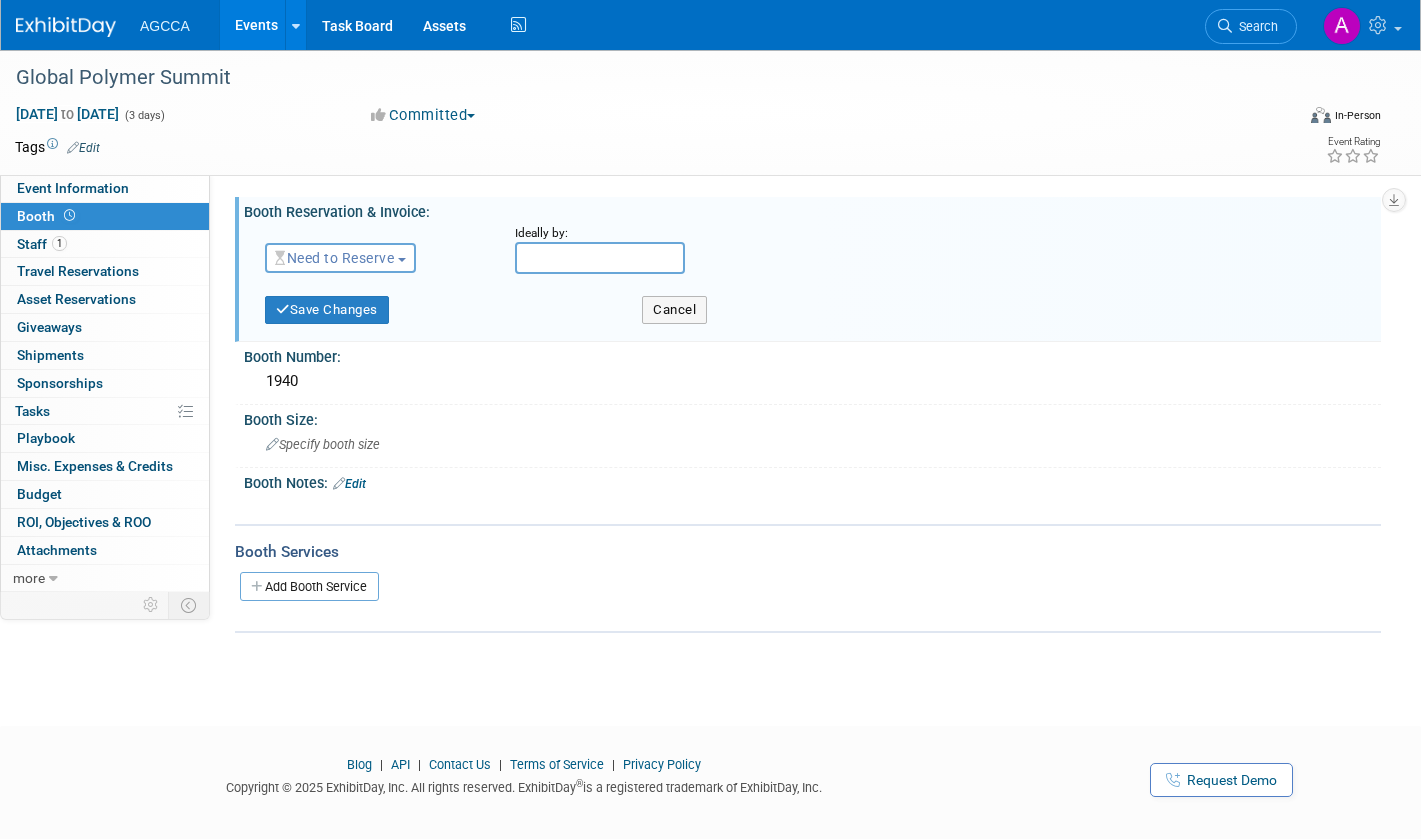 click on "1
Staff 1" at bounding box center [105, 244] 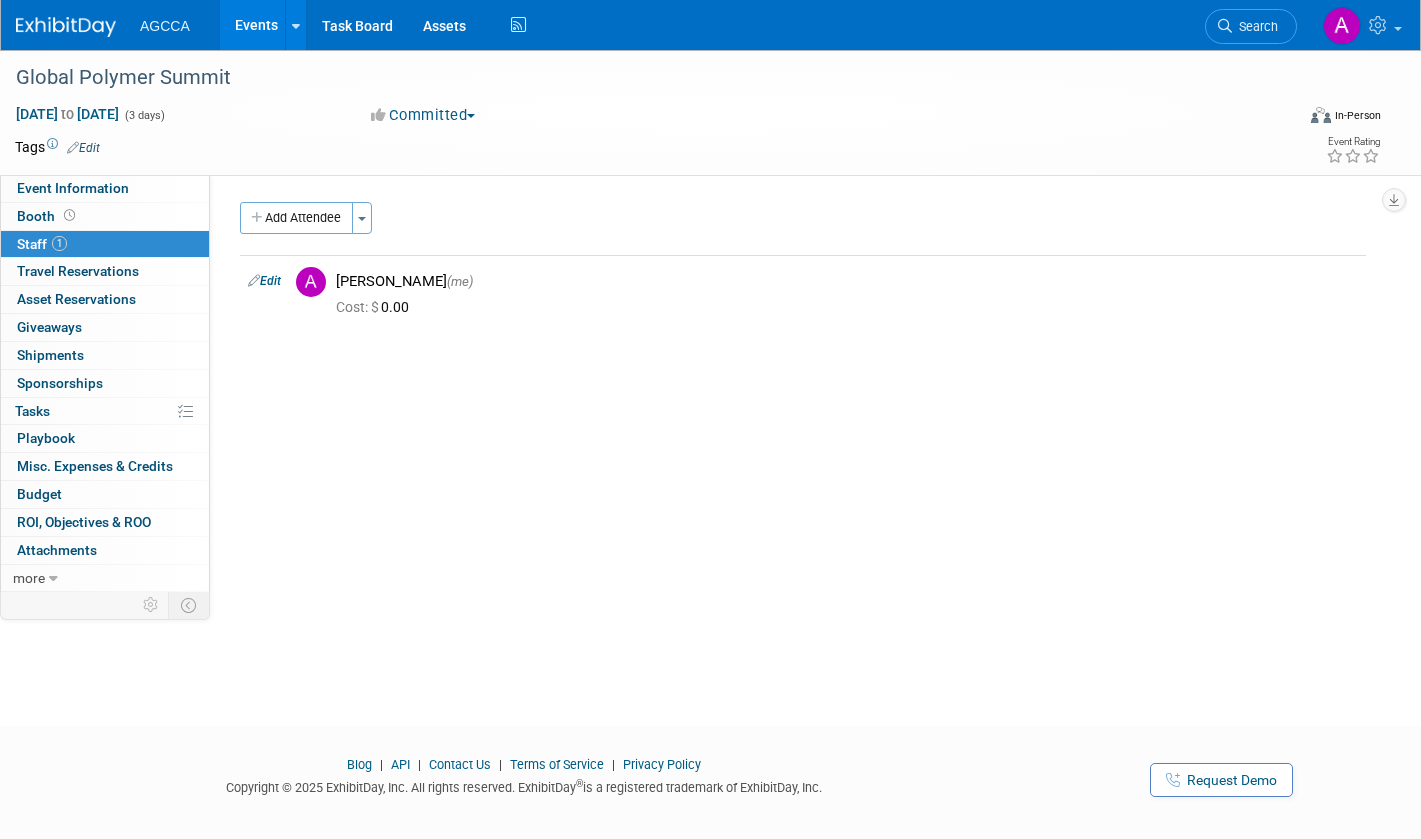 click on "Travel Reservations 0" at bounding box center (78, 271) 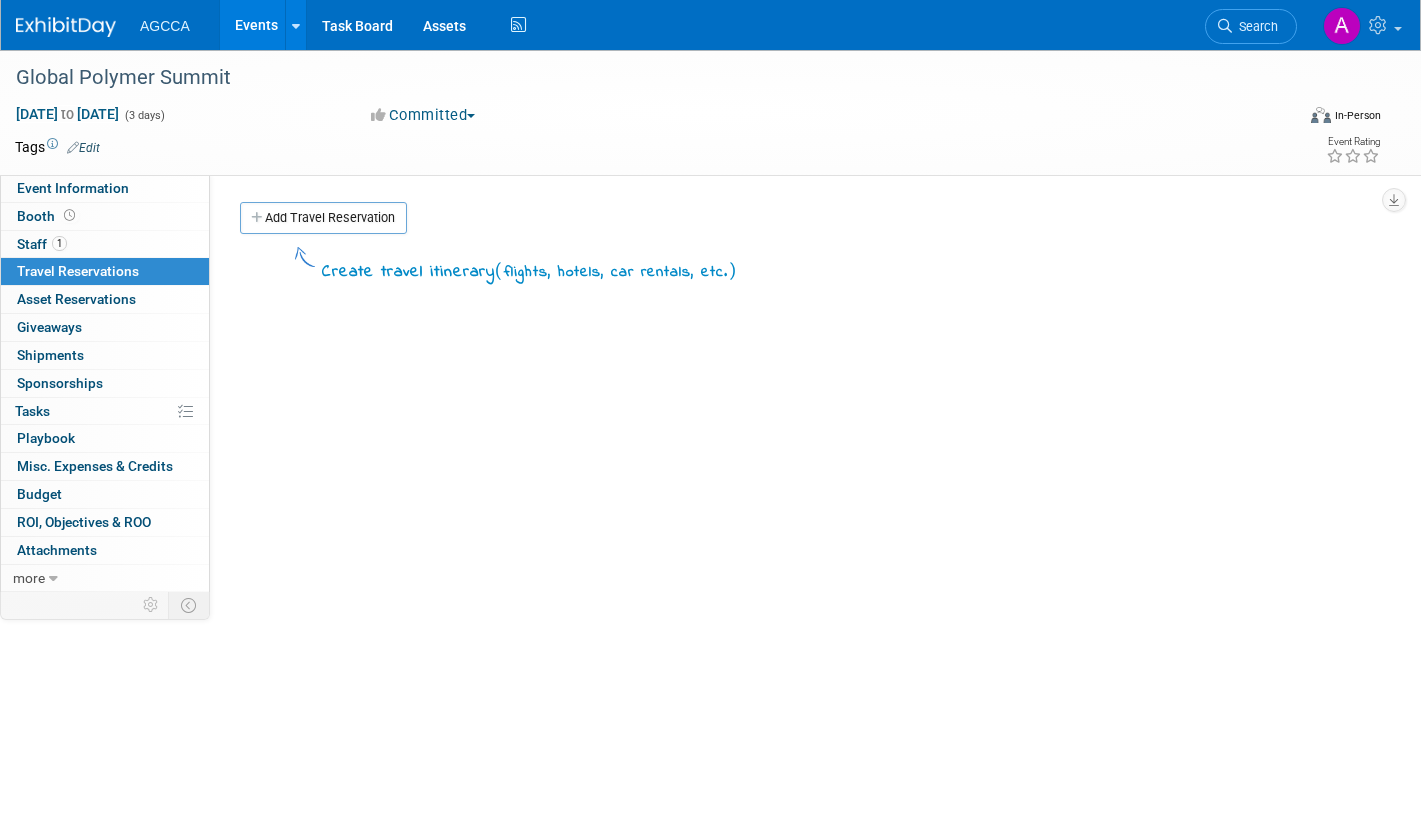 click on "Booth" at bounding box center [105, 216] 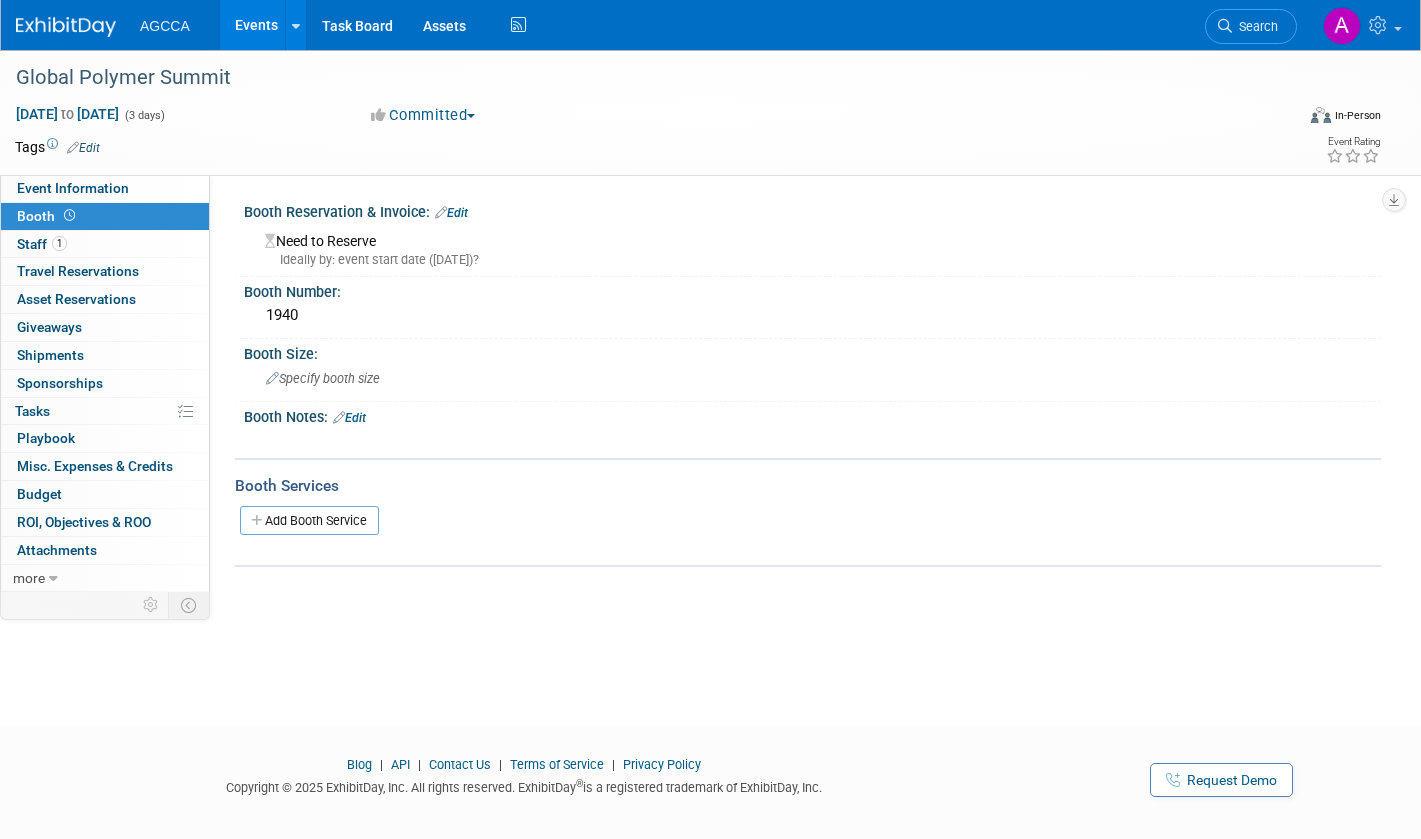 click on "Add Booth Service" at bounding box center [309, 520] 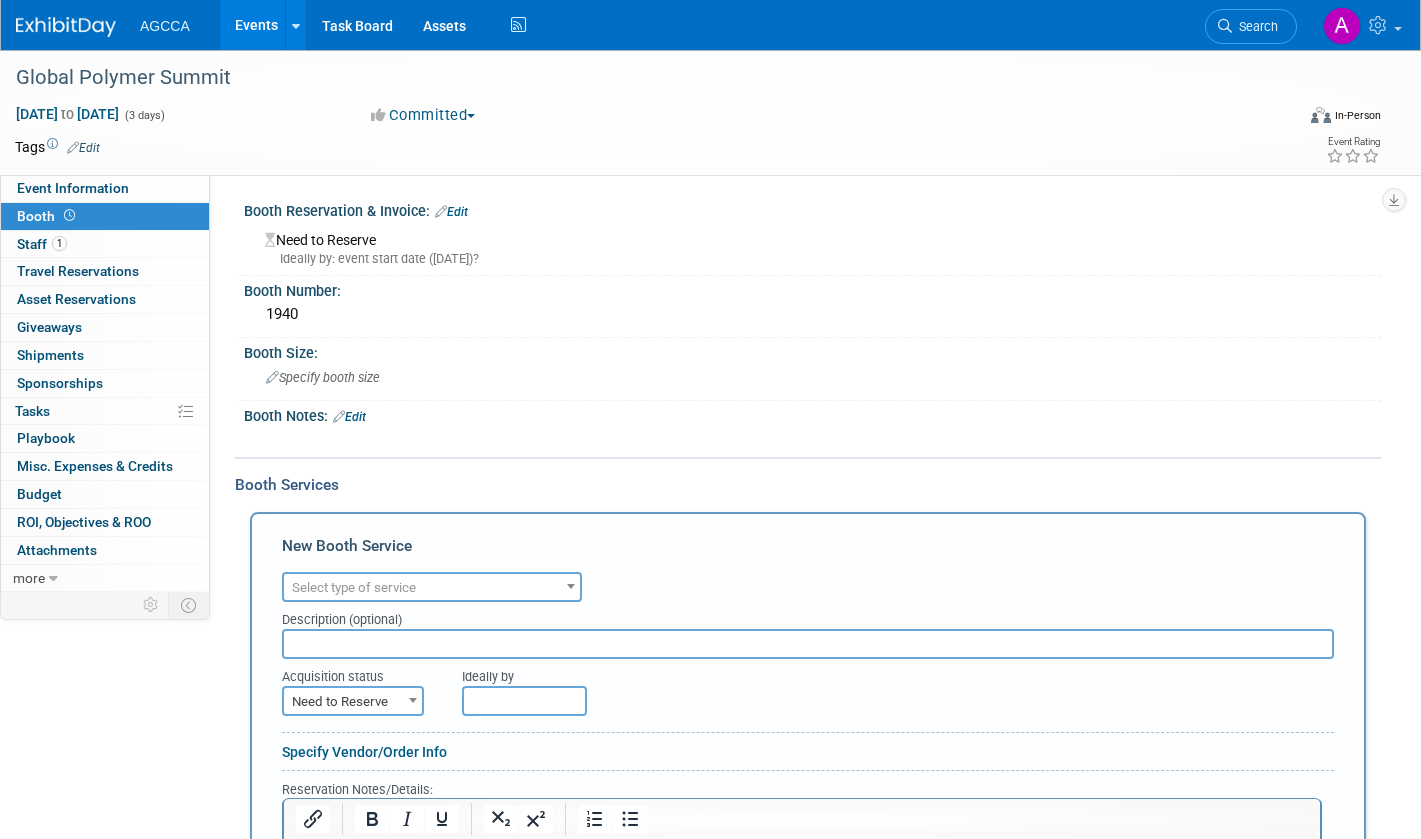 scroll, scrollTop: 0, scrollLeft: 0, axis: both 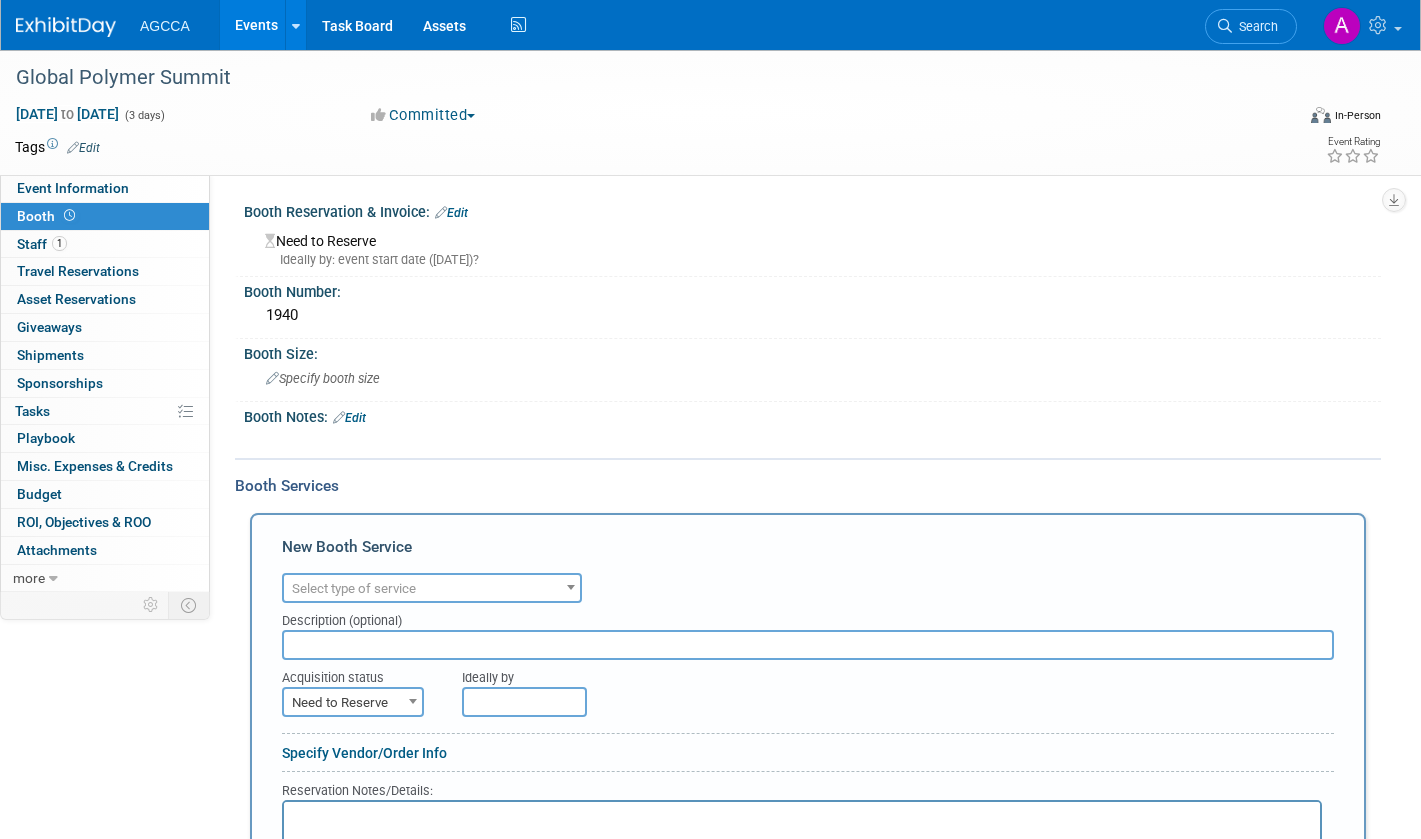 click on "Event Information" at bounding box center (73, 188) 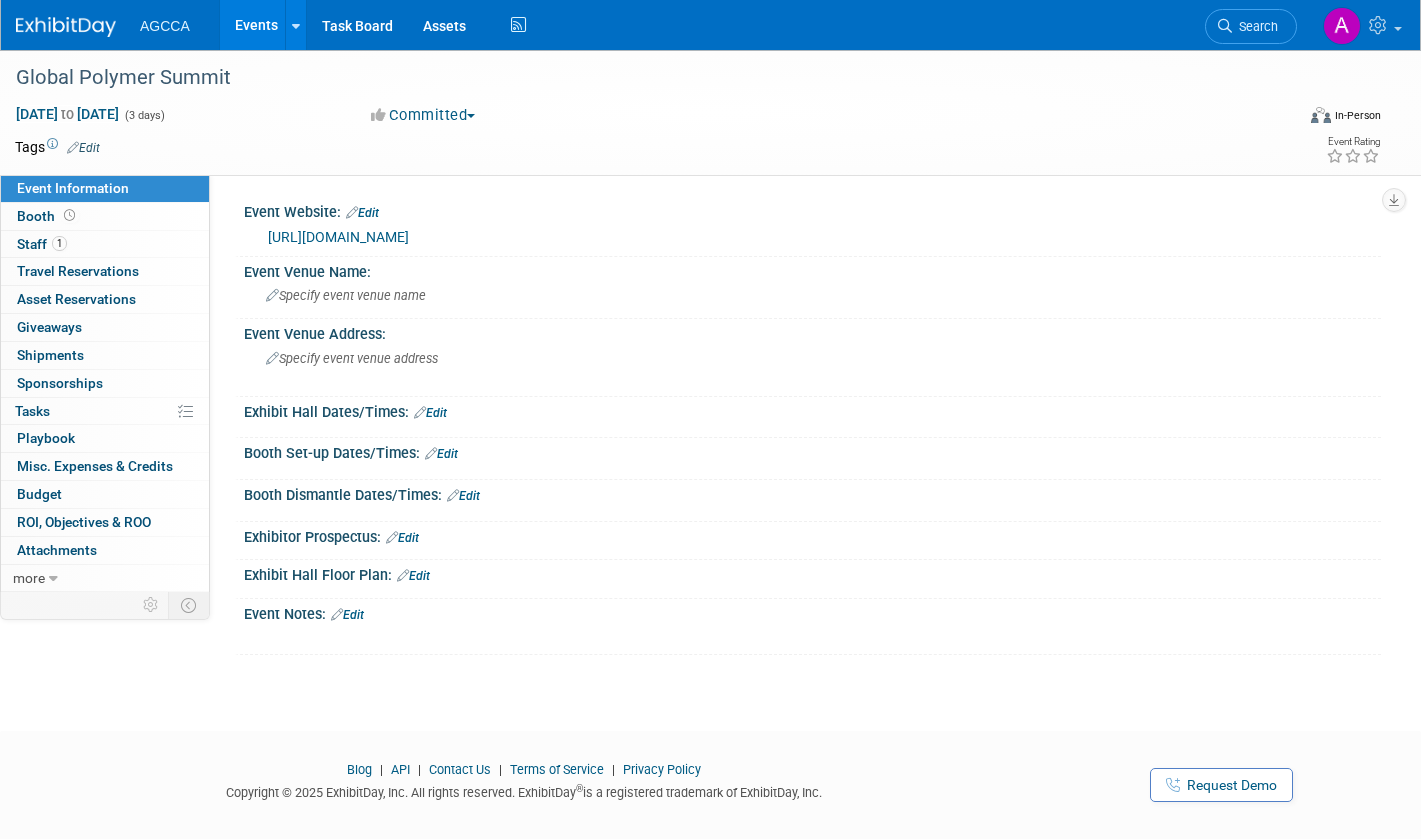 click on "Events" at bounding box center [256, 25] 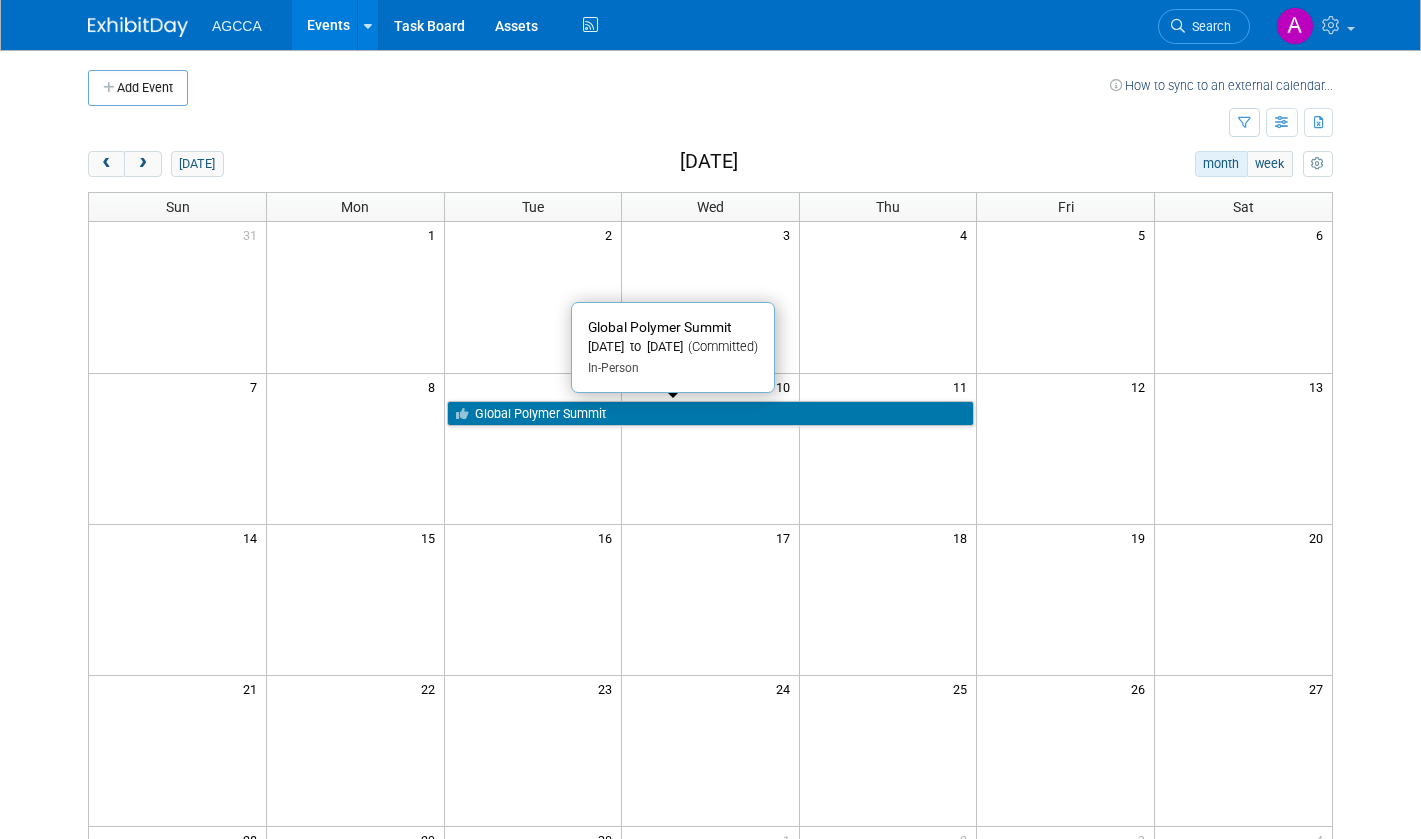 scroll, scrollTop: 0, scrollLeft: 0, axis: both 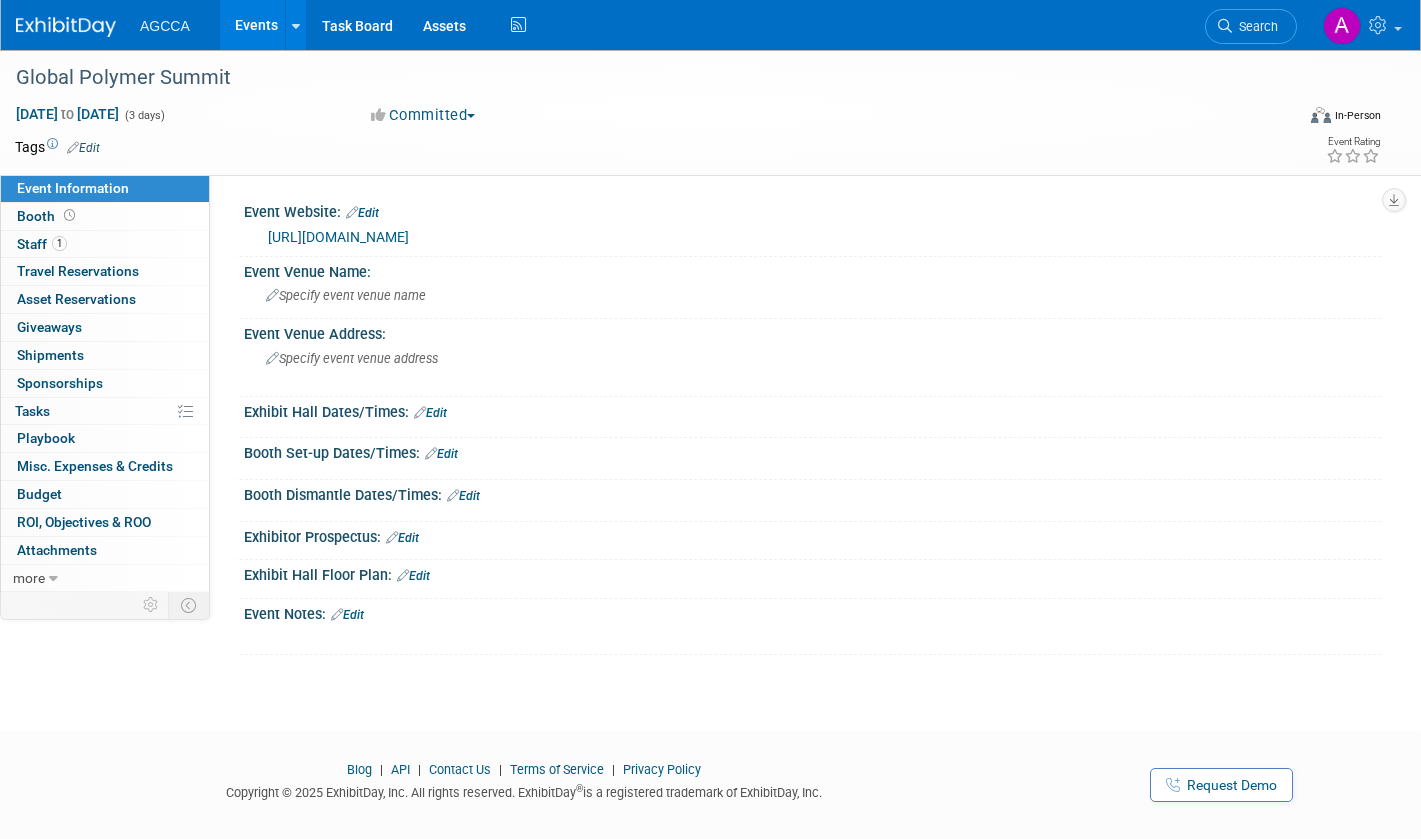 click on "Booth" at bounding box center (105, 216) 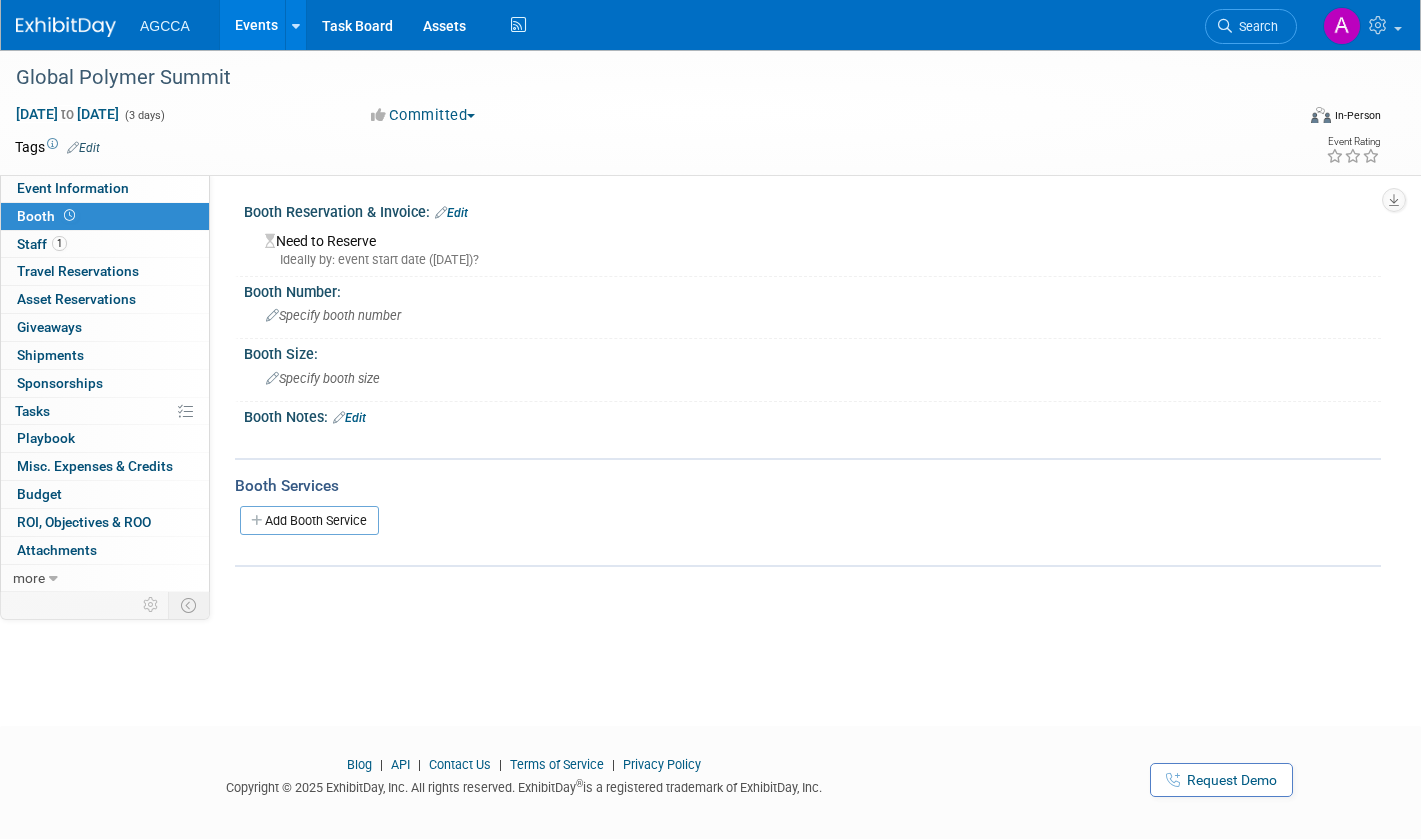 click on "Event Information" at bounding box center (73, 188) 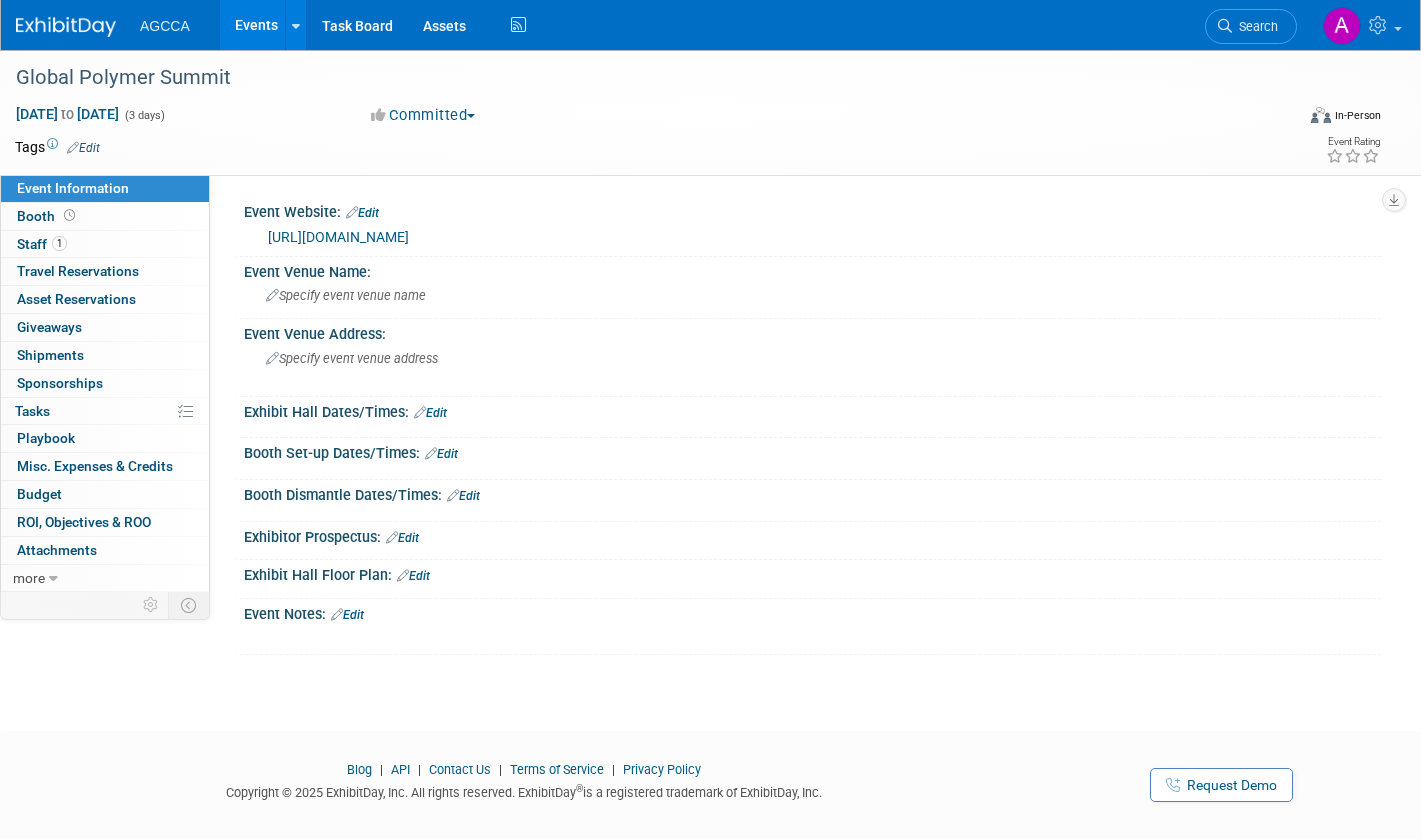 click on "Asset Reservations 0" at bounding box center (76, 299) 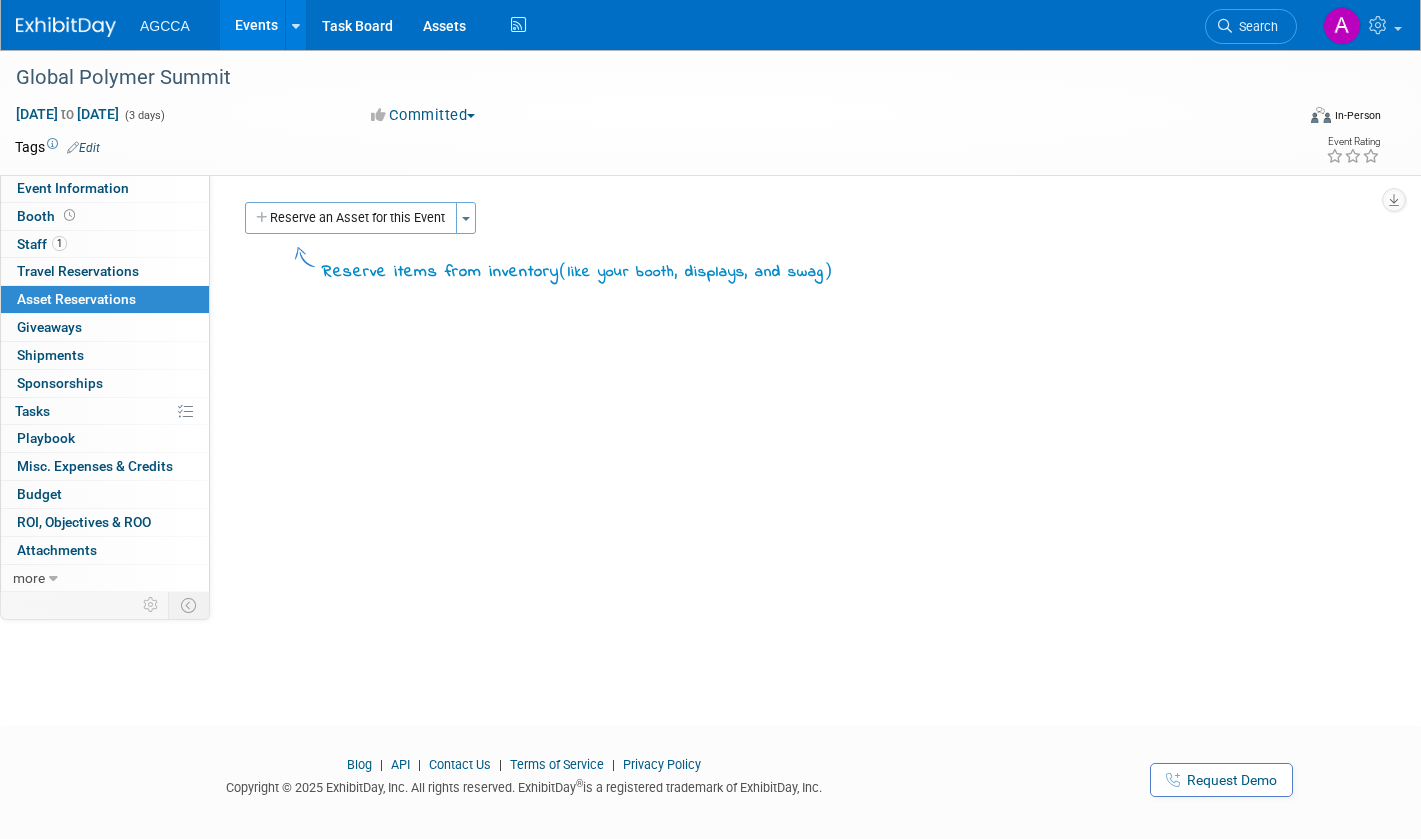 click on "Toggle Dropdown" at bounding box center [466, 218] 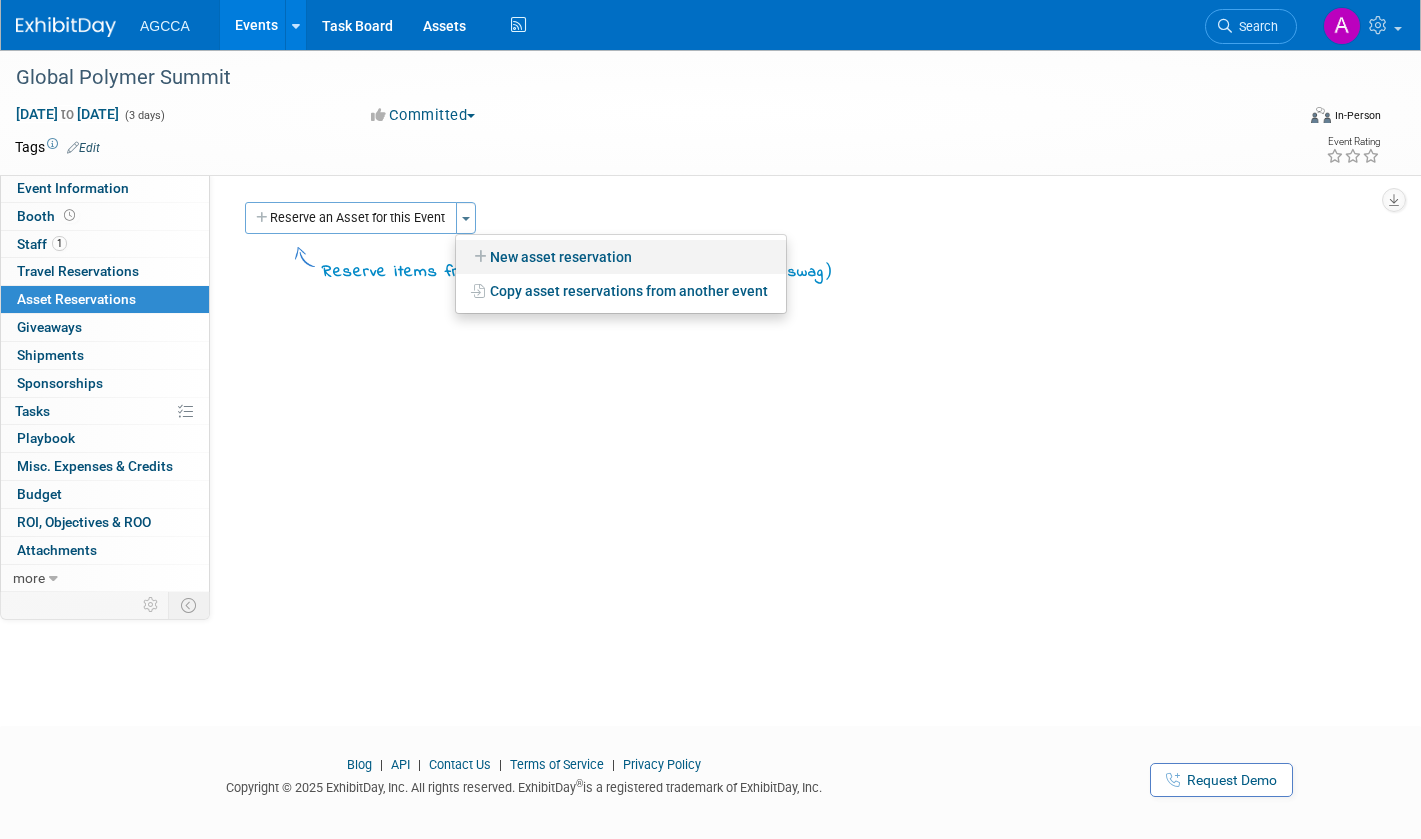 click on "New asset reservation" at bounding box center [621, 257] 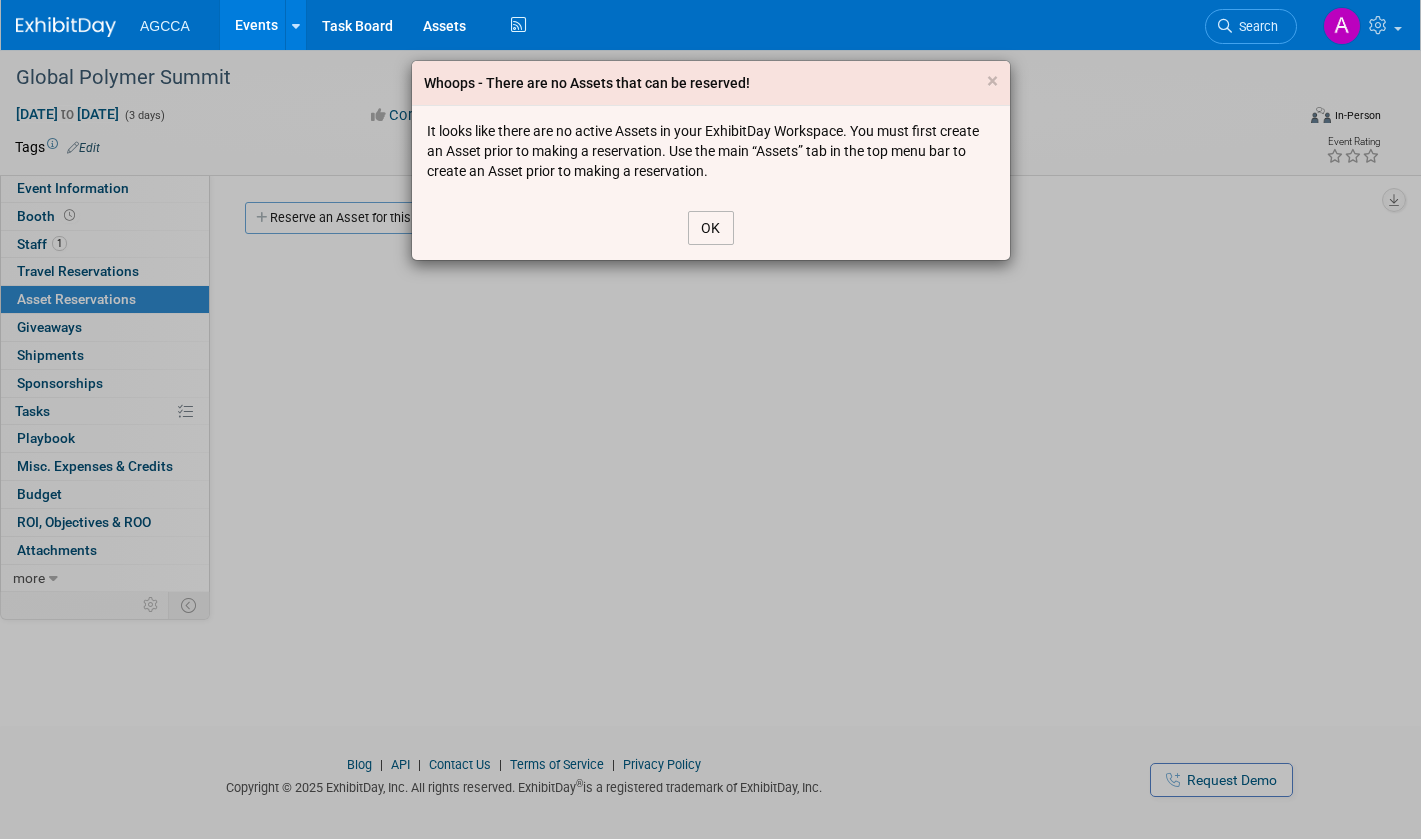click on "OK" at bounding box center (711, 228) 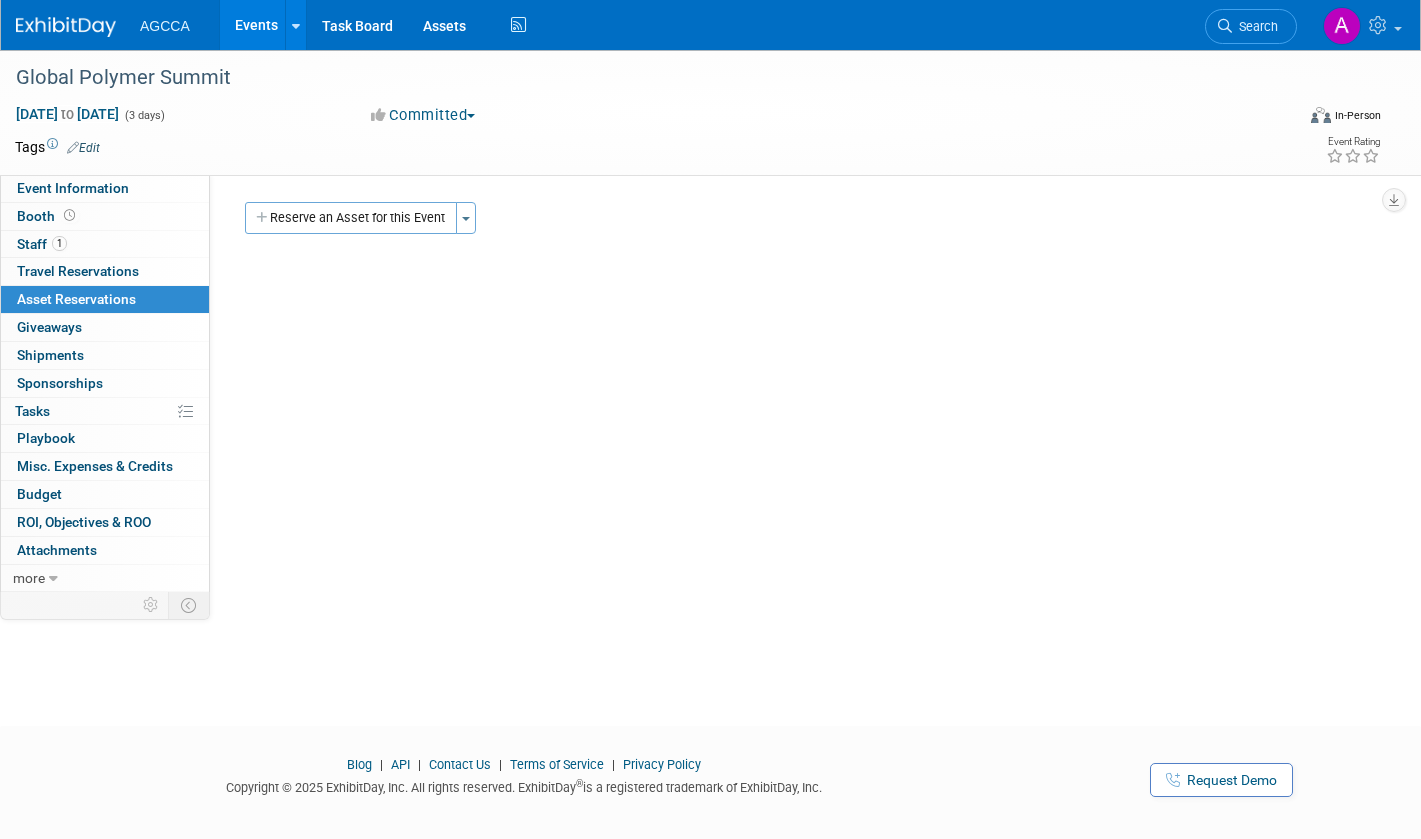 click on "Event Information" at bounding box center (105, 188) 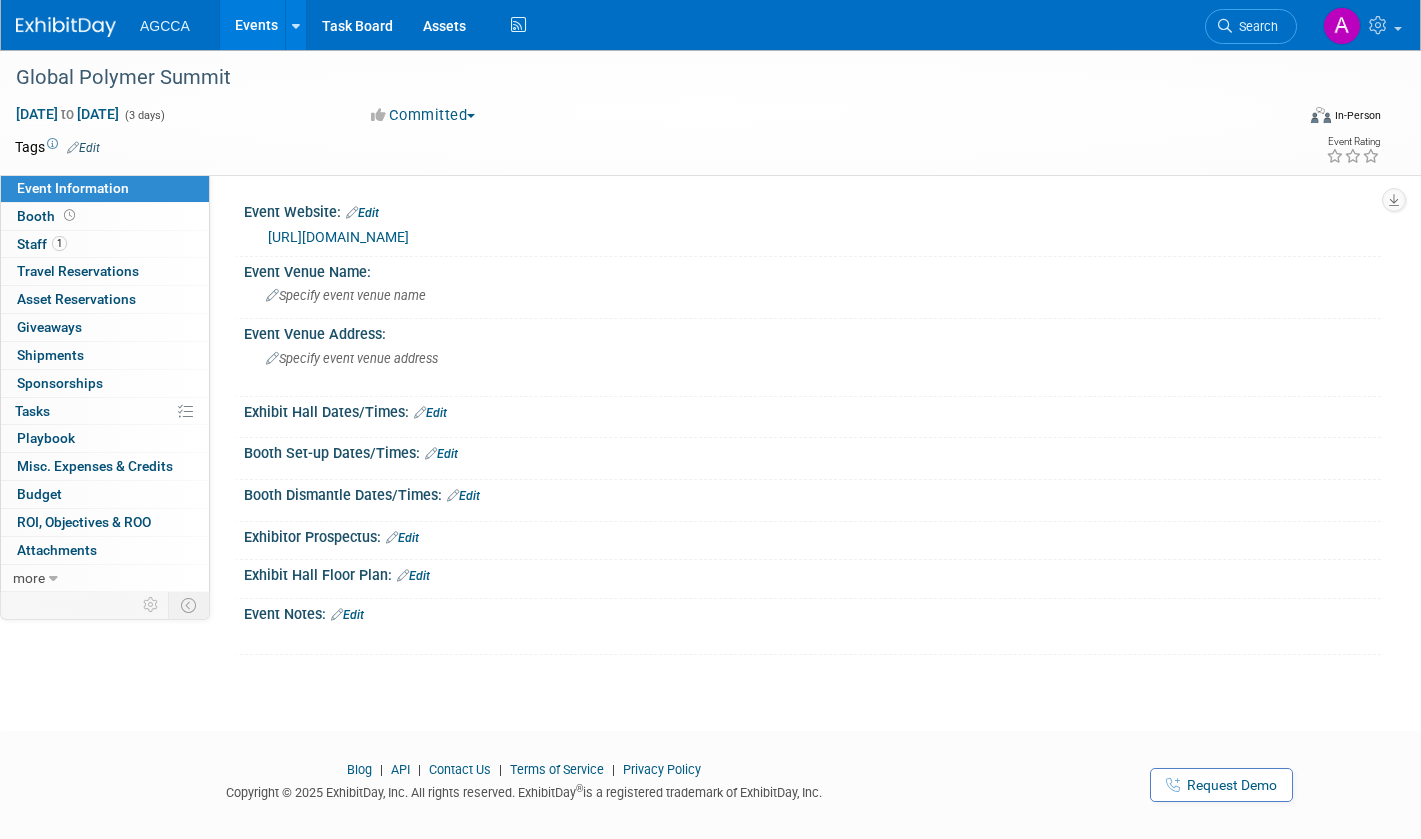click on "more" at bounding box center [29, 578] 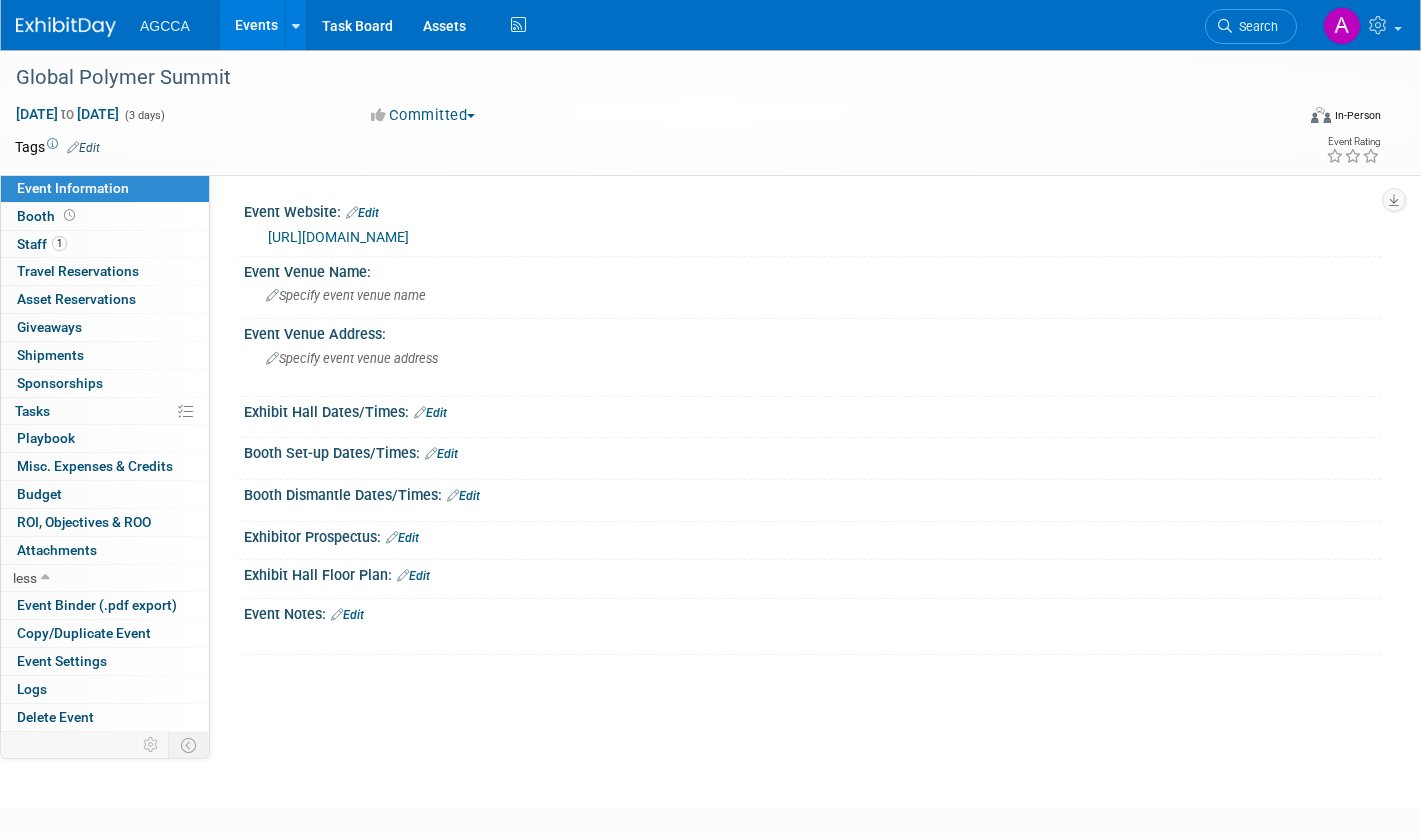 click on "Event Settings" at bounding box center [62, 661] 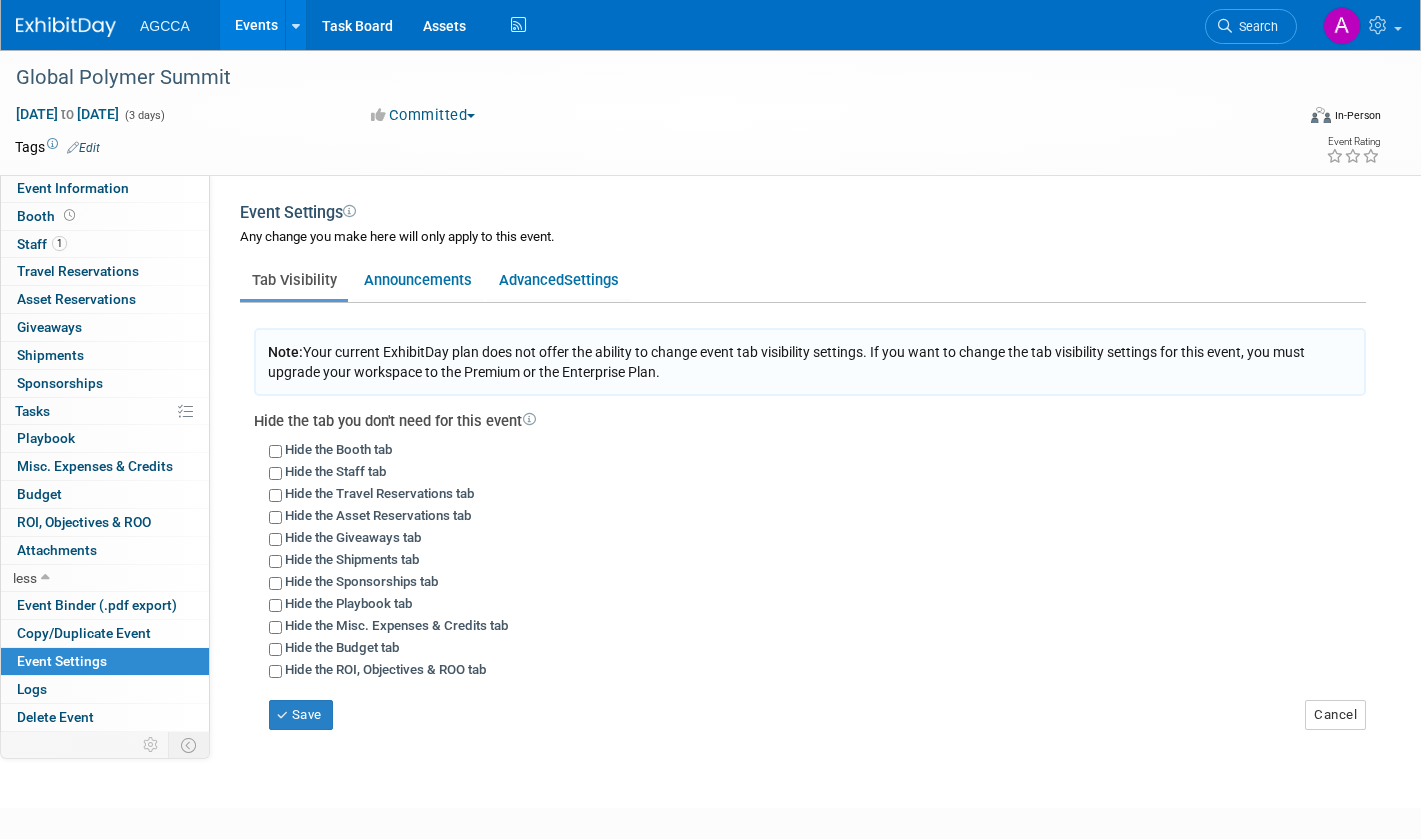 click on "Event Information" at bounding box center (73, 188) 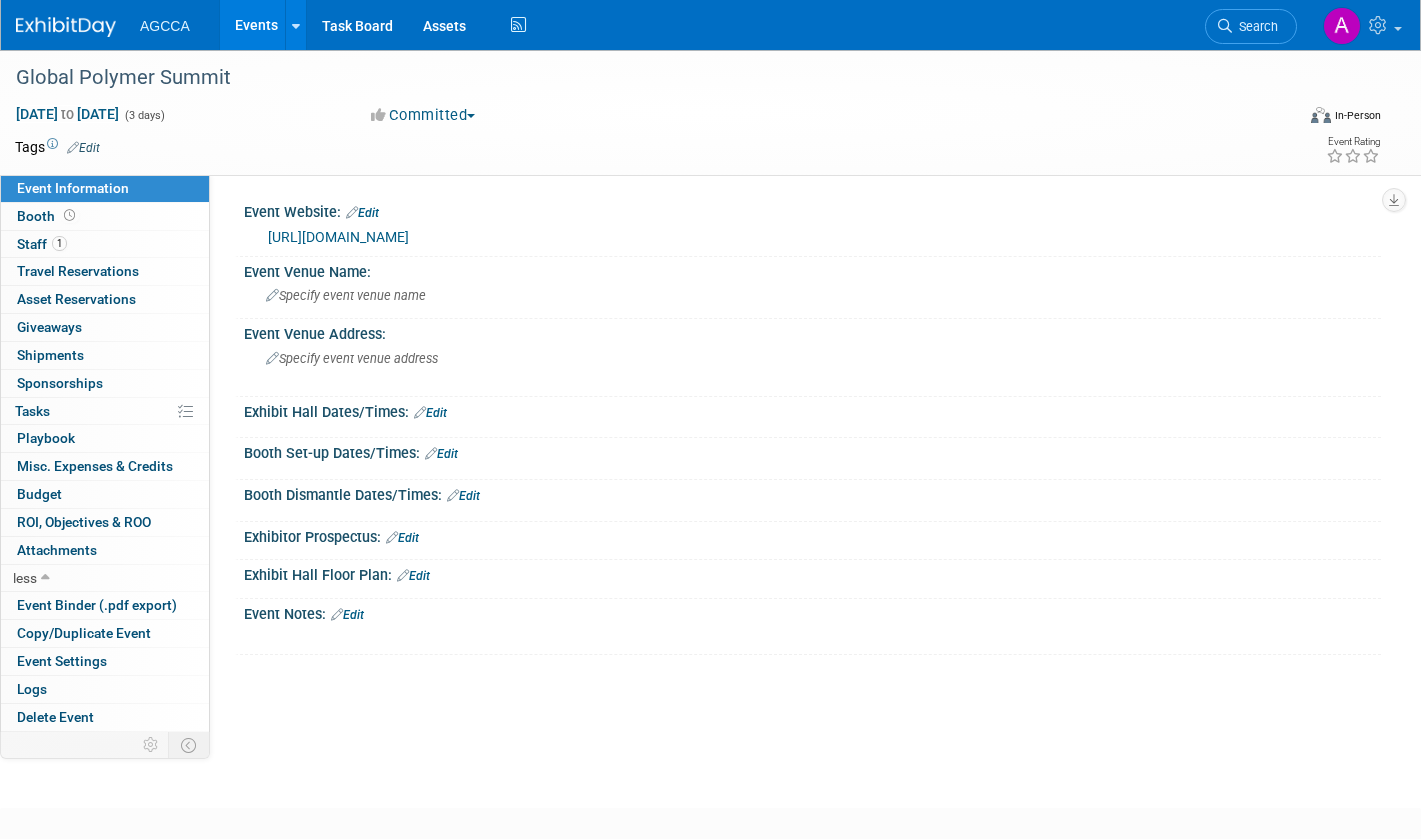 click on "Booth" at bounding box center [105, 216] 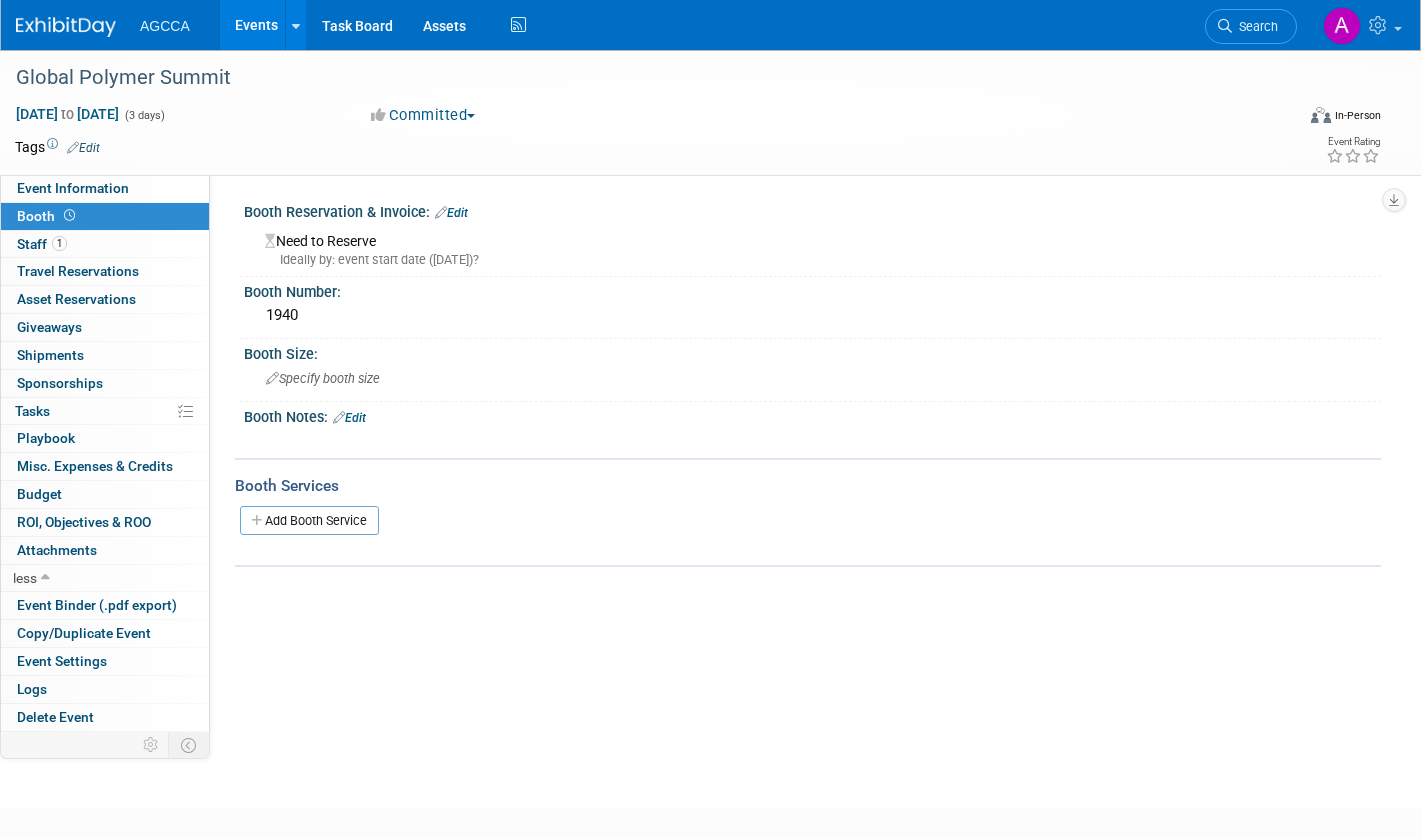 click on "Shipments 0" at bounding box center [50, 355] 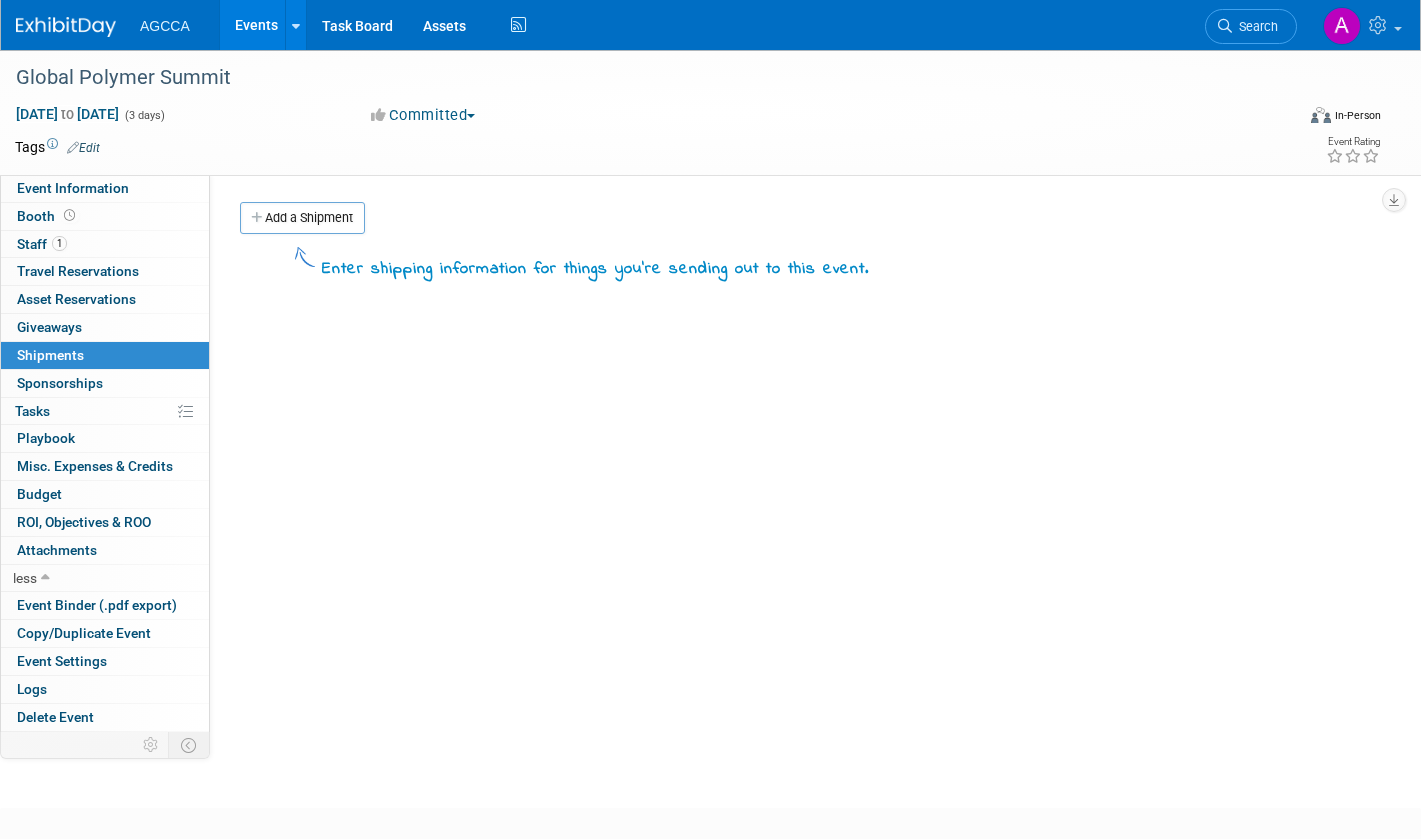 click on "Add a Shipment" at bounding box center (302, 218) 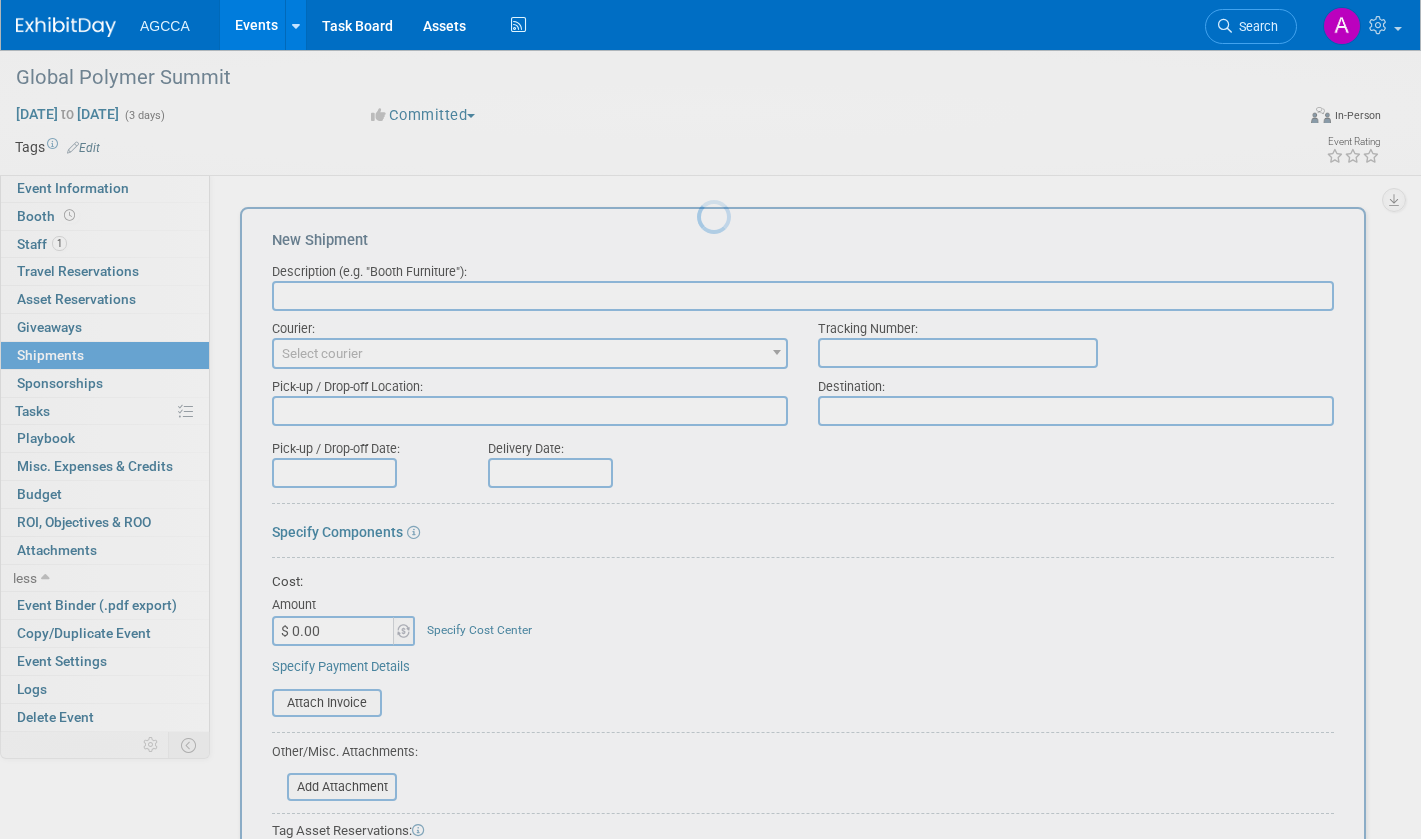 scroll, scrollTop: 0, scrollLeft: 0, axis: both 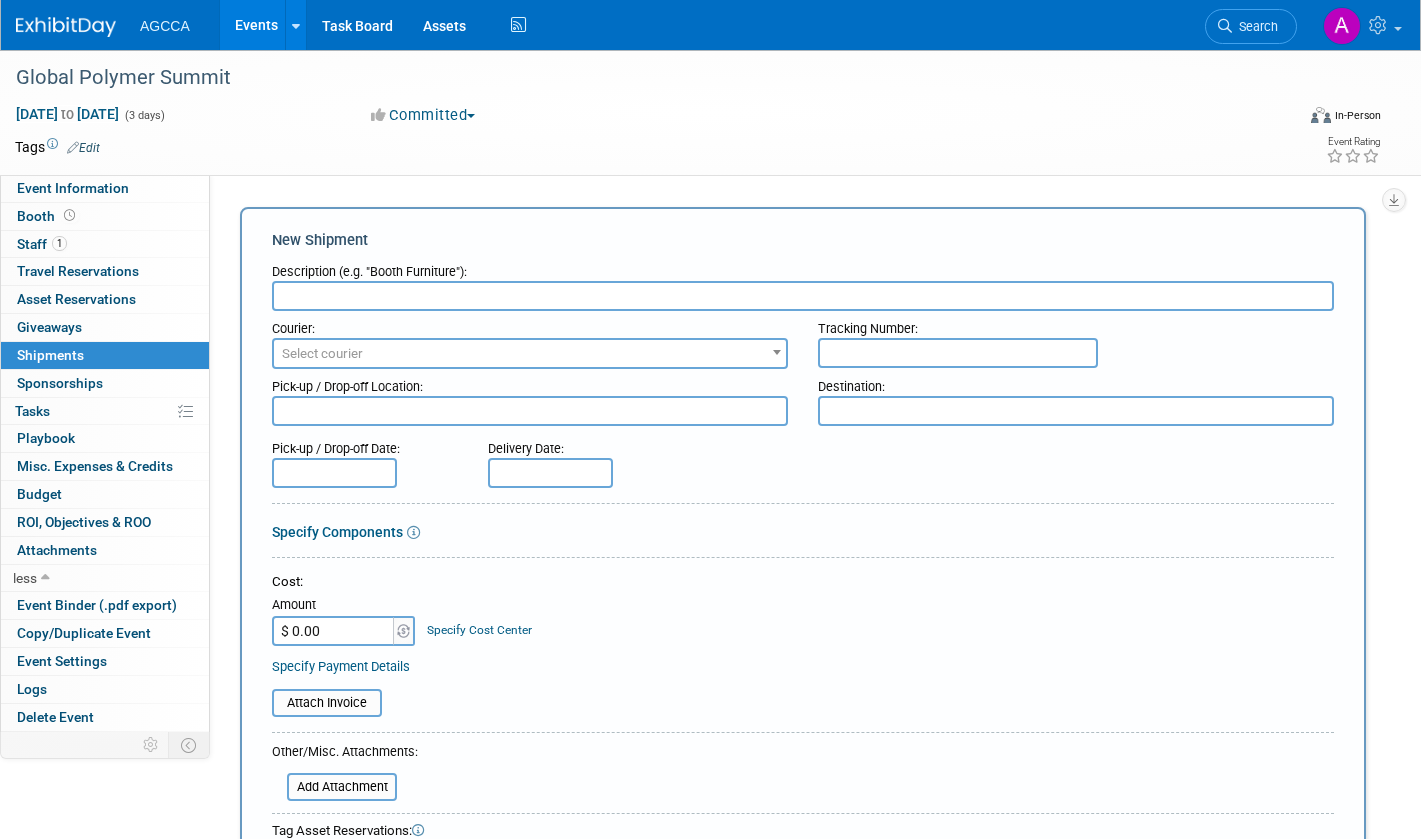click at bounding box center (334, 473) 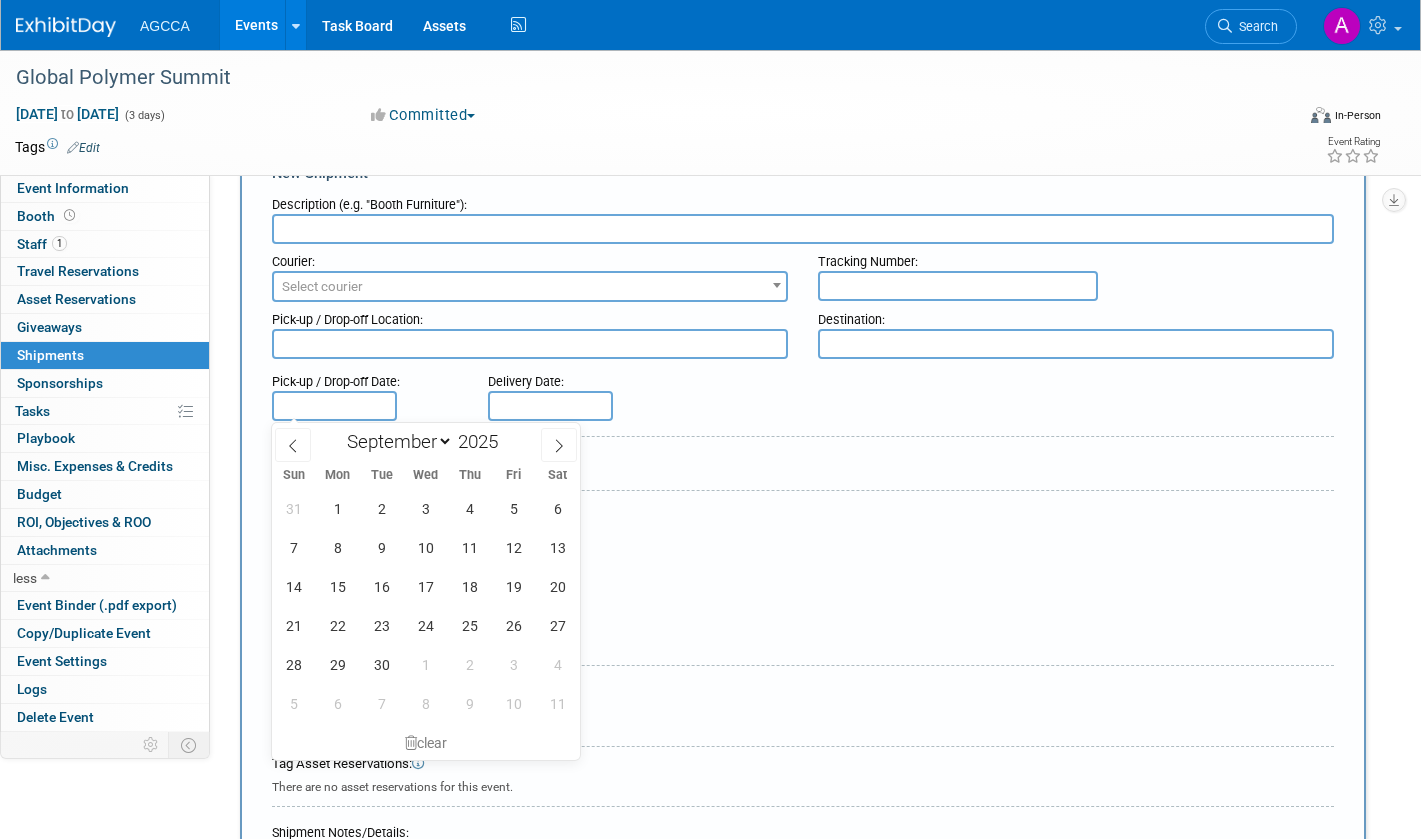 scroll, scrollTop: 200, scrollLeft: 0, axis: vertical 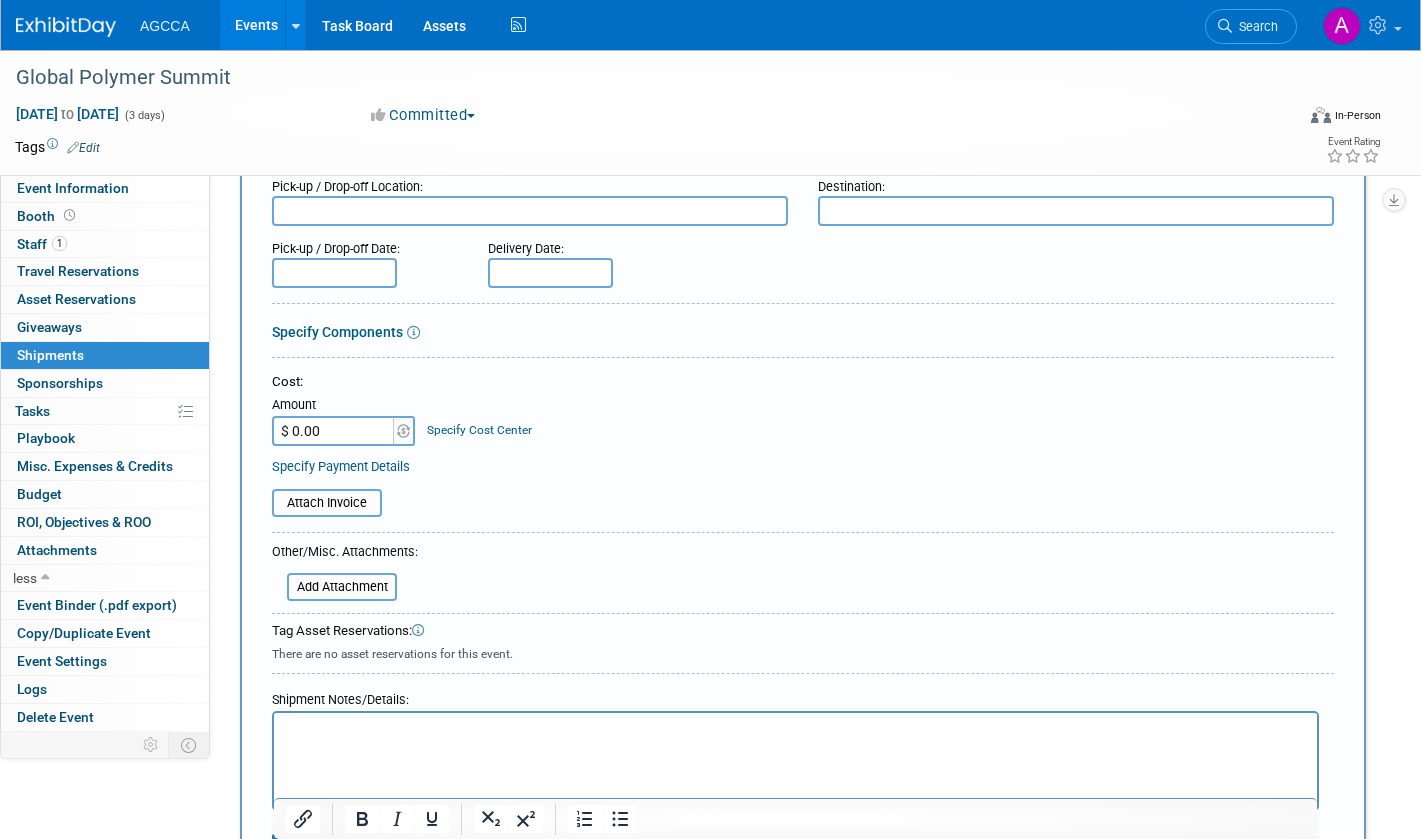 click on "Description (e.g. "Booth Furniture"):
Courier:
007EX
17 Post Service (17PostService)
2GO (Negros Navigation)
360 Lion Express
4-72 Entregando (Colombia Postal Service)
4PX
A Duie Pyle  AAA Cooper  Aramex" at bounding box center (803, 463) 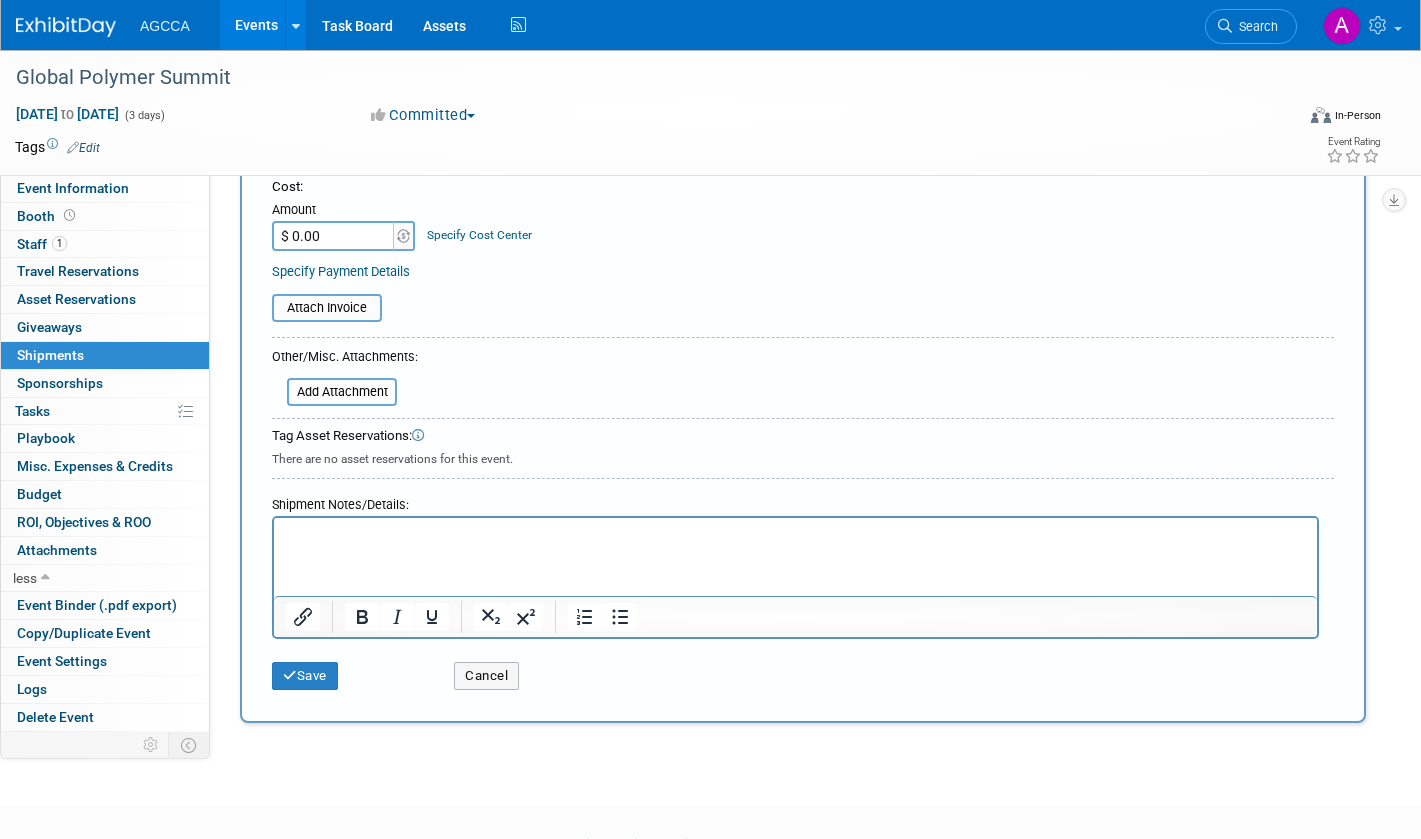 scroll, scrollTop: 400, scrollLeft: 0, axis: vertical 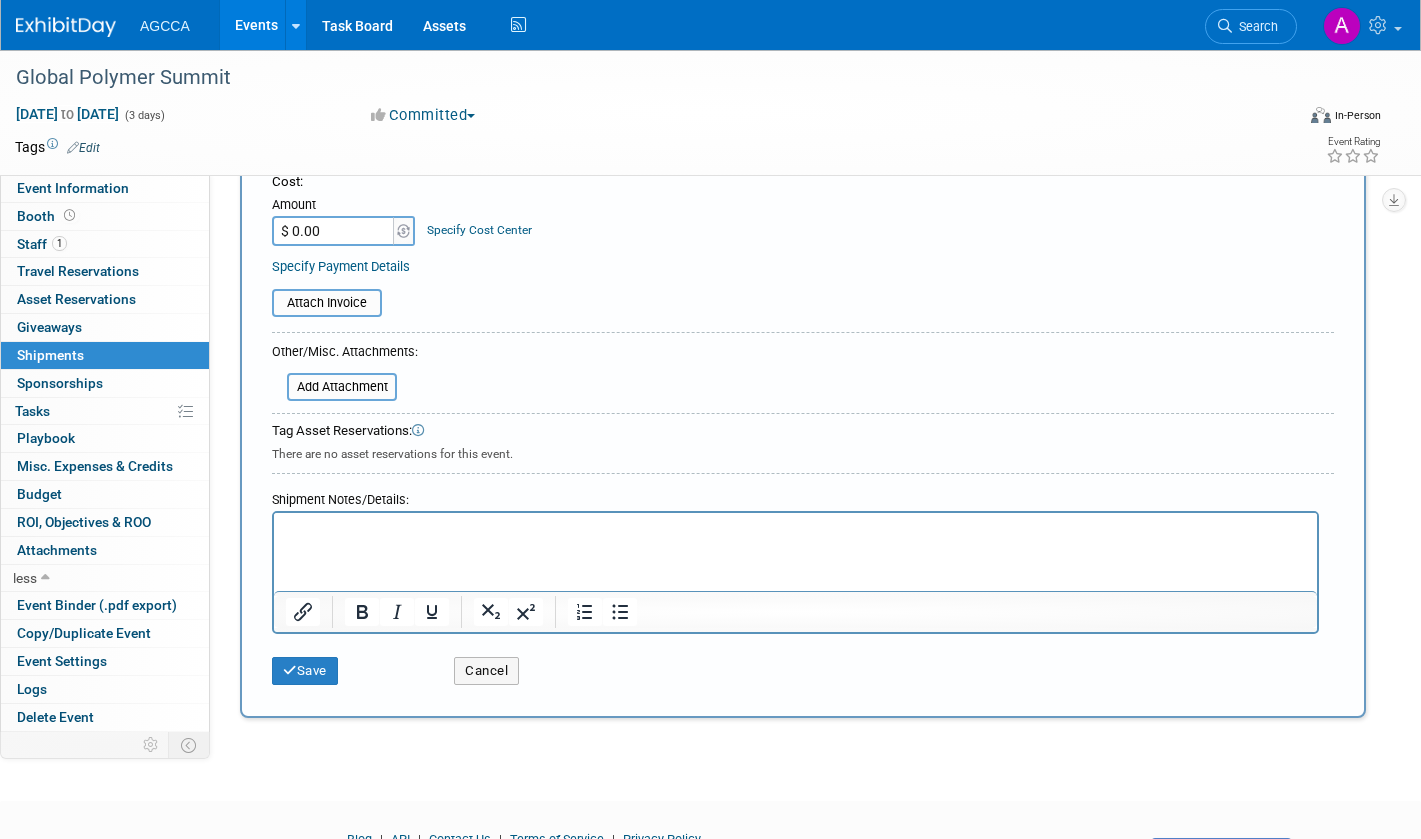 click at bounding box center [796, 531] 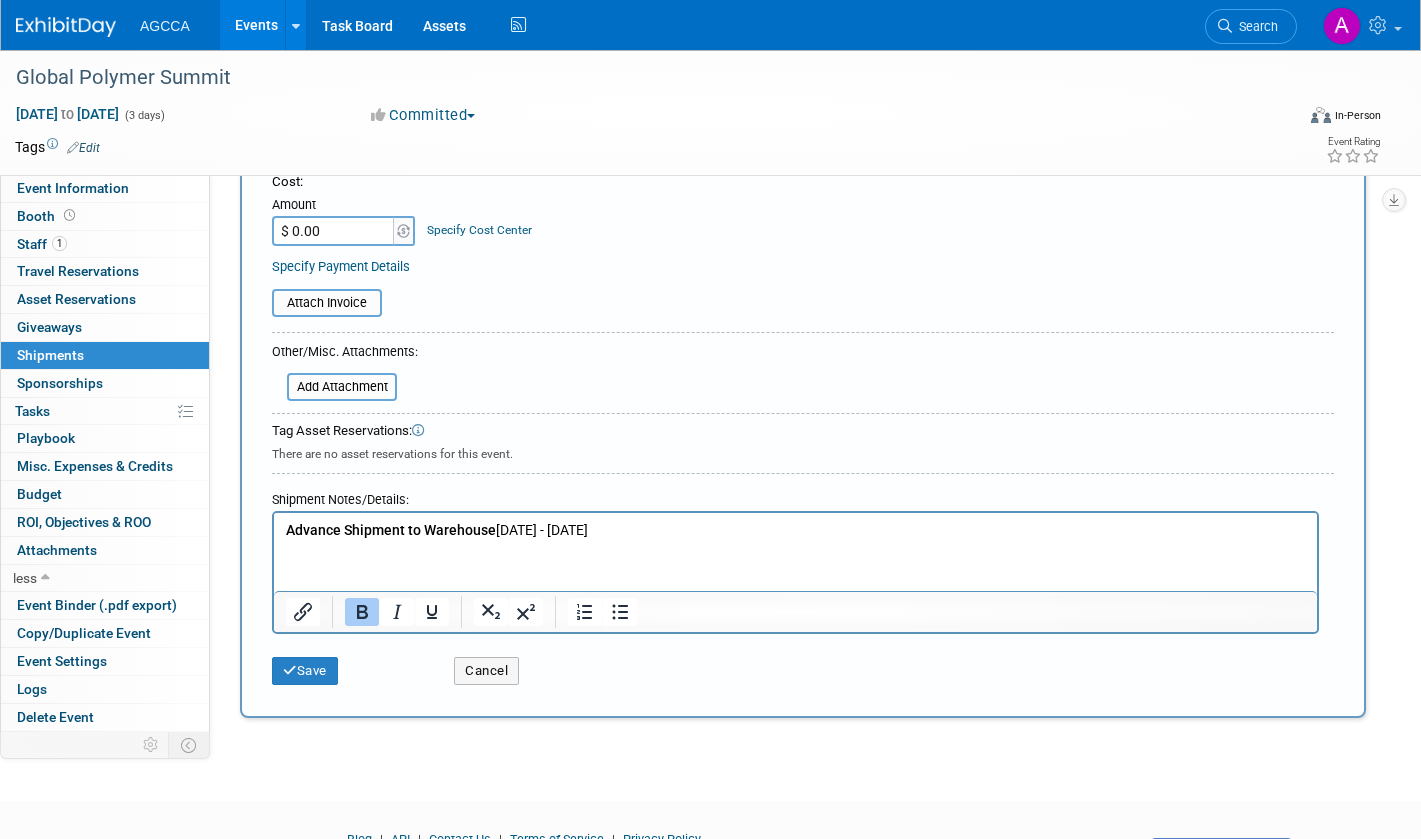 click on "Advance Shipment to Warehouse" at bounding box center [391, 530] 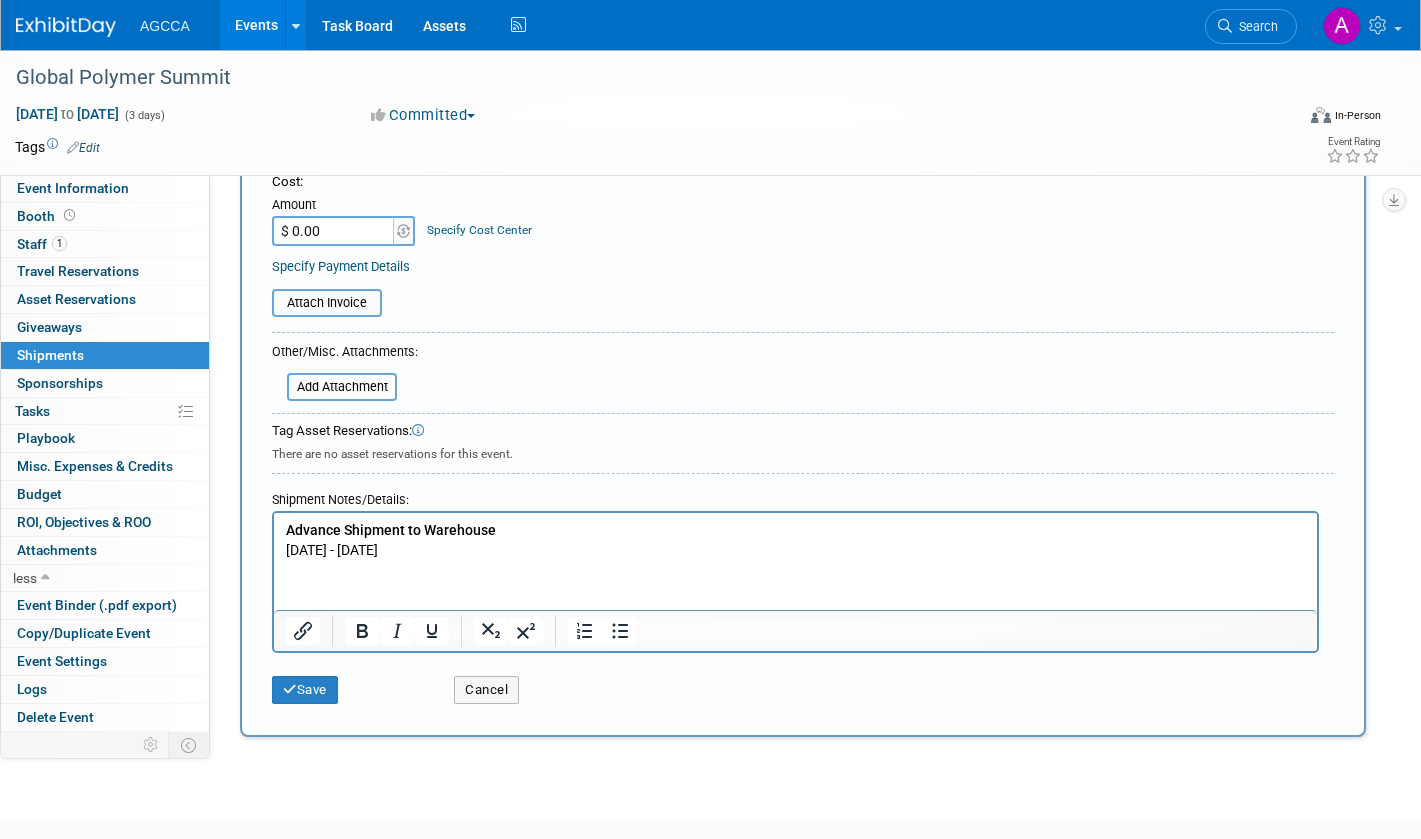 click on "Advance Shipment to Warehouse Monday, August 4, 2025 - Friday, August 29, 2025" at bounding box center [796, 540] 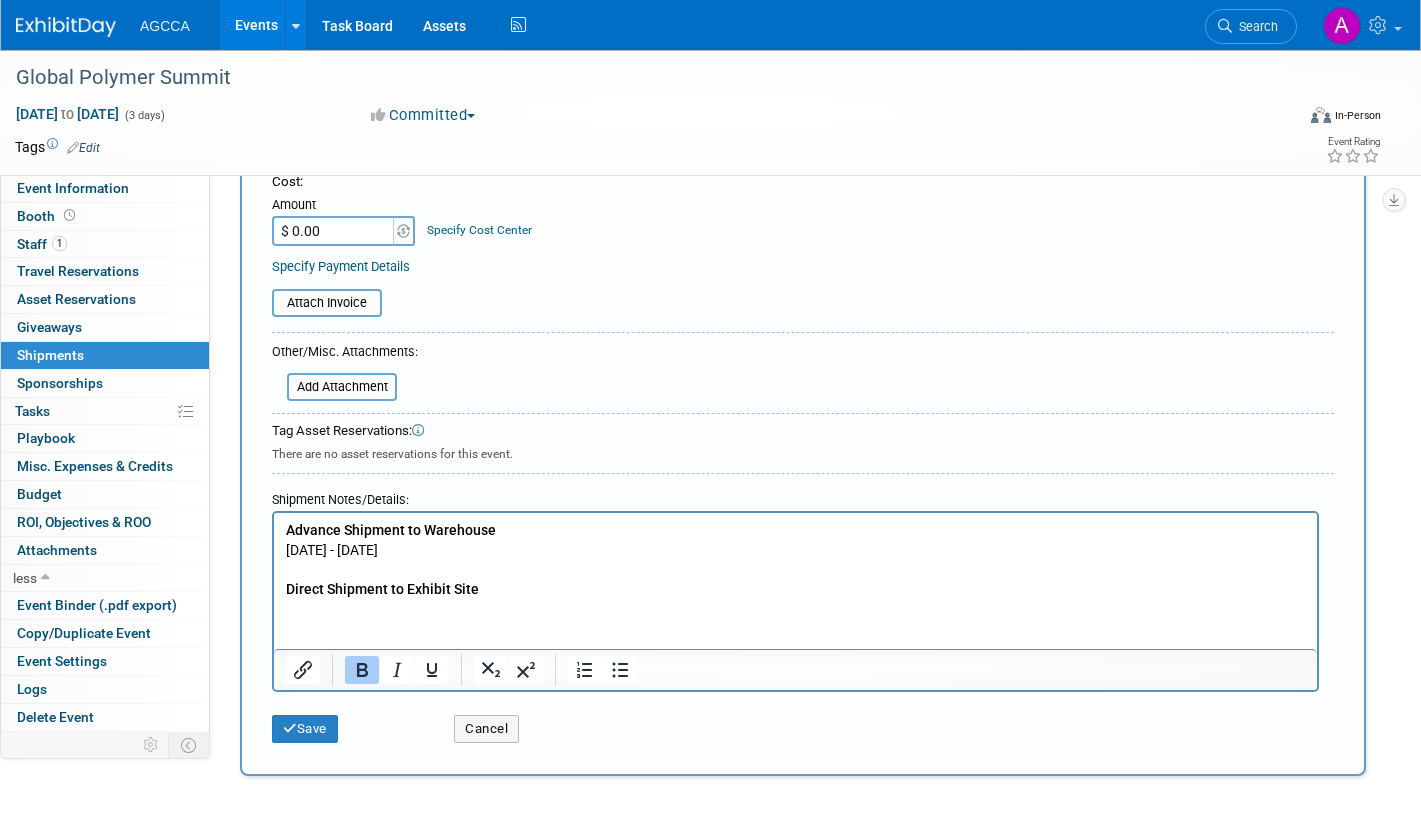 click on "Direct Shipment to Exhibit Site" at bounding box center (796, 590) 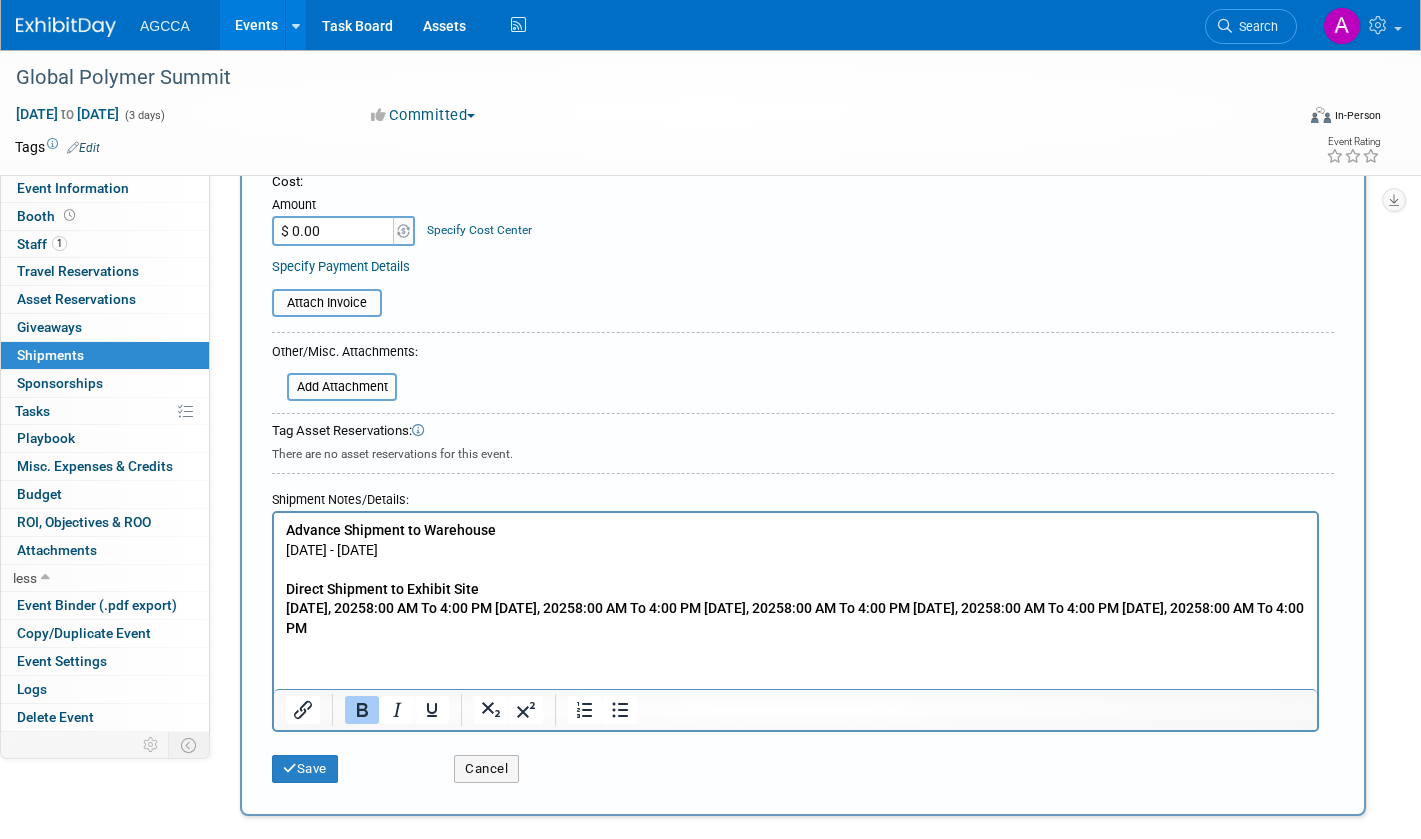 drag, startPoint x: 846, startPoint y: 633, endPoint x: 247, endPoint y: 611, distance: 599.4039 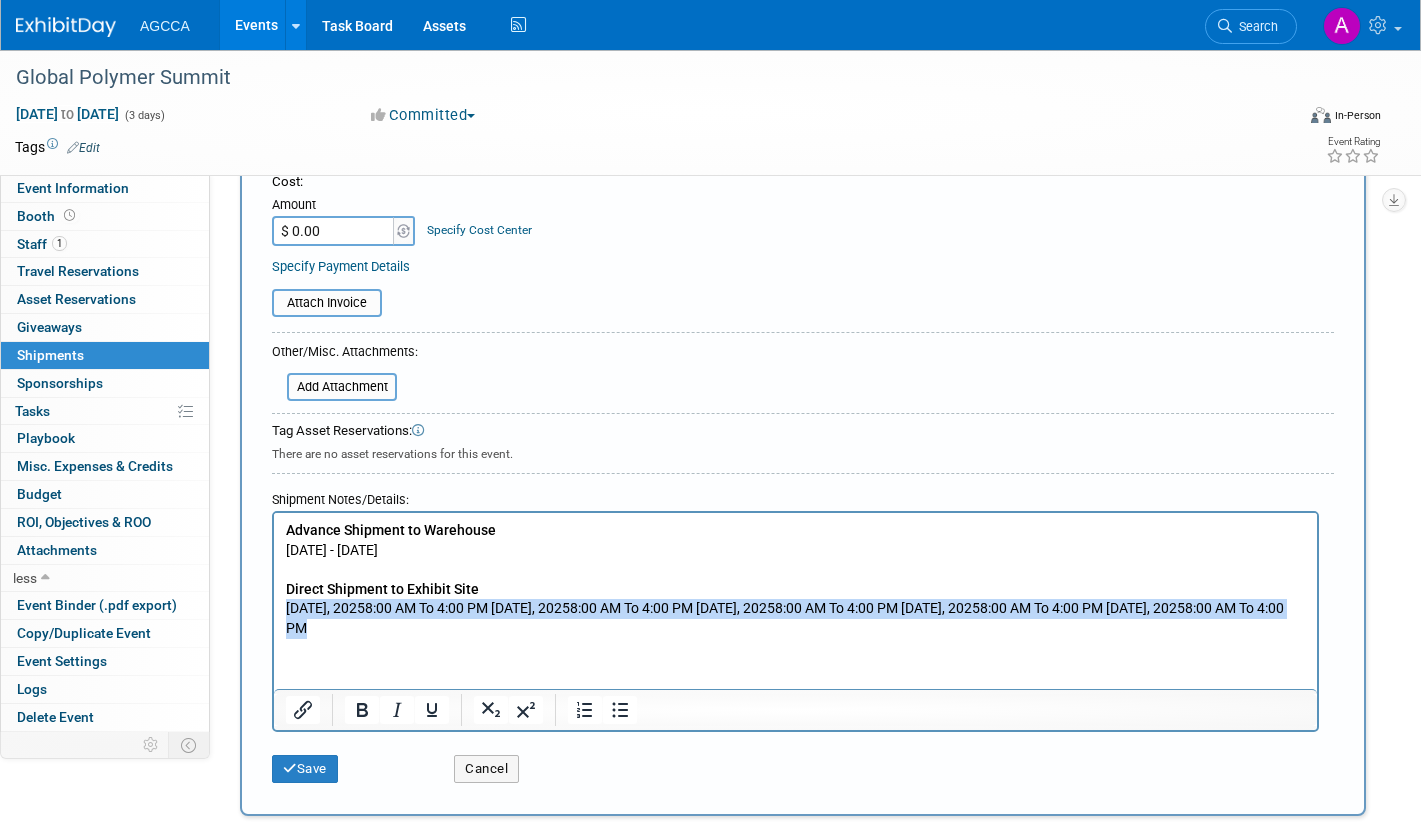 click on "Direct Shipment to Exhibit Site Thursday, September 4, 20258:00 AM To 4:00 PM Friday, September 5, 20258:00 AM To 4:00 PM Saturday, September 6, 20258:00 AM To 4:00 PM Sunday, September 7, 20258:00 AM To 4:00 PM Monday, September 8, 20258:00 AM To 4:00 PM" at bounding box center [796, 609] 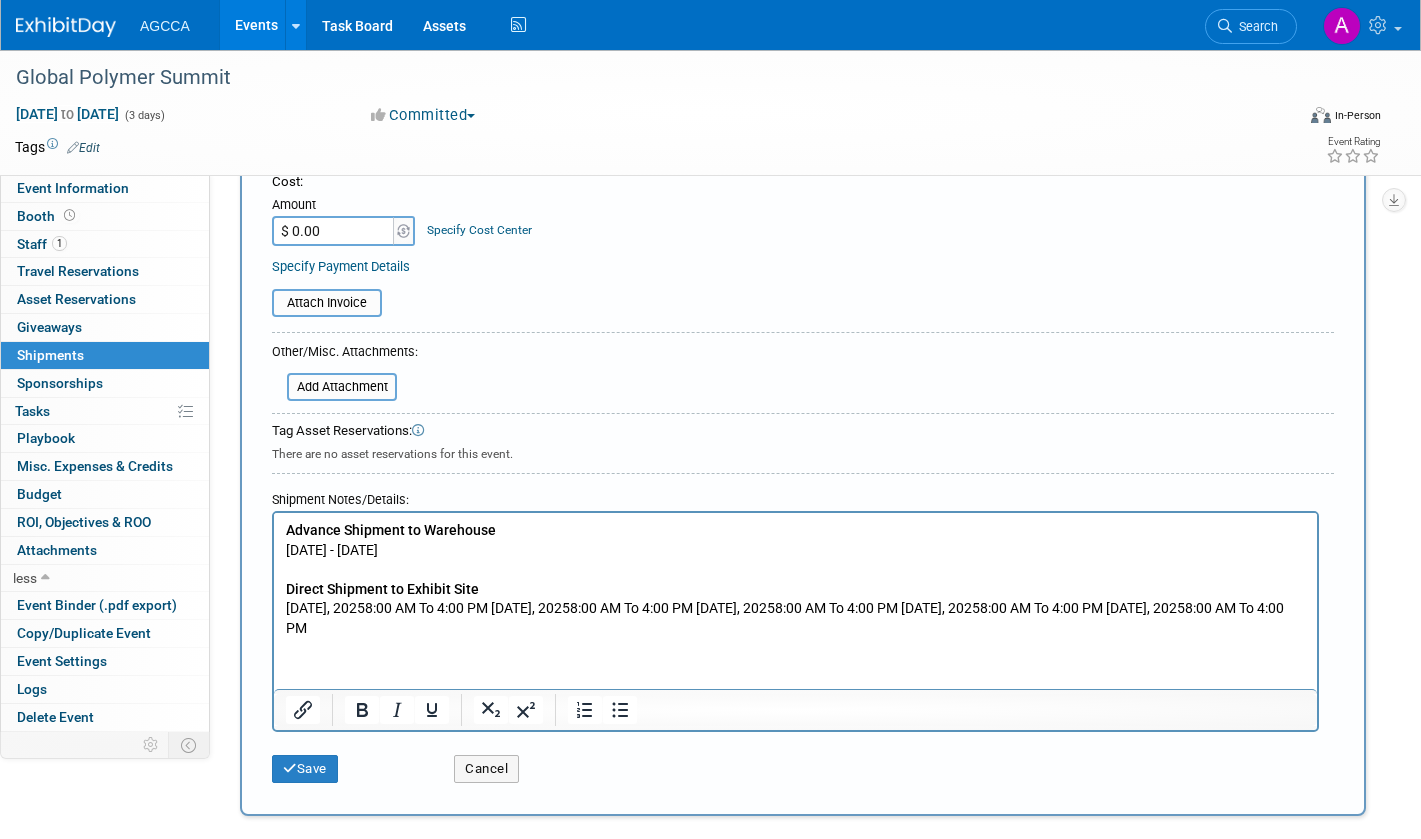 click on "Direct Shipment to Exhibit Site Thursday, September 4, 20258:00 AM To 4:00 PM Friday, September 5, 20258:00 AM To 4:00 PM Saturday, September 6, 20258:00 AM To 4:00 PM Sunday, September 7, 20258:00 AM To 4:00 PM Monday, September 8, 20258:00 AM To 4:00 PM" at bounding box center (796, 609) 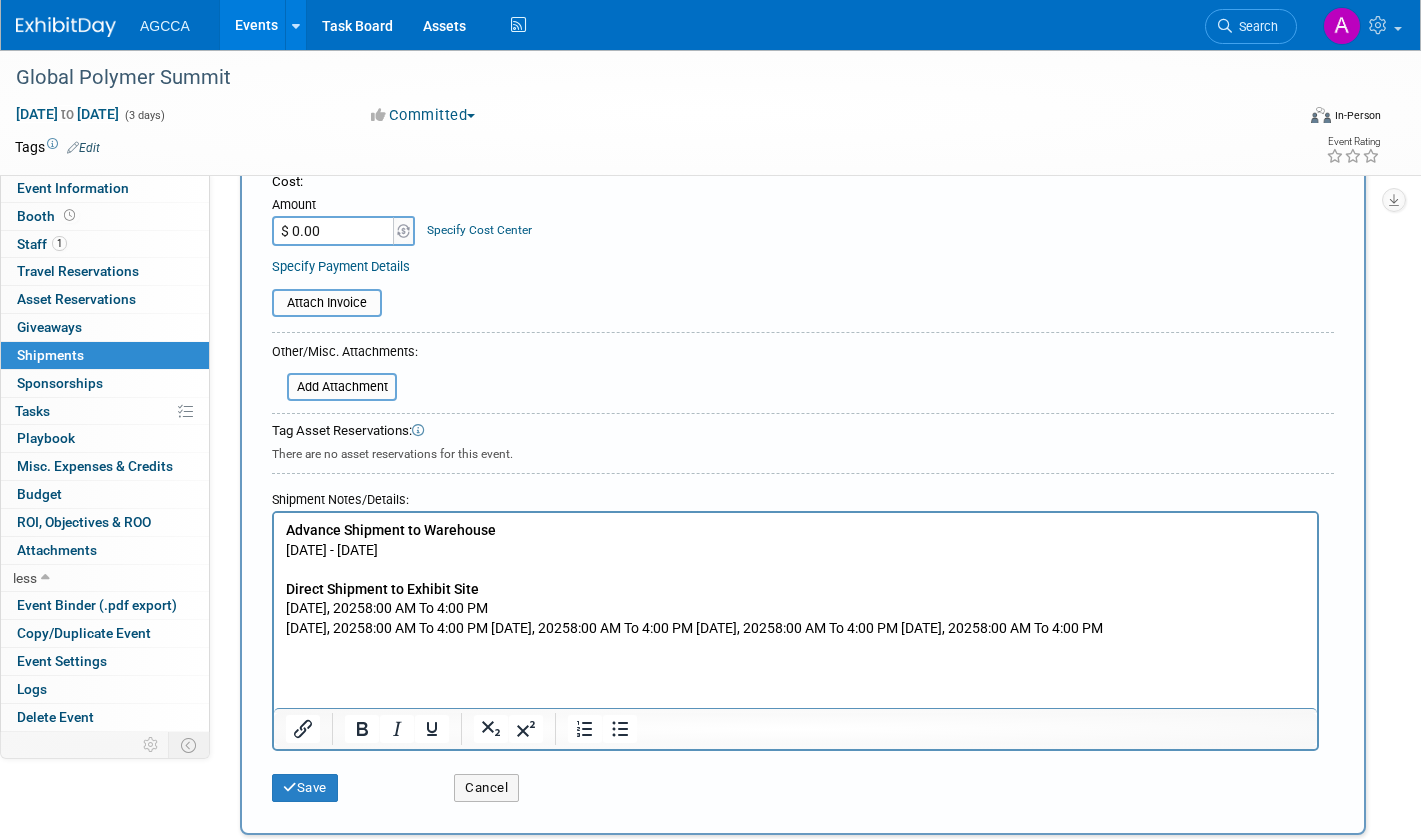 click on "Direct Shipment to Exhibit Site Thursday, September 4, 20258:00 AM To 4:00 PM  Friday, September 5, 20258:00 AM To 4:00 PM Saturday, September 6, 20258:00 AM To 4:00 PM Sunday, September 7, 20258:00 AM To 4:00 PM Monday, September 8, 20258:00 AM To 4:00 PM" at bounding box center (796, 609) 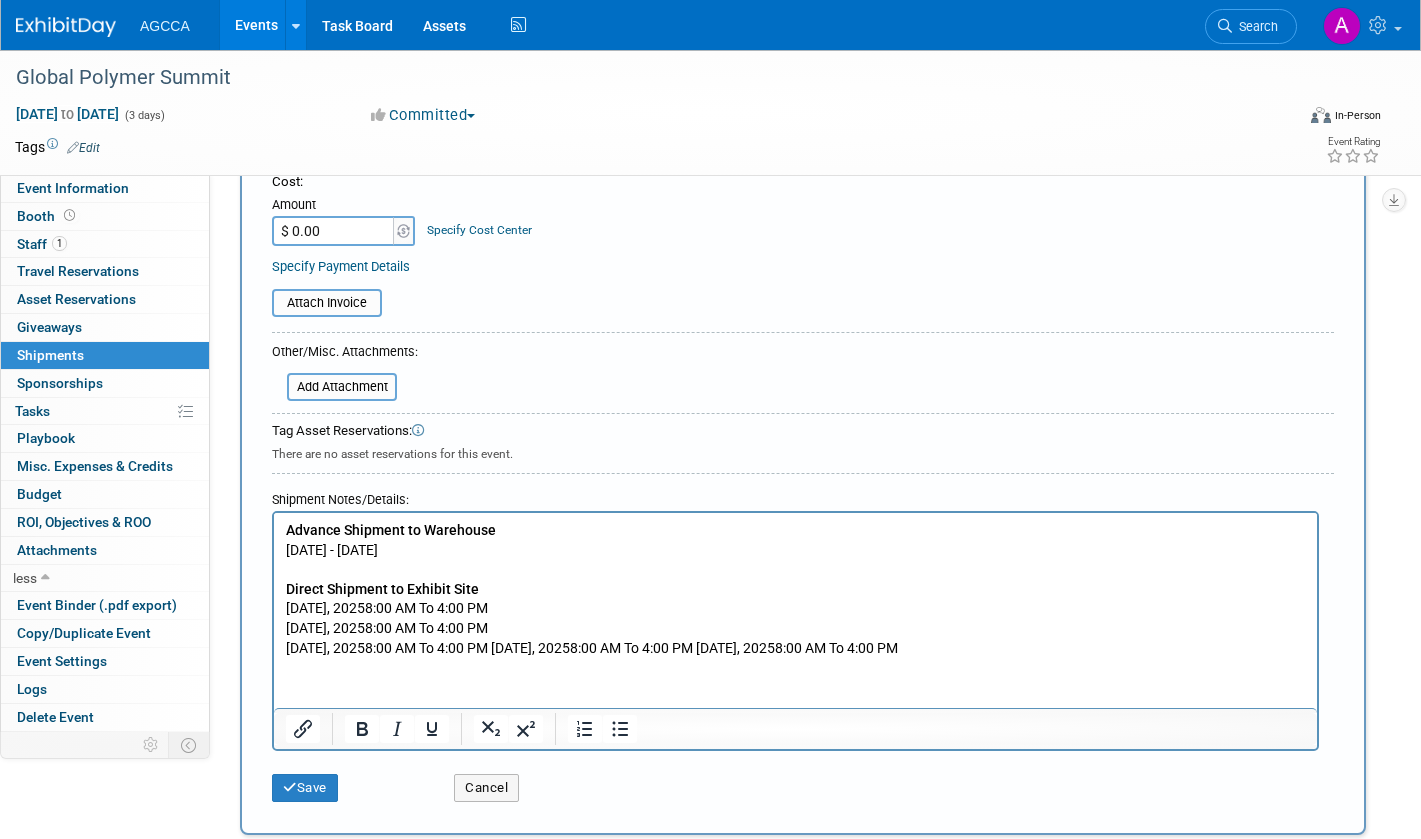 click on "Direct Shipment to Exhibit Site Thursday, September 4, 20258:00 AM To 4:00 PM  Friday, September 5, 20258:00 AM To 4:00 PM  Saturday, September 6, 20258:00 AM To 4:00 PM Sunday, September 7, 20258:00 AM To 4:00 PM Monday, September 8, 20258:00 AM To 4:00 PM" at bounding box center (796, 619) 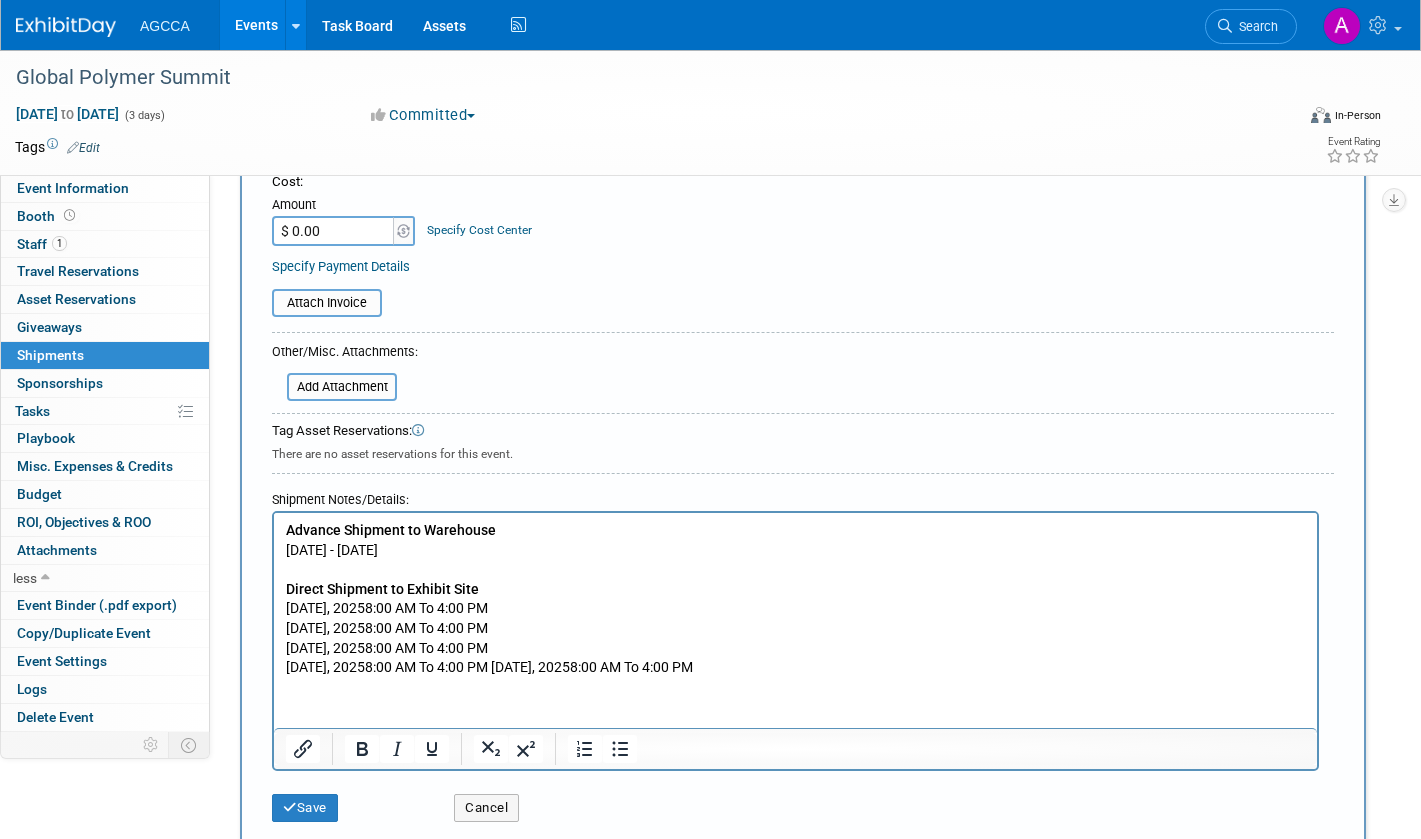 click on "Direct Shipment to Exhibit Site Thursday, September 4, 20258:00 AM To 4:00 PM  Friday, September 5, 20258:00 AM To 4:00 PM  Saturday, September 6, 20258:00 AM To 4:00 PM  Sunday, September 7, 20258:00 AM To 4:00 PM Monday, September 8, 20258:00 AM To 4:00 PM" at bounding box center (796, 629) 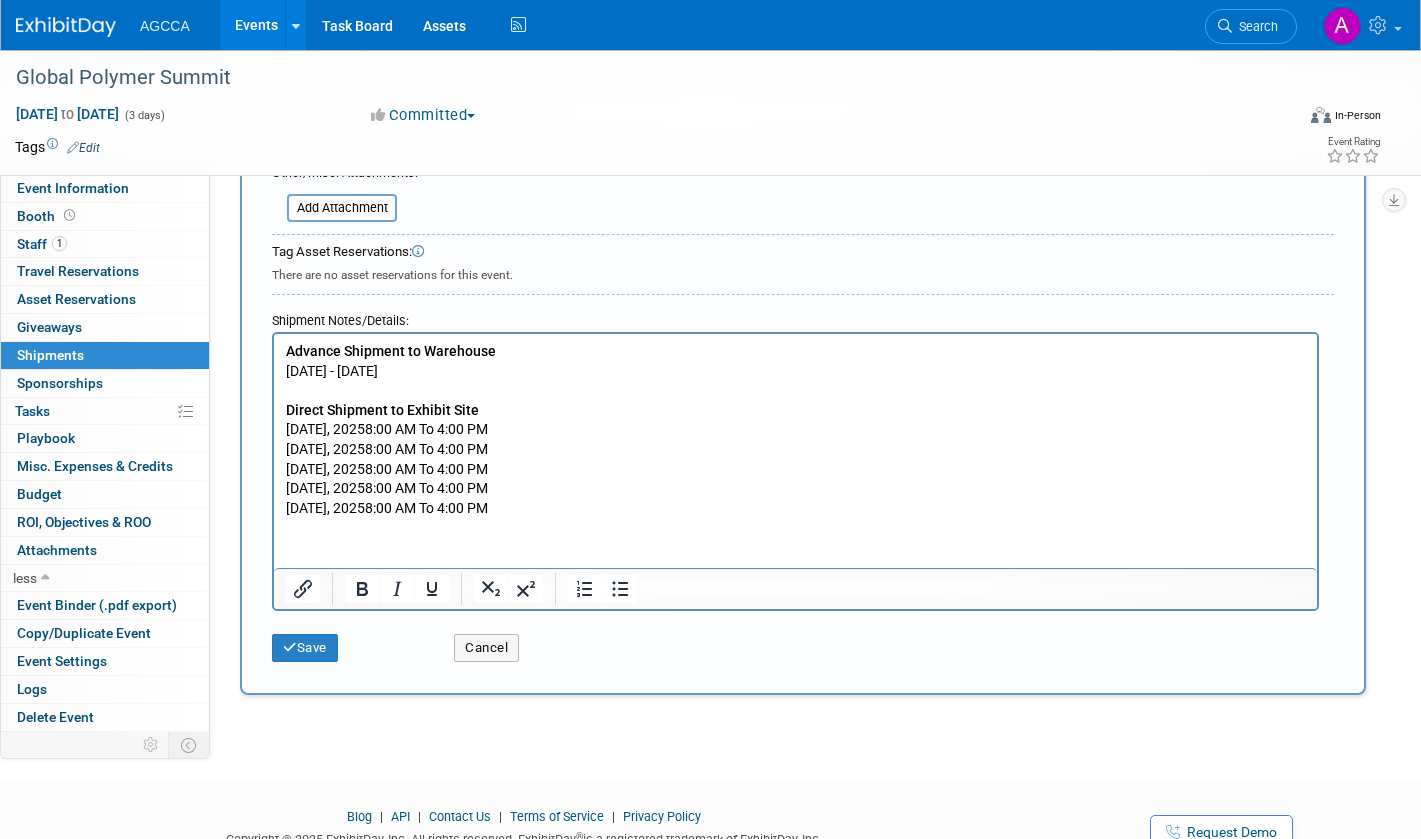 scroll, scrollTop: 600, scrollLeft: 0, axis: vertical 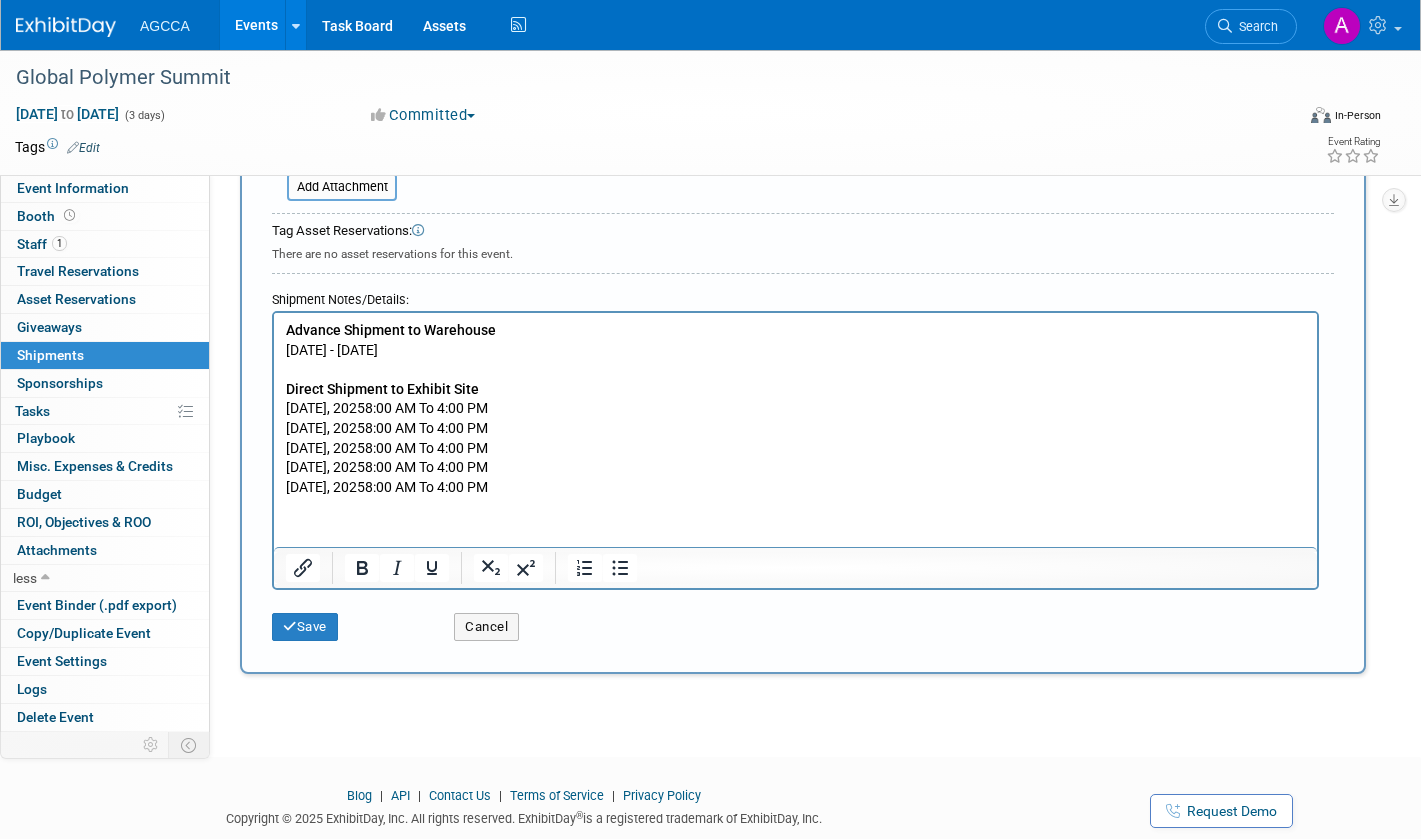 click on "Save" at bounding box center [305, 627] 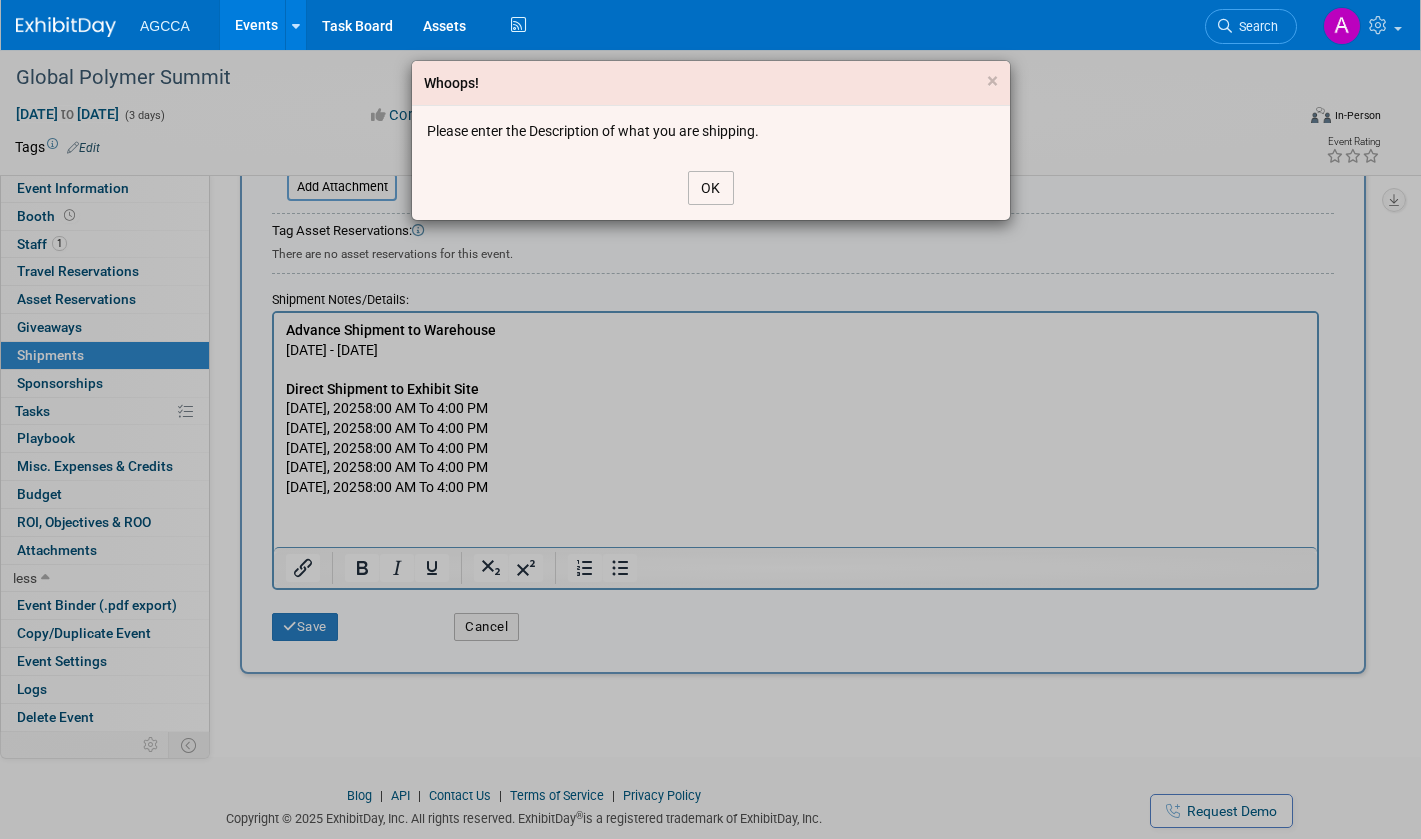 click on "OK" at bounding box center [711, 188] 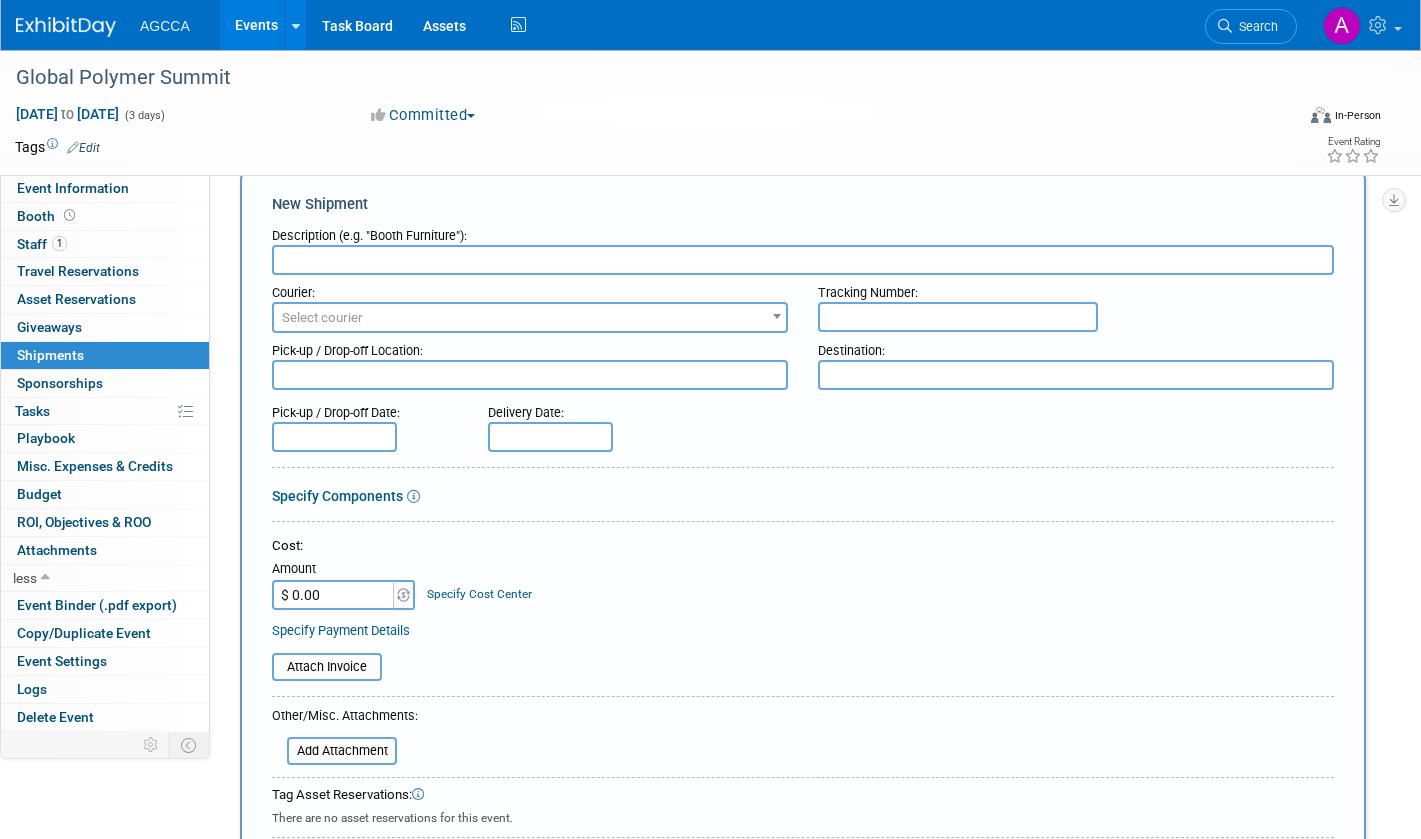 scroll, scrollTop: 0, scrollLeft: 0, axis: both 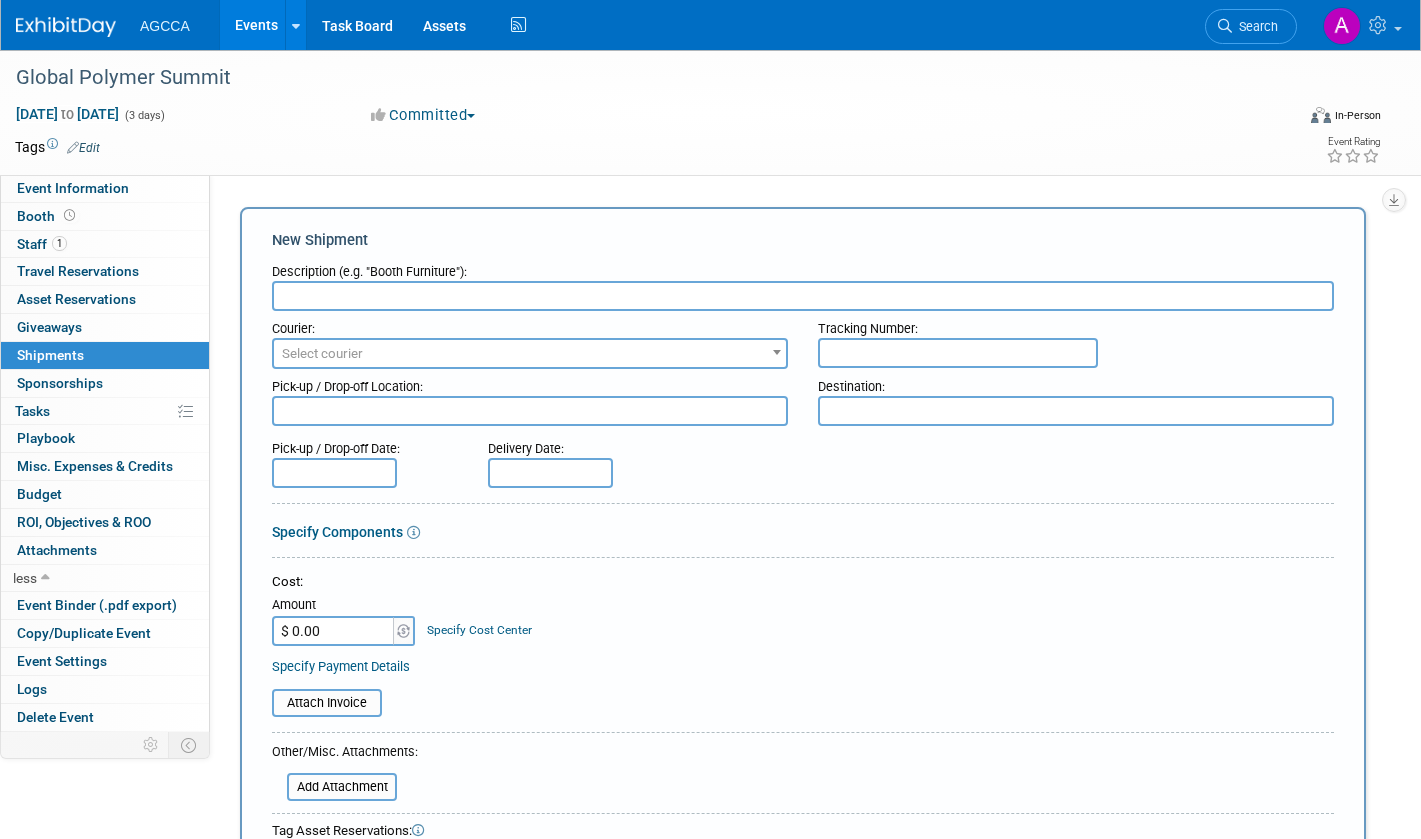 click on "Courier:" at bounding box center [530, 324] 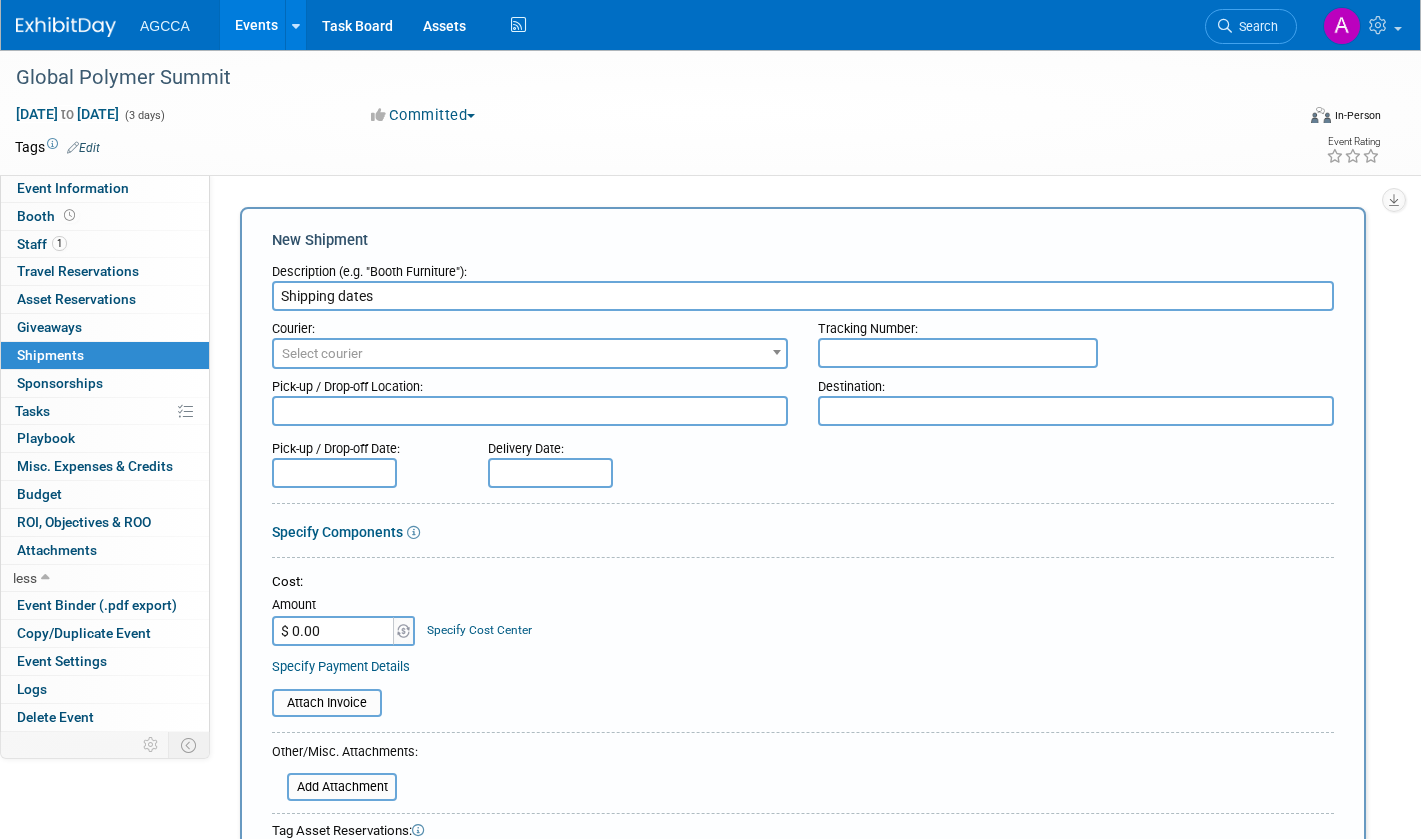 scroll, scrollTop: 600, scrollLeft: 0, axis: vertical 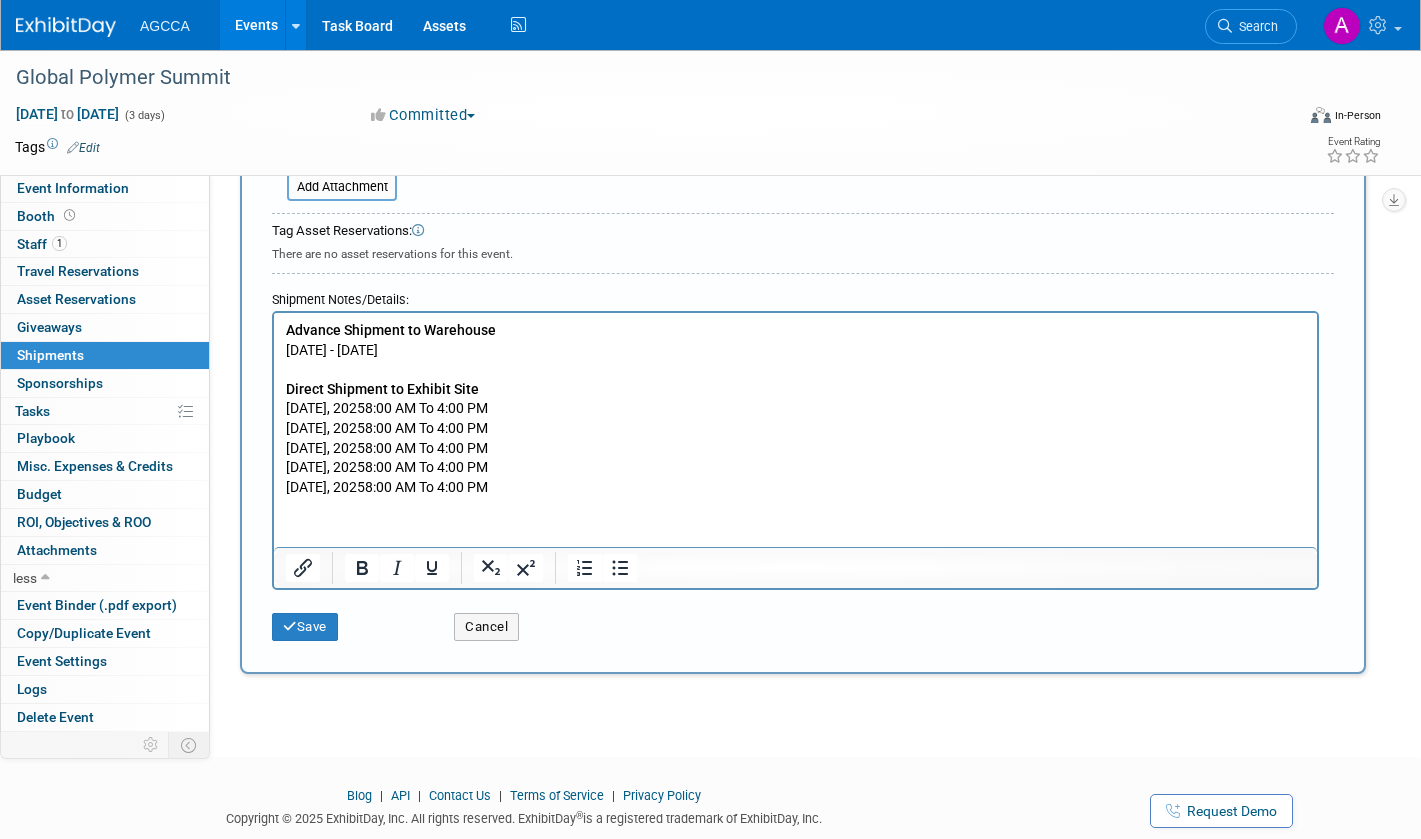 type on "Shipping dates" 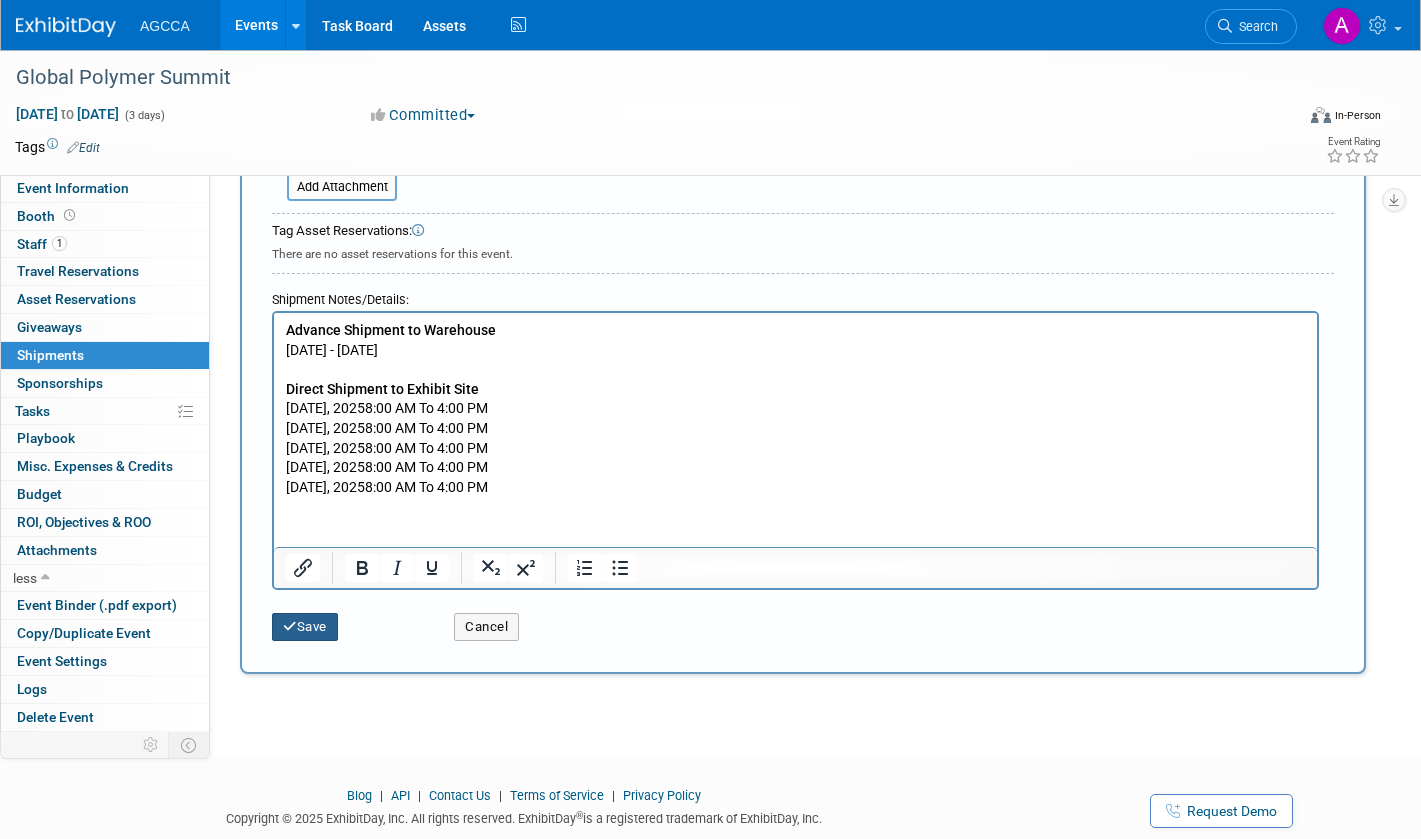 click at bounding box center [290, 626] 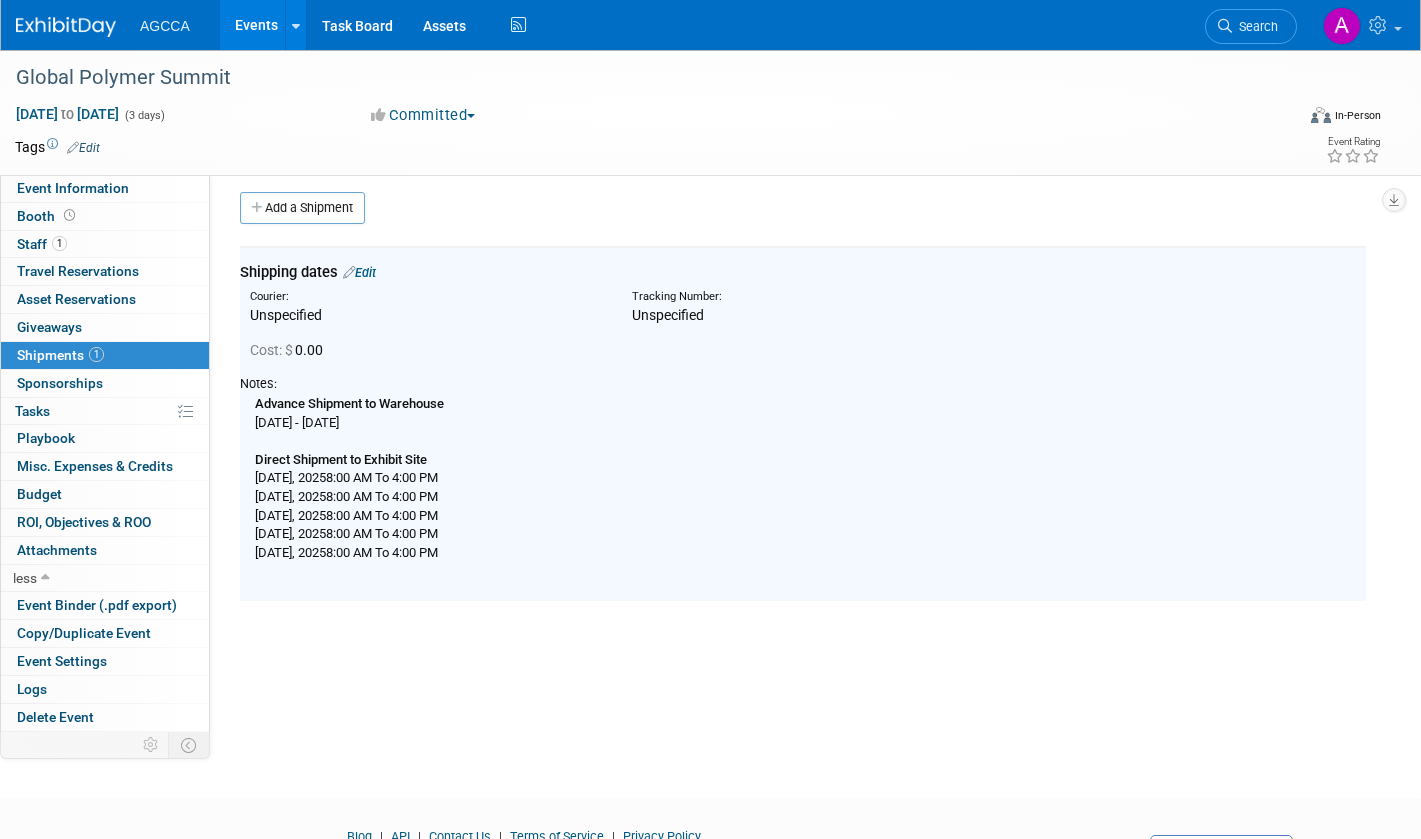scroll, scrollTop: 0, scrollLeft: 0, axis: both 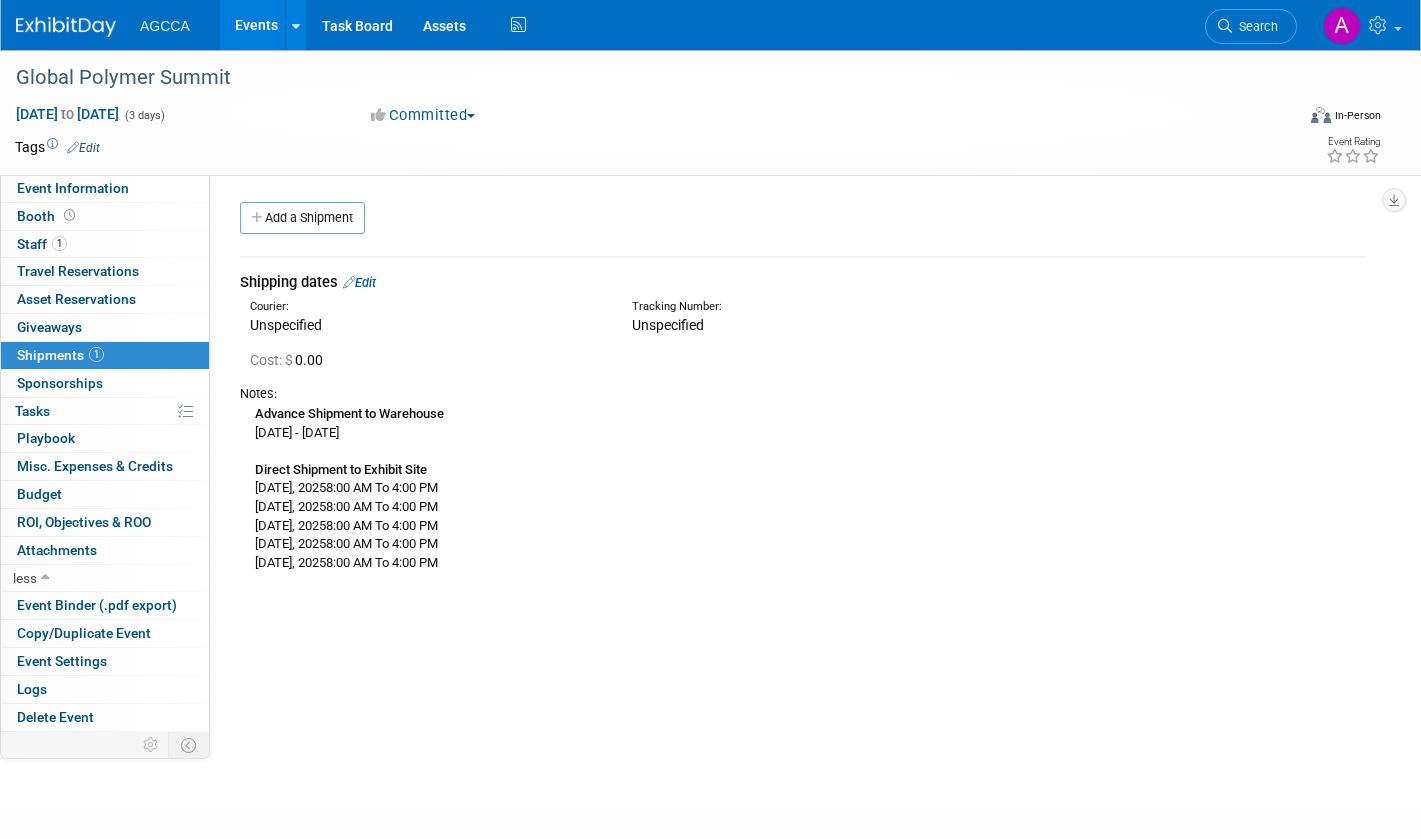 click on "Event Information" at bounding box center [73, 188] 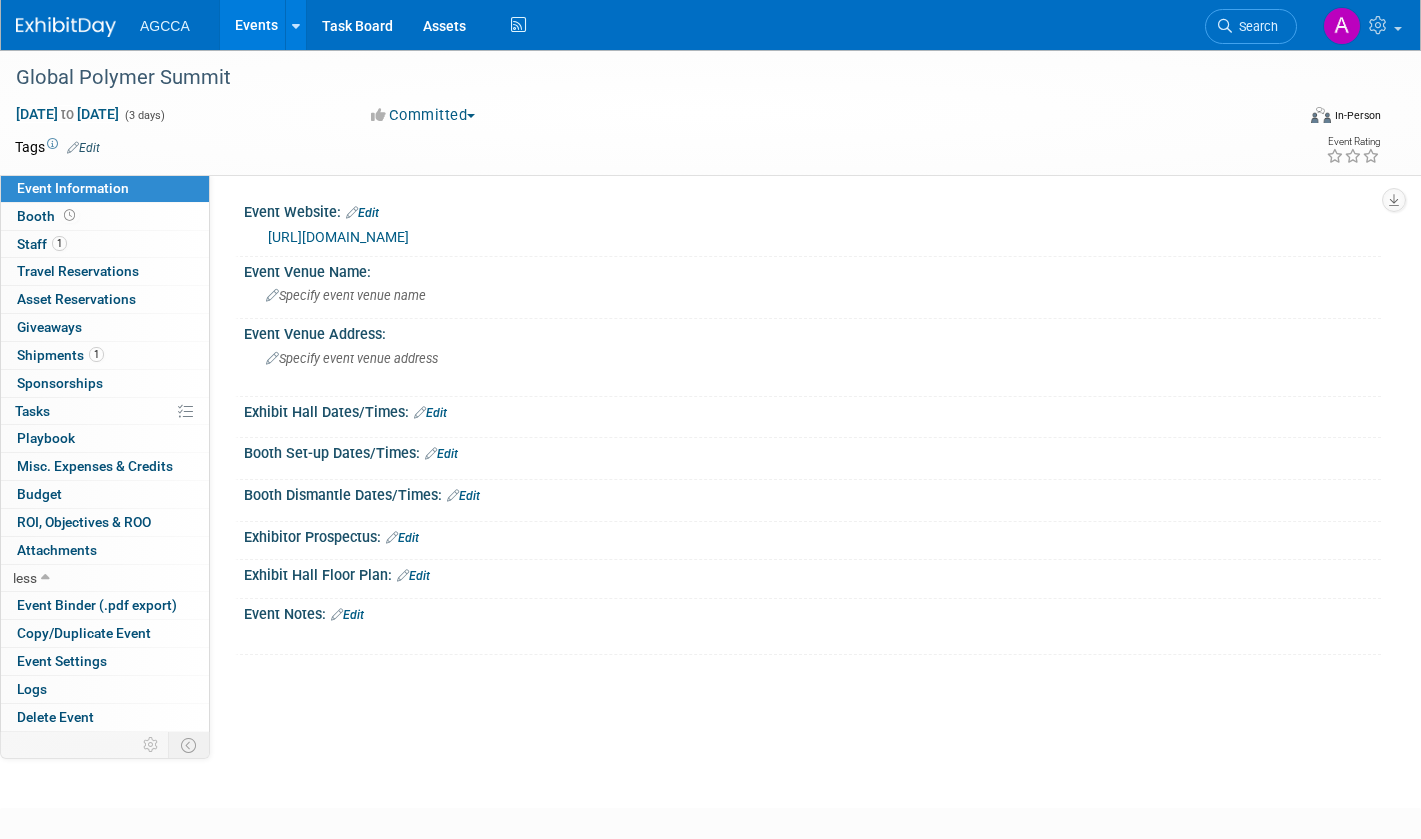 click on "Booth" at bounding box center [105, 216] 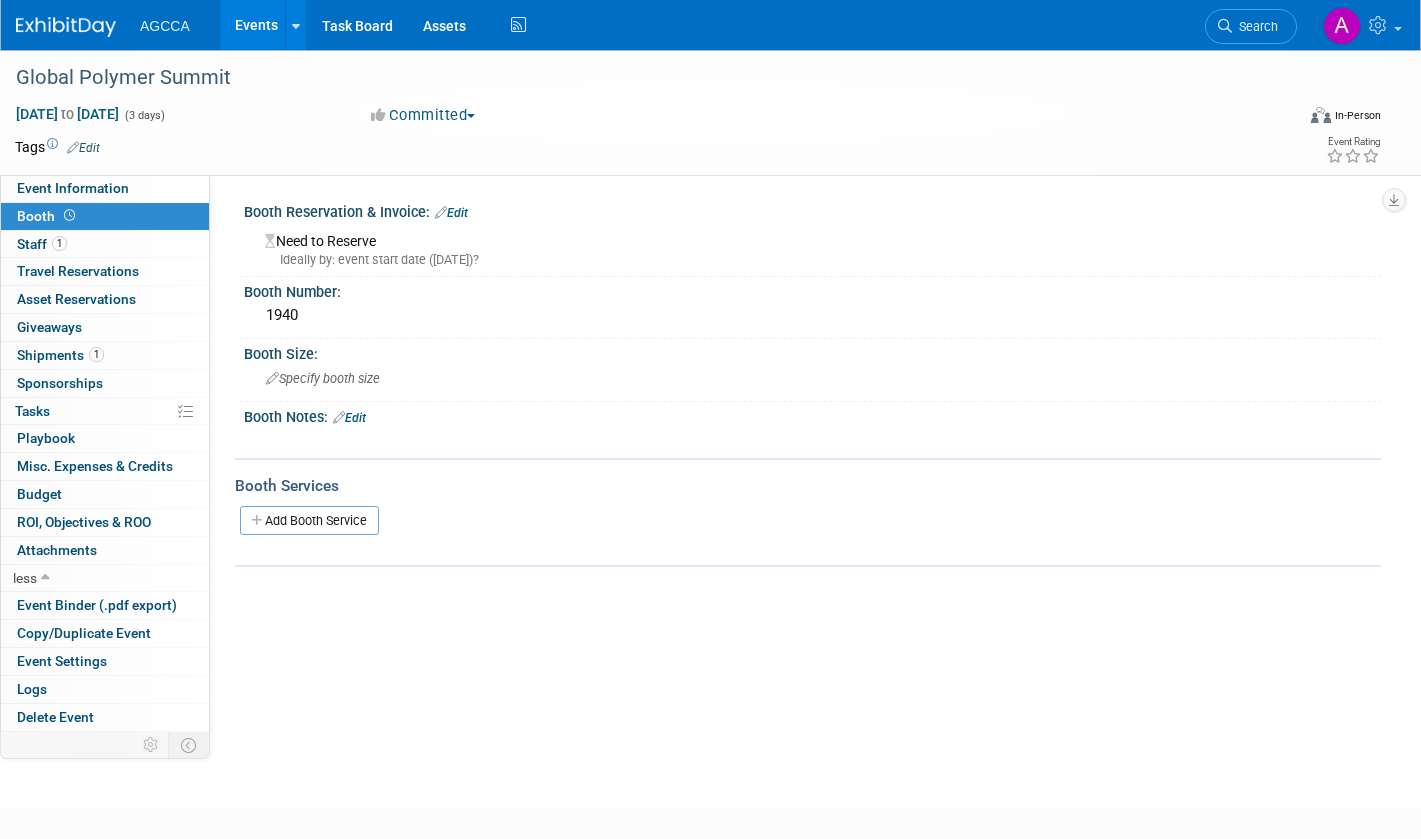 click on "1
Shipments 1" at bounding box center [105, 355] 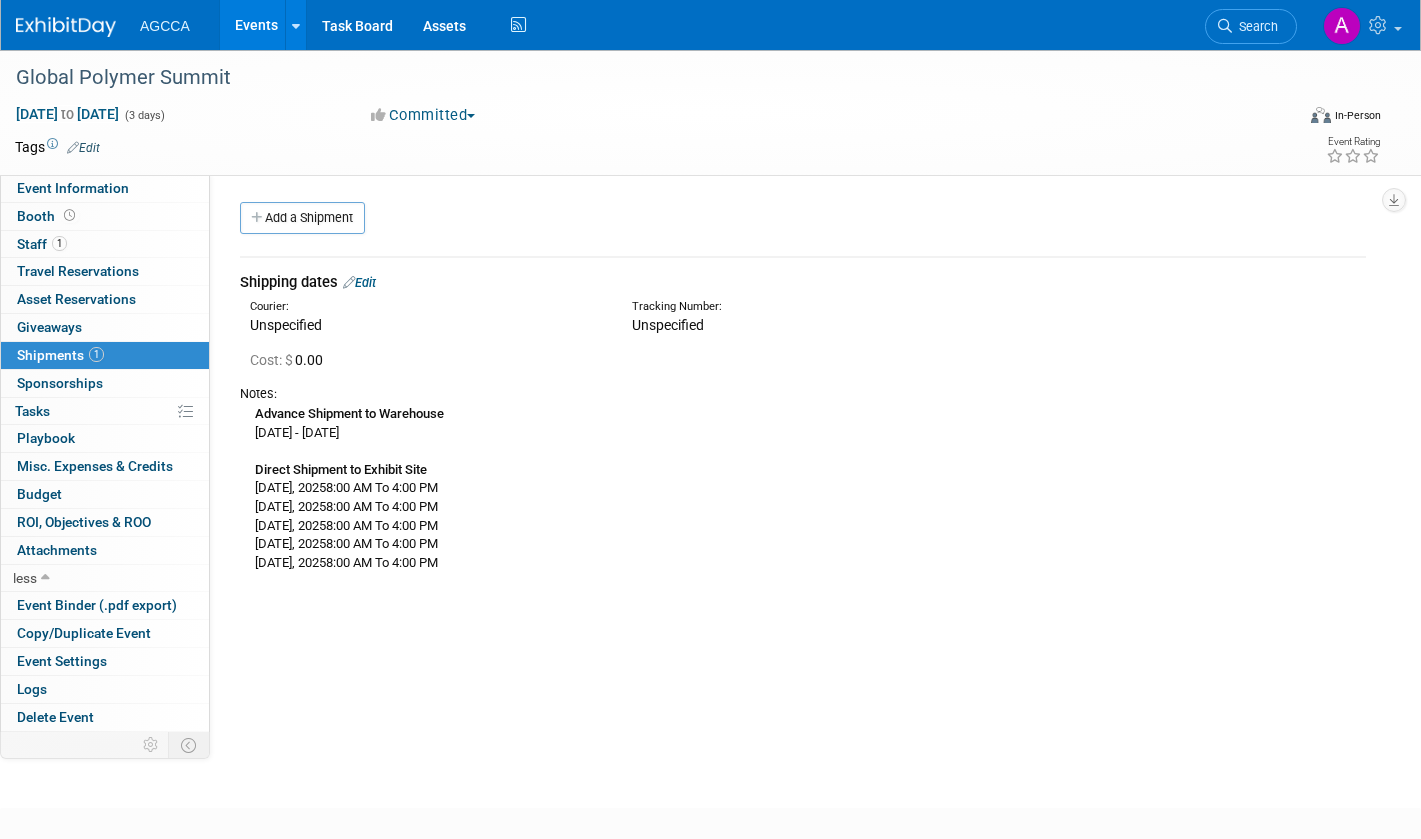 drag, startPoint x: 581, startPoint y: 570, endPoint x: 259, endPoint y: 406, distance: 361.35855 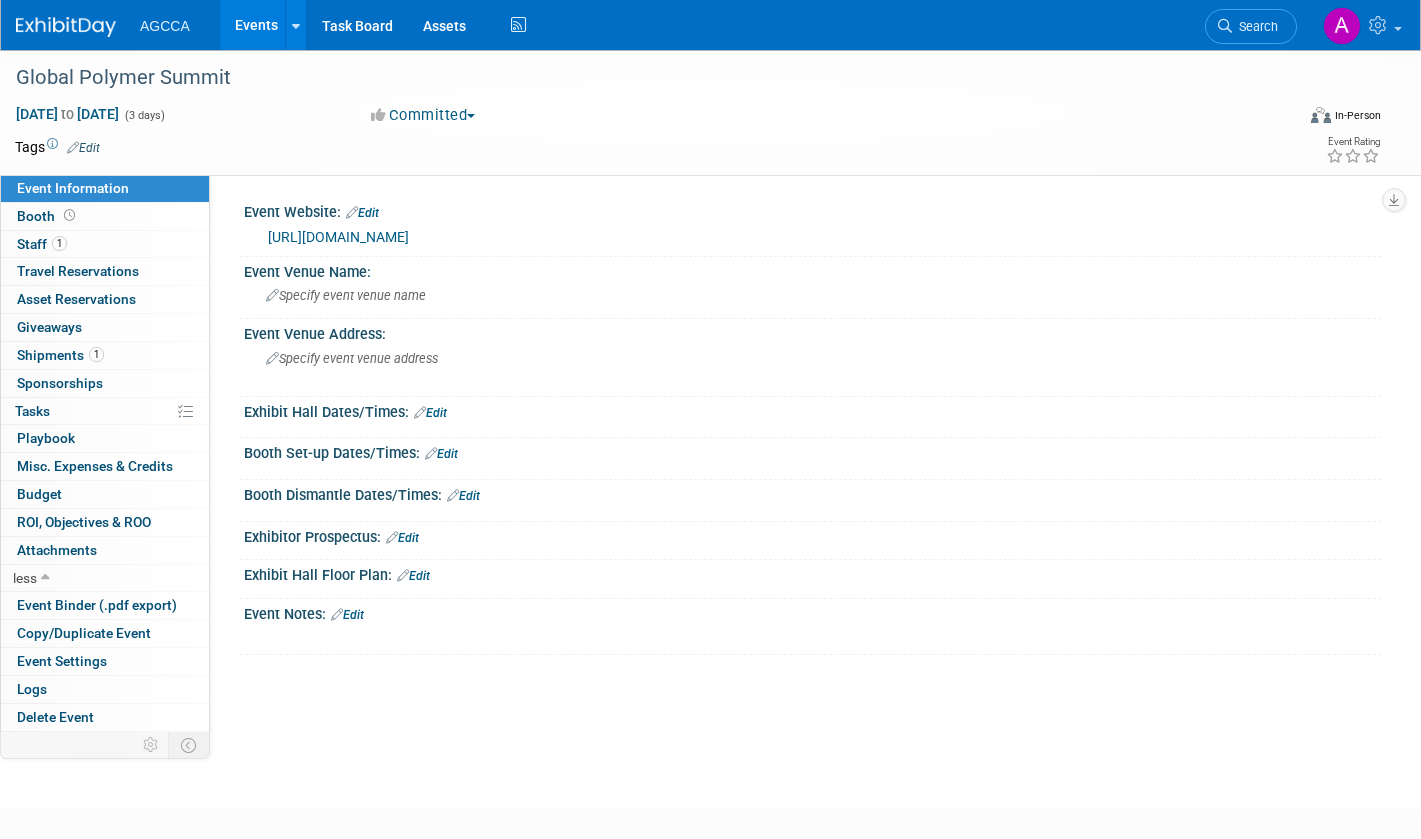 click on "Event Notes:
Edit" at bounding box center (812, 612) 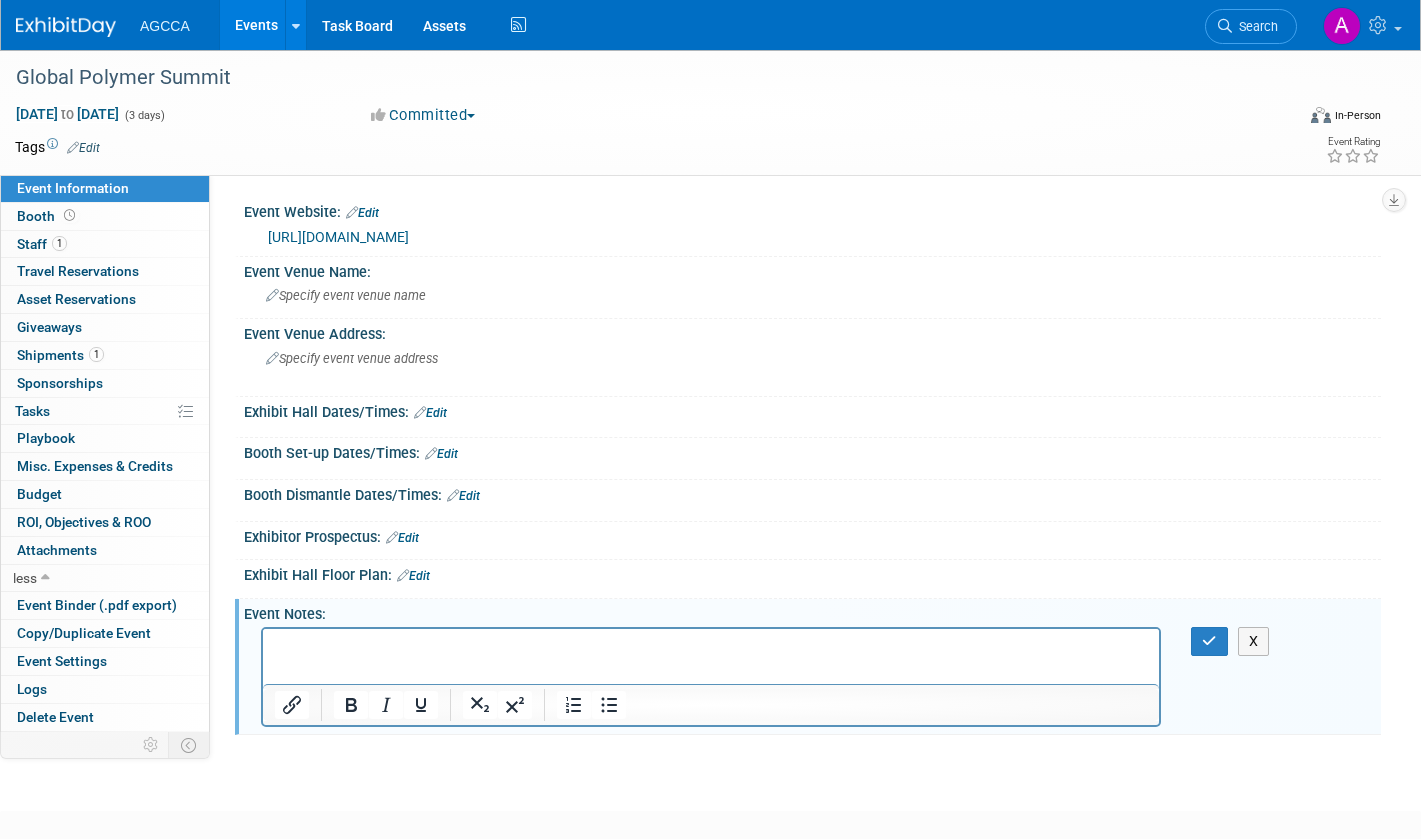 scroll, scrollTop: 19, scrollLeft: 0, axis: vertical 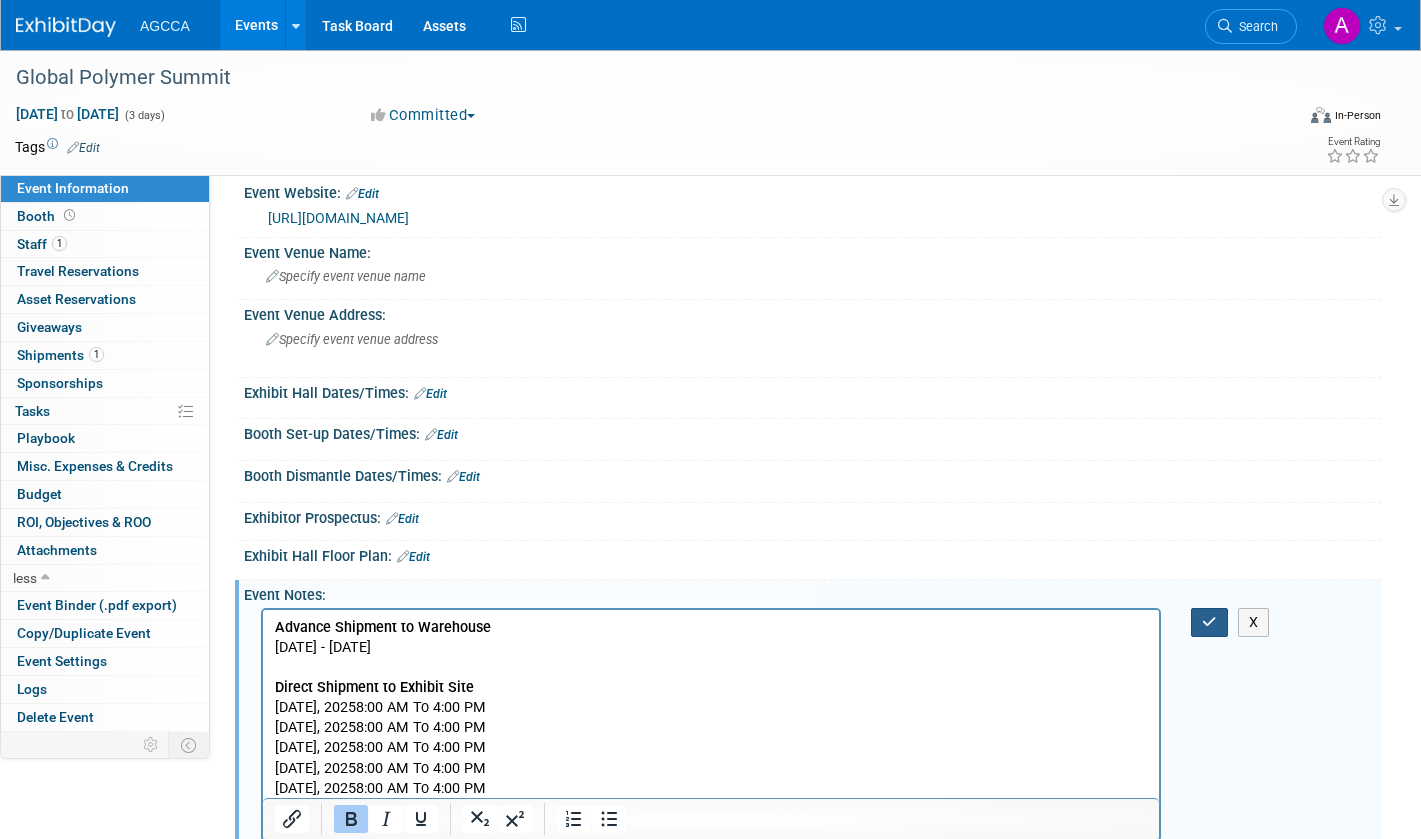 click at bounding box center [1209, 622] 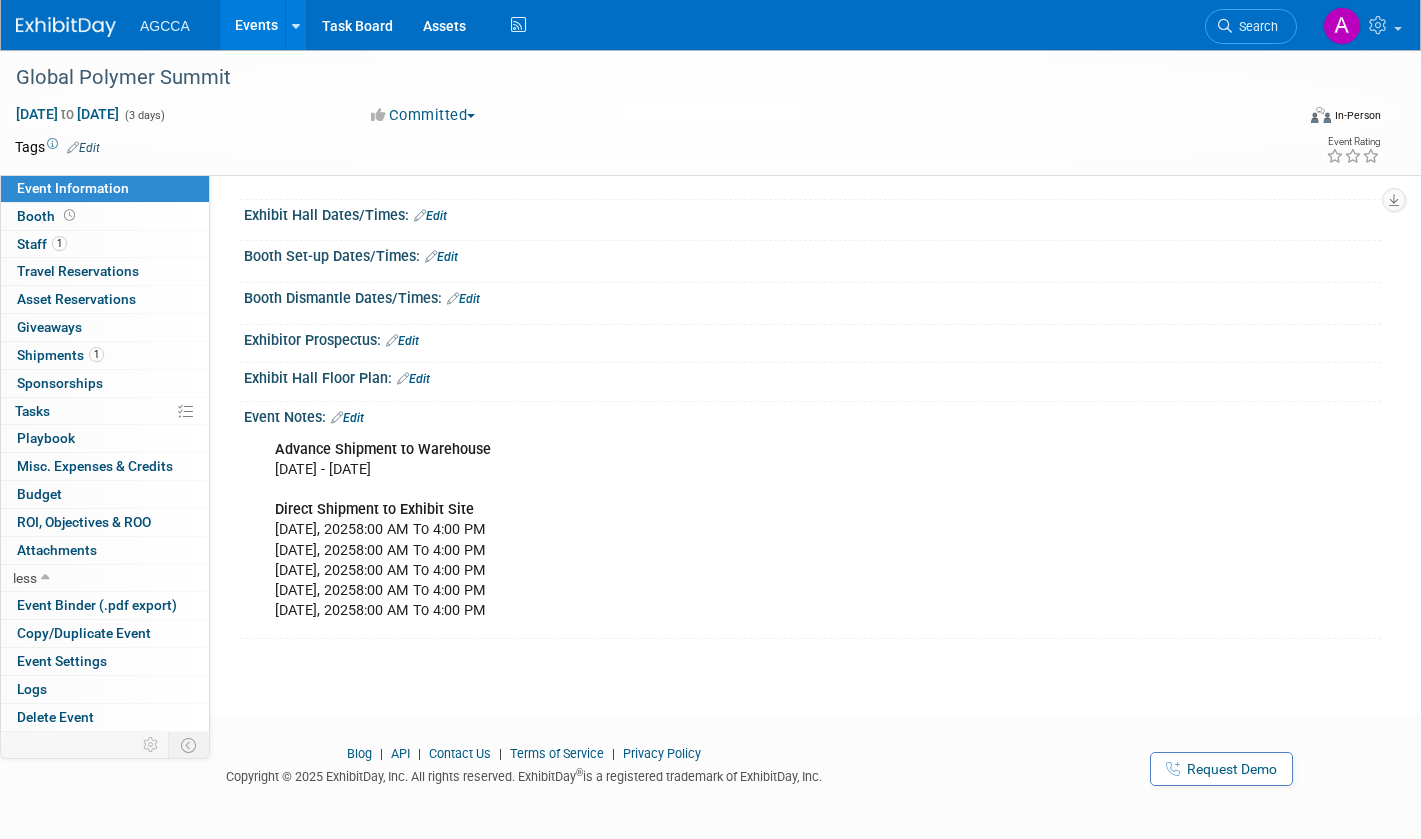 scroll, scrollTop: 0, scrollLeft: 0, axis: both 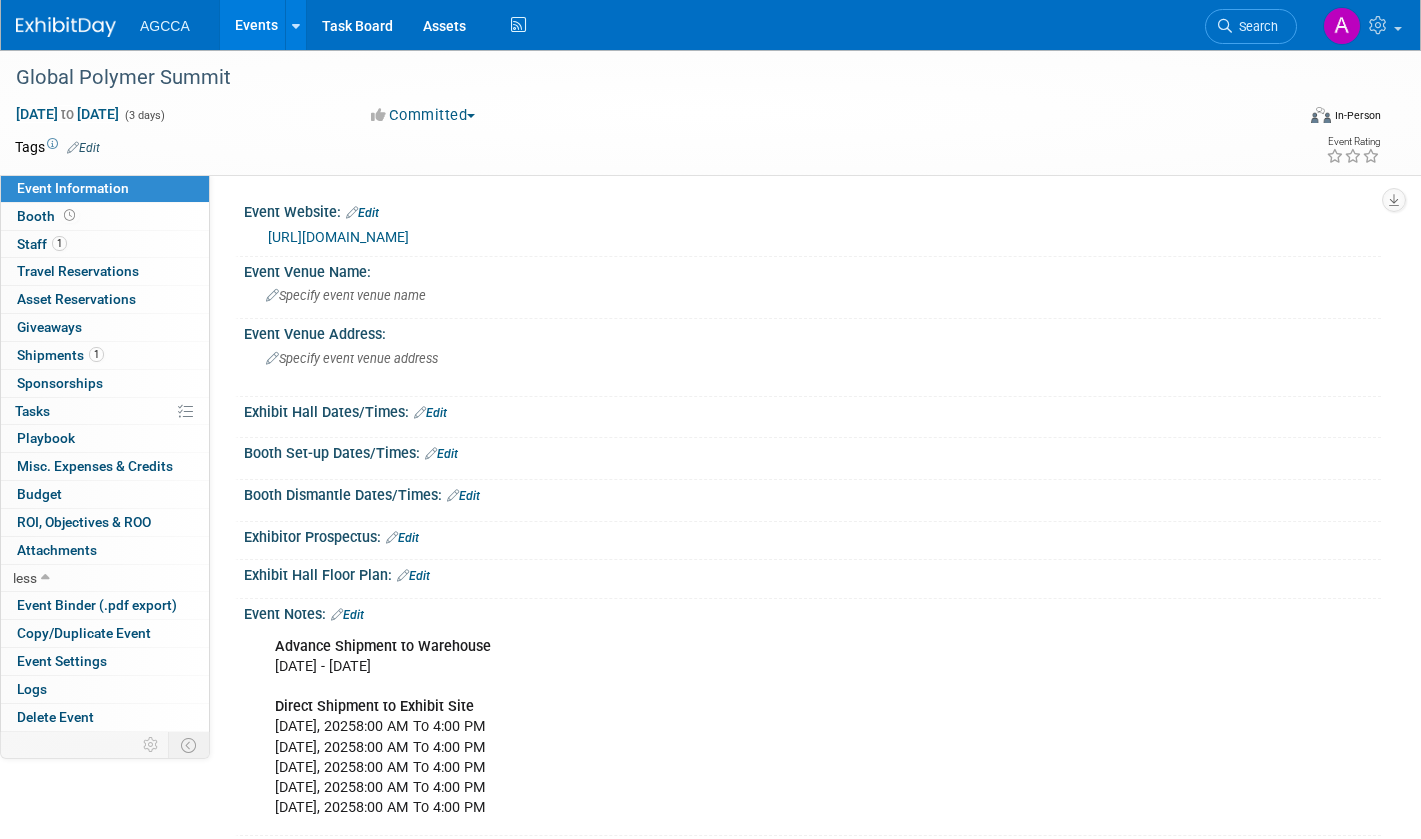 click on "Events" at bounding box center [256, 25] 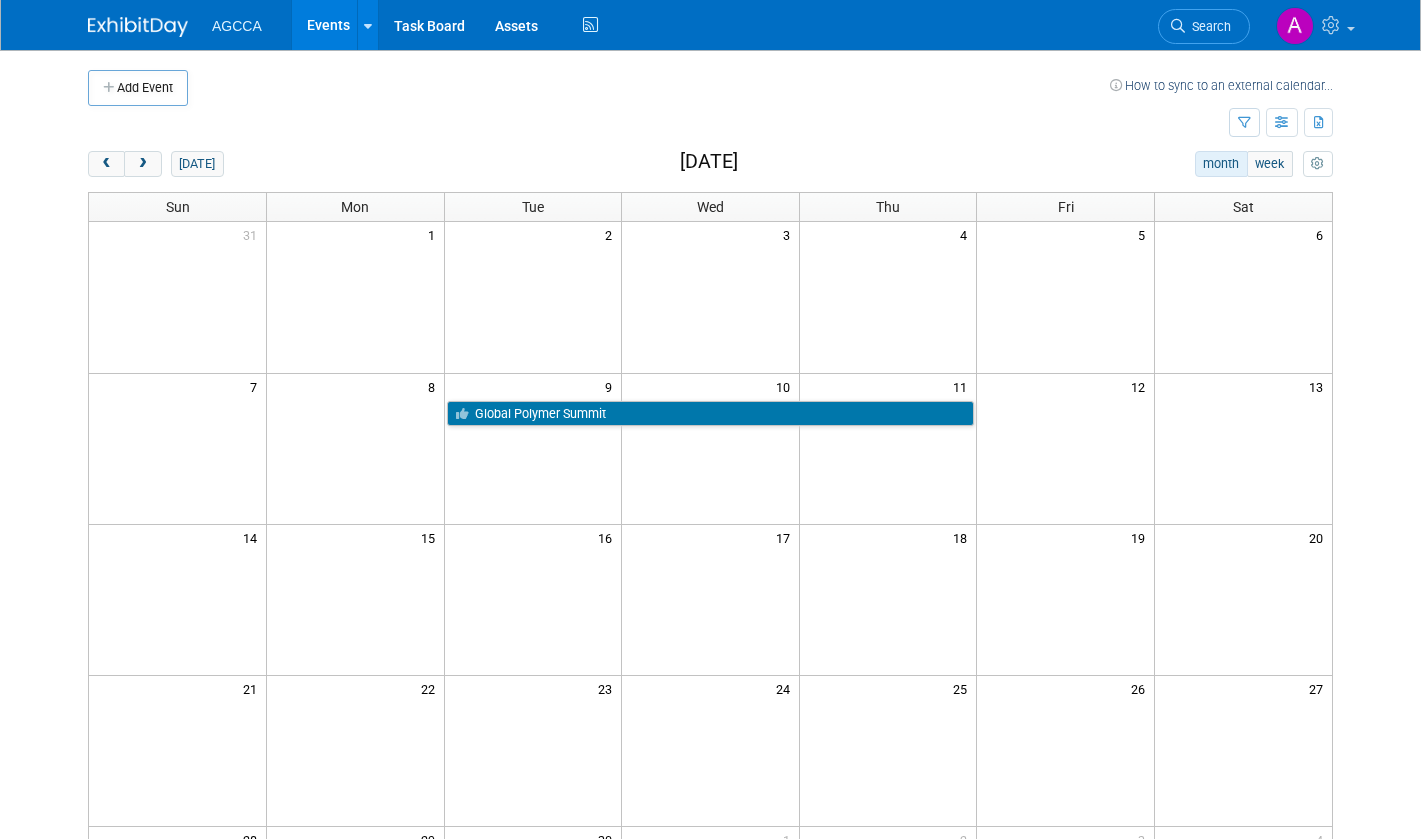 scroll, scrollTop: 0, scrollLeft: 0, axis: both 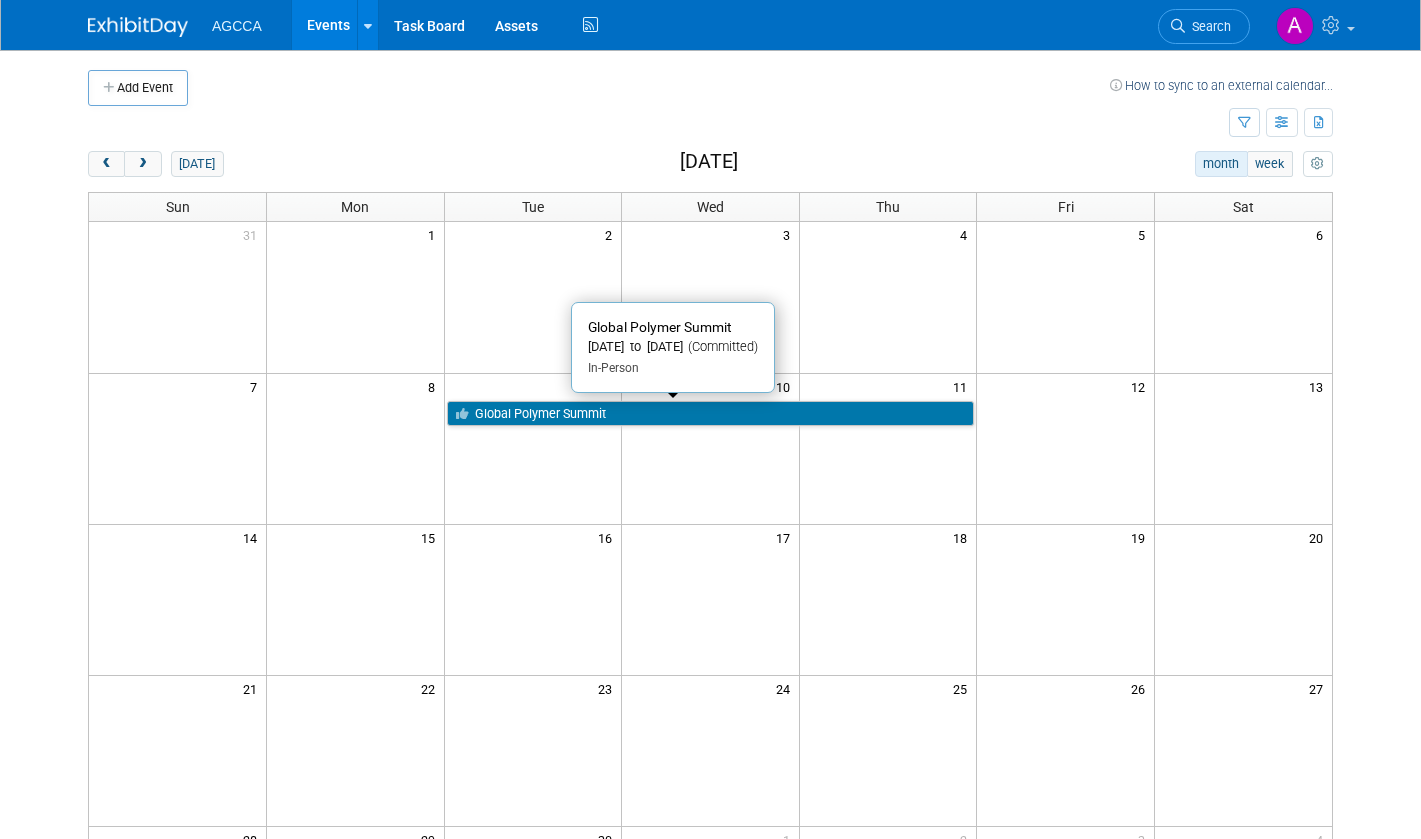click on "Global Polymer Summit" at bounding box center (711, 414) 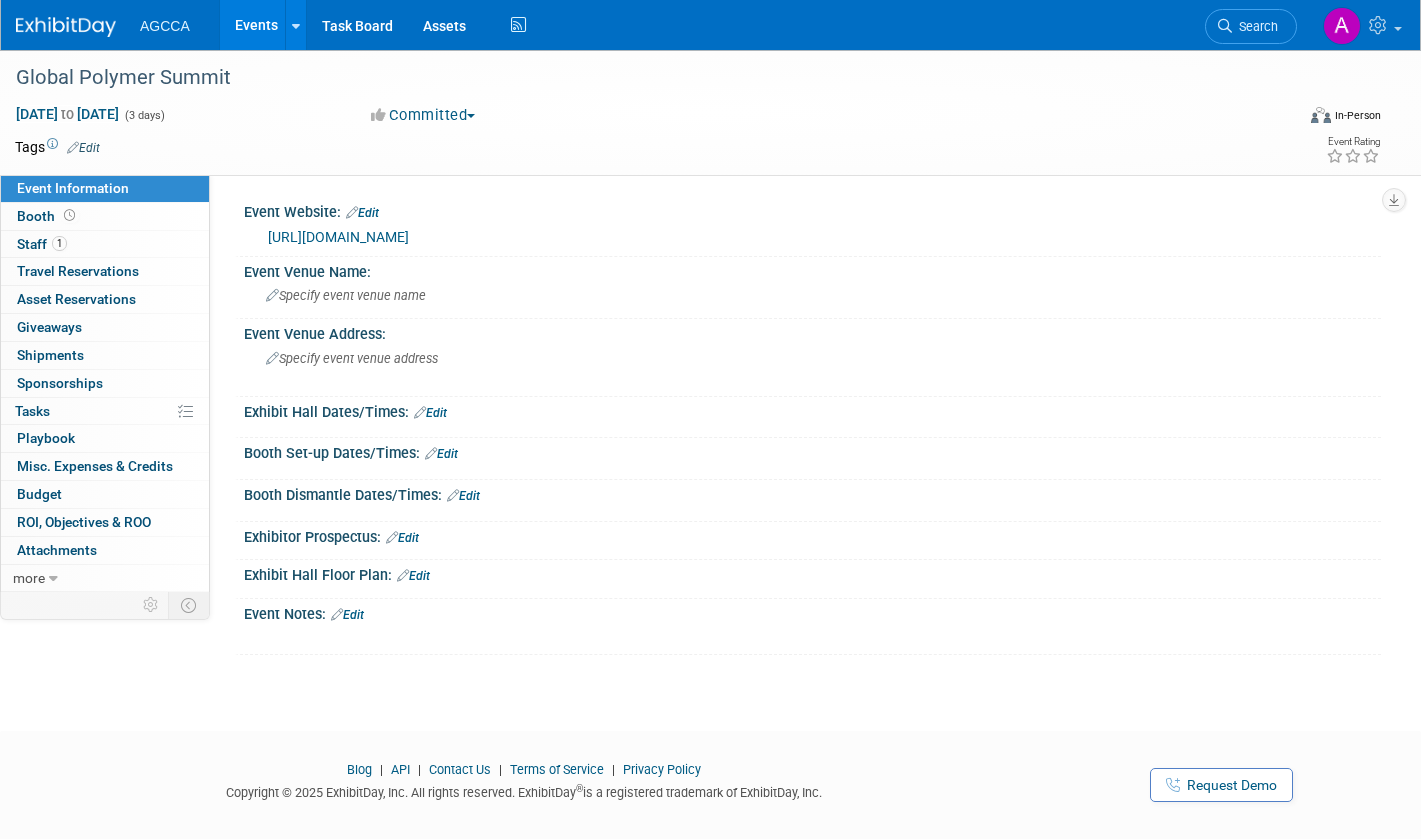 scroll, scrollTop: 0, scrollLeft: 0, axis: both 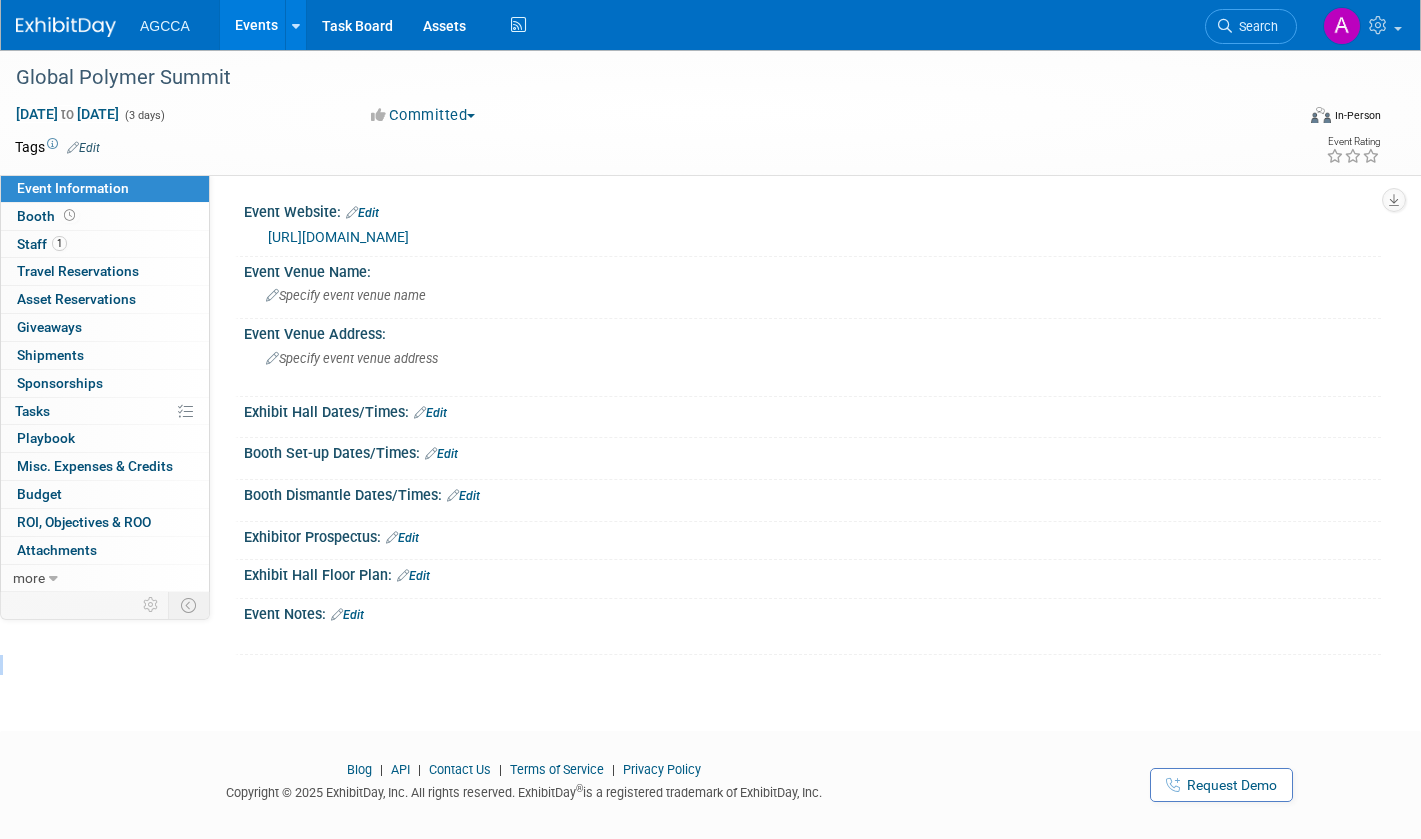 click on "Global Polymer Summit
[DATE]  to  [DATE]
(3 days)
[DATE] to [DATE]
Committed
Committed
Considering
Not Going
Virtual
In-Person
Hybrid
<img src="[URL][DOMAIN_NAME]" style="width: 22px; height: 18px; margin-top: 2px; margin-bottom: 2px; margin-left: 2px; filter: Grayscale(70%); opacity: 0.9;" />   Virtual
<img src="[URL][DOMAIN_NAME]" style="width: 22px; height: 18px; margin-top: 2px; margin-bottom: 2px; margin-left: 2px; filter: Grayscale(70%); opacity: 0.9;" />   In-Person
<img src="[URL][DOMAIN_NAME]" style="width: 22px; height: 18px; margin-top: 2px; margin-bottom: 2px; margin-left: 2px; filter: Grayscale(70%); opacity: 0.9;" />   Hybrid
Tags
Edit" at bounding box center (710, 372) 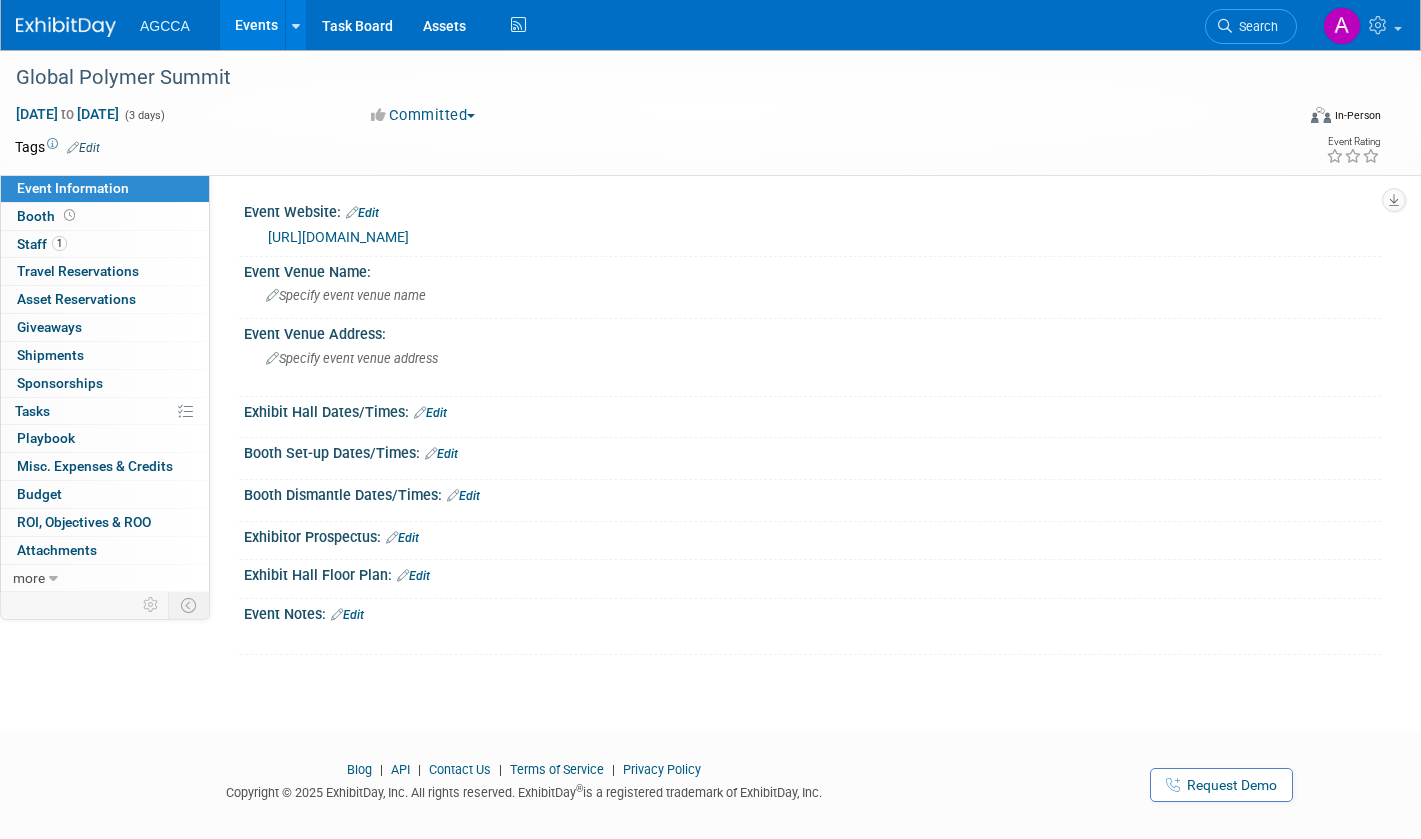 click on "Event Notes:
Edit
X" at bounding box center (808, 627) 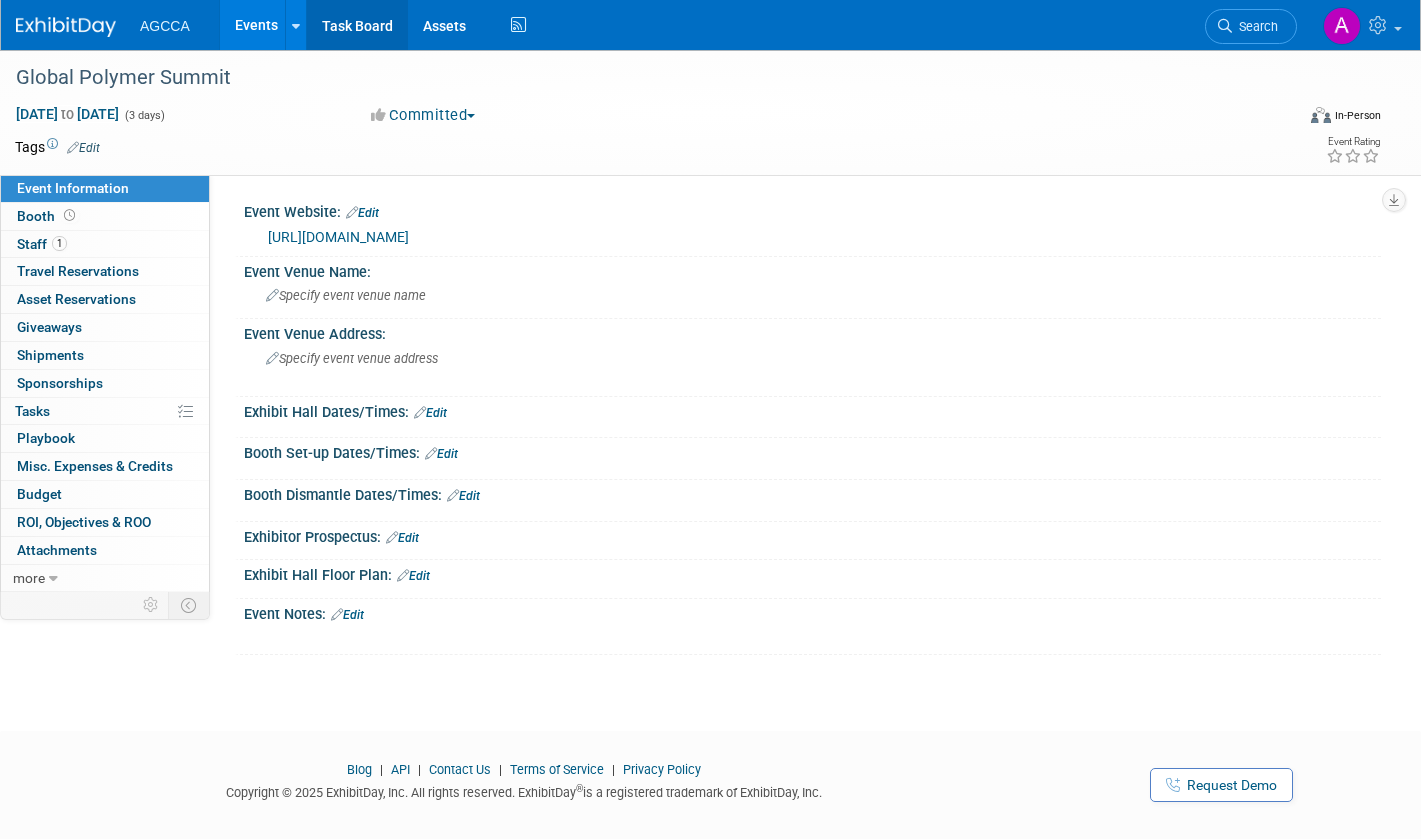 click on "Task Board" at bounding box center [357, 25] 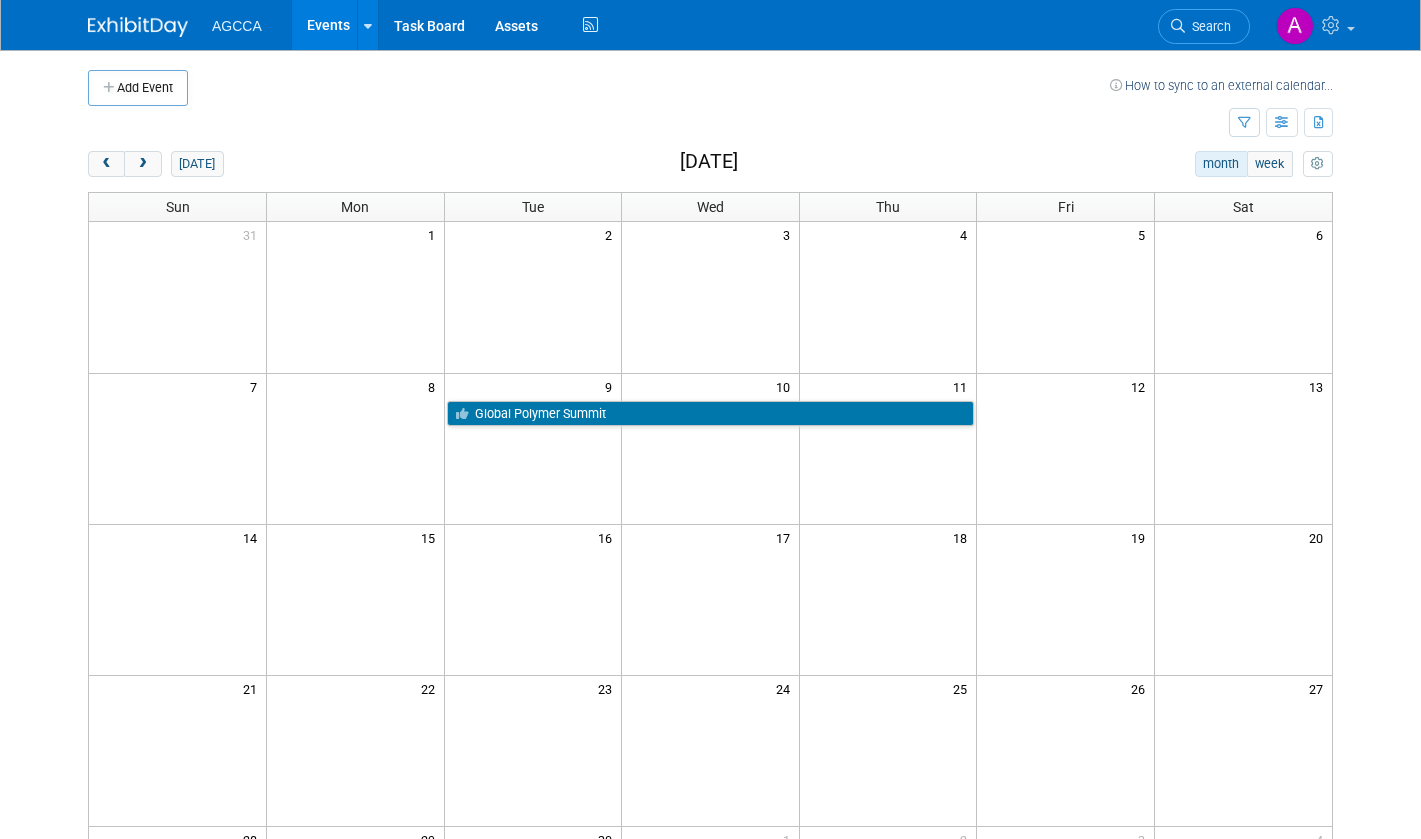 scroll, scrollTop: 0, scrollLeft: 0, axis: both 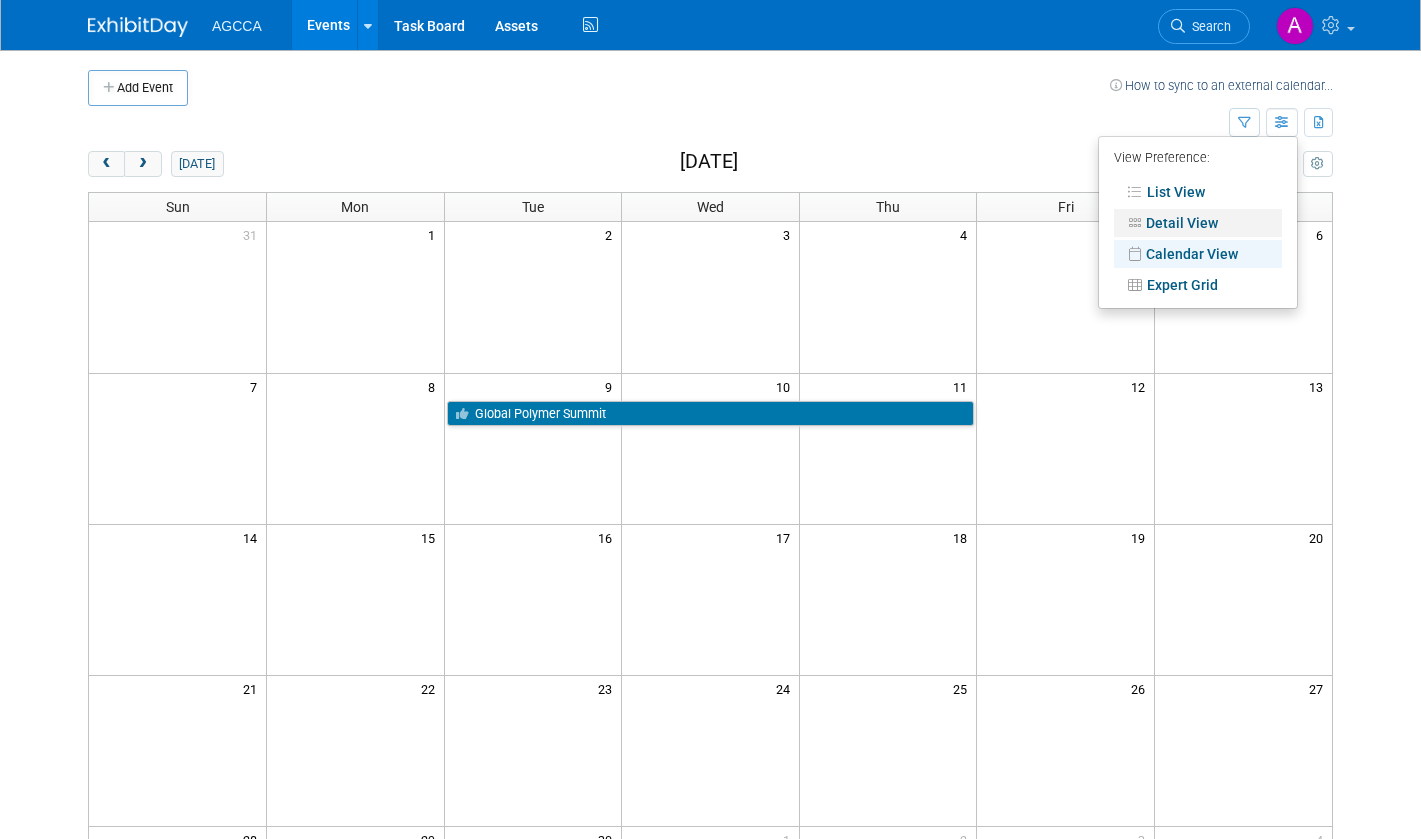 click on "Detail View" at bounding box center (1198, 223) 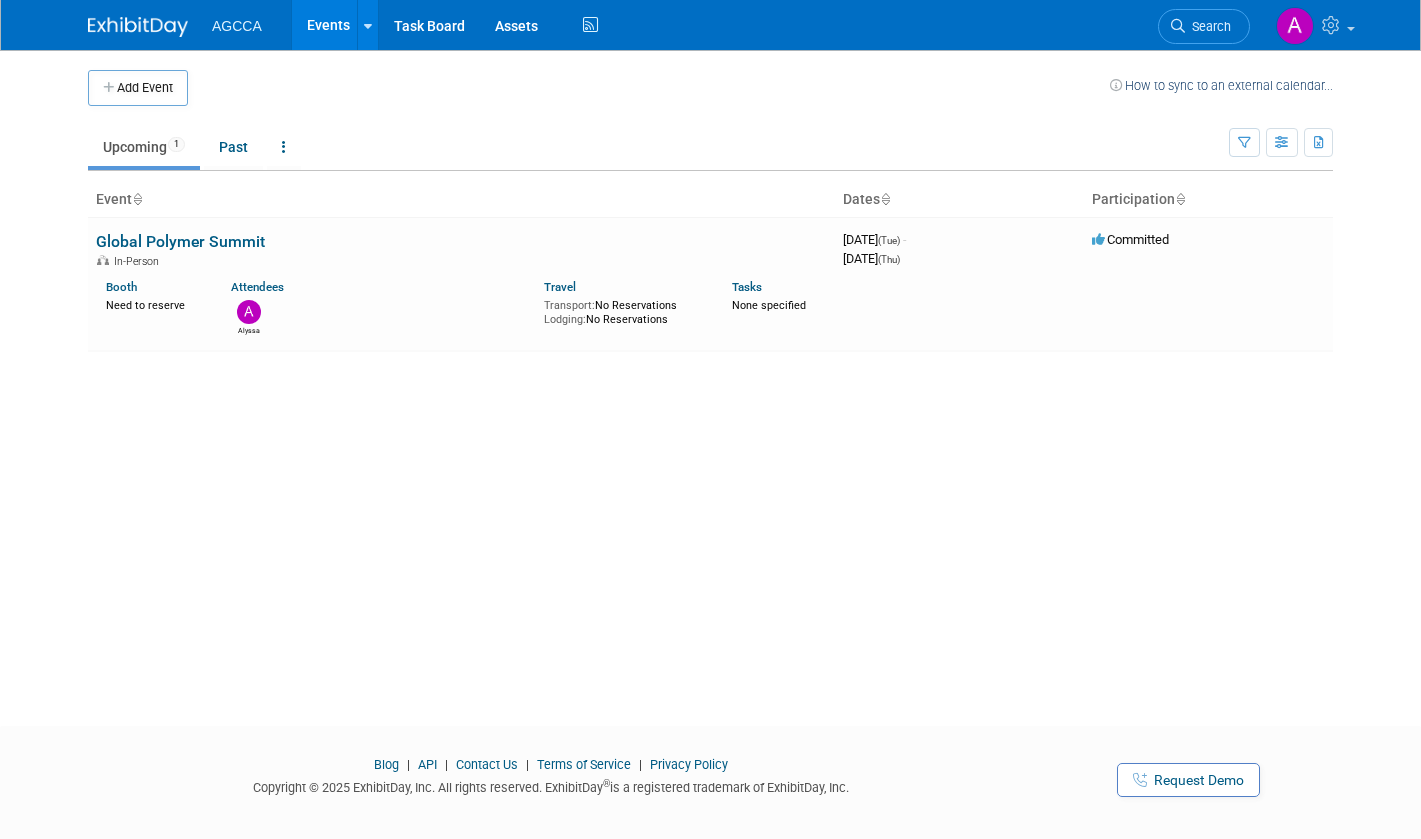 scroll, scrollTop: 0, scrollLeft: 0, axis: both 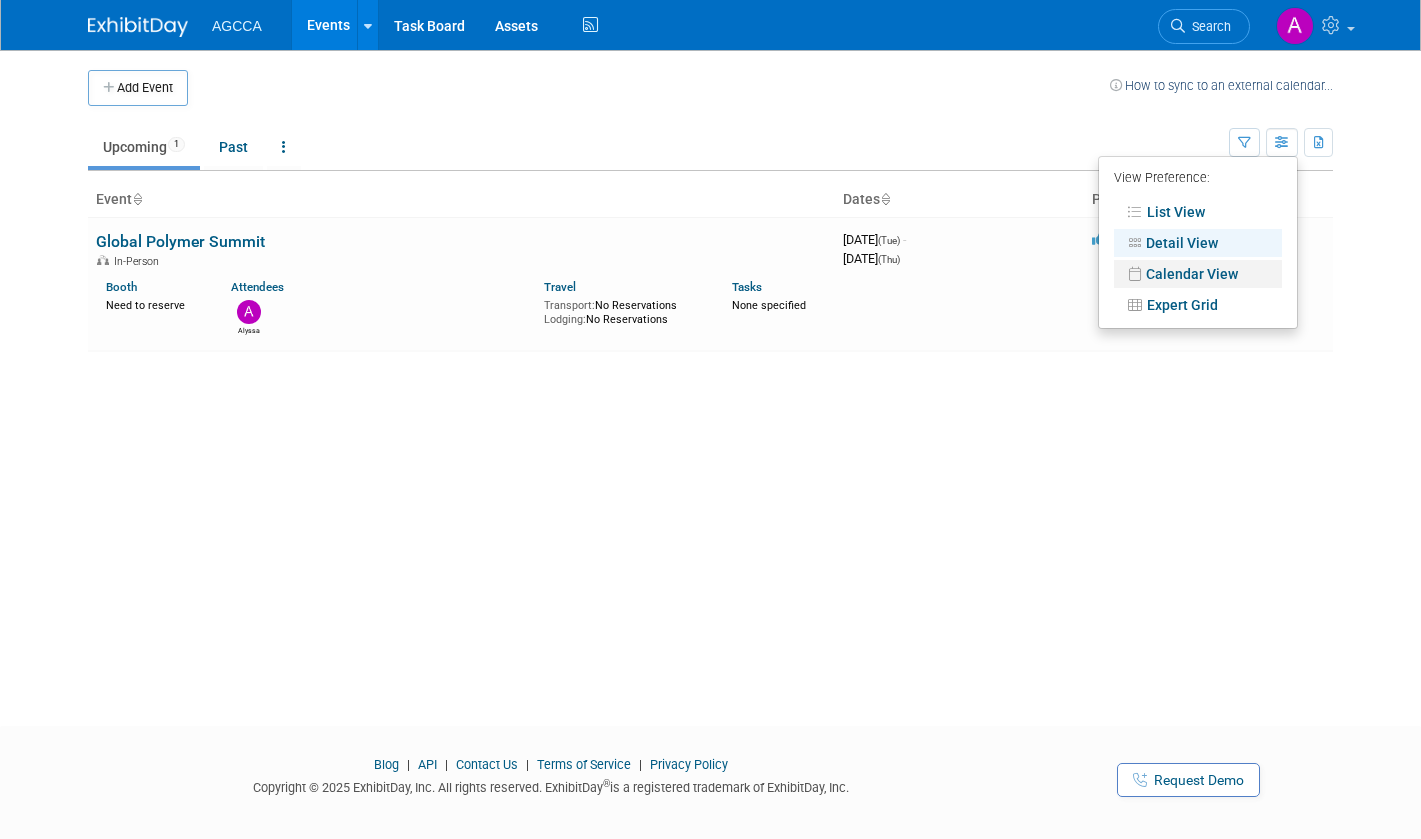 click on "Calendar View" at bounding box center (1198, 274) 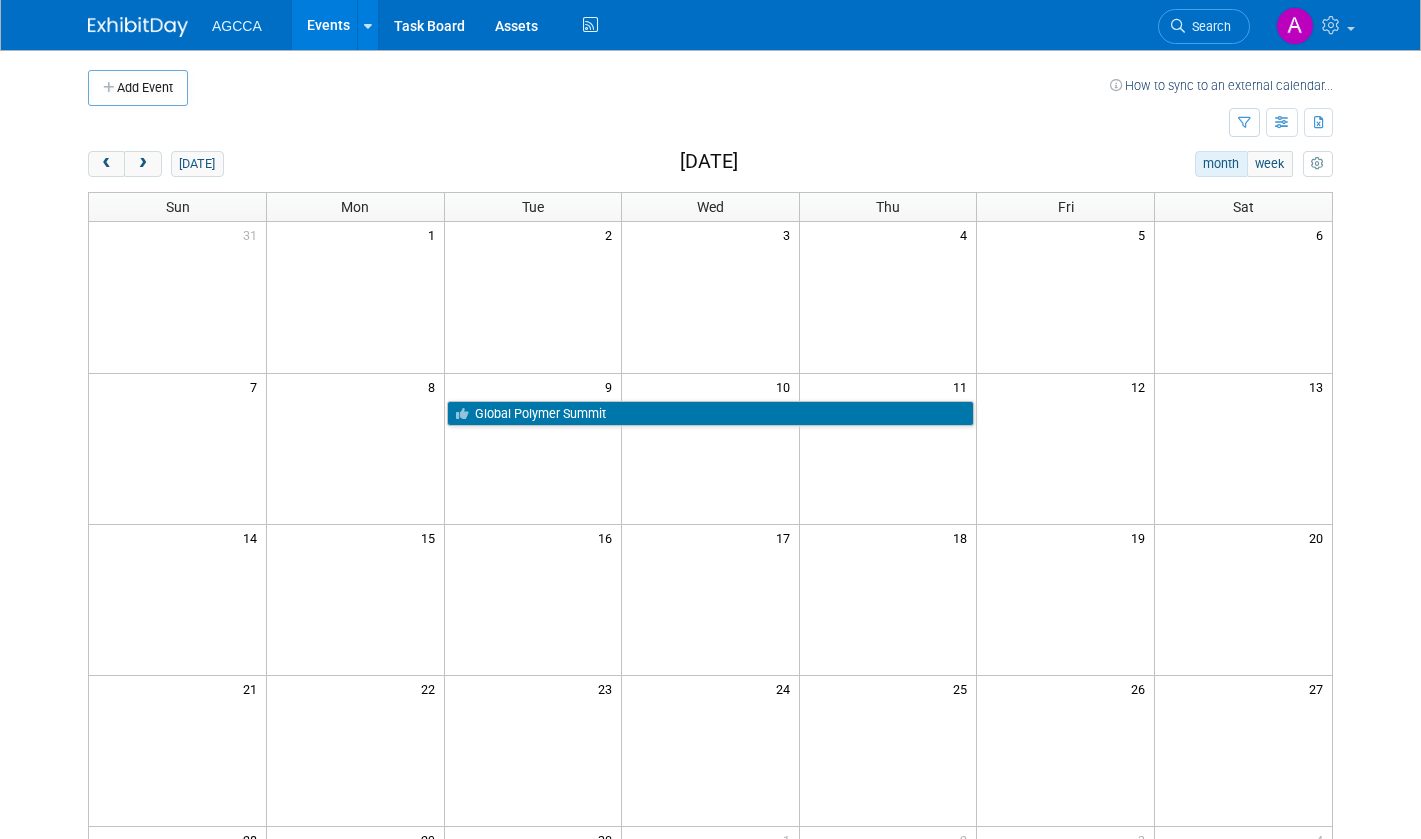 scroll, scrollTop: 0, scrollLeft: 0, axis: both 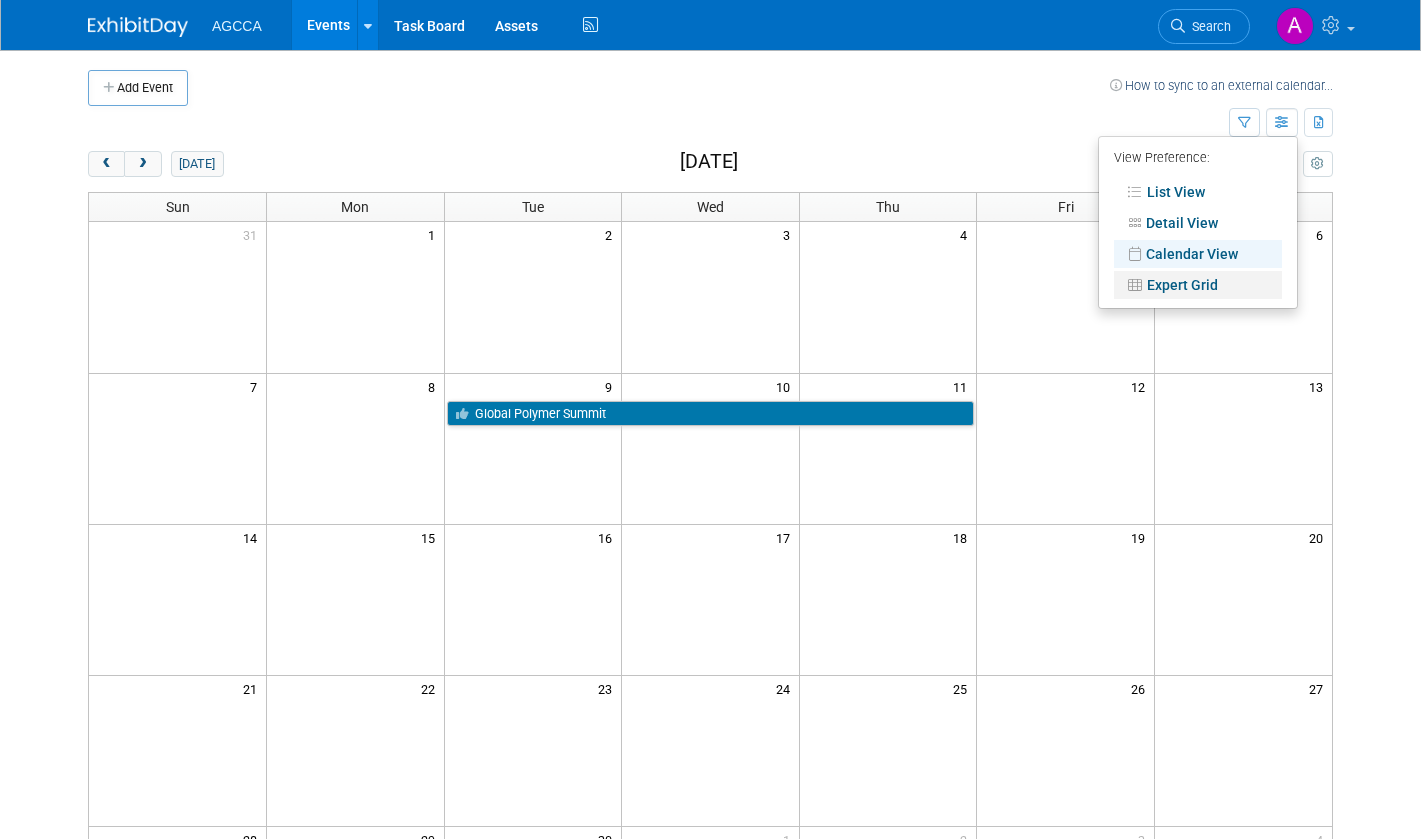 click on "Expert Grid" at bounding box center (1198, 285) 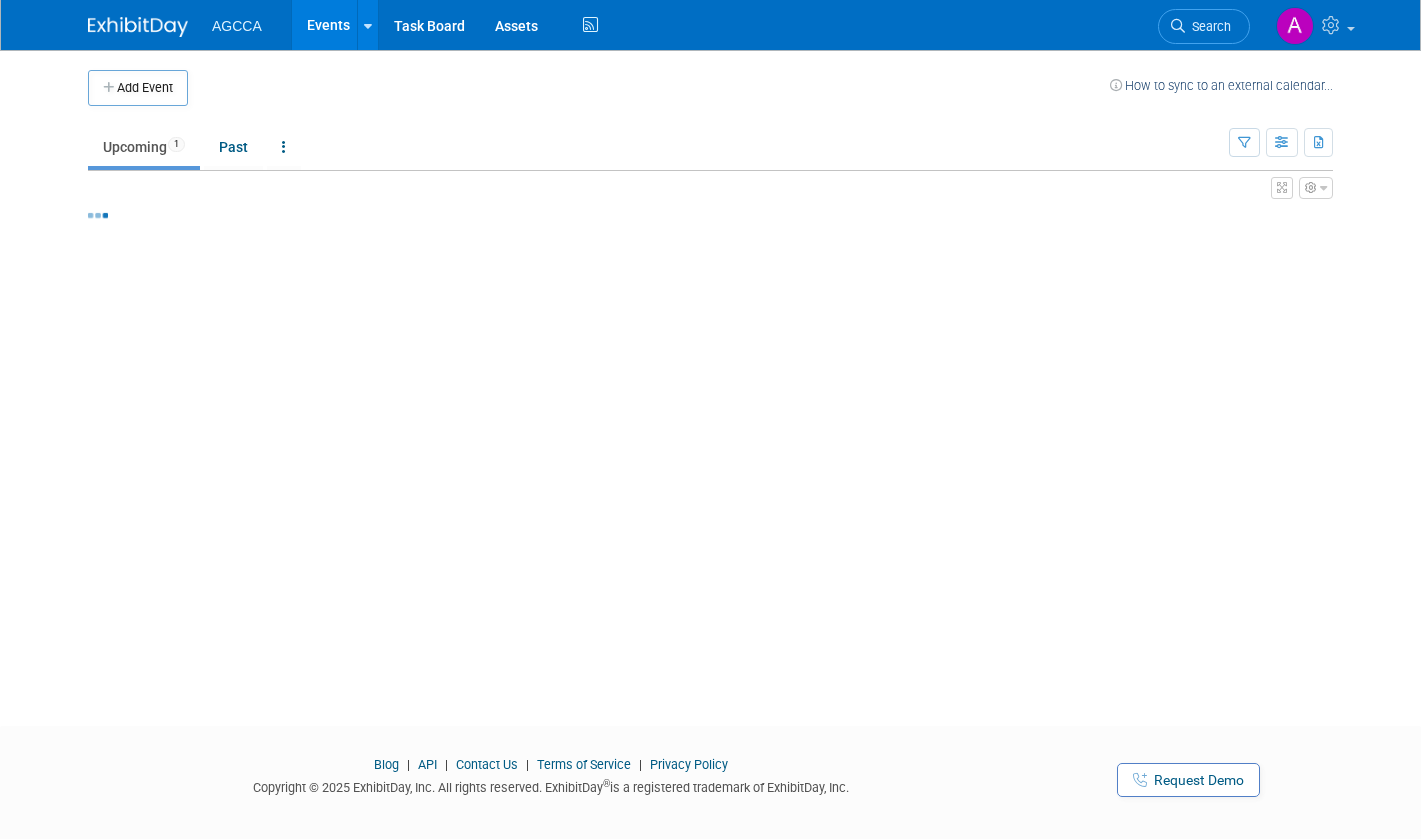 scroll, scrollTop: 0, scrollLeft: 0, axis: both 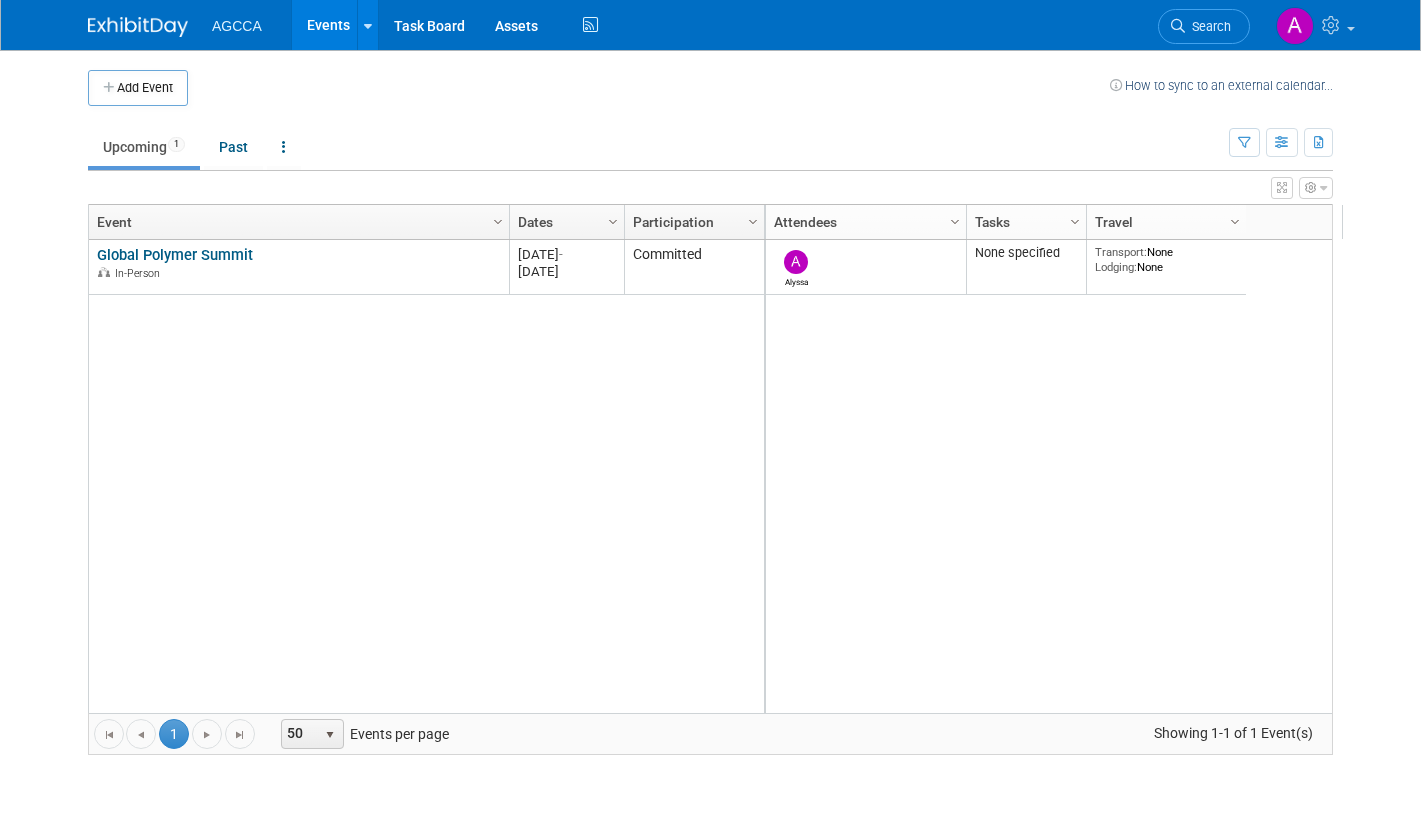 click at bounding box center [1282, 143] 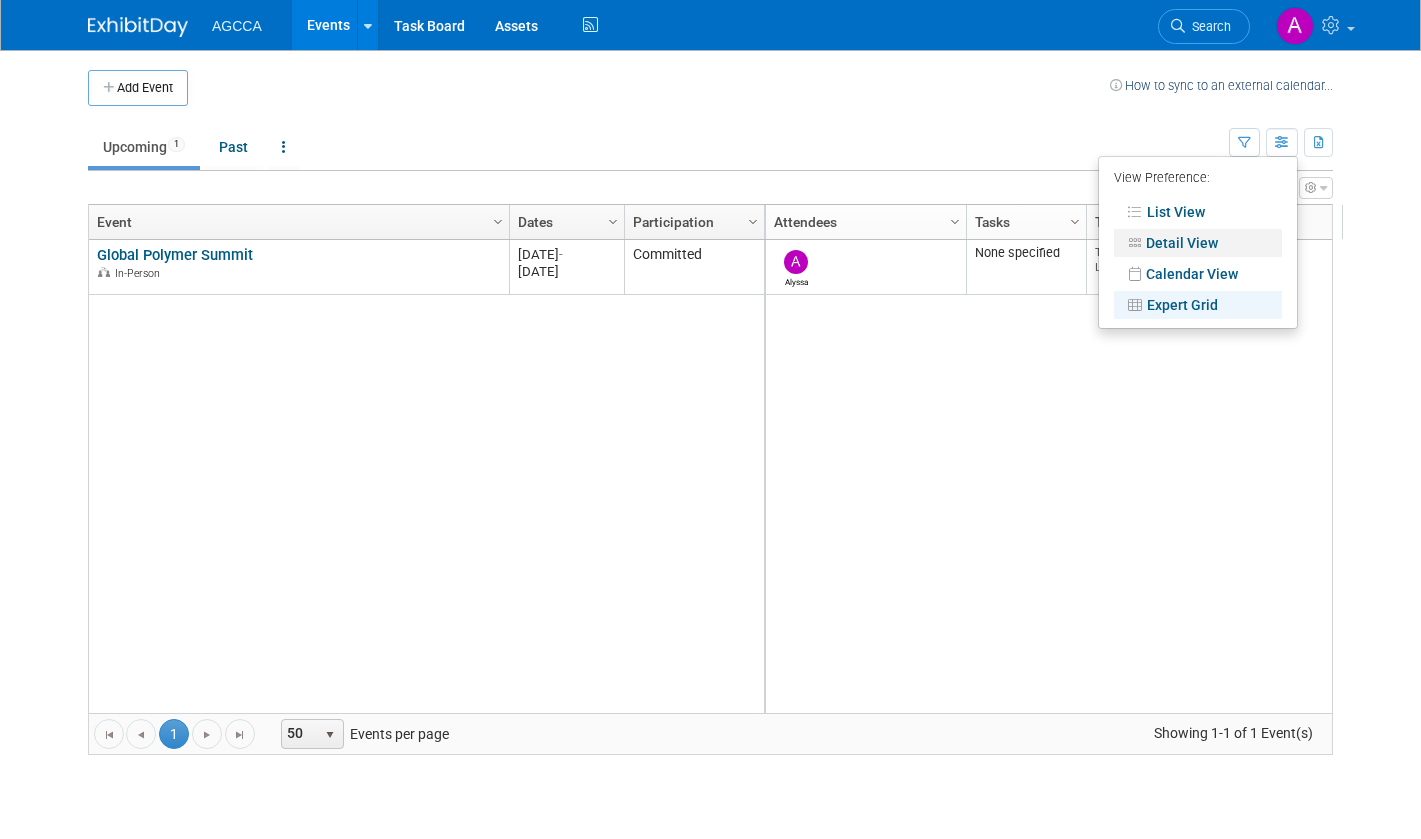 click on "Detail View" at bounding box center (1198, 243) 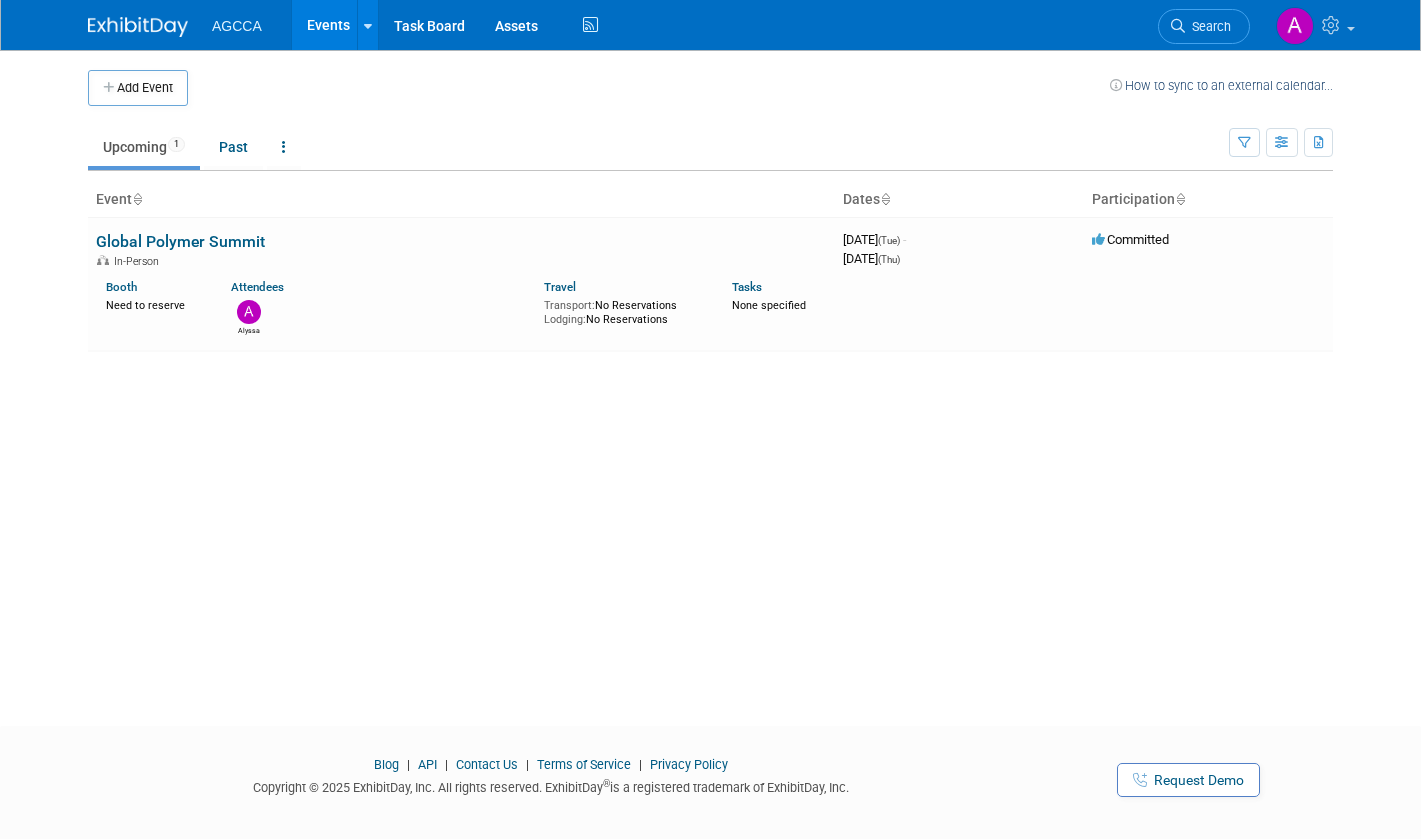 scroll, scrollTop: 0, scrollLeft: 0, axis: both 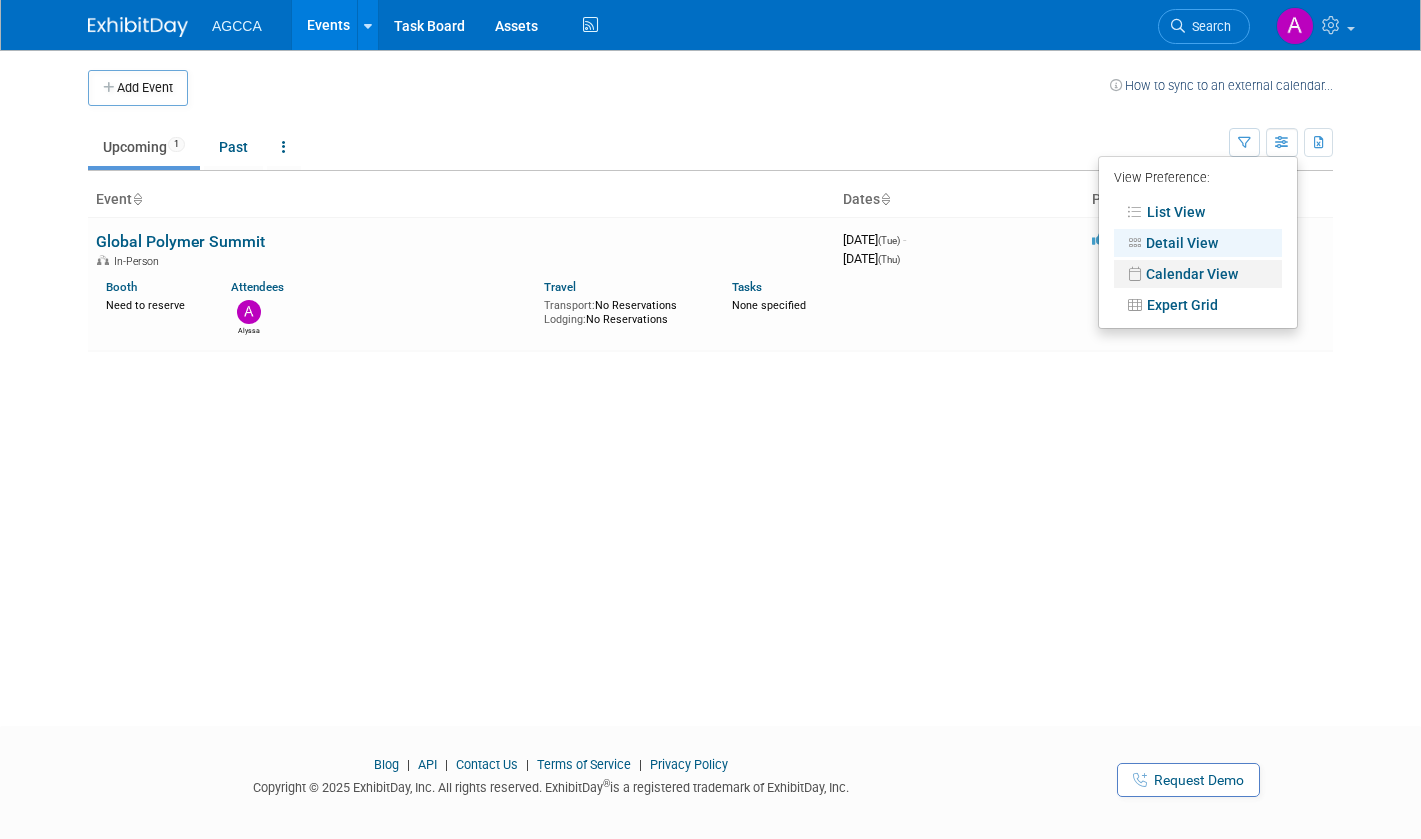click on "Calendar View" at bounding box center [1198, 274] 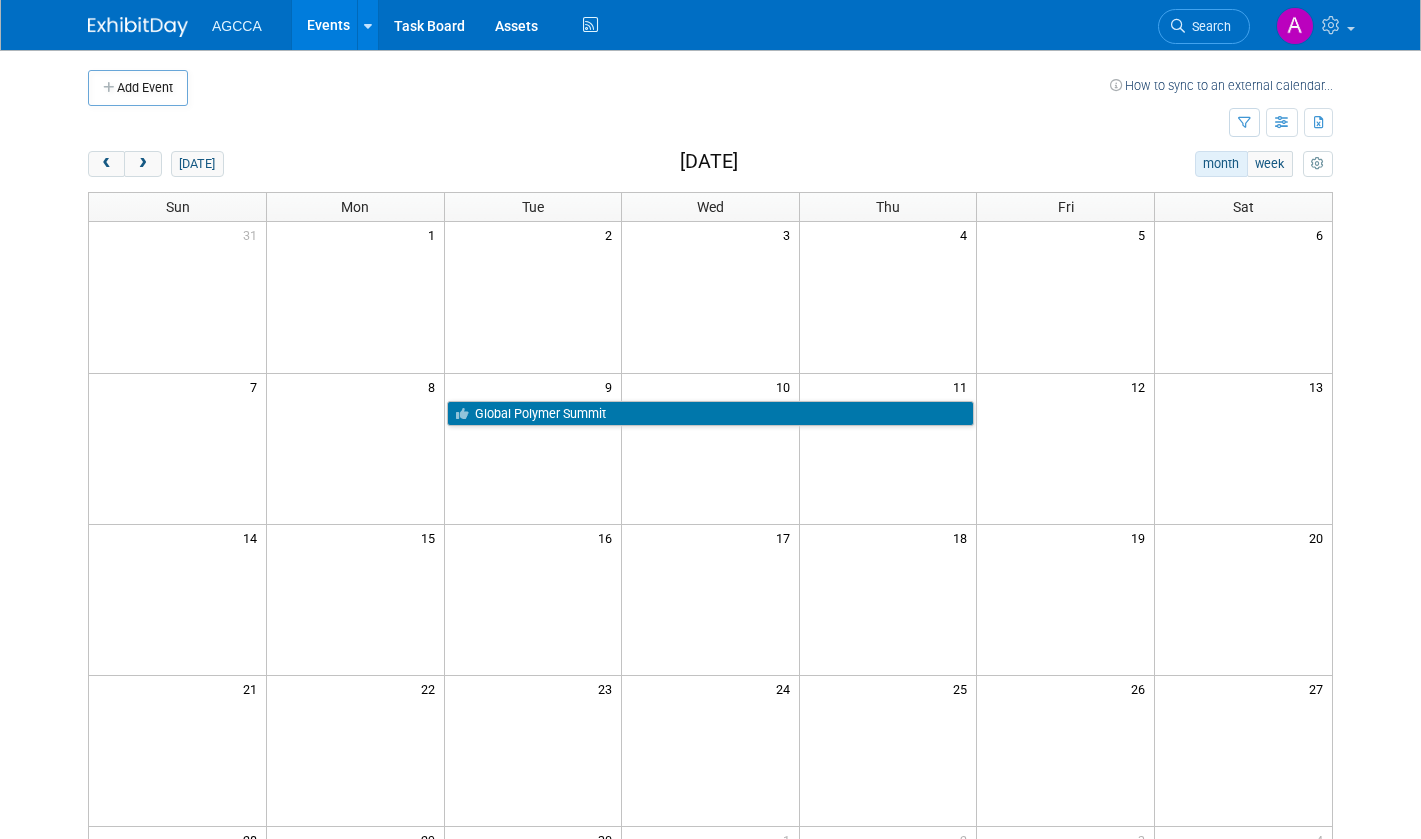scroll, scrollTop: 0, scrollLeft: 0, axis: both 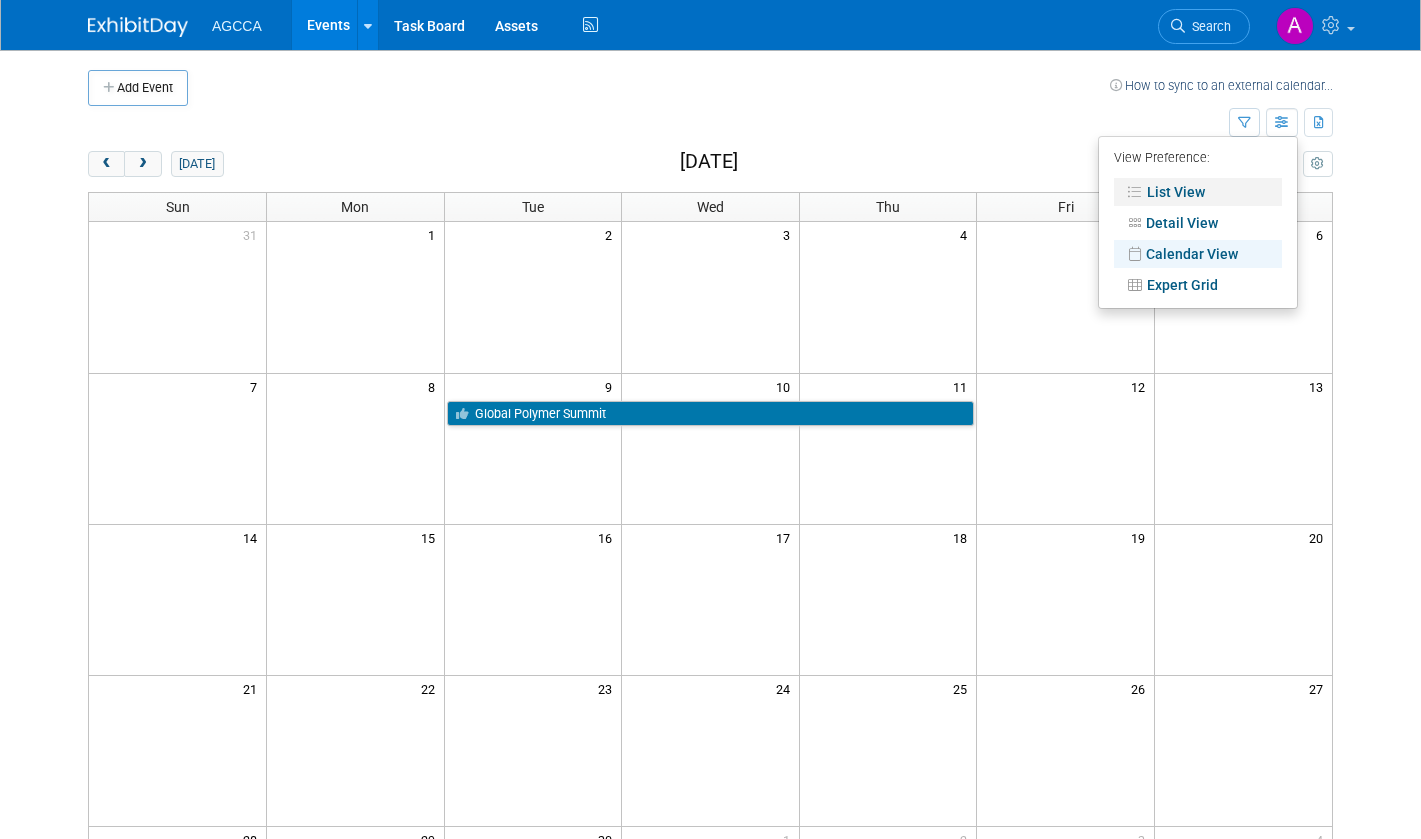 click on "List View" at bounding box center [1198, 192] 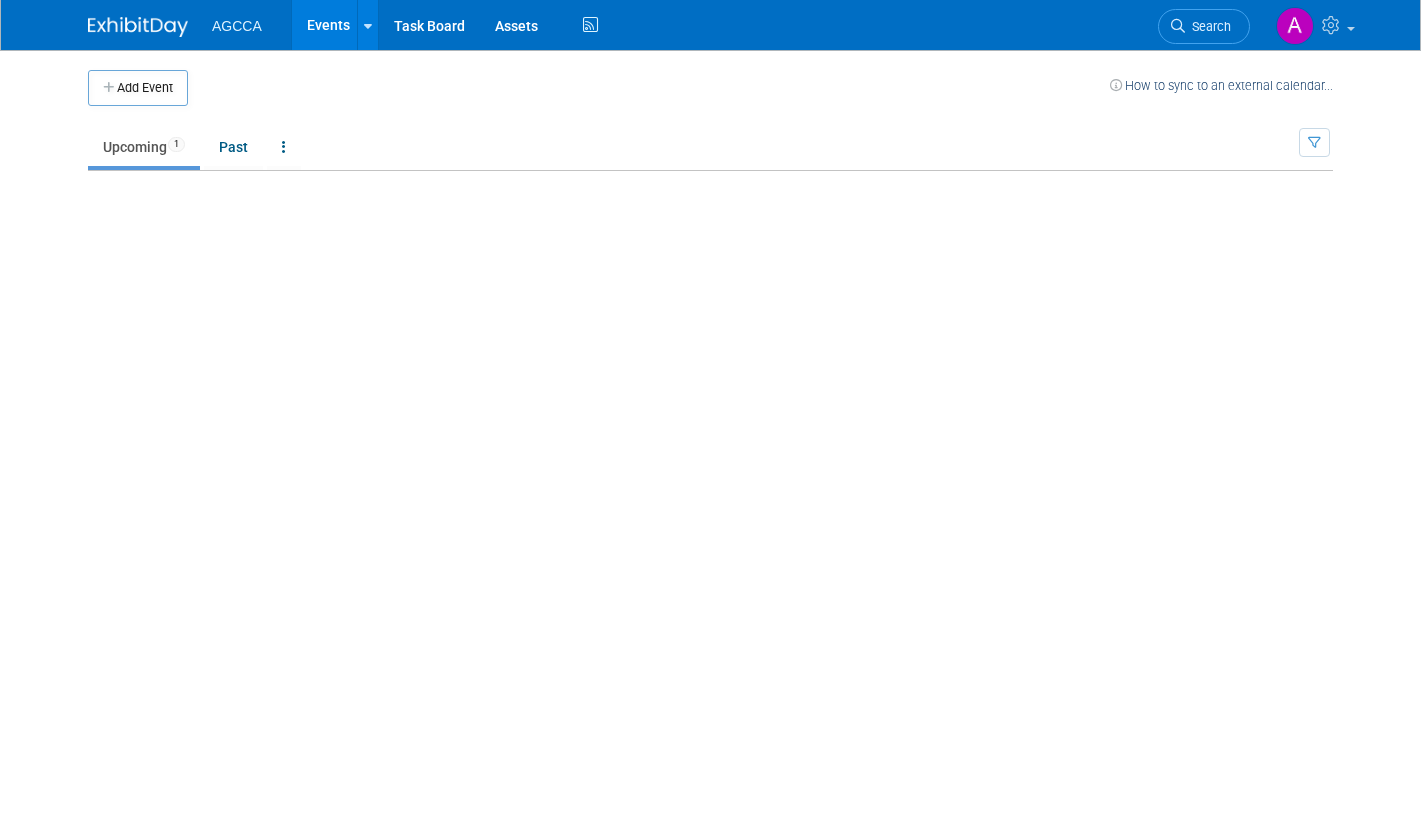 scroll, scrollTop: 0, scrollLeft: 0, axis: both 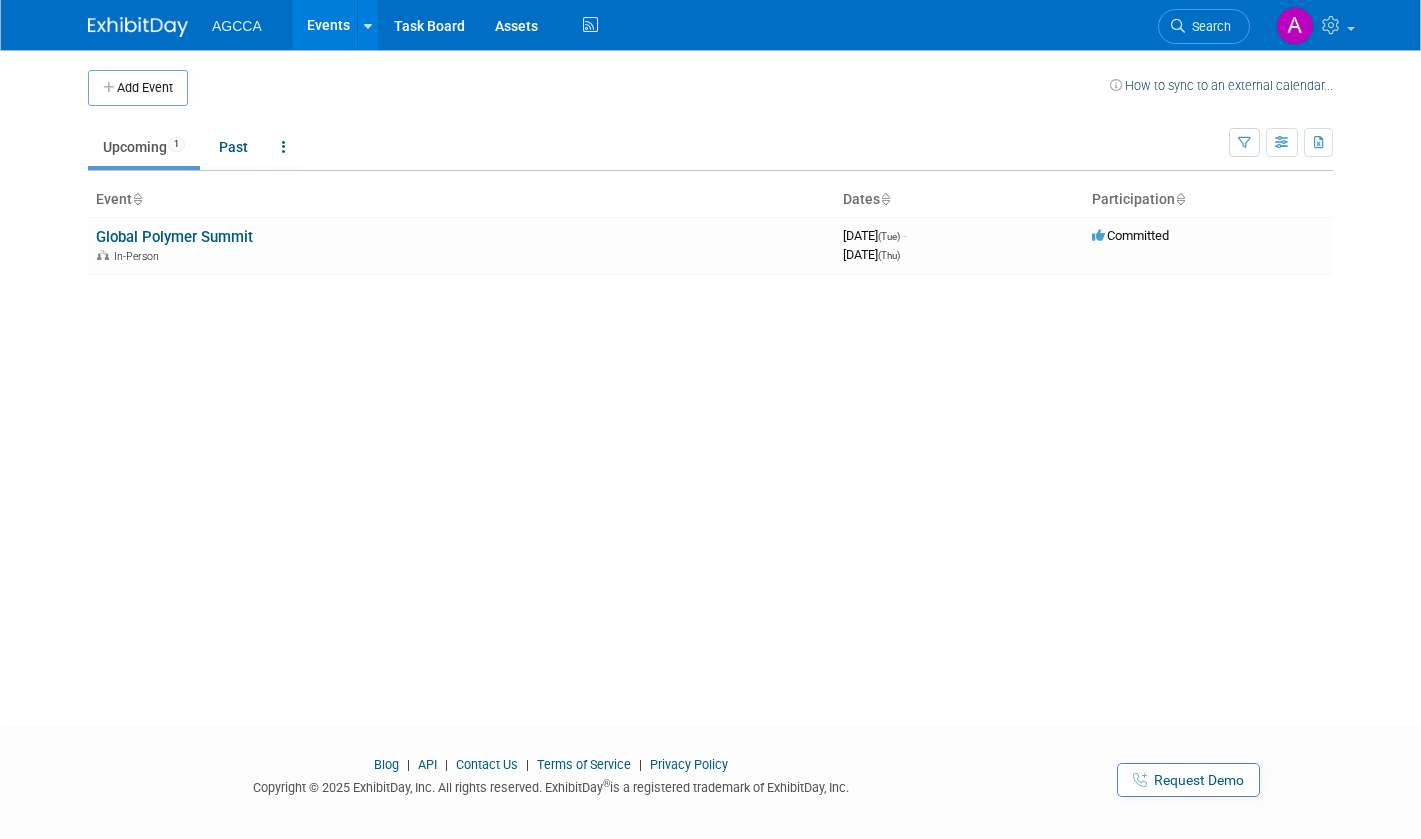 click on "Participation" at bounding box center [1208, 200] 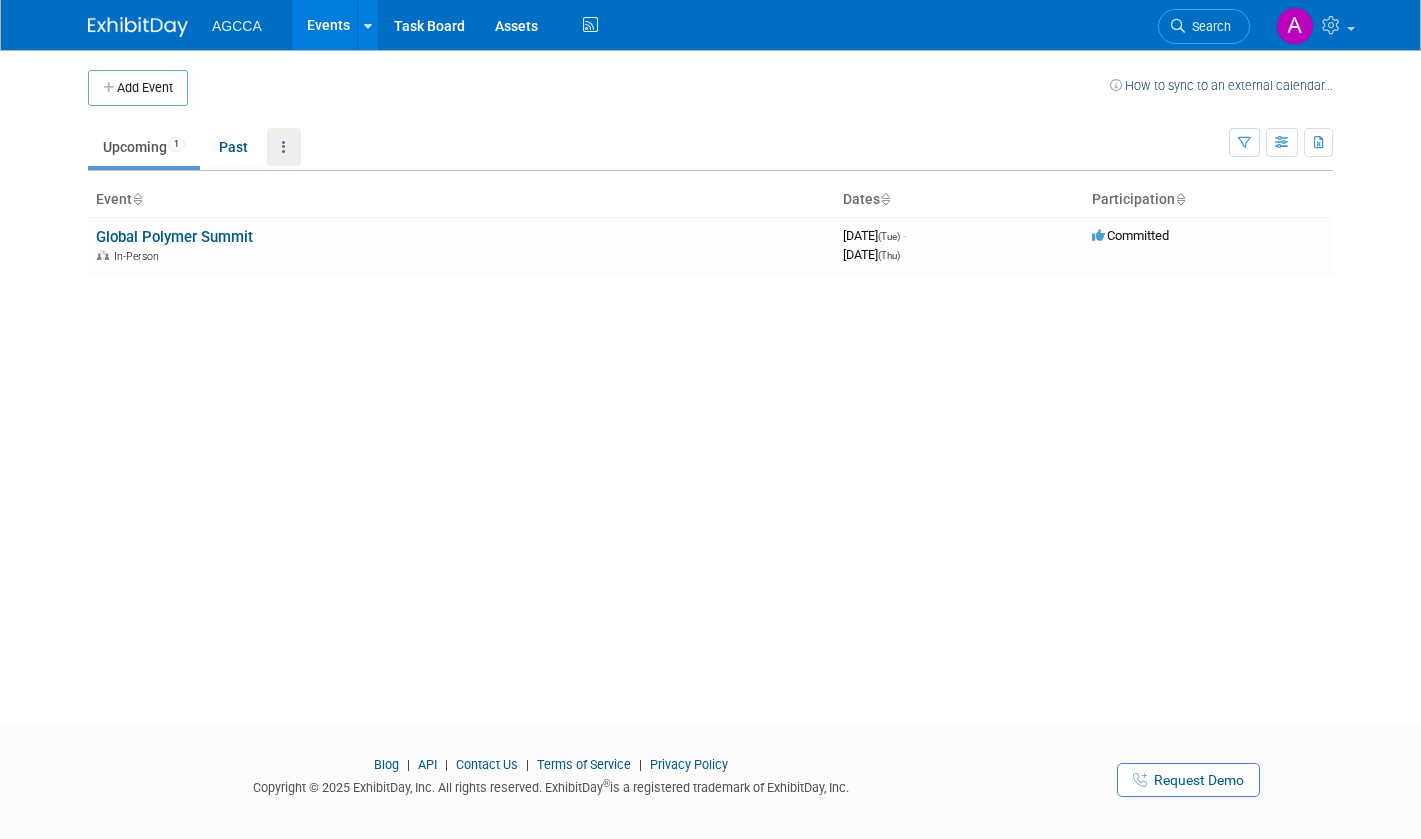 click at bounding box center [284, 147] 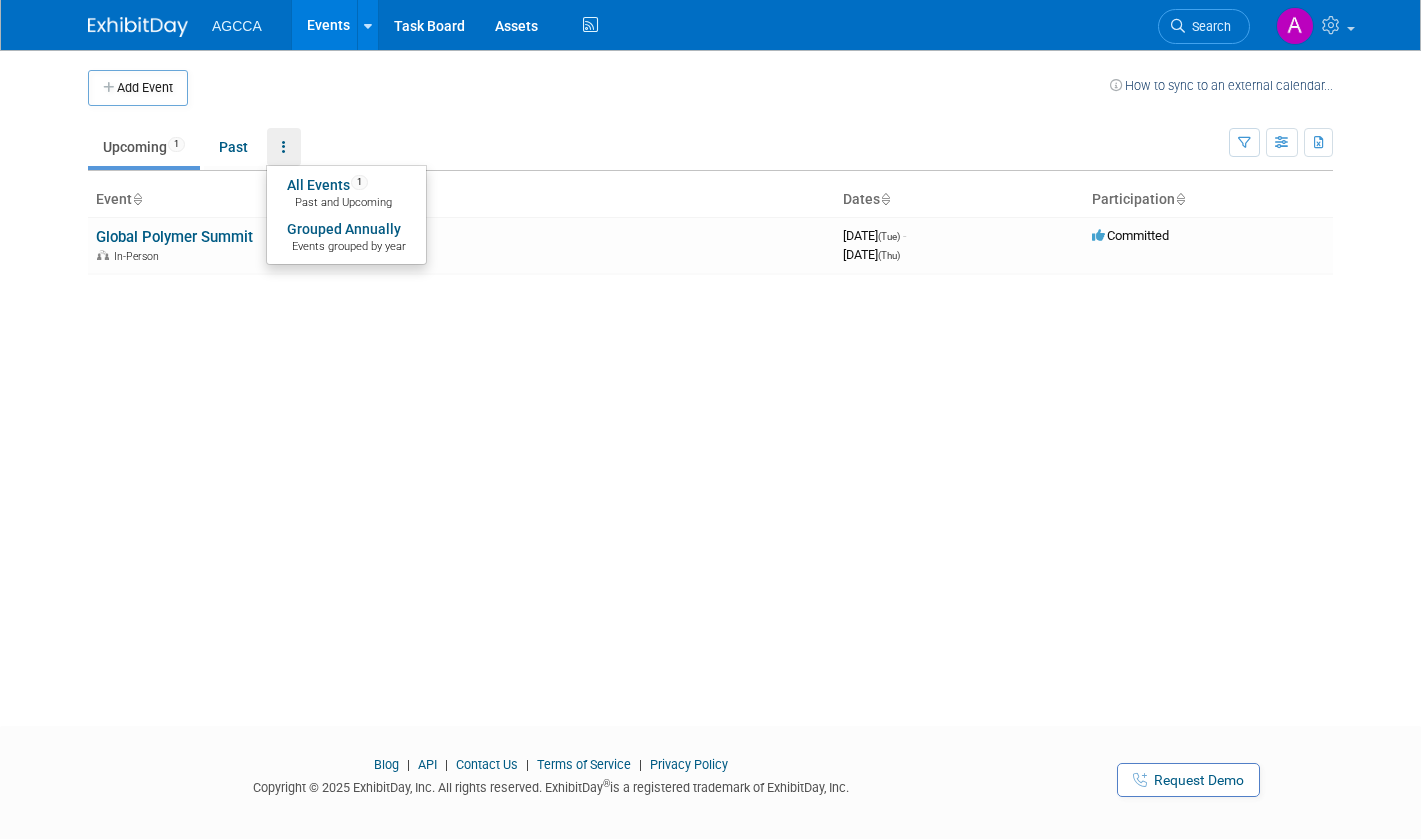 click on "Add Event
How to sync to an external calendar...
New Event
Duplicate Event Warning
There is another event in your workspace with a similar name during the same dates.
Attendance / Format:
<img src="https://www.exhibitday.com/Images/Format-InPerson.png" style="width: 19px; margin-top: 2px; margin-bottom: 2px; margin-left: 2px; filter: grayscale(100%); opacity: 0.75;" />   In-Person
<img src="https://www.exhibitday.com/Images/Format-Virtual.png" style="width: 19px; margin-top: 2px; margin-bottom: 2px; margin-left: 2px; filter: grayscale(100%); opacity: 0.75;" />   Virtual
<img src="https://www.exhibitday.com/Images/Format-Hybrid.png" style="width: 19px; margin-top: 2px; margin-bottom: 2px; margin-left: 2px; filter: grayscale(100%); opacity: 0.75;" />   Hybrid
In-Person        In-Person      Virtual      Hybrid
Participation:
Committed" at bounding box center [710, 370] 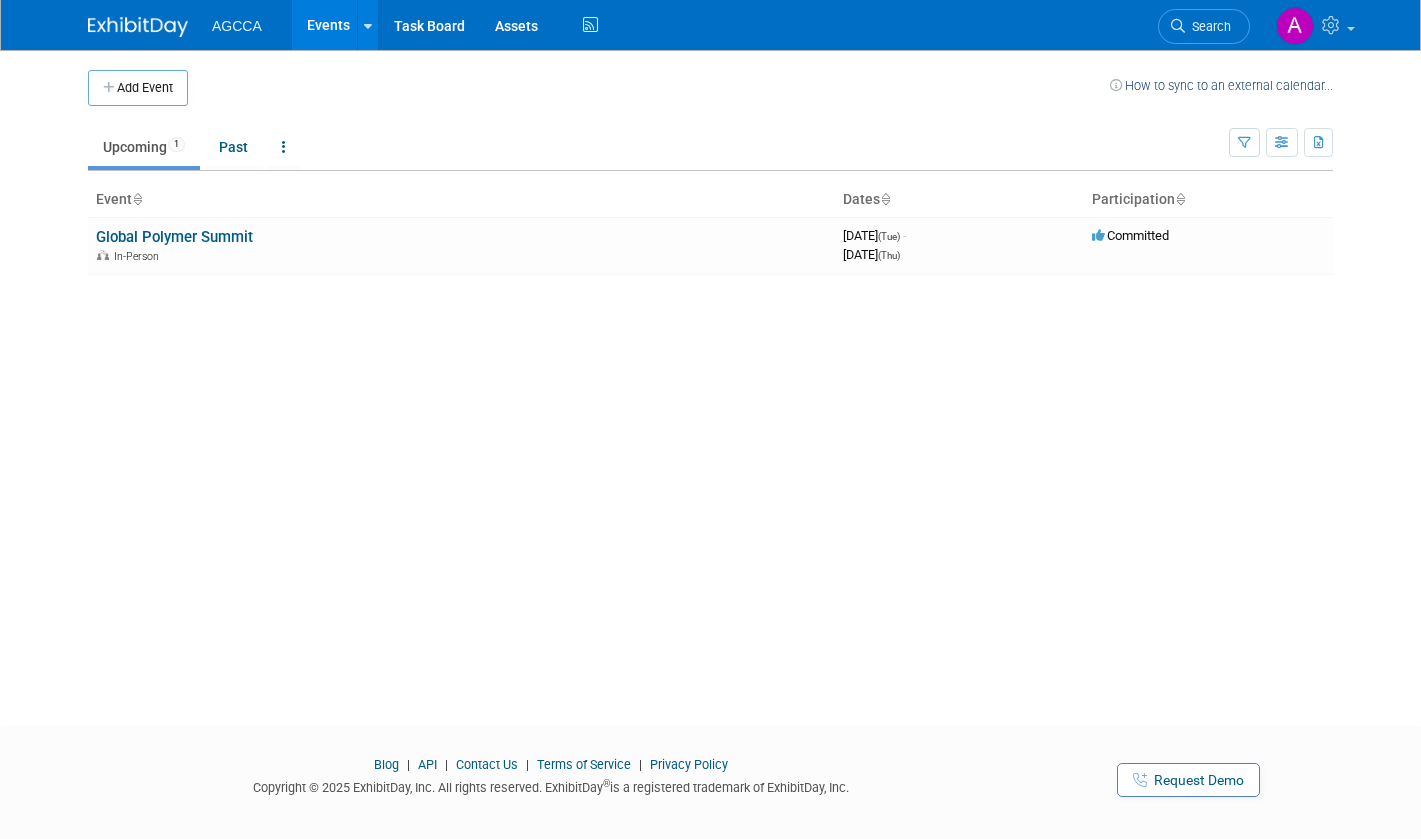 click at bounding box center [1282, 142] 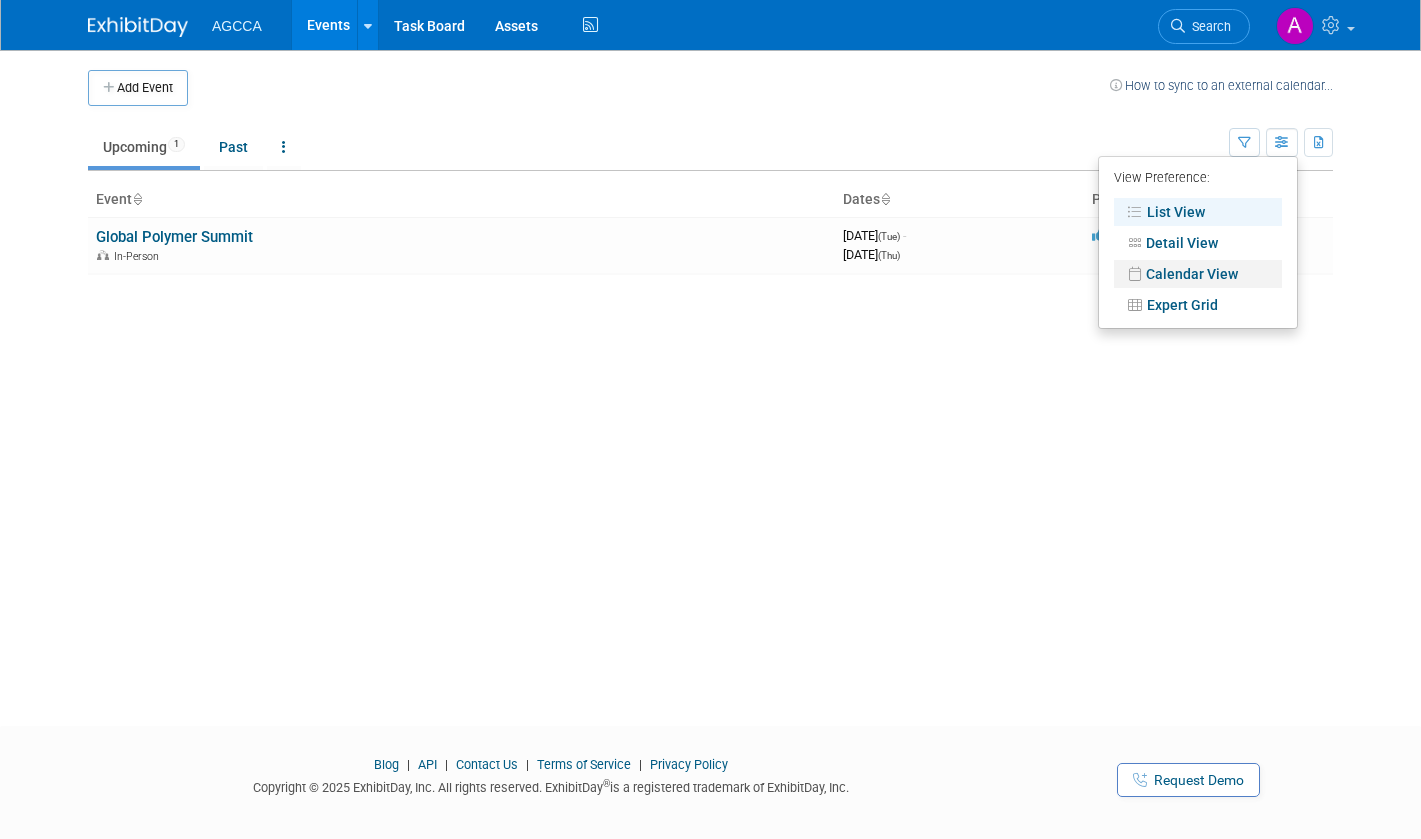 click on "Calendar View" at bounding box center (1198, 274) 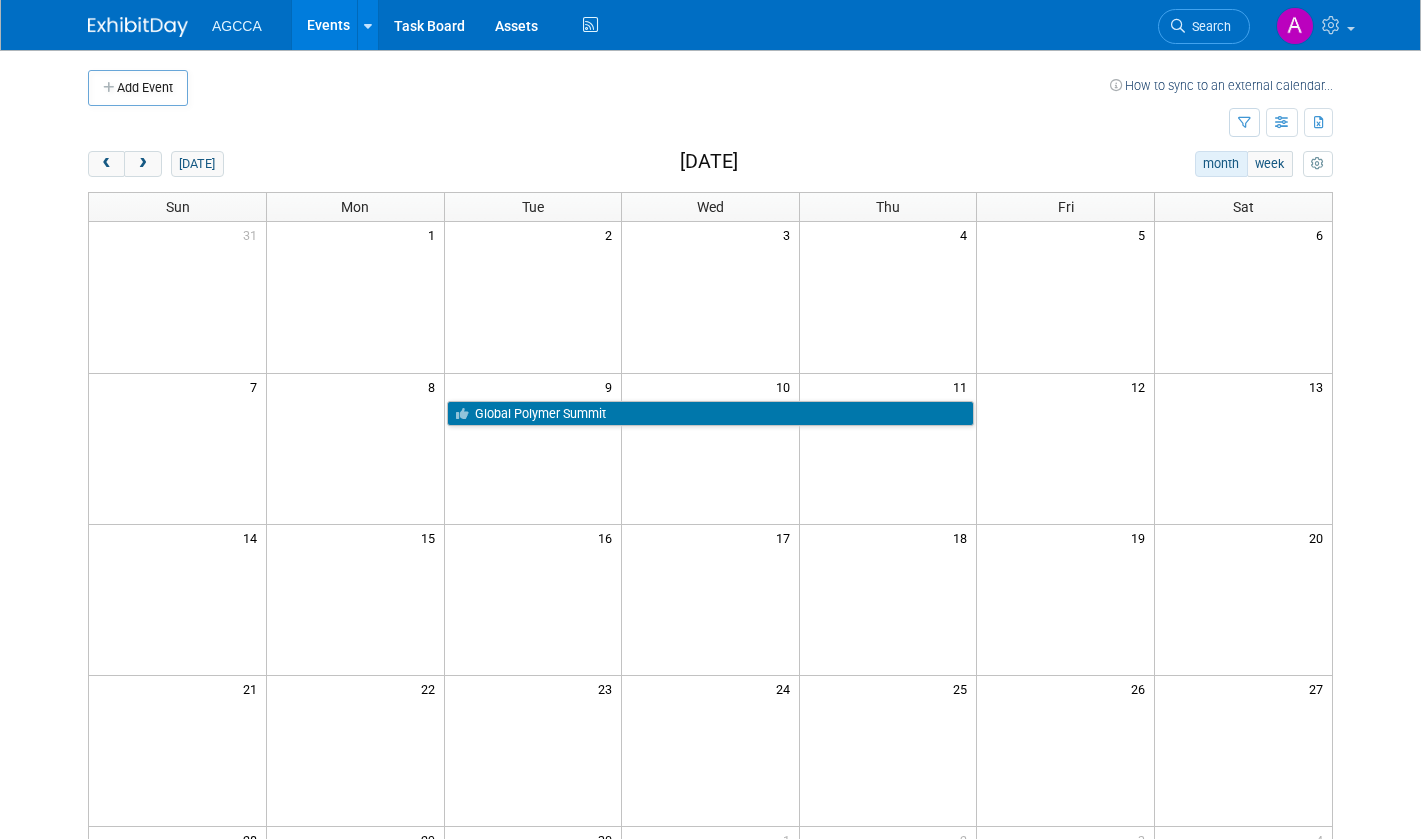 scroll, scrollTop: 0, scrollLeft: 0, axis: both 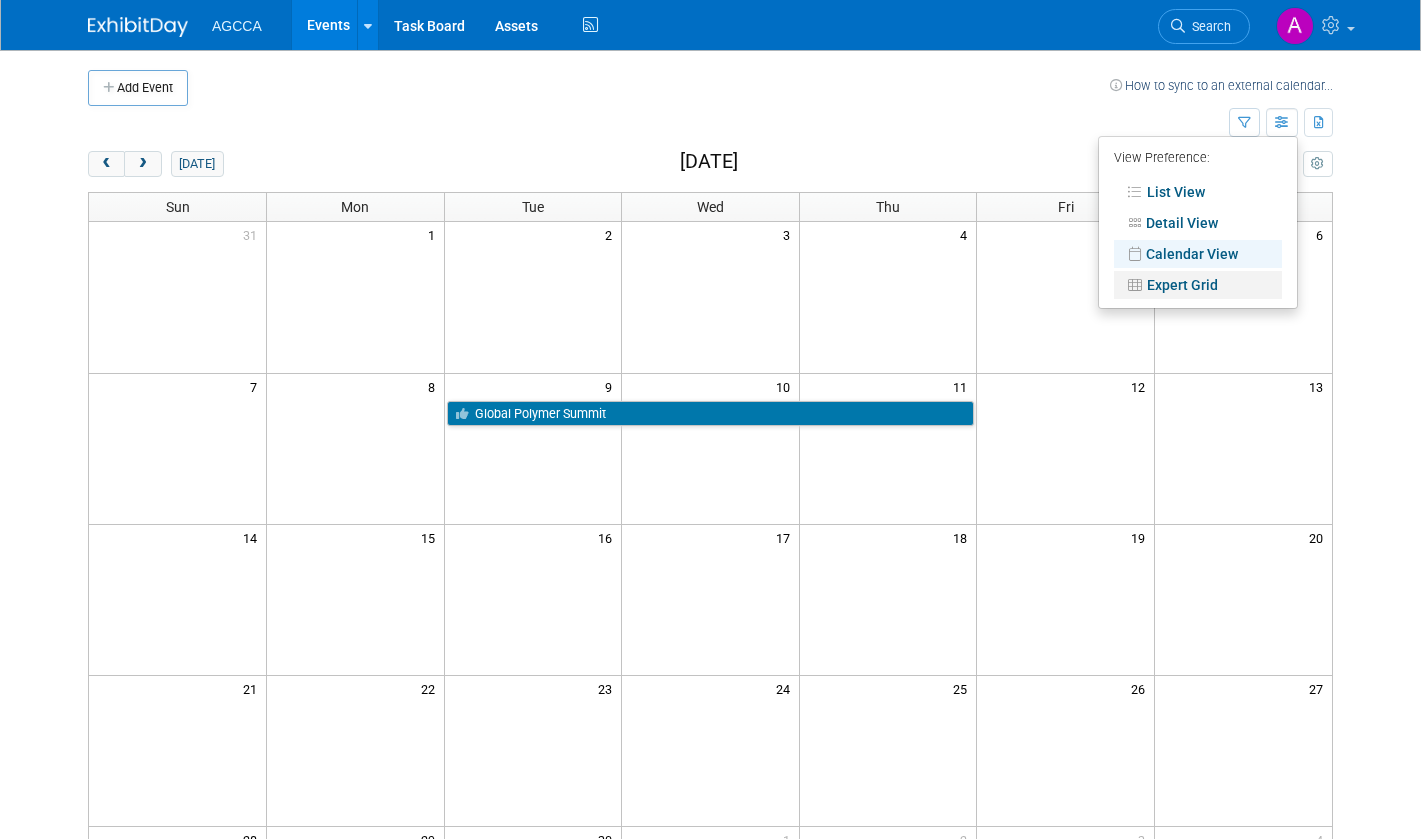click on "Expert Grid" at bounding box center [1198, 285] 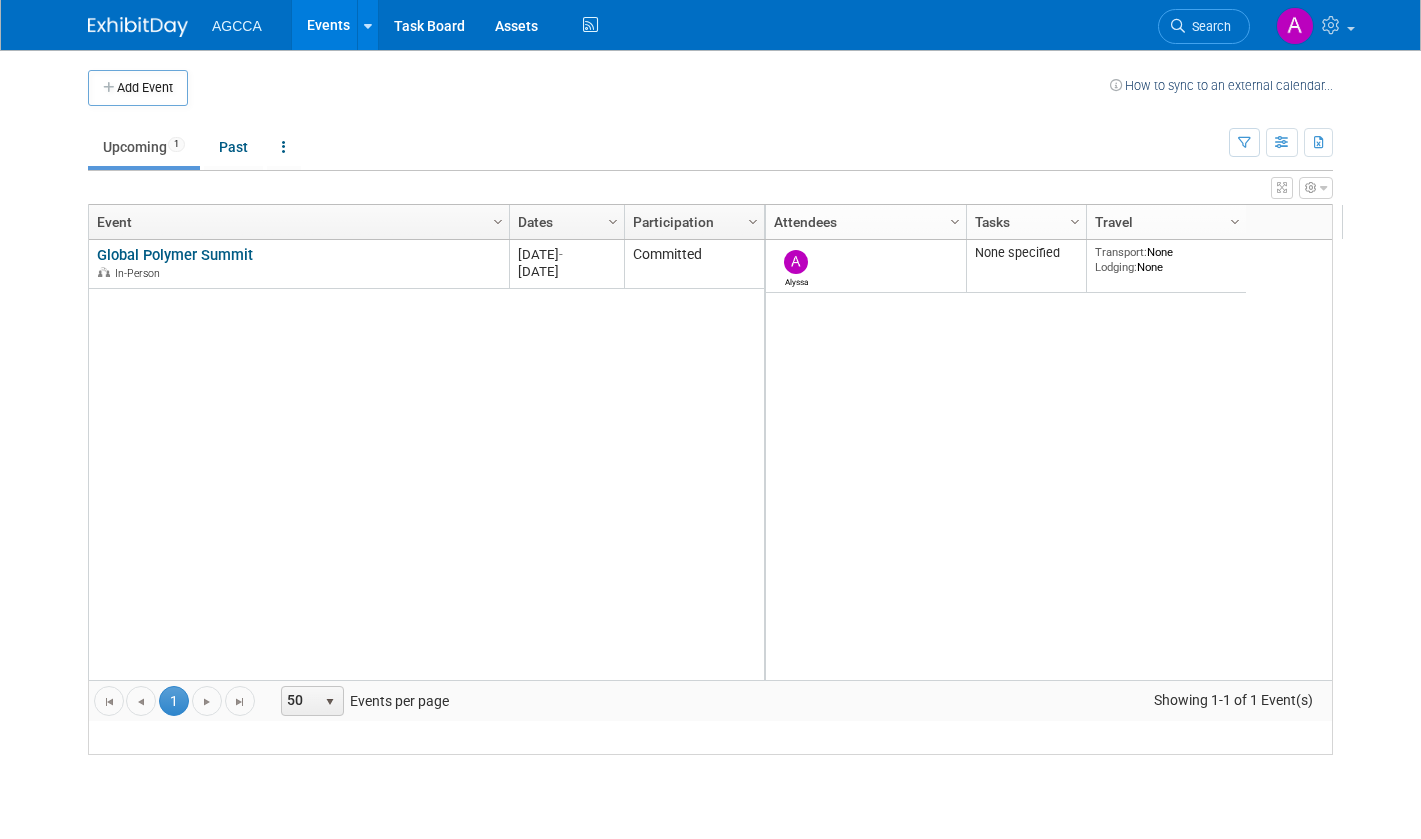 scroll, scrollTop: 0, scrollLeft: 0, axis: both 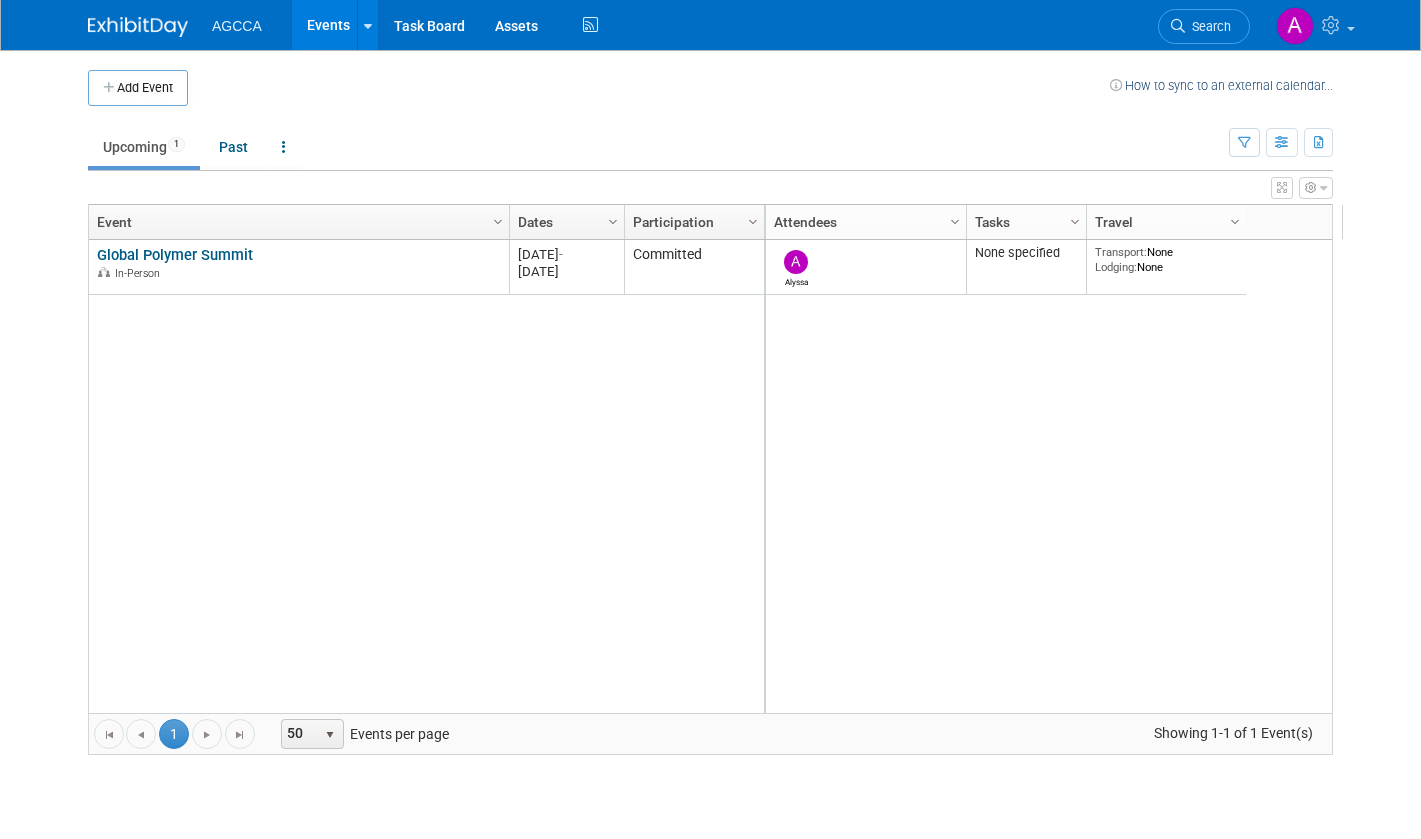 click at bounding box center (1282, 143) 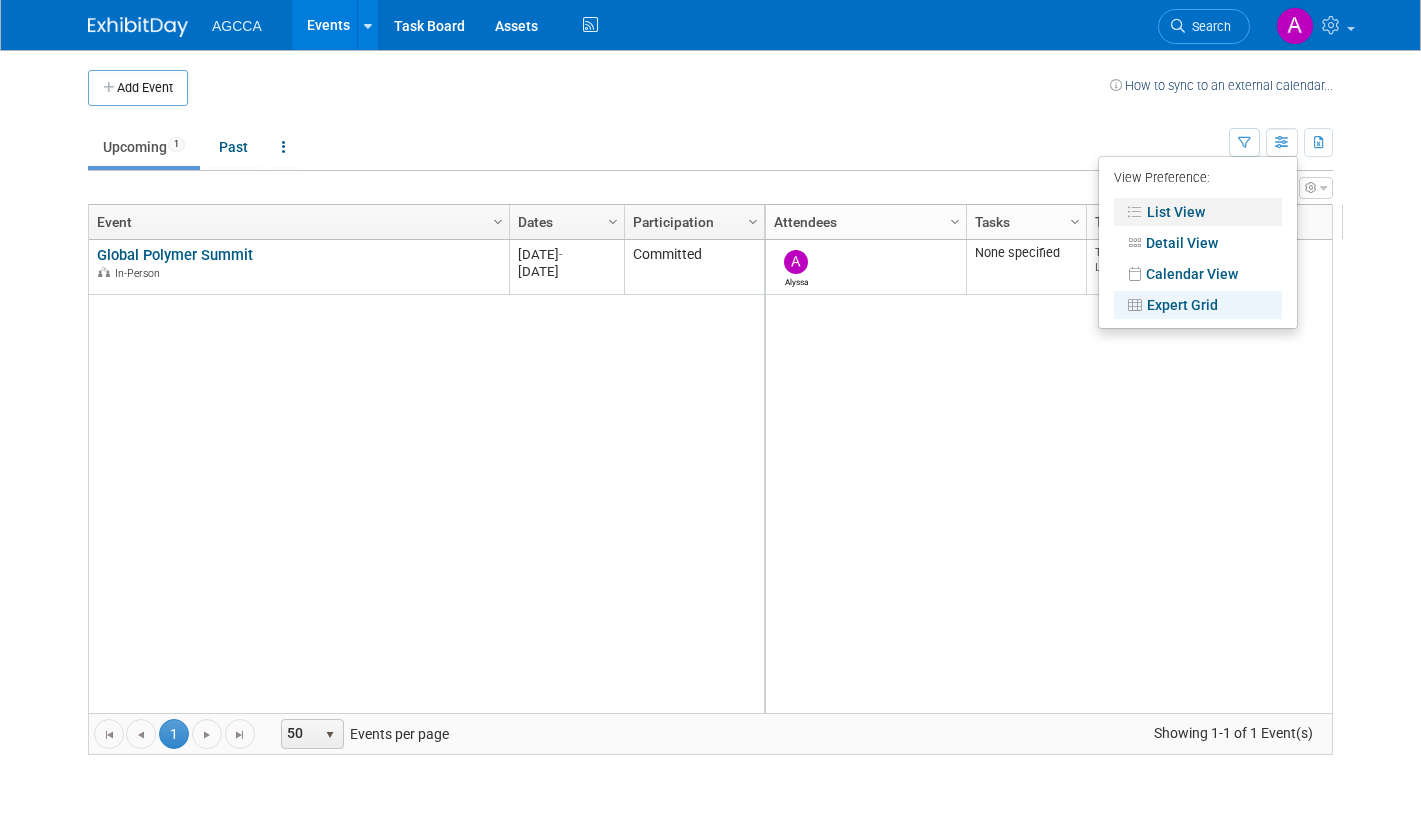 click on "List View" at bounding box center [1198, 212] 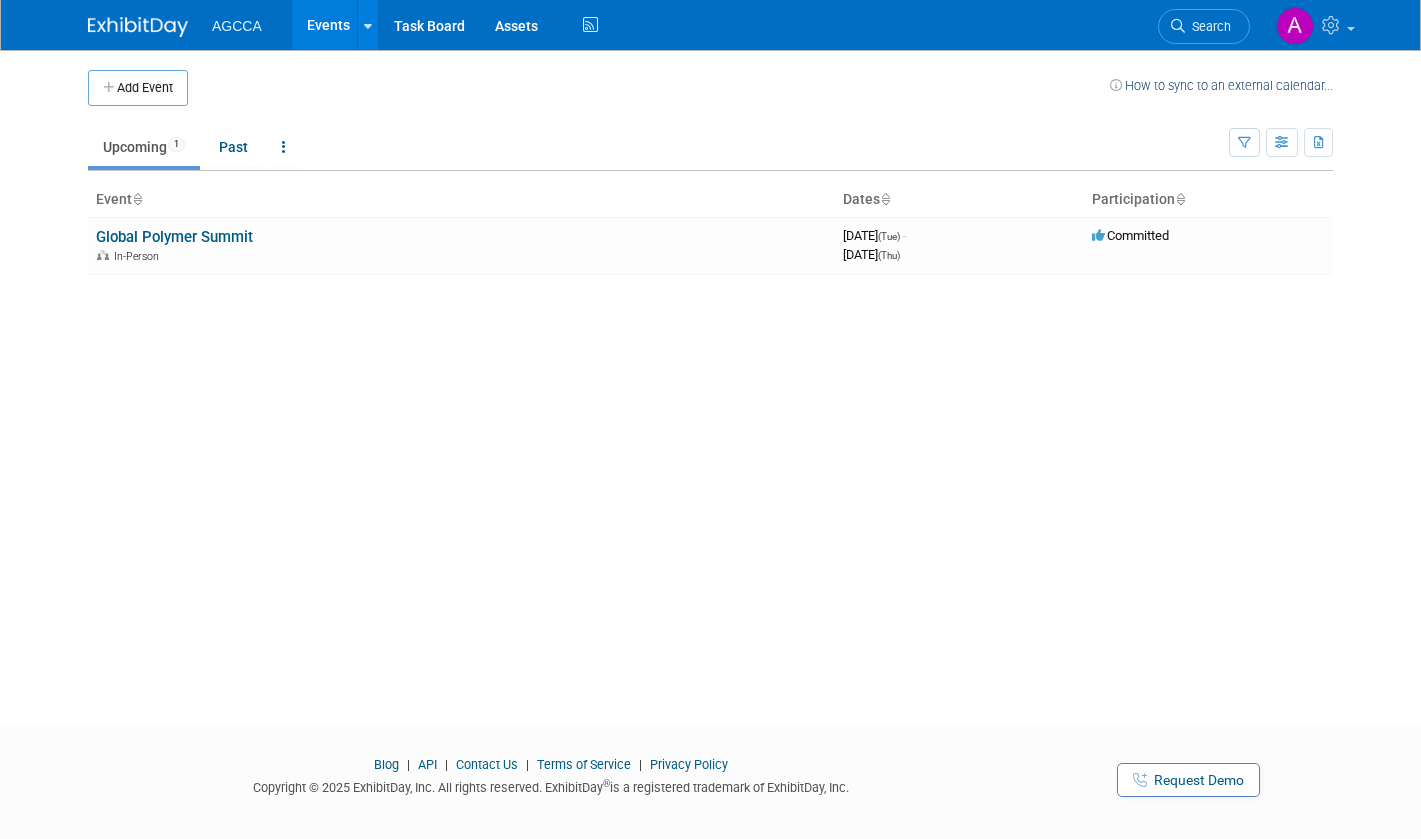 scroll, scrollTop: 0, scrollLeft: 0, axis: both 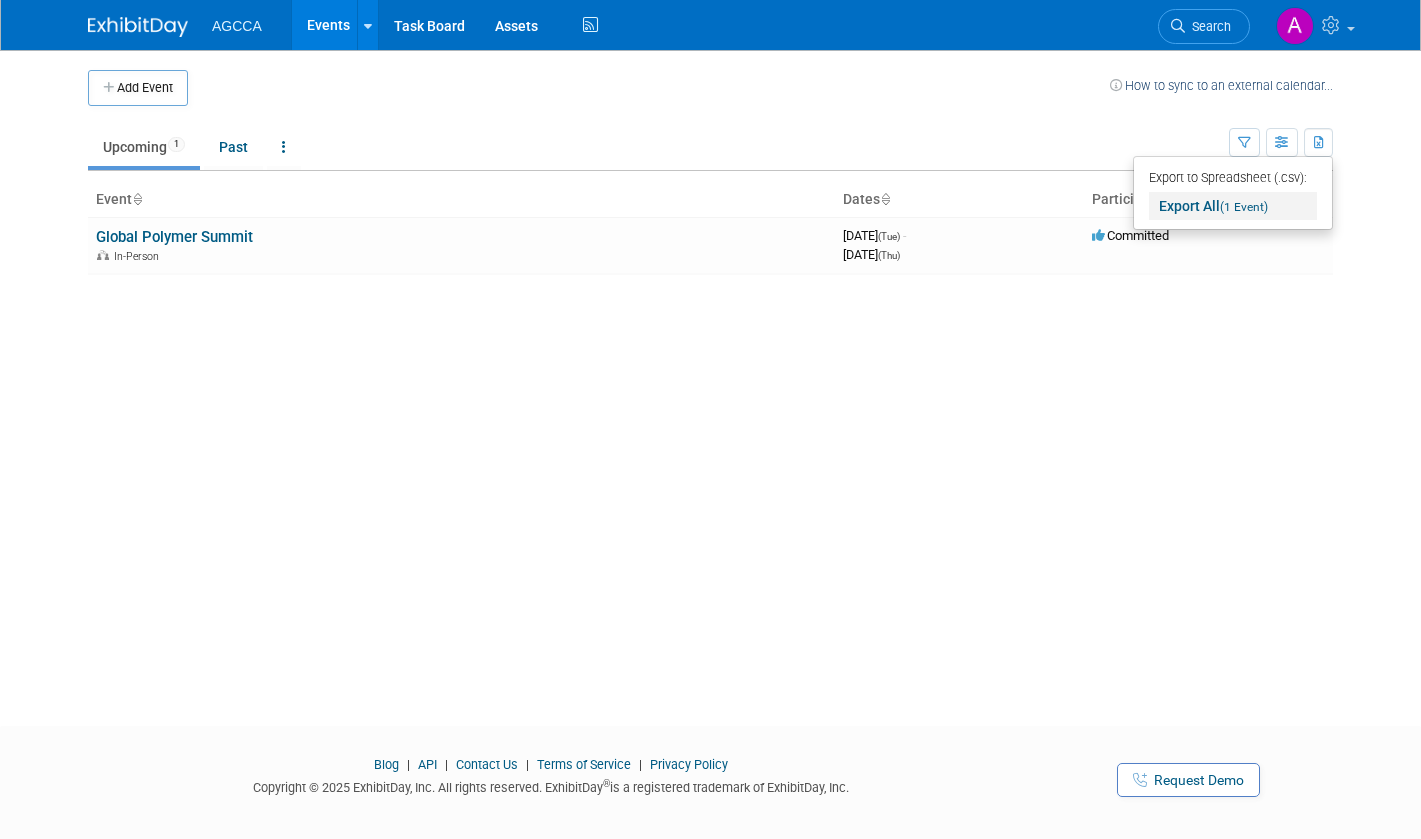 click on "Export All  (1 Event)" at bounding box center [1233, 206] 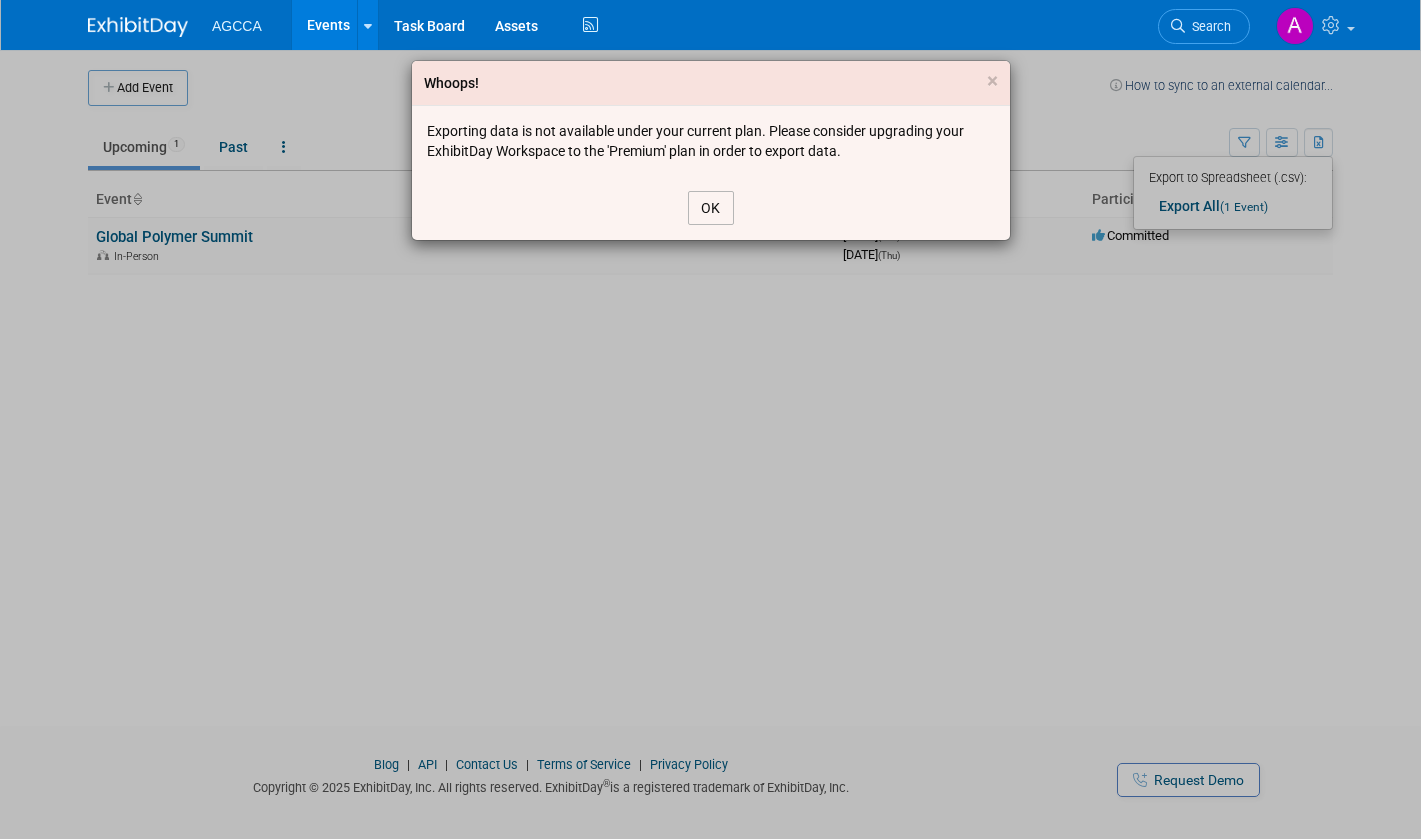 click on "OK" at bounding box center [711, 208] 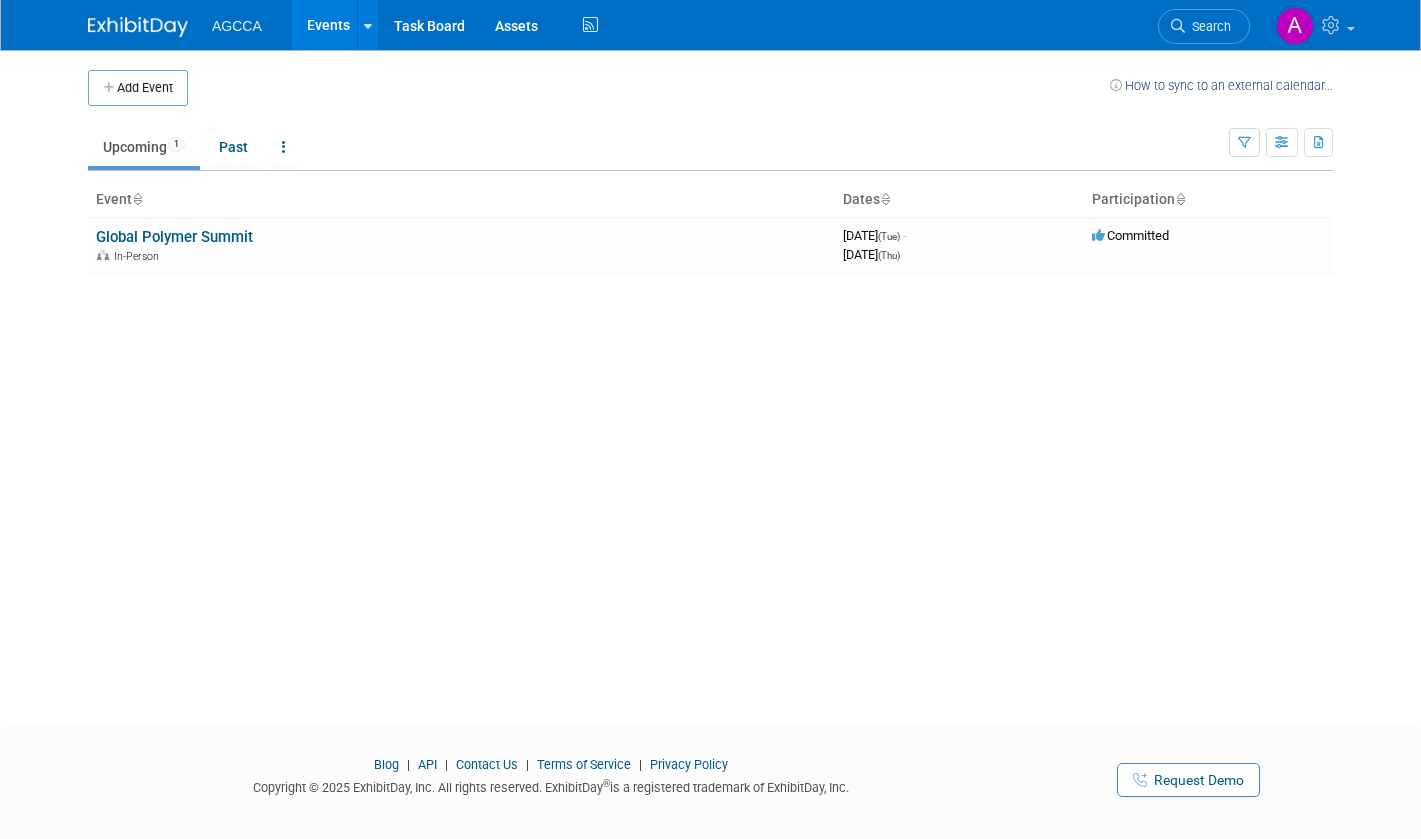 click on "Add Event" at bounding box center [138, 88] 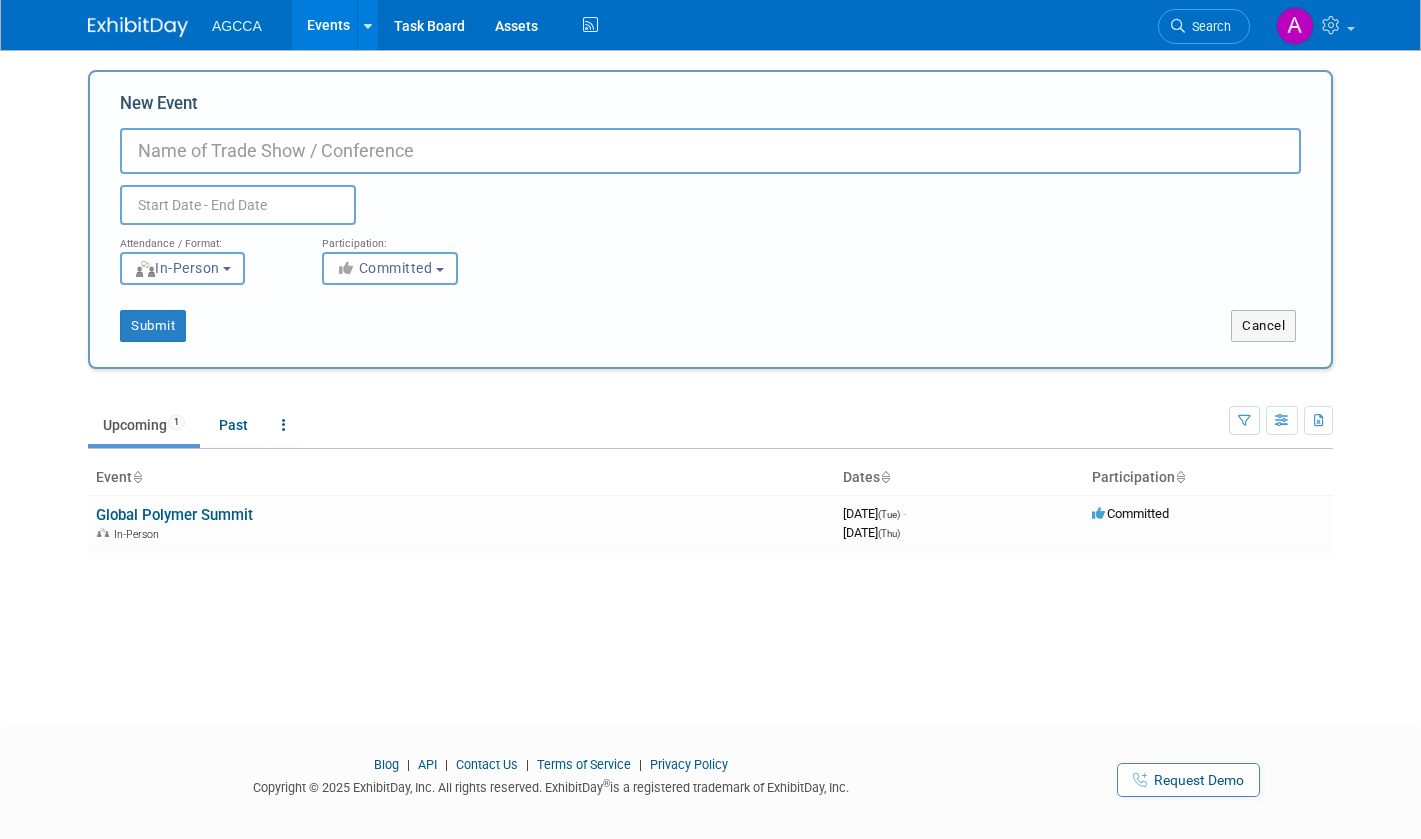 drag, startPoint x: 271, startPoint y: 648, endPoint x: 261, endPoint y: 593, distance: 55.9017 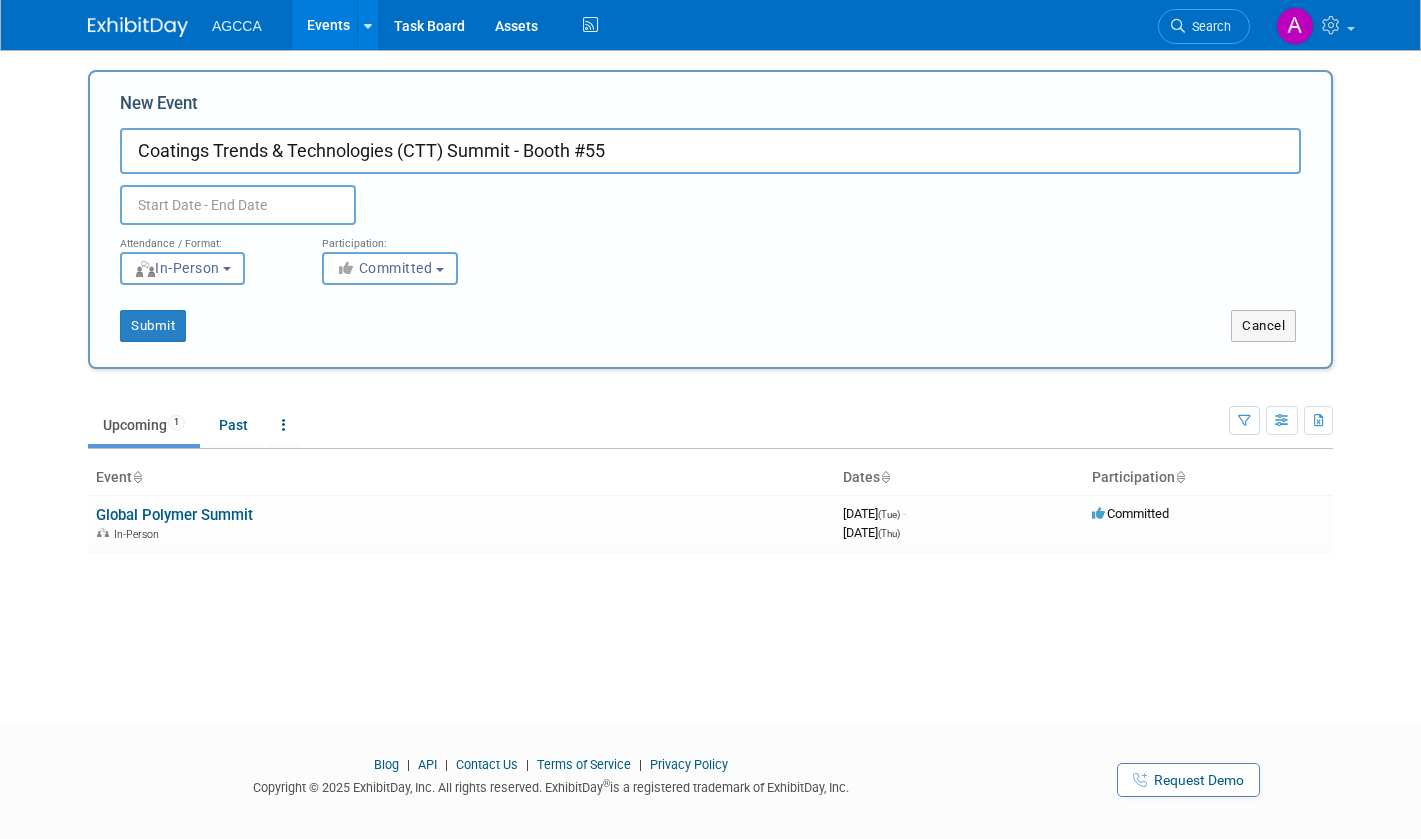 type on "Coatings Trends & Technologies (CTT) Summit - Booth #55" 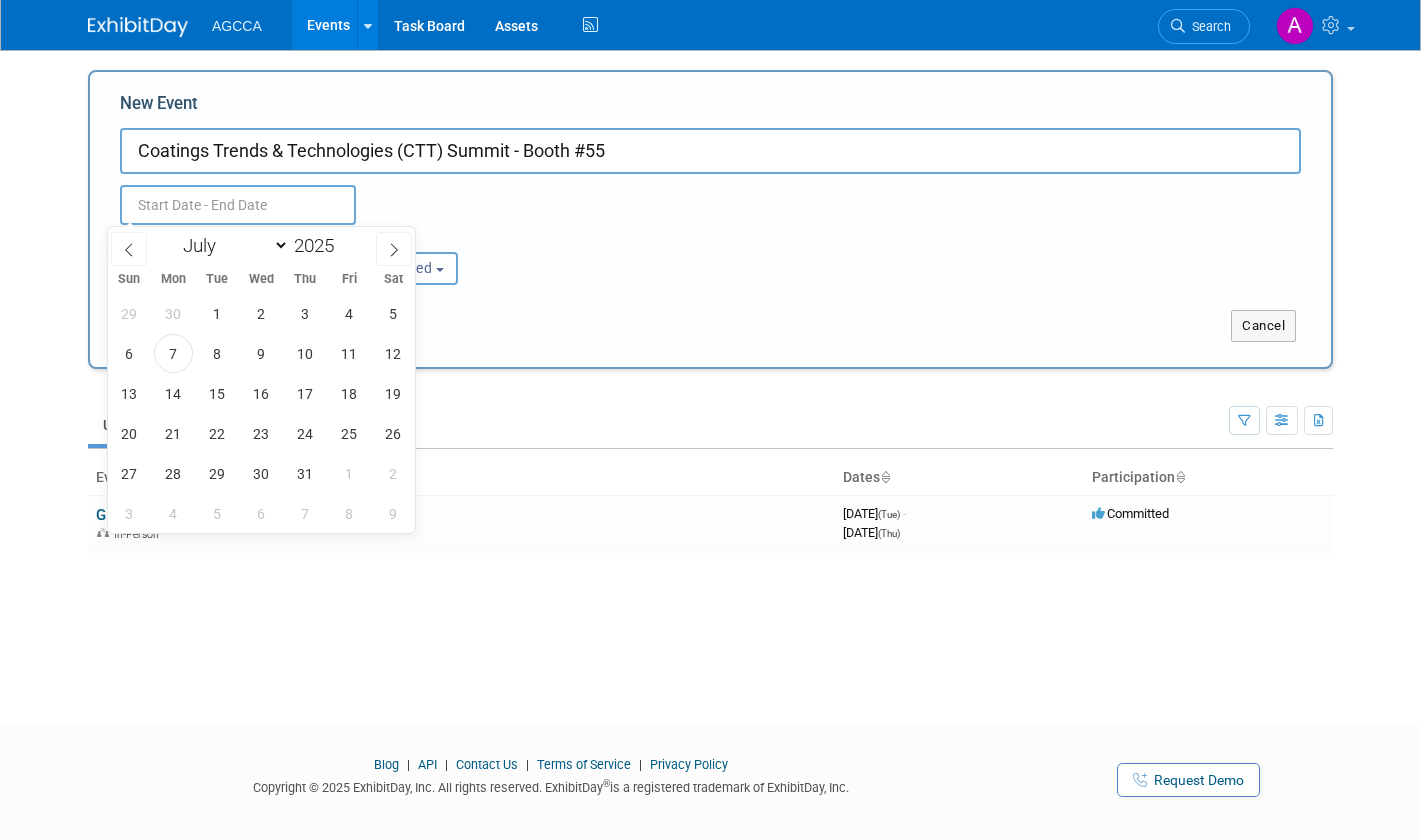 click on "Add Event
How to sync to an external calendar...
New Event
Coatings Trends & Technologies (CTT) Summit - Booth #55
Duplicate Event Warning
Attendance / Format:
<img src="https://www.exhibitday.com/Images/Format-InPerson.png" style="width: 19px; margin-top: 2px; margin-bottom: 2px; margin-left: 2px; filter: grayscale(100%); opacity: 0.75;" />   In-Person
<img src="https://www.exhibitday.com/Images/Format-Virtual.png" style="width: 19px; margin-top: 2px; margin-bottom: 2px; margin-left: 2px; filter: grayscale(100%); opacity: 0.75;" />   Virtual
<img src="https://www.exhibitday.com/Images/Format-Hybrid.png" style="width: 19px; margin-top: 2px; margin-bottom: 2px; margin-left: 2px; filter: grayscale(100%); opacity: 0.75;" />   Hybrid
In-Person        In-Person      Virtual      Hybrid
Participation:
Committed      Committed    Considering" at bounding box center [710, 370] 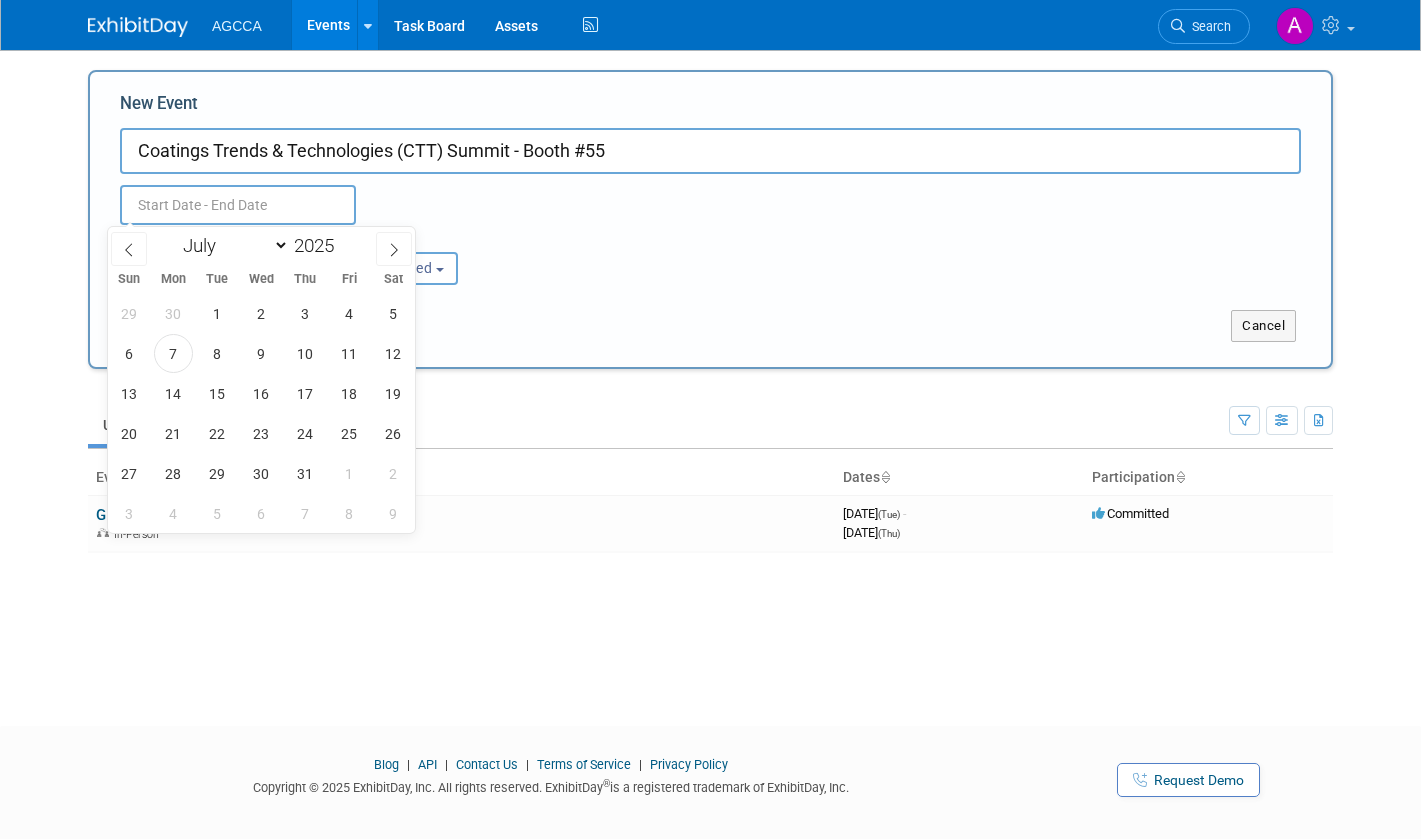click 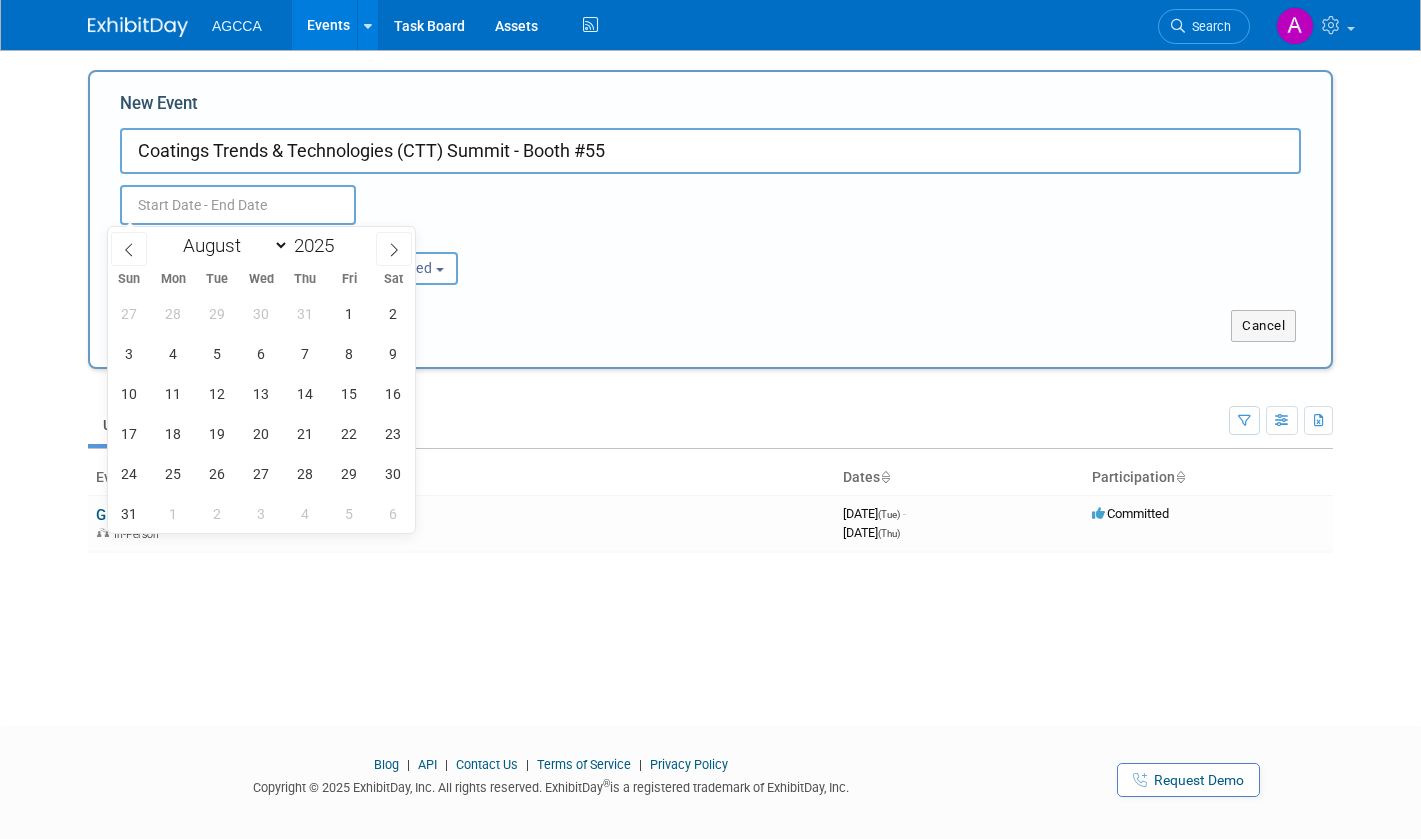 click on "January February March April May June July August September October November December" at bounding box center (231, 245) 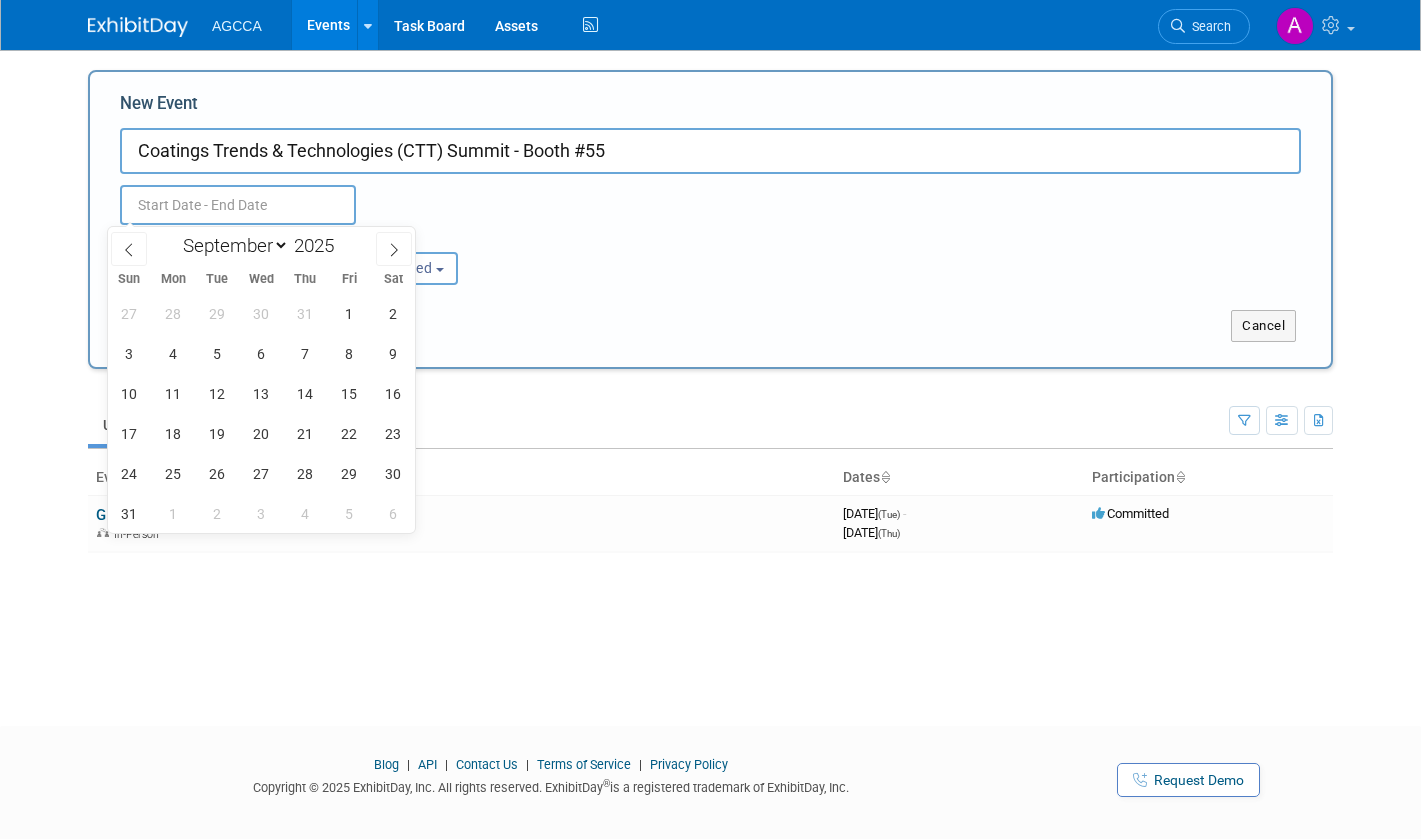 click on "January February March April May June July August September October November December" at bounding box center (231, 245) 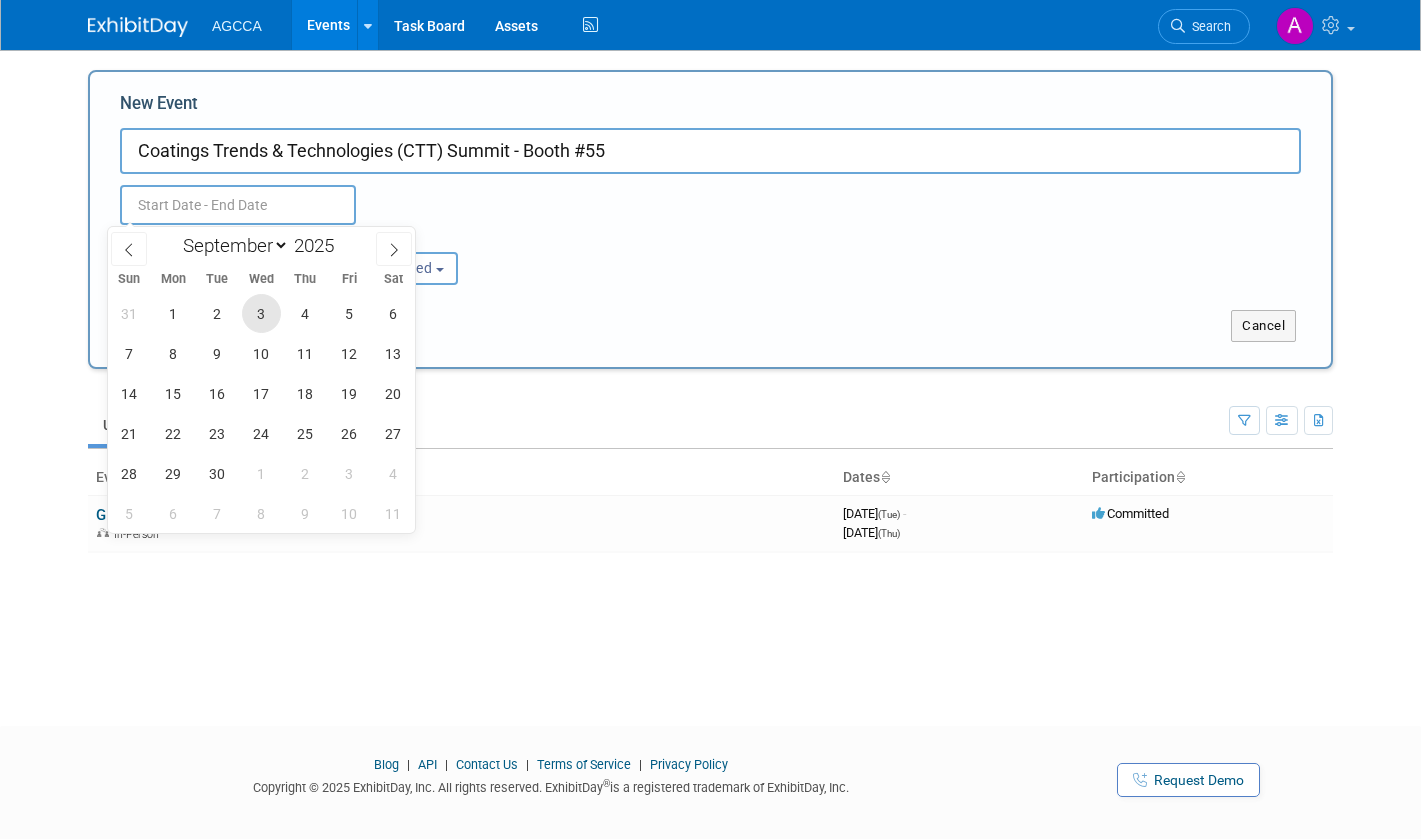 click on "3" at bounding box center [261, 313] 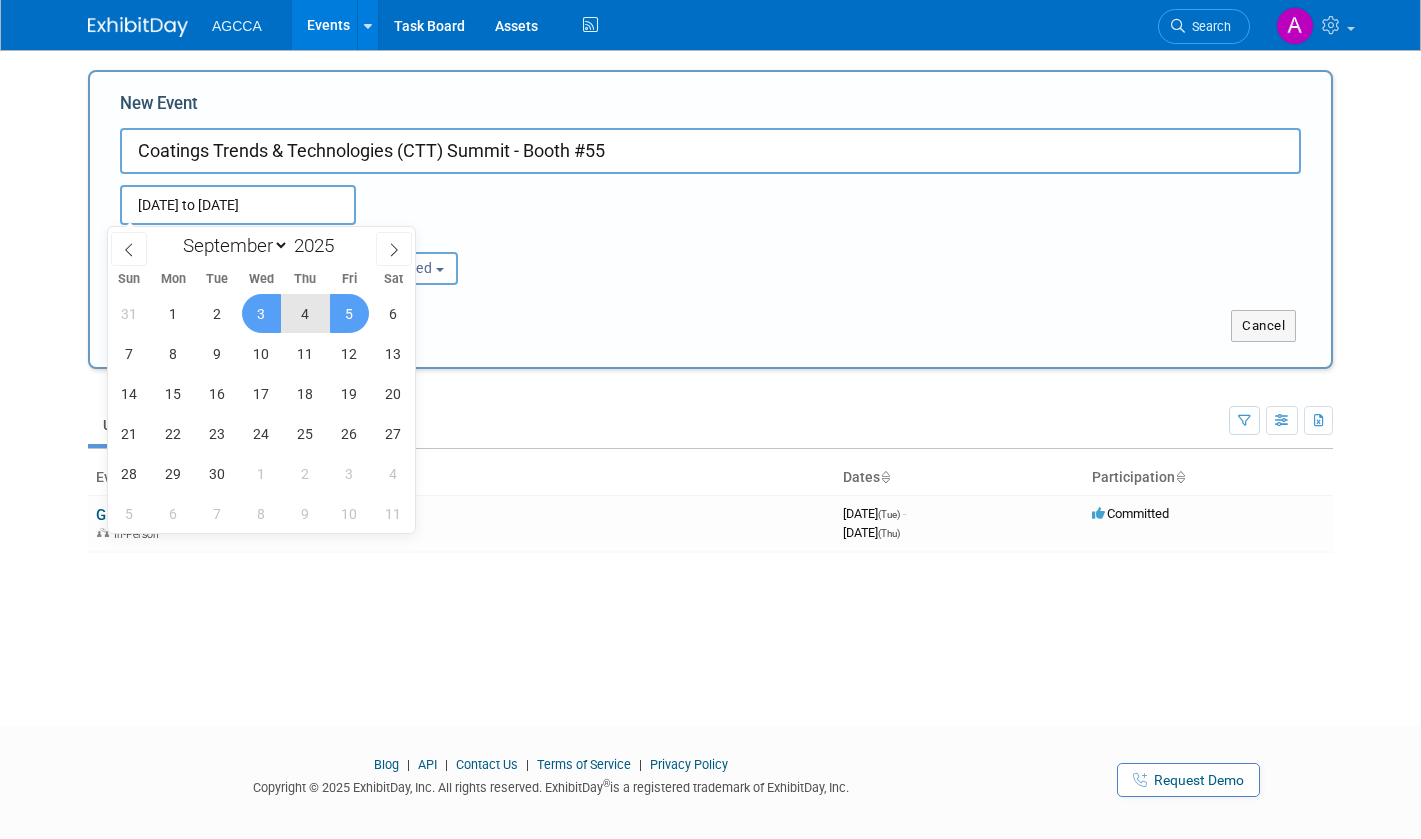 click on "5" at bounding box center [349, 313] 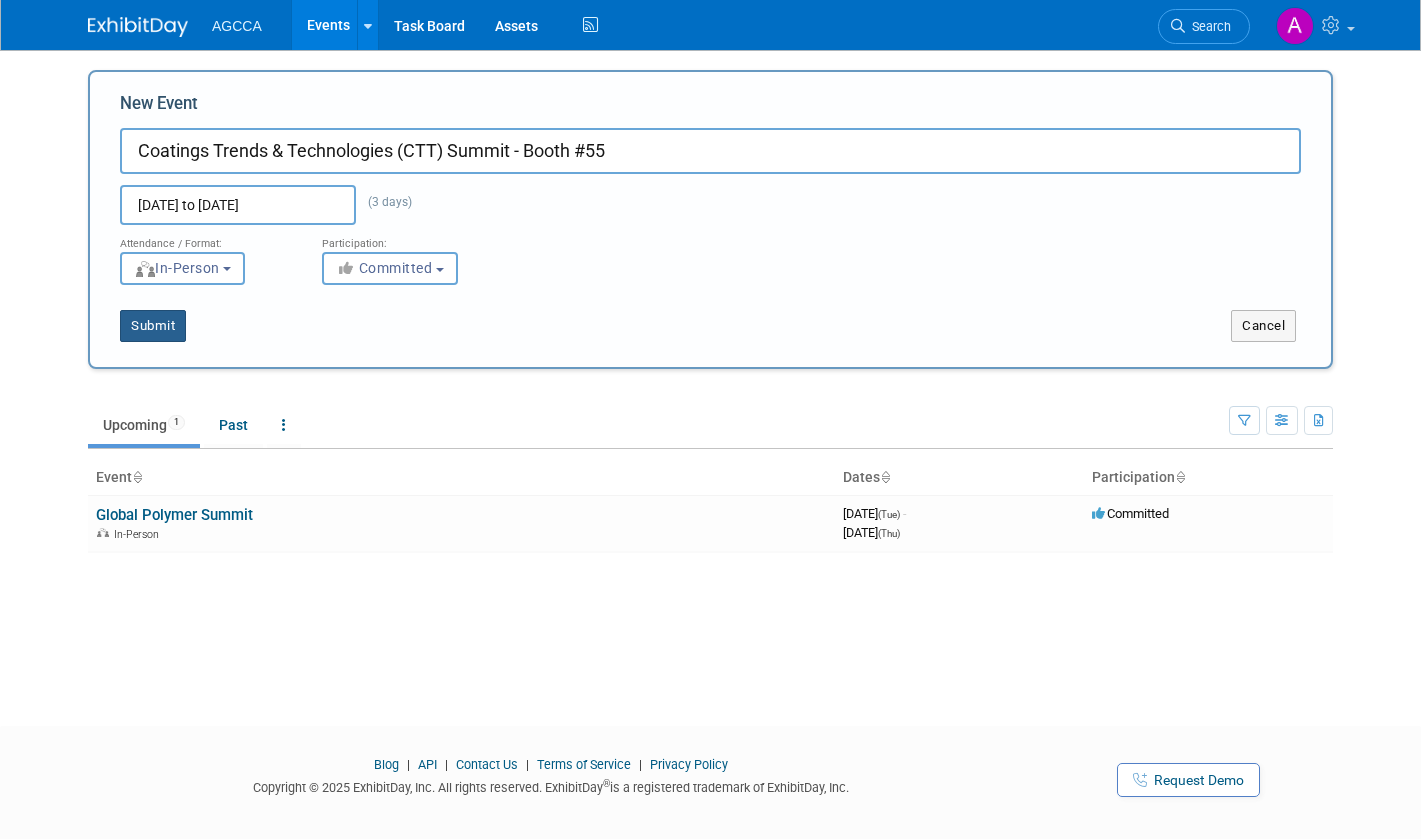 click on "Submit" at bounding box center (153, 326) 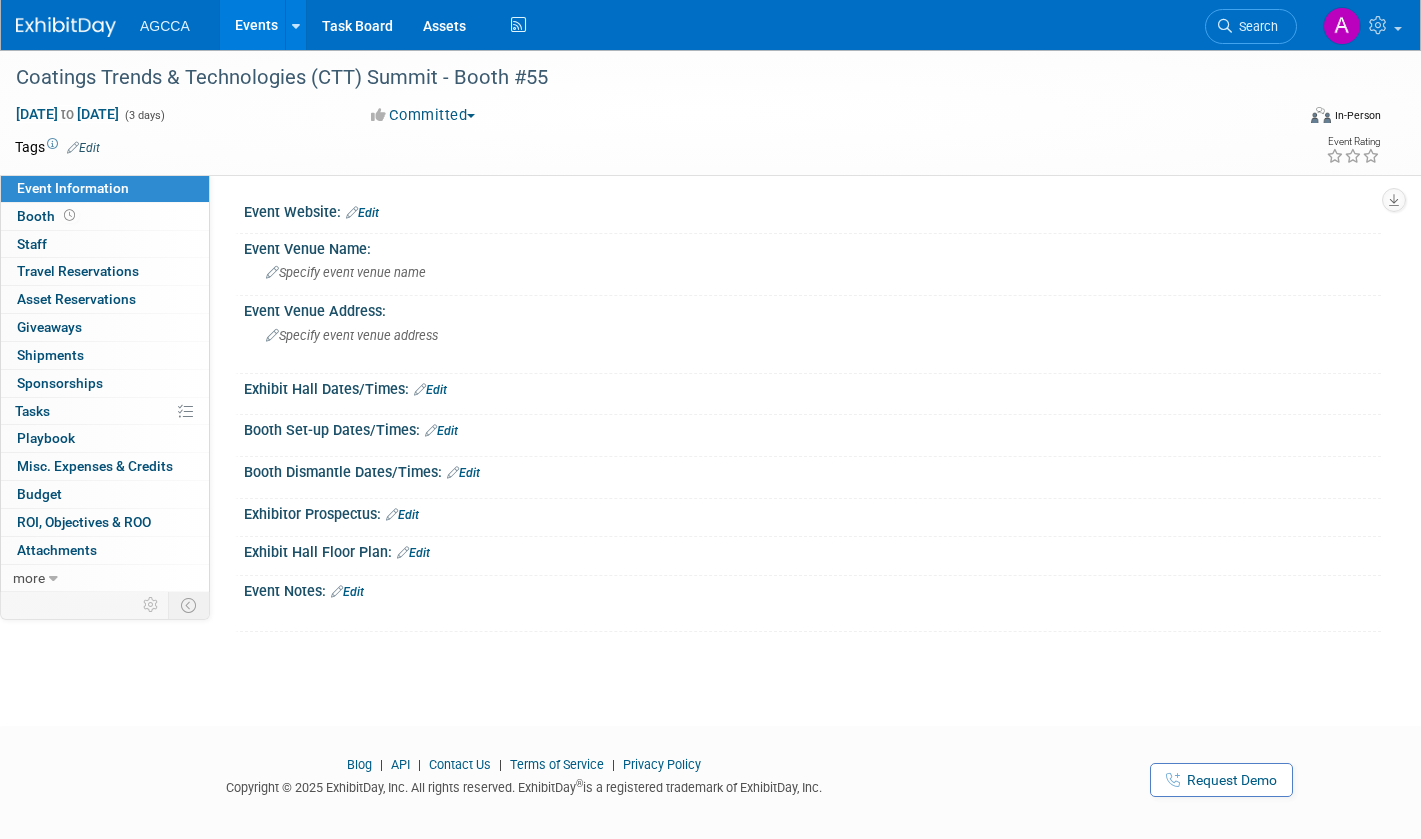 scroll, scrollTop: 0, scrollLeft: 0, axis: both 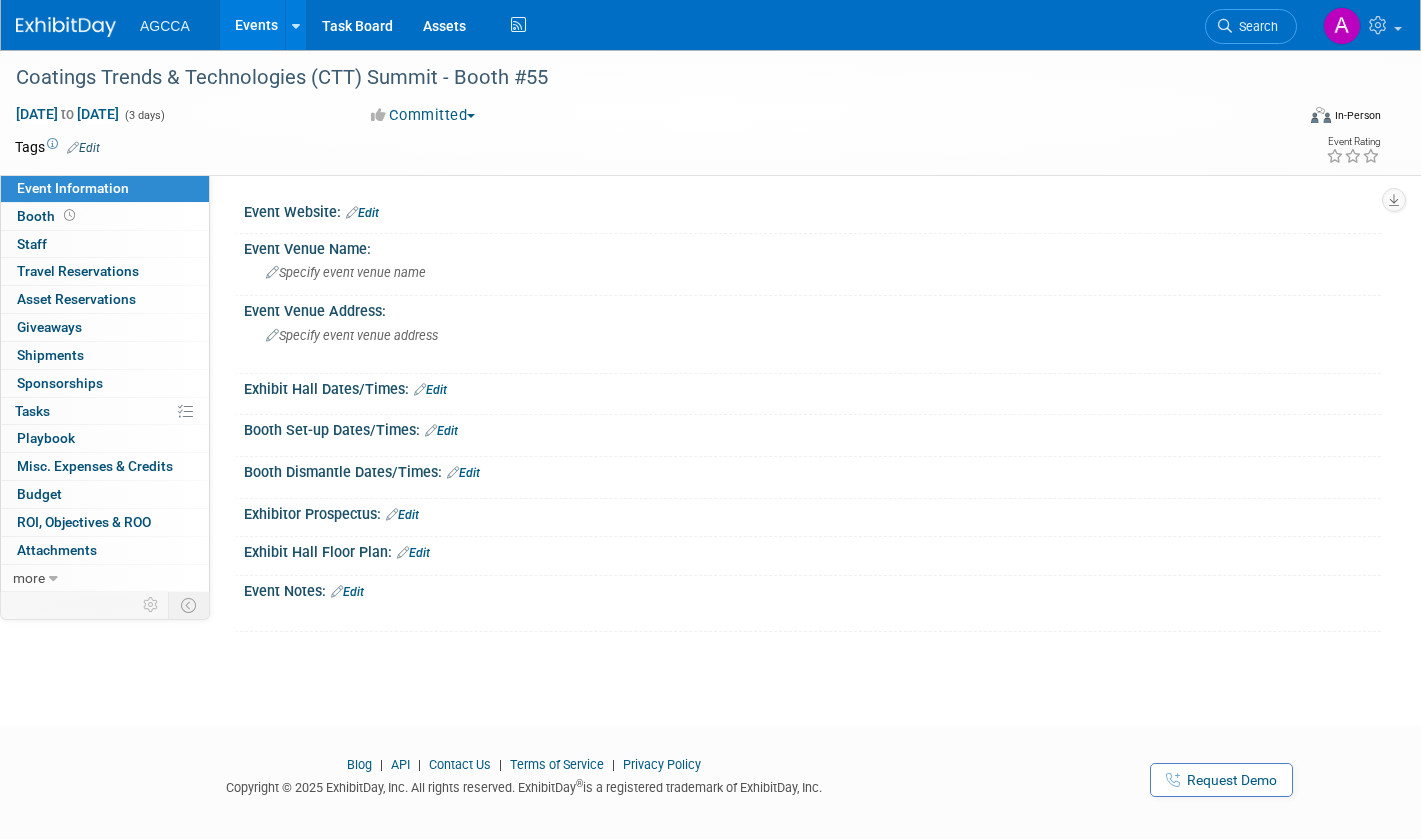click on "Events" at bounding box center (256, 25) 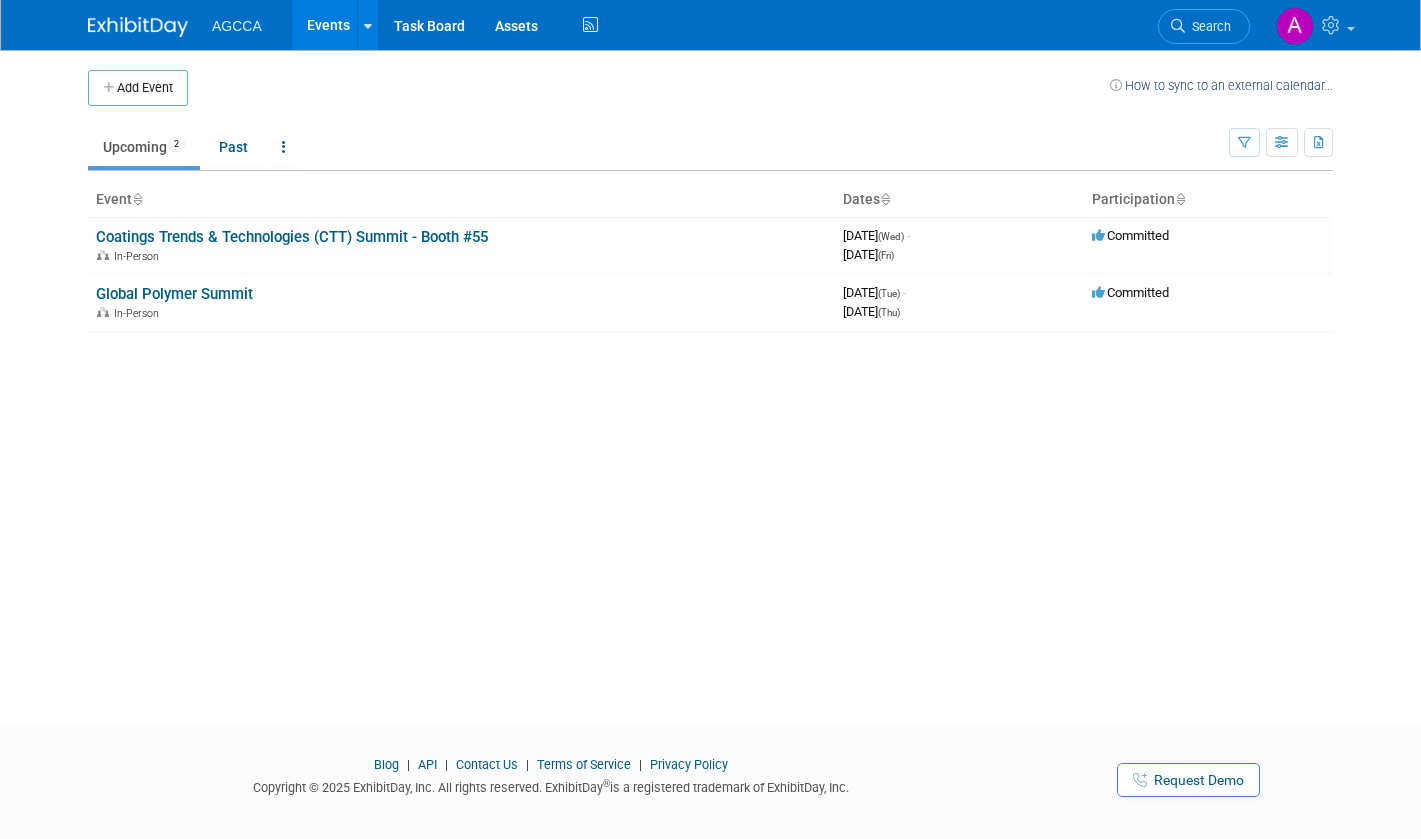 scroll, scrollTop: 0, scrollLeft: 0, axis: both 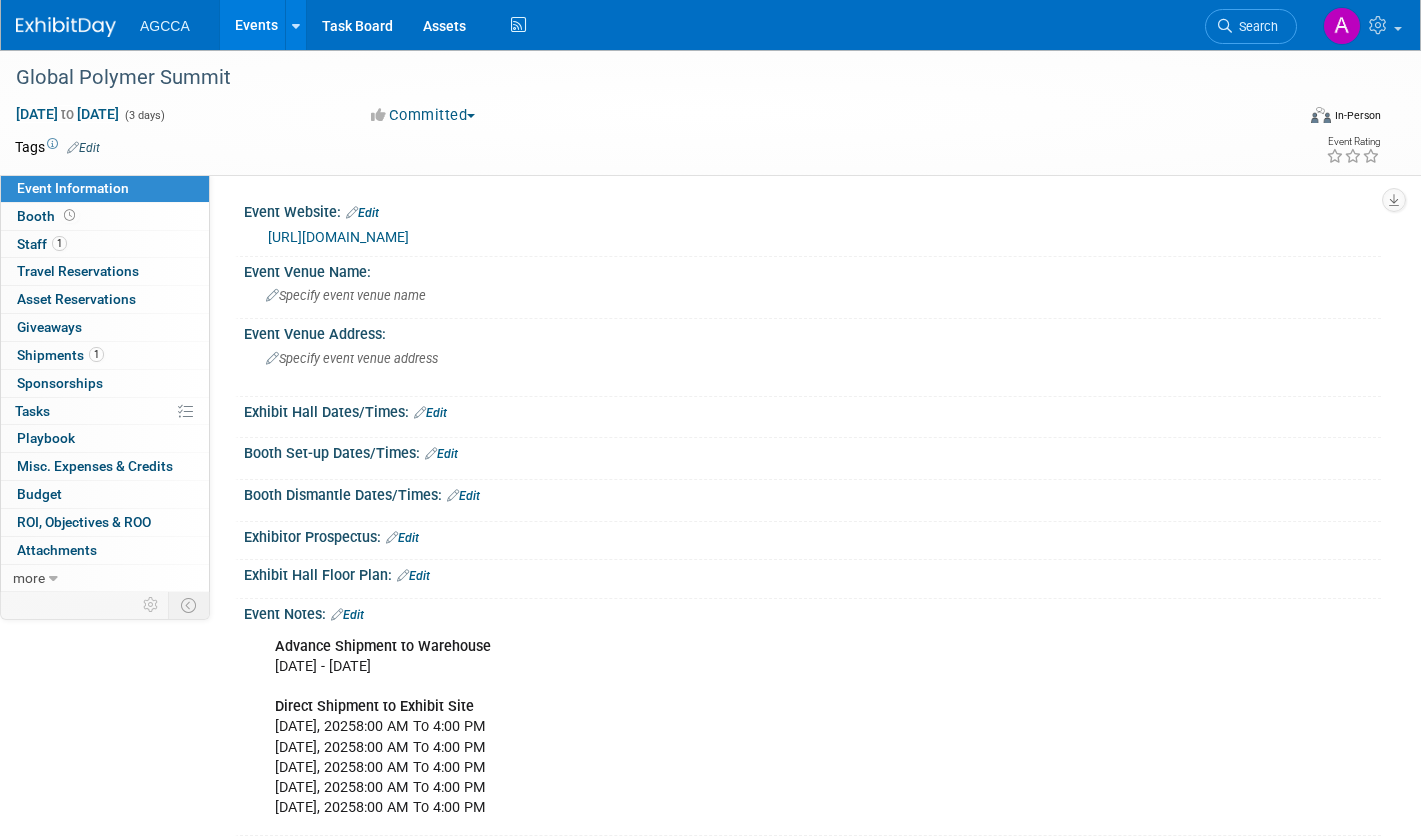 click on "Global Polymer Summit" at bounding box center (637, 78) 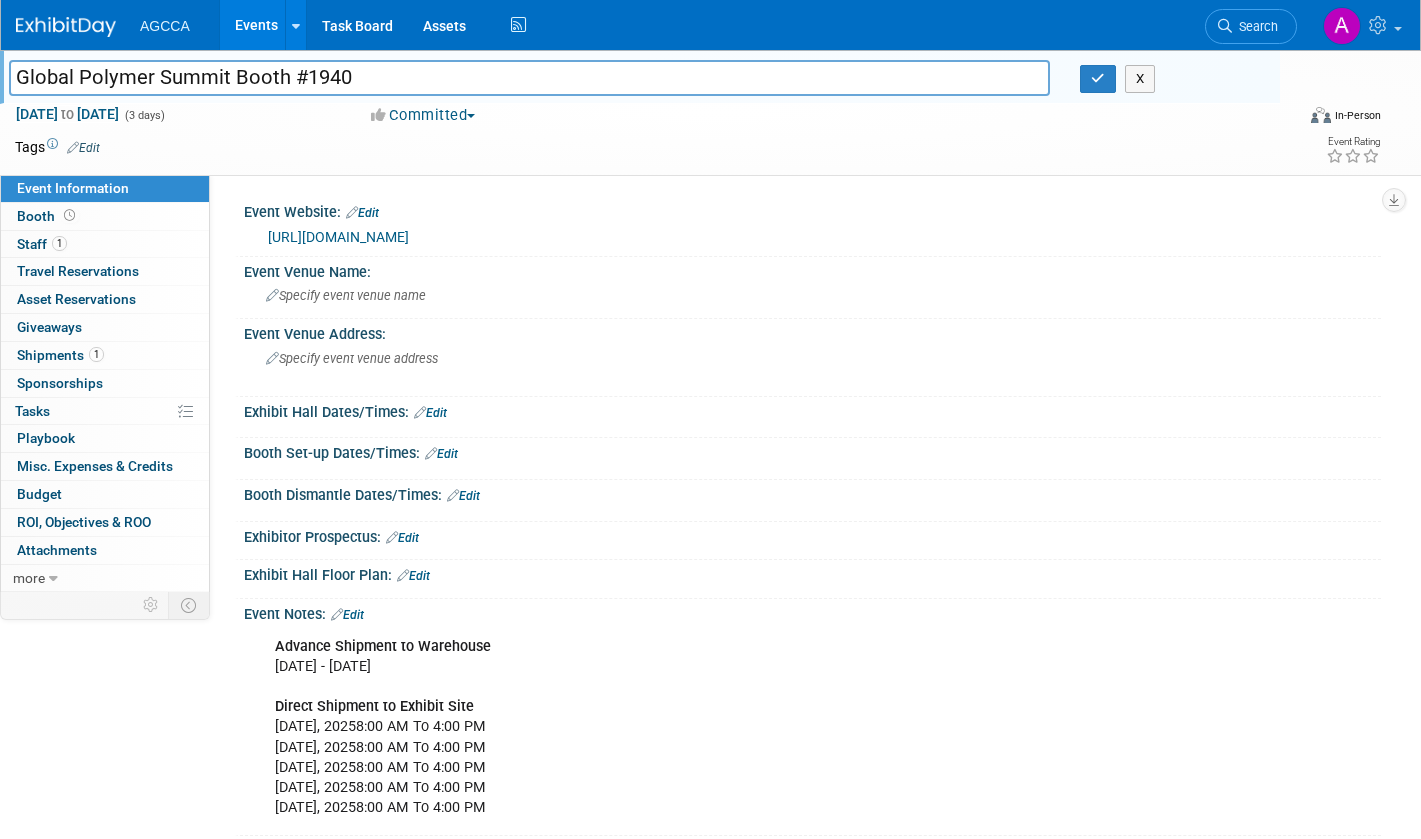 click on "Global Polymer Summit Booth #1940" at bounding box center (529, 77) 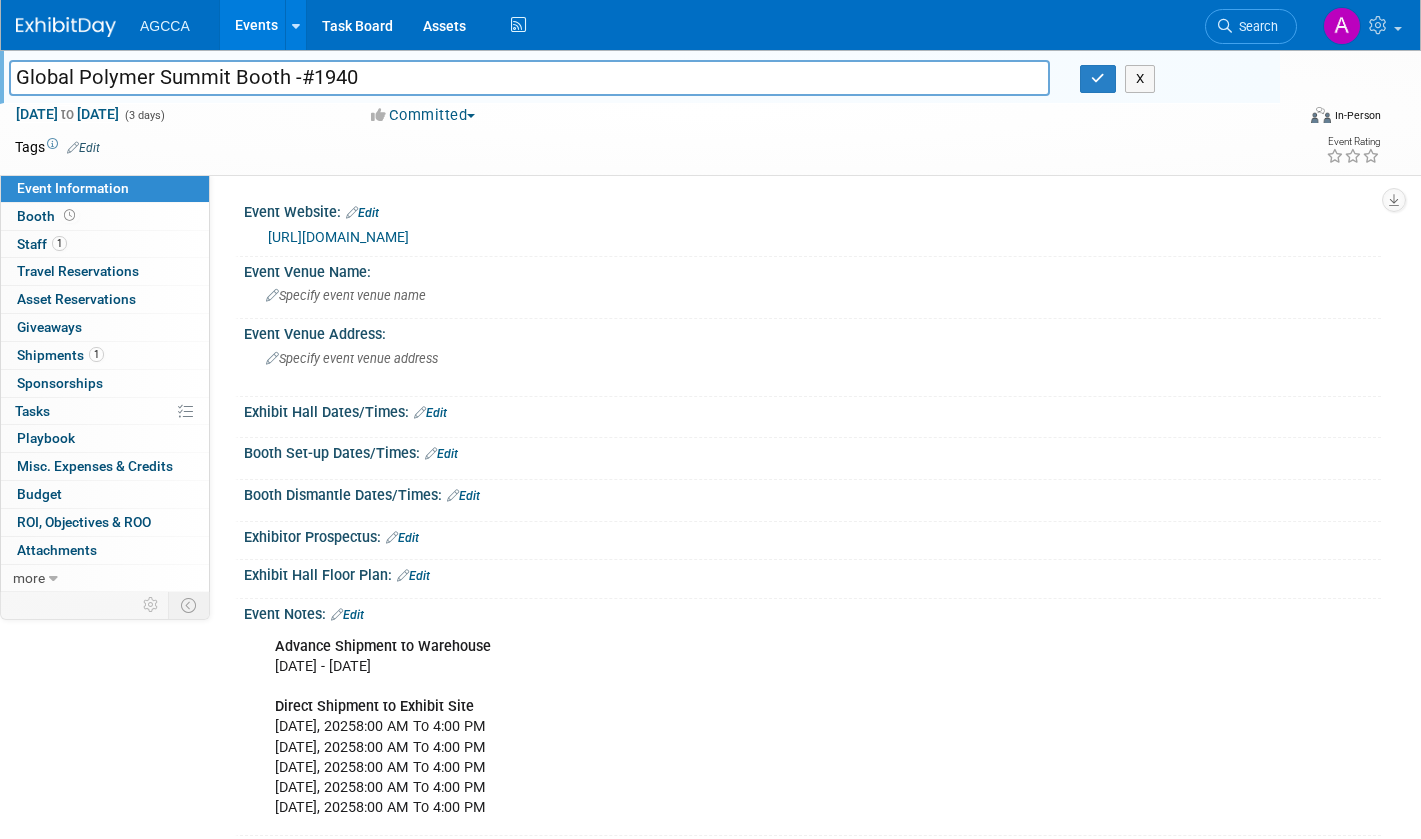 click on "Global Polymer Summit Booth -#1940" at bounding box center (529, 77) 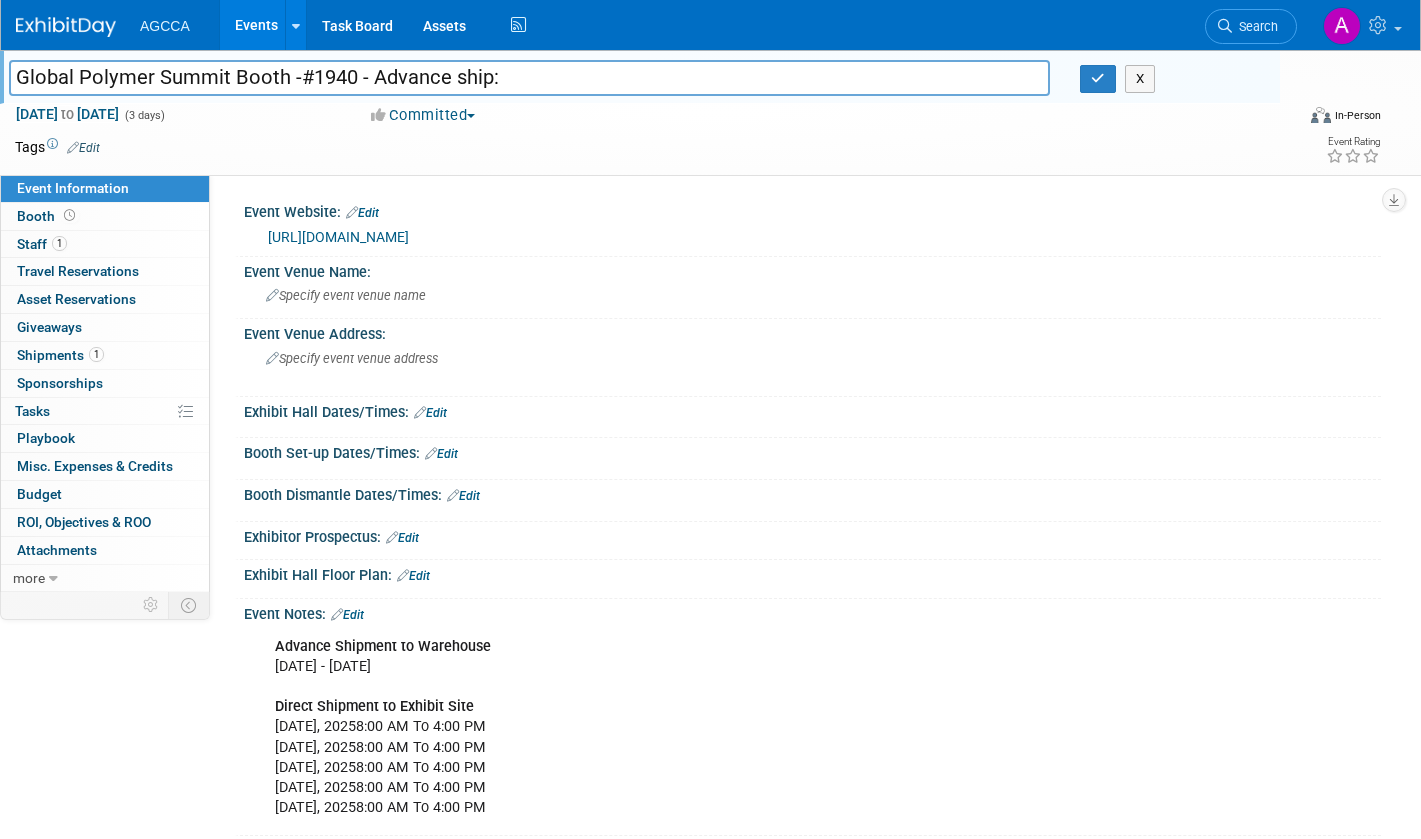 paste on "Monday, August 4, 2025 - Friday, August 29, 2025" 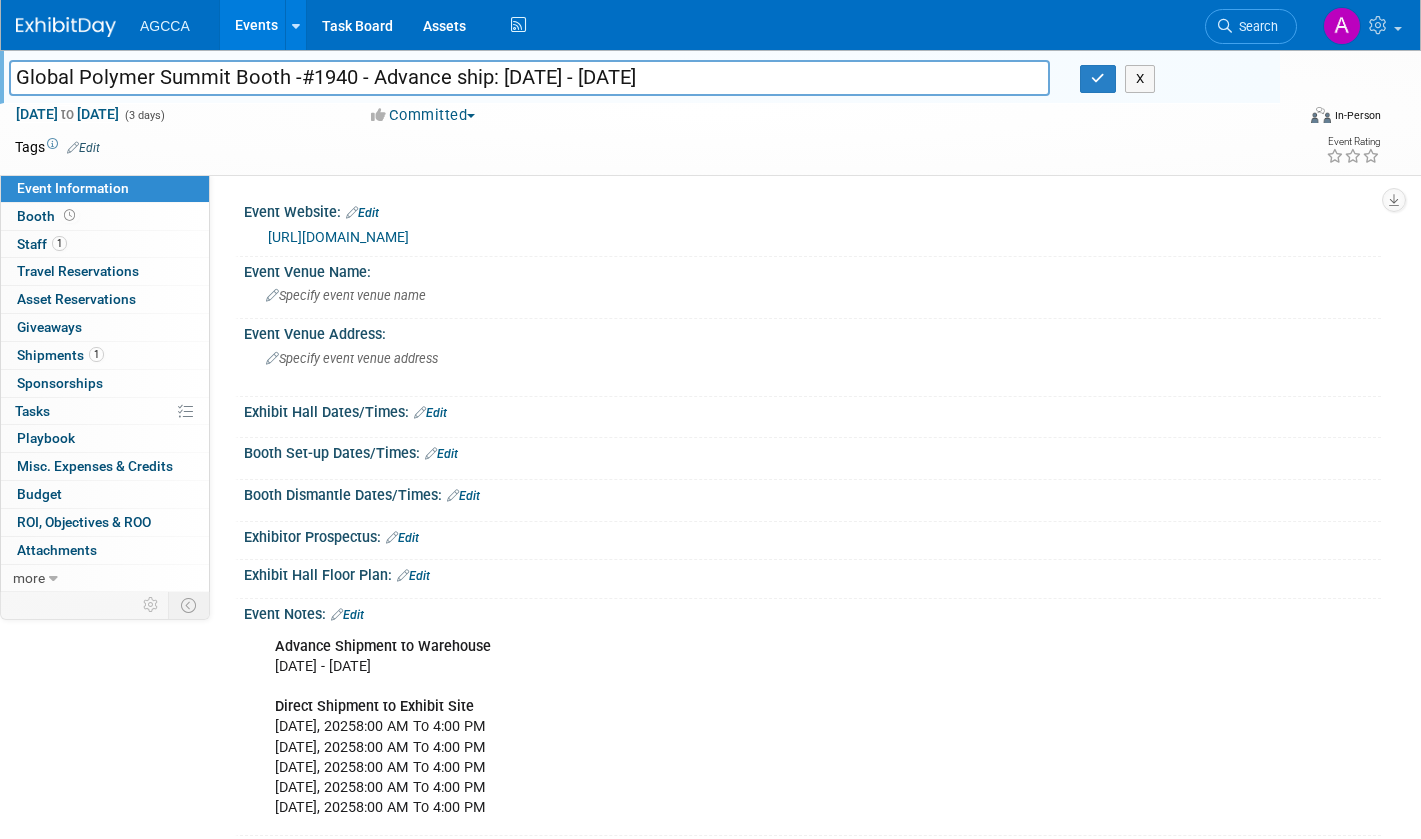 drag, startPoint x: 643, startPoint y: 81, endPoint x: 505, endPoint y: 81, distance: 138 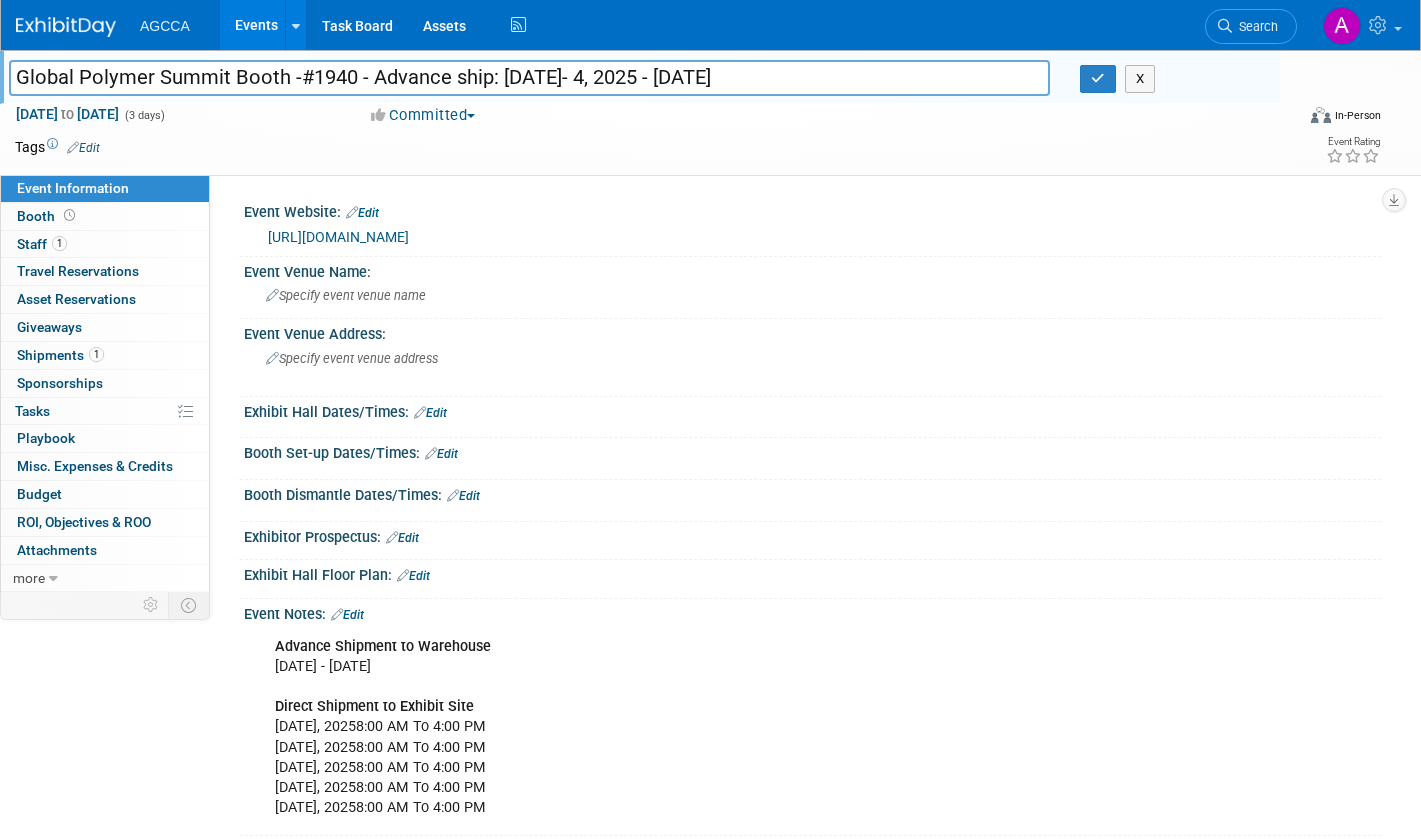 drag, startPoint x: 780, startPoint y: 78, endPoint x: 577, endPoint y: 72, distance: 203.08865 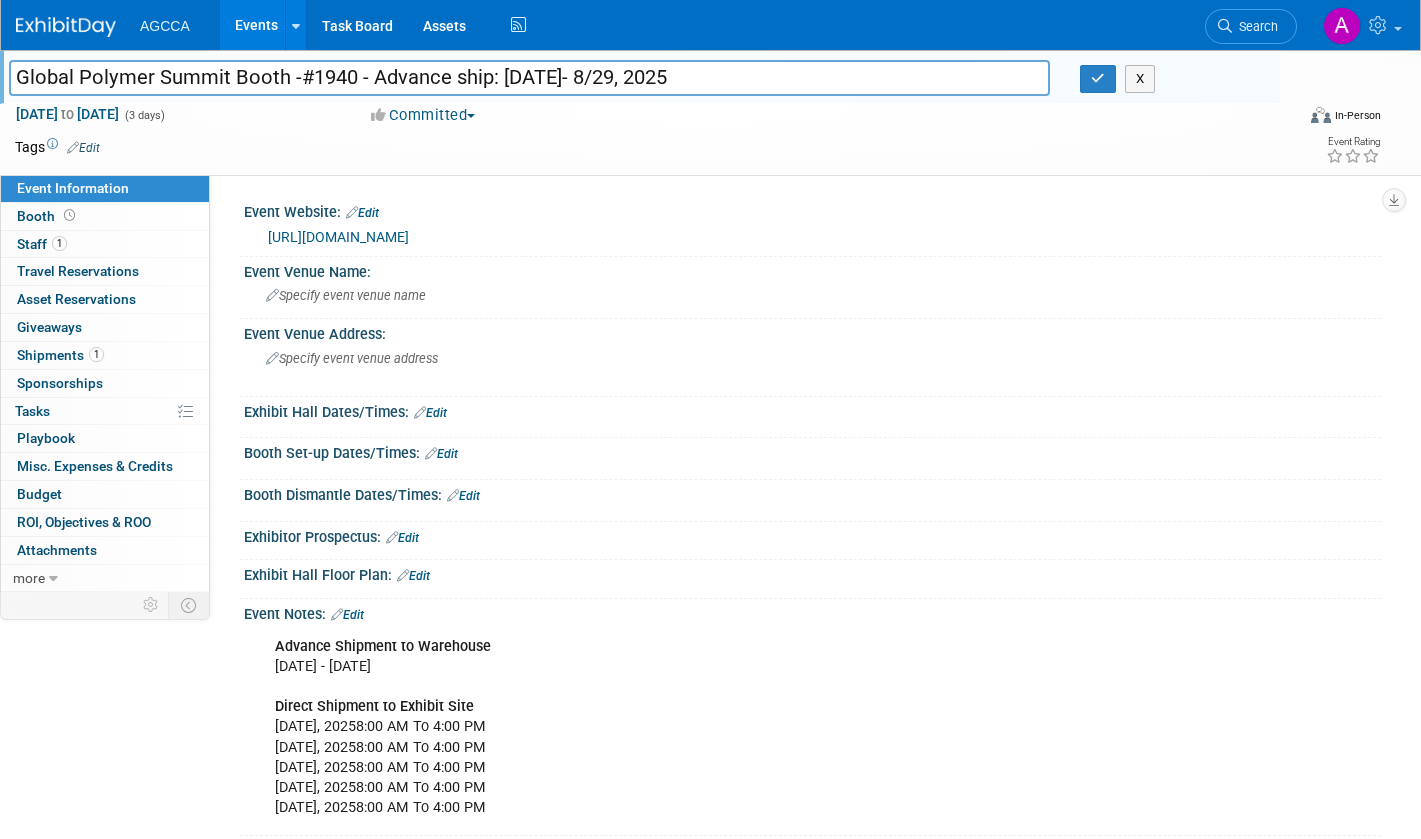 click on "Global Polymer Summit Booth -#1940 - Advance ship: 8/4/25- 8/29, 2025" at bounding box center [529, 77] 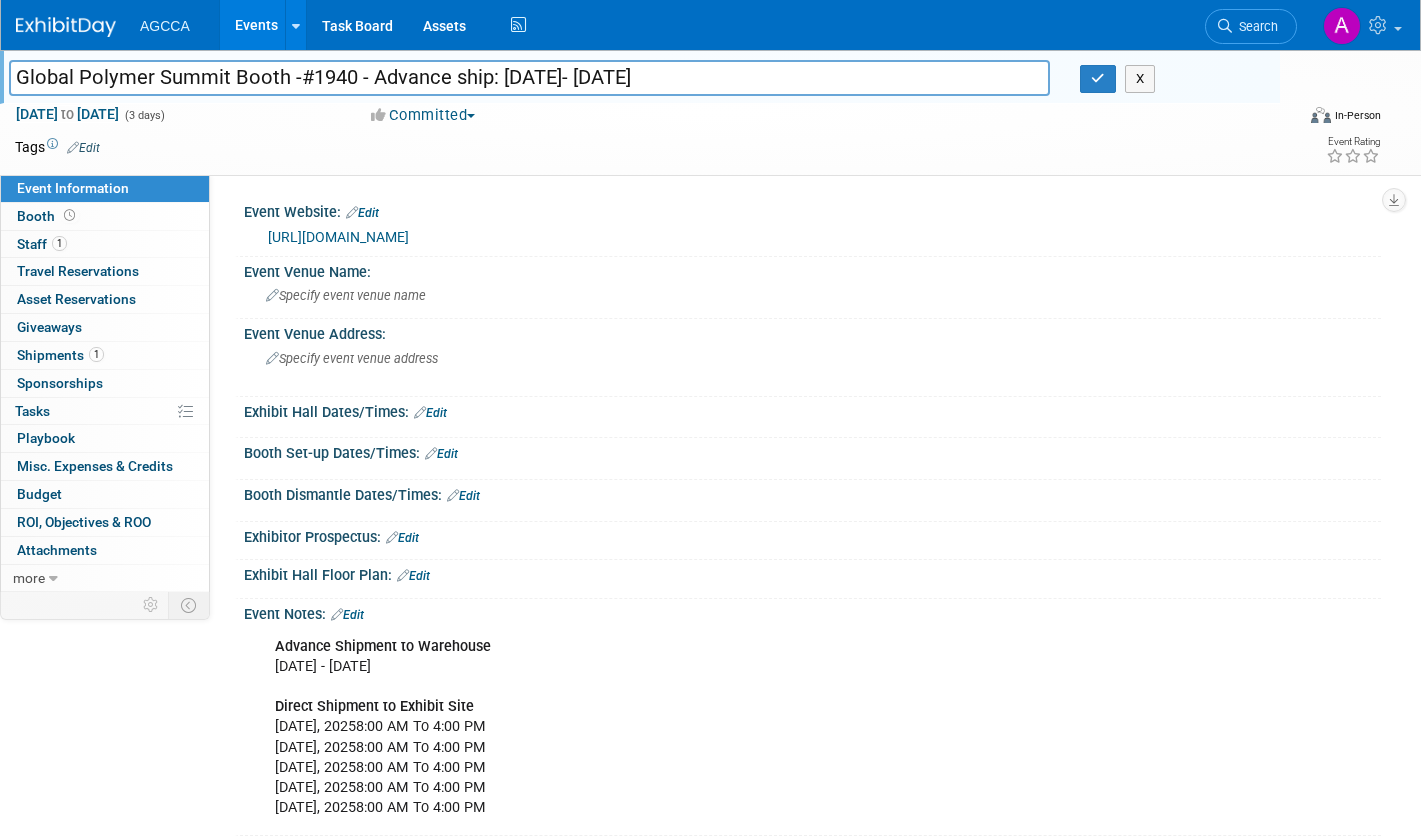 type on "Global Polymer Summit Booth -#1940 - Advance ship: [DATE]- [DATE]" 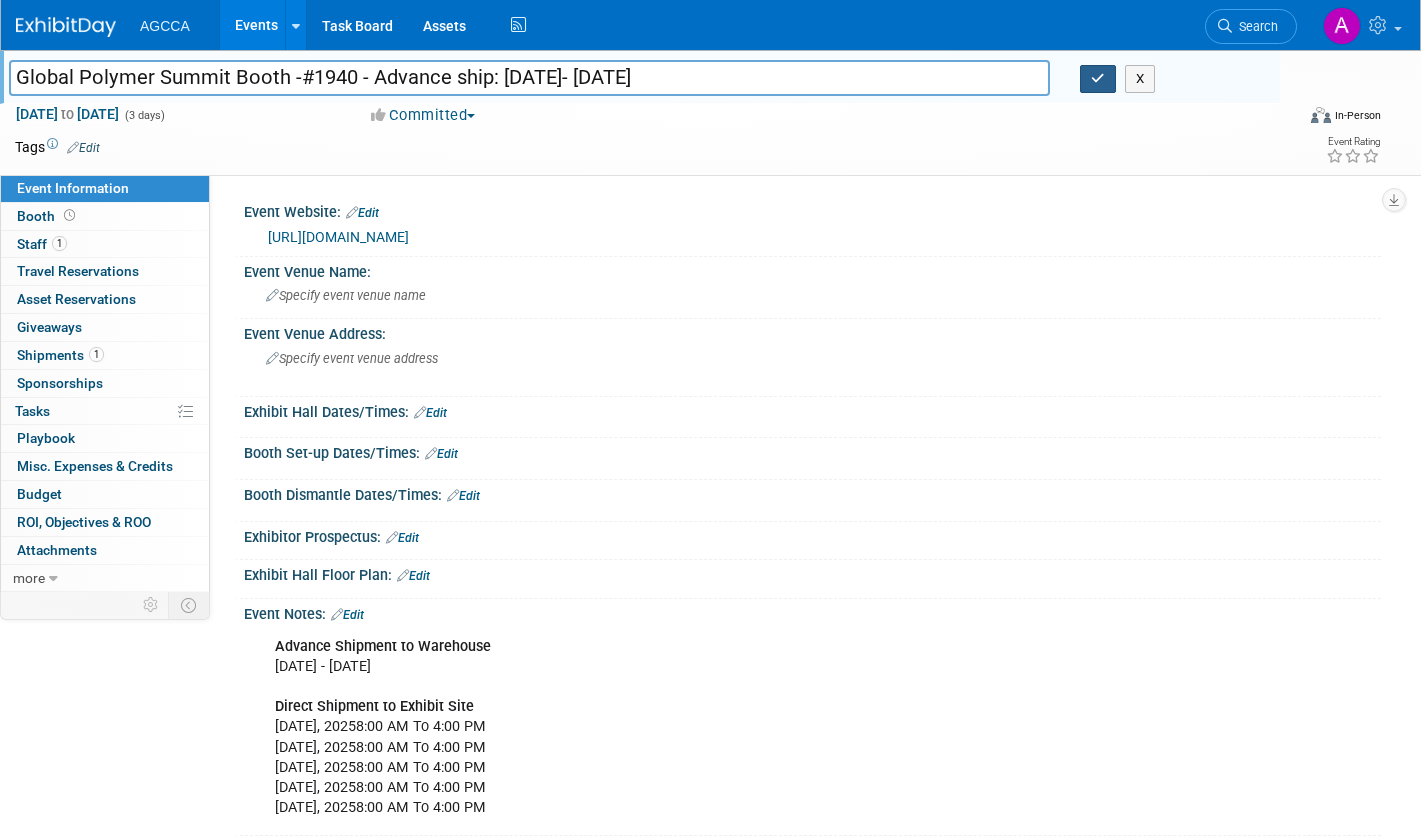 click at bounding box center [1098, 78] 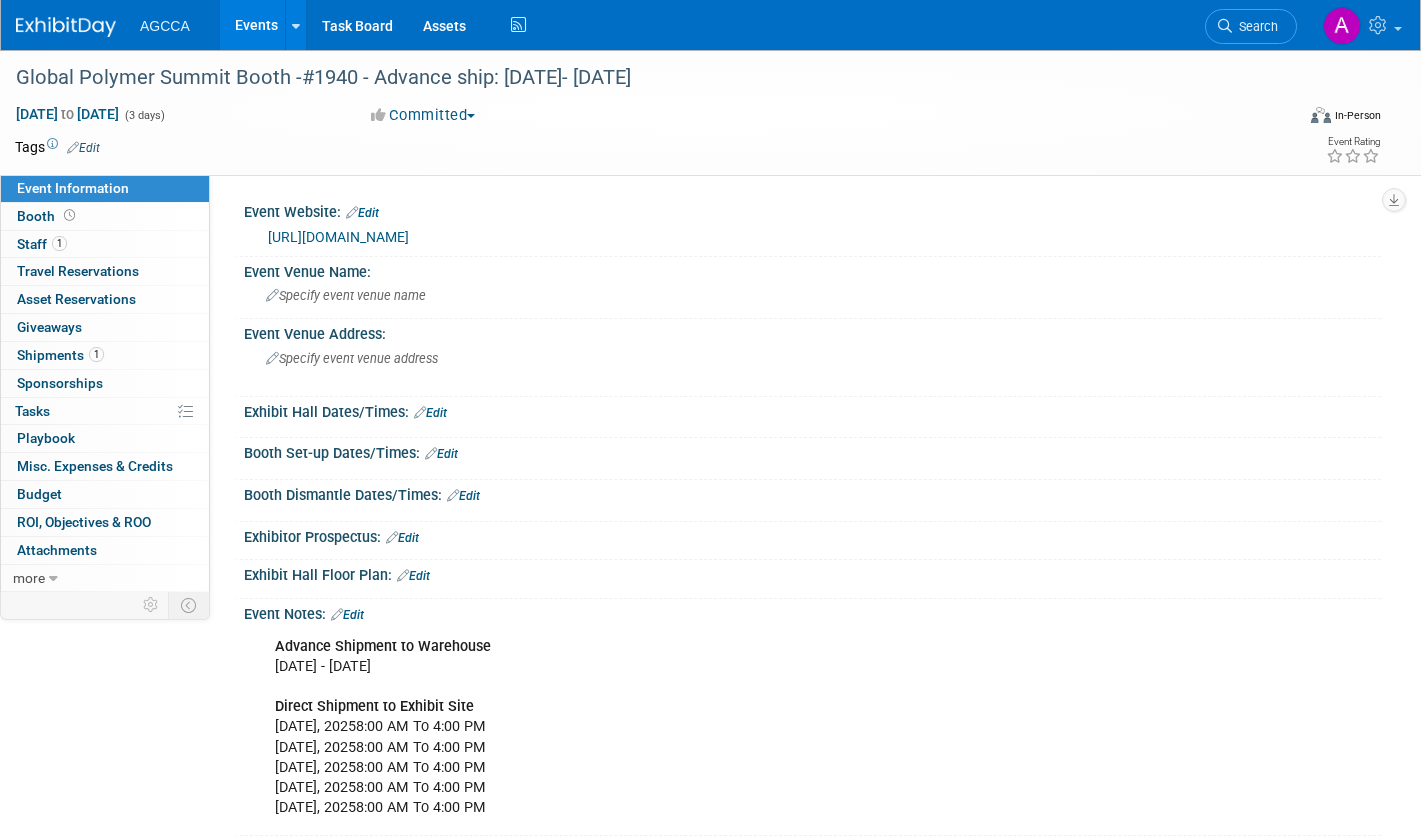 click on "Events" at bounding box center (256, 25) 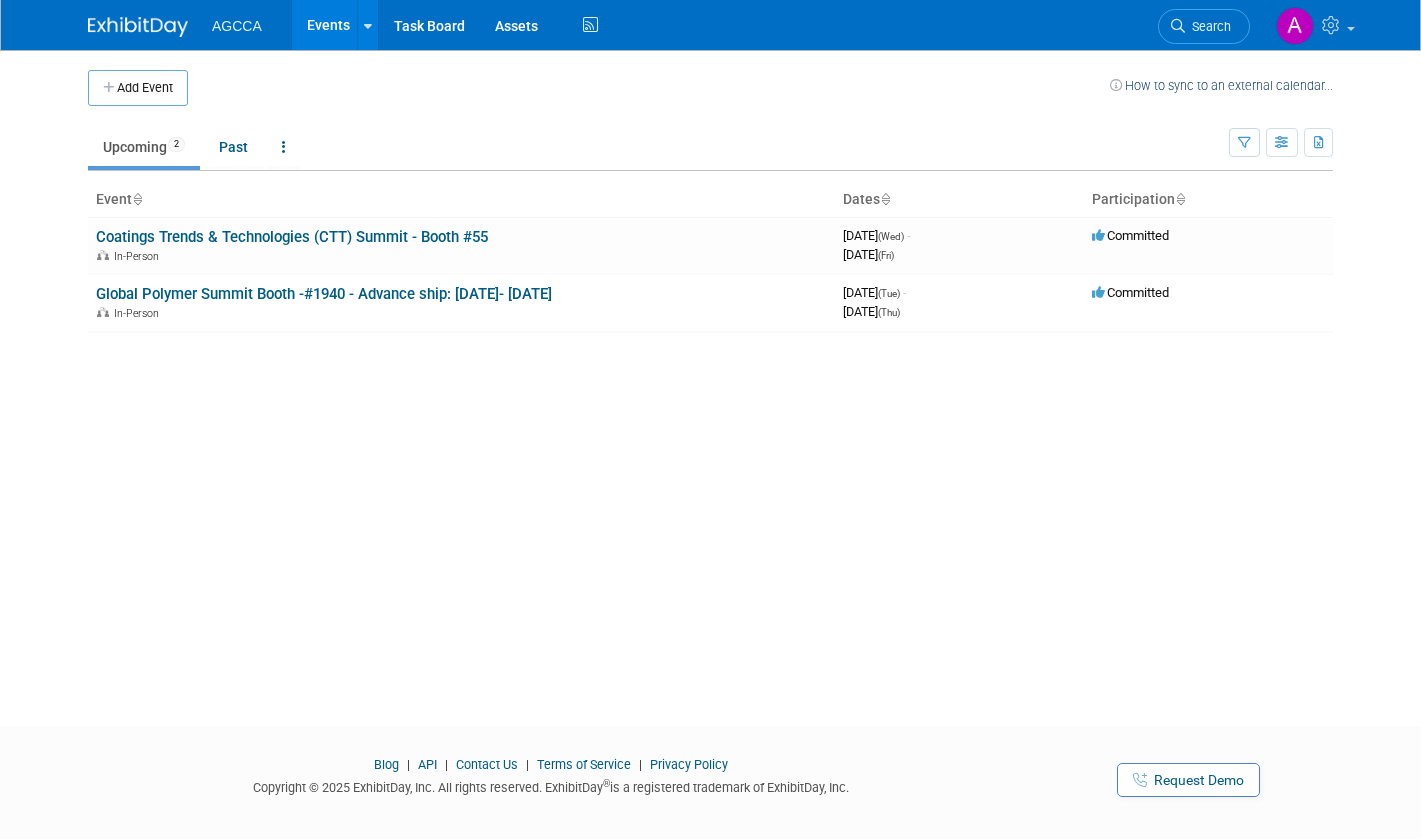 scroll, scrollTop: 0, scrollLeft: 0, axis: both 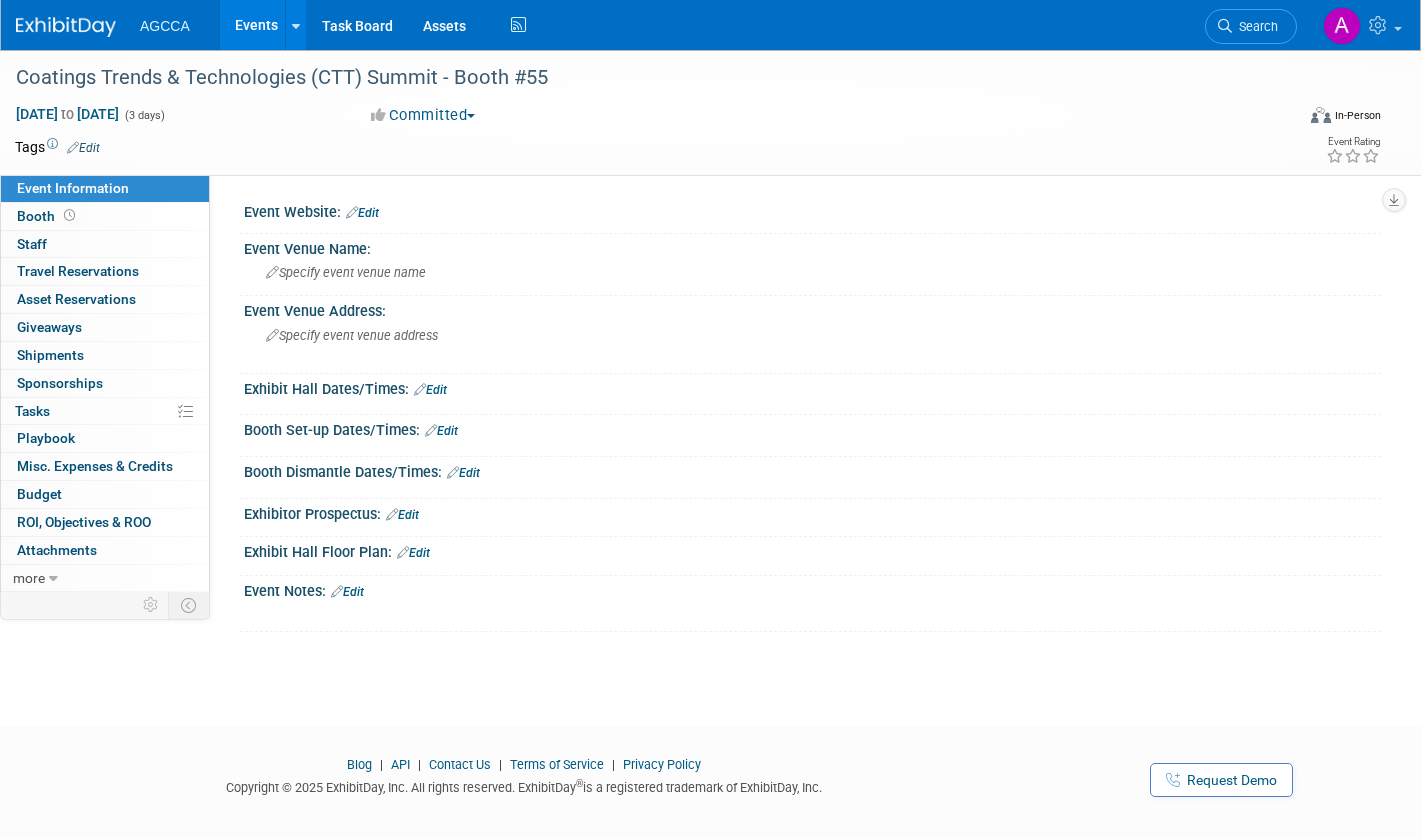 click on "Coatings Trends & Technologies (CTT) Summit - Booth #55" at bounding box center [637, 78] 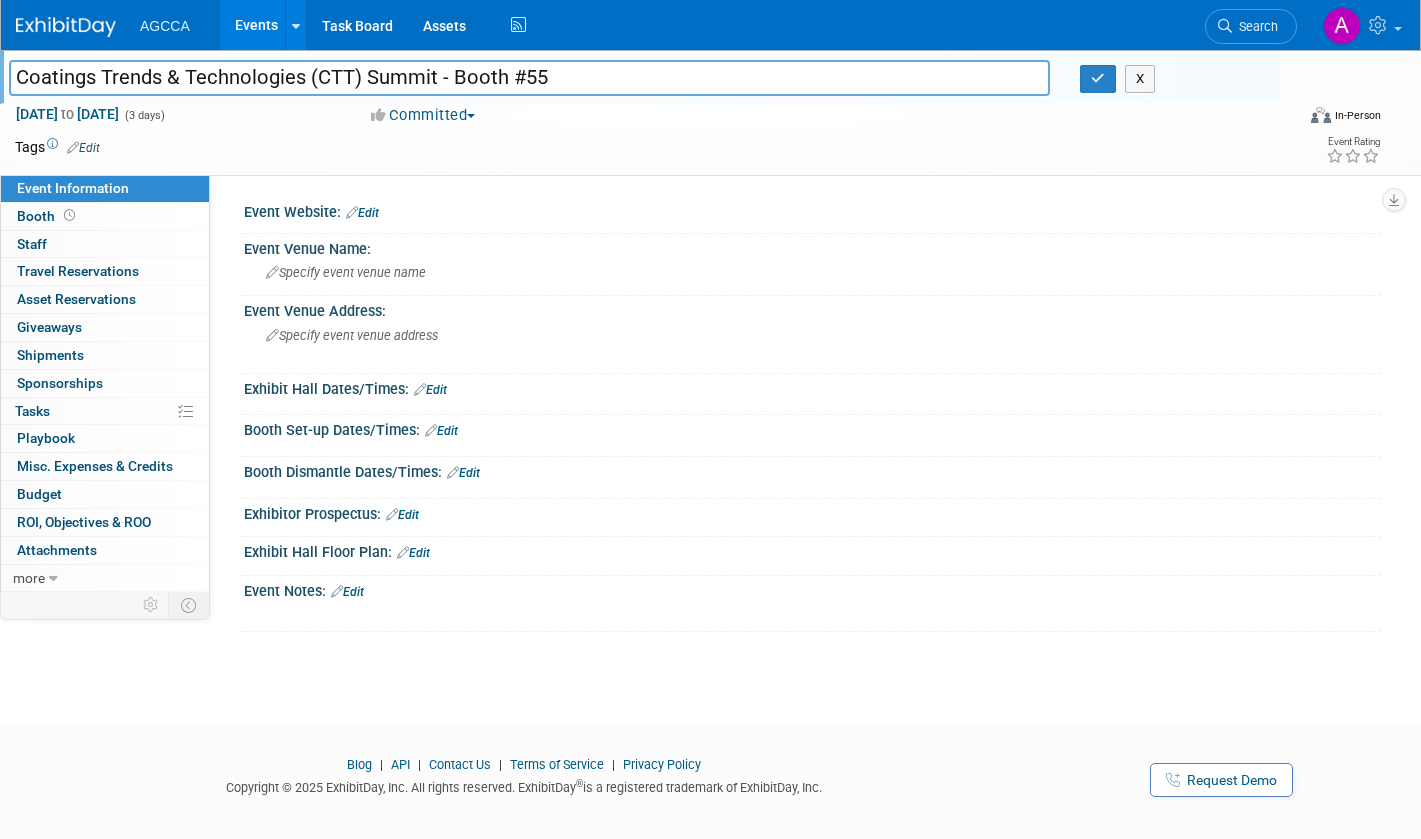 click on "Coatings Trends & Technologies (CTT) Summit - Booth #55" at bounding box center [529, 77] 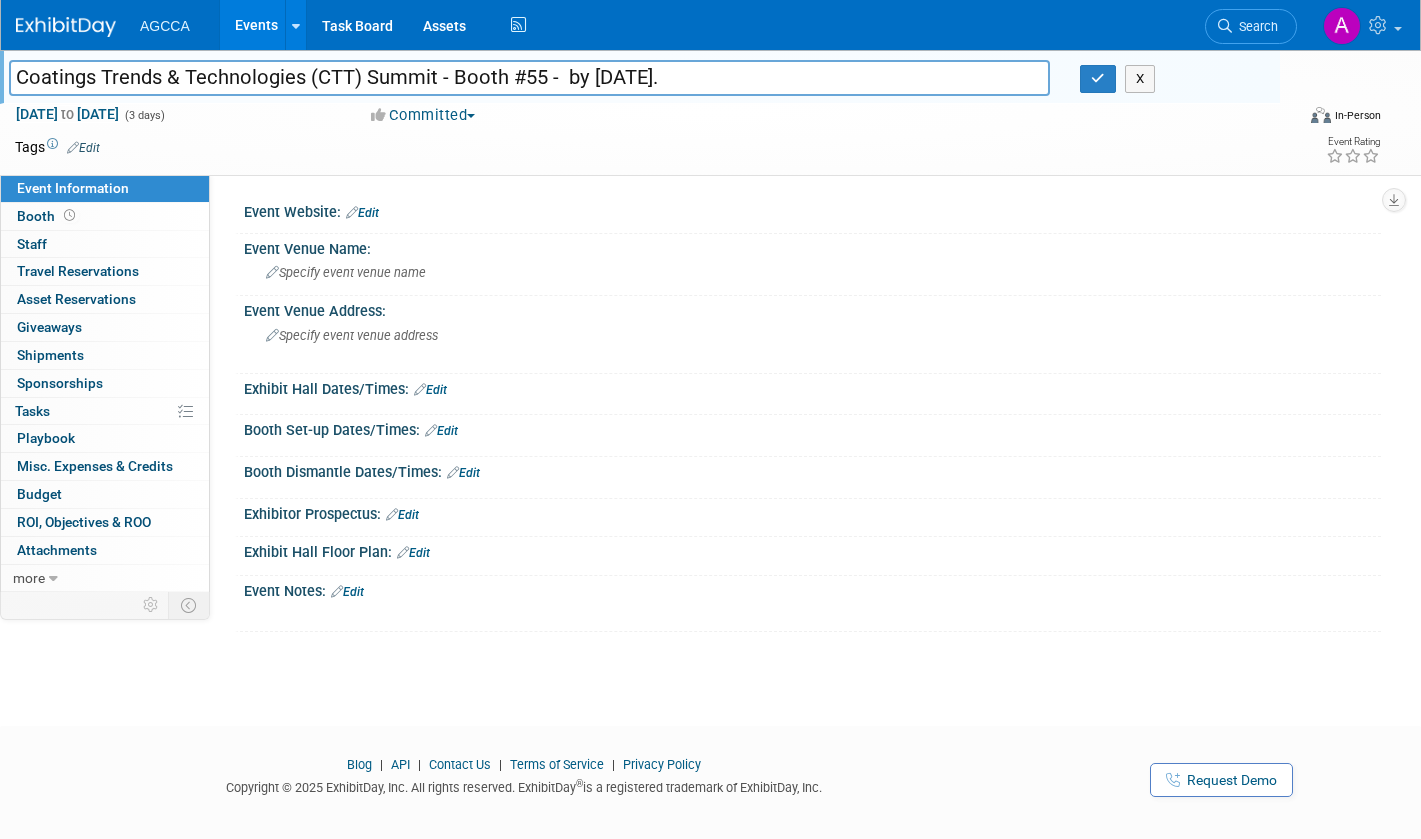drag, startPoint x: 585, startPoint y: 80, endPoint x: 565, endPoint y: 82, distance: 20.09975 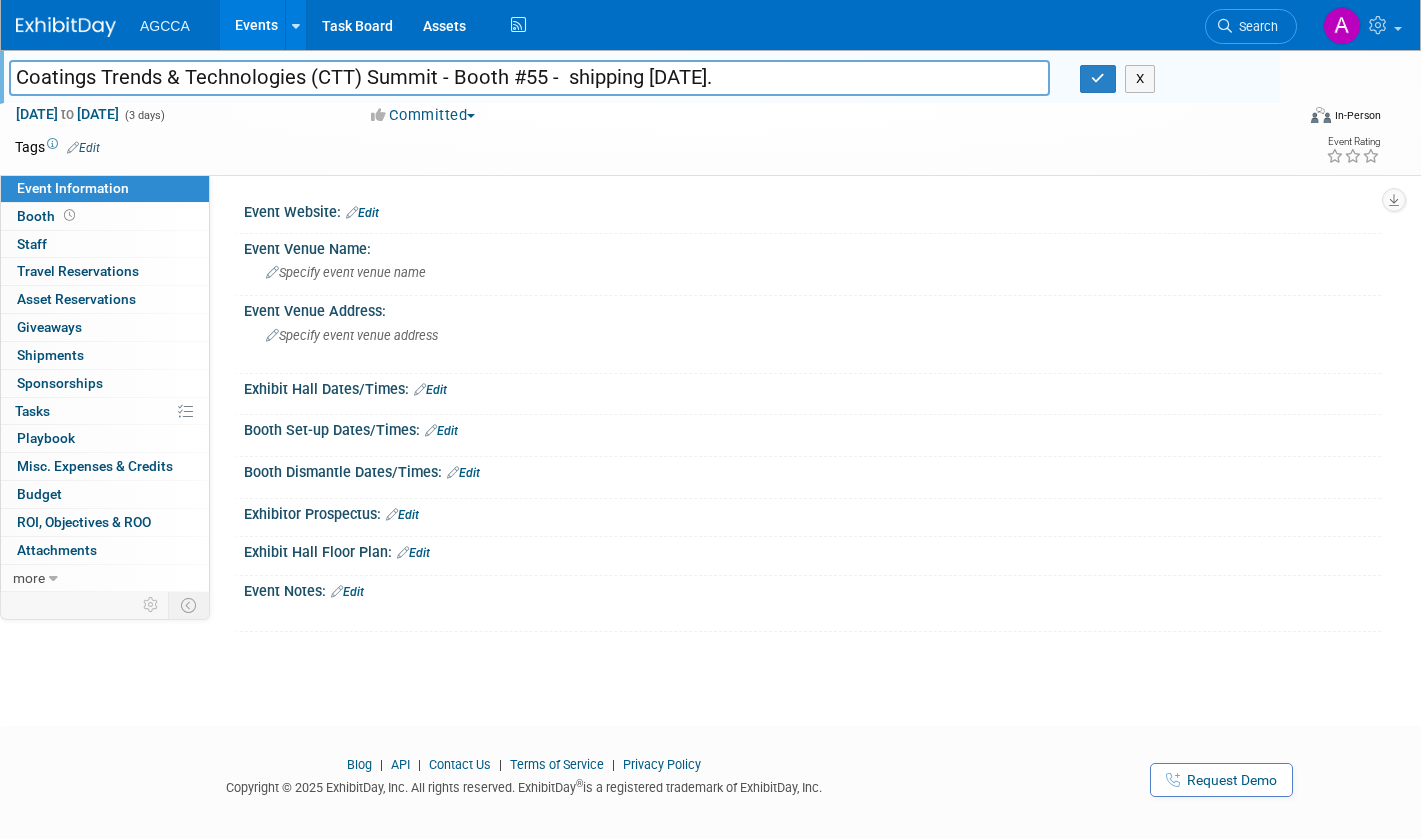 click on "Coatings Trends & Technologies (CTT) Summit - Booth #55 -  shipping August 11." at bounding box center [529, 77] 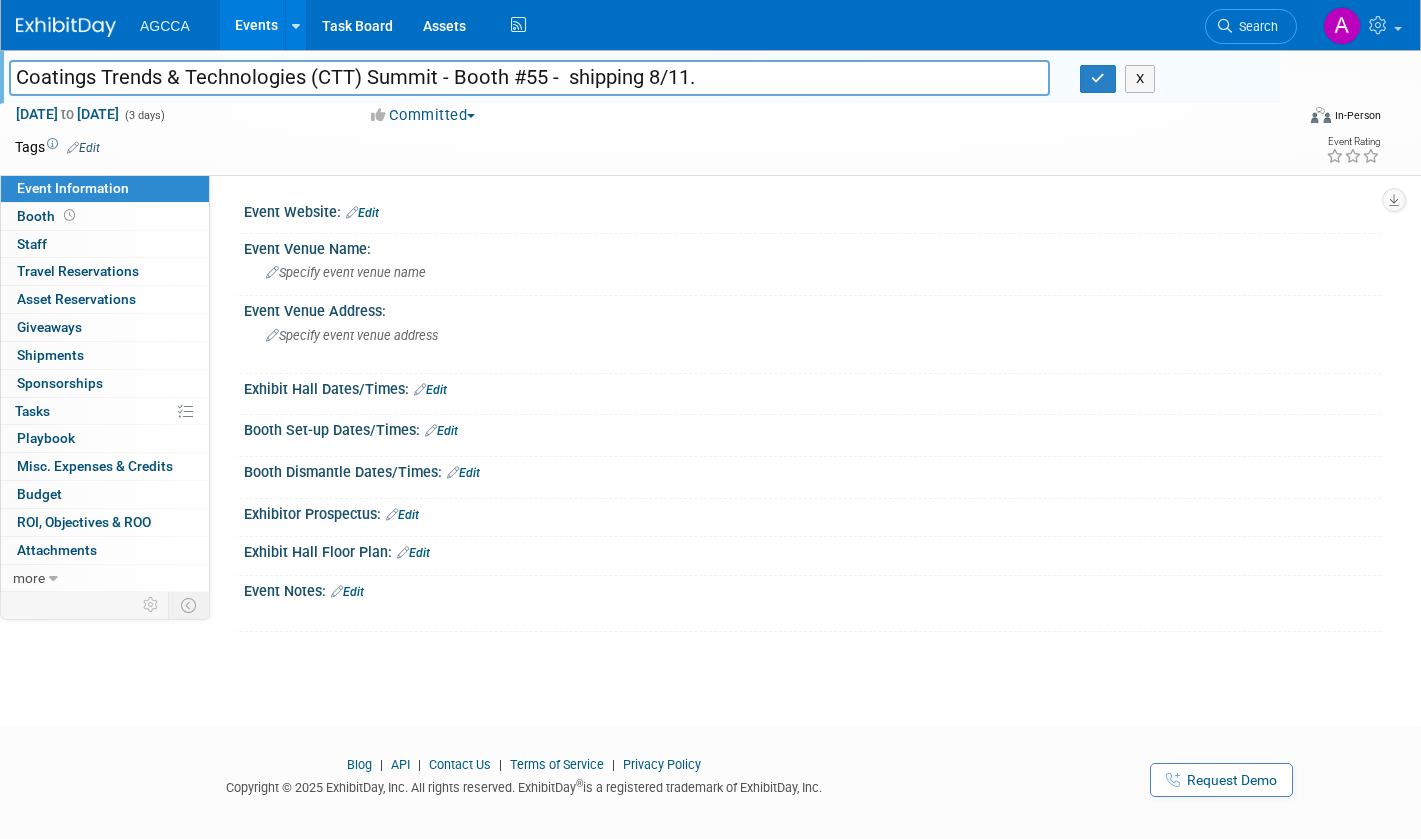 click on "Coatings Trends & Technologies (CTT) Summit - Booth #55 -  shipping 8/11." at bounding box center (529, 77) 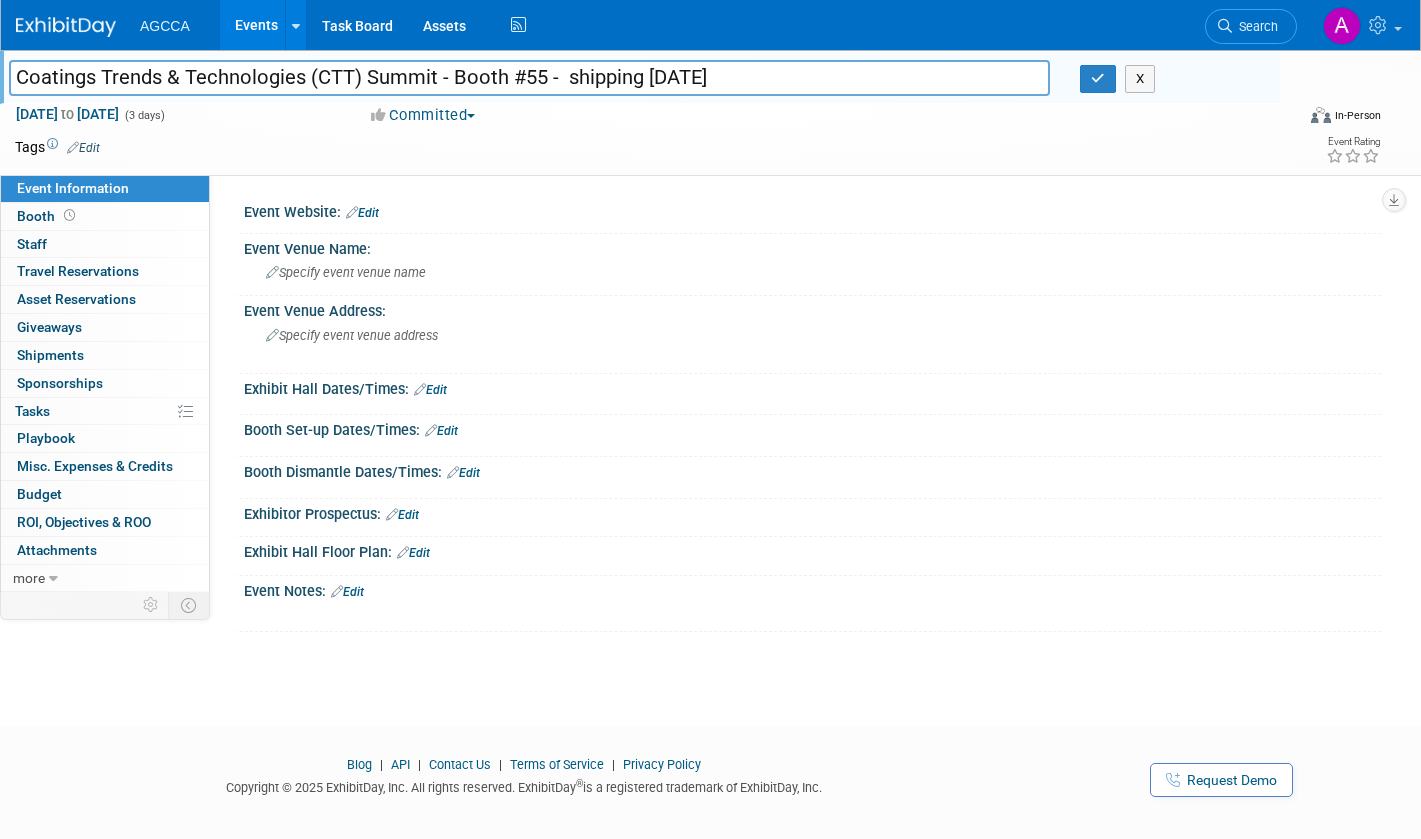 type on "Coatings Trends & Technologies (CTT) Summit - Booth #55 -  shipping 8/11/25" 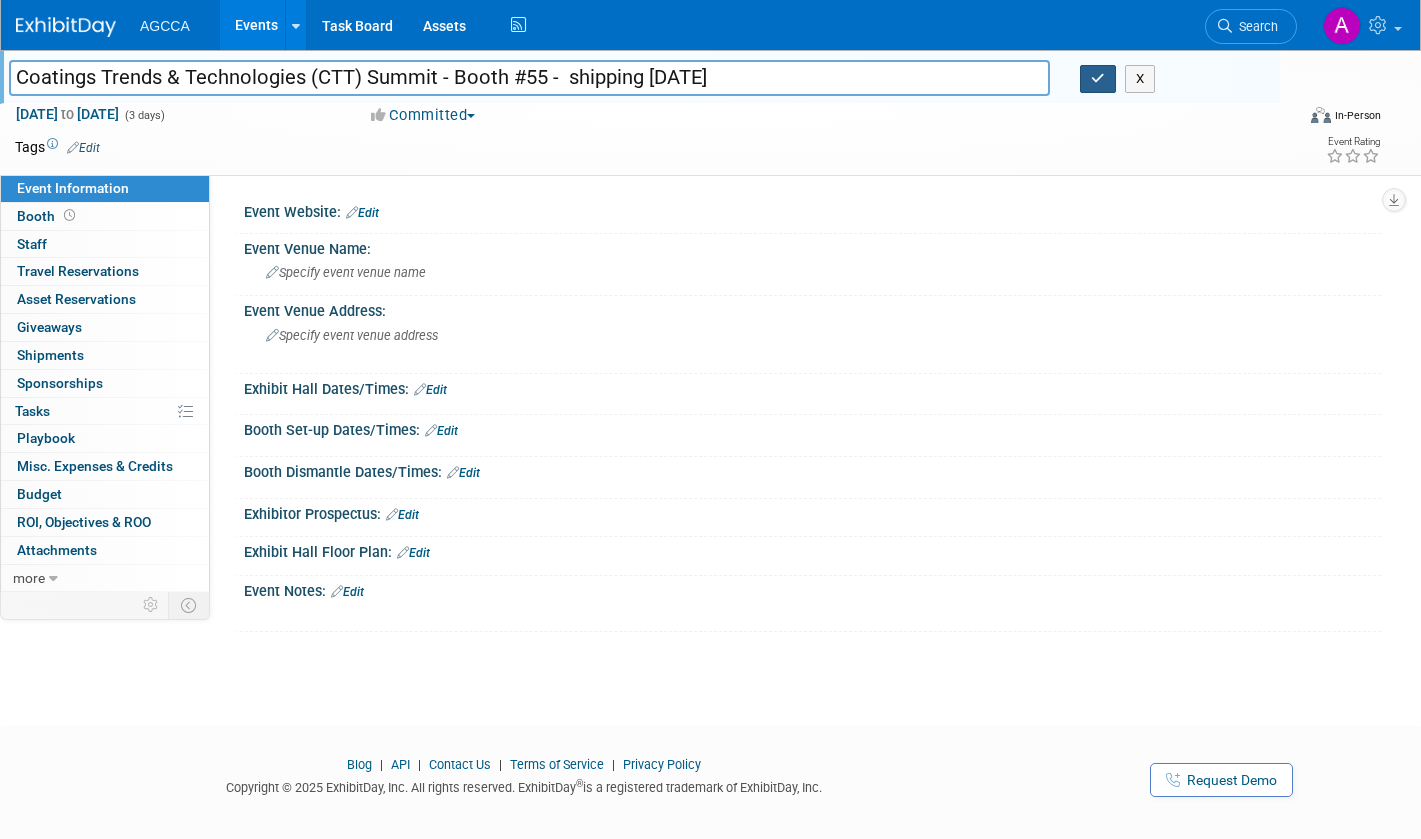click at bounding box center (1098, 79) 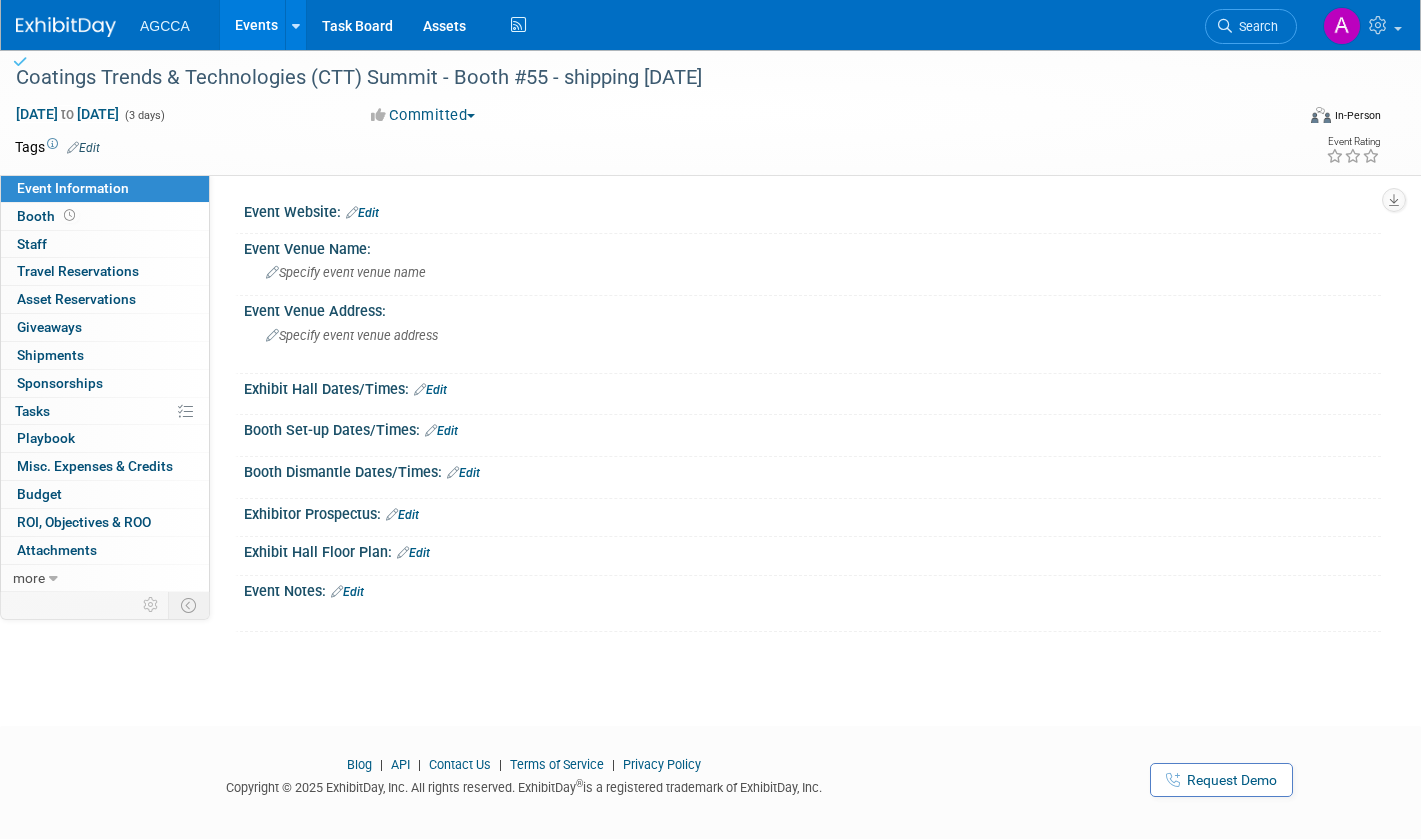 click on "Events" at bounding box center [256, 25] 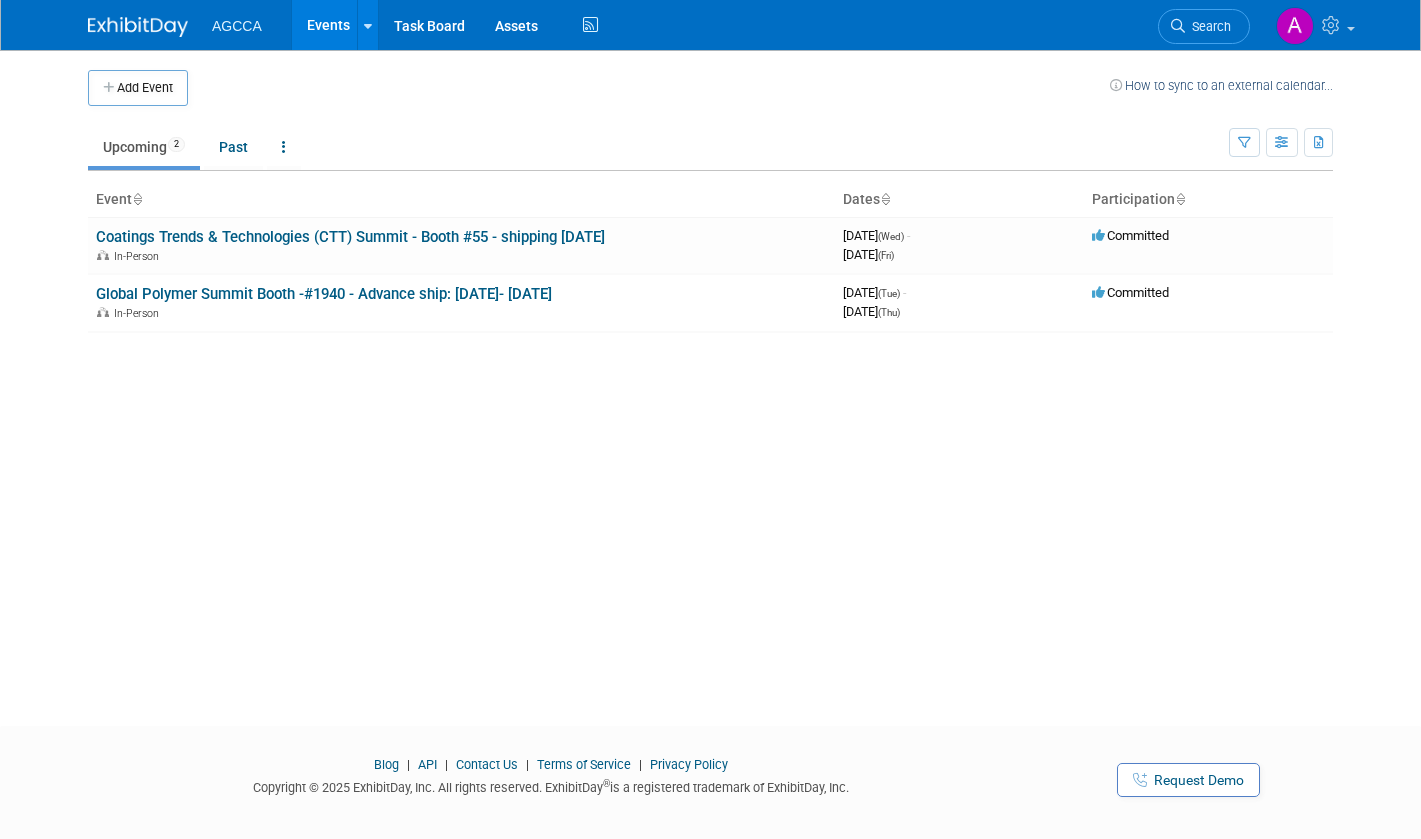 scroll, scrollTop: 0, scrollLeft: 0, axis: both 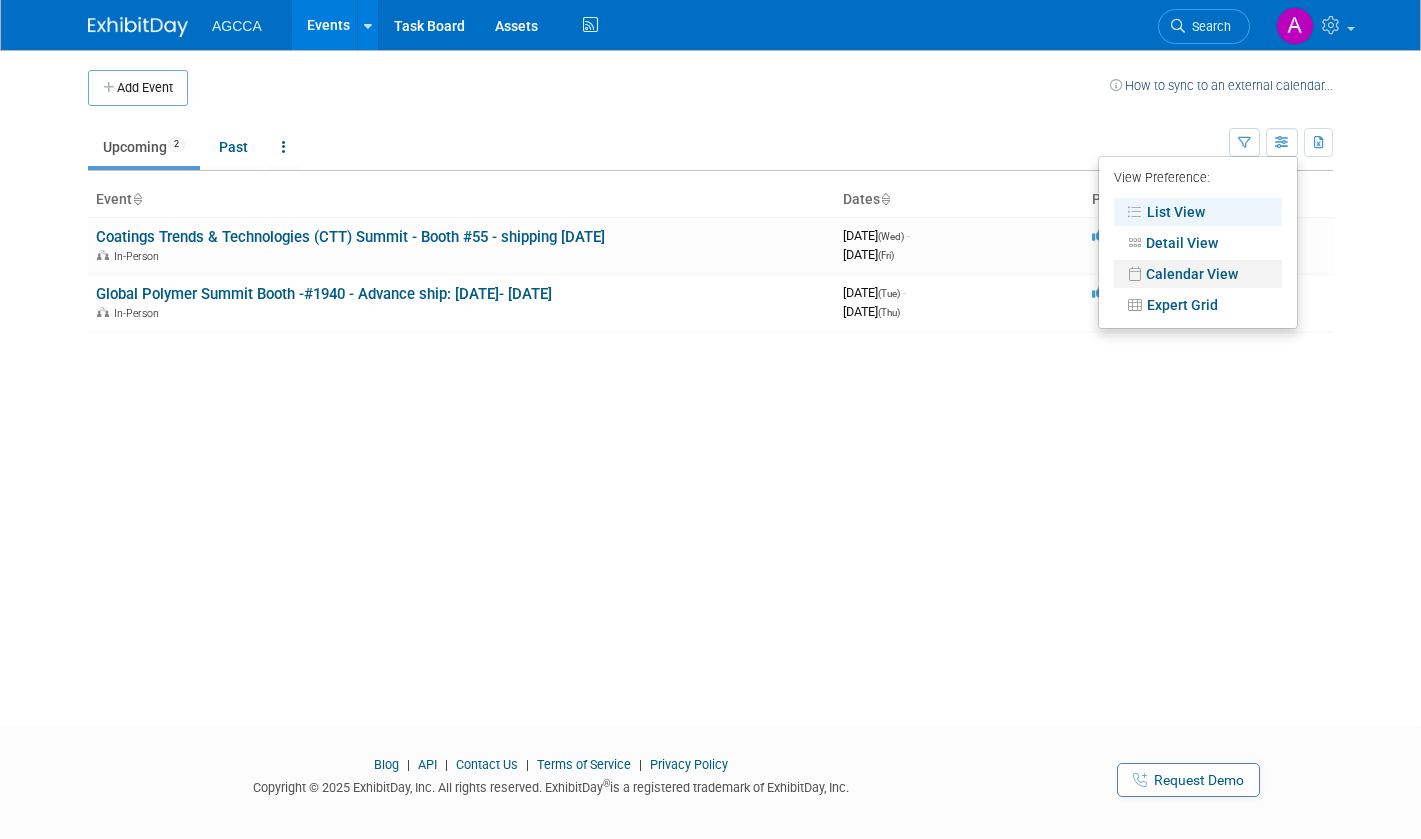 click on "Calendar View" at bounding box center (1198, 274) 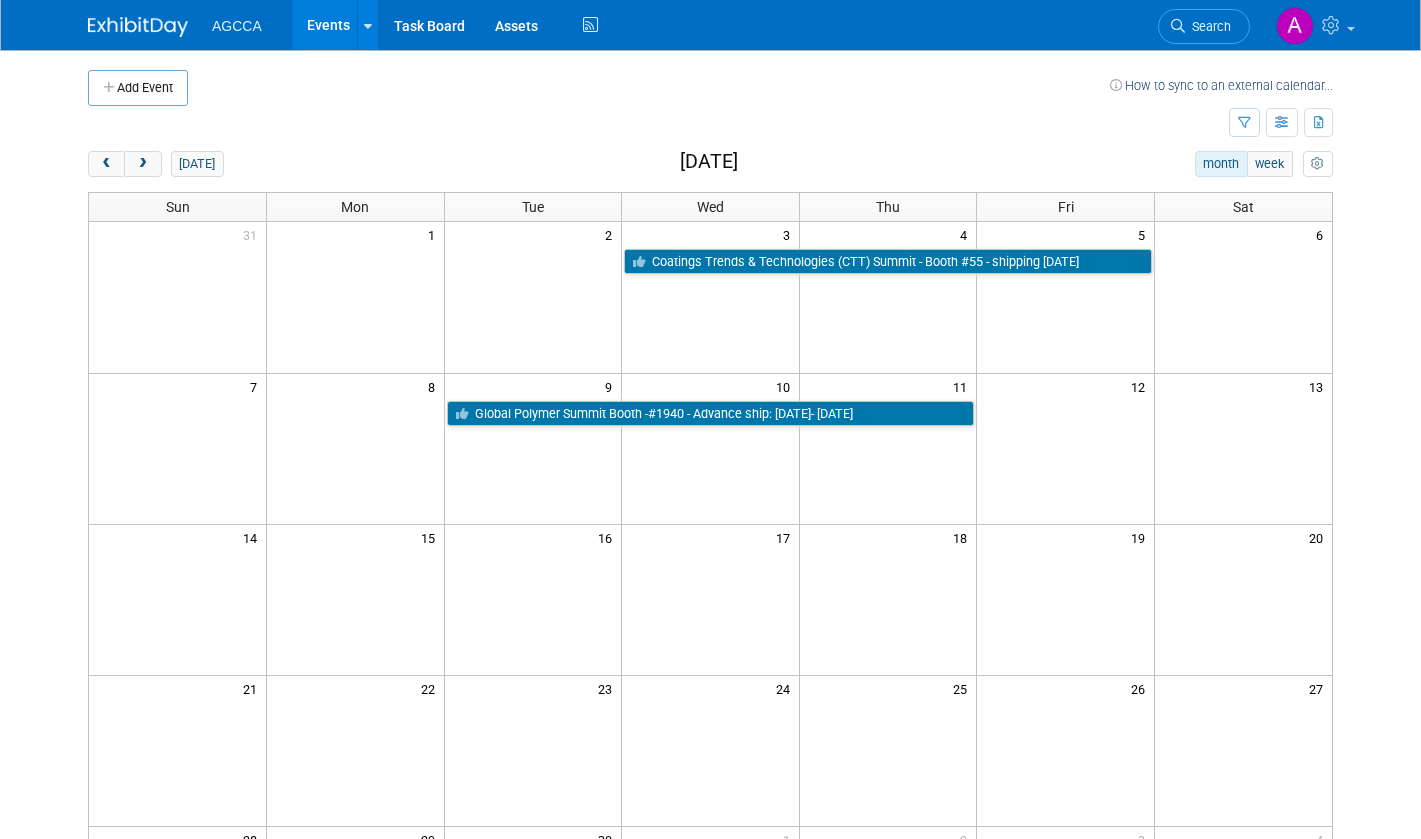 scroll, scrollTop: 0, scrollLeft: 0, axis: both 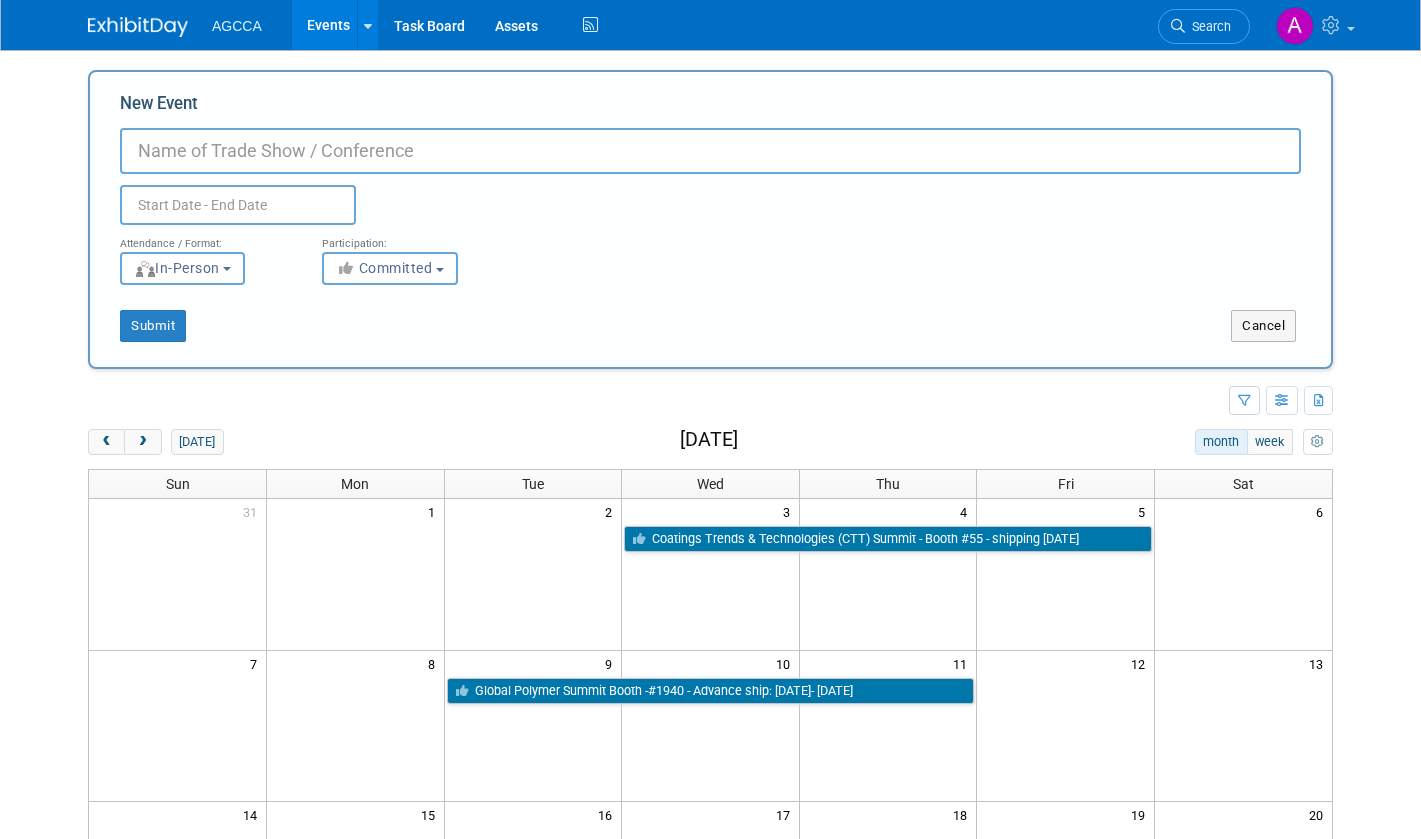 paste on "2025 Sunscreen Symposium" 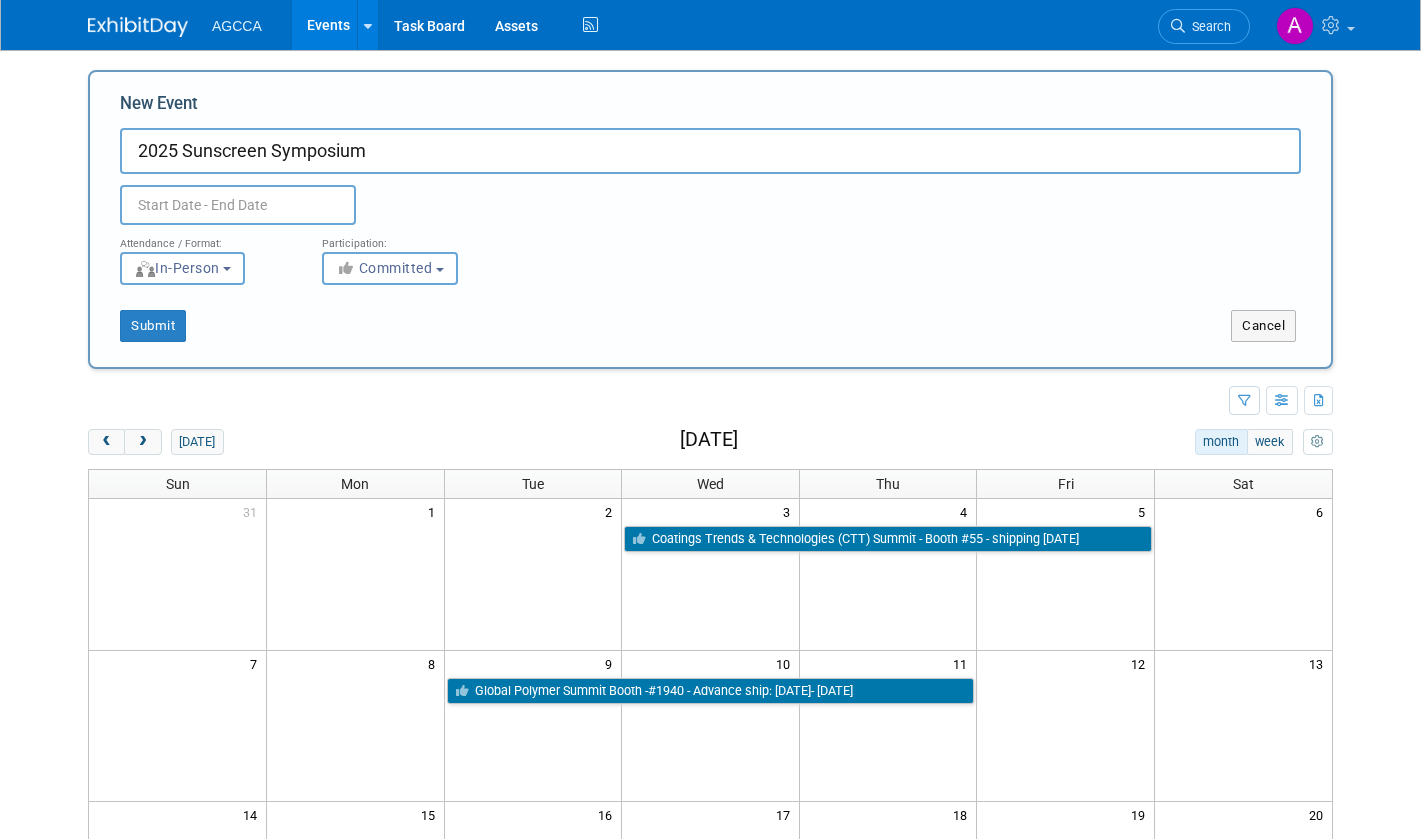 type on "2025 Sunscreen Symposium" 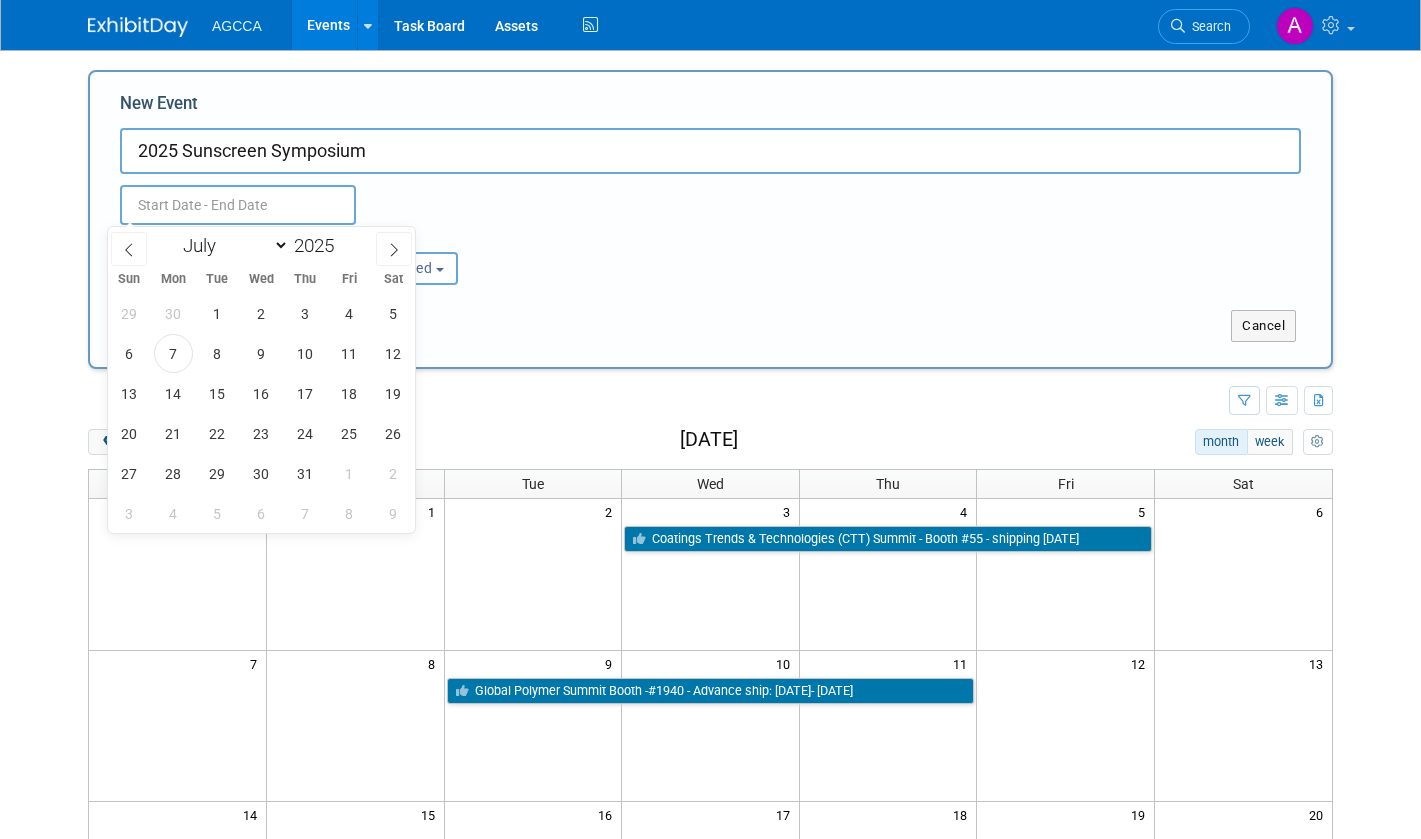 click at bounding box center [238, 205] 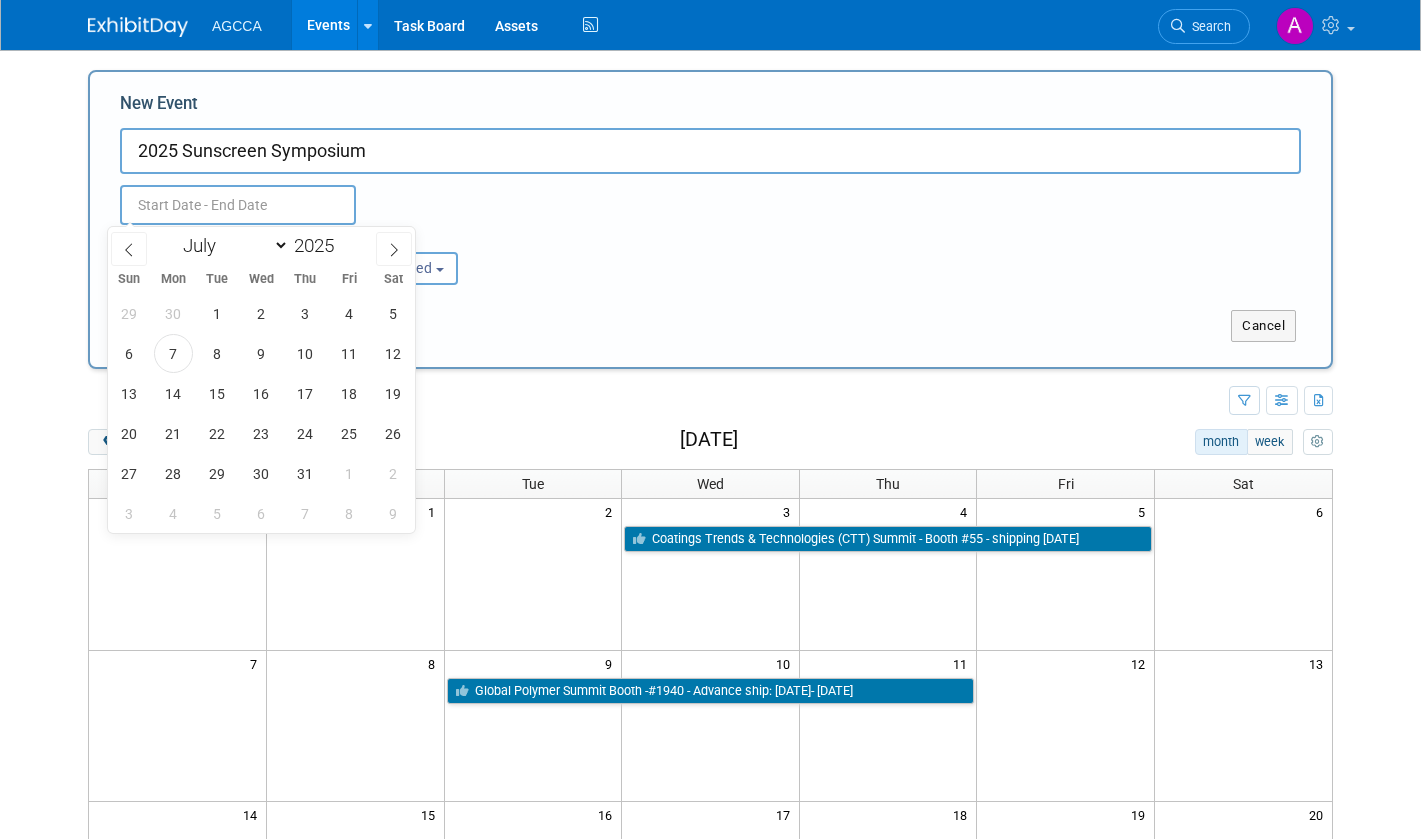click 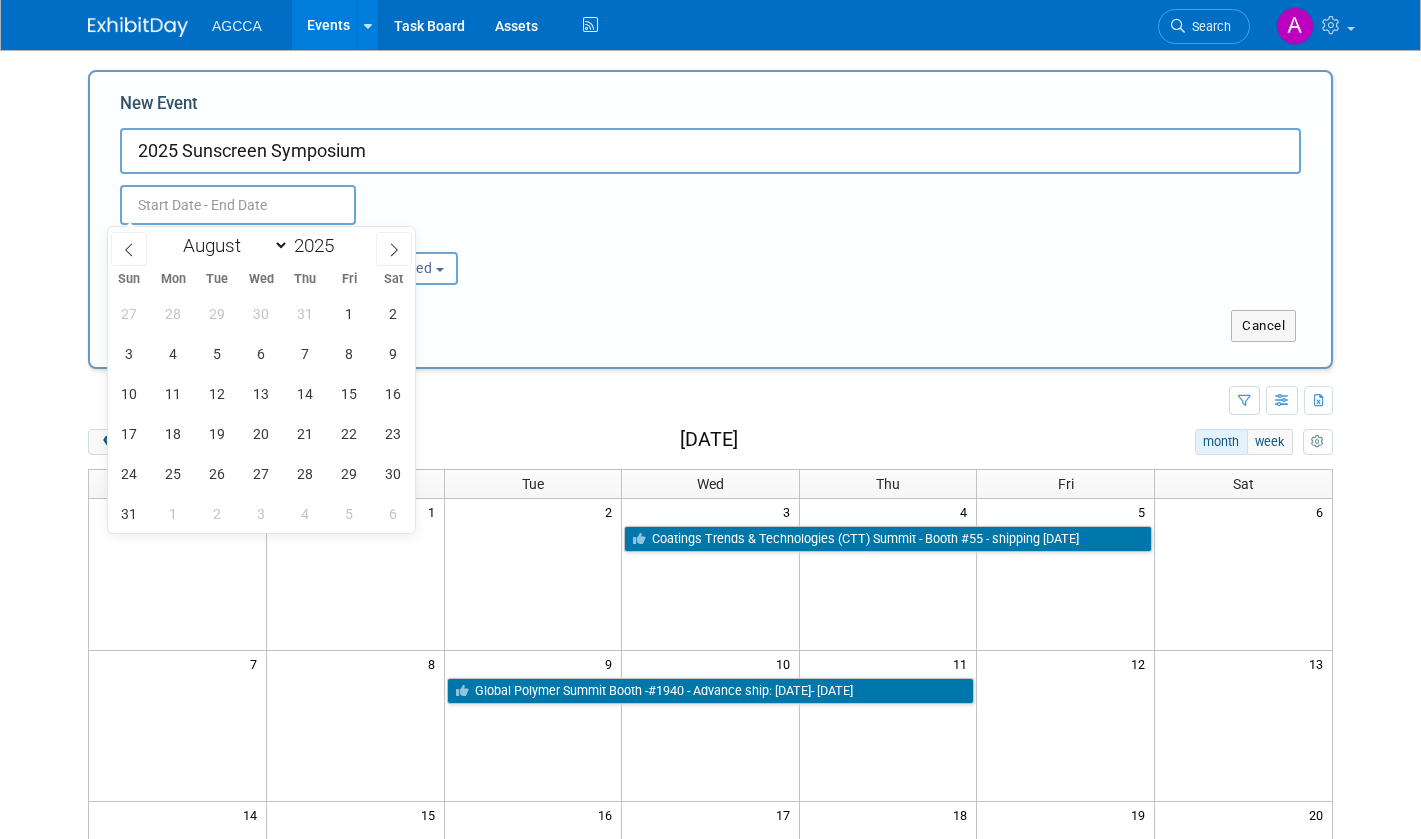 click 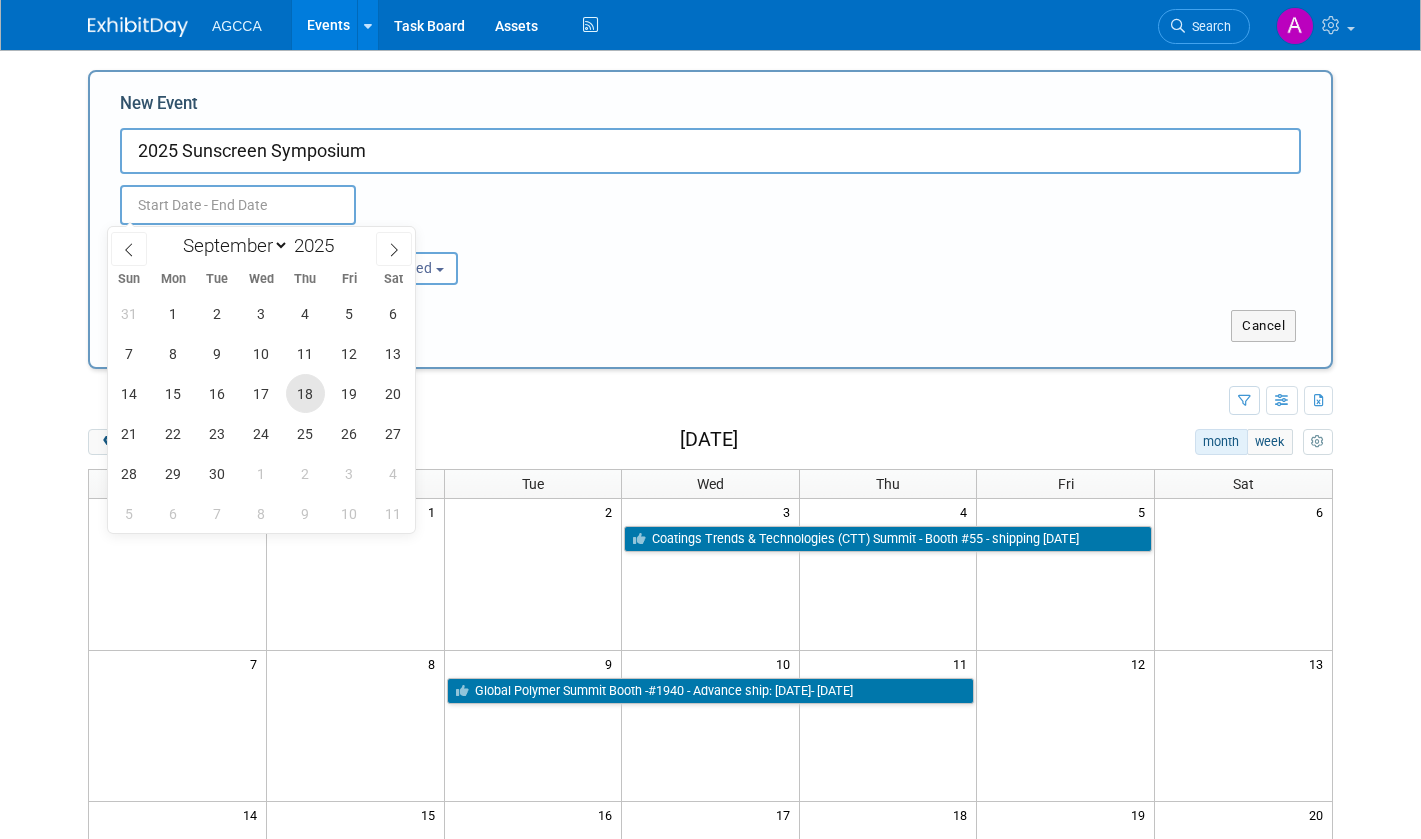 click on "18" at bounding box center (305, 393) 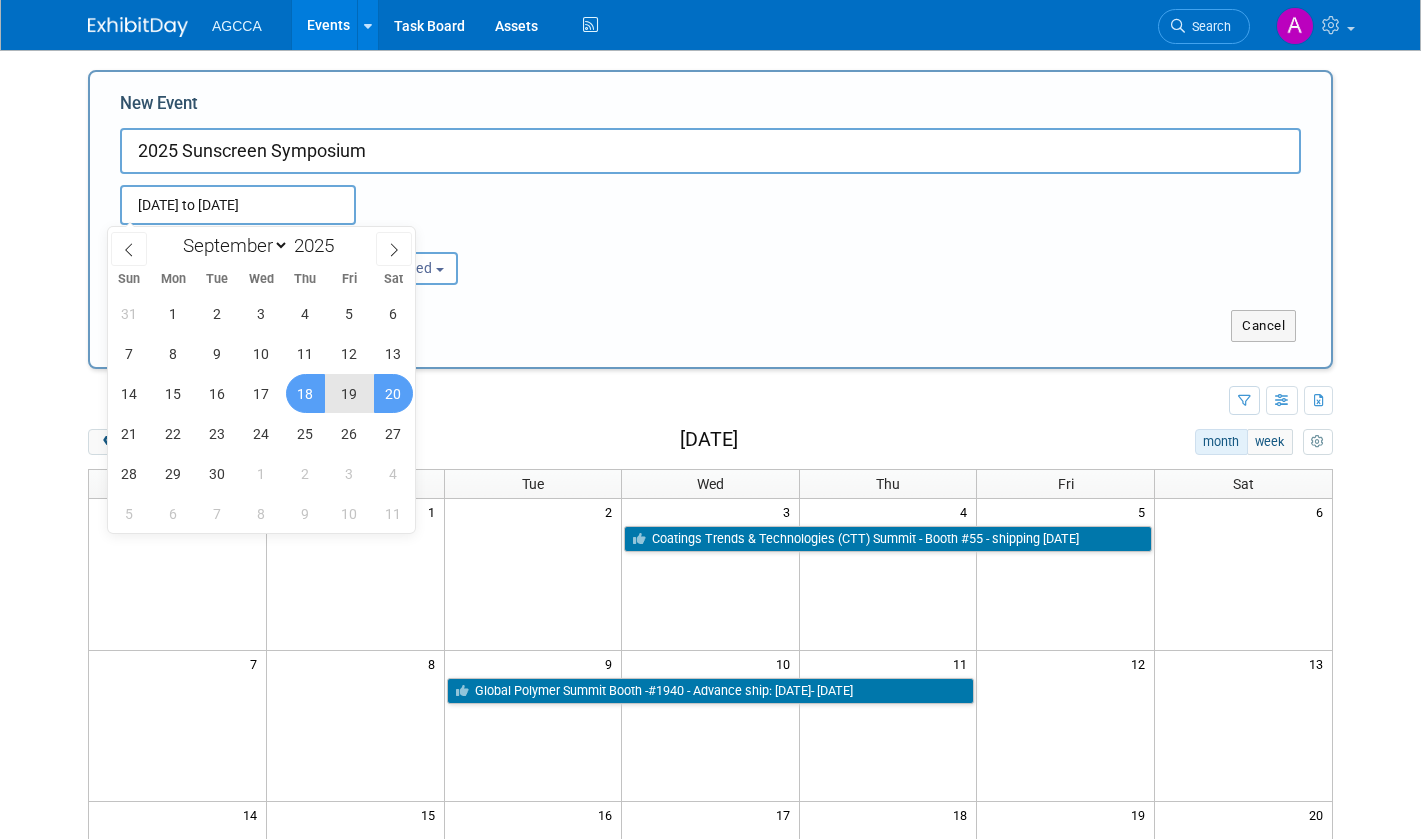click on "20" at bounding box center (393, 393) 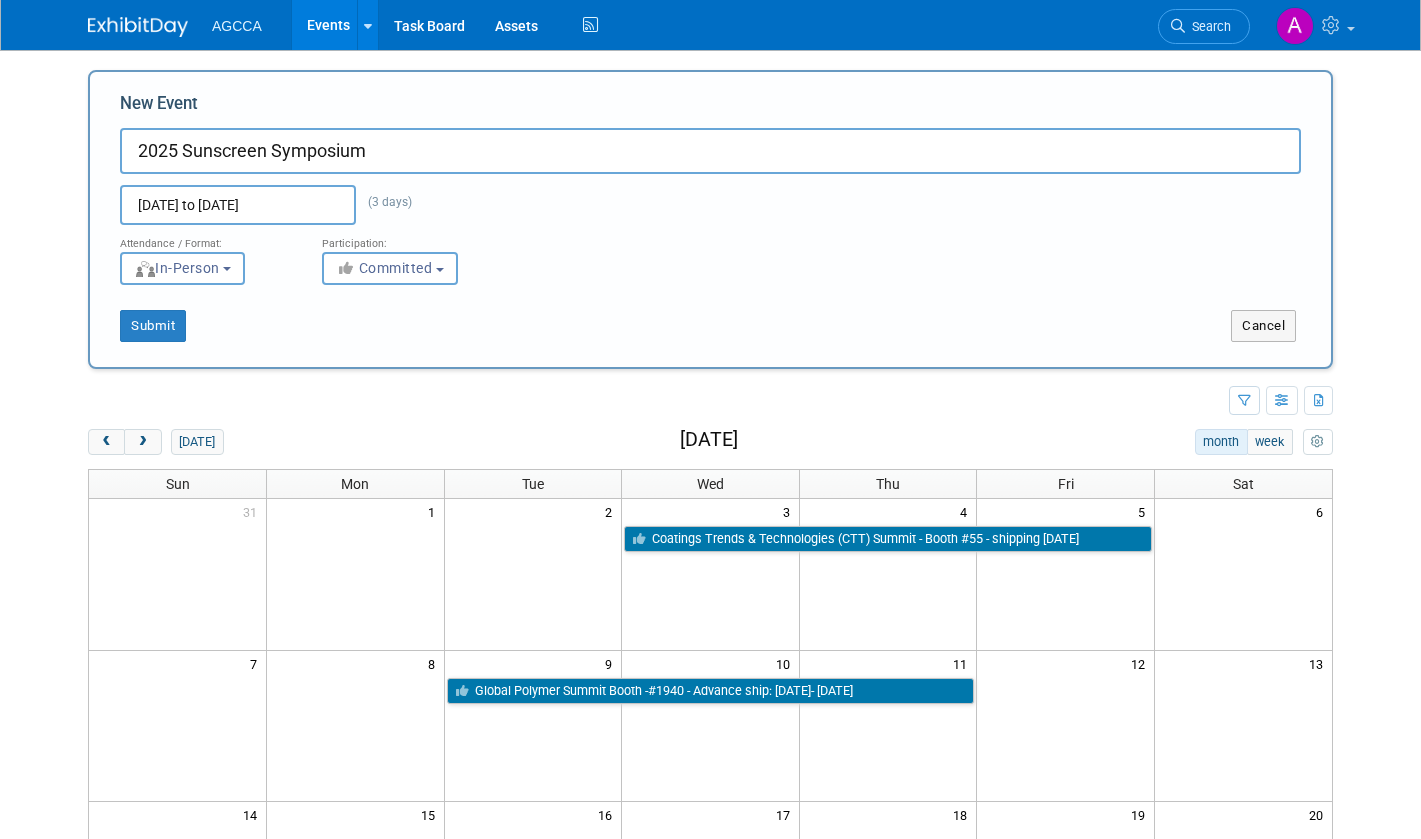 click on "2025 Sunscreen Symposium" at bounding box center (710, 151) 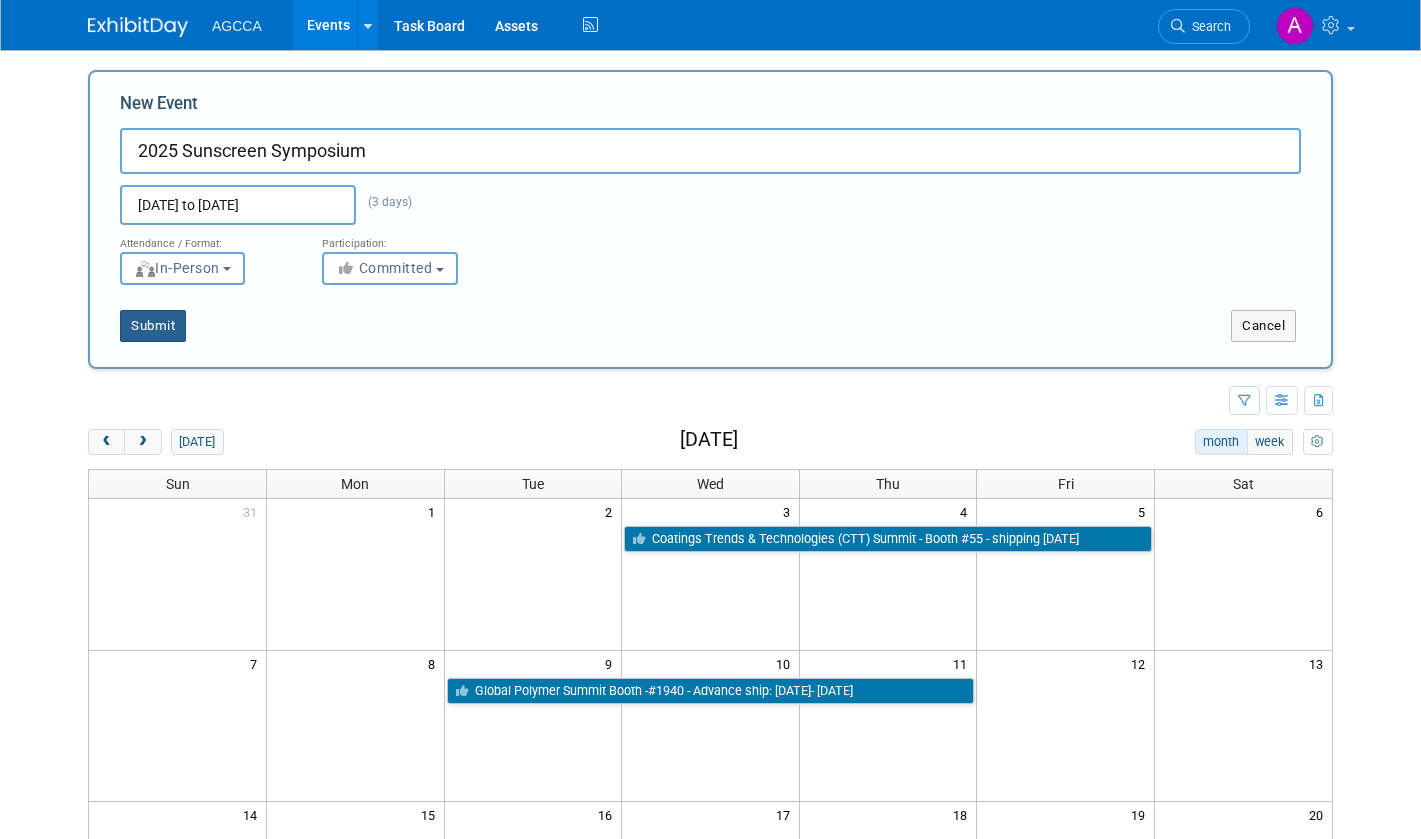 click on "Submit" at bounding box center (153, 326) 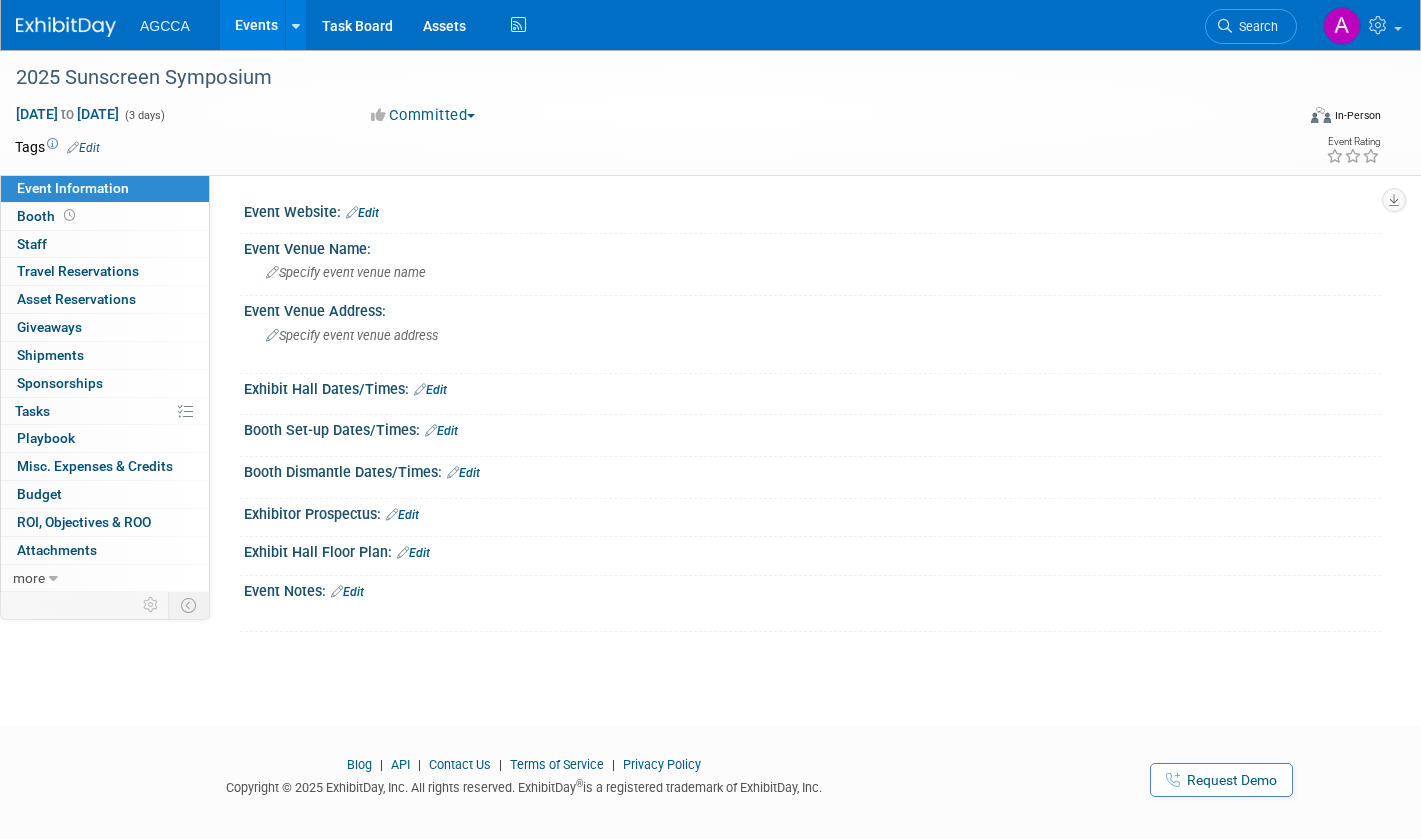 scroll, scrollTop: 0, scrollLeft: 0, axis: both 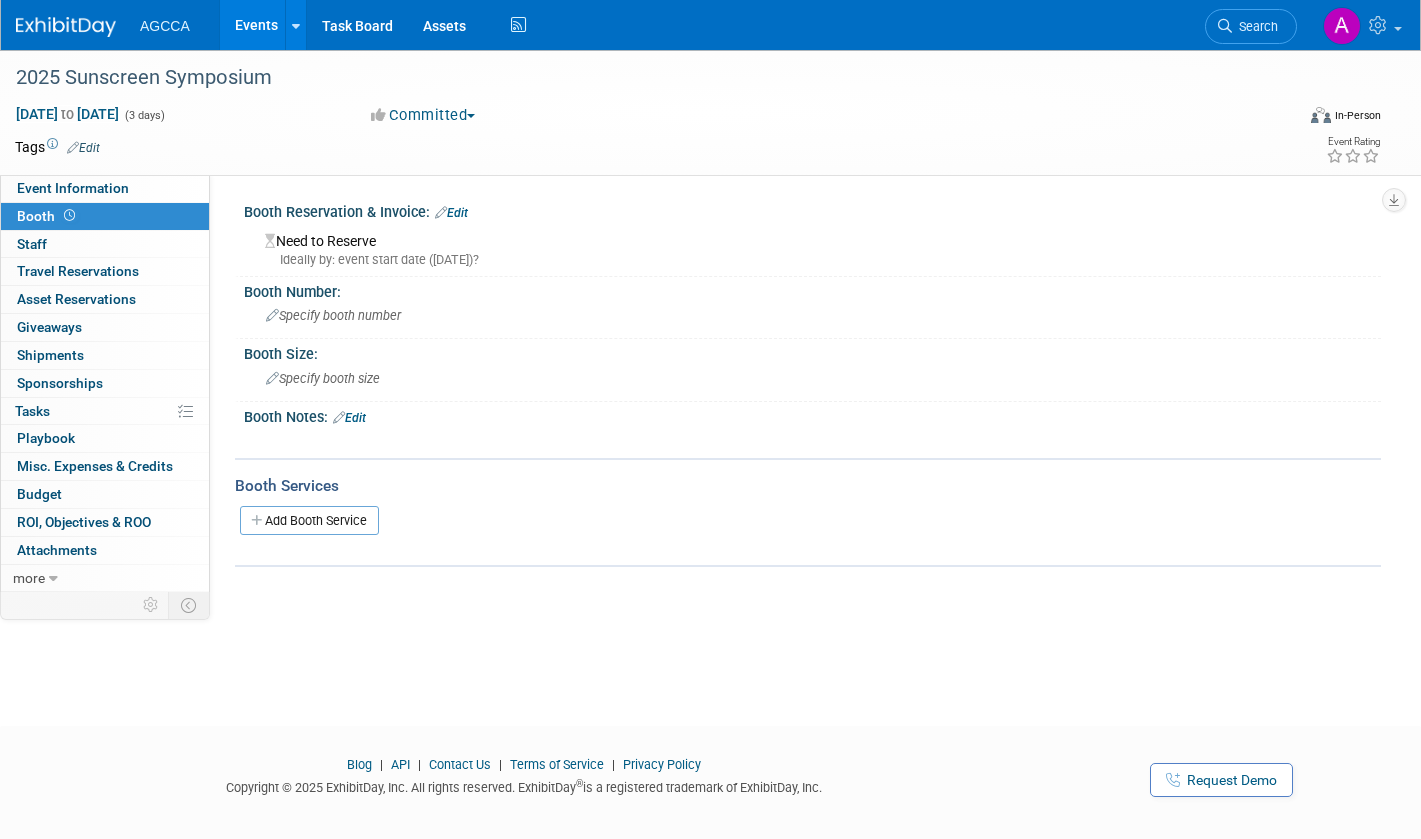 click on "Specify booth size" at bounding box center (323, 378) 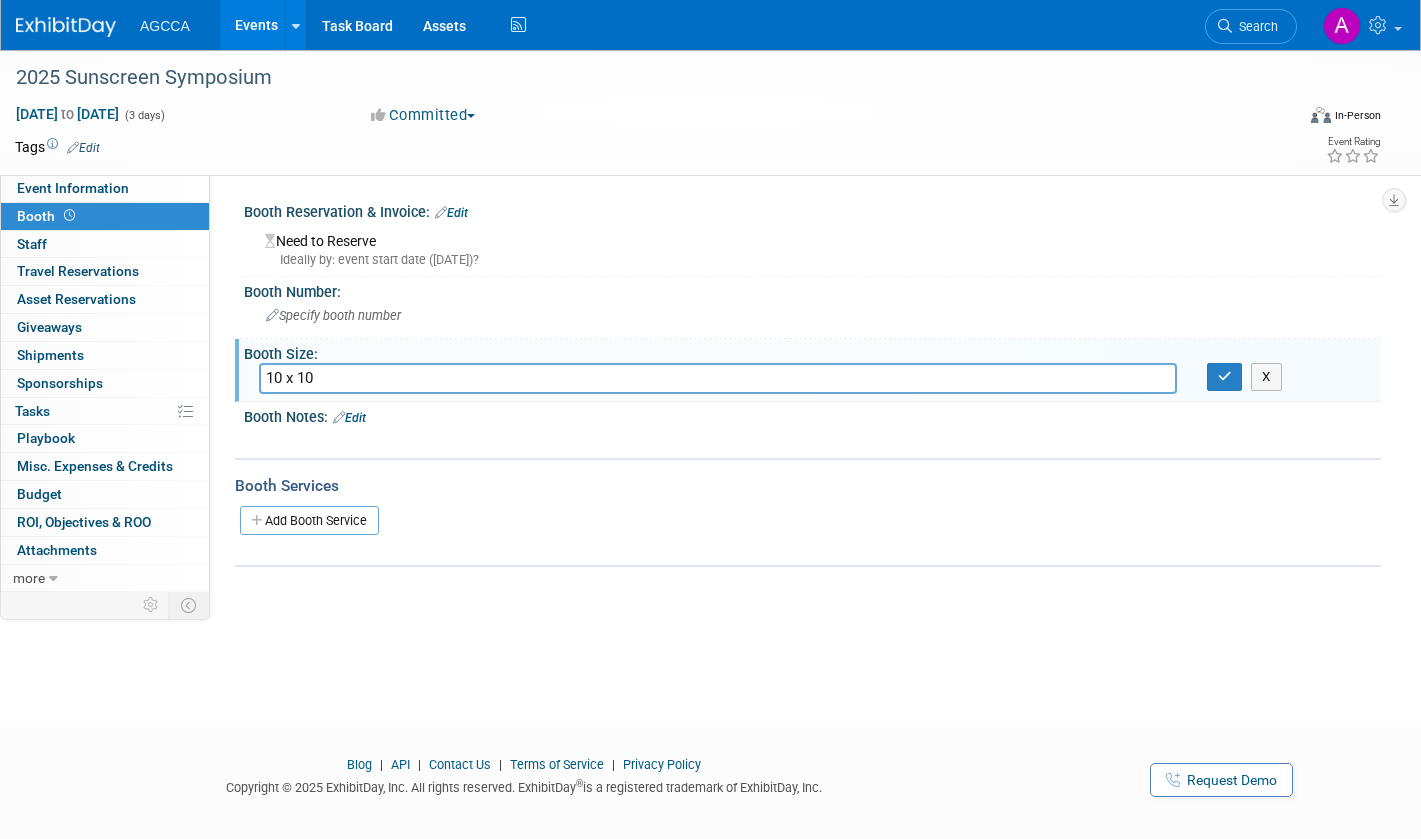 type on "10 x 10" 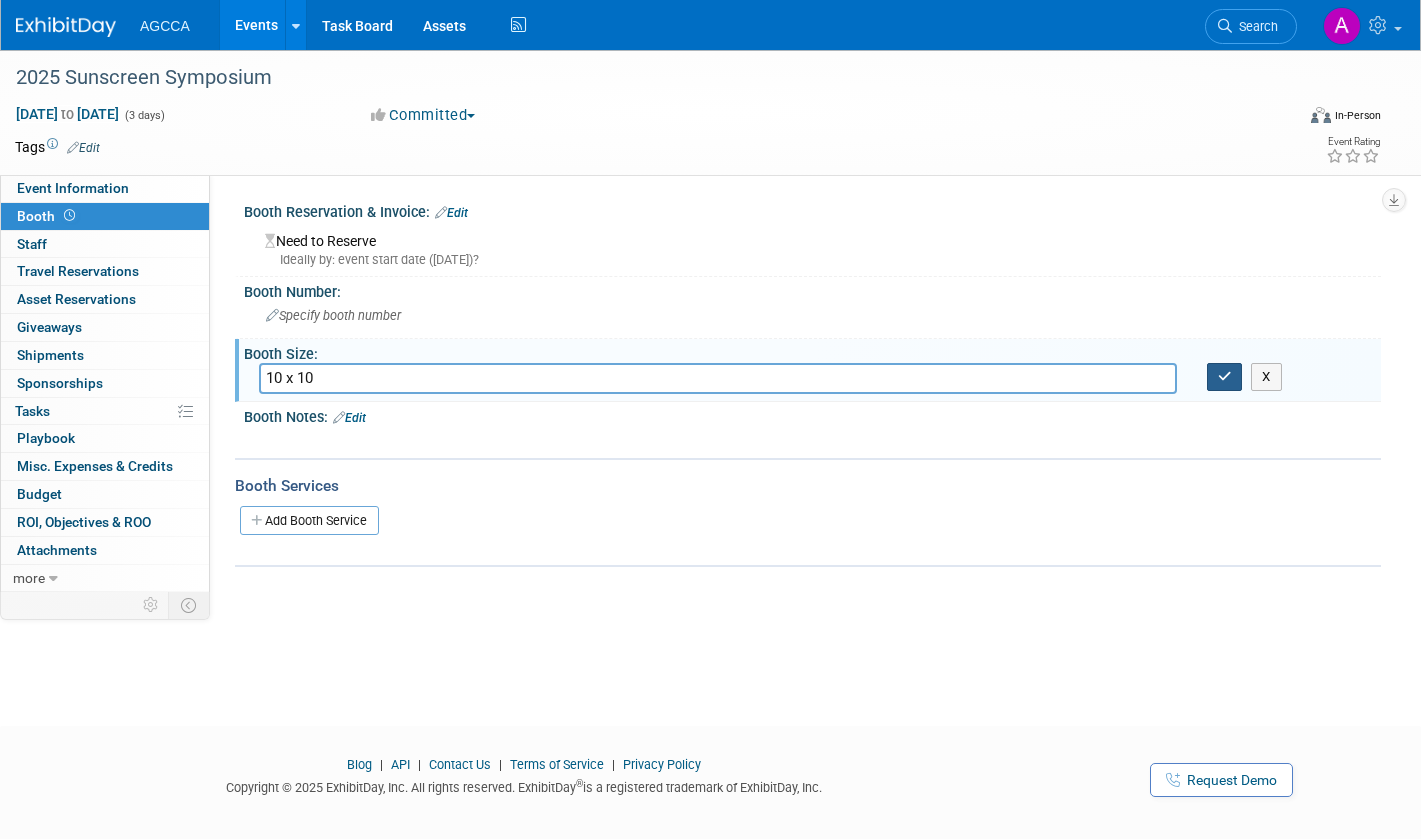 click at bounding box center [1225, 377] 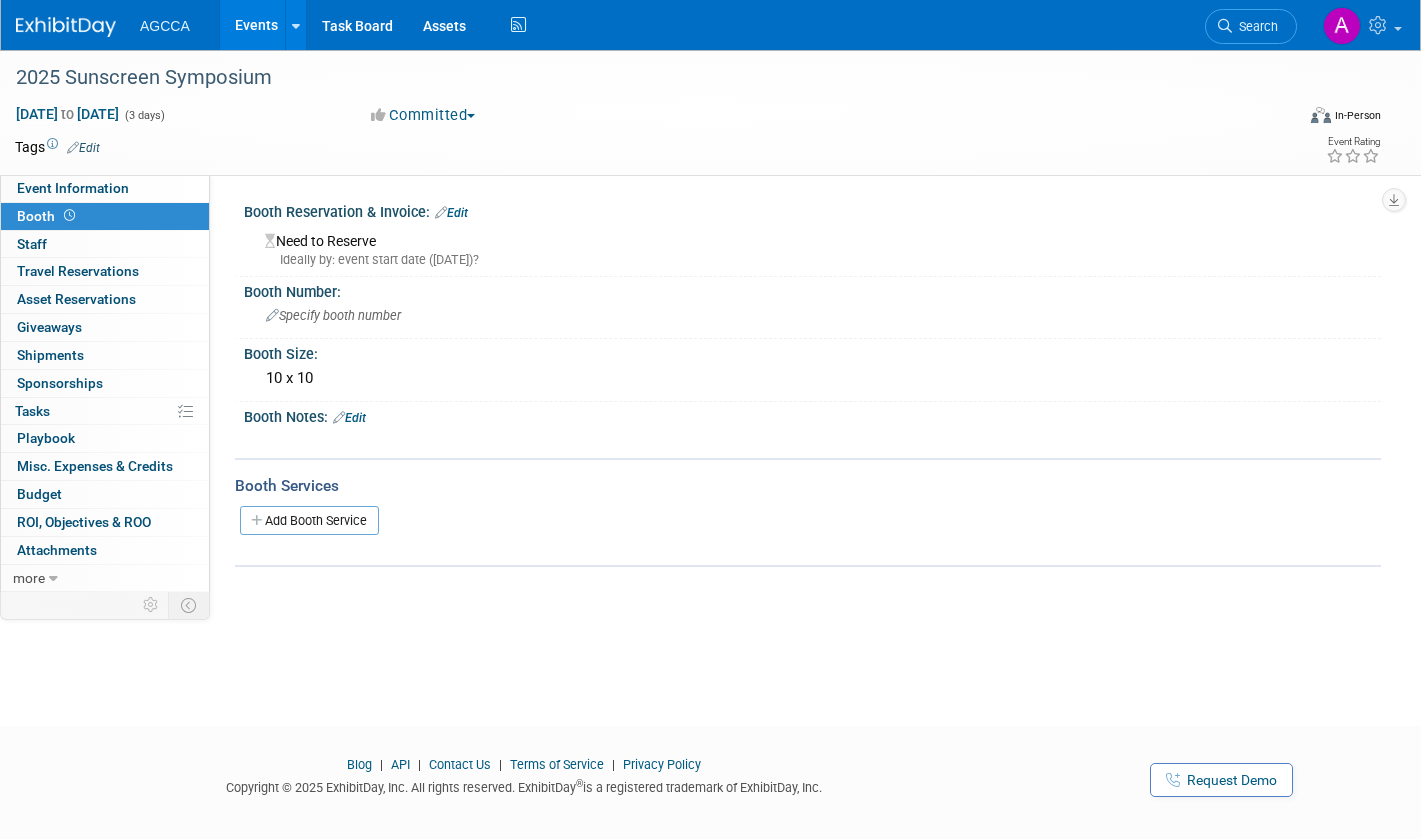 click on "Events" at bounding box center [256, 25] 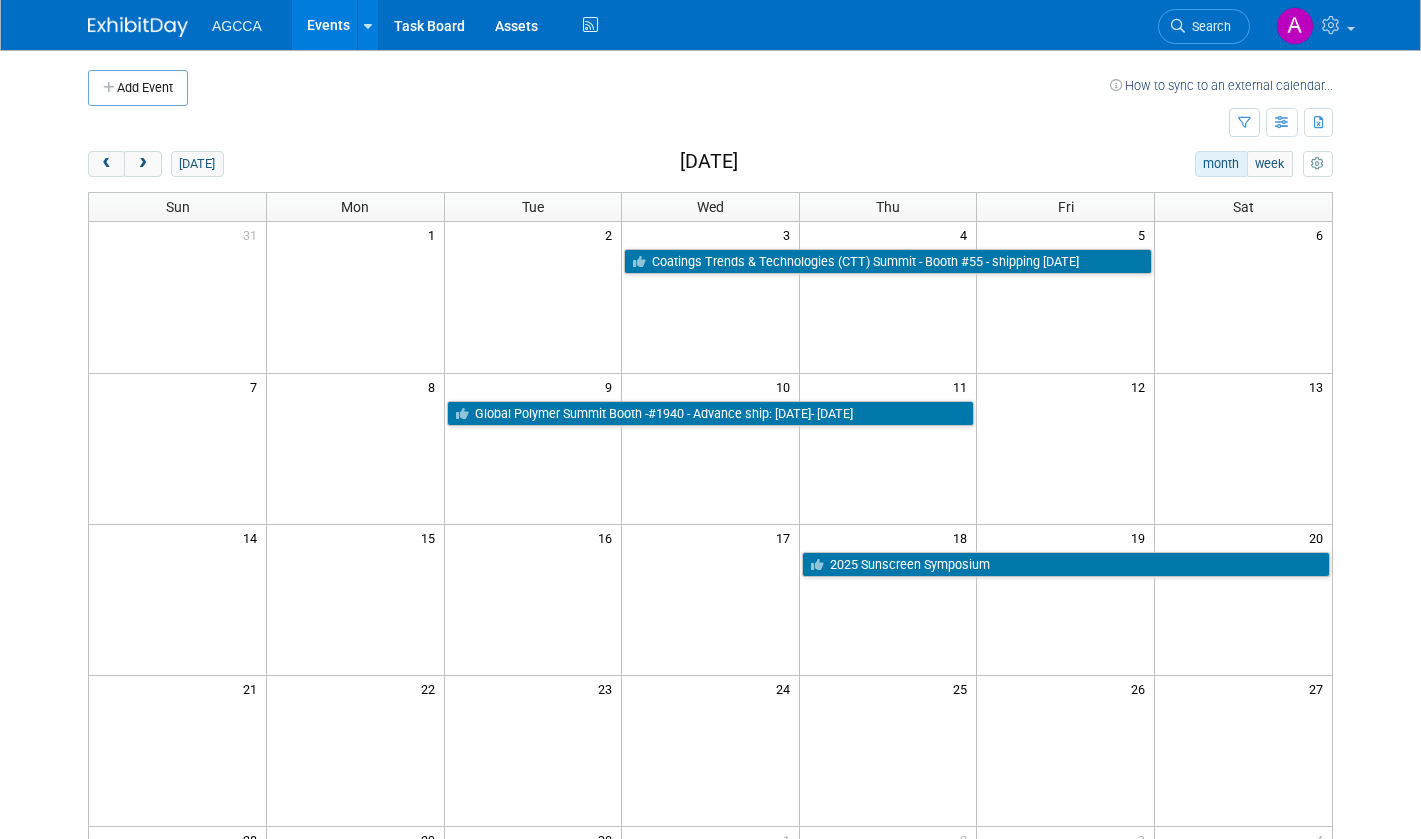 scroll, scrollTop: 0, scrollLeft: 0, axis: both 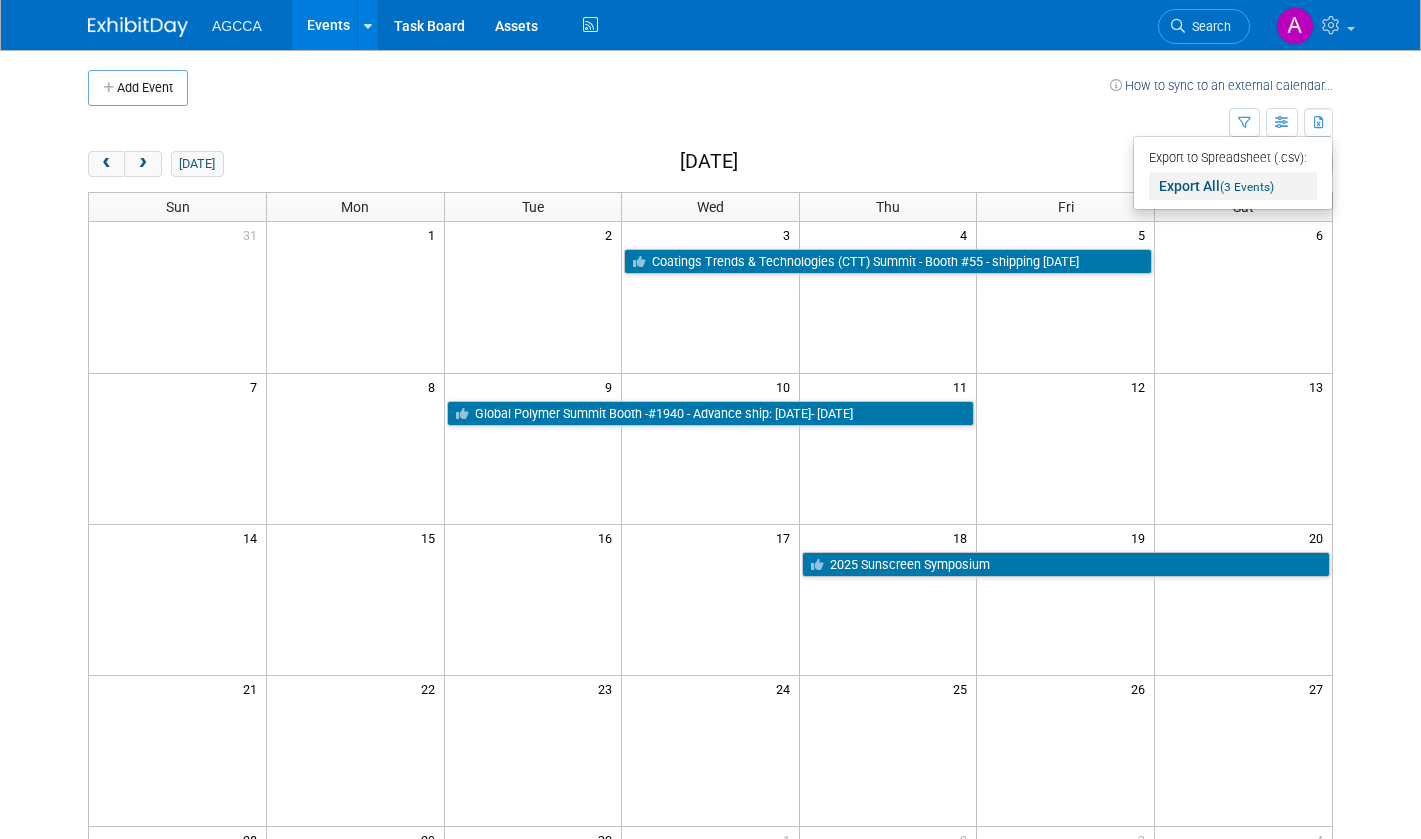 click on "Export All  (3 Events)" at bounding box center (1233, 186) 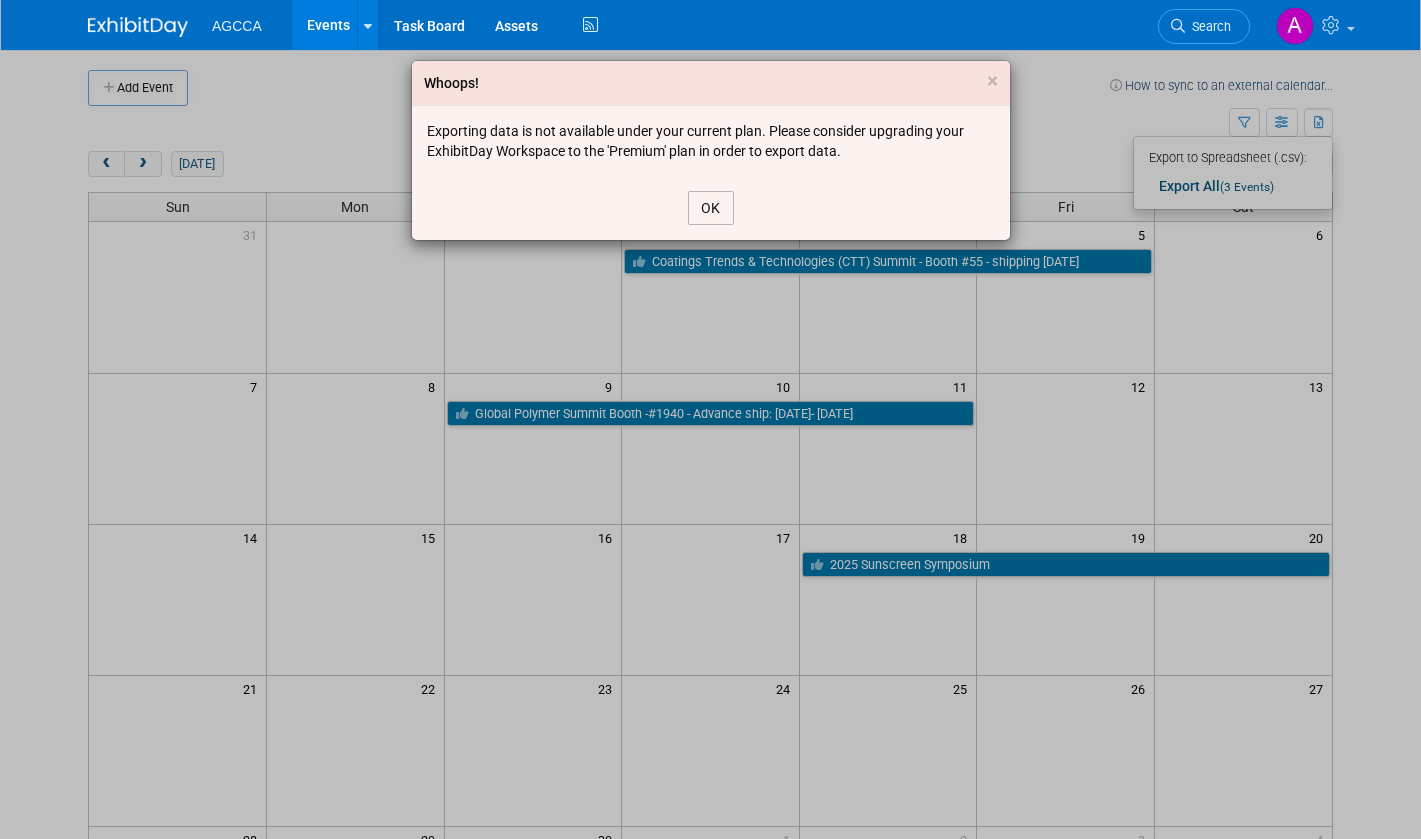 click on "OK" at bounding box center (711, 208) 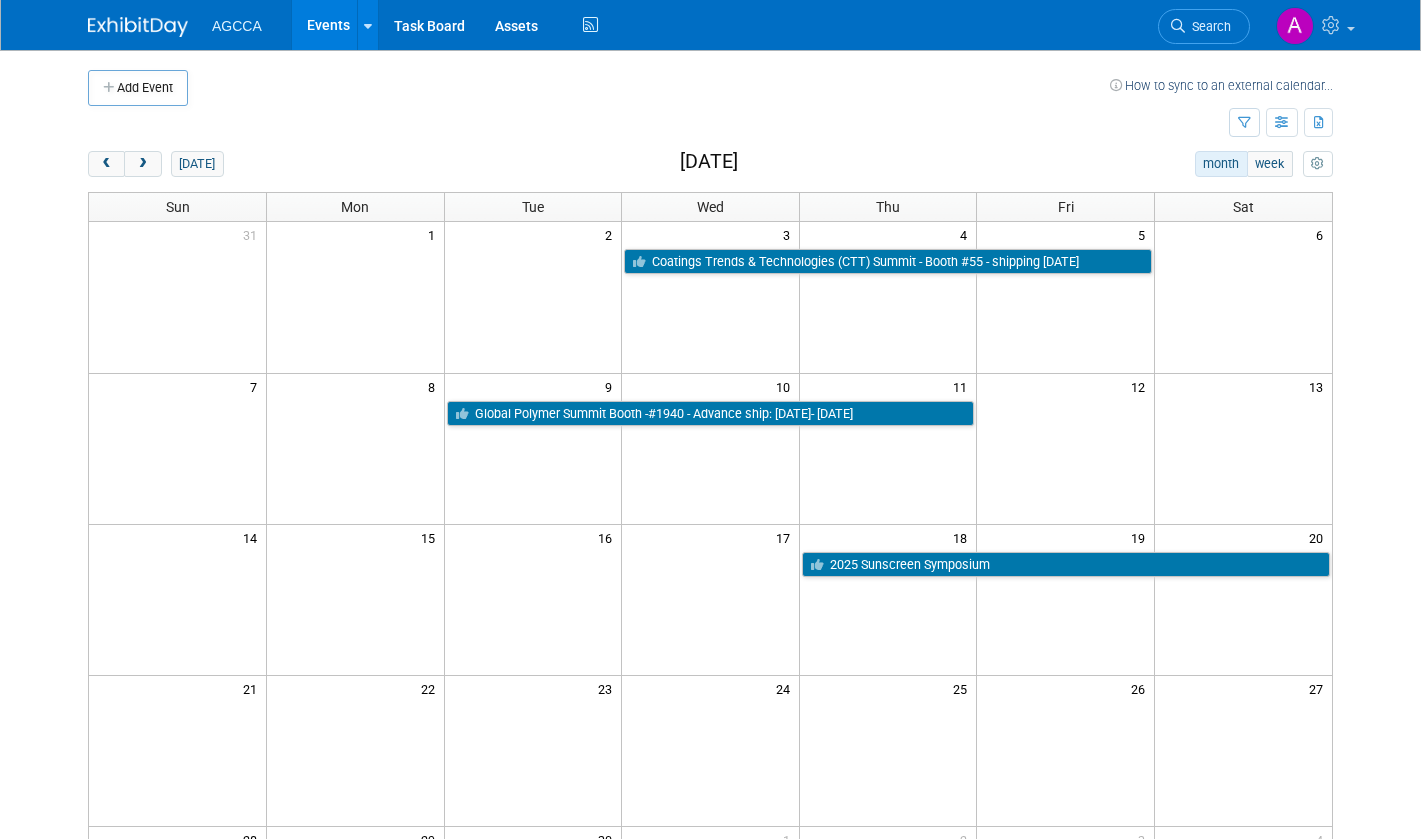 click at bounding box center (1318, 164) 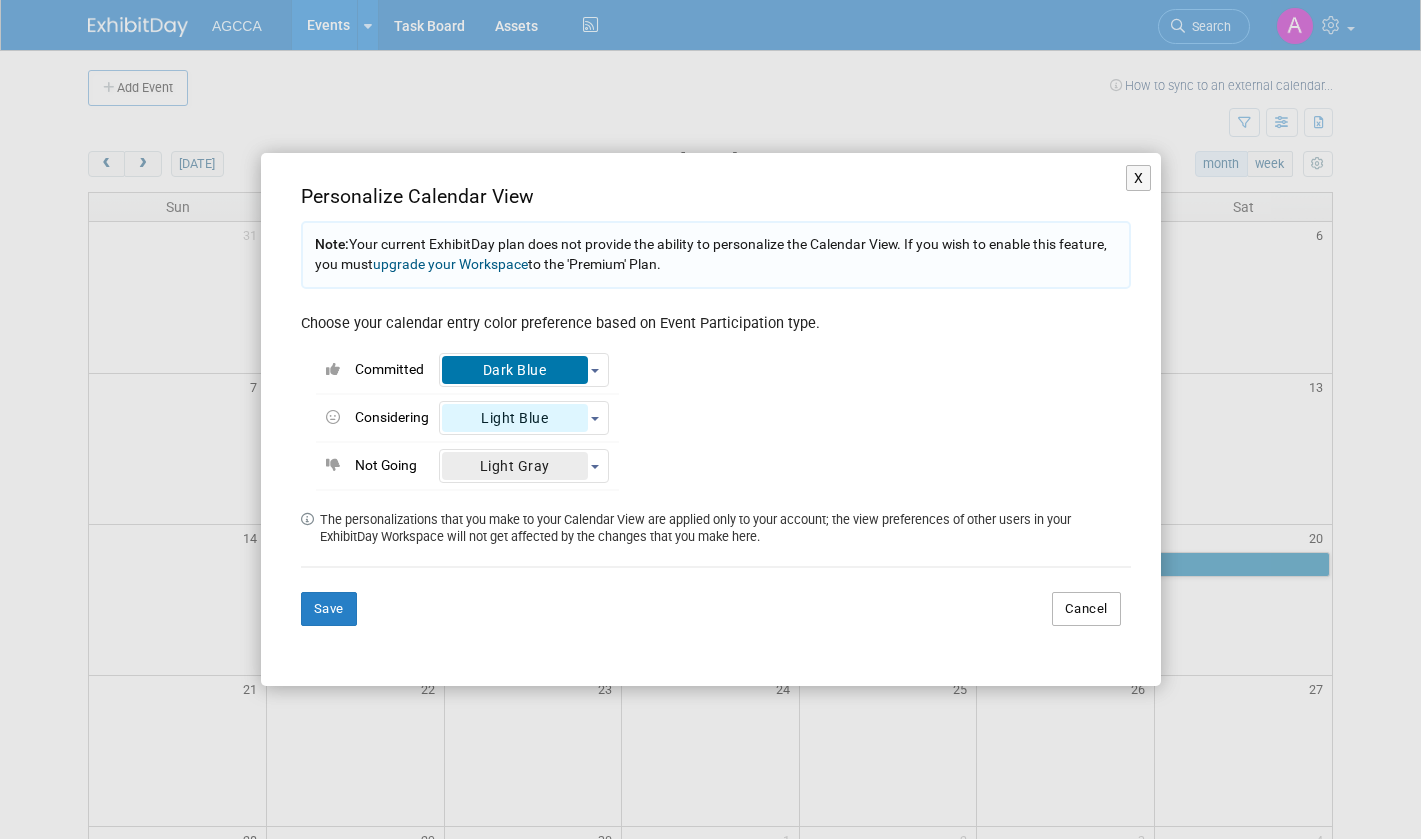 click on "Cancel" at bounding box center (1086, 609) 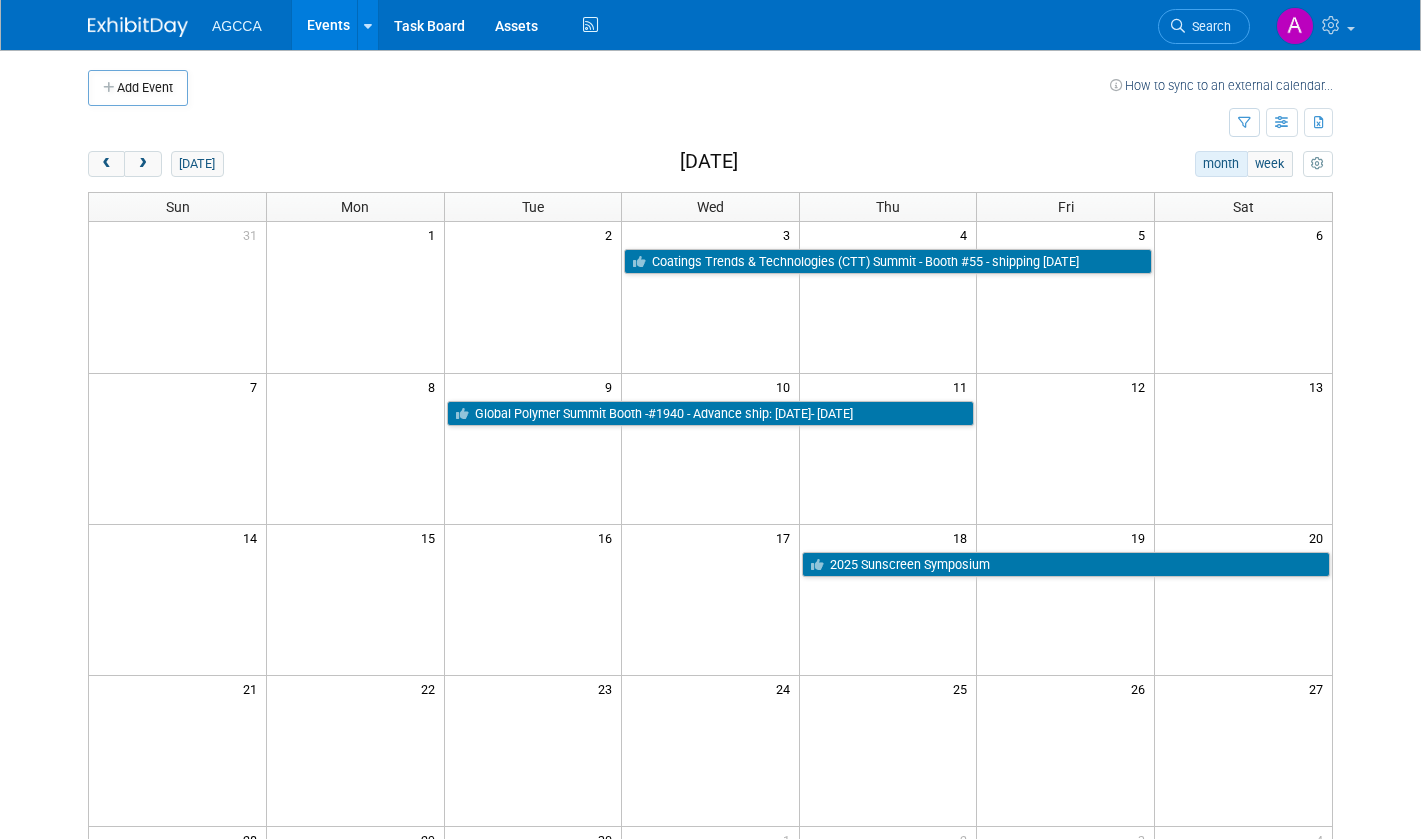 click at bounding box center [658, 123] 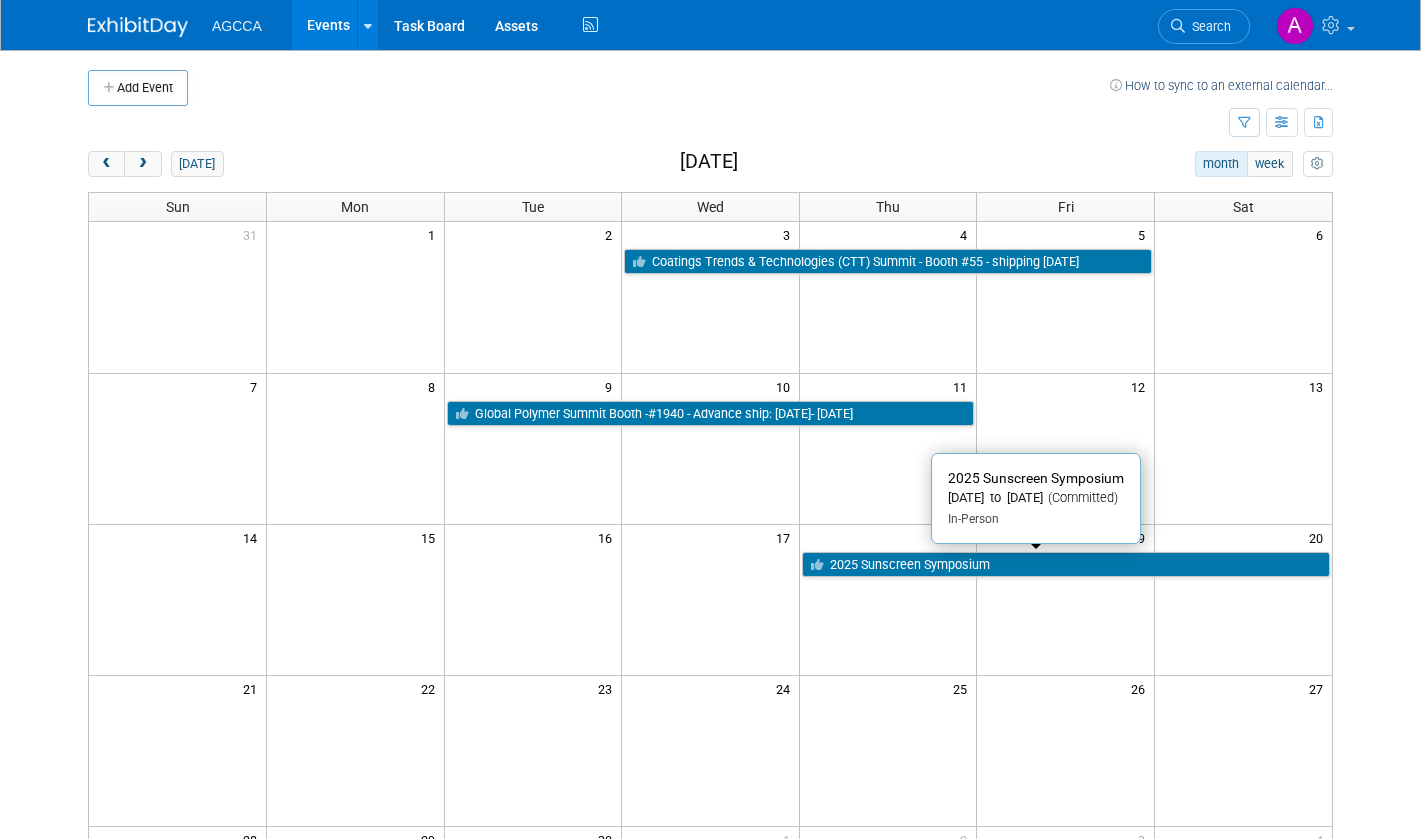 click on "2025 Sunscreen Symposium" at bounding box center (1066, 565) 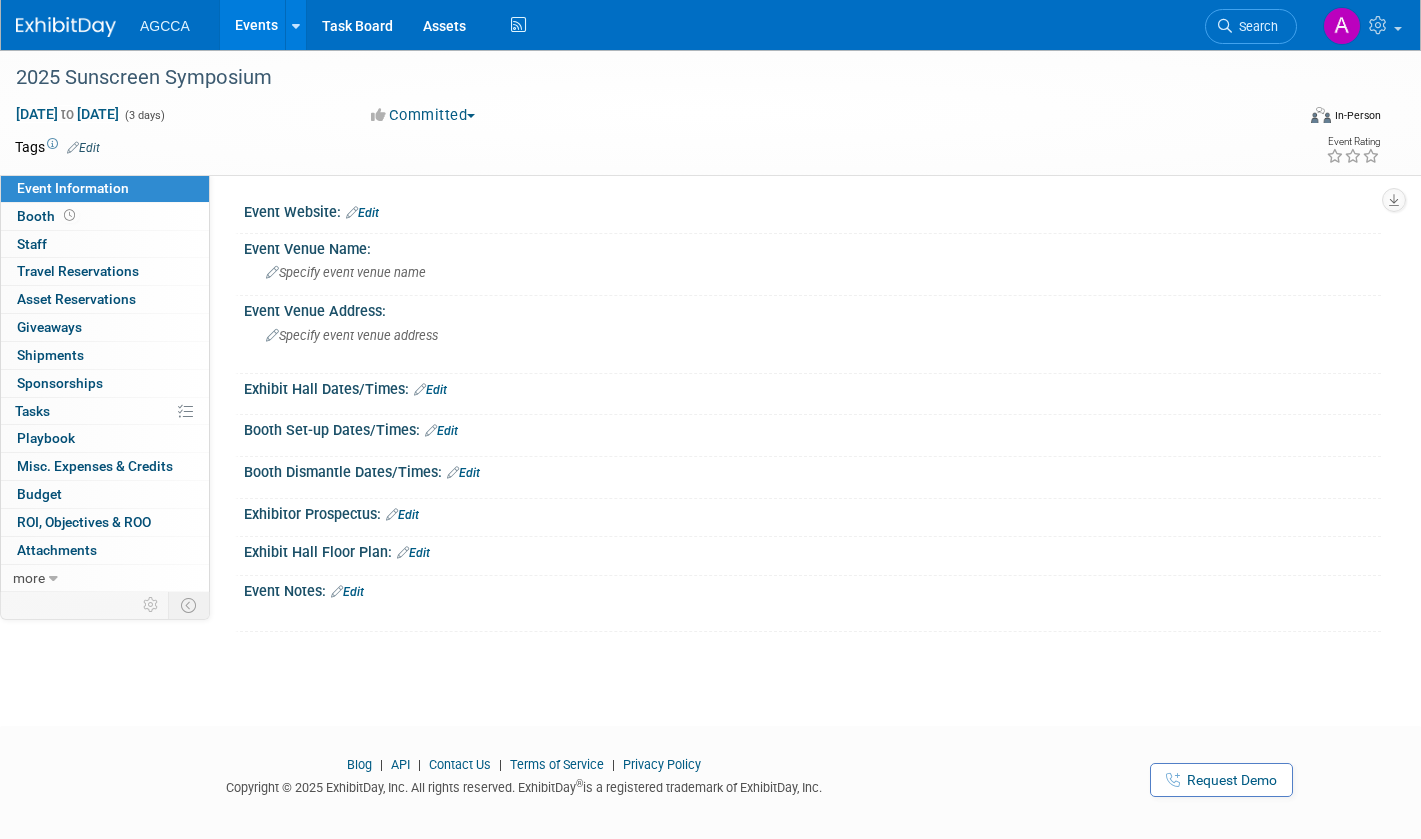 scroll, scrollTop: 0, scrollLeft: 0, axis: both 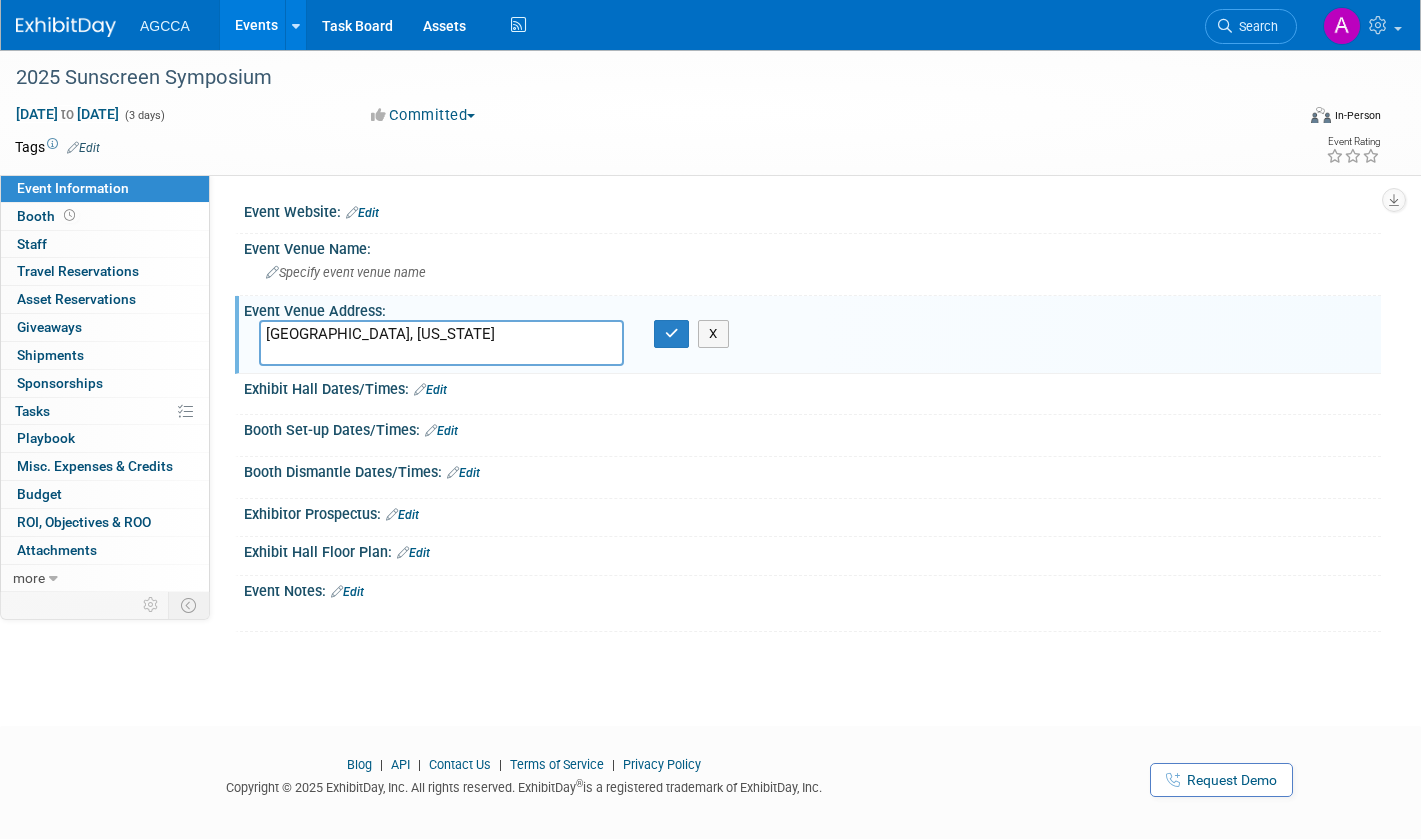 type on "Lake Buena Vista, Florida" 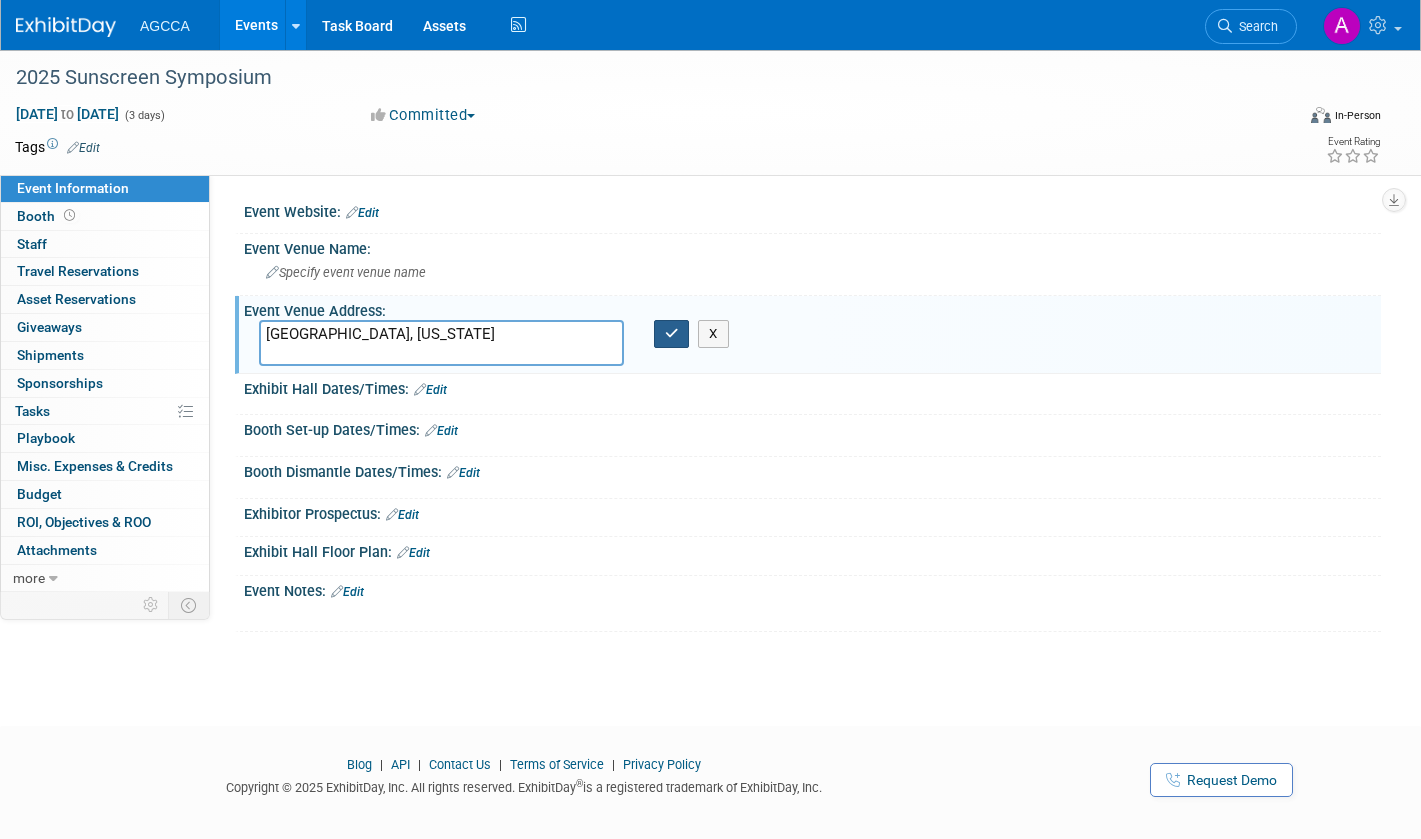 click at bounding box center [672, 334] 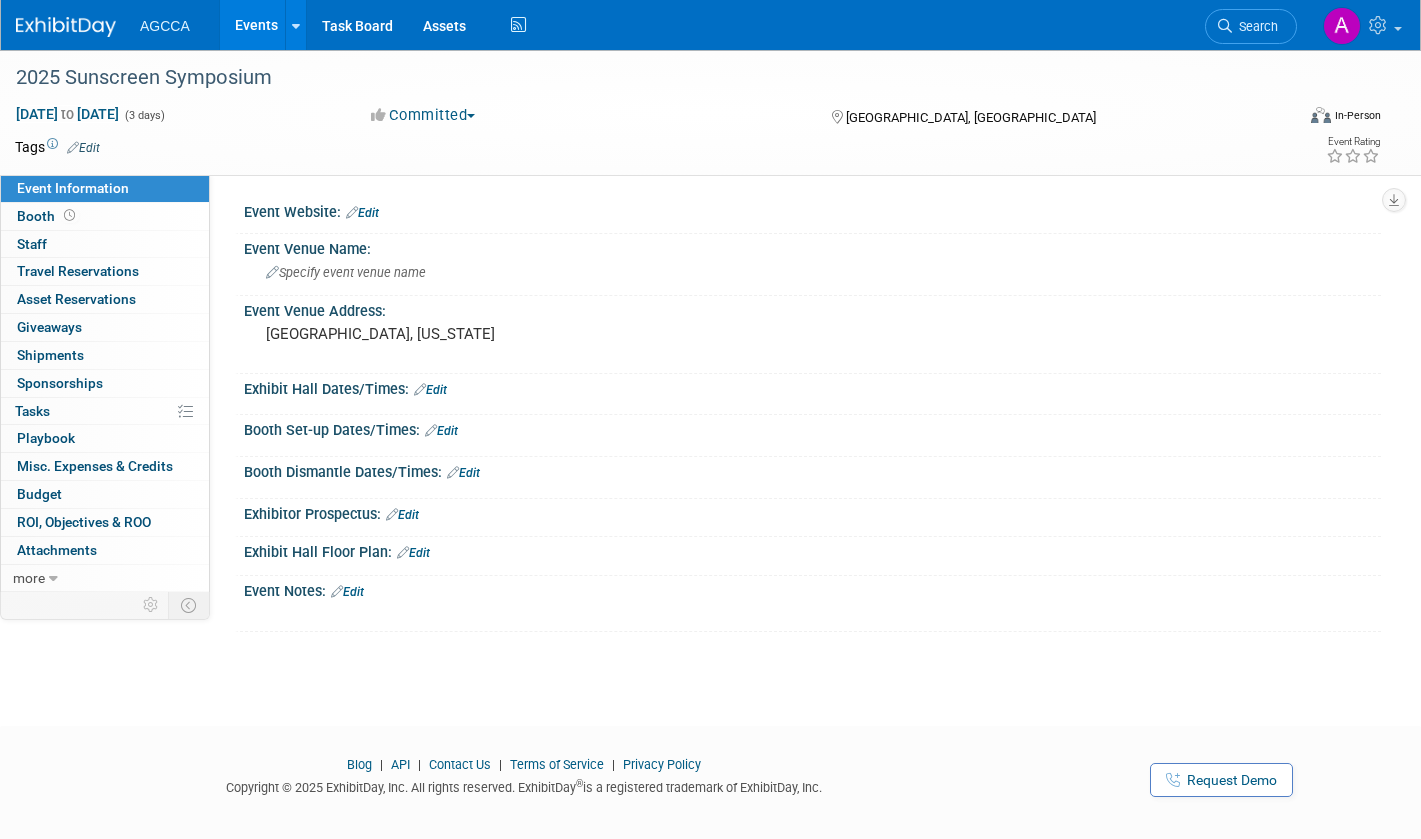 click on "2025 Sunscreen Symposium
Sep 18, 2025  to  Sep 20, 2025
(3 days)
Sep 18, 2025 to Sep 20, 2025
Committed
Committed
Considering
Not Going
Lake Buena Vista, FL
Virtual
In-Person
Hybrid
<img src="https://www.exhibitday.com/Images/Format-Virtual.png" style="width: 22px; height: 18px; margin-top: 2px; margin-bottom: 2px; margin-left: 2px; filter: Grayscale(70%); opacity: 0.9;" />   Virtual
<img src="https://www.exhibitday.com/Images/Format-InPerson.png" style="width: 22px; height: 18px; margin-top: 2px; margin-bottom: 2px; margin-left: 2px; filter: Grayscale(70%); opacity: 0.9;" />   In-Person
<img src="https://www.exhibitday.com/Images/Format-Hybrid.png" style="width: 22px; height: 18px; margin-top: 2px; margin-bottom: 2px; margin-left: 2px; filter: Grayscale(70%); opacity: 0.9;" />   Hybrid
Tags
Edit" at bounding box center [710, 370] 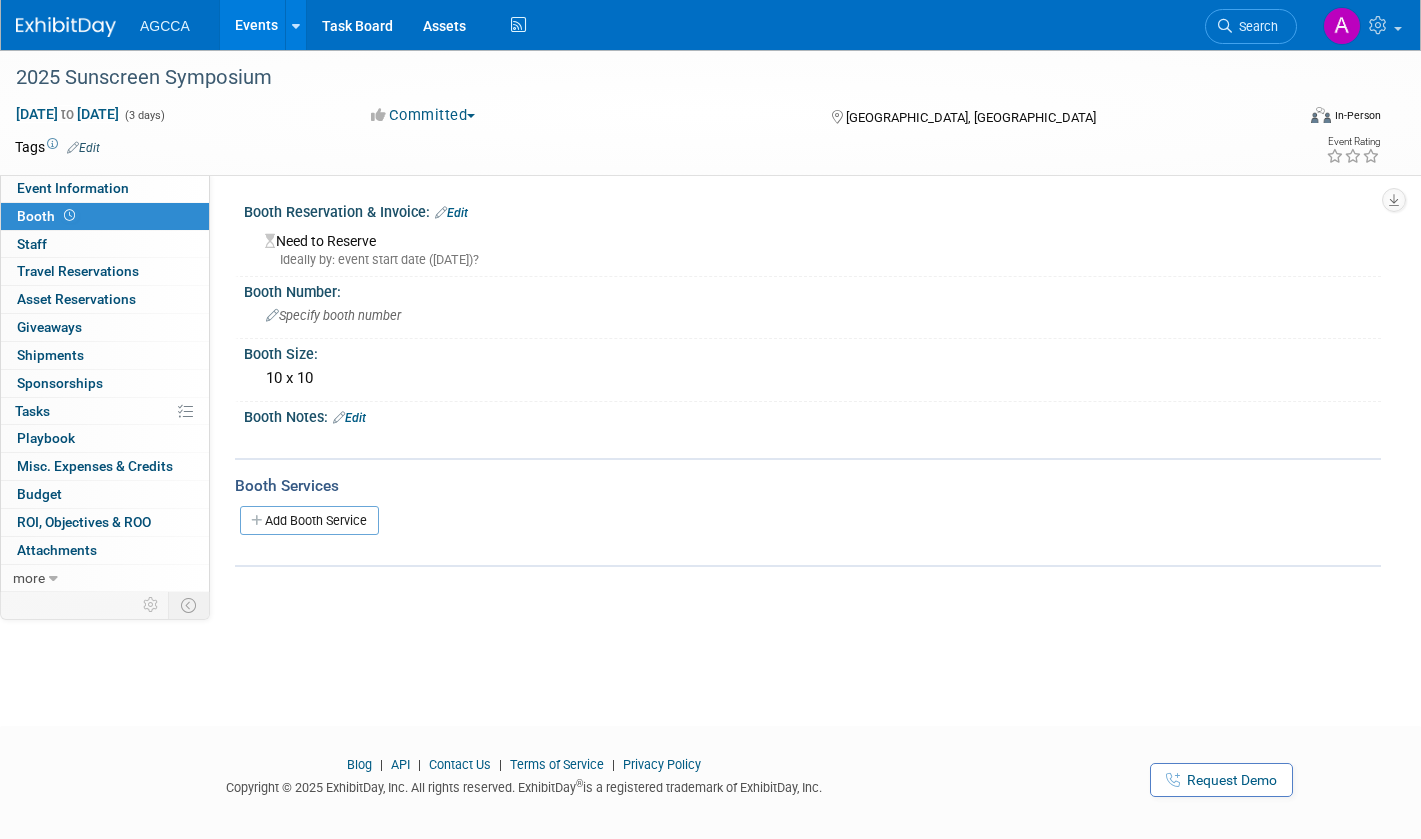 click on "Events" at bounding box center [256, 25] 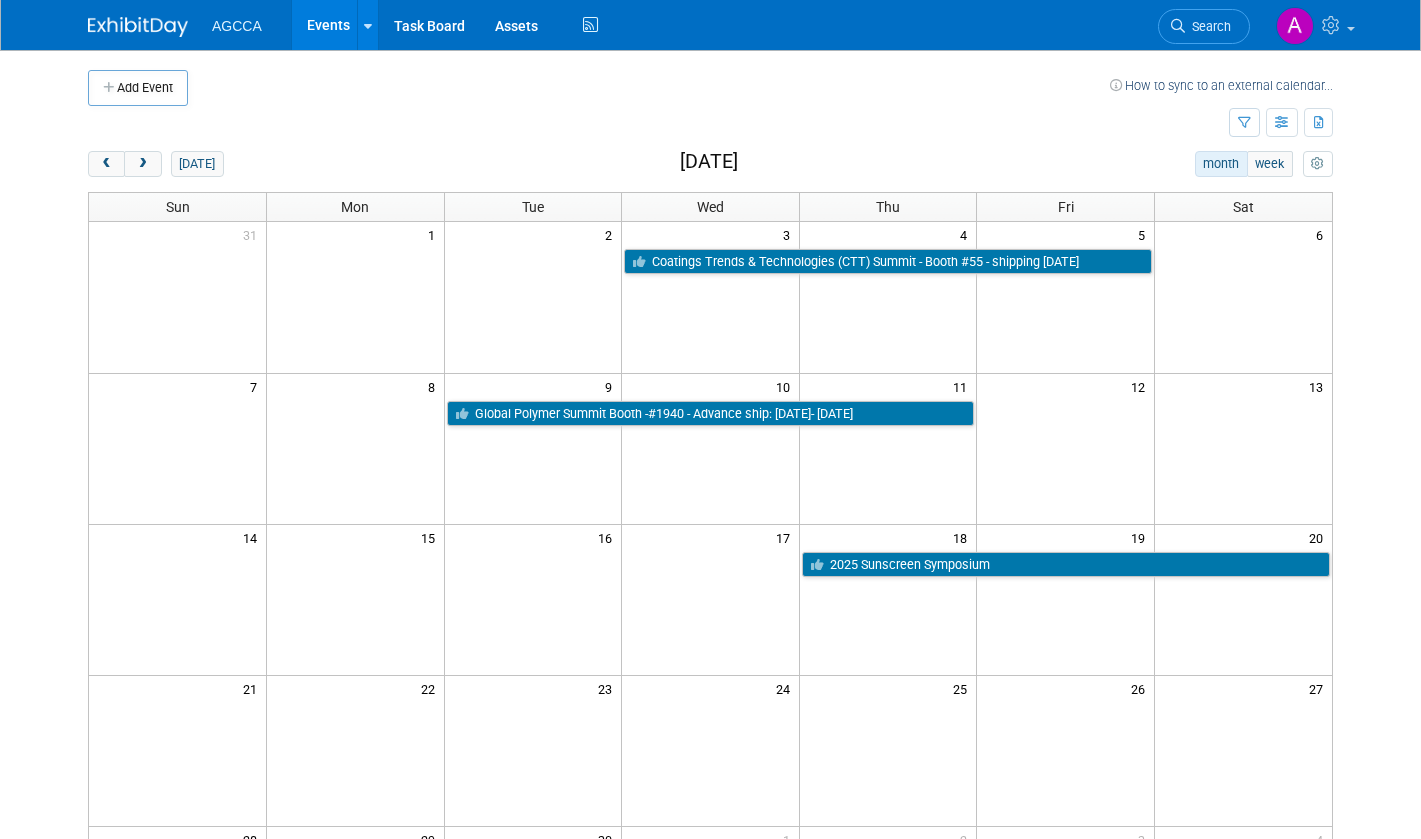 scroll, scrollTop: 0, scrollLeft: 0, axis: both 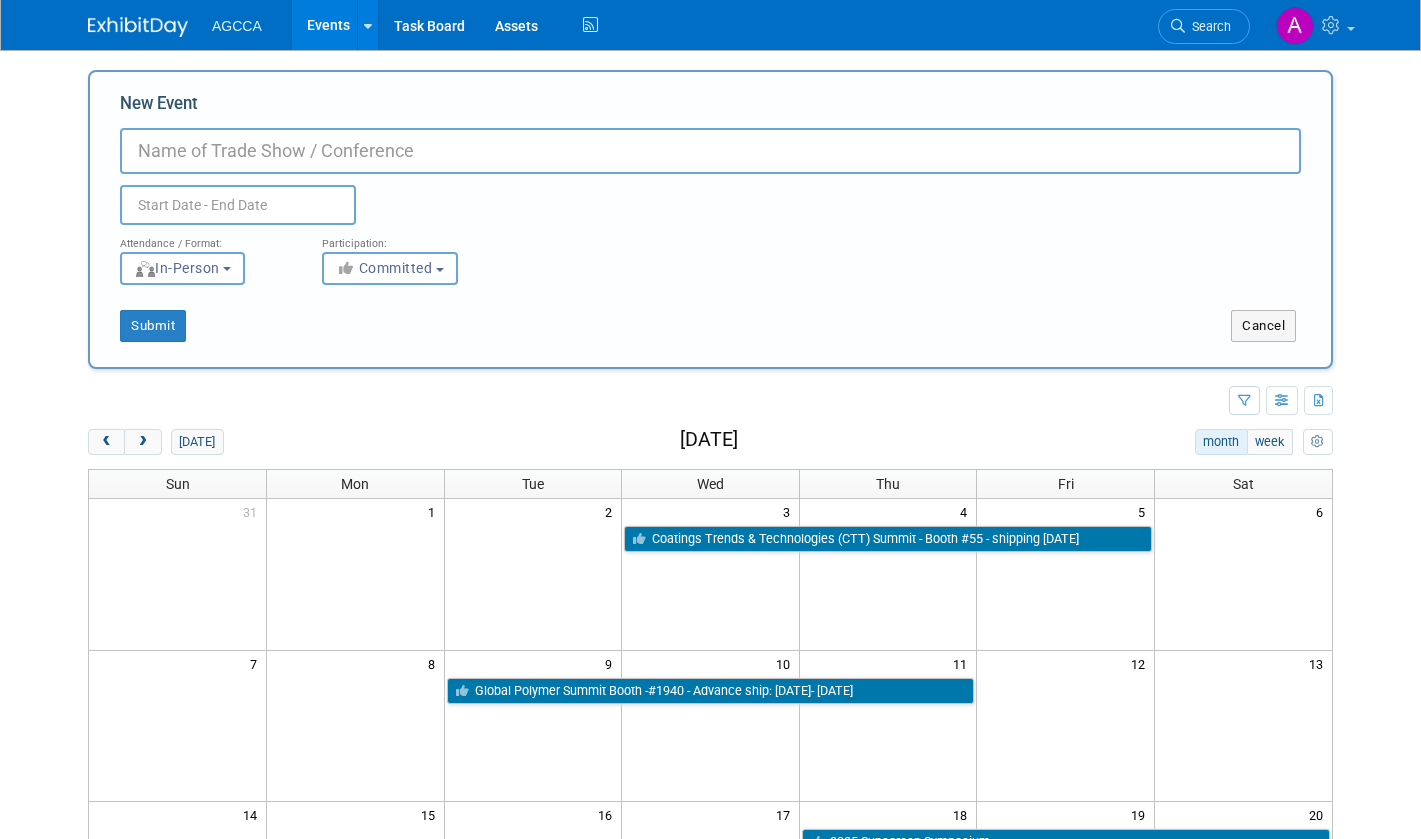 paste on "EPG Fall Meeting" 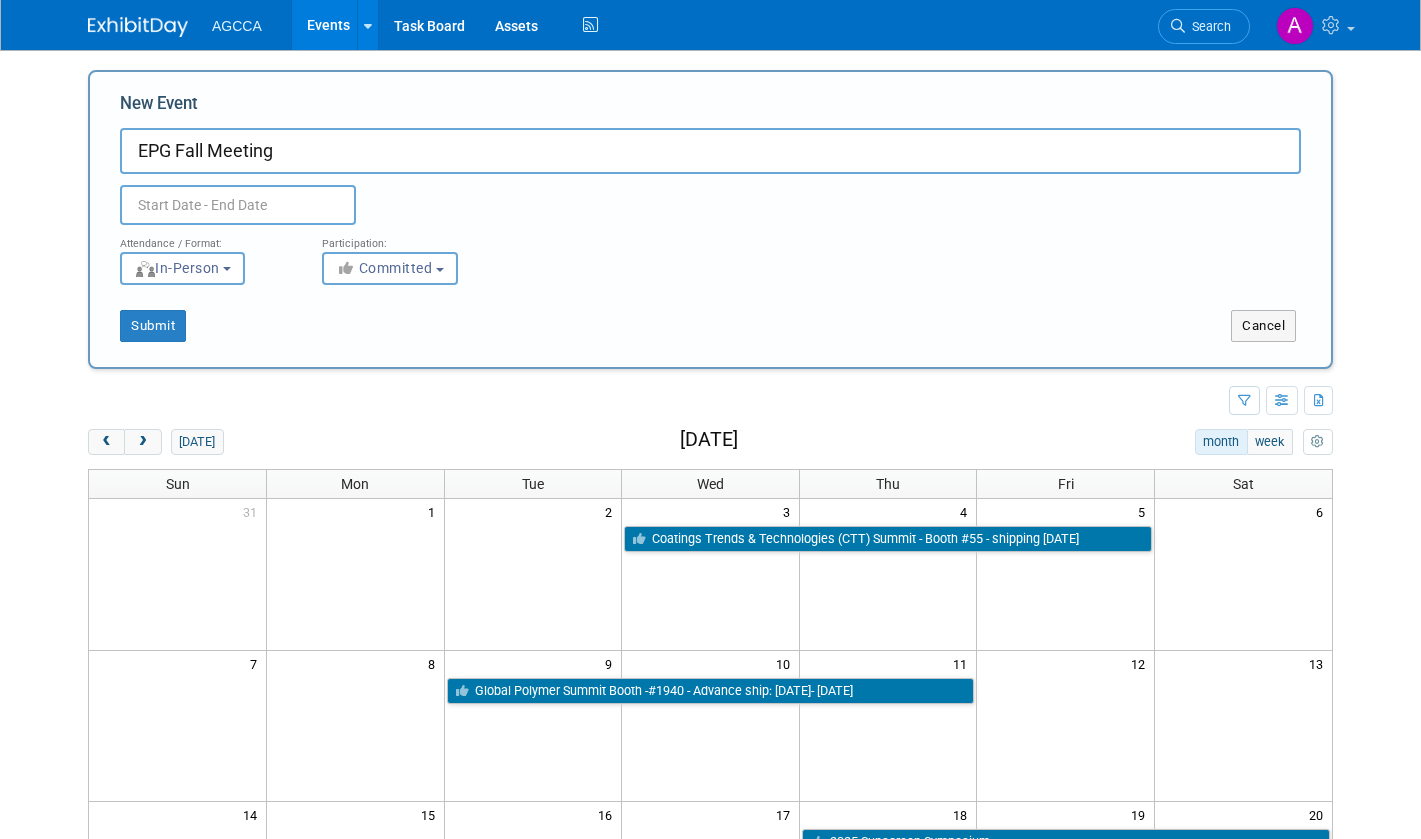 type on "EPG Fall Meeting" 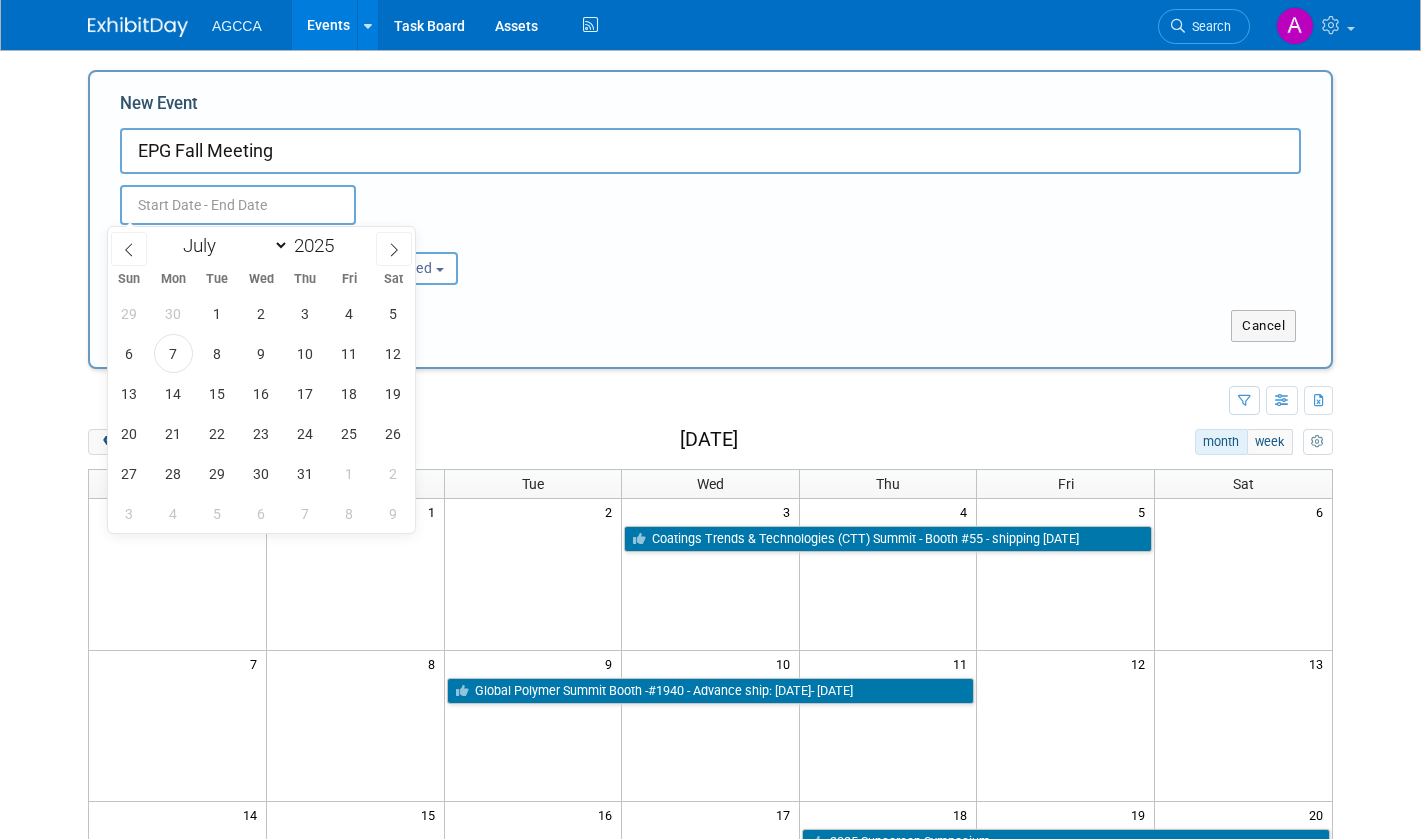 click on "January February March April May June July August September October November December" at bounding box center (231, 245) 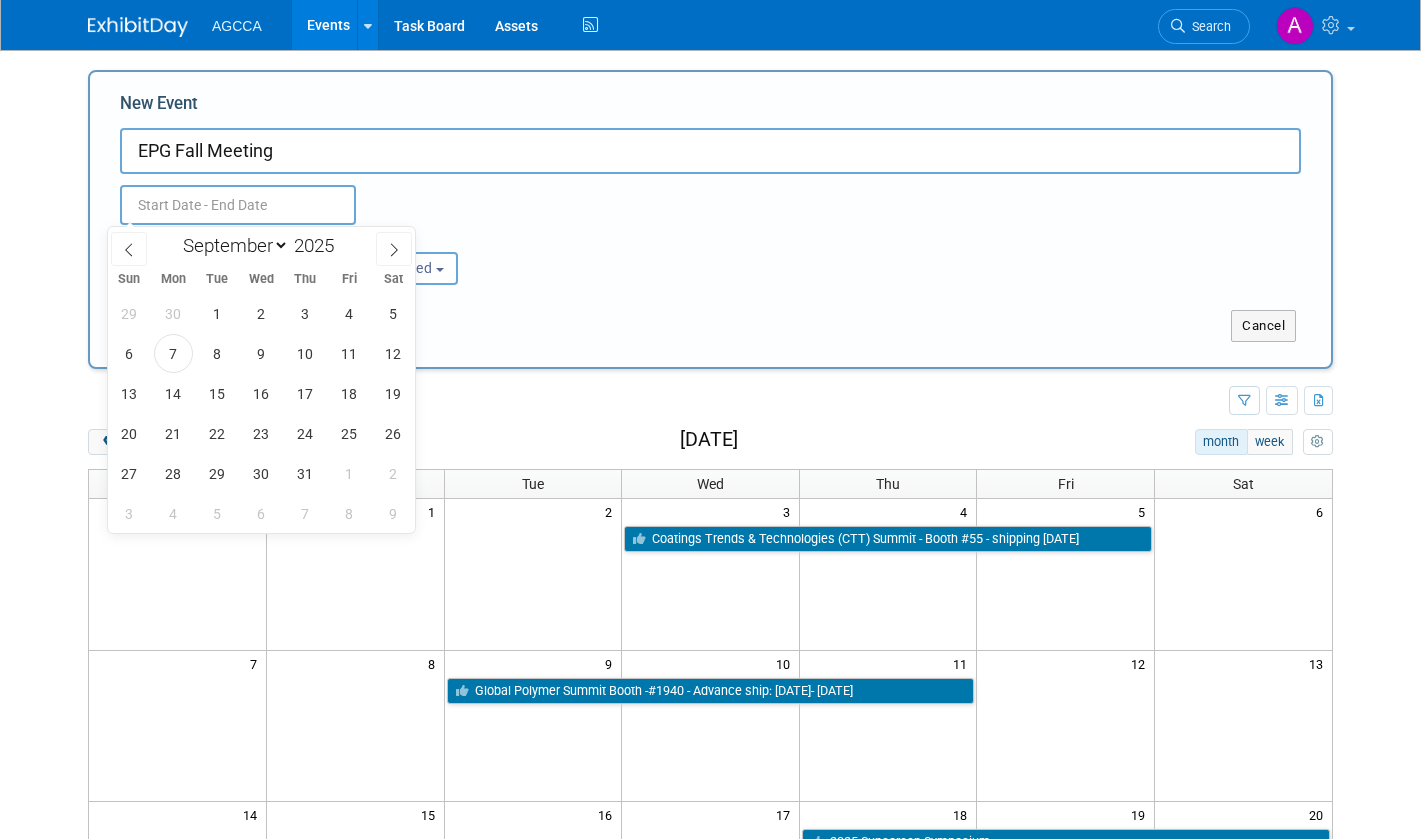 click on "January February March April May June July August September October November December" at bounding box center [231, 245] 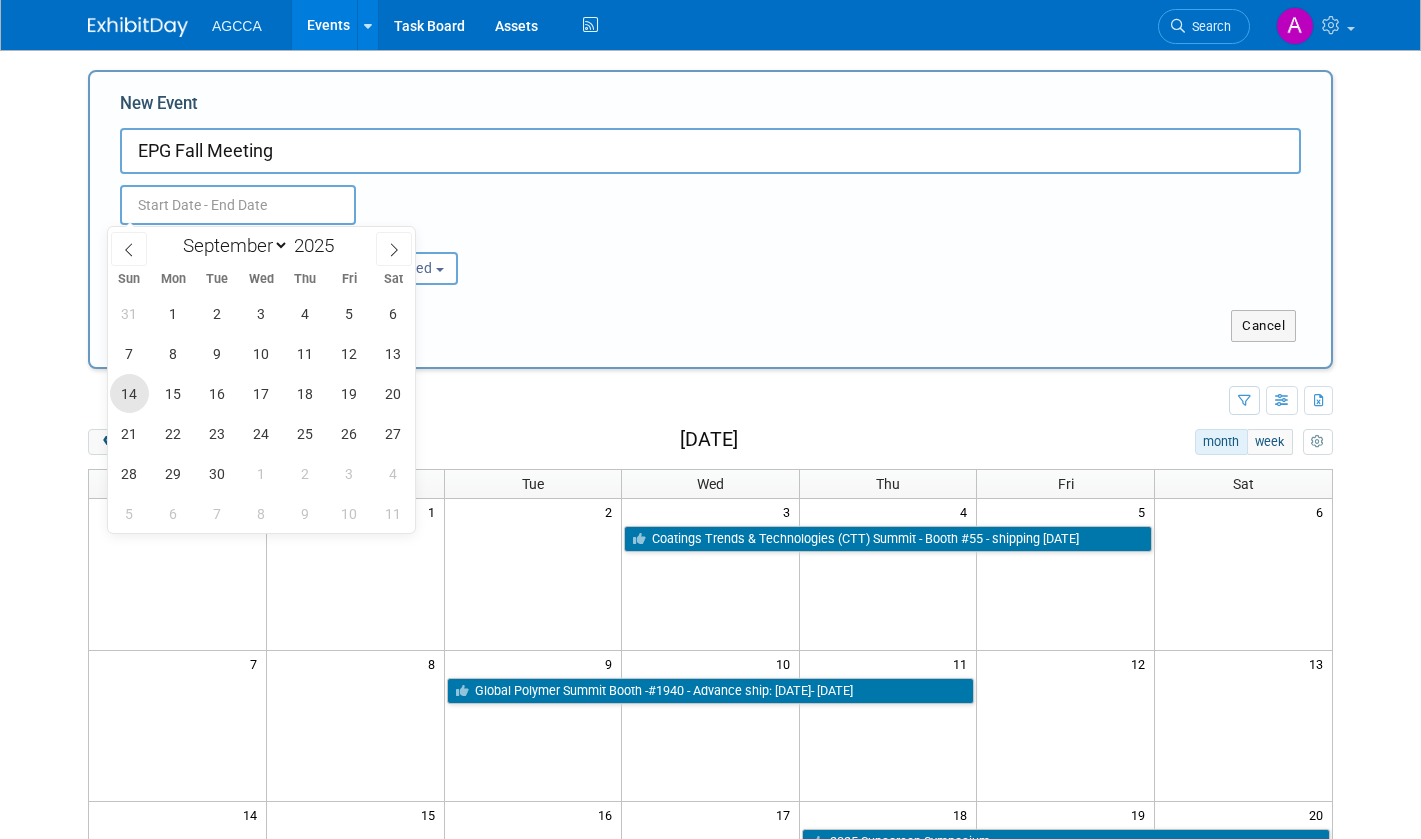 click on "14" at bounding box center (129, 393) 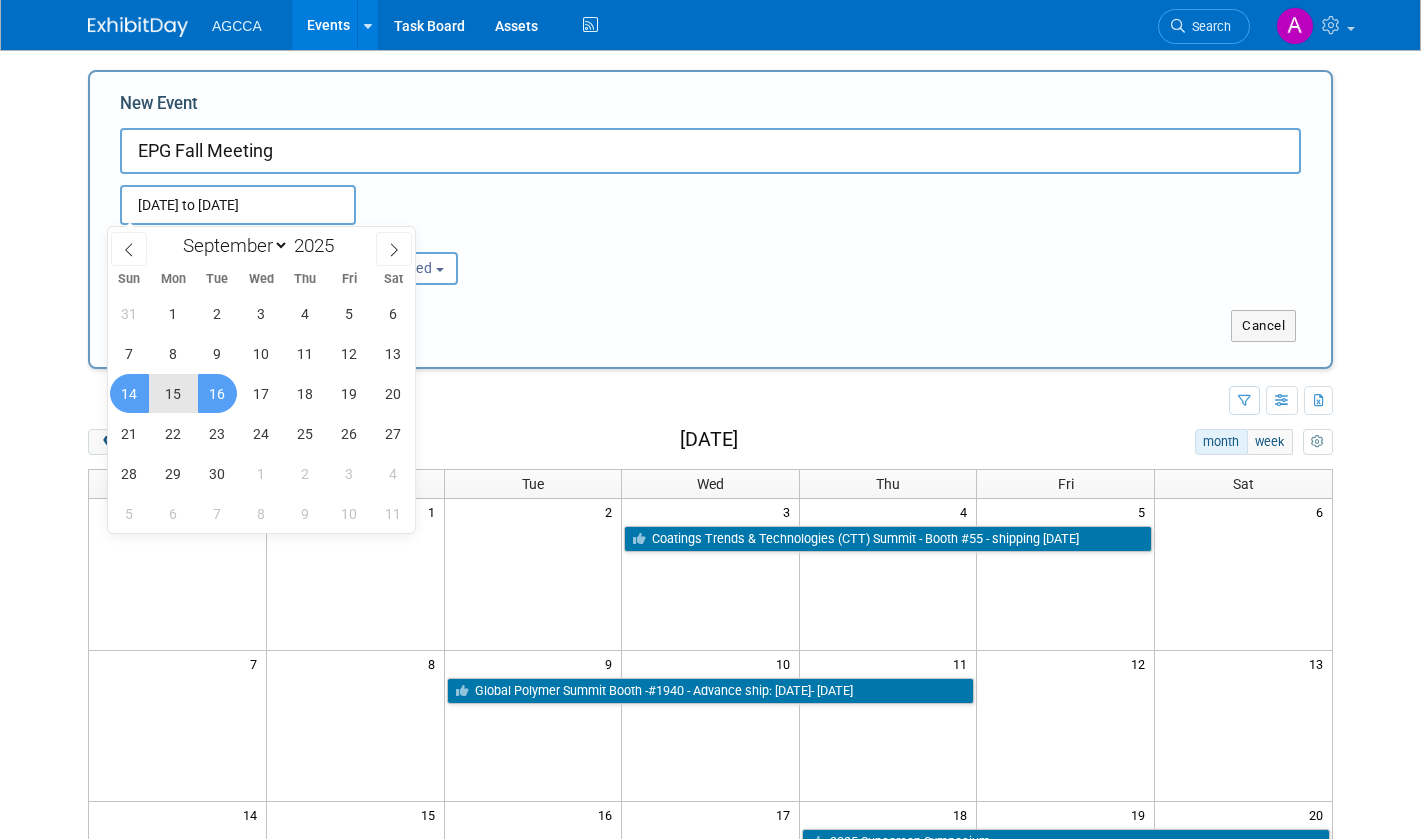 click on "16" at bounding box center (217, 393) 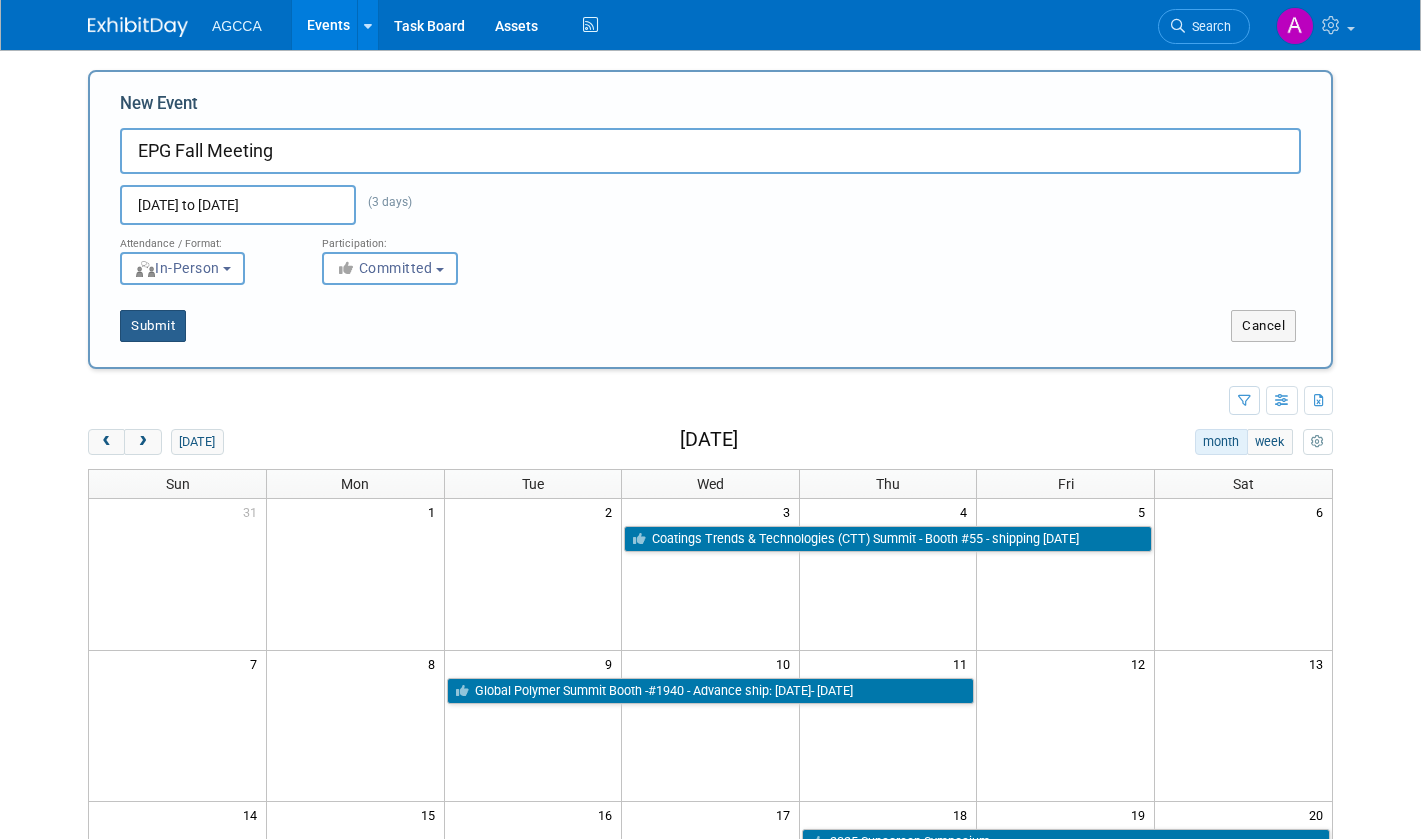 click on "Submit" at bounding box center (153, 326) 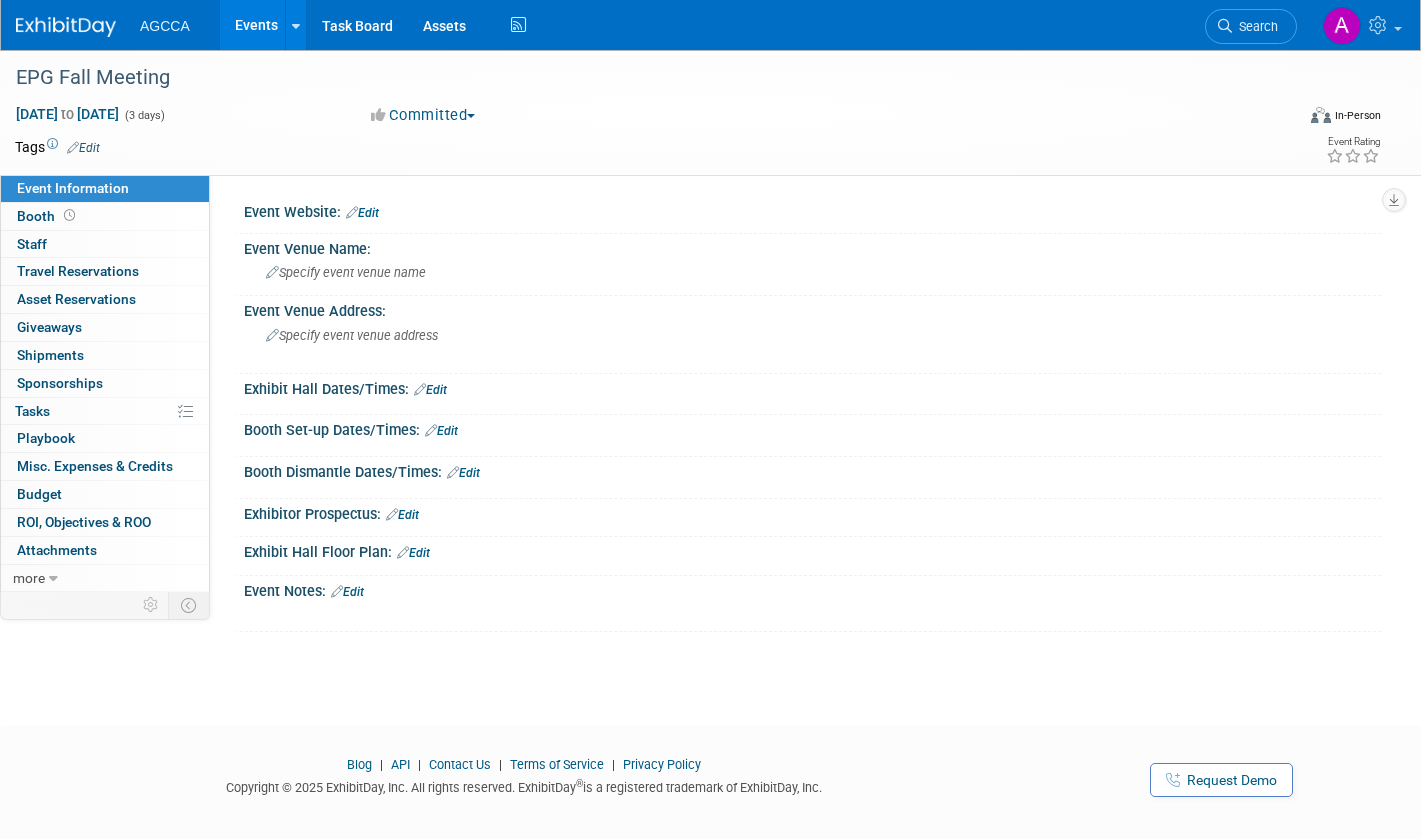scroll, scrollTop: 0, scrollLeft: 0, axis: both 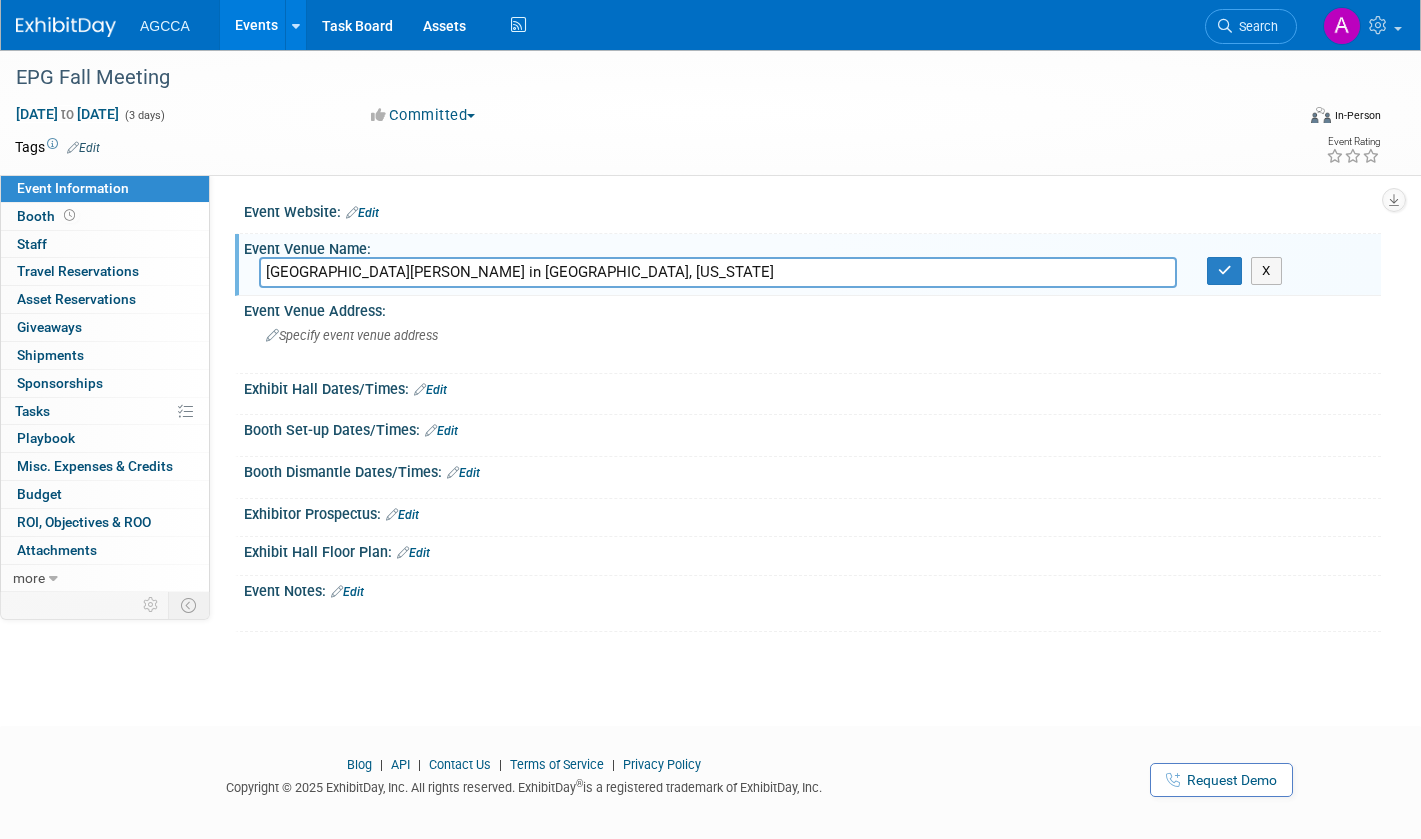type on "Hilton Palacio Del Rio in San Antonio, Texas" 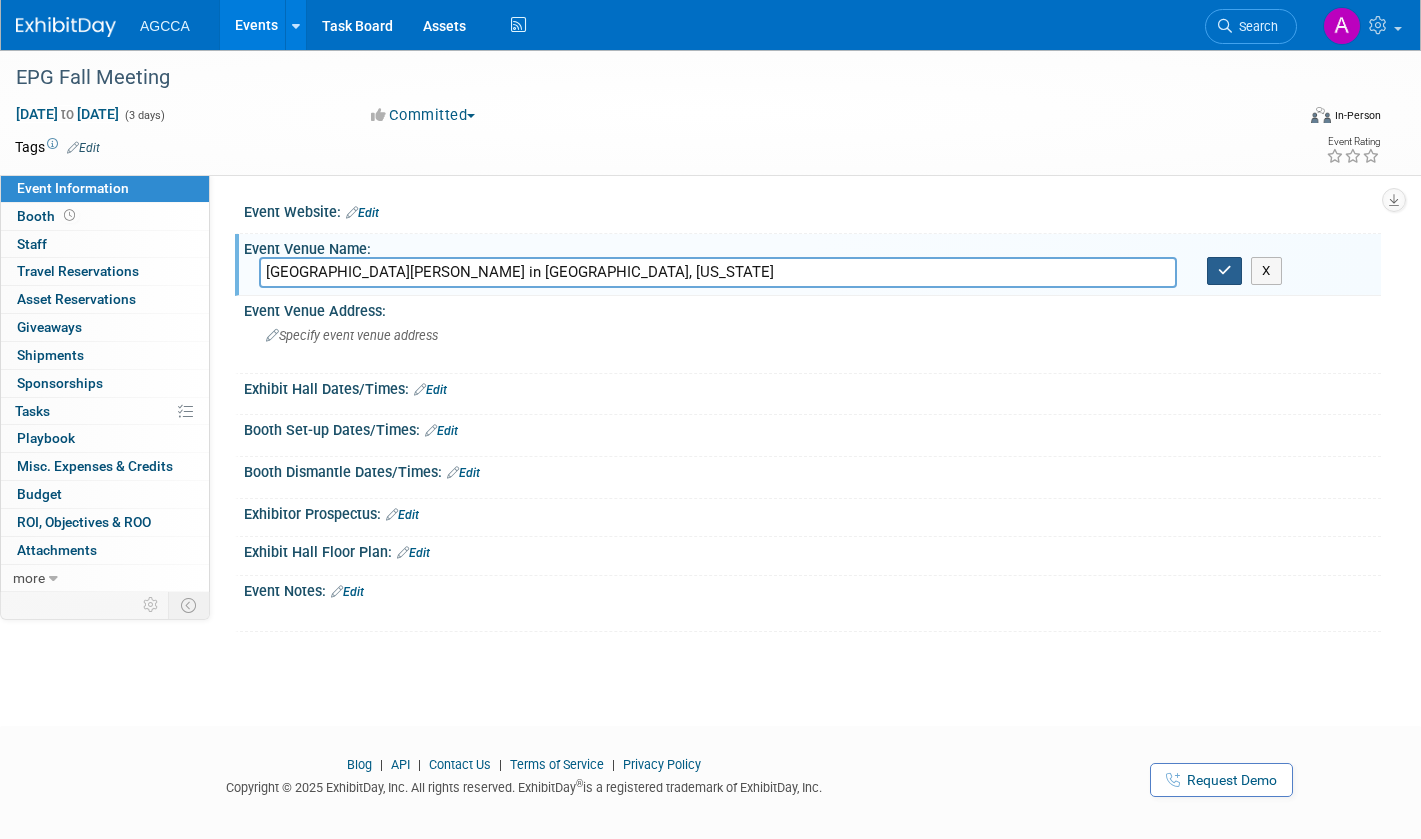 click at bounding box center (1225, 271) 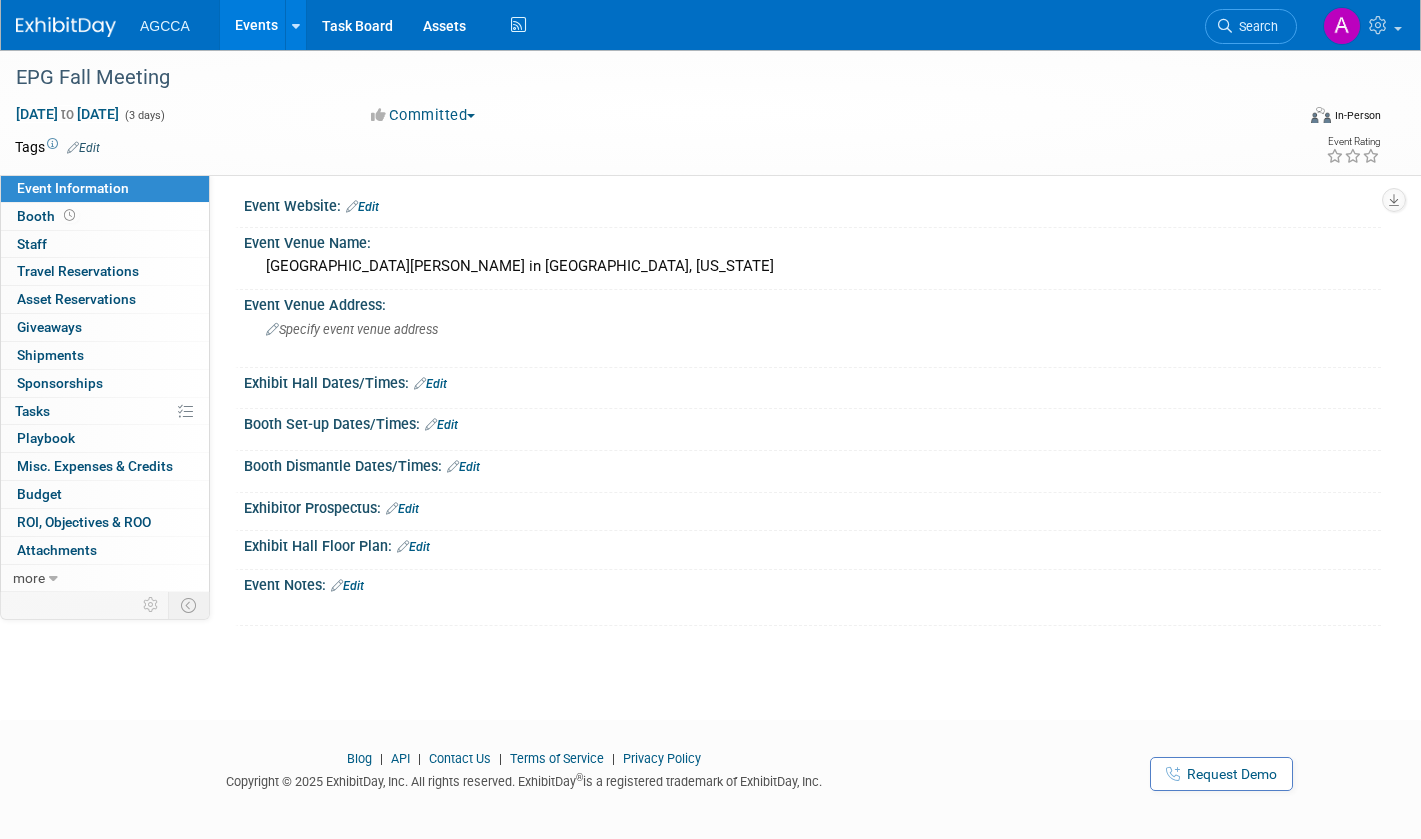 scroll, scrollTop: 0, scrollLeft: 0, axis: both 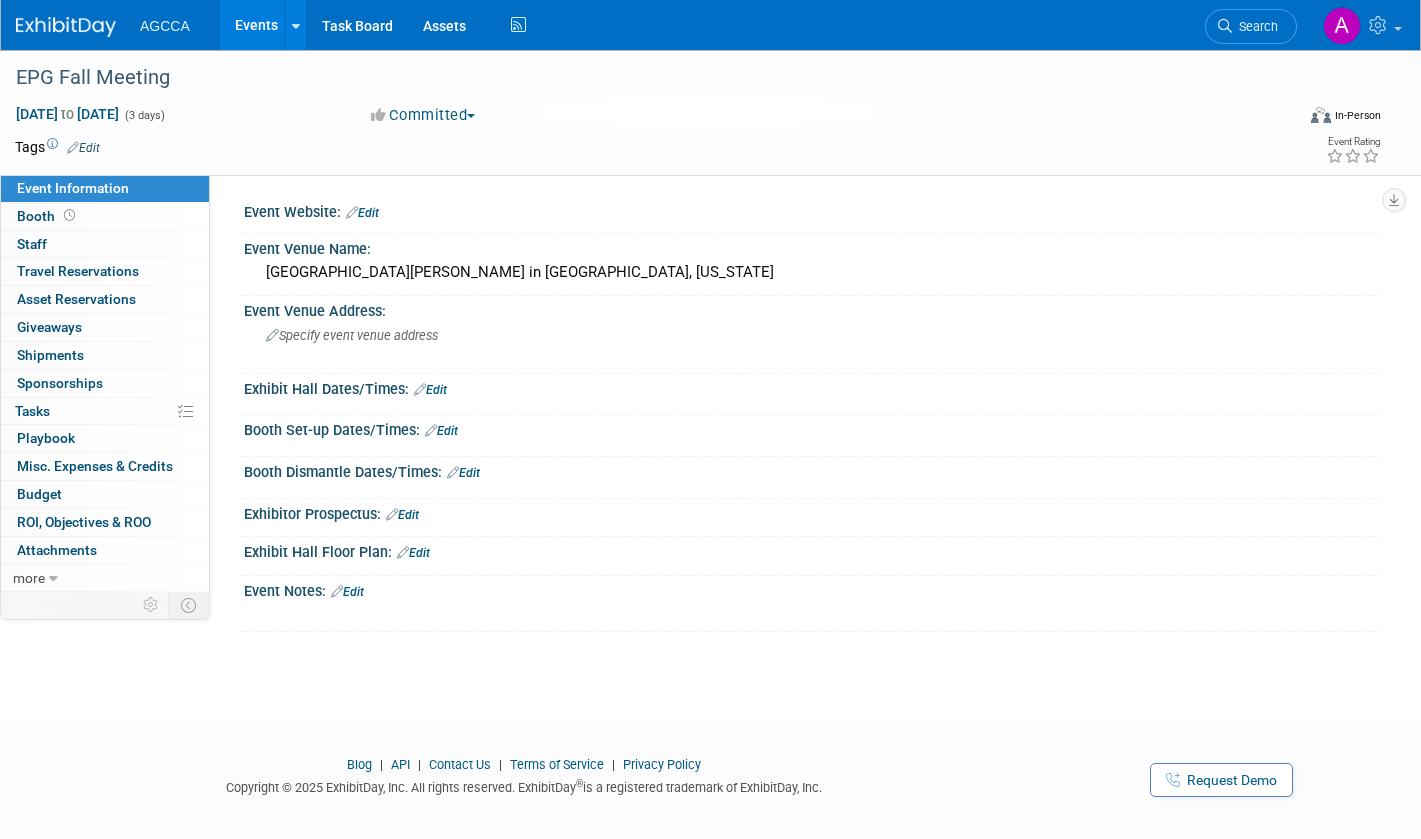 click at bounding box center [66, 27] 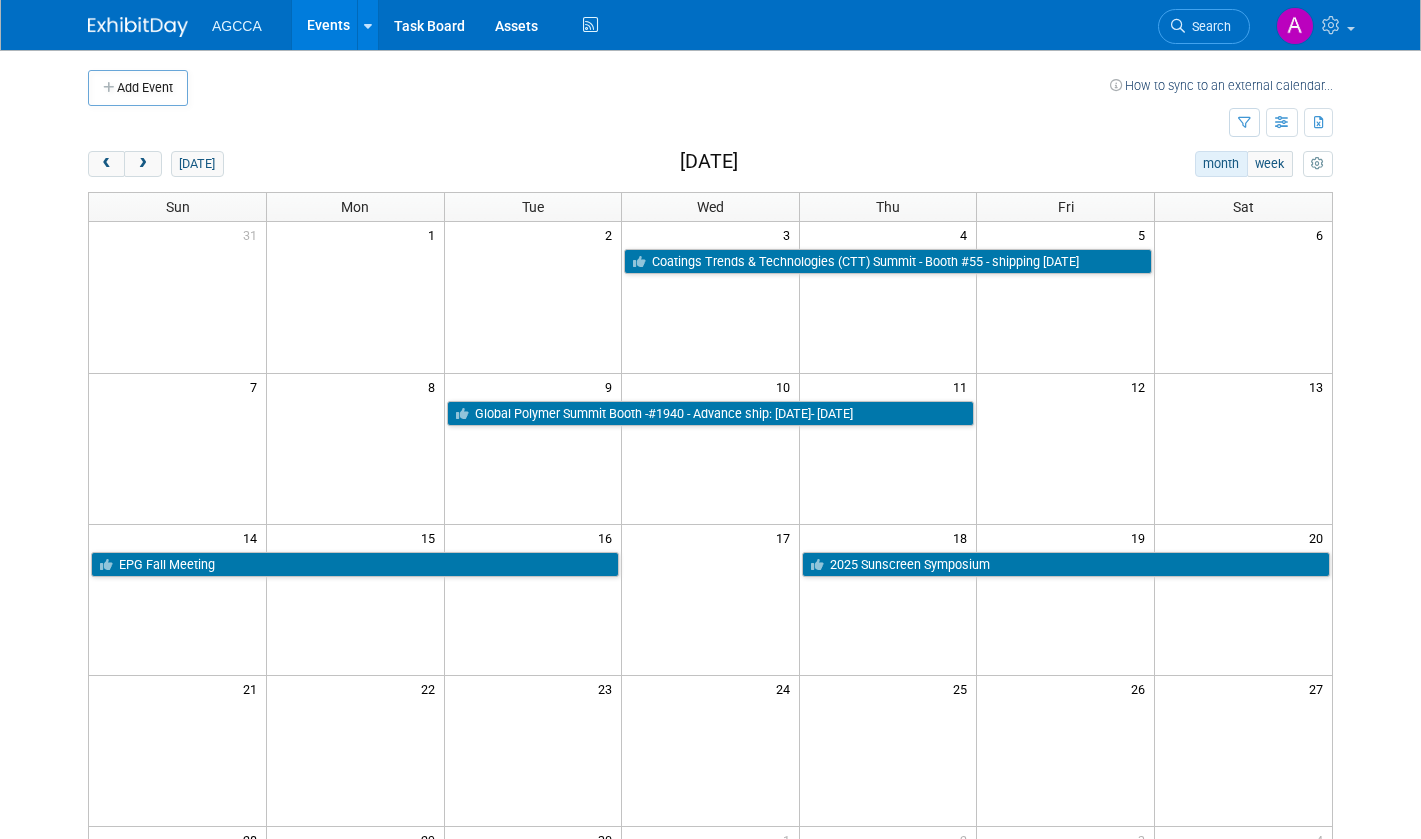 scroll, scrollTop: 0, scrollLeft: 0, axis: both 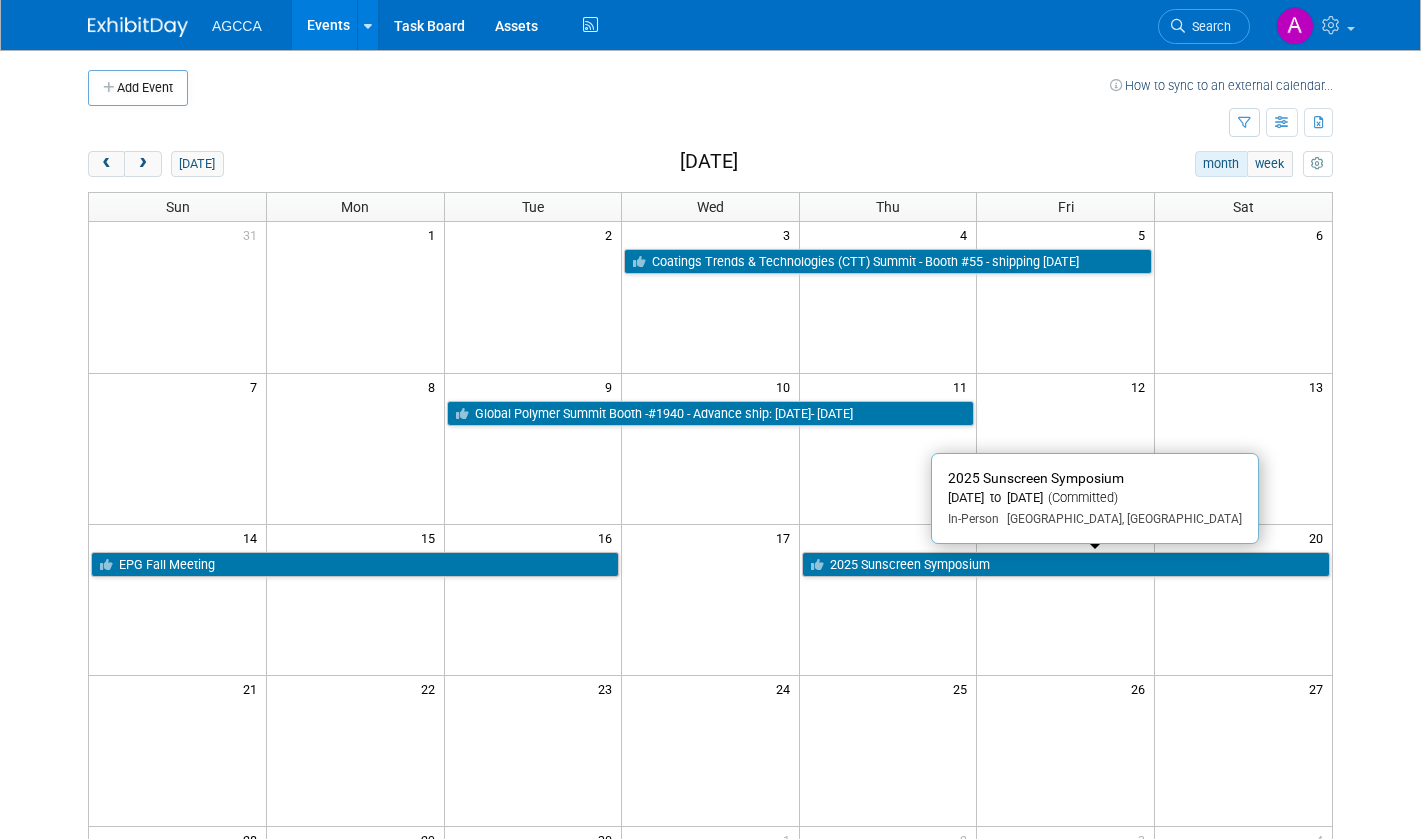 click on "2025 Sunscreen Symposium" at bounding box center (1066, 565) 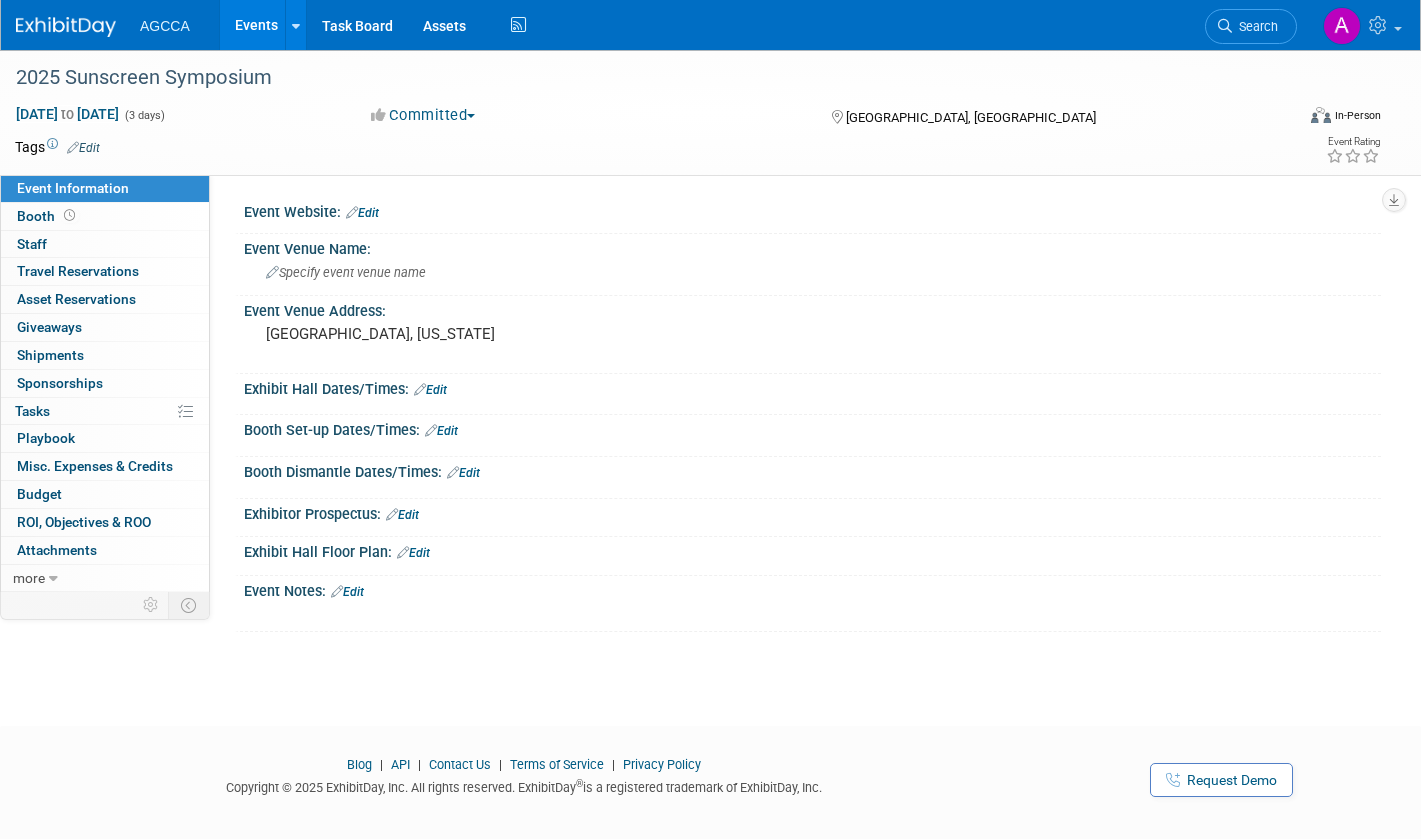 scroll, scrollTop: 0, scrollLeft: 0, axis: both 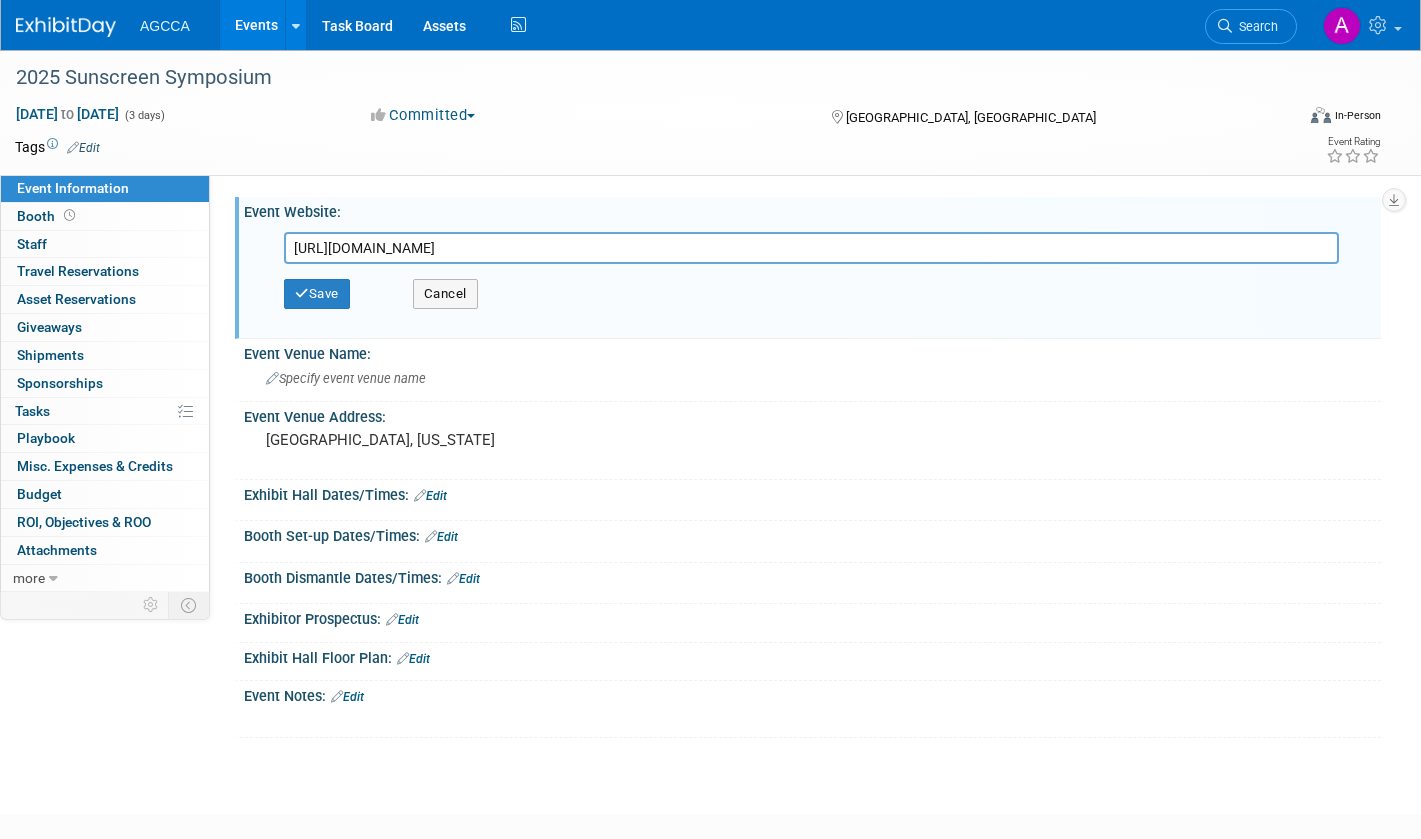 type on "https://www.scconline.org/FLSCC/Symposium/Symposium-FAQs" 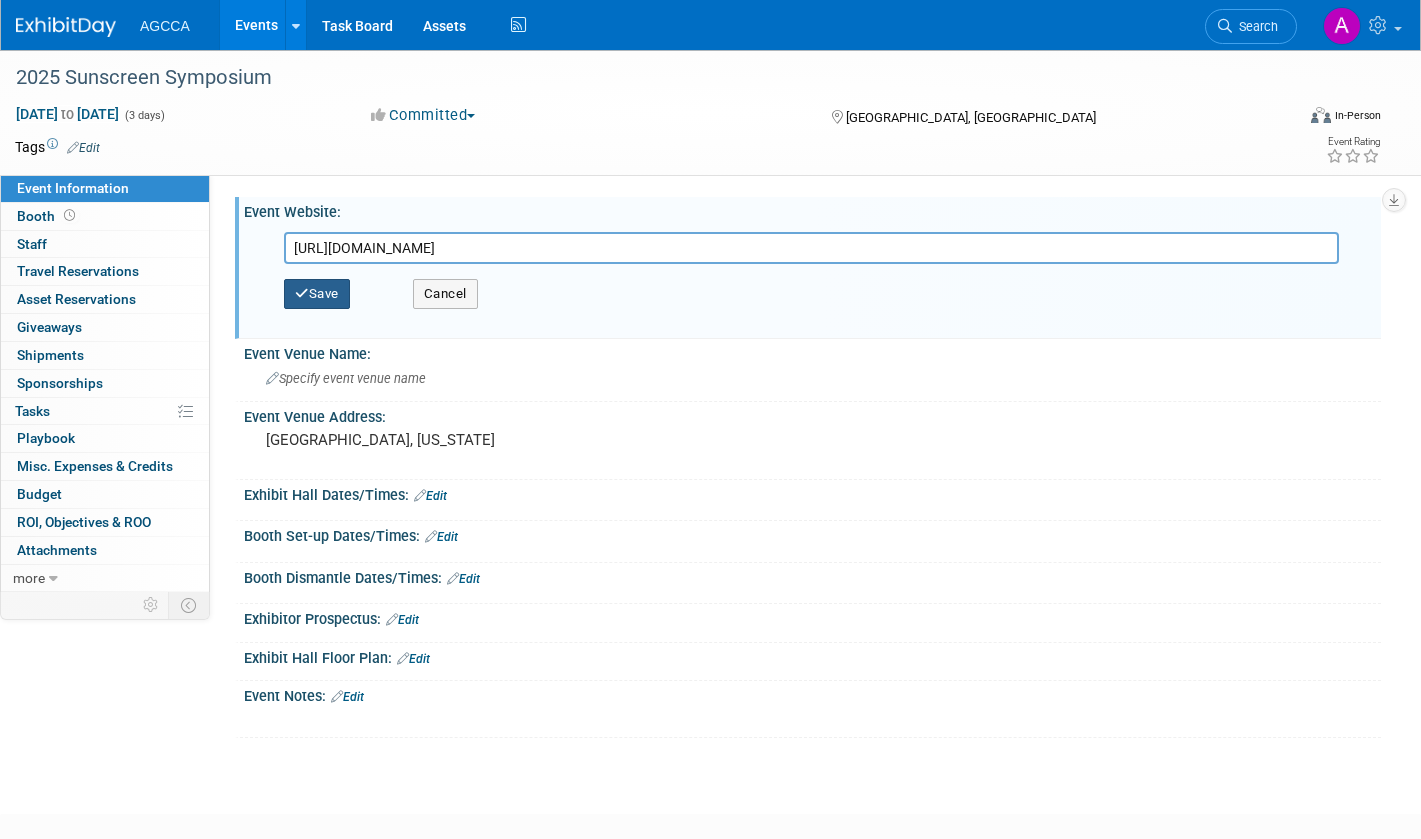 click on "Save" at bounding box center [317, 294] 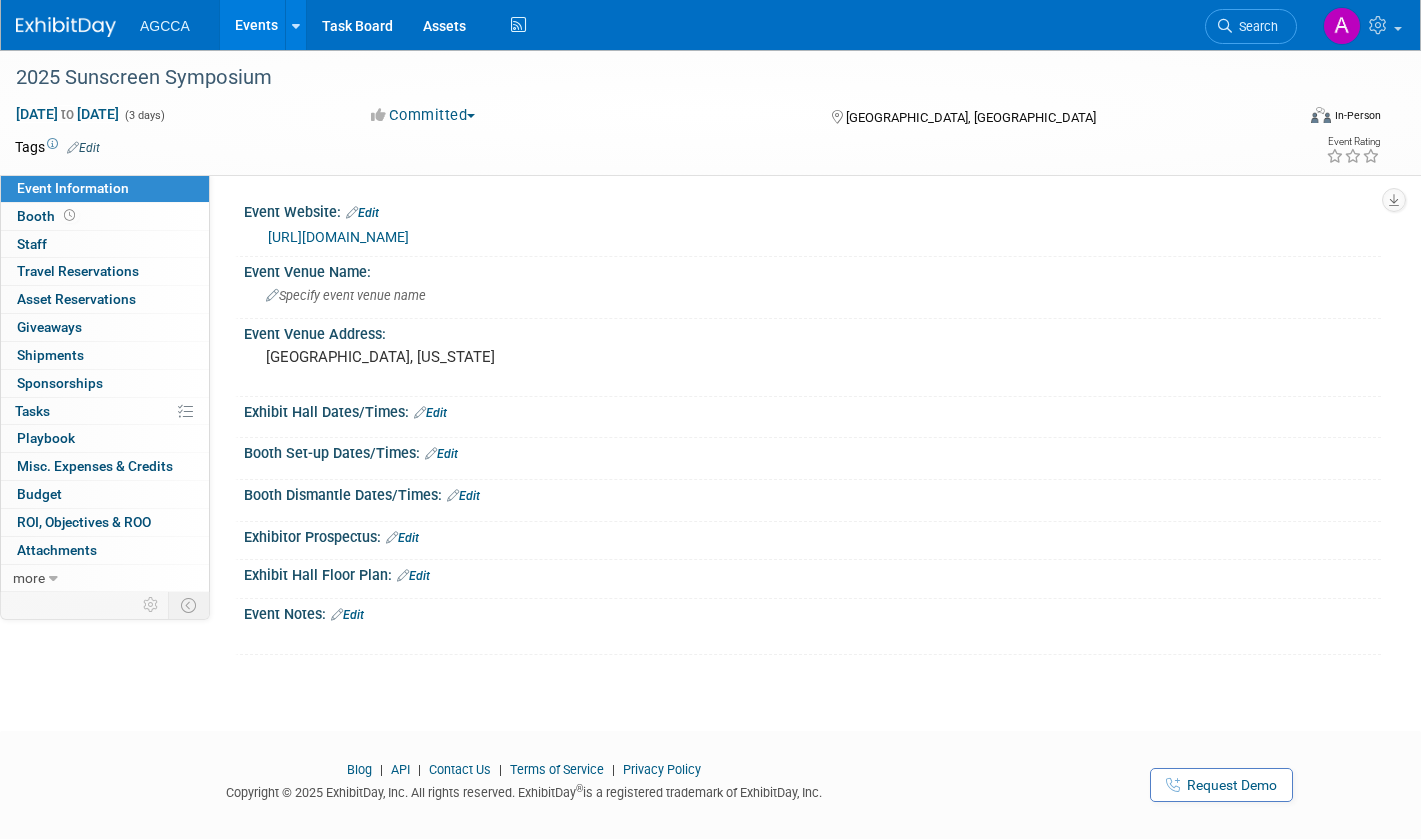 click on "2025 Sunscreen Symposium
Sep 18, 2025  to  Sep 20, 2025
(3 days)
Sep 18, 2025 to Sep 20, 2025
Committed
Committed
Considering
Not Going
Lake Buena Vista, FL
Virtual
In-Person
Hybrid
<img src="https://www.exhibitday.com/Images/Format-Virtual.png" style="width: 22px; height: 18px; margin-top: 2px; margin-bottom: 2px; margin-left: 2px; filter: Grayscale(70%); opacity: 0.9;" />   Virtual
<img src="https://www.exhibitday.com/Images/Format-InPerson.png" style="width: 22px; height: 18px; margin-top: 2px; margin-bottom: 2px; margin-left: 2px; filter: Grayscale(70%); opacity: 0.9;" />   In-Person
<img src="https://www.exhibitday.com/Images/Format-Hybrid.png" style="width: 22px; height: 18px; margin-top: 2px; margin-bottom: 2px; margin-left: 2px; filter: Grayscale(70%); opacity: 0.9;" />   Hybrid
Tags
Edit" at bounding box center (710, 372) 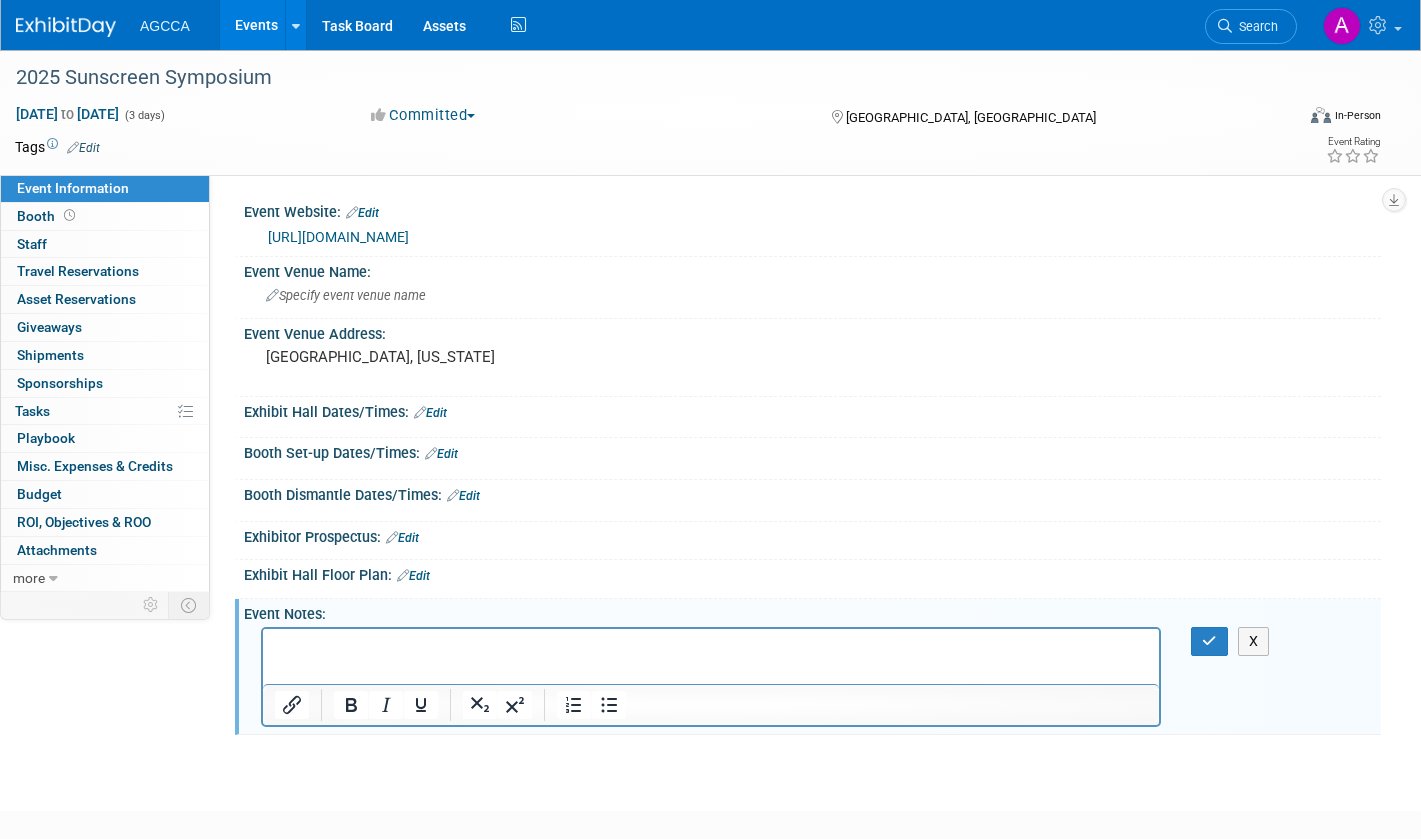 scroll, scrollTop: 0, scrollLeft: 0, axis: both 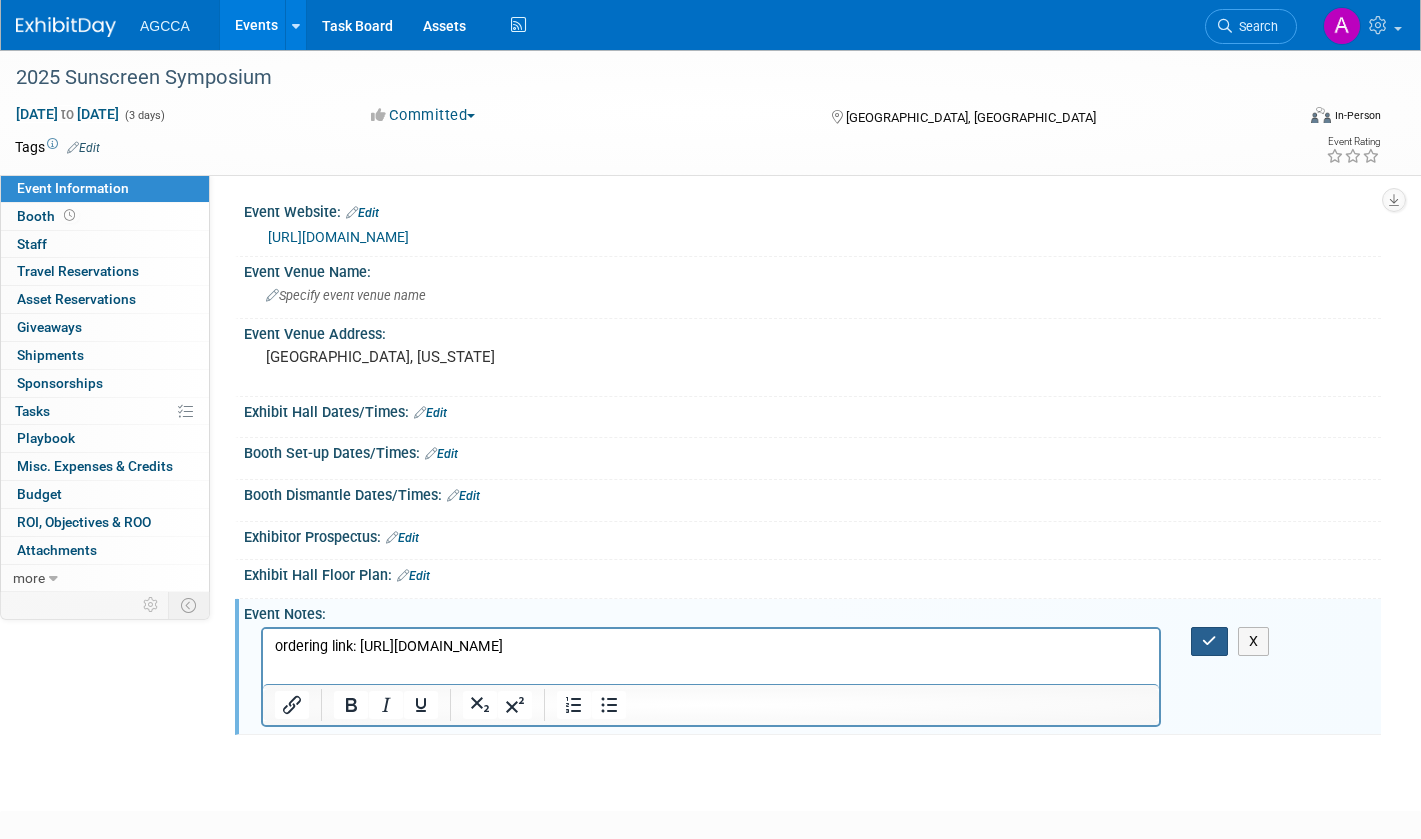 click at bounding box center (1209, 641) 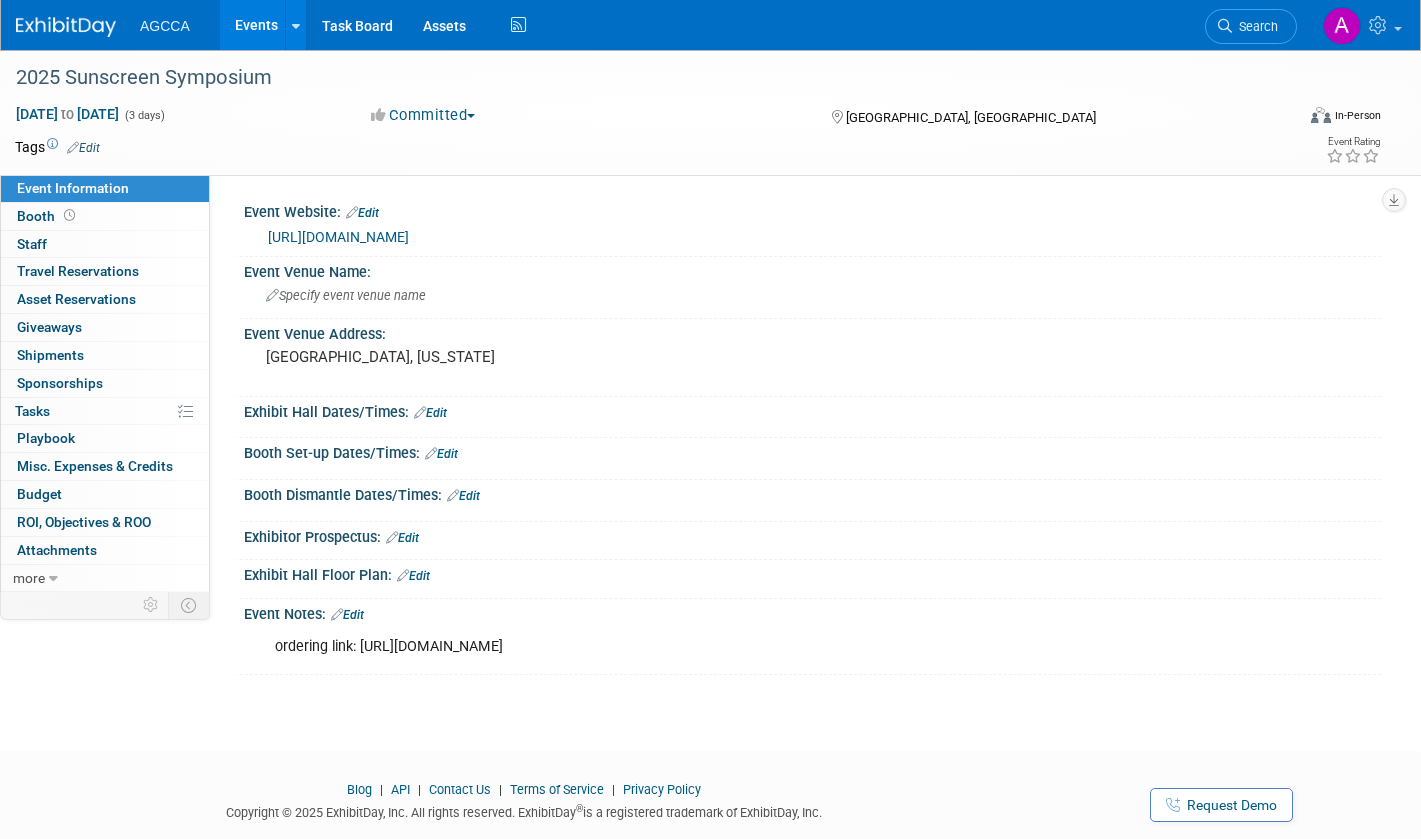 click on "Lake Buena Vista, FL" at bounding box center (988, 116) 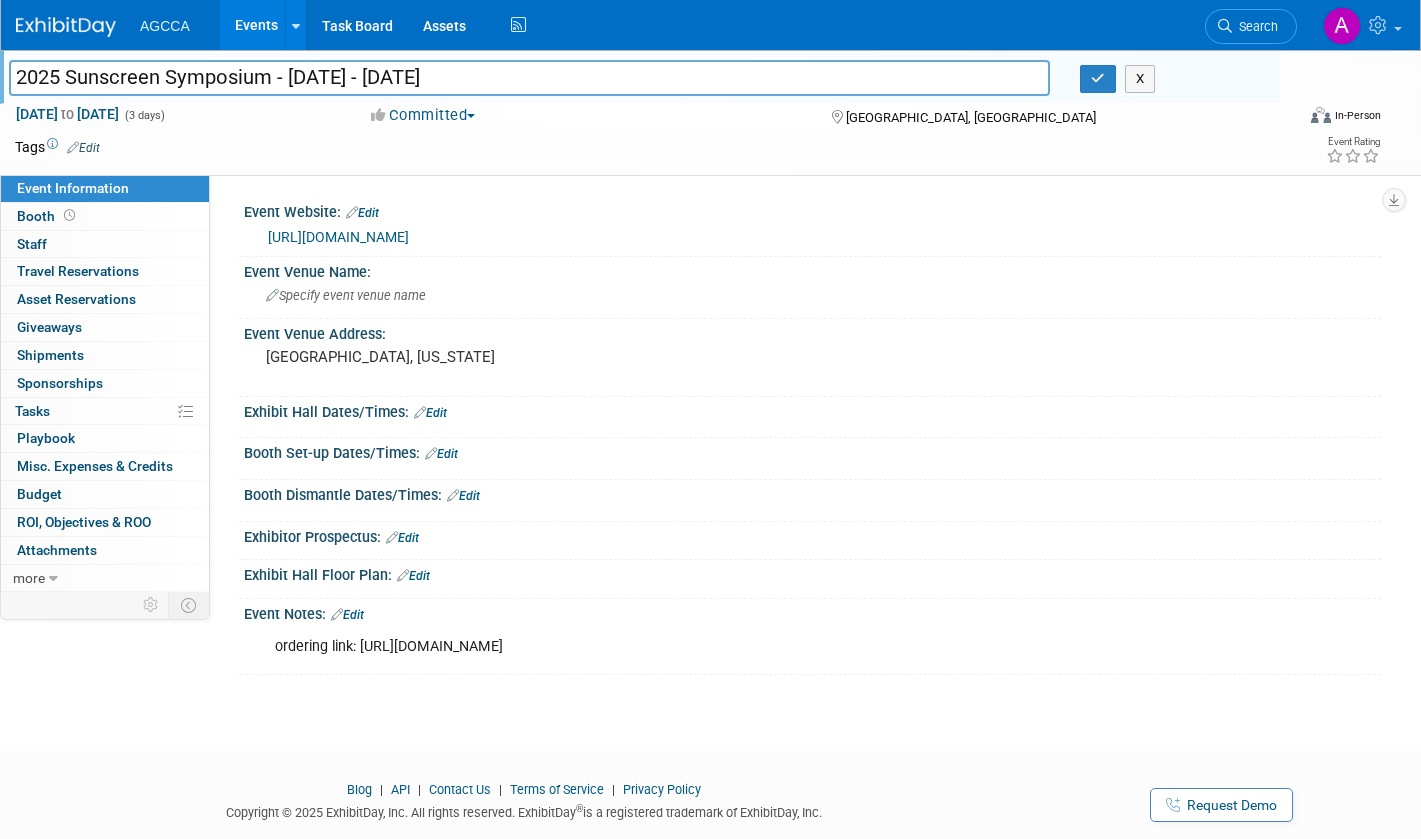 drag, startPoint x: 347, startPoint y: 81, endPoint x: 294, endPoint y: 80, distance: 53.009434 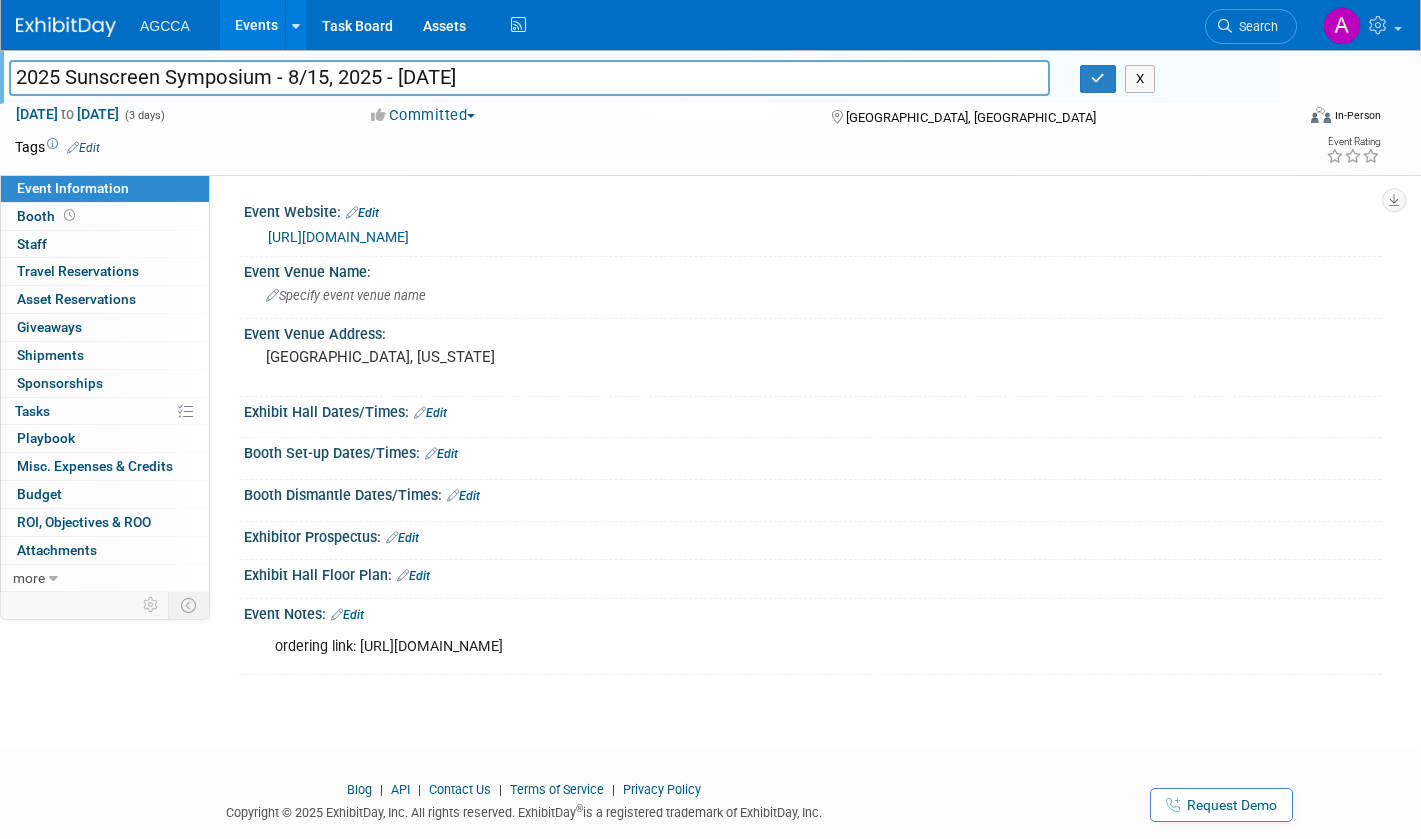 click on "2025 Sunscreen Symposium - 8/15, 2025 - Monday, September 15, 2025" at bounding box center [529, 77] 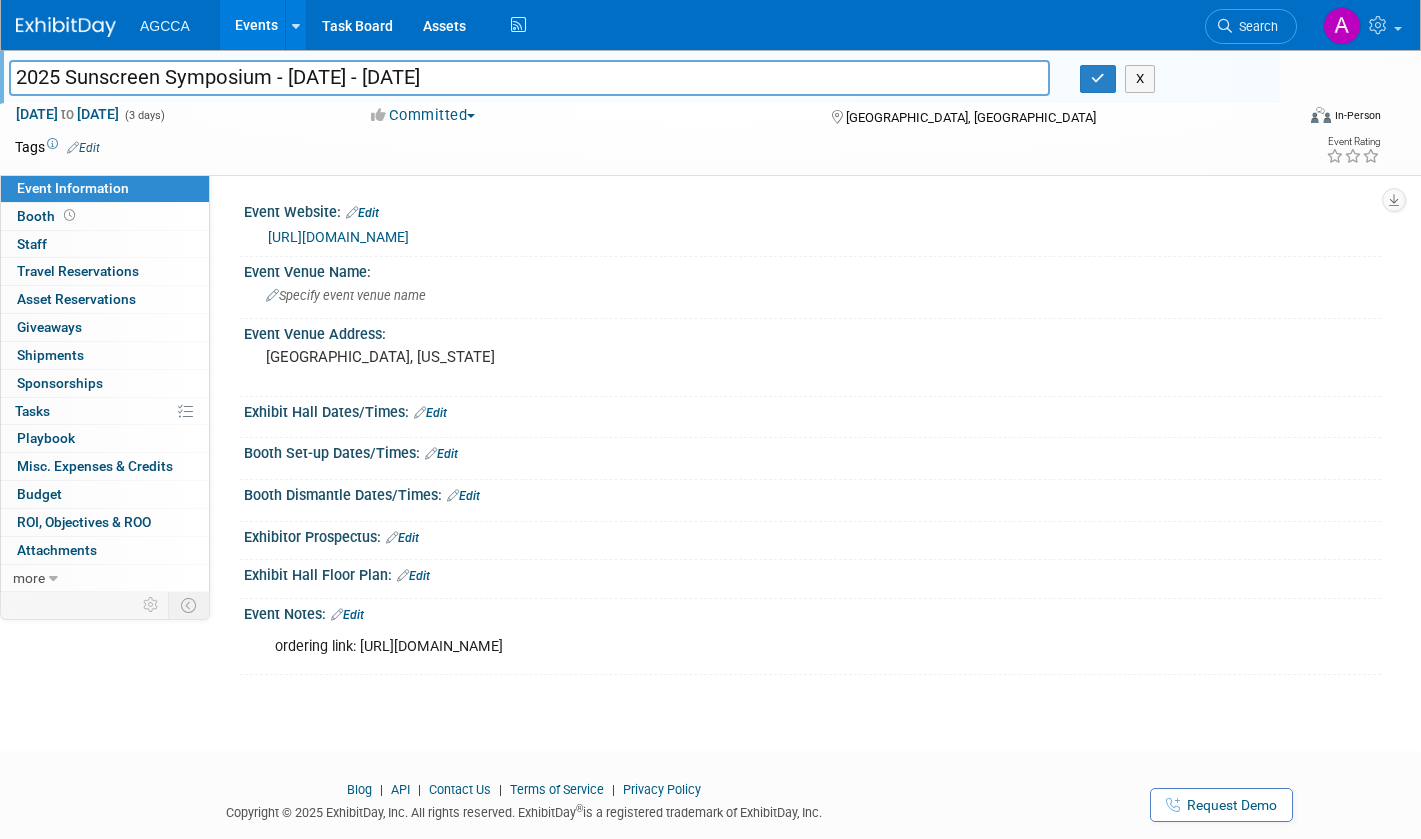 drag, startPoint x: 377, startPoint y: 74, endPoint x: 561, endPoint y: 78, distance: 184.04347 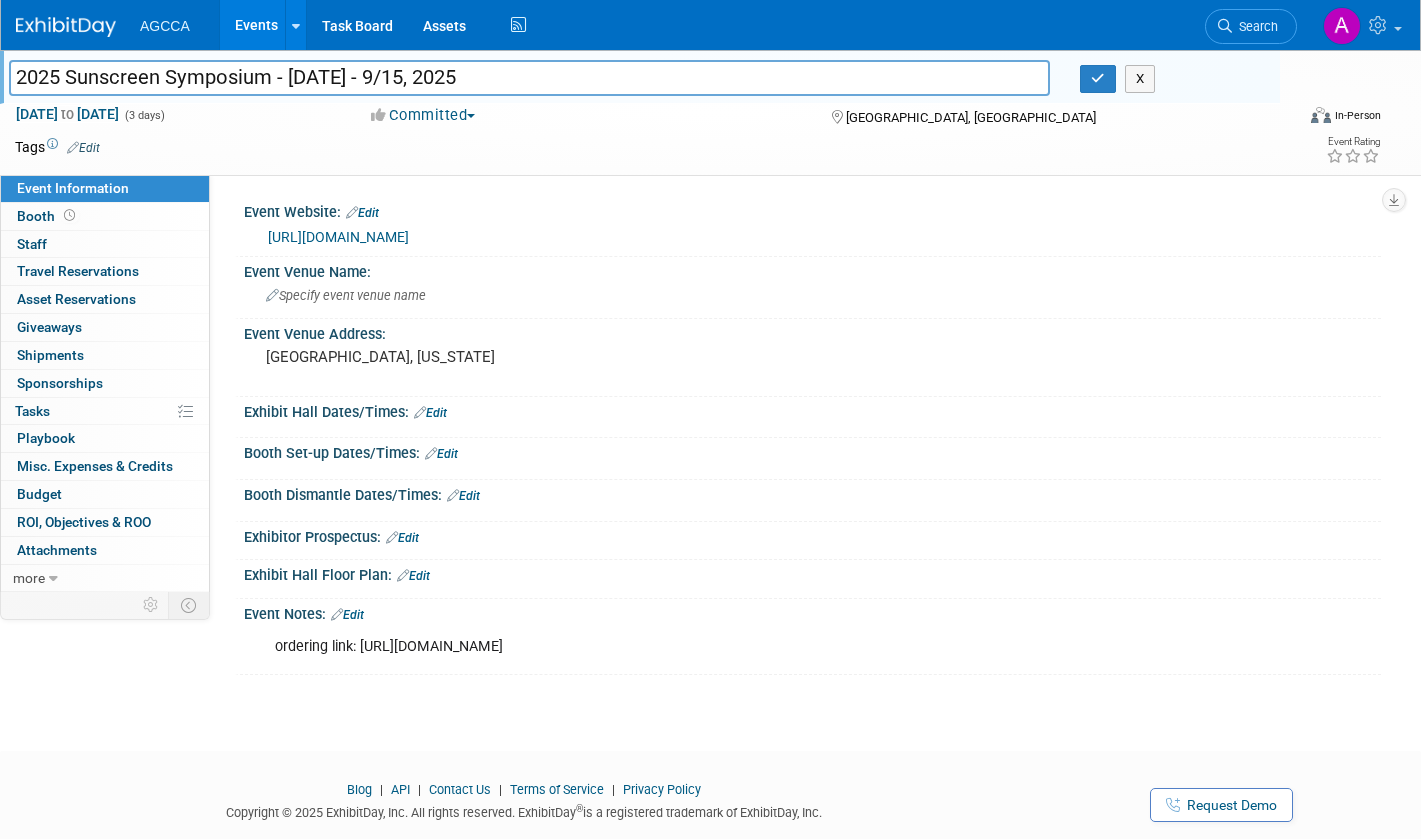 click on "2025 Sunscreen Symposium - 8/15/25 - 9/15, 2025" at bounding box center (529, 77) 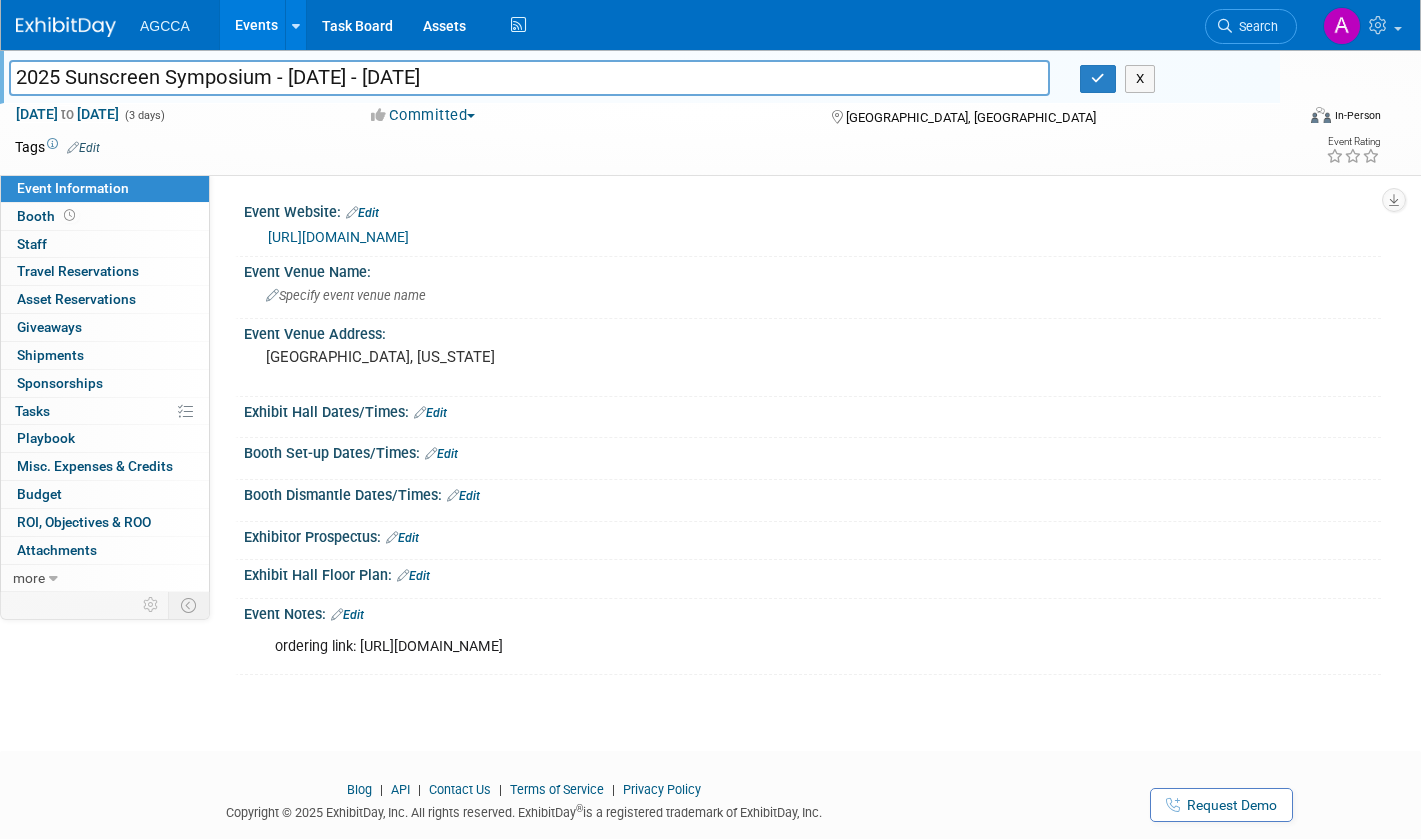 type on "2025 Sunscreen Symposium - 8/15/25 - 9/15/25" 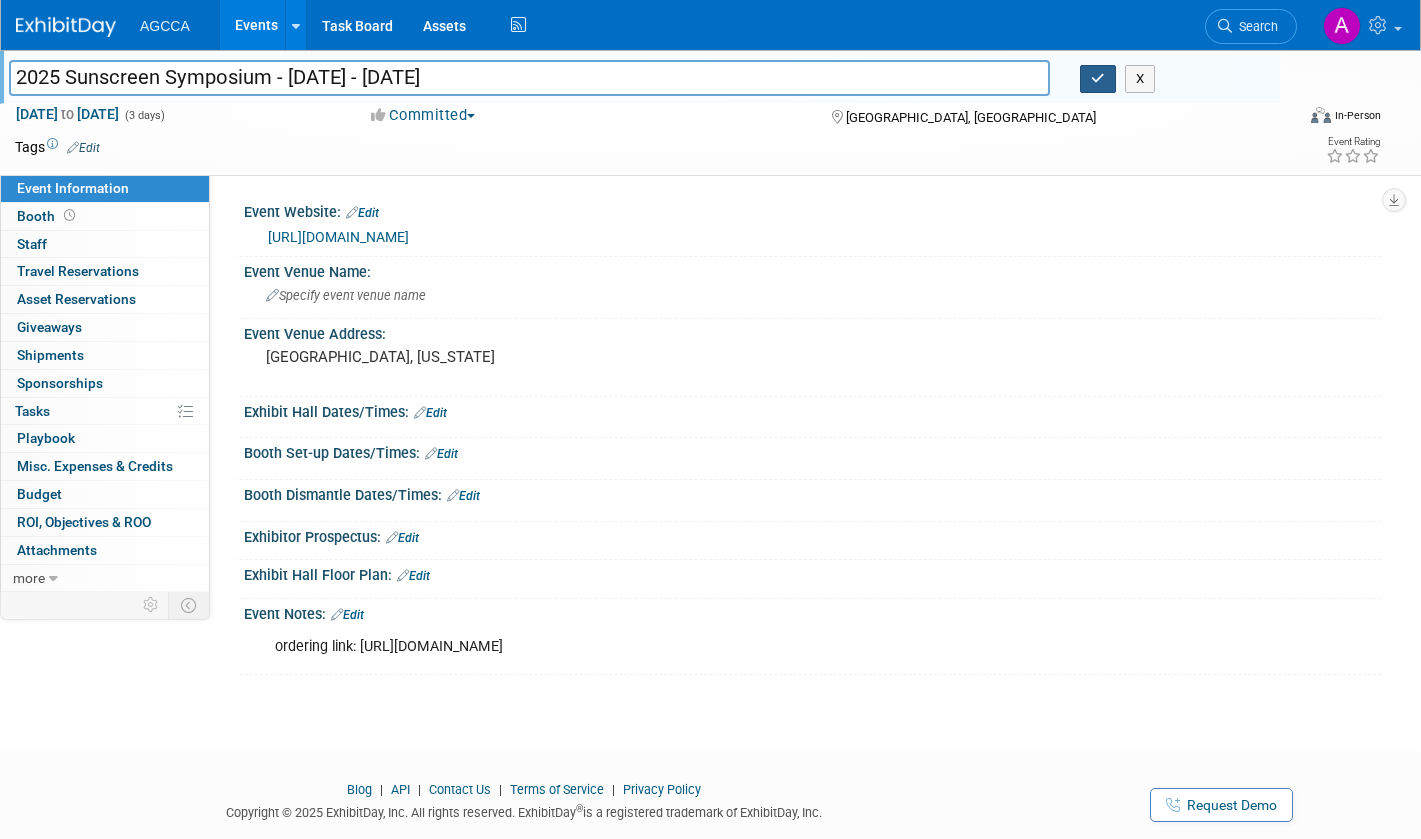 click at bounding box center (1098, 78) 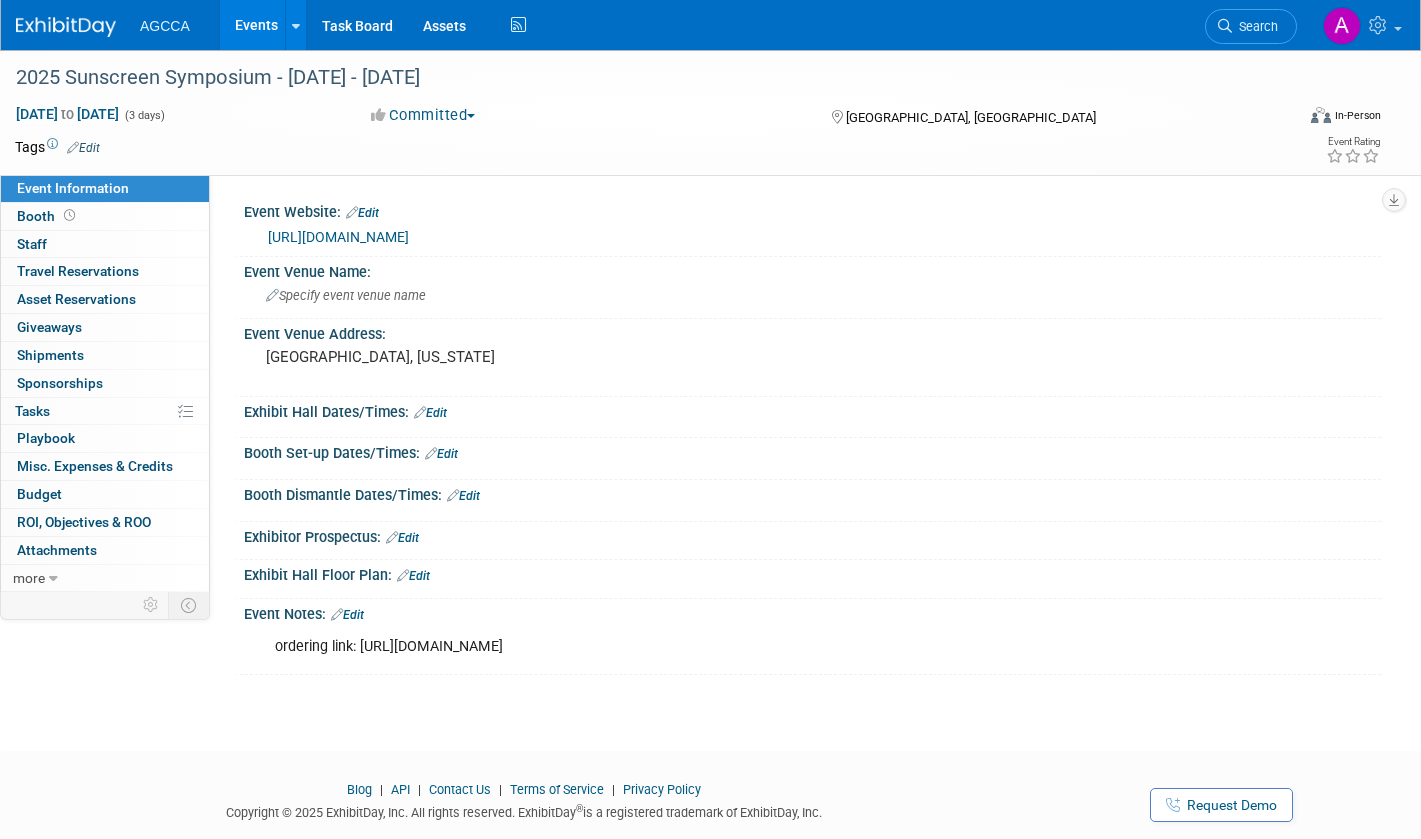 click on "Events" at bounding box center [256, 25] 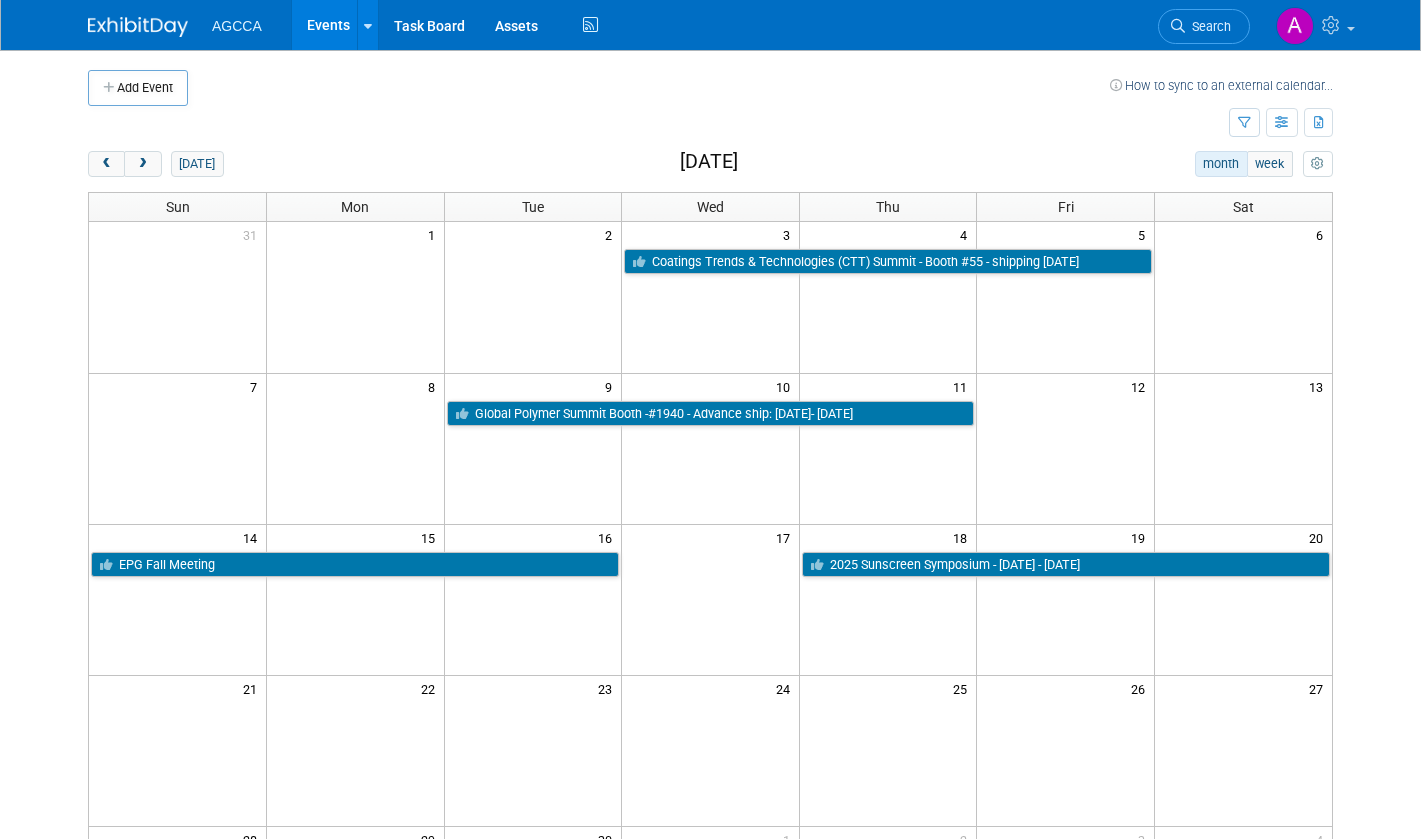 scroll, scrollTop: 0, scrollLeft: 0, axis: both 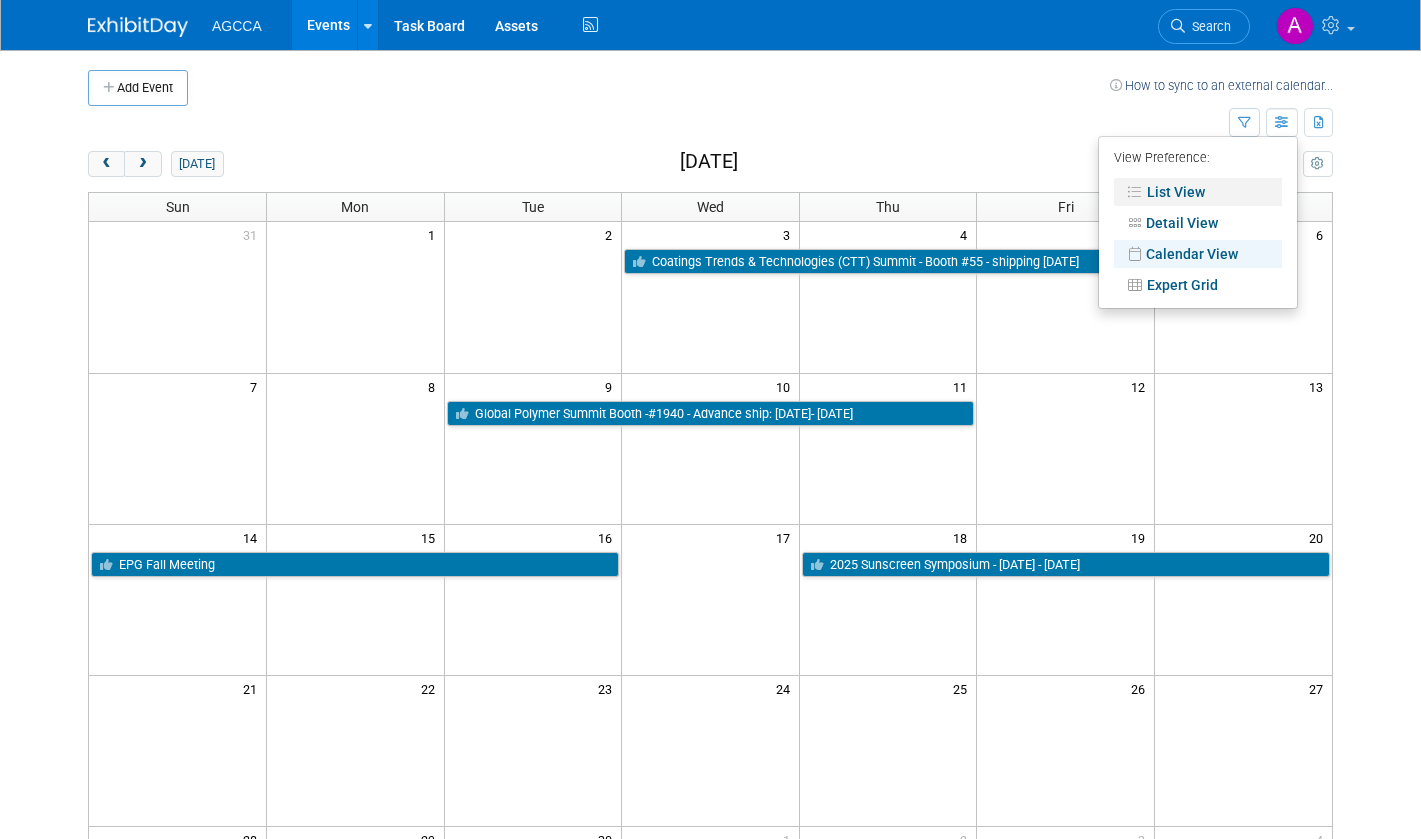 click on "List View" at bounding box center (1198, 192) 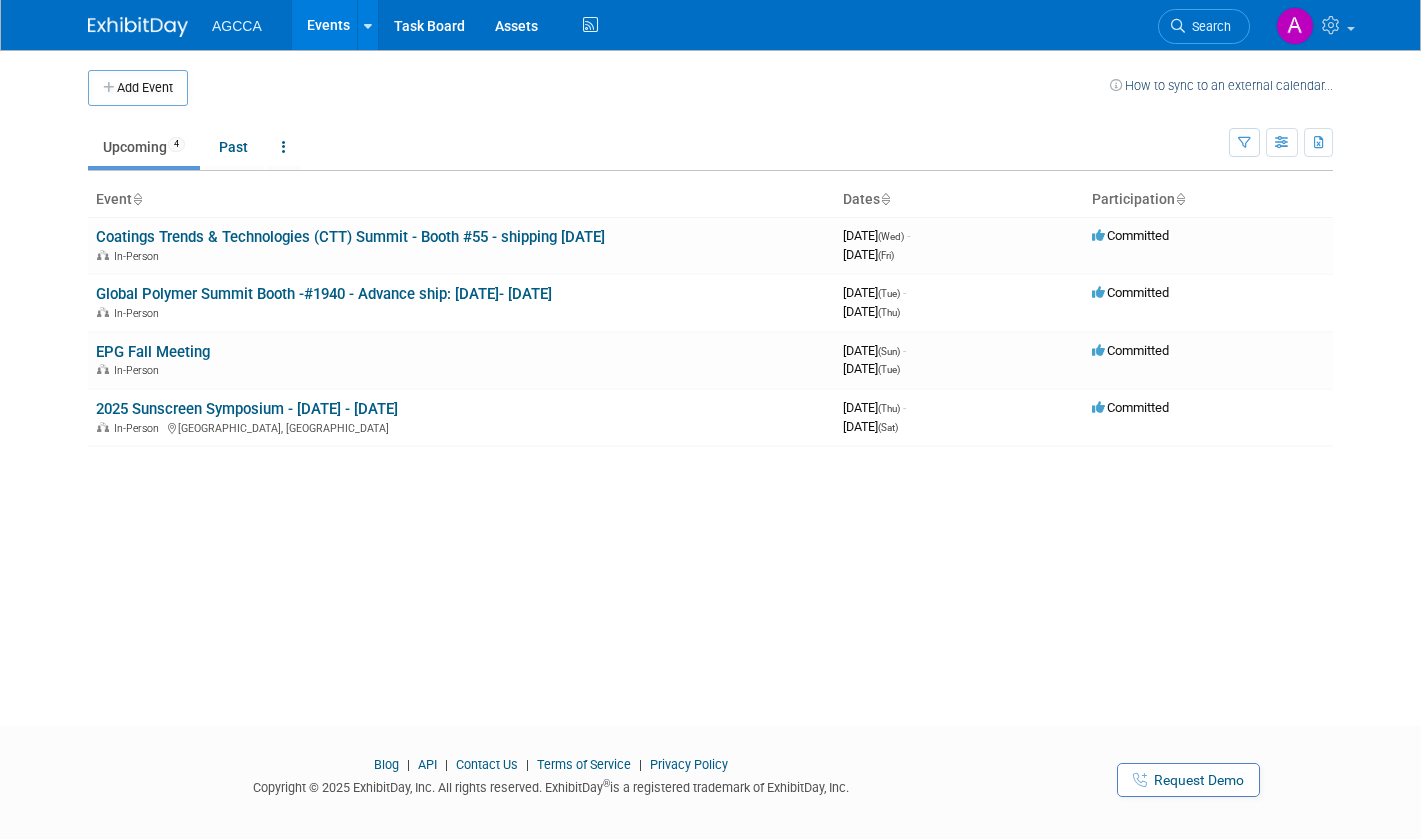 scroll, scrollTop: 0, scrollLeft: 0, axis: both 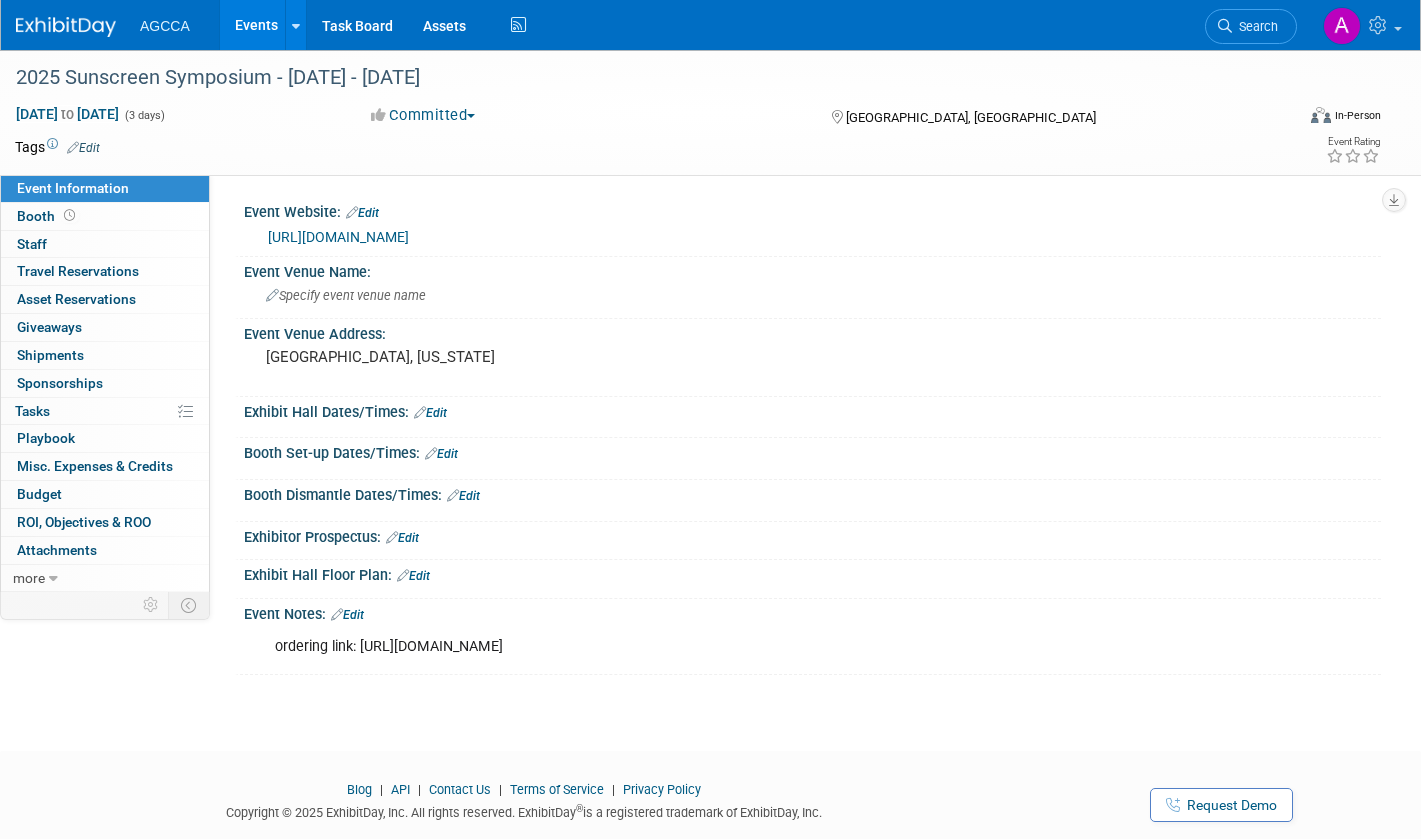 click on "2025 Sunscreen Symposium - [DATE] - [DATE]" at bounding box center [637, 78] 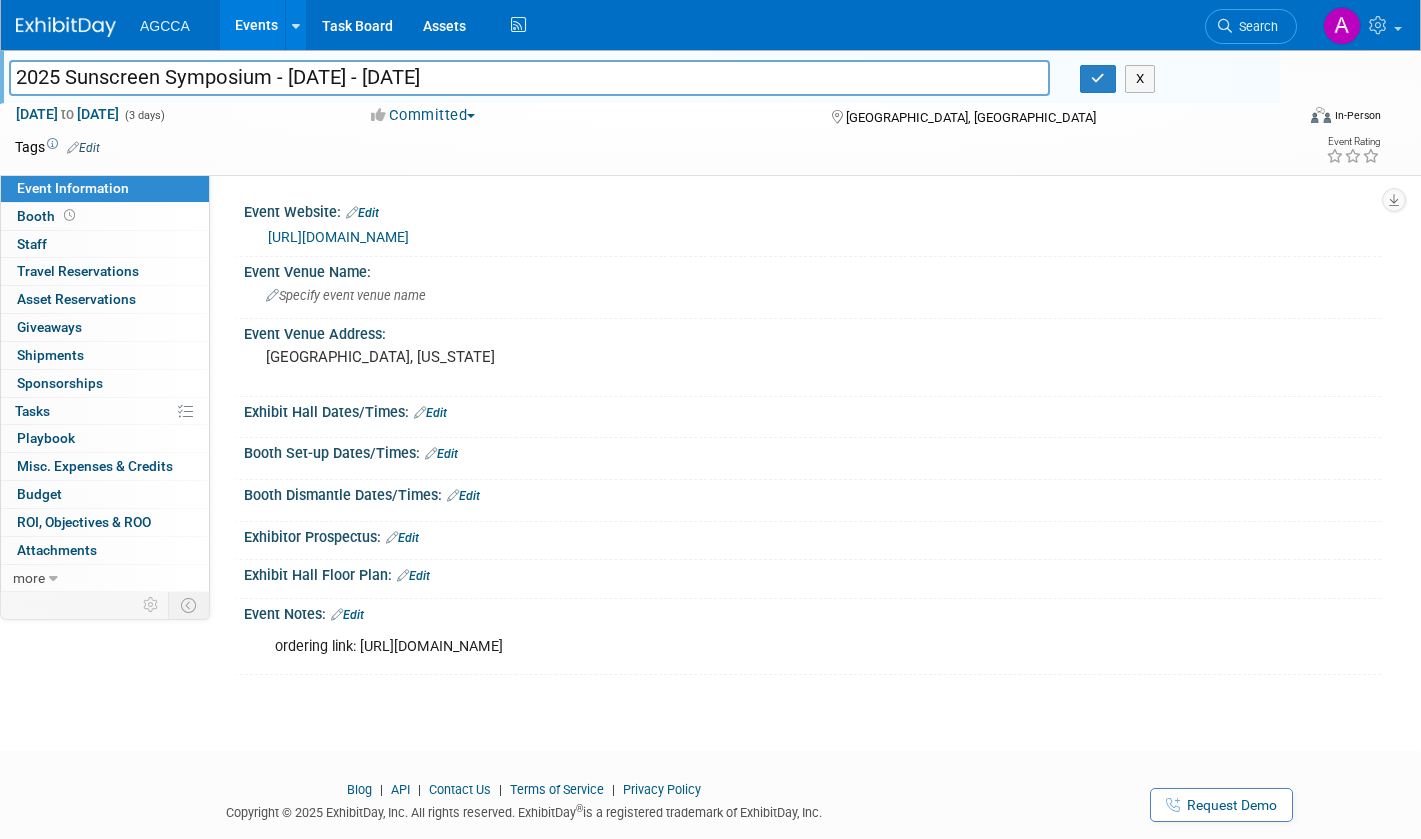 click on "2025 Sunscreen Symposium - [DATE] - [DATE]" at bounding box center [529, 77] 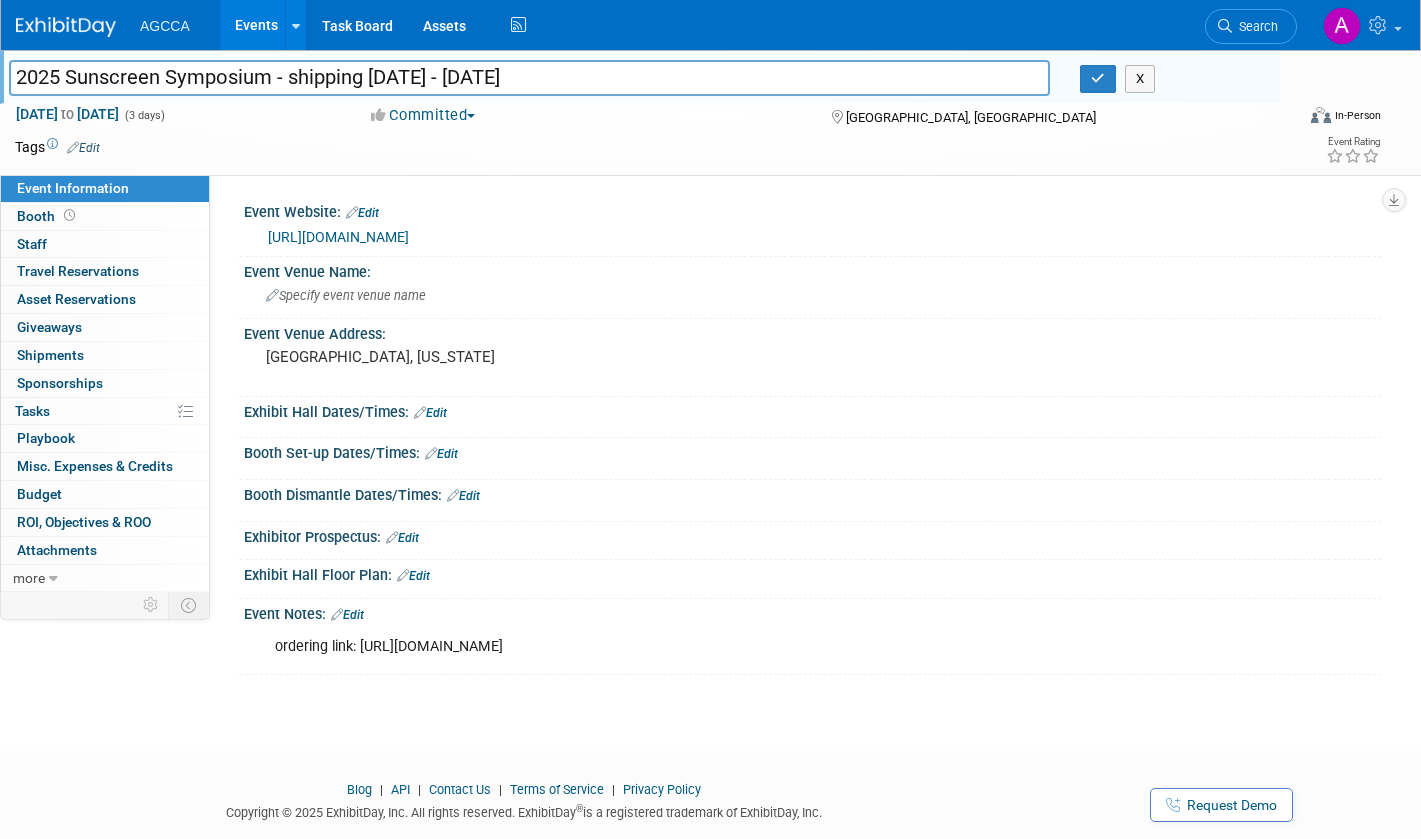 type on "2025 Sunscreen Symposium - shipping [DATE] - [DATE]" 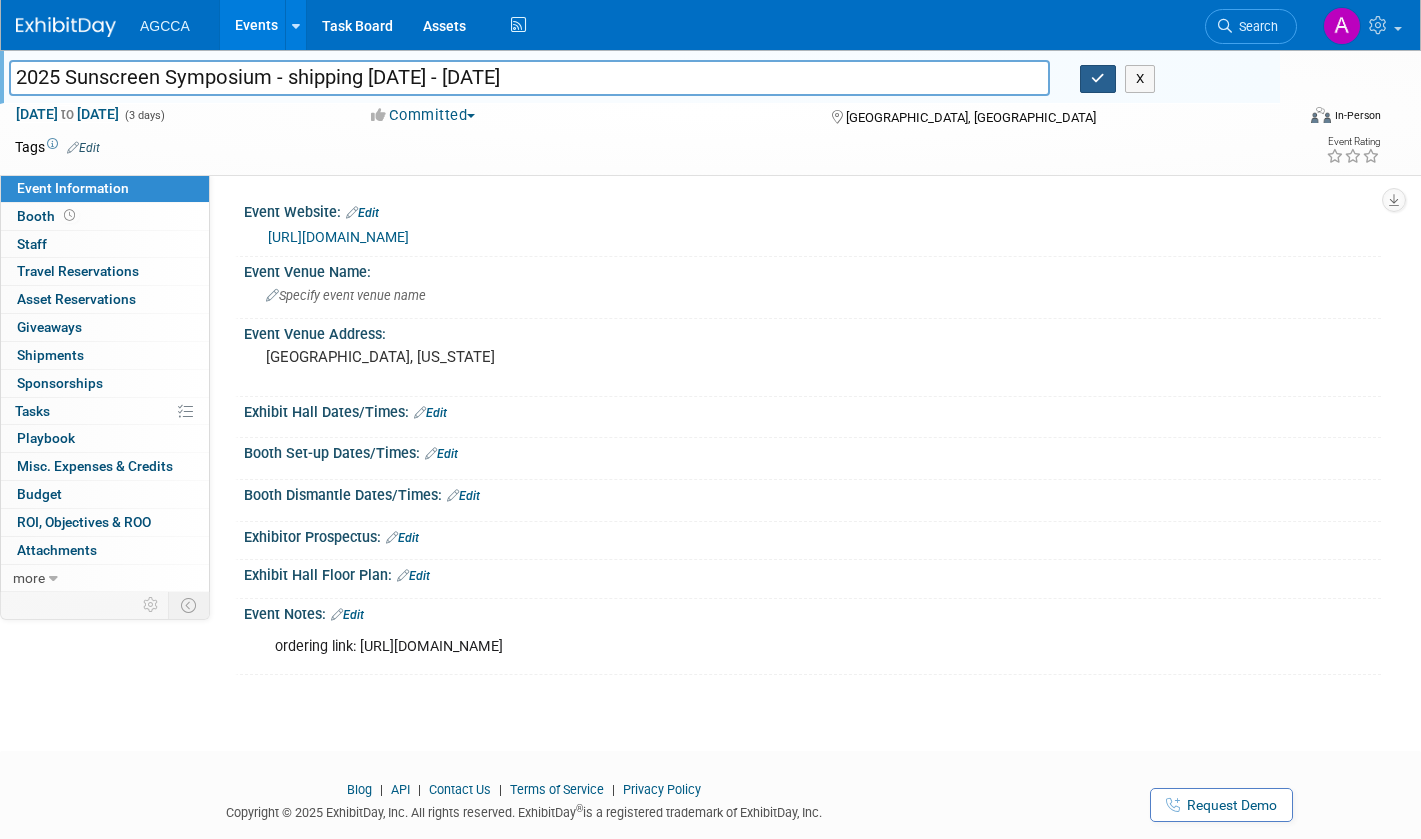 click at bounding box center (1098, 78) 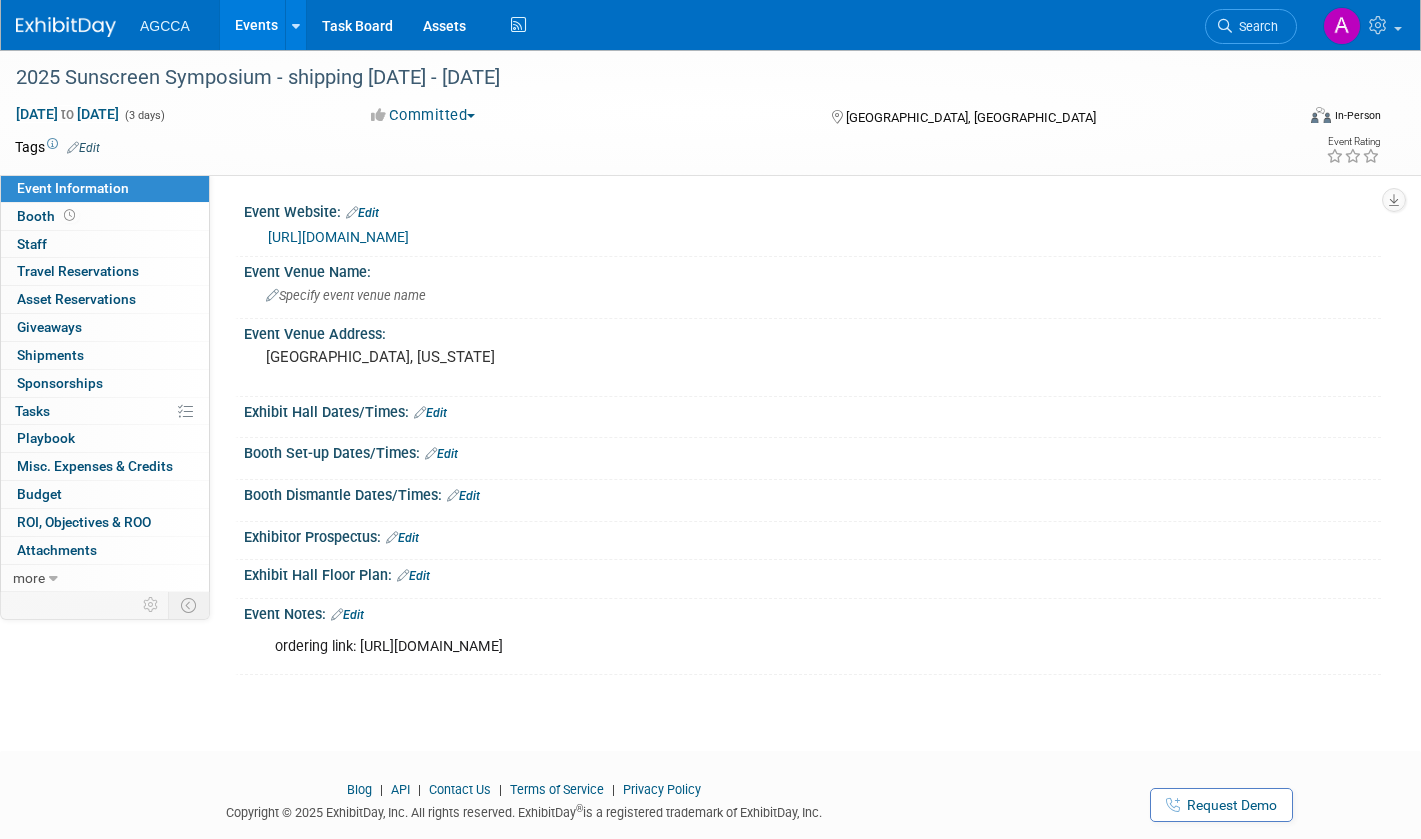 click on "Events" at bounding box center (256, 25) 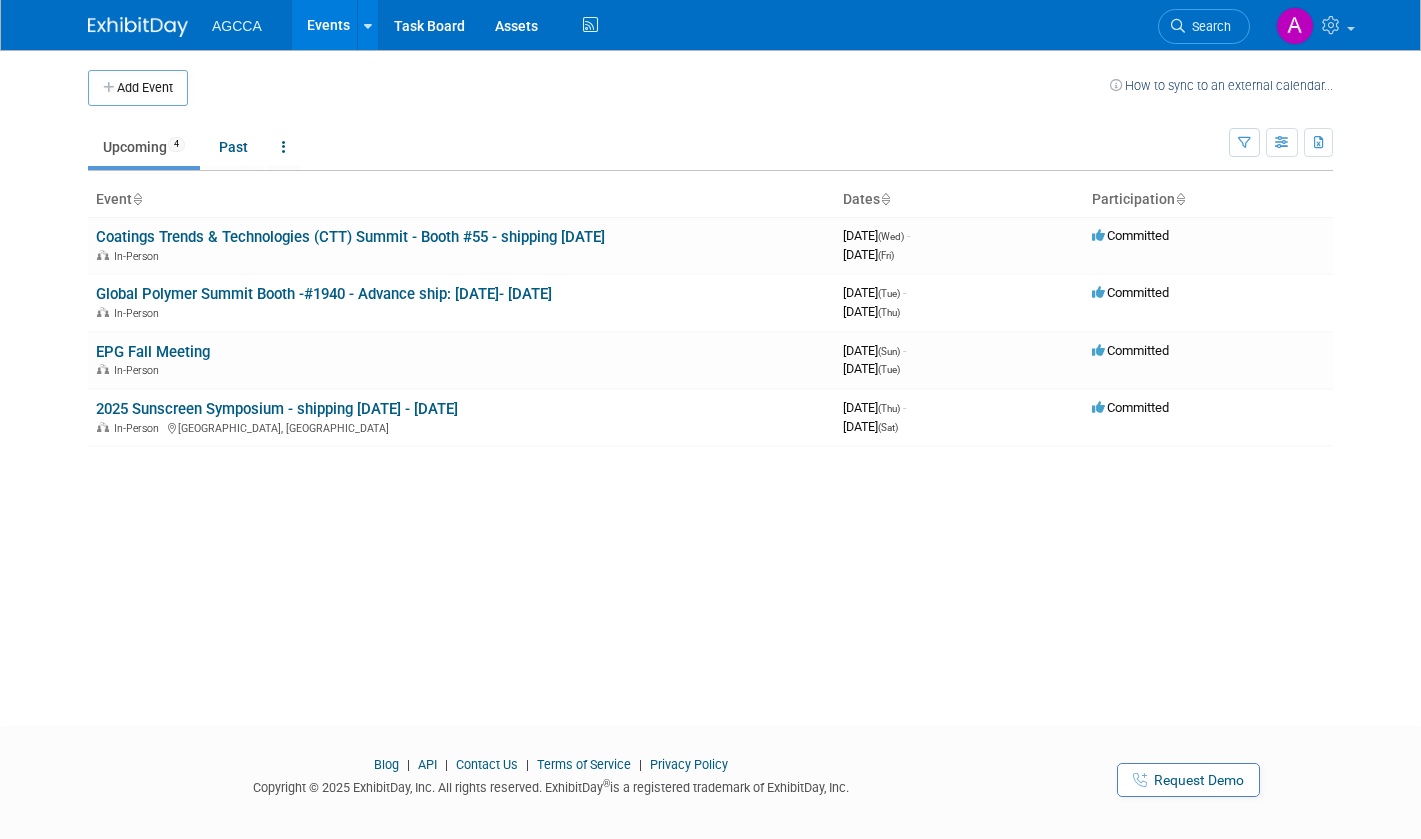 scroll, scrollTop: 0, scrollLeft: 0, axis: both 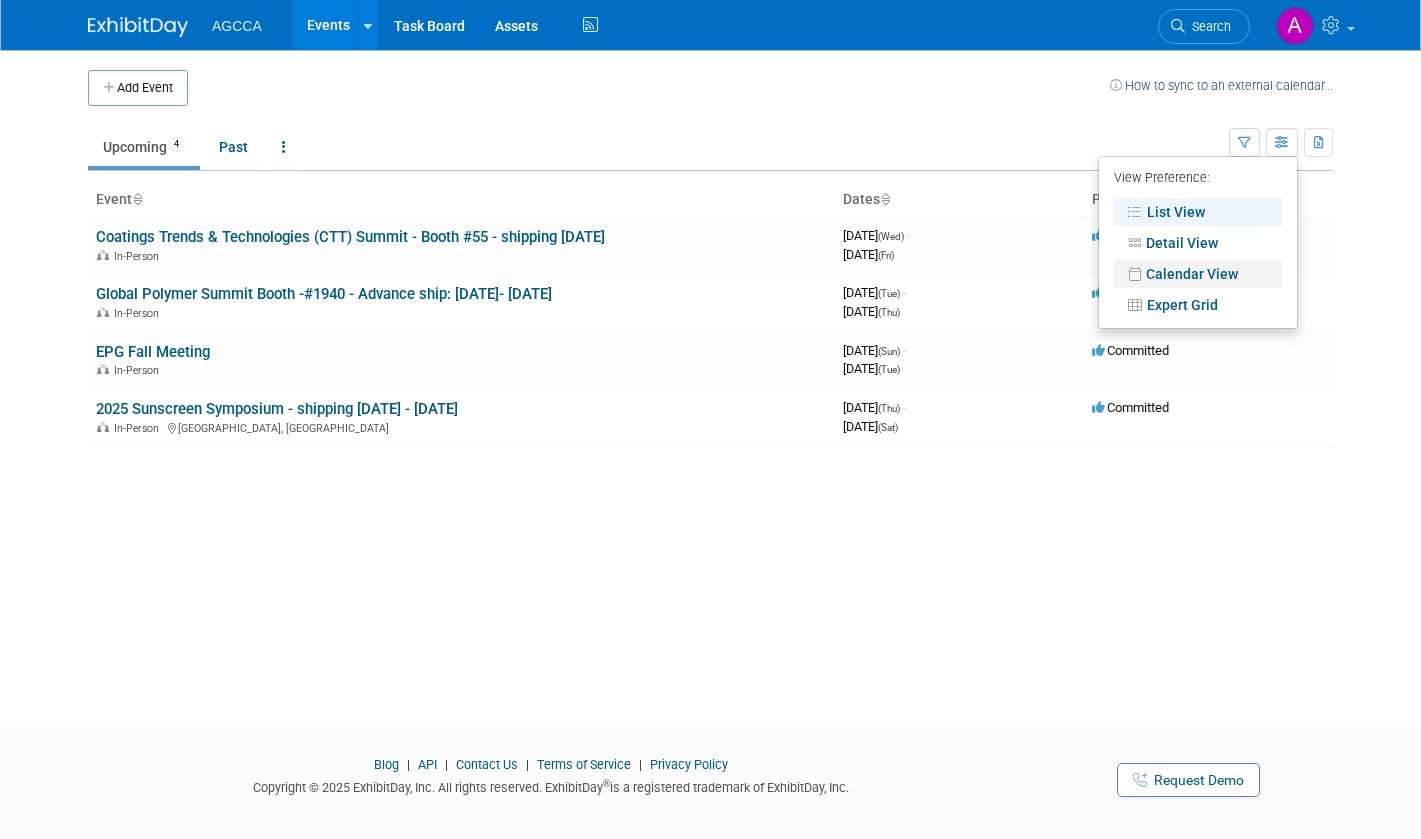 click on "Calendar View" at bounding box center (1198, 274) 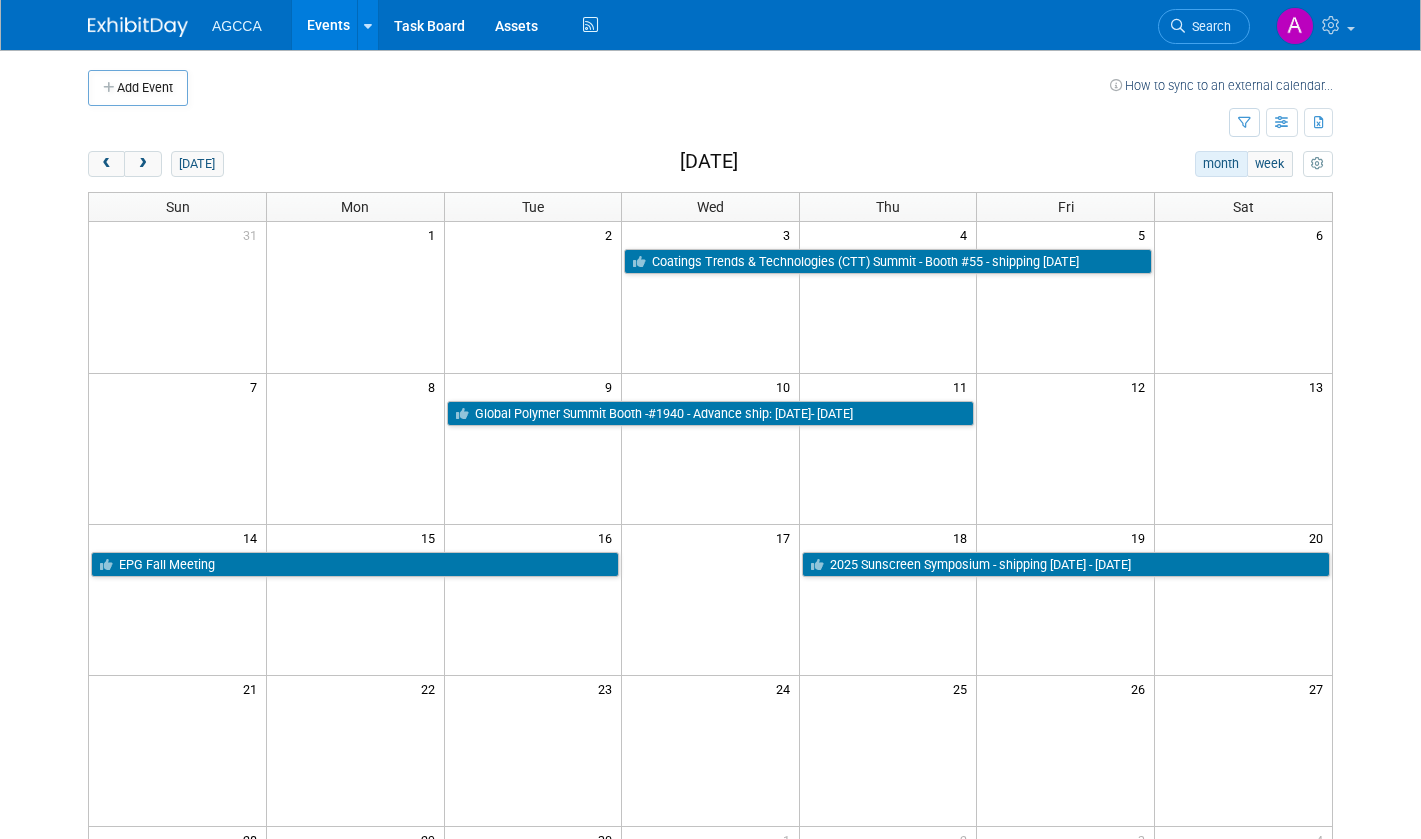 scroll, scrollTop: 0, scrollLeft: 0, axis: both 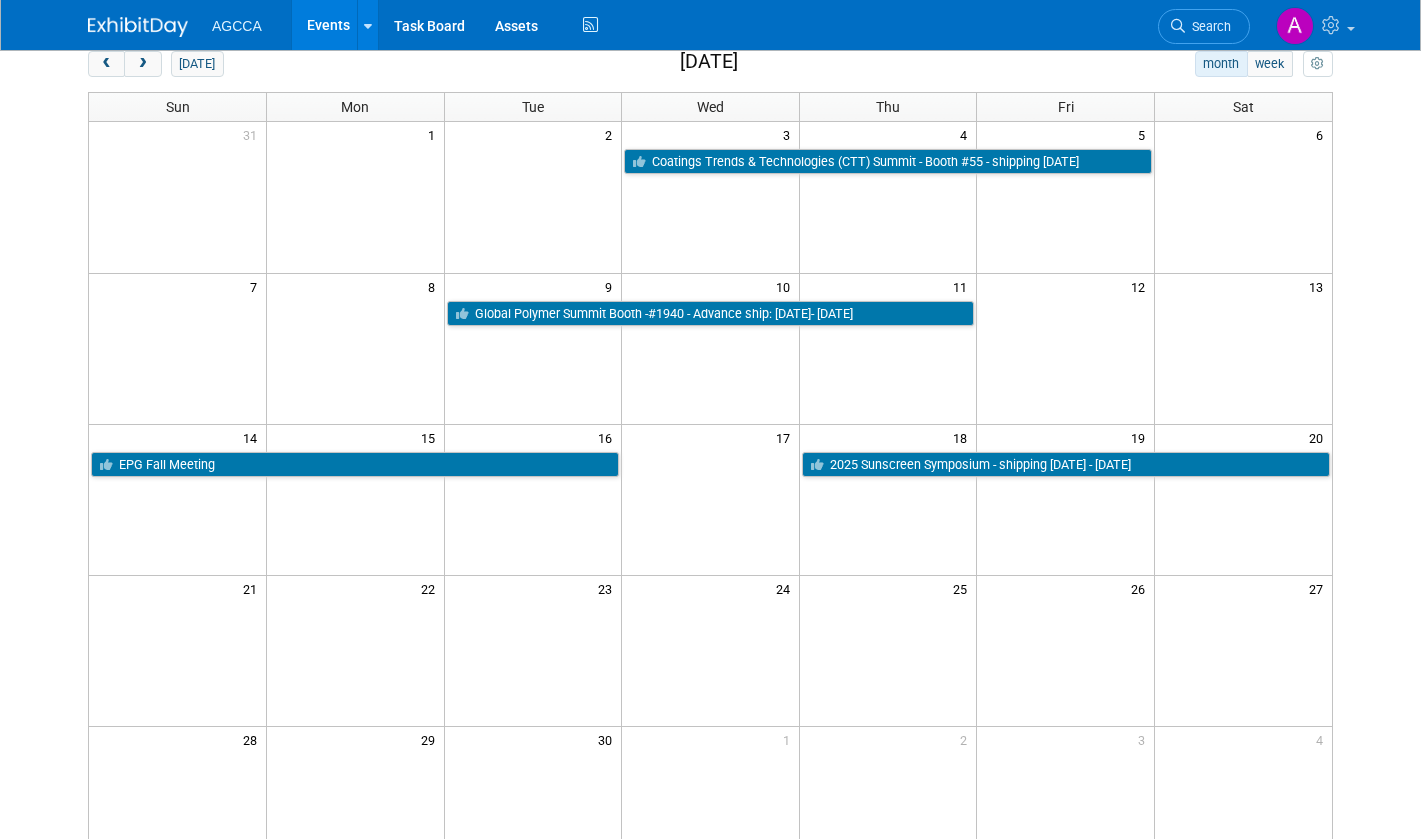 click at bounding box center (142, 64) 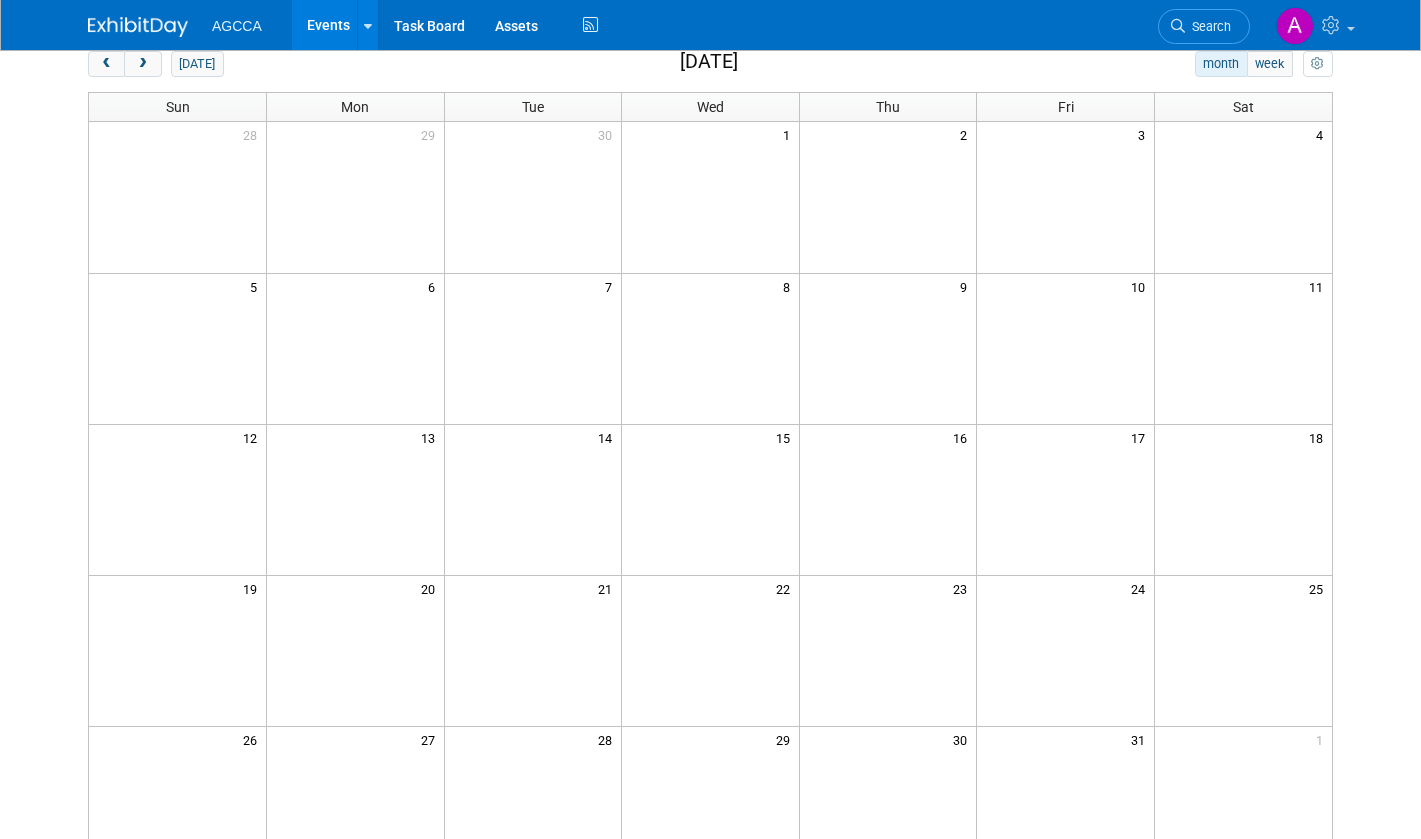click at bounding box center [356, 348] 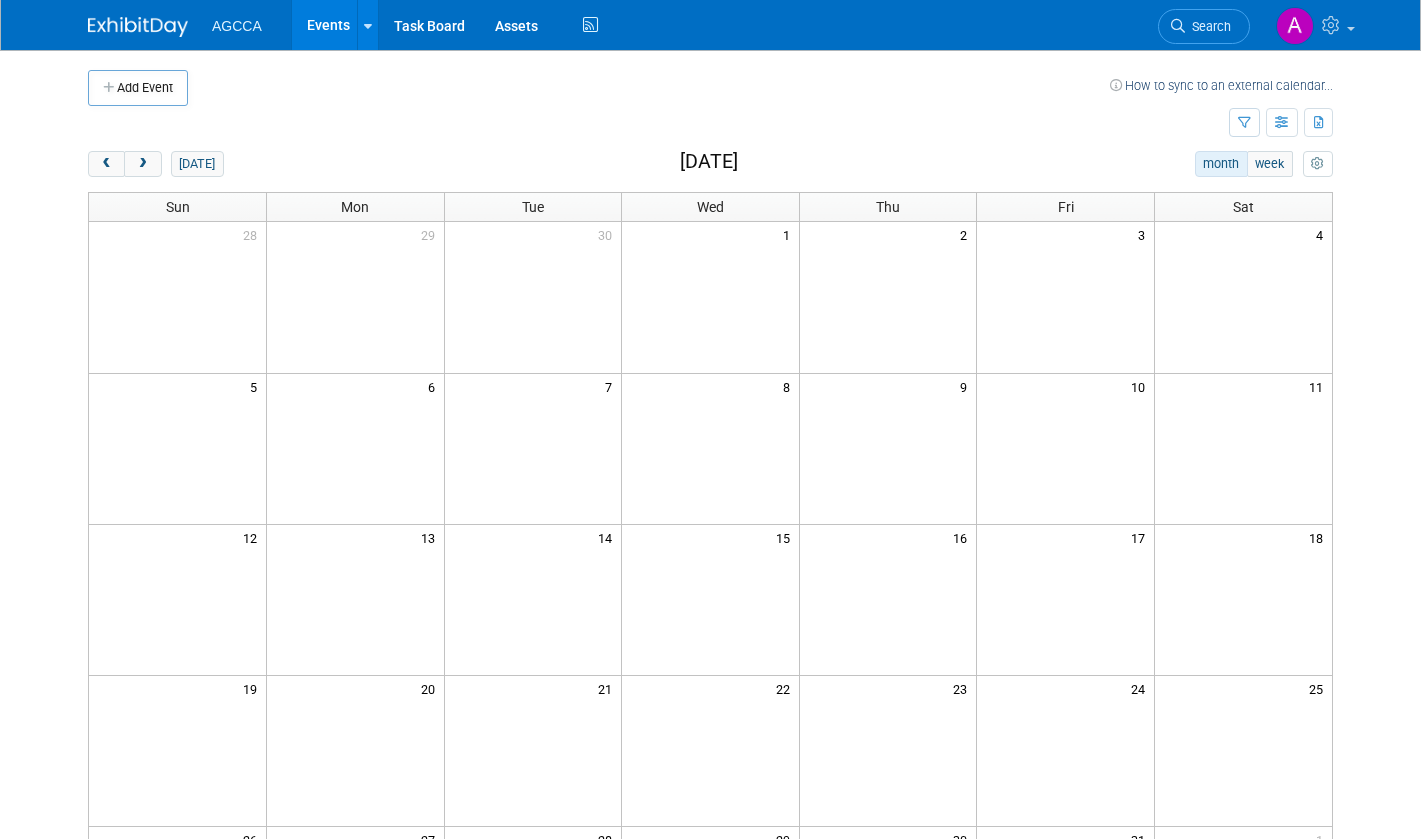 click on "Add Event" at bounding box center (138, 88) 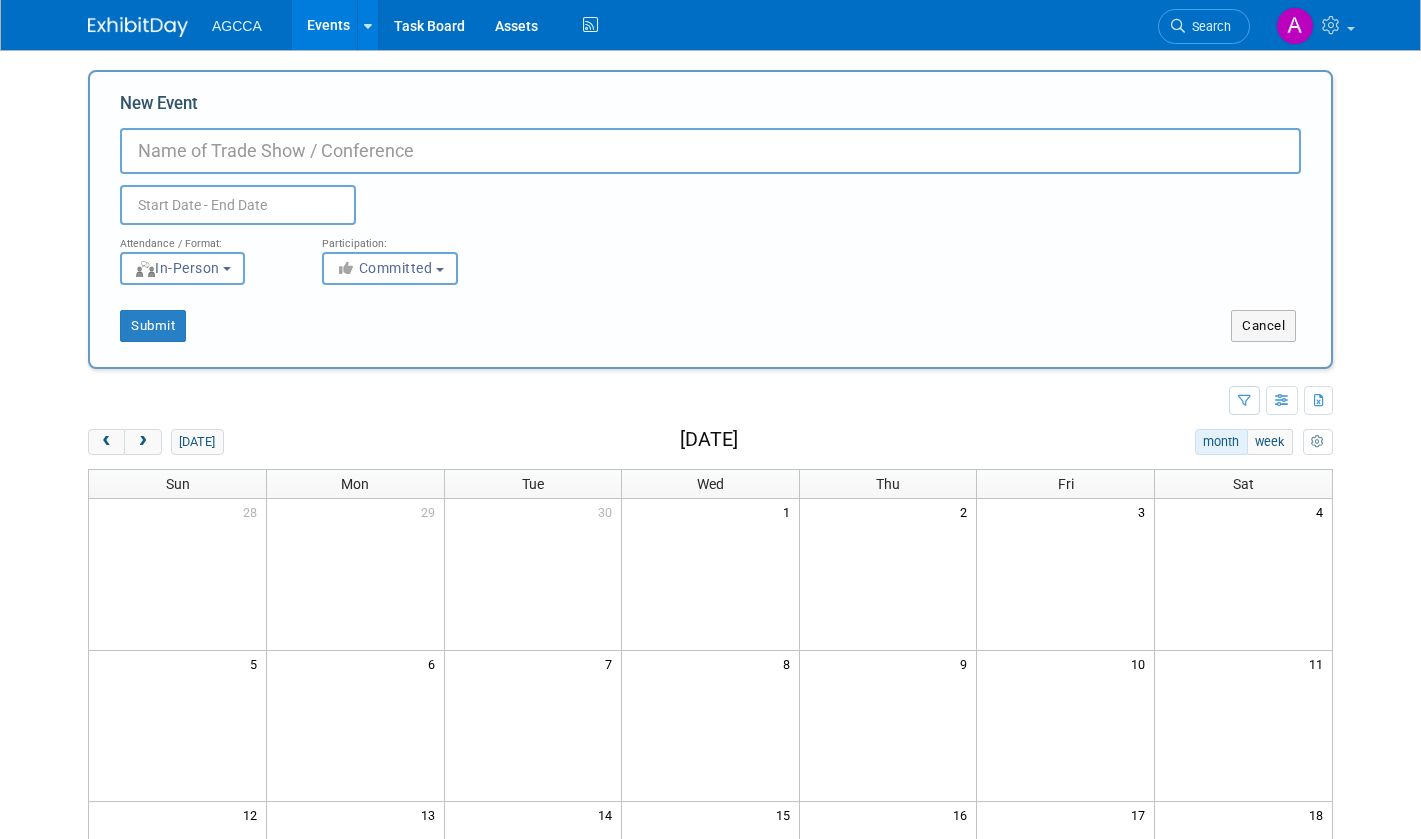 paste on "Semicon [PERSON_NAME] #655" 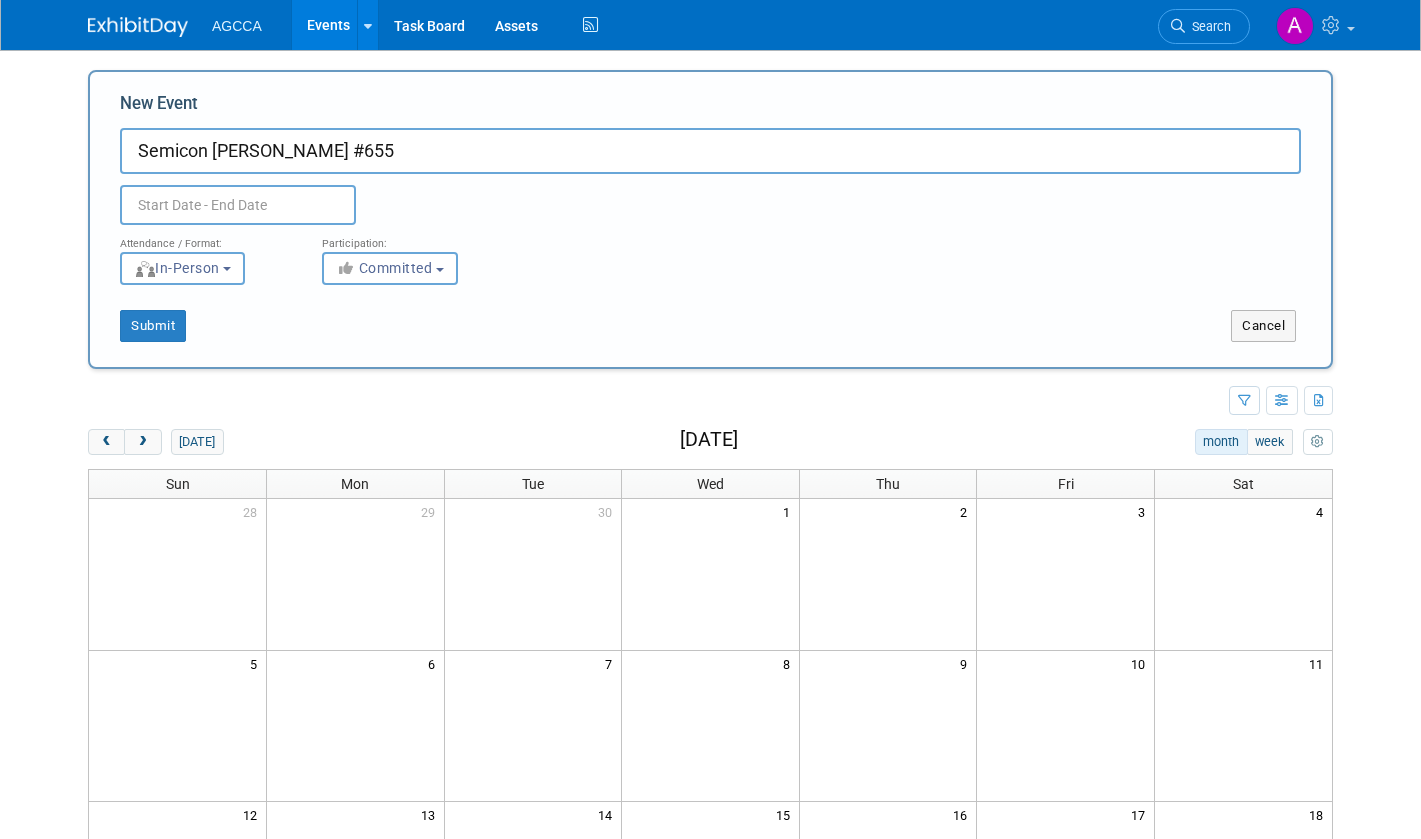 type on "Semicon [PERSON_NAME] #655" 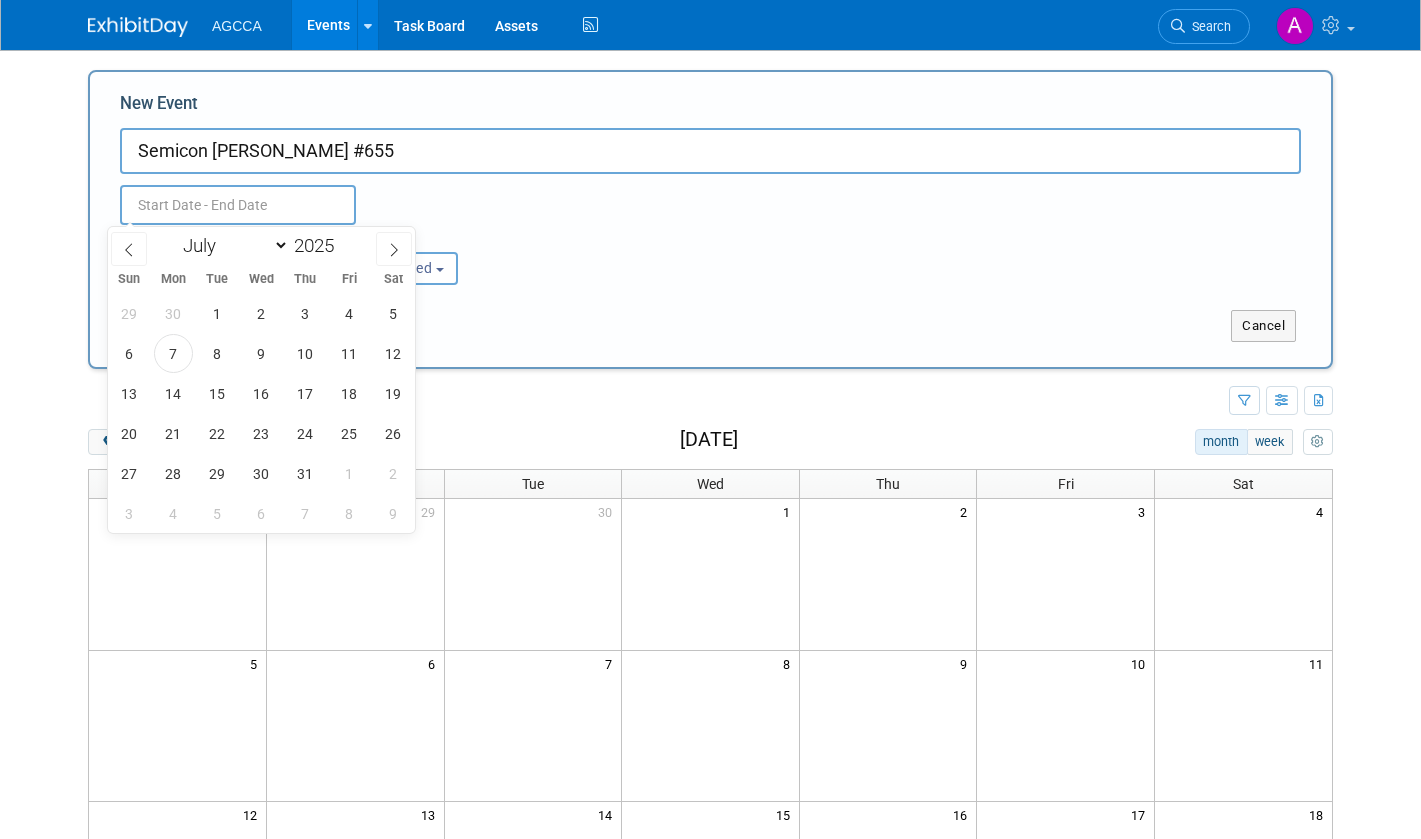 click on "January February March April May June July August September October November December" at bounding box center (231, 245) 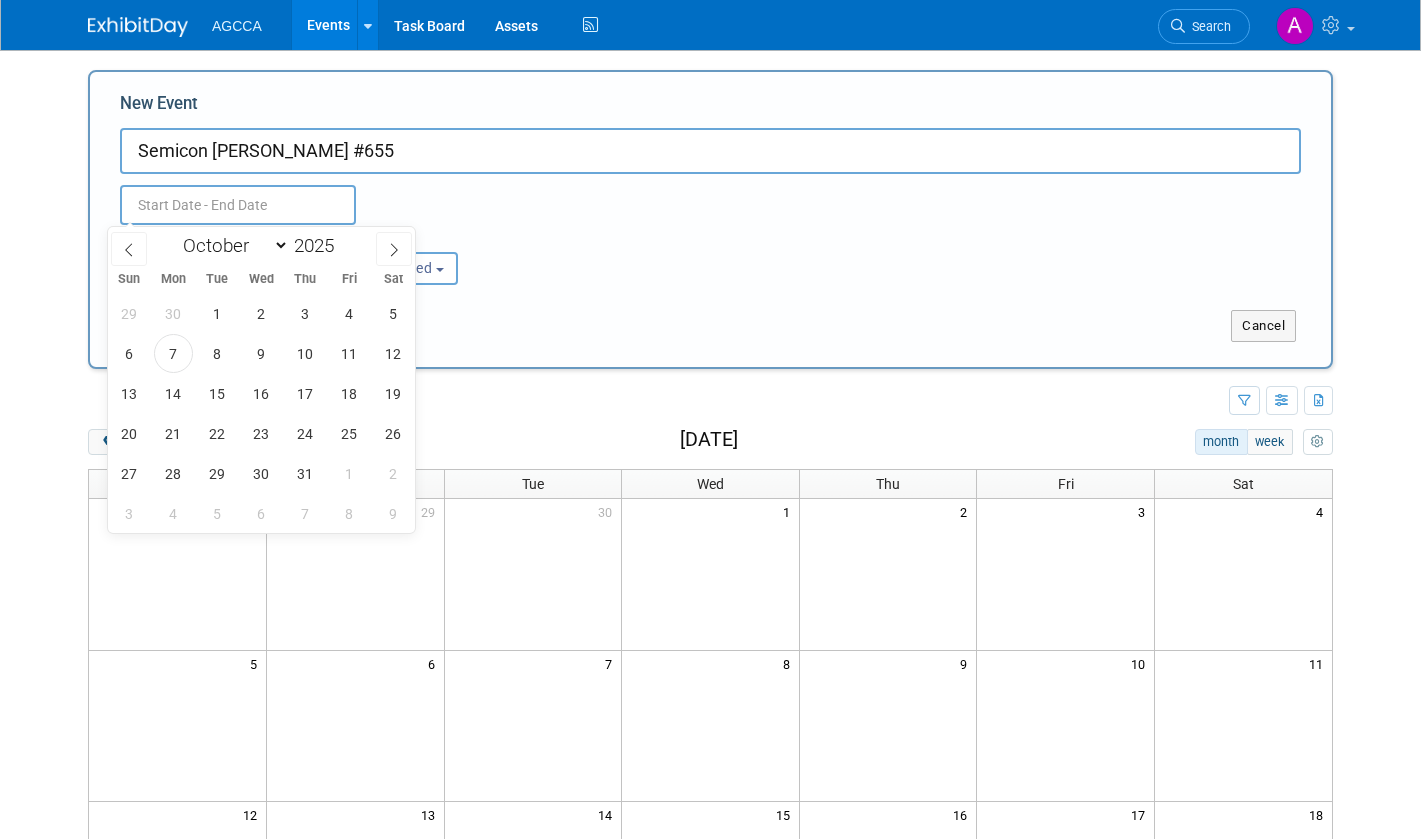 click on "January February March April May June July August September October November December" at bounding box center [231, 245] 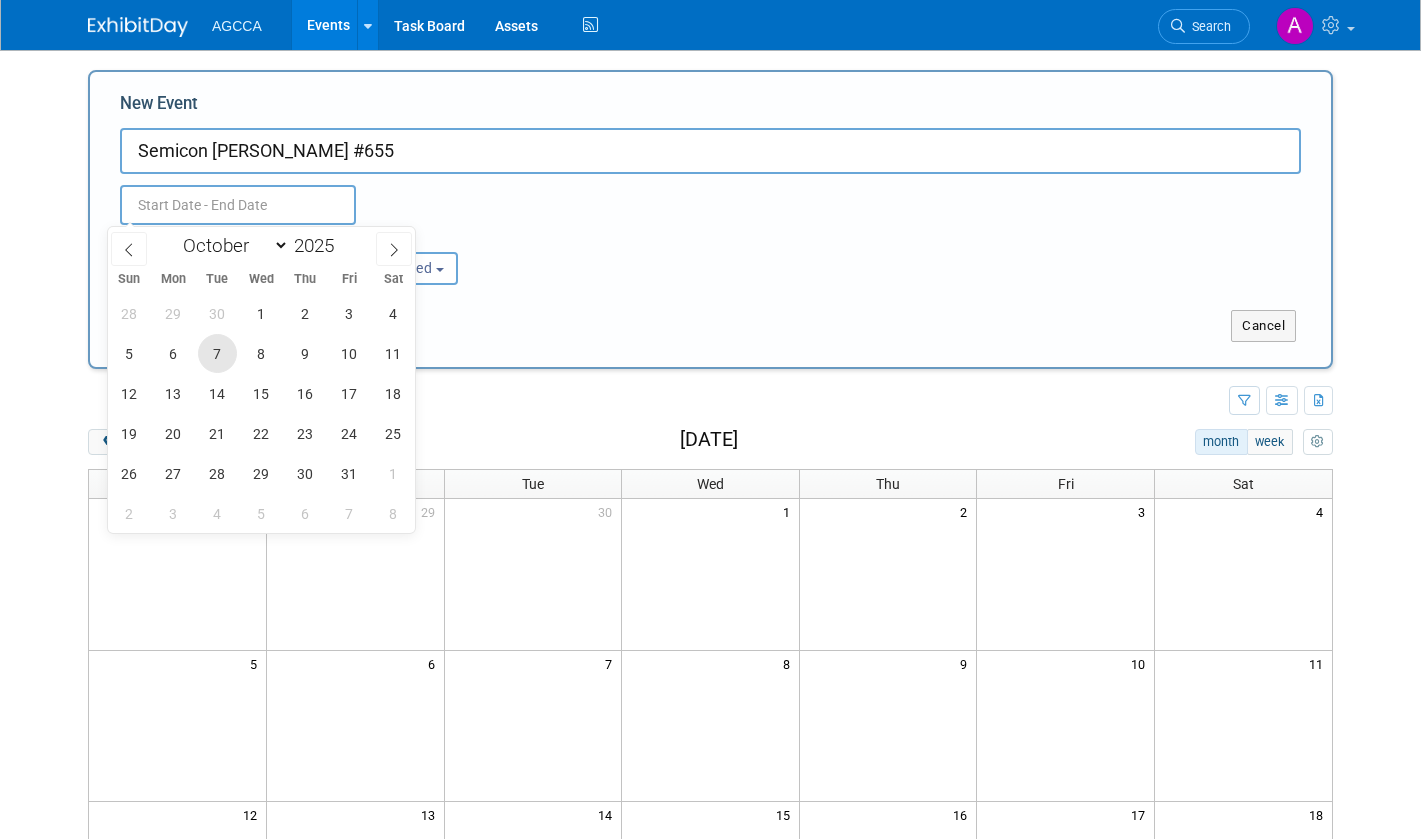 click on "7" at bounding box center [217, 353] 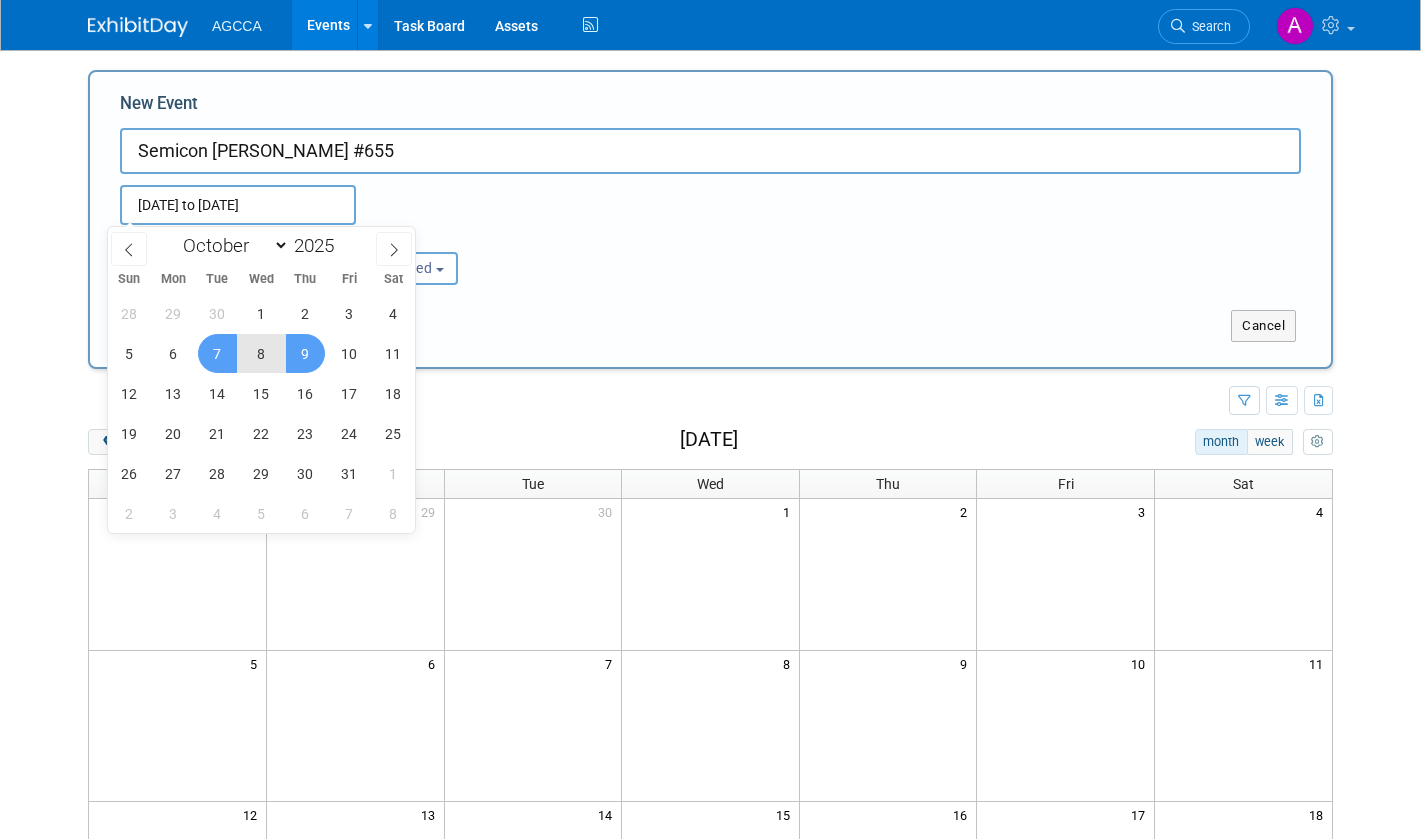 click on "9" at bounding box center [305, 353] 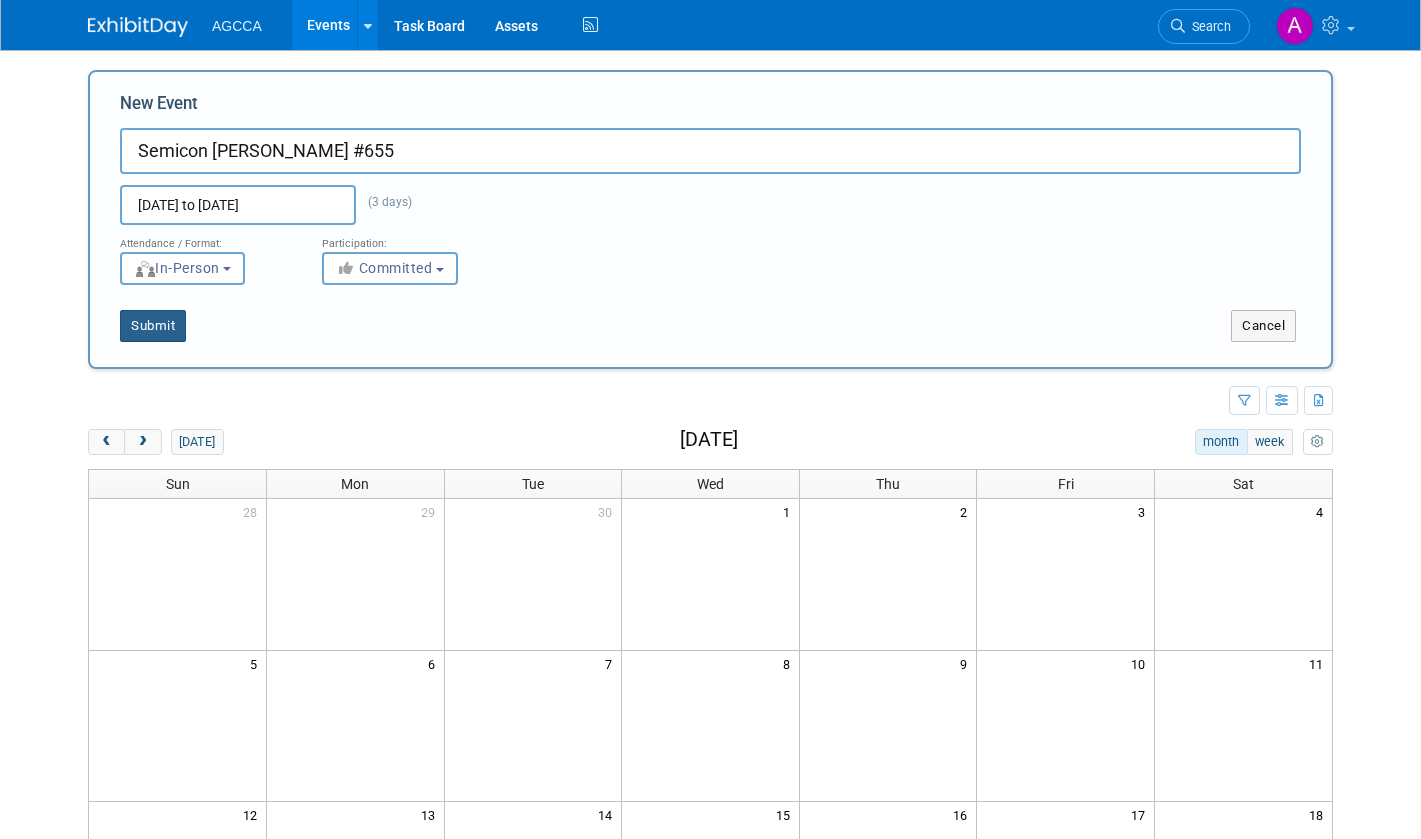 click on "Submit" at bounding box center [153, 326] 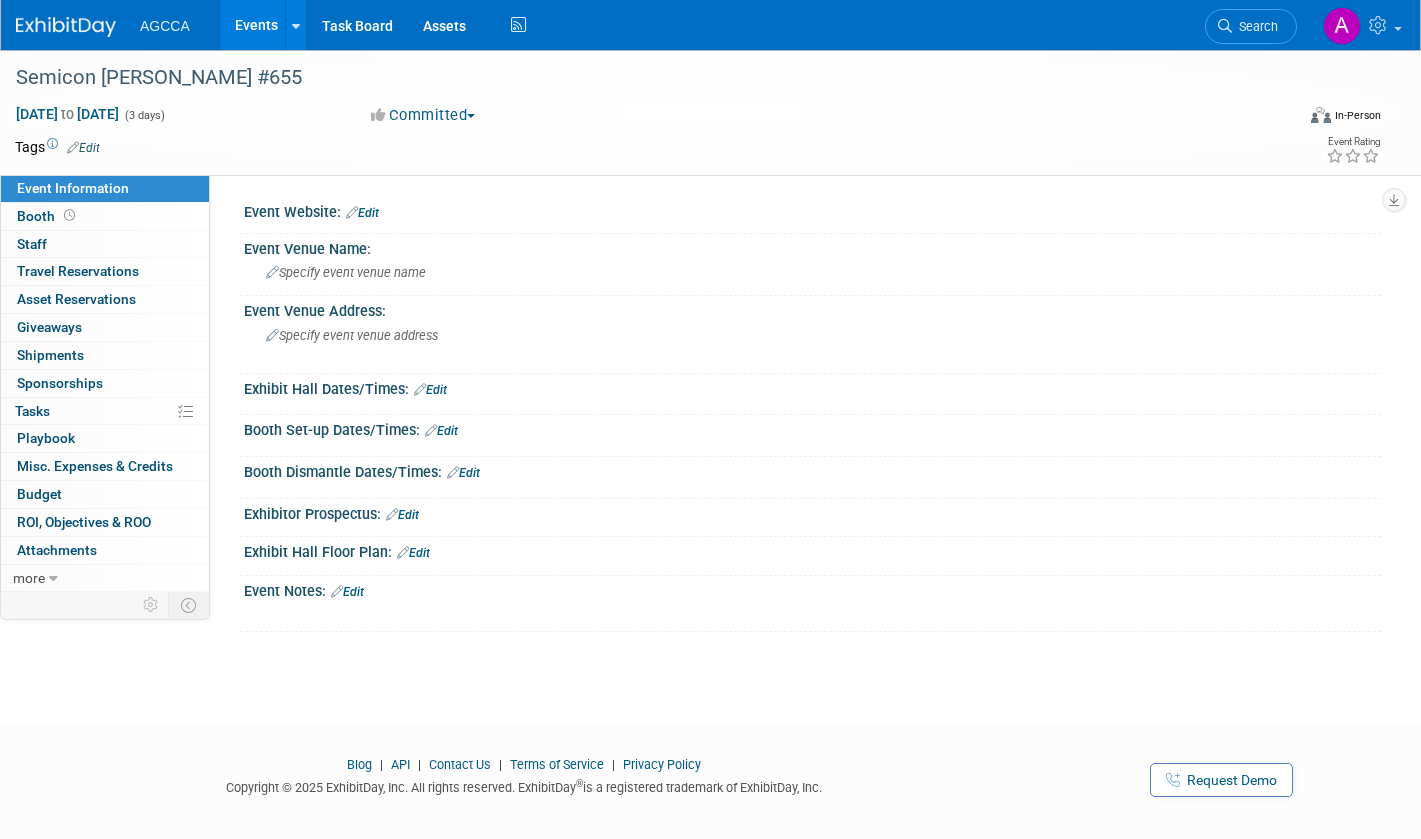 scroll, scrollTop: 0, scrollLeft: 0, axis: both 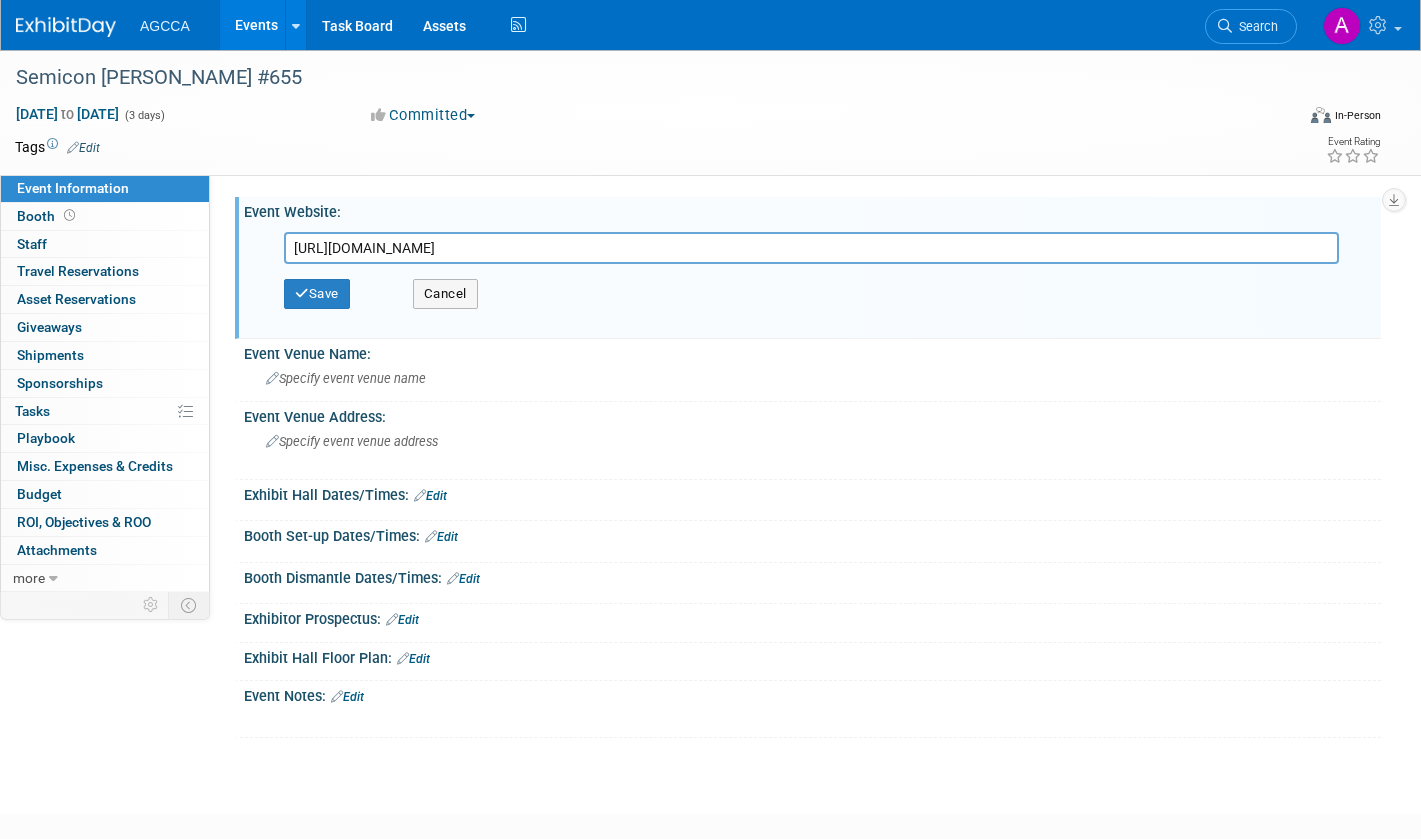 type on "https://www.semiconwest.org/about/welcome" 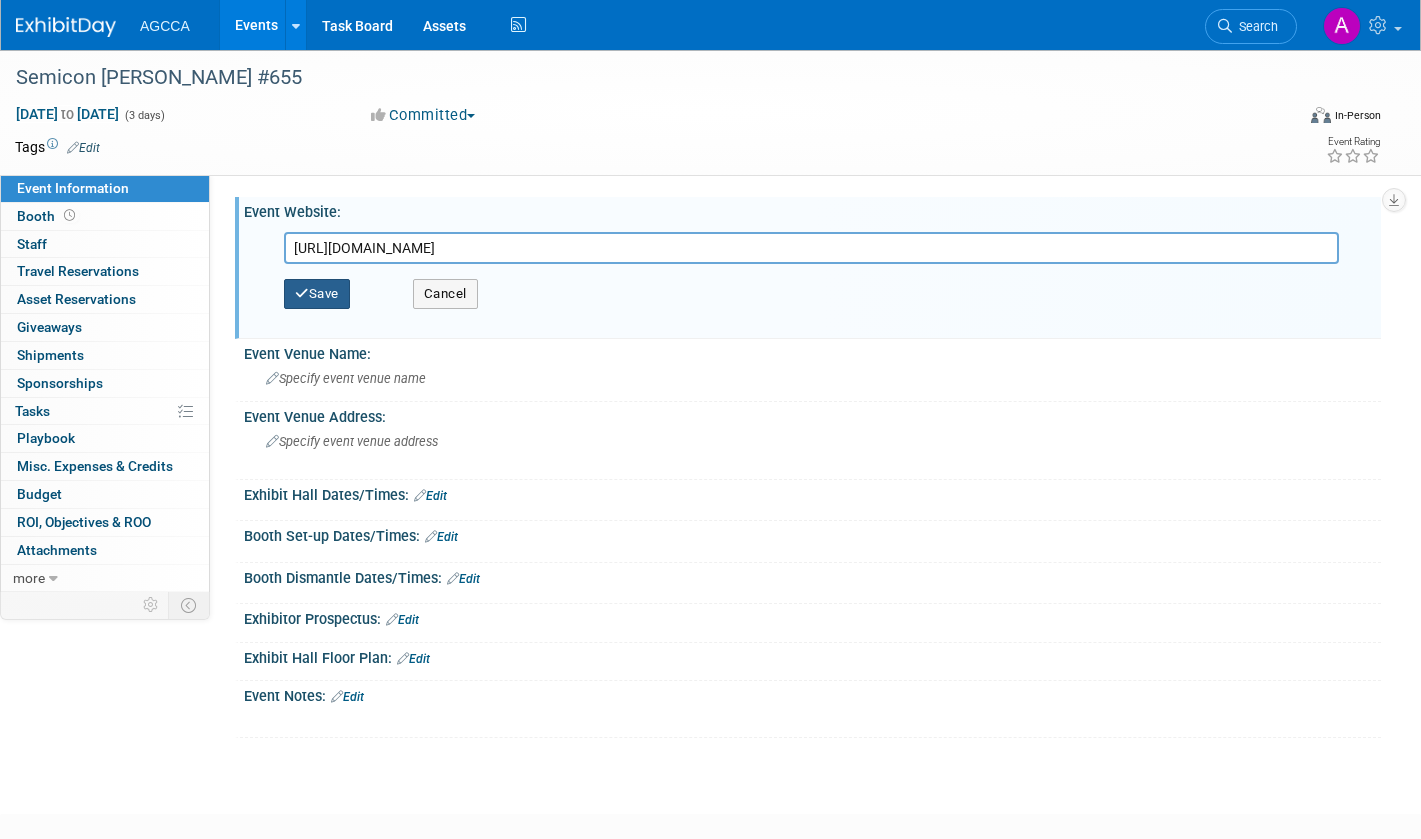 click on "Save" at bounding box center [317, 294] 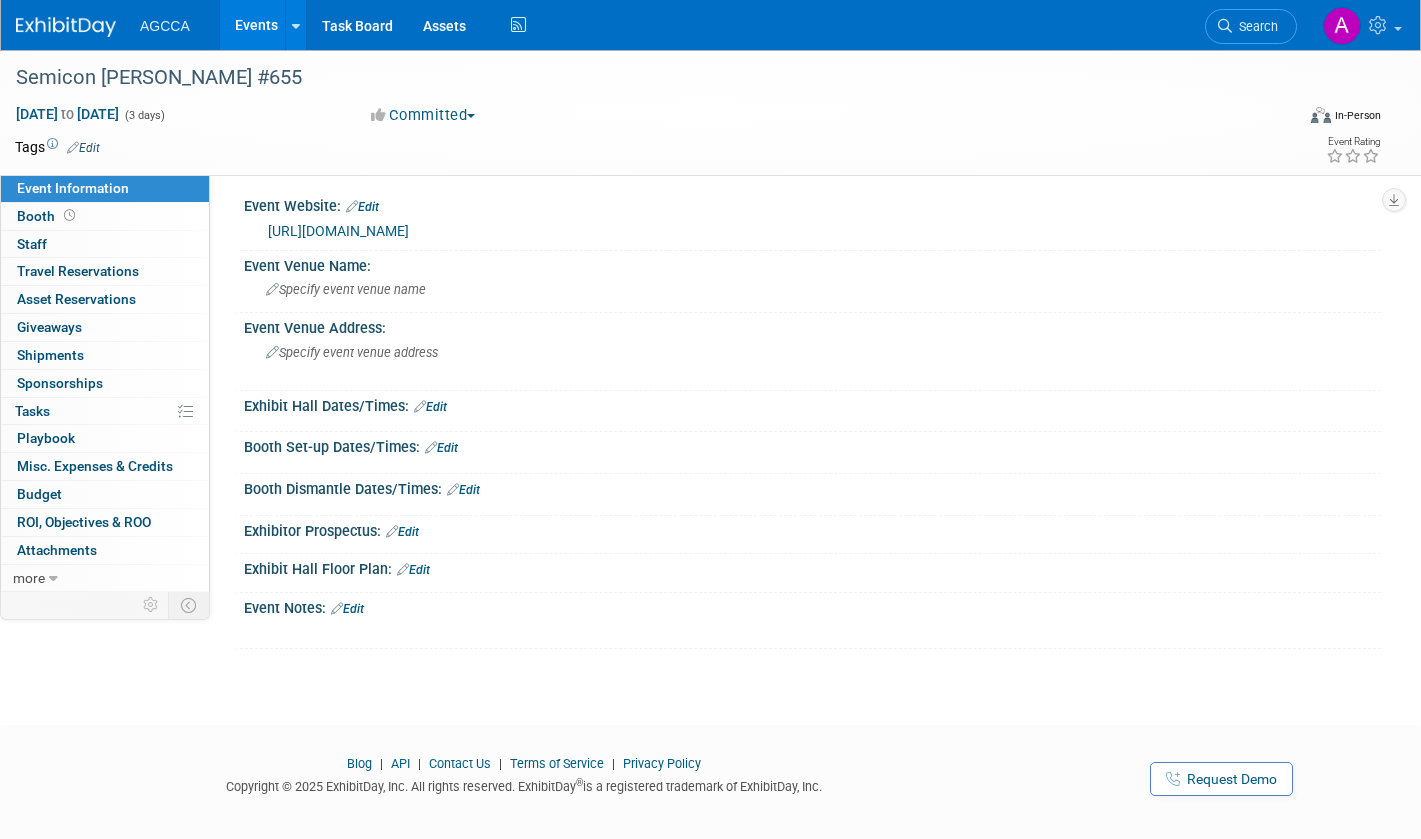 scroll, scrollTop: 0, scrollLeft: 0, axis: both 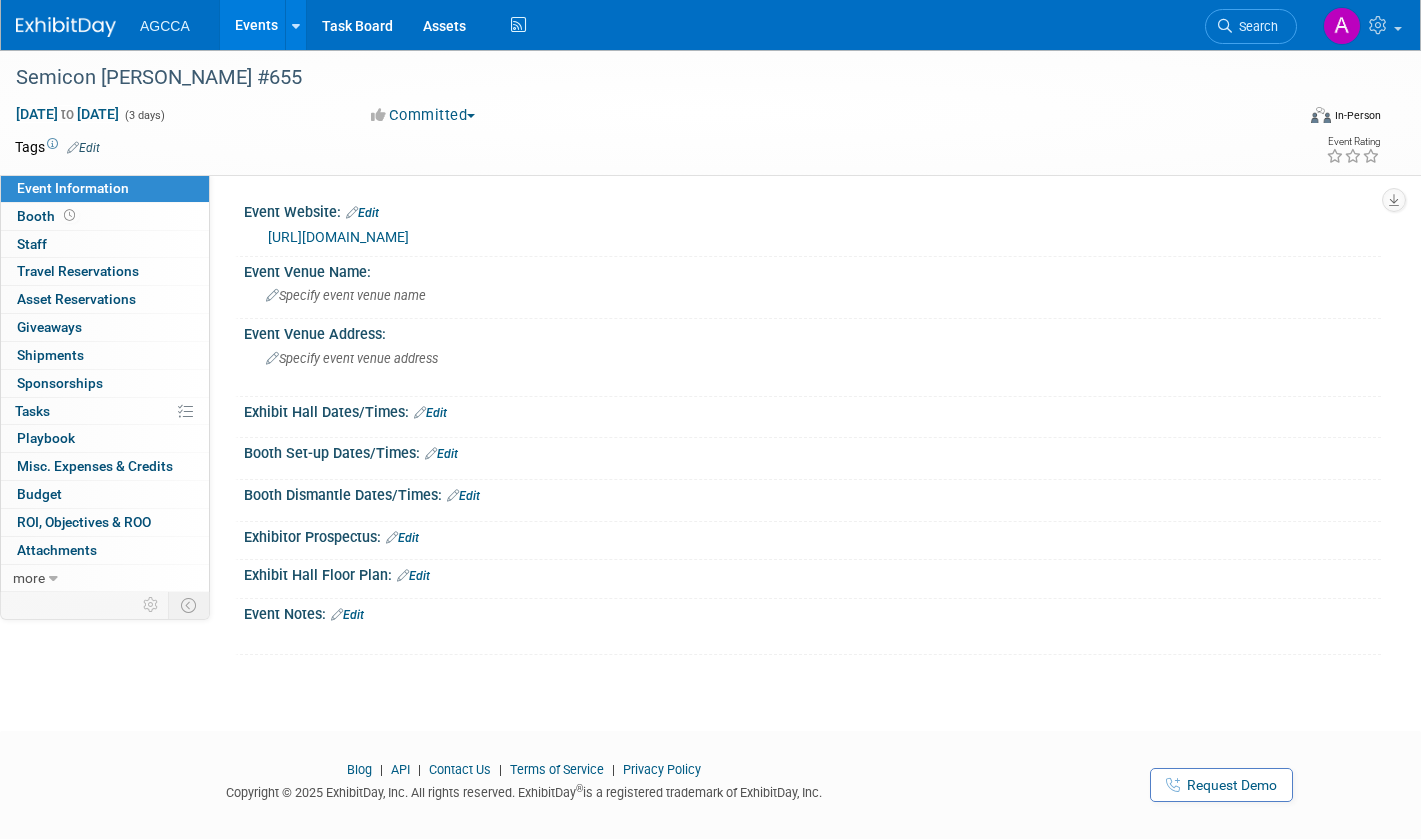 click on "Request Demo" at bounding box center (1221, 785) 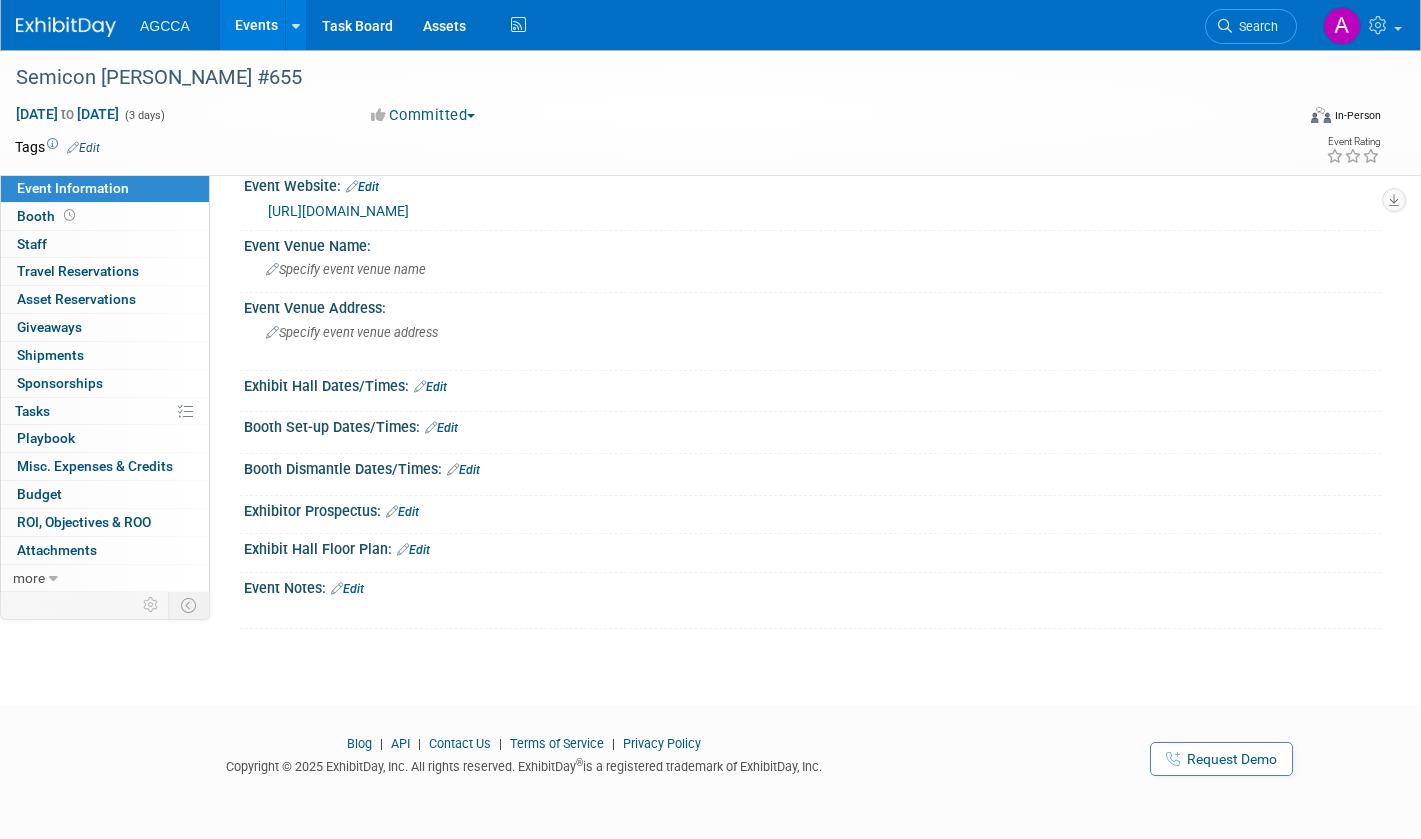 scroll, scrollTop: 32, scrollLeft: 0, axis: vertical 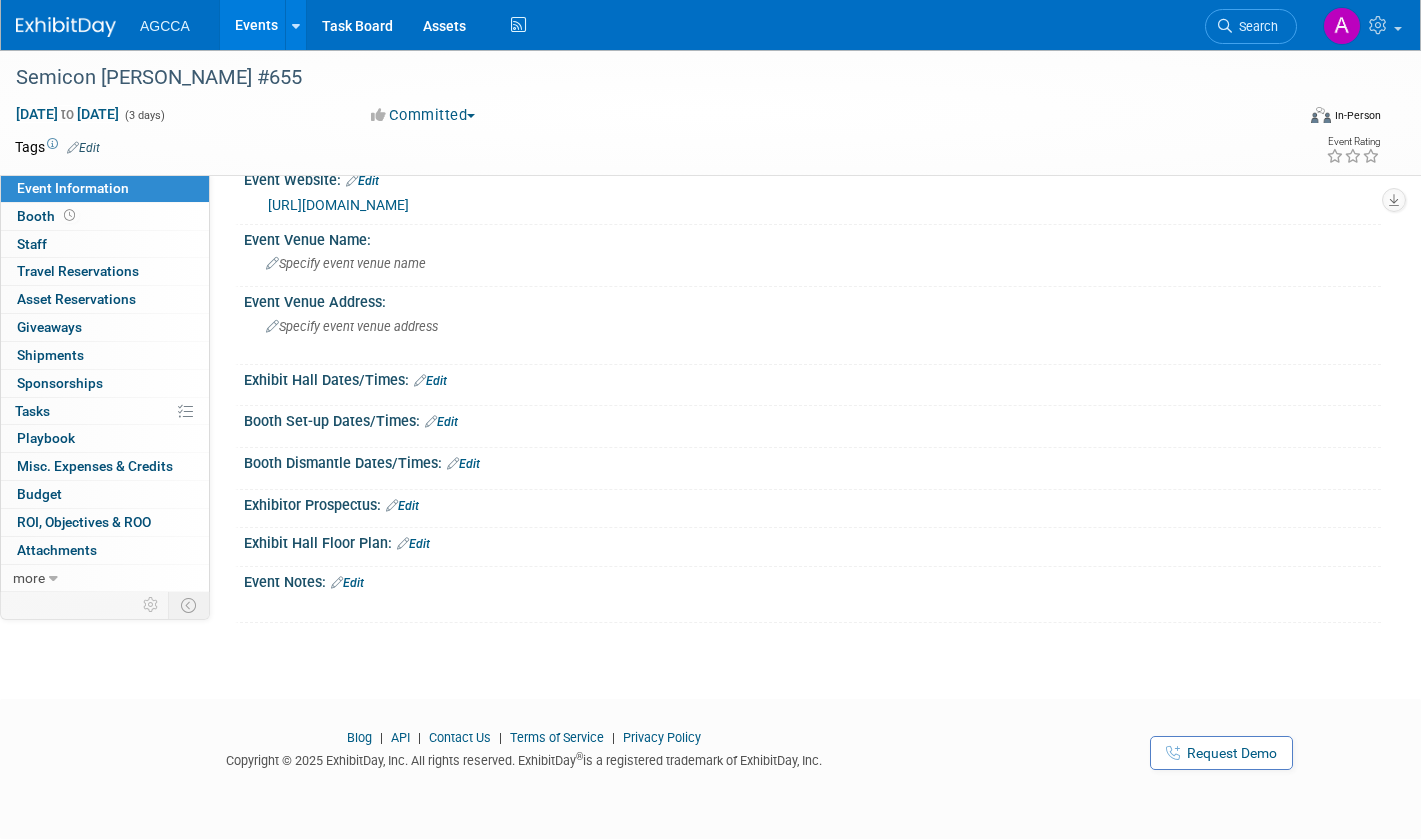 click on "AGCCA
Events
Add Event
Bulk Upload Events
Shareable Event Boards
Recently Viewed Events:
Semicon West - Booth #655
Oct 7, 2025  to  Oct 9, 2025
2025 Sunscreen Symposium - shipping 8/15/25 - 9/15/25
Lake Buena Vista, FL
Sep 18, 2025  to  Sep 20, 2025
EPG Fall Meeting
Sep 14, 2025  to  Sep 16, 2025
Task Board
Assets
Activity Feed
My Account
My Profile & Preferences
Sync to External Calendar...
Team Workspace
Users and Permissions
Workspace Settings
Metrics & Analytics
Upgrade
Budgeting, ROI & ROO
Annual Budgets (all events)
Refer & Earn
Contact us
Sign out
Search
Recently Viewed Events:
In-Person" at bounding box center [710, 387] 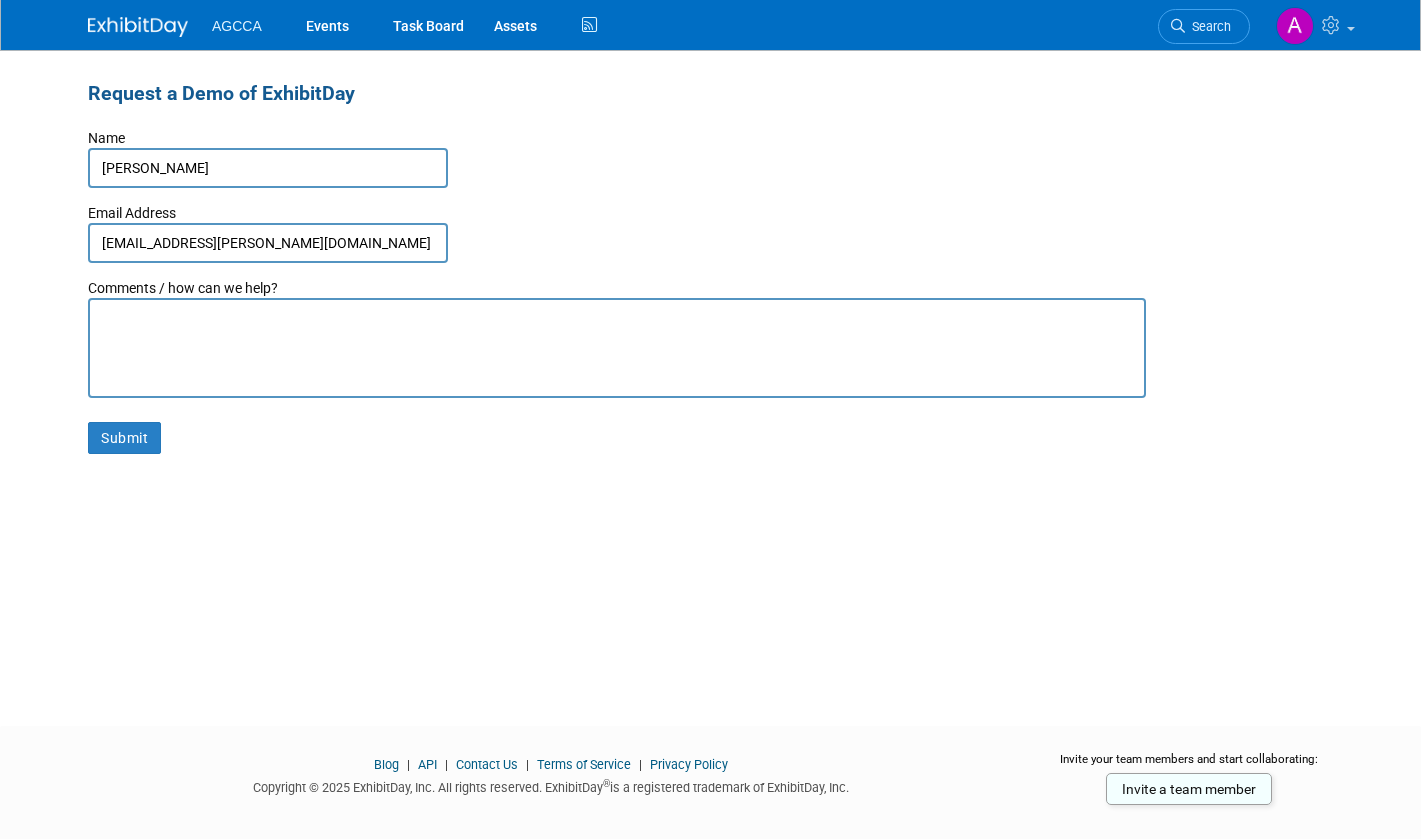 scroll, scrollTop: 0, scrollLeft: 0, axis: both 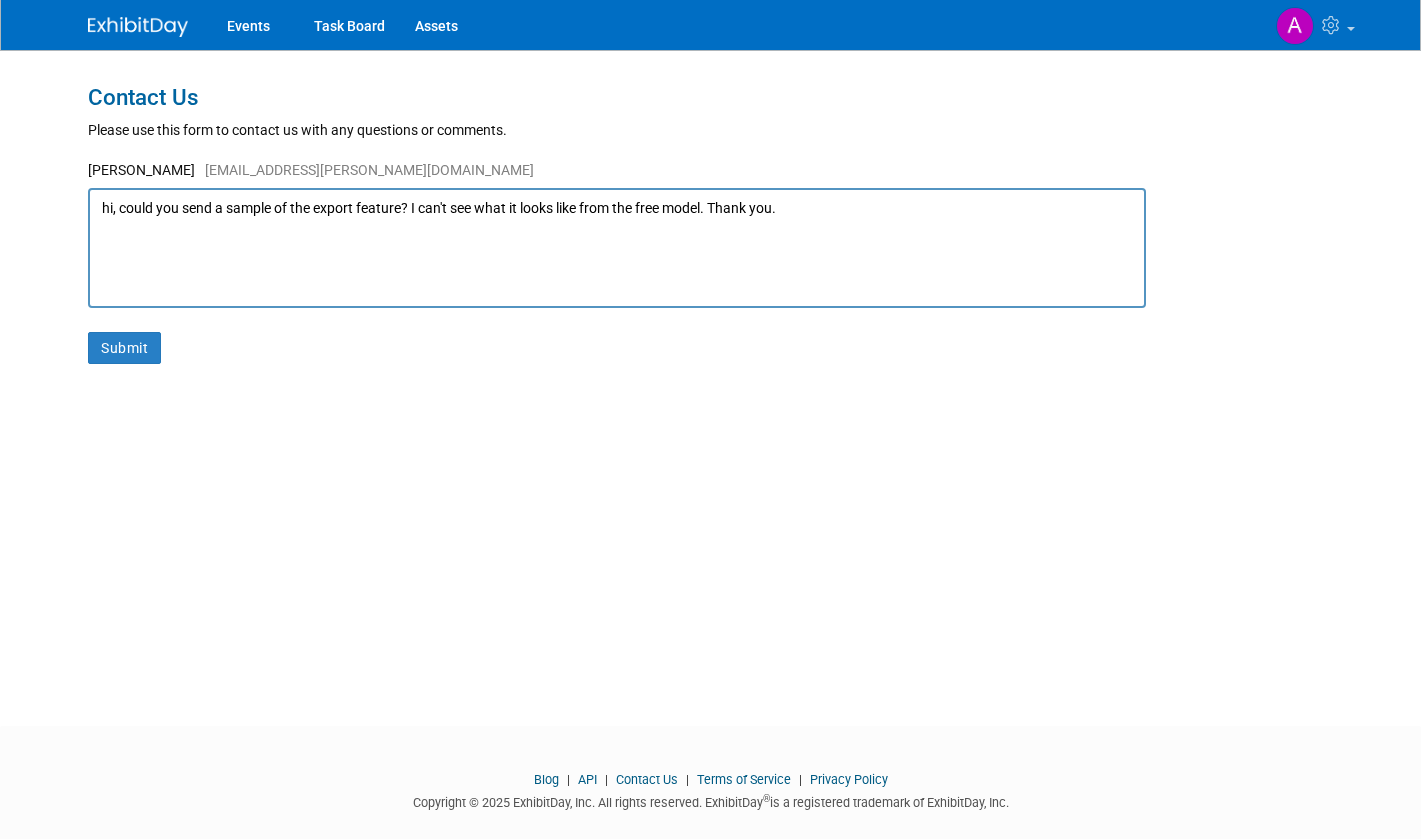 drag, startPoint x: 97, startPoint y: 207, endPoint x: 148, endPoint y: 255, distance: 70.035706 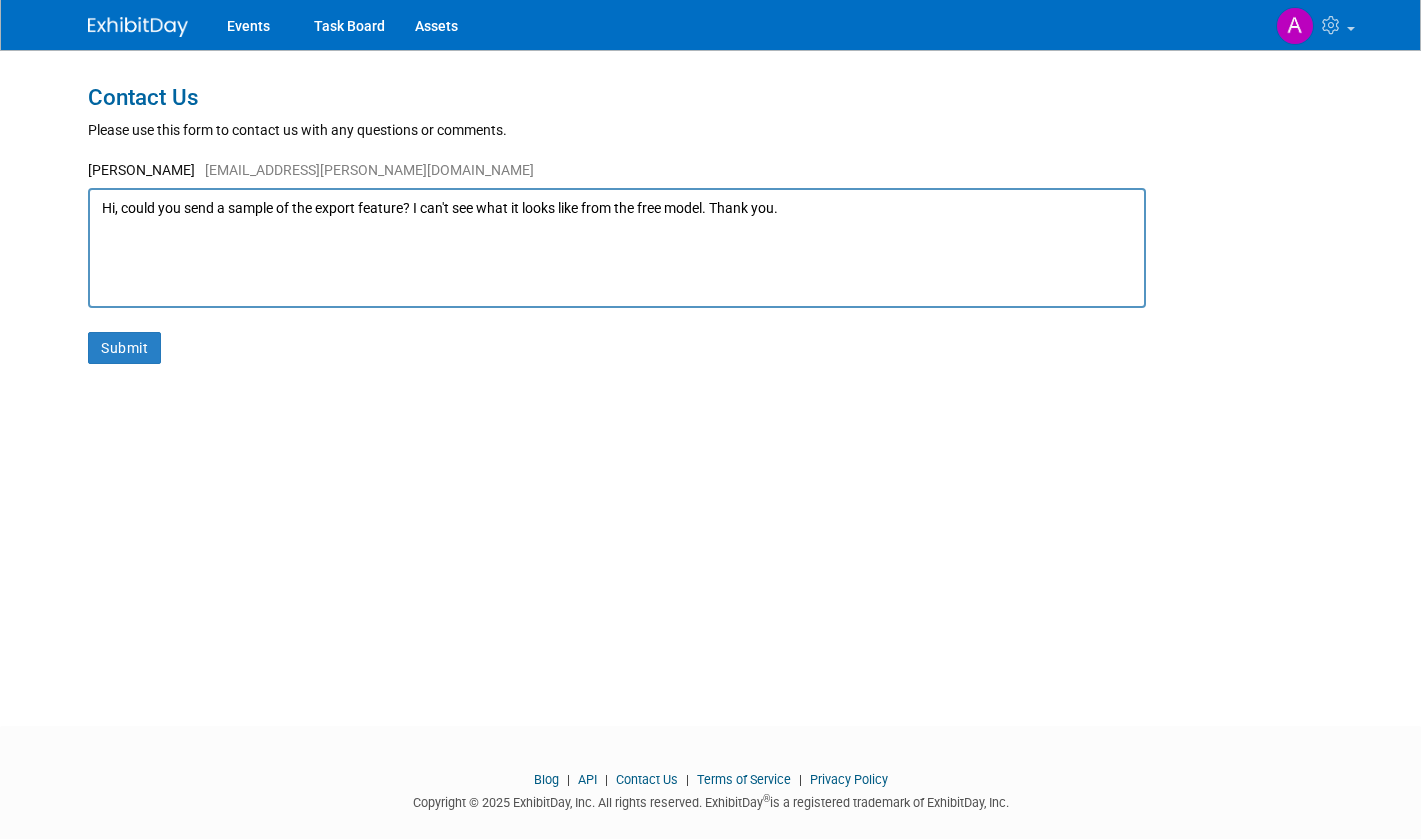 click on "Hi, could you send a sample of the export feature? I can't see what it looks like from the free model. Thank you." at bounding box center [617, 248] 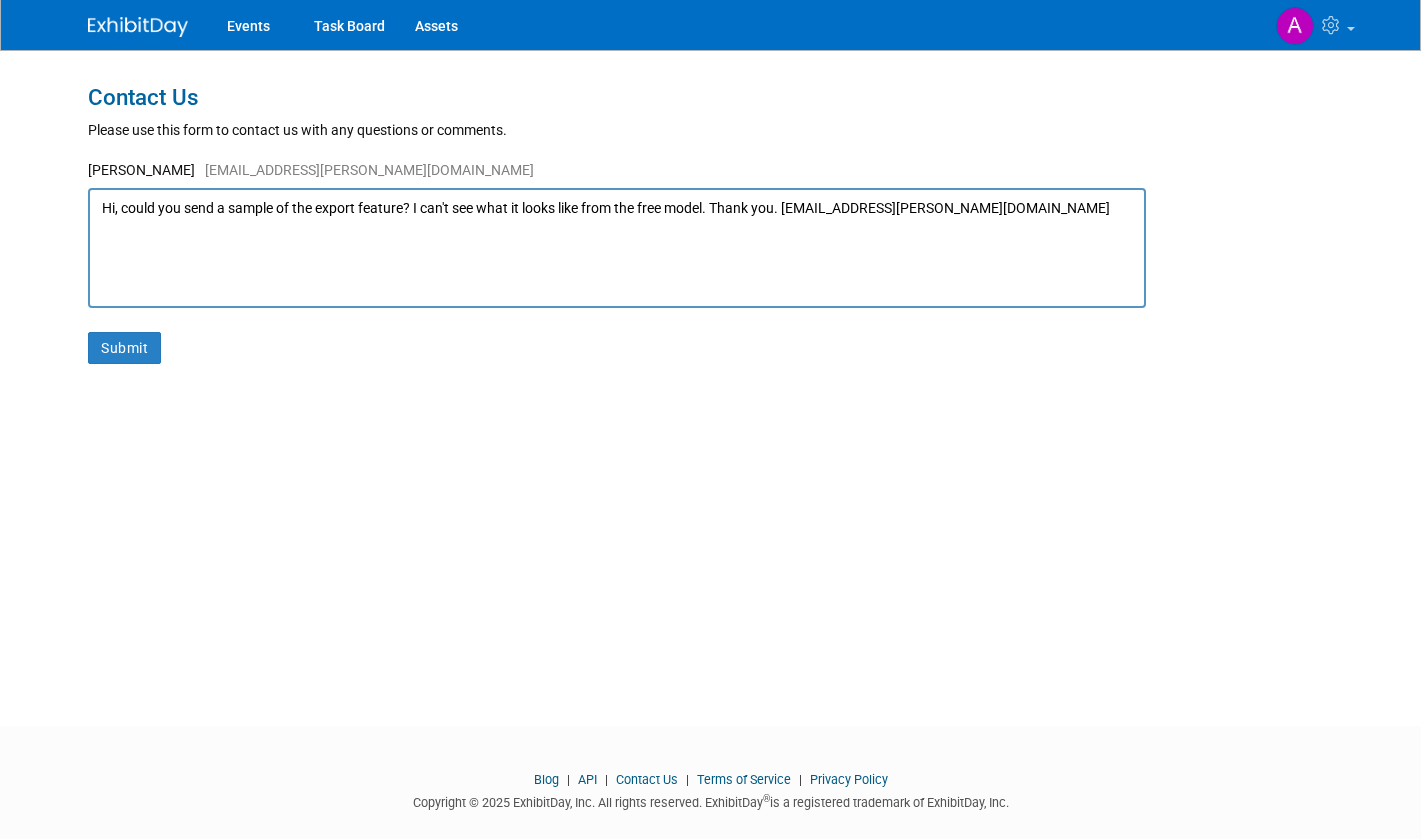 click on "Hi, could you send a sample of the export feature? I can't see what it looks like from the free model. Thank you. [EMAIL_ADDRESS][PERSON_NAME][DOMAIN_NAME]" at bounding box center (617, 248) 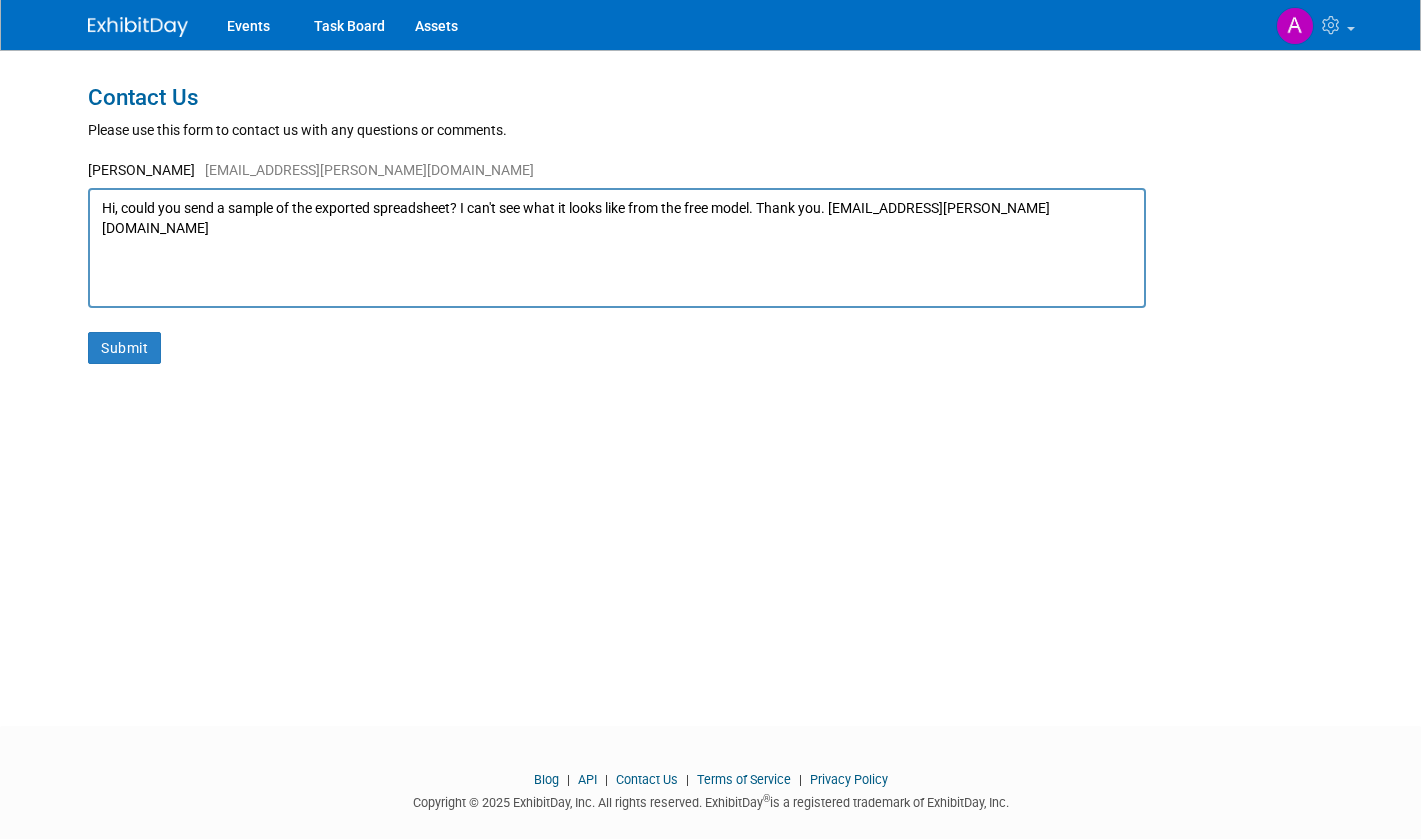 type on "Hi, could you send a sample of the exported spreadsheet? I can't see what it looks like from the free model. Thank you. [EMAIL_ADDRESS][PERSON_NAME][DOMAIN_NAME]" 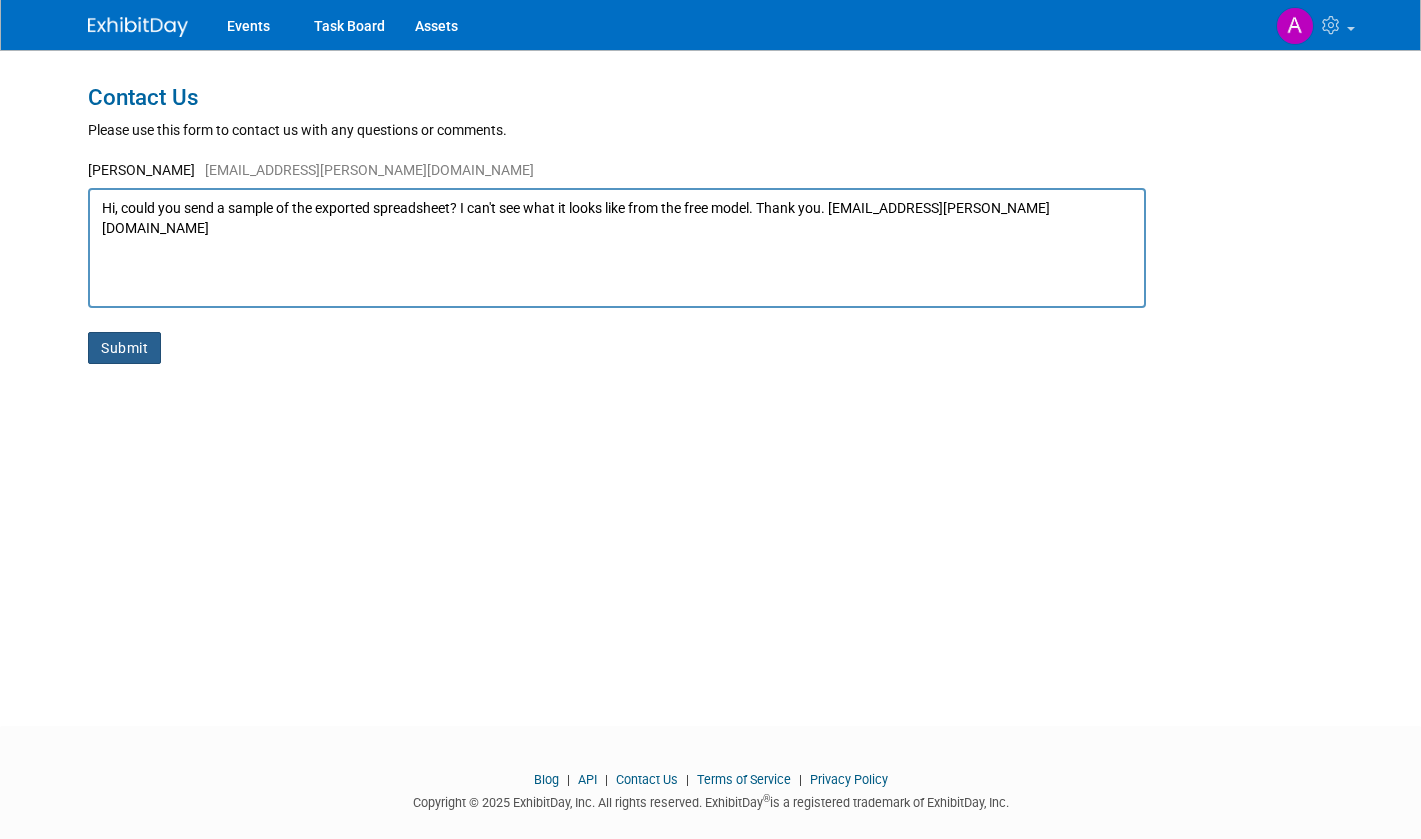 click on "Submit" at bounding box center [124, 348] 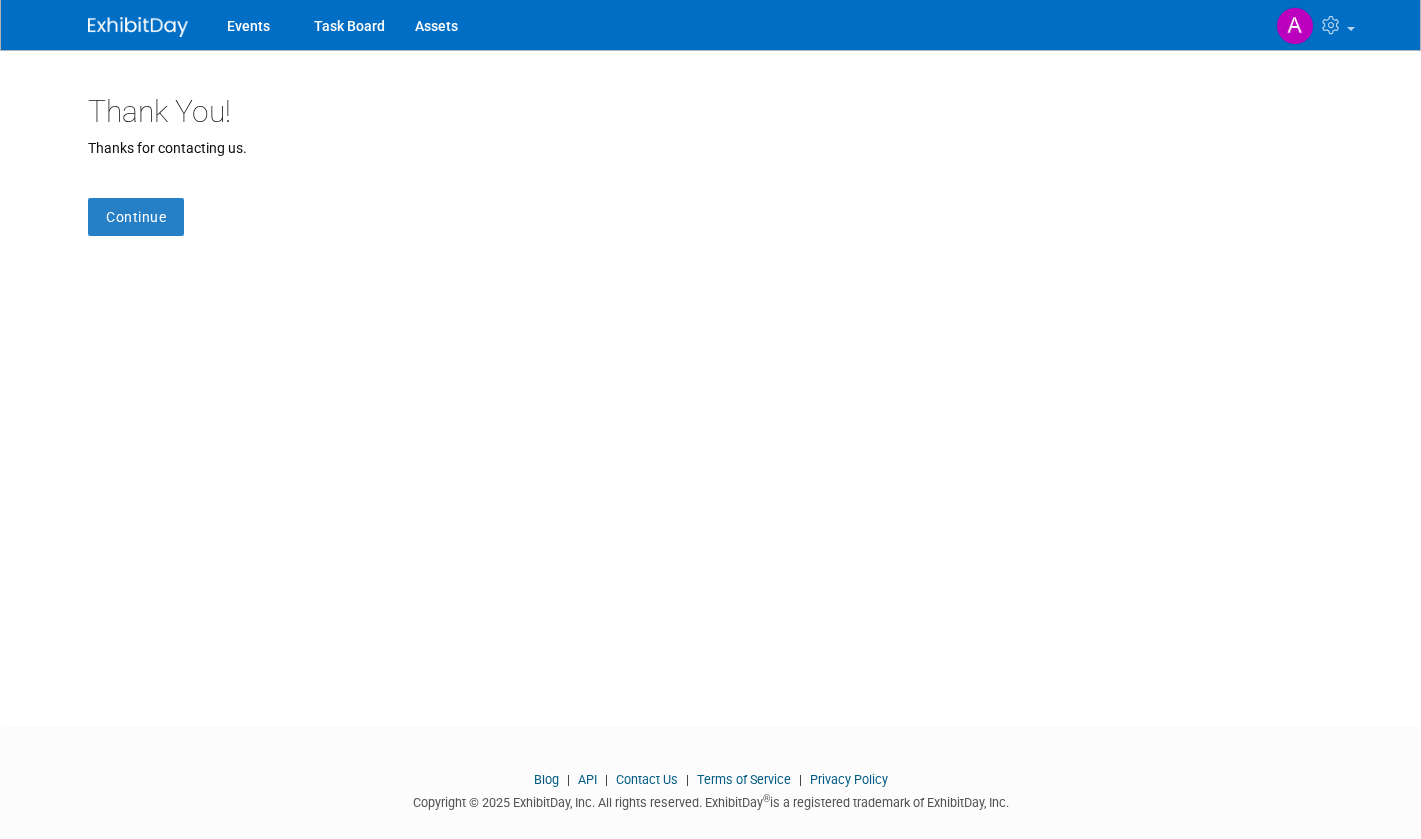 scroll, scrollTop: 0, scrollLeft: 0, axis: both 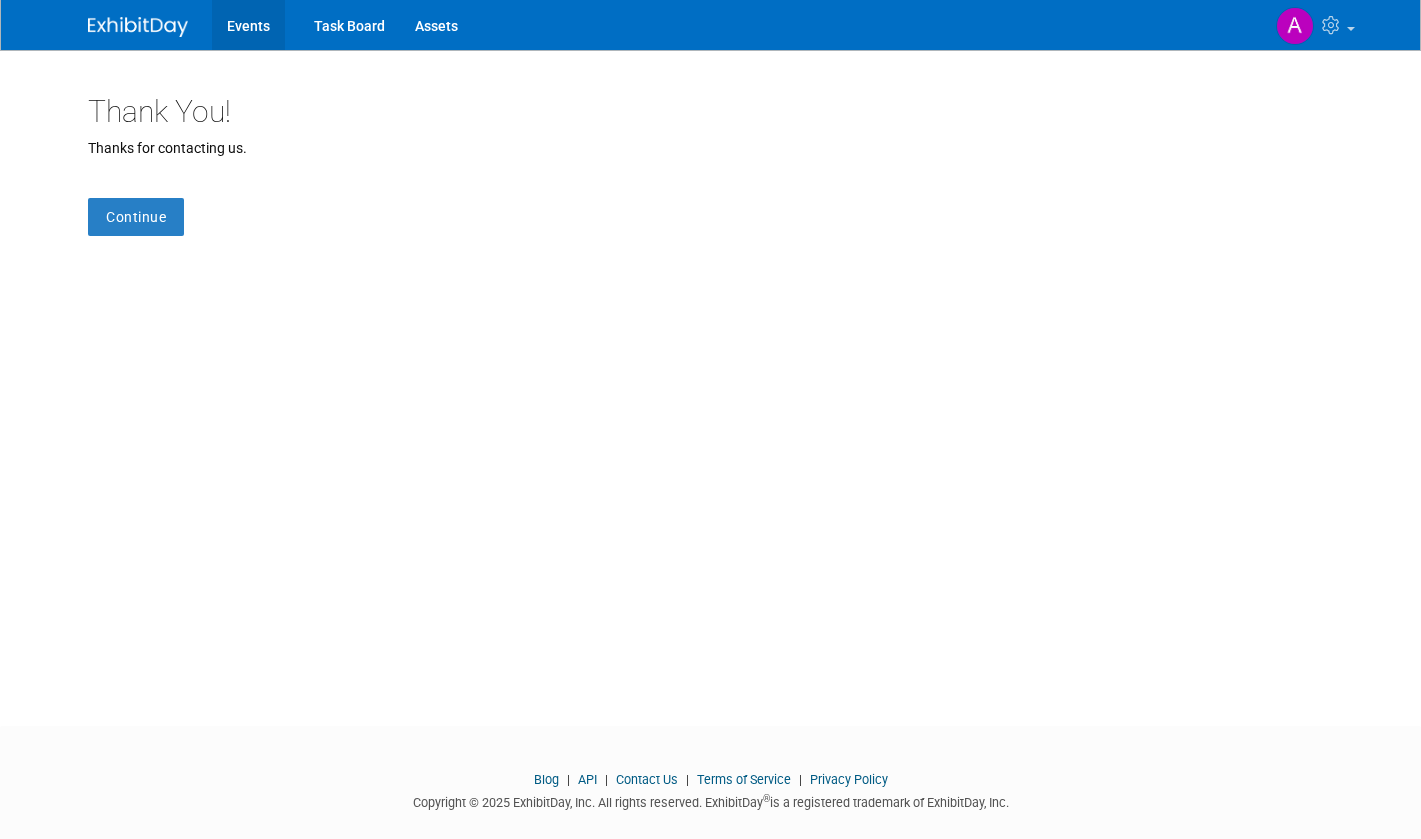 click on "Events" at bounding box center (248, 25) 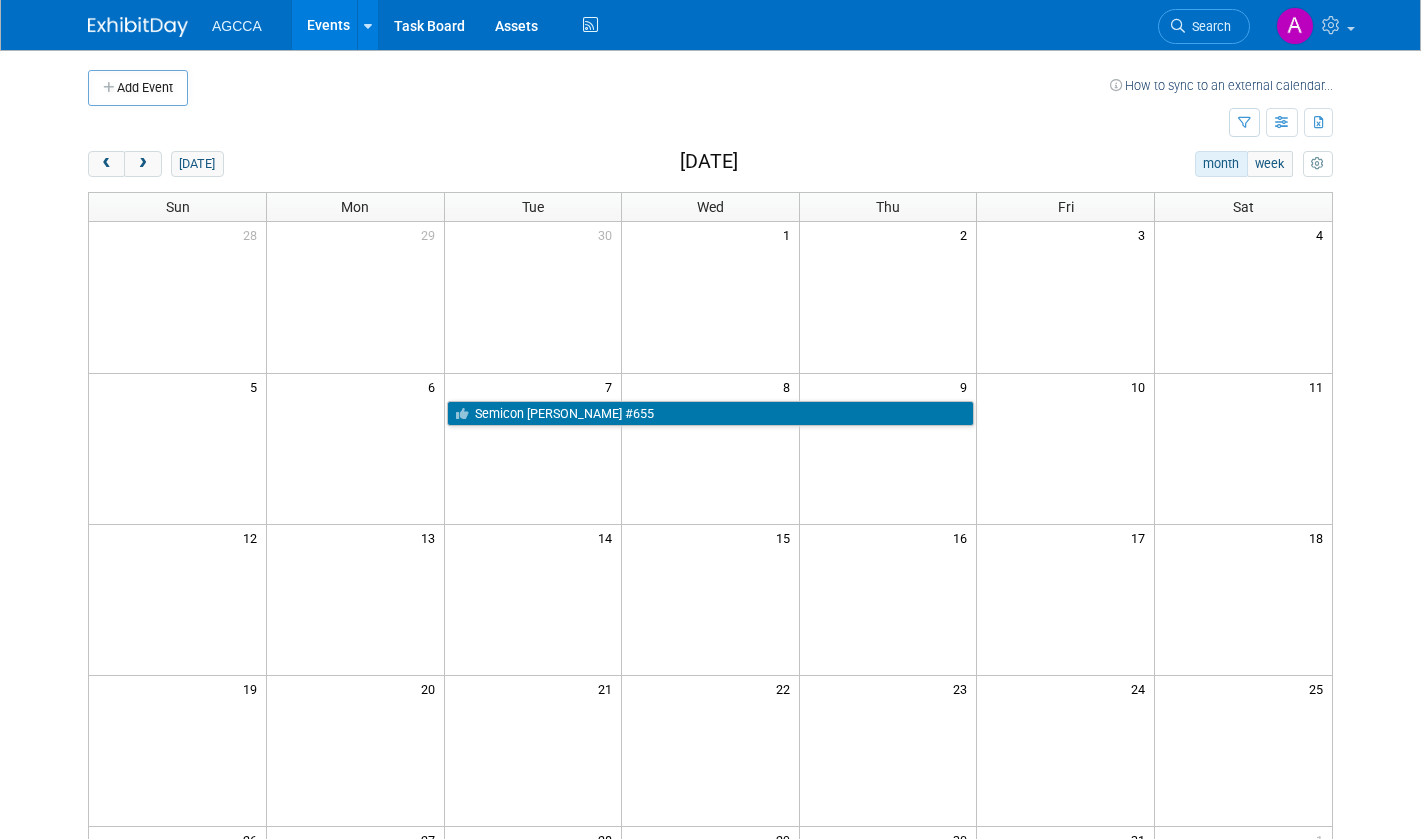 scroll, scrollTop: 0, scrollLeft: 0, axis: both 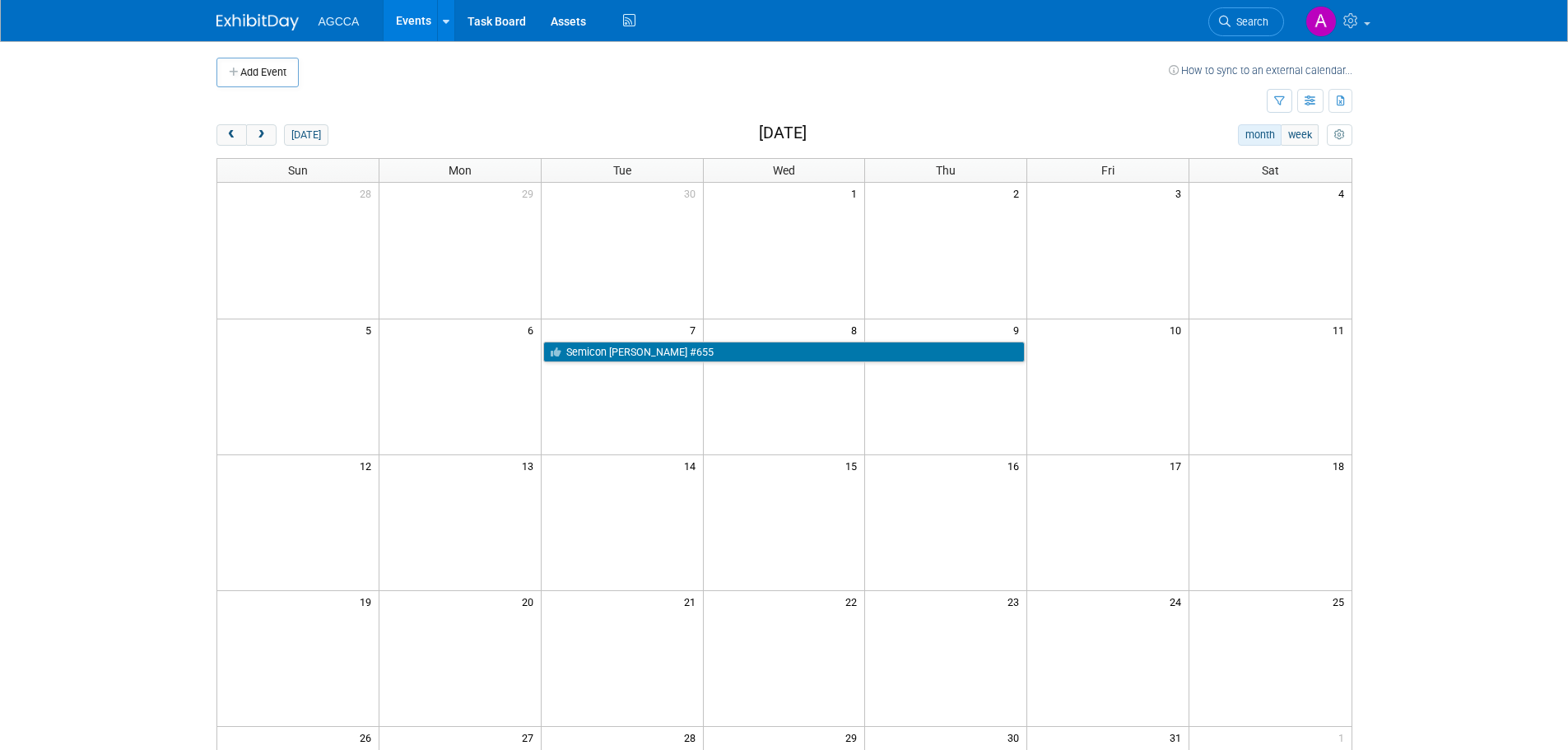 click at bounding box center (231, 135) 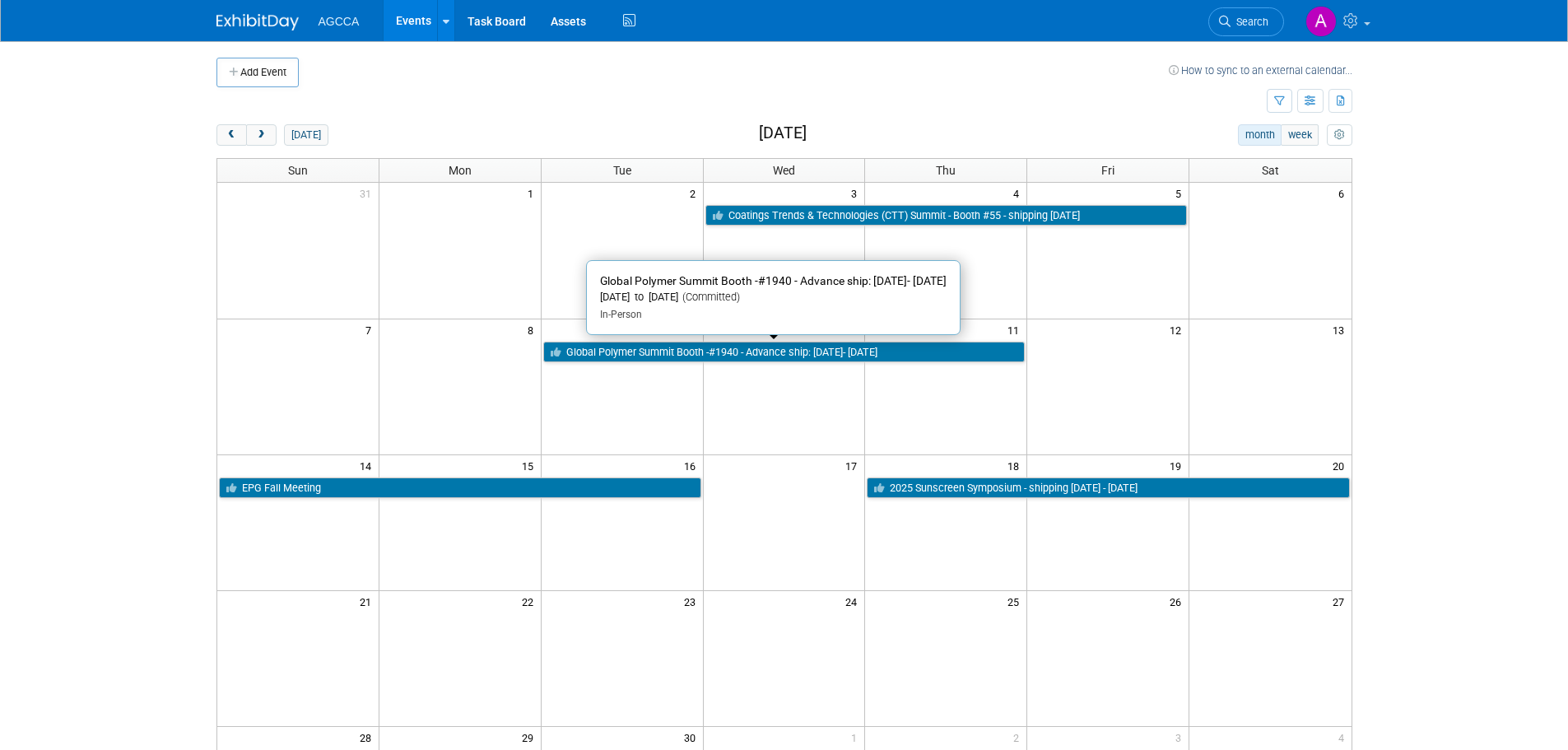 click on "Global Polymer Summit Booth -#1940 - Advance ship: [DATE]- [DATE]" at bounding box center (784, 352) 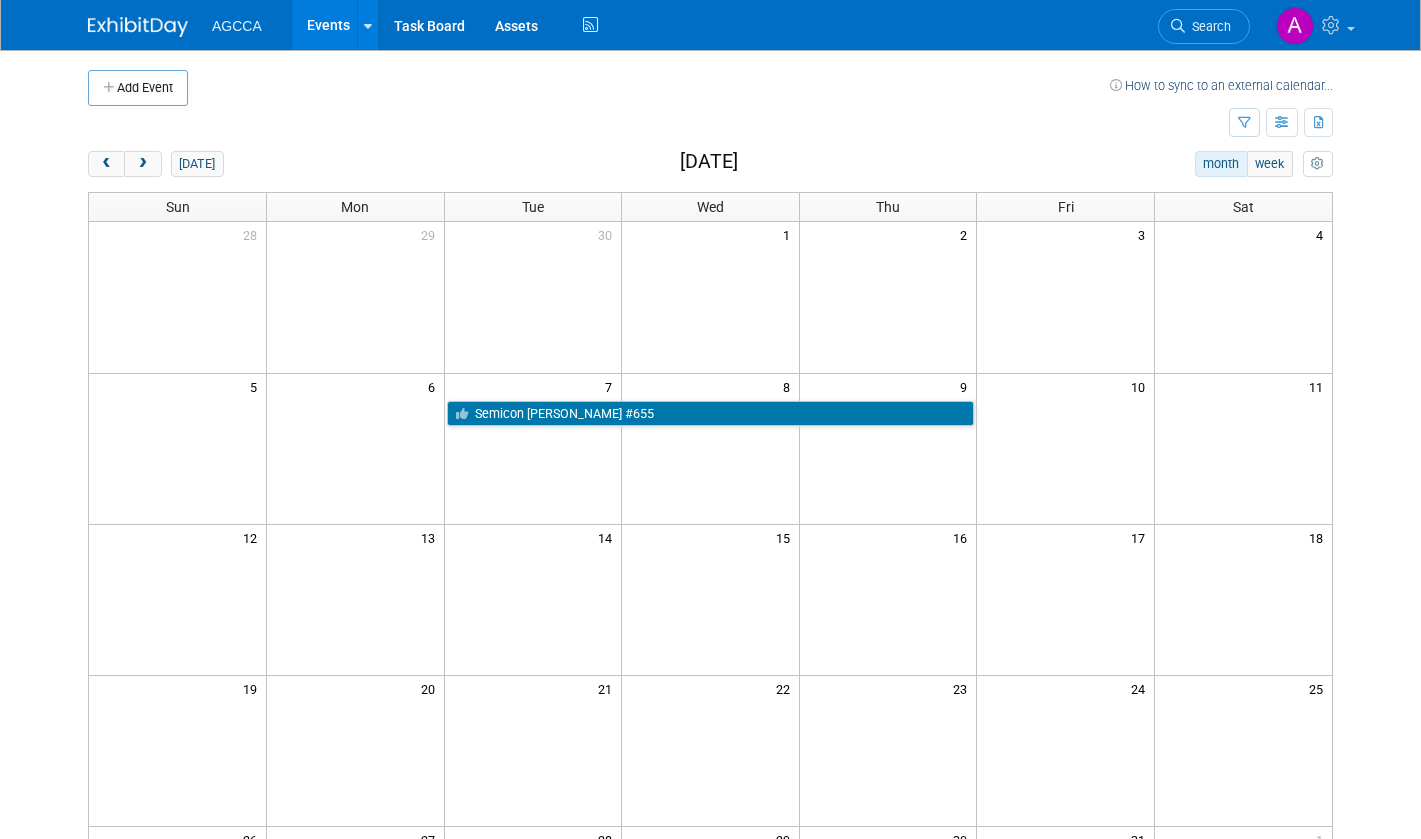 scroll, scrollTop: 0, scrollLeft: 0, axis: both 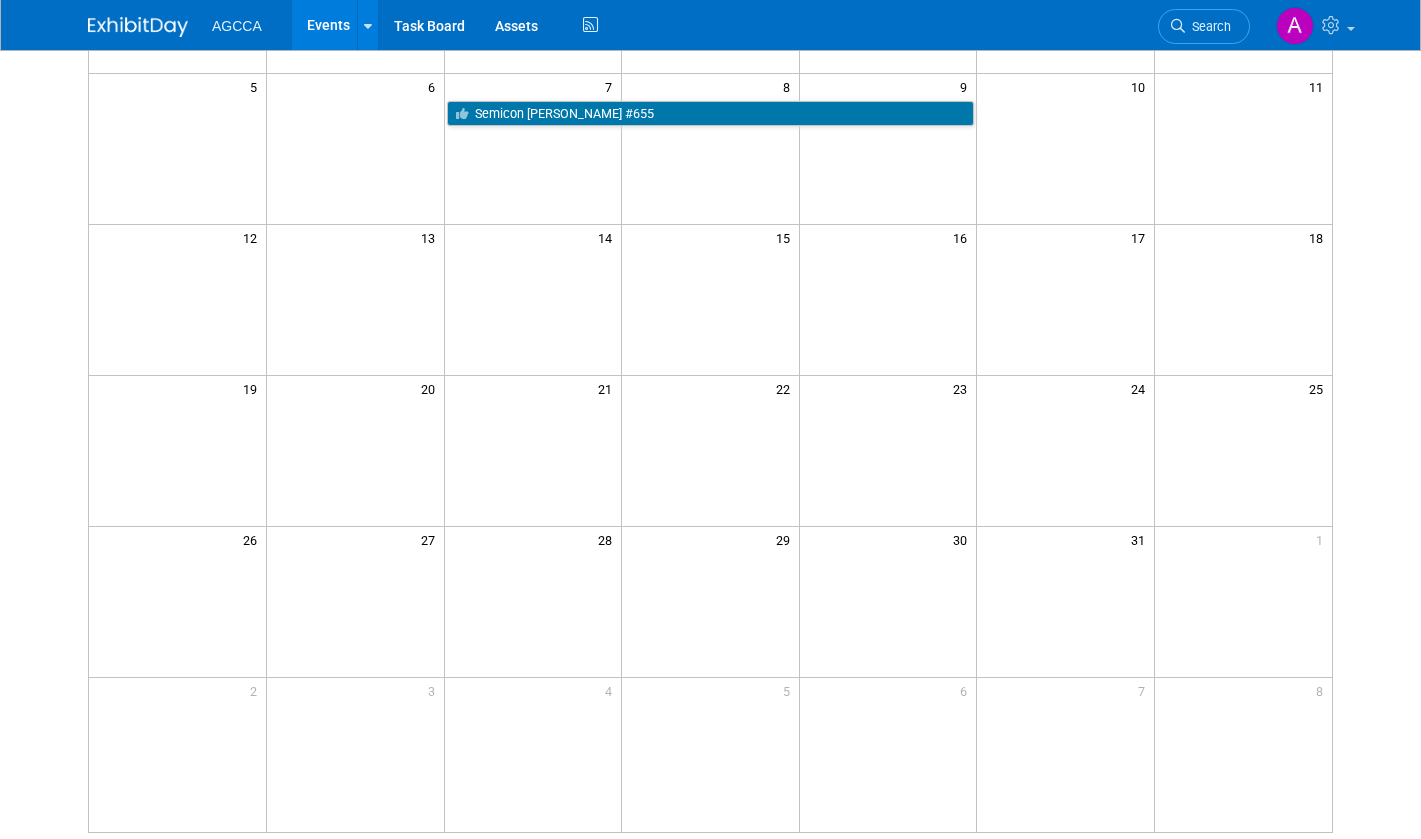 click at bounding box center [356, 601] 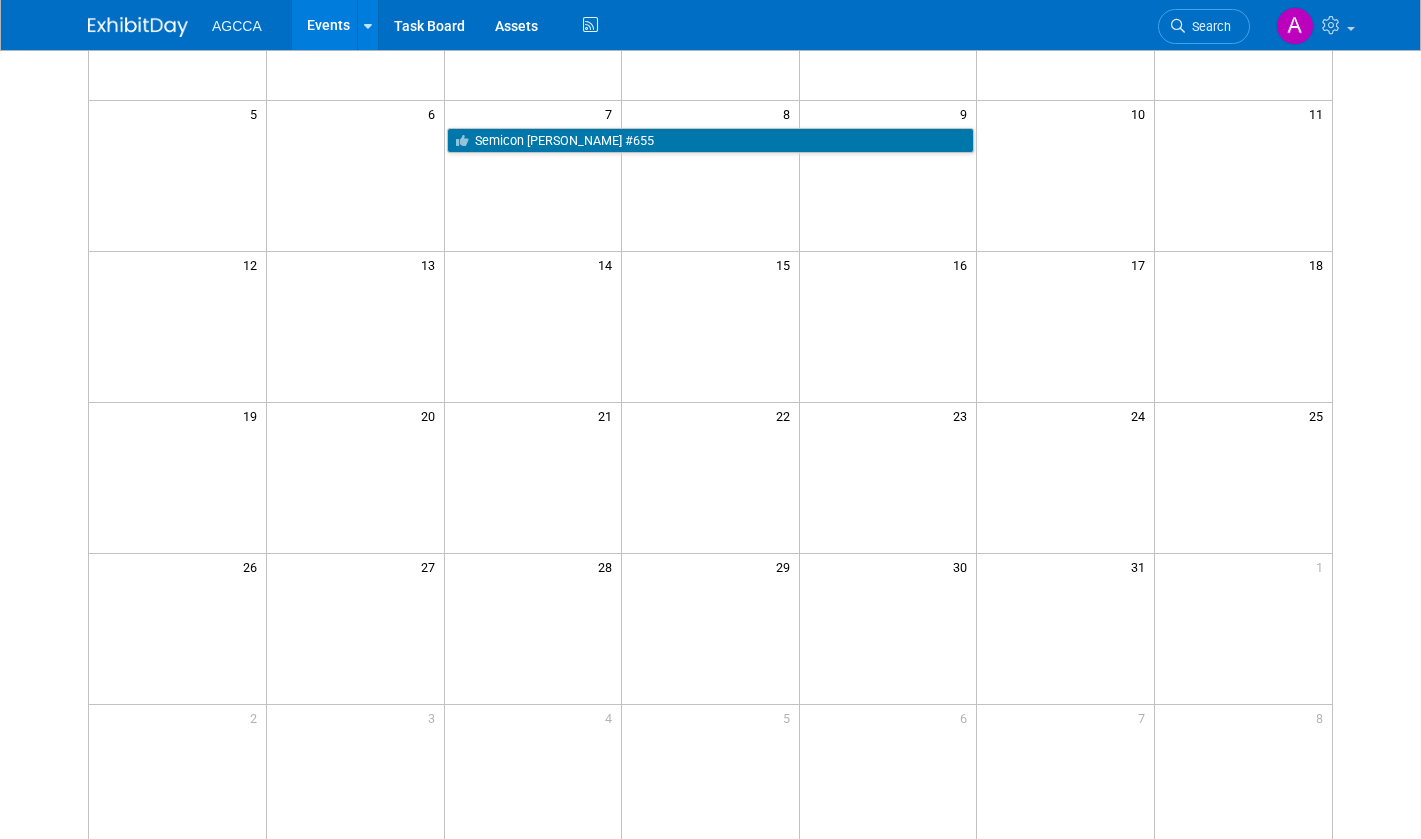 scroll, scrollTop: 0, scrollLeft: 0, axis: both 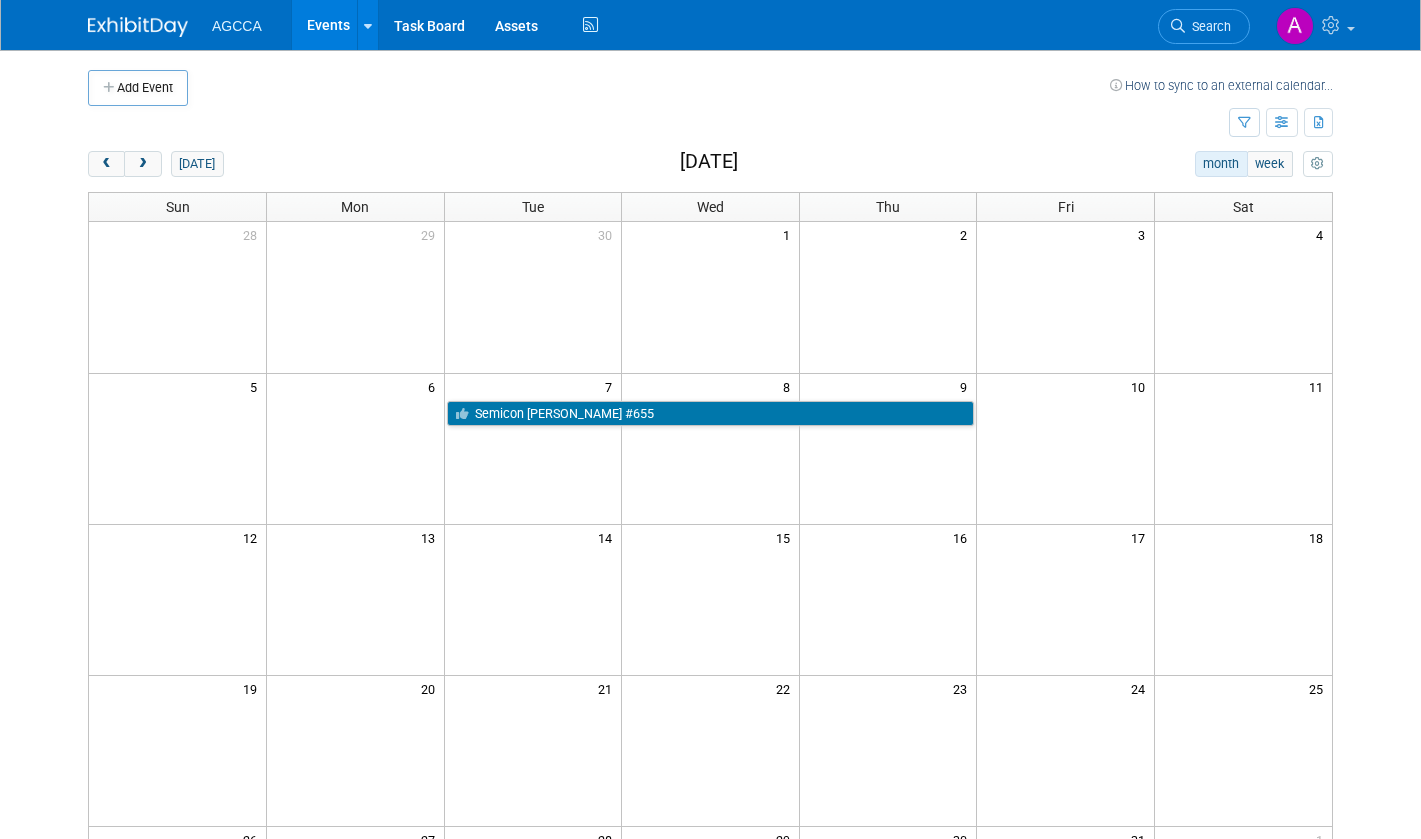 click on "Add Event" at bounding box center (138, 88) 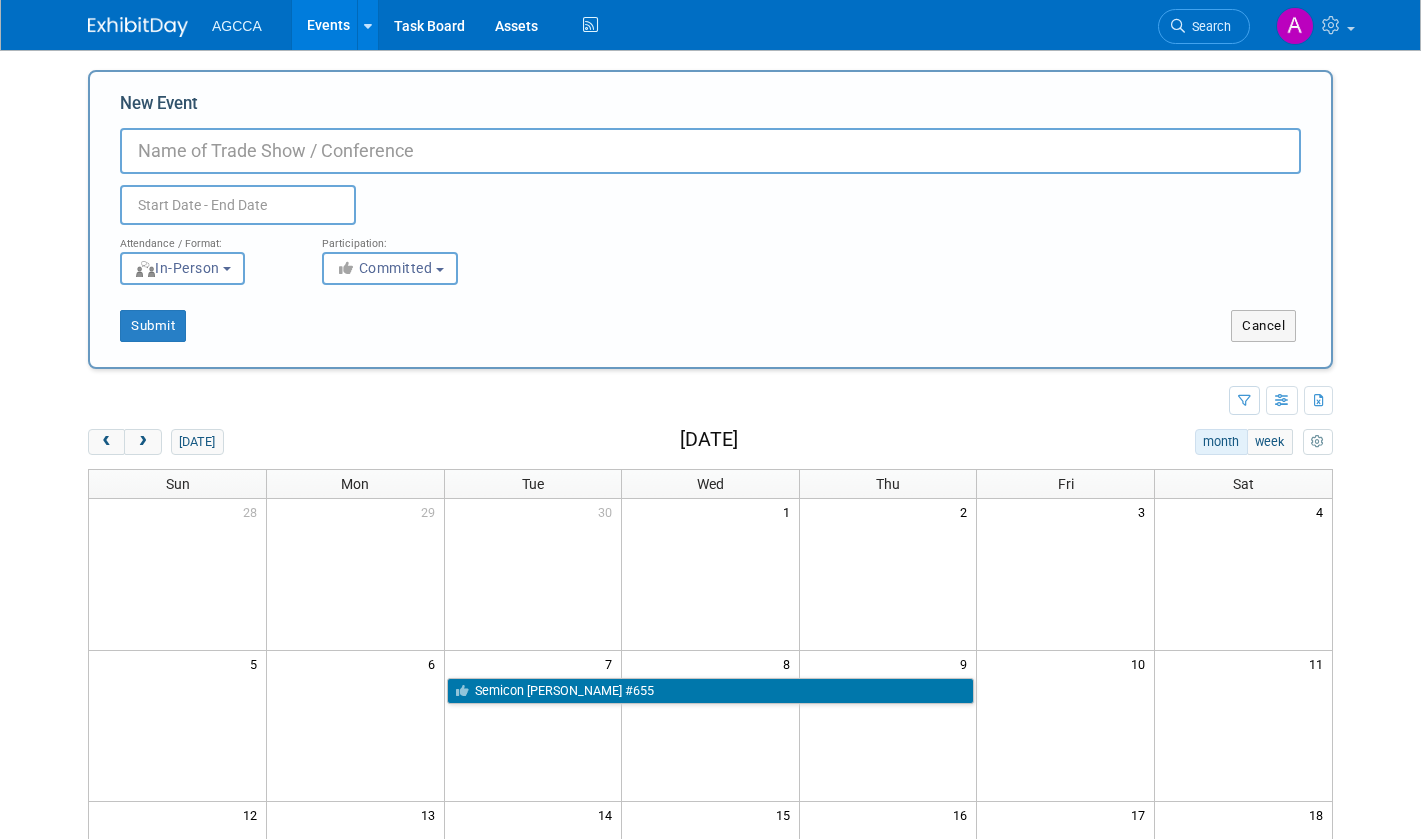 paste on "IWCS Cable & Connectivity Industry Forum - Booth #206" 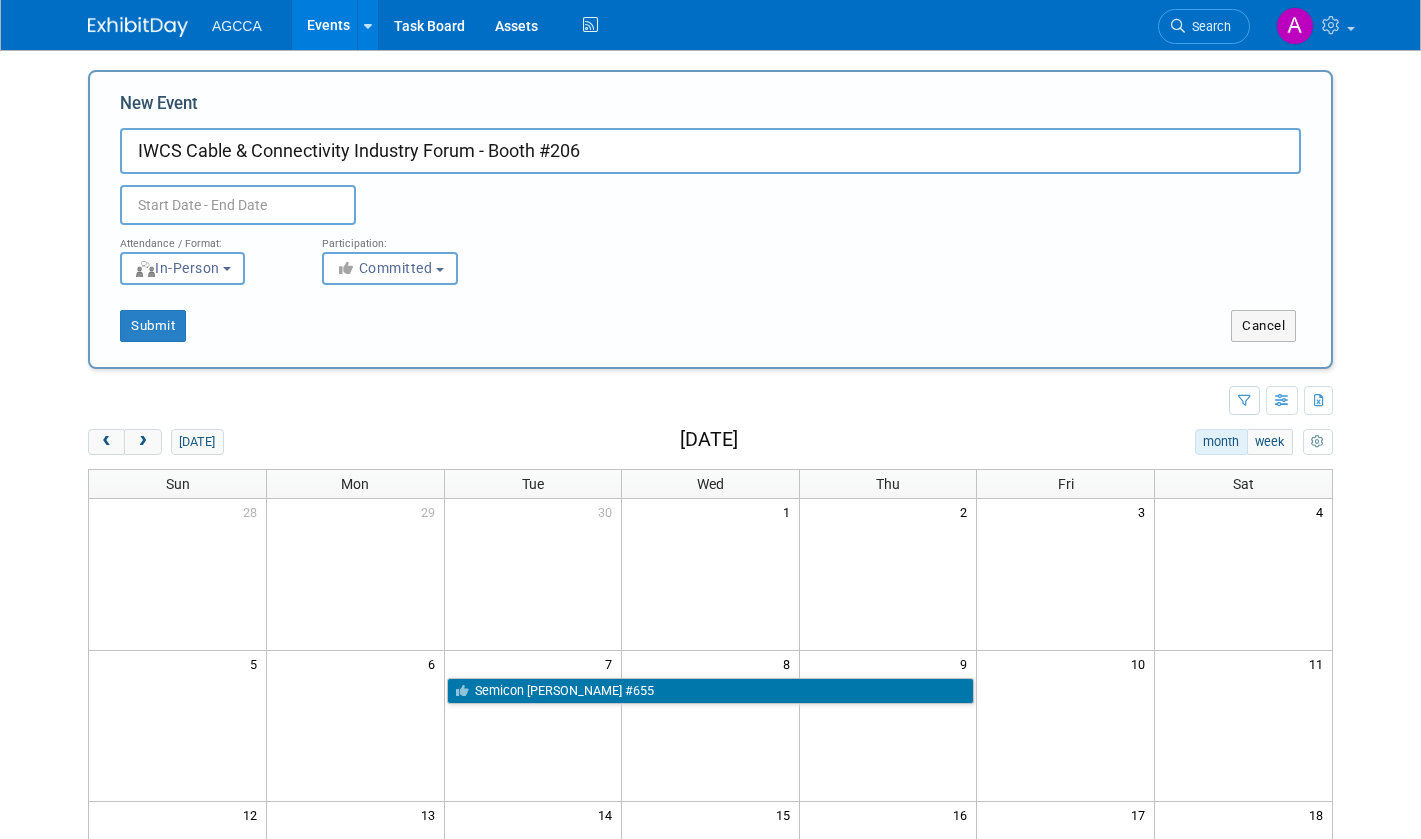 type on "IWCS Cable & Connectivity Industry Forum - Booth #206" 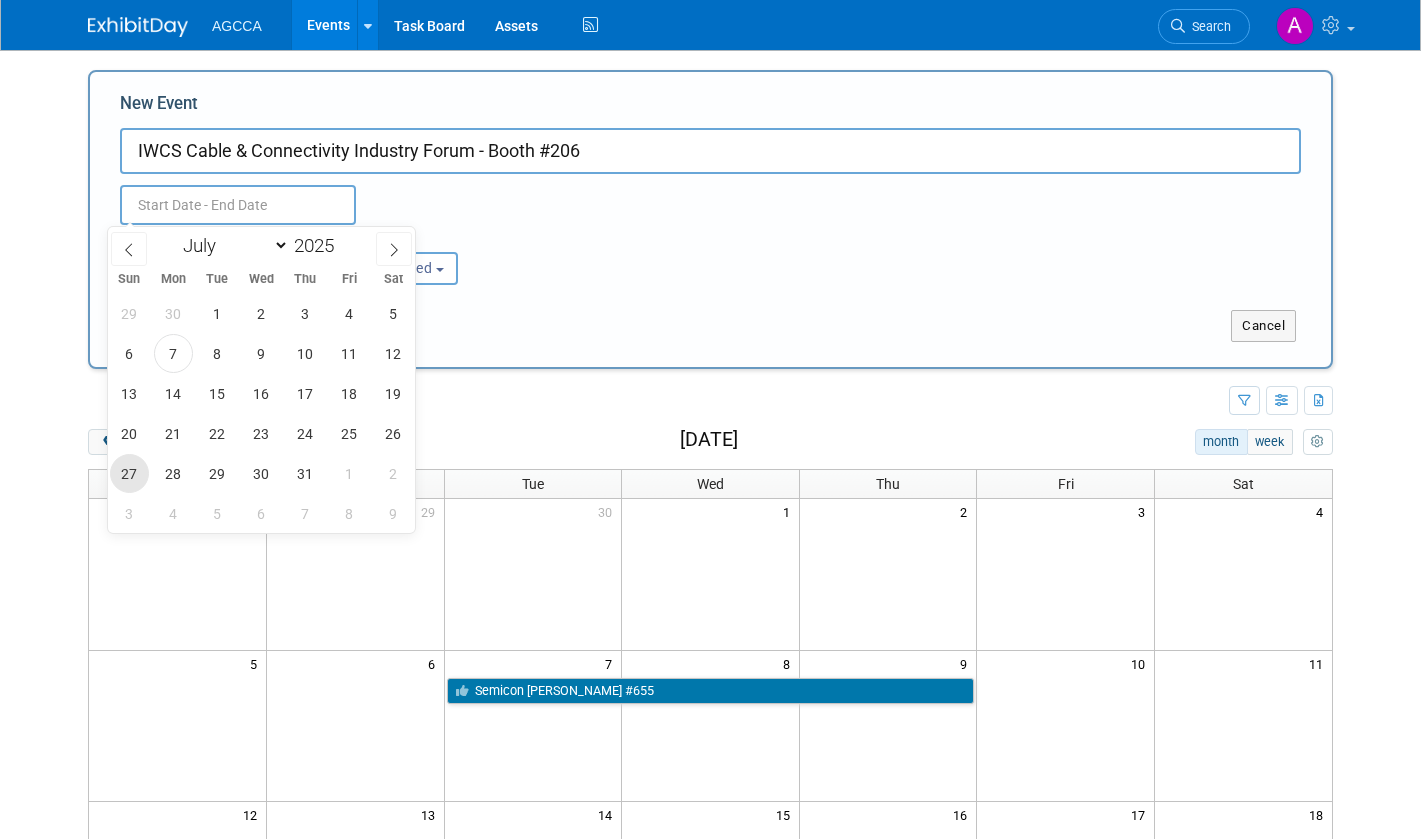 click on "27" at bounding box center [129, 473] 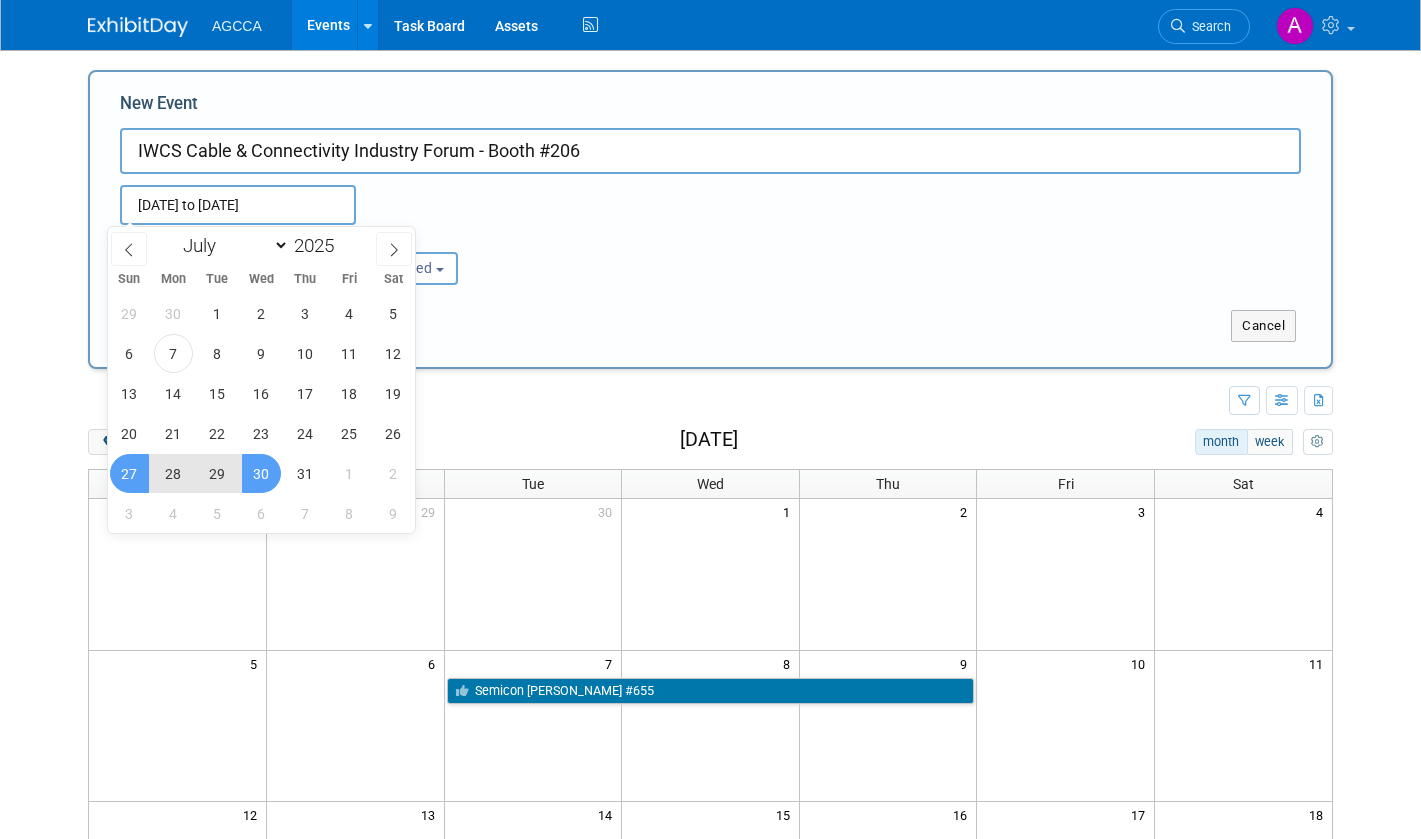 click on "30" at bounding box center (261, 473) 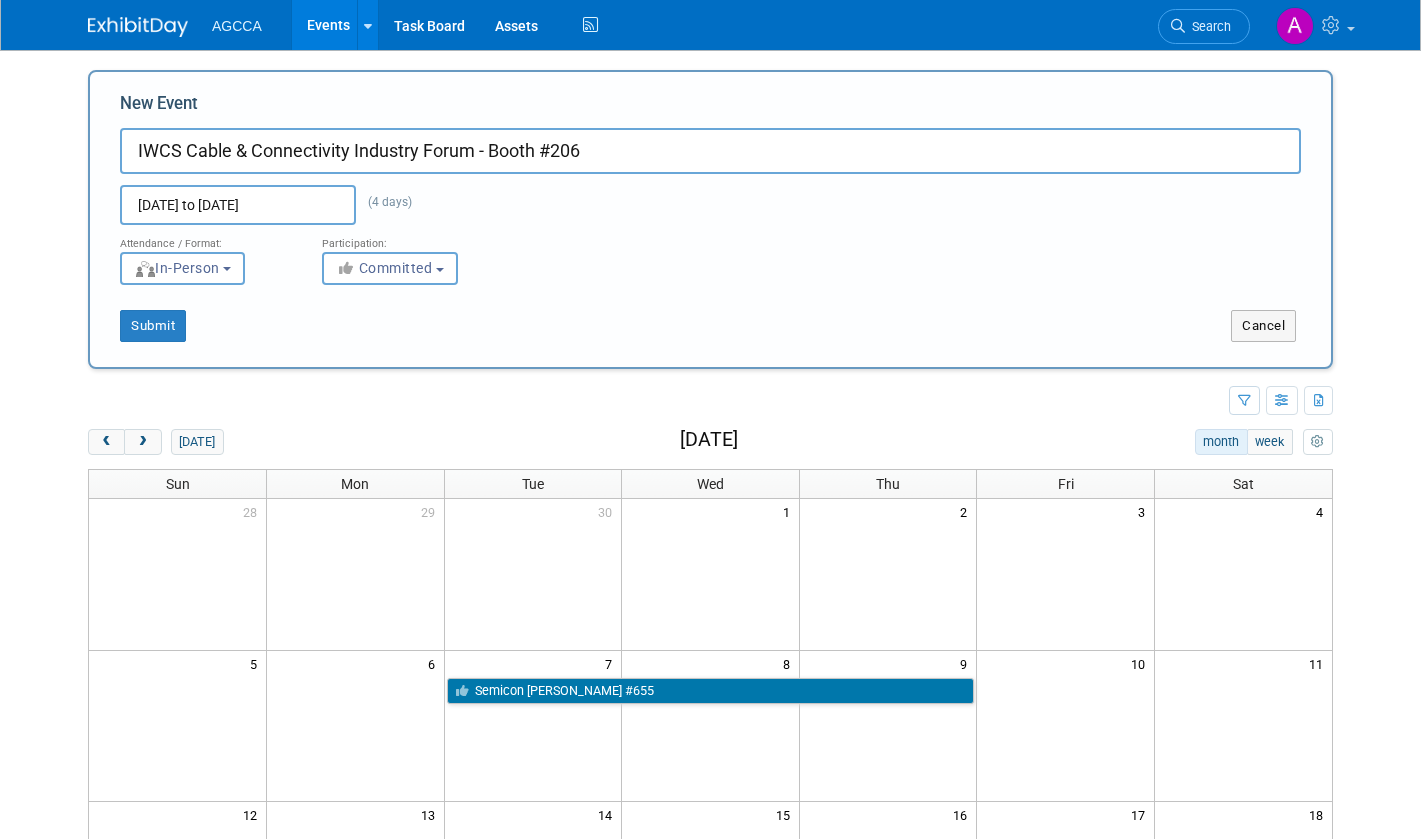 click on "[DATE] to [DATE]" at bounding box center [238, 205] 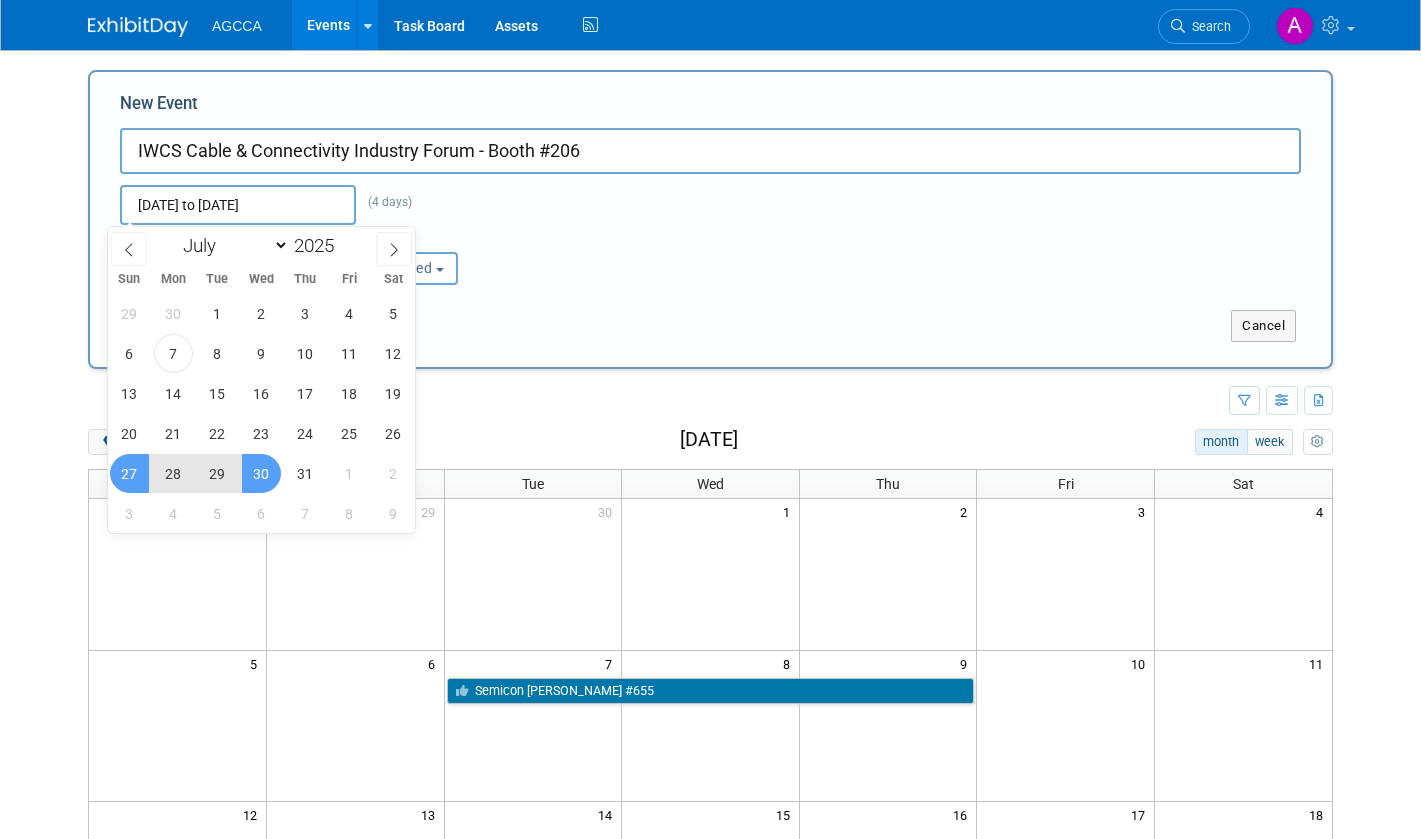 click on "January February March April May June July August September October November December" at bounding box center [231, 245] 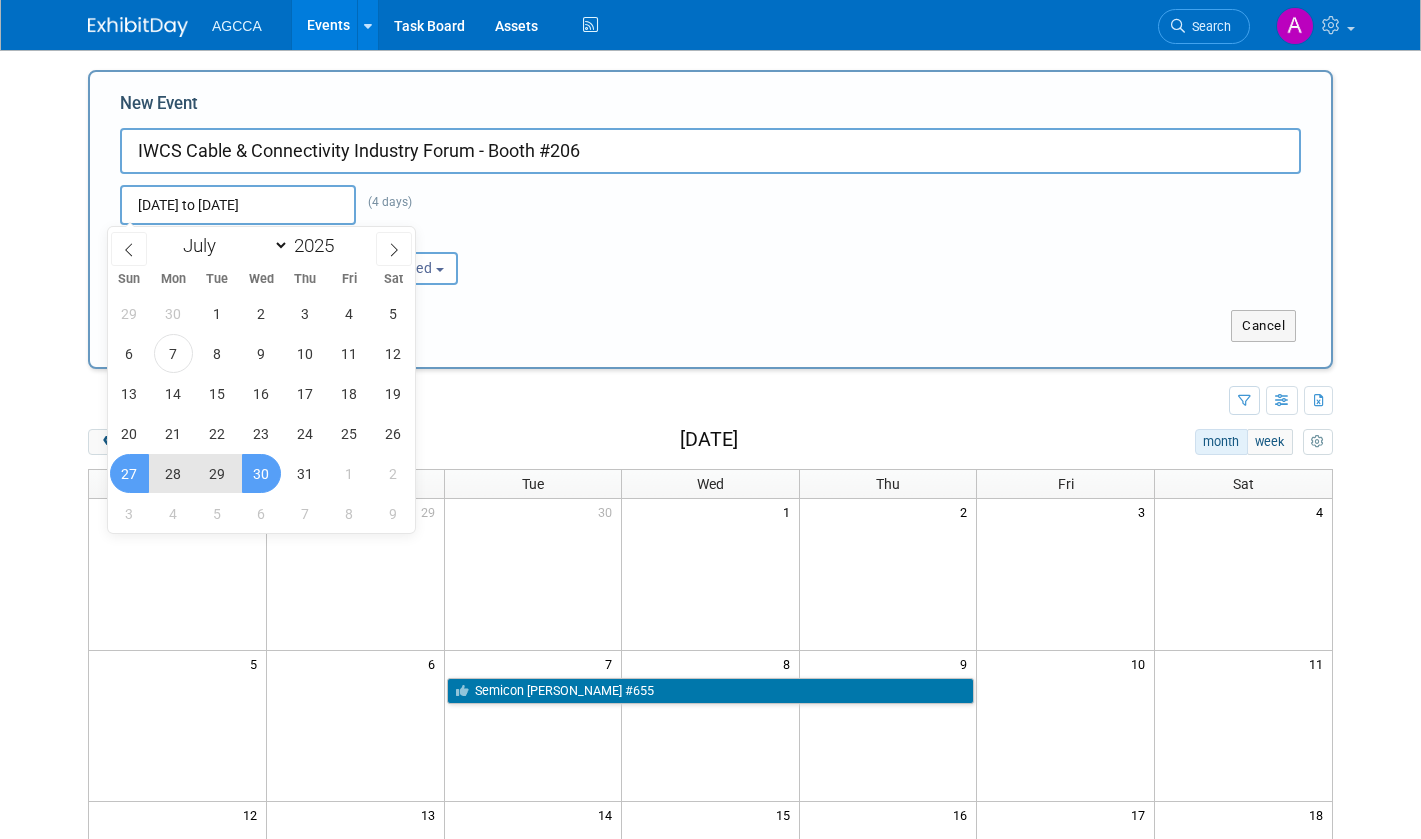 select on "9" 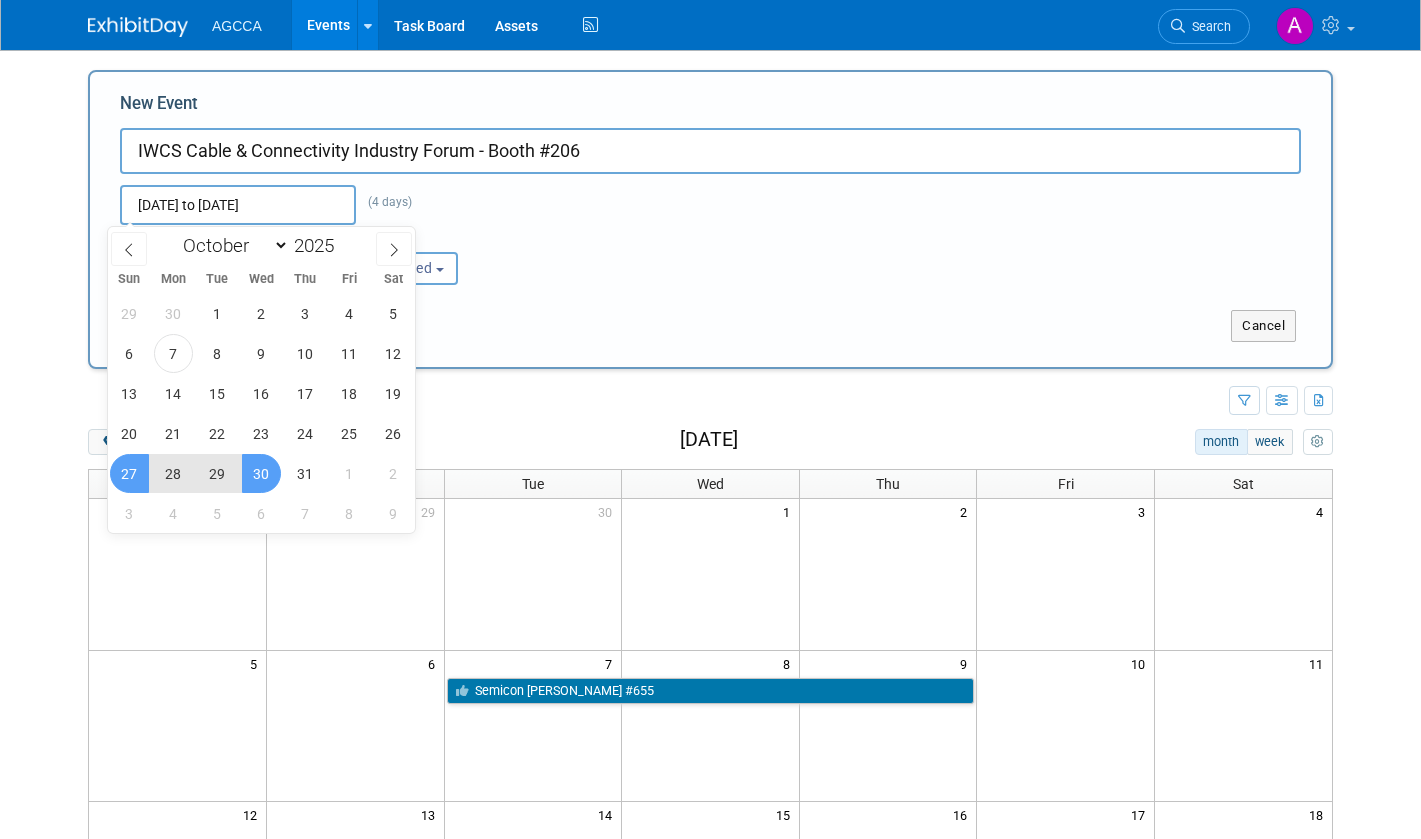 click on "January February March April May June July August September October November December" at bounding box center [231, 245] 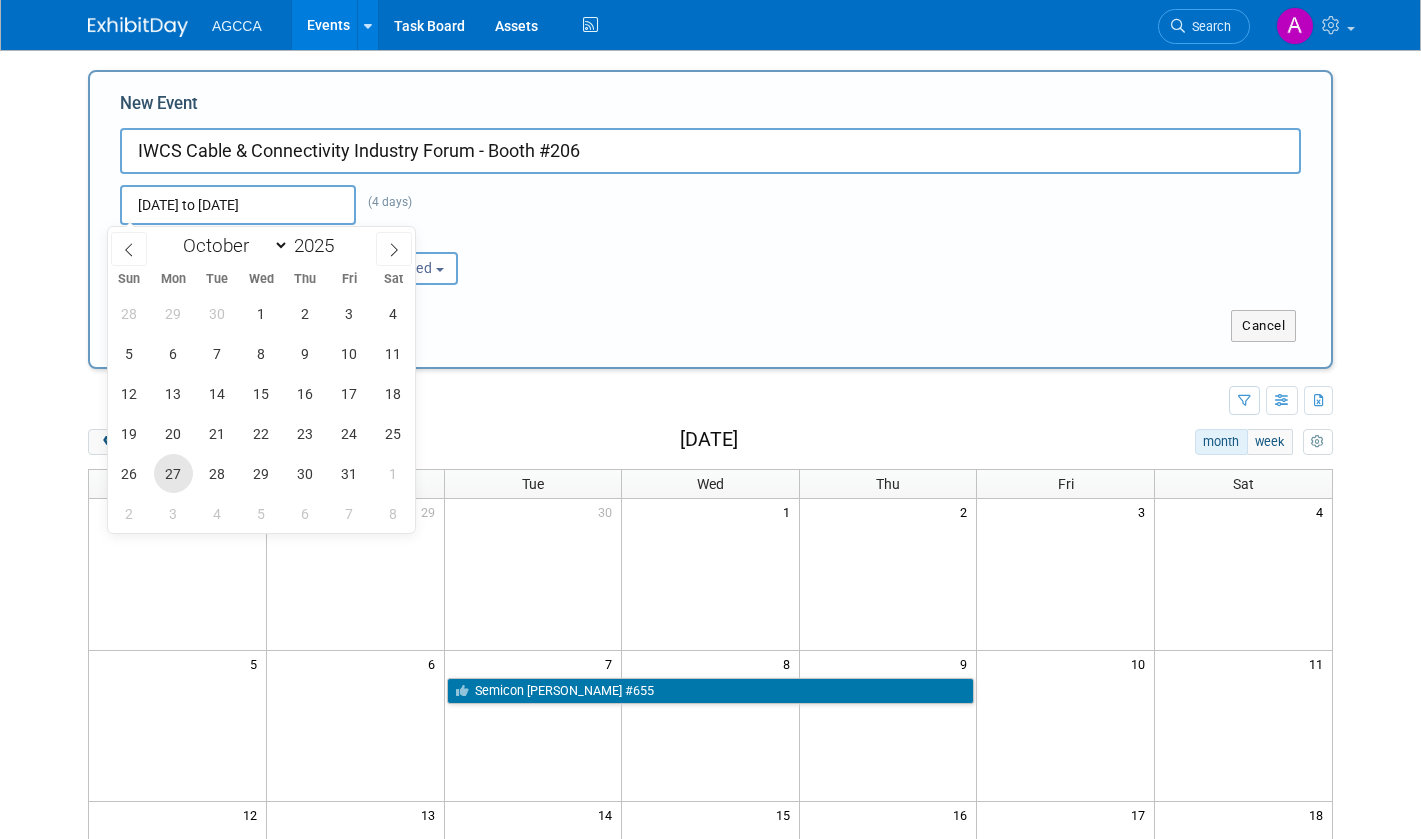 click on "27" at bounding box center (173, 473) 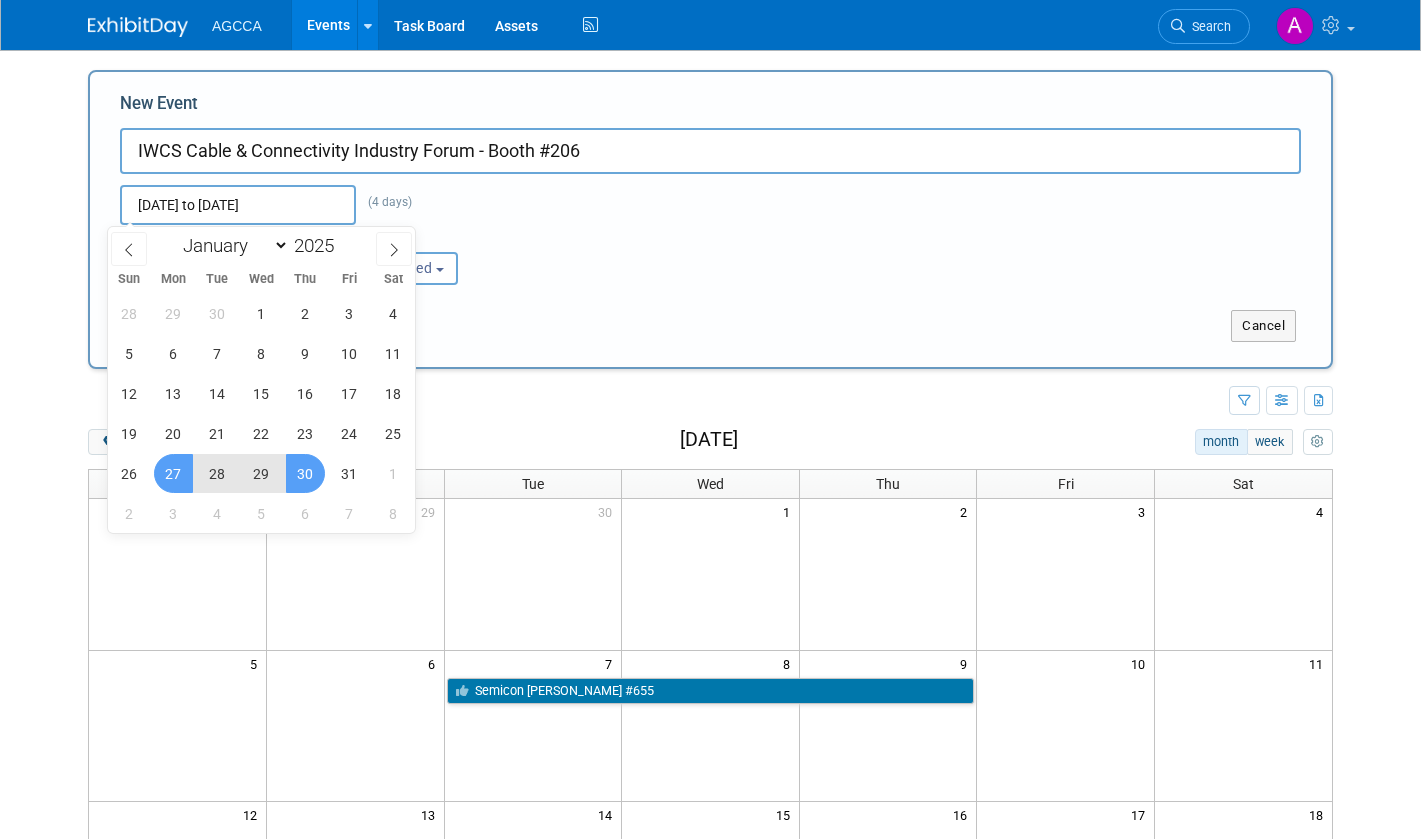 click on "30" at bounding box center (305, 473) 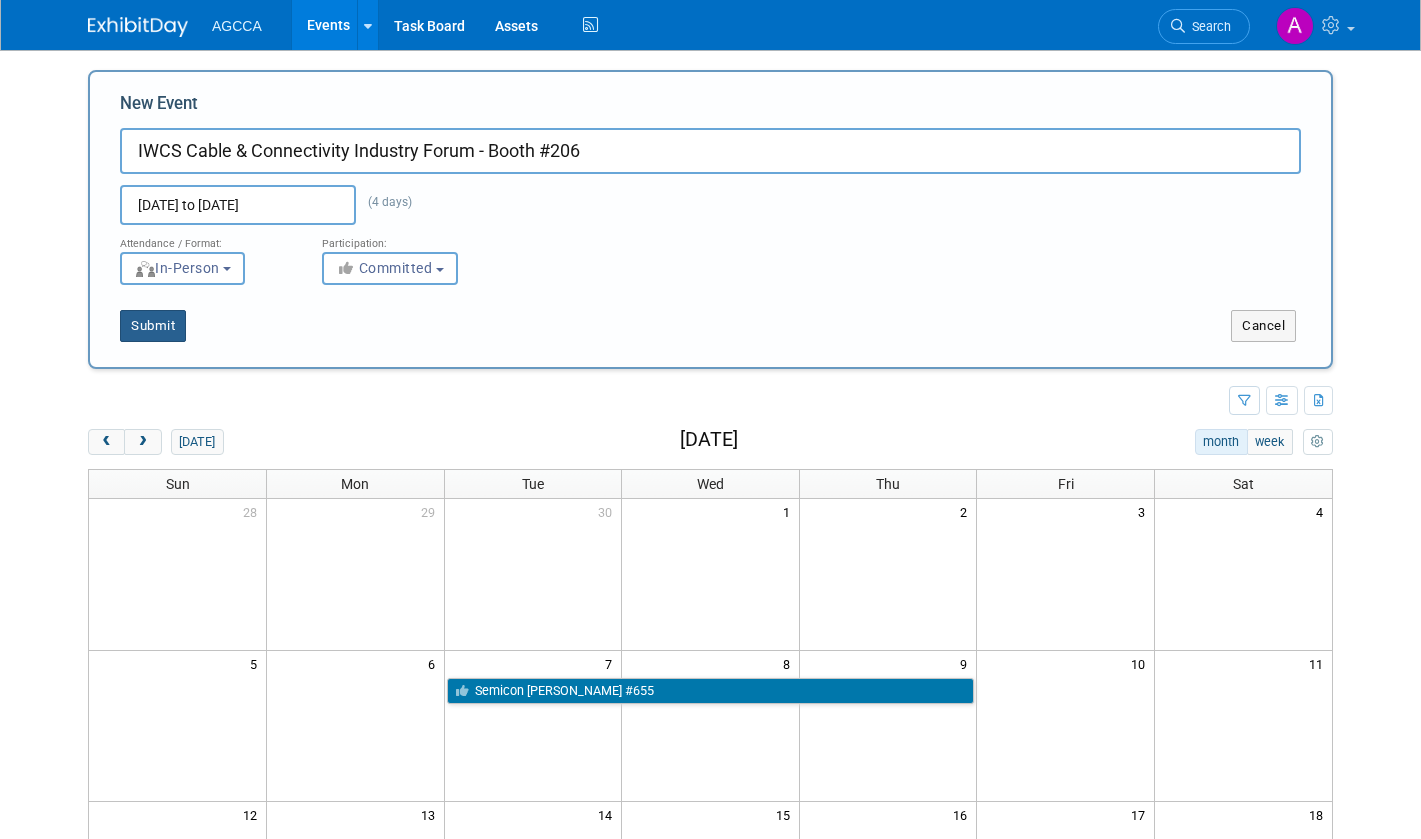 click on "Submit" at bounding box center [153, 326] 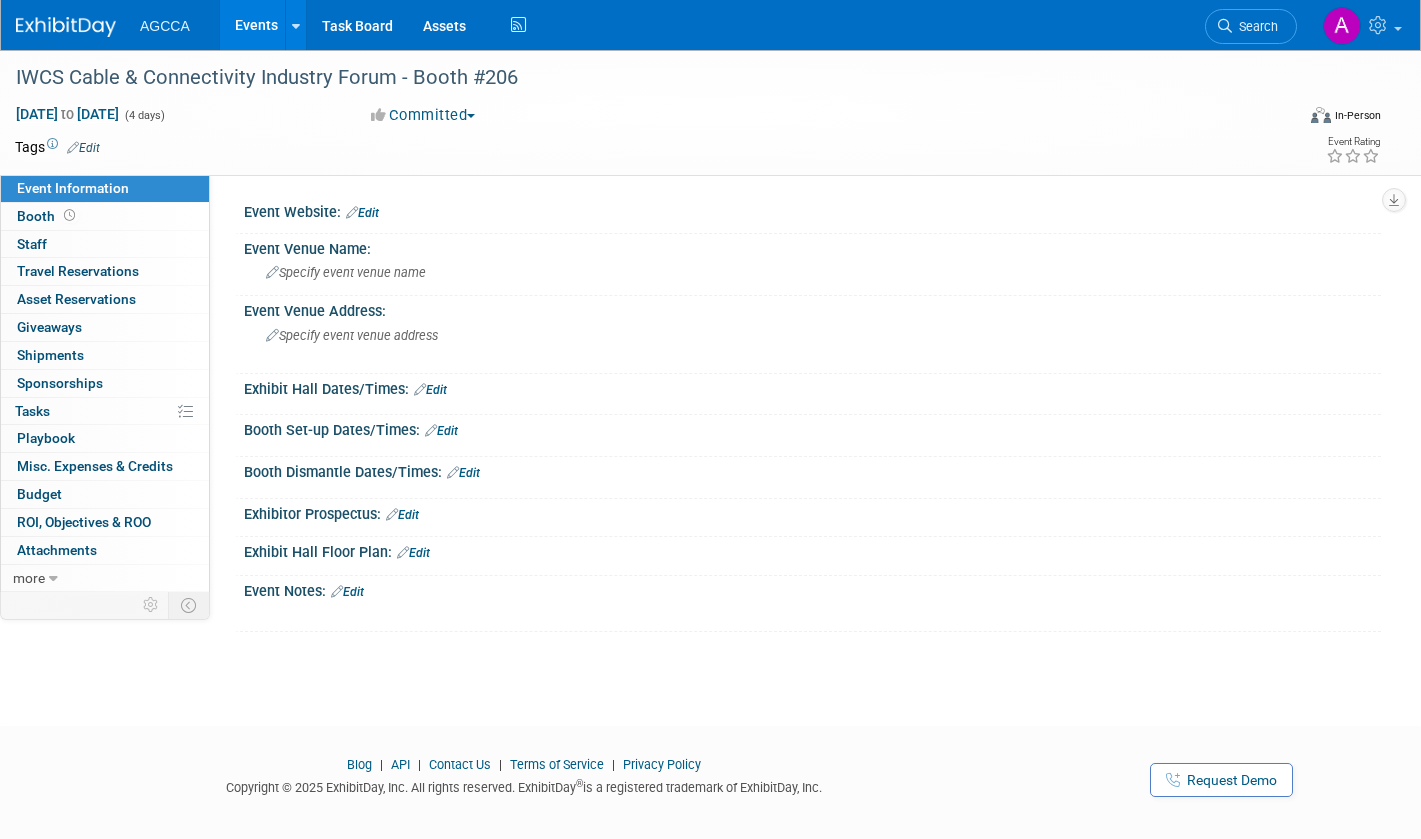 scroll, scrollTop: 0, scrollLeft: 0, axis: both 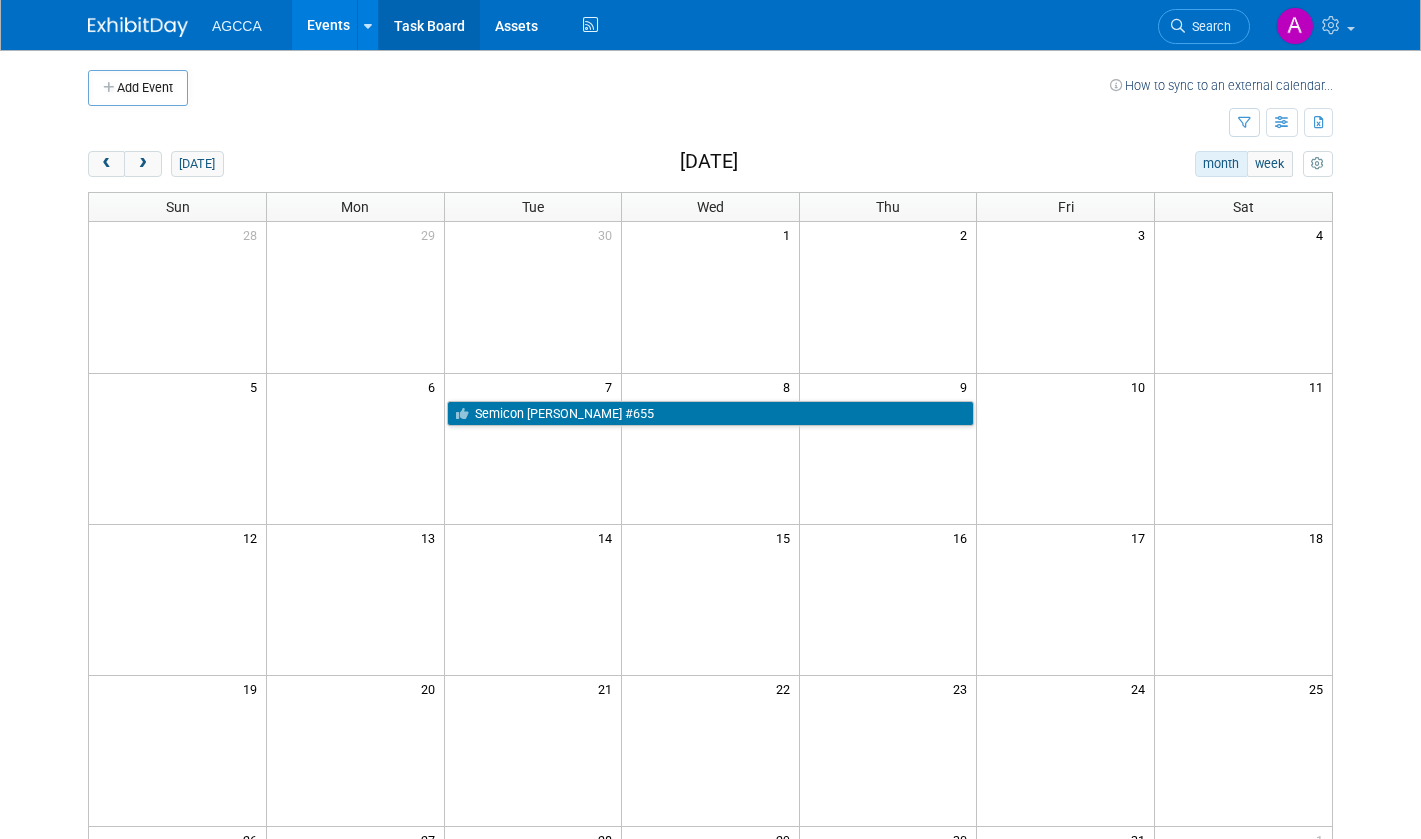 click on "Task Board" at bounding box center (429, 25) 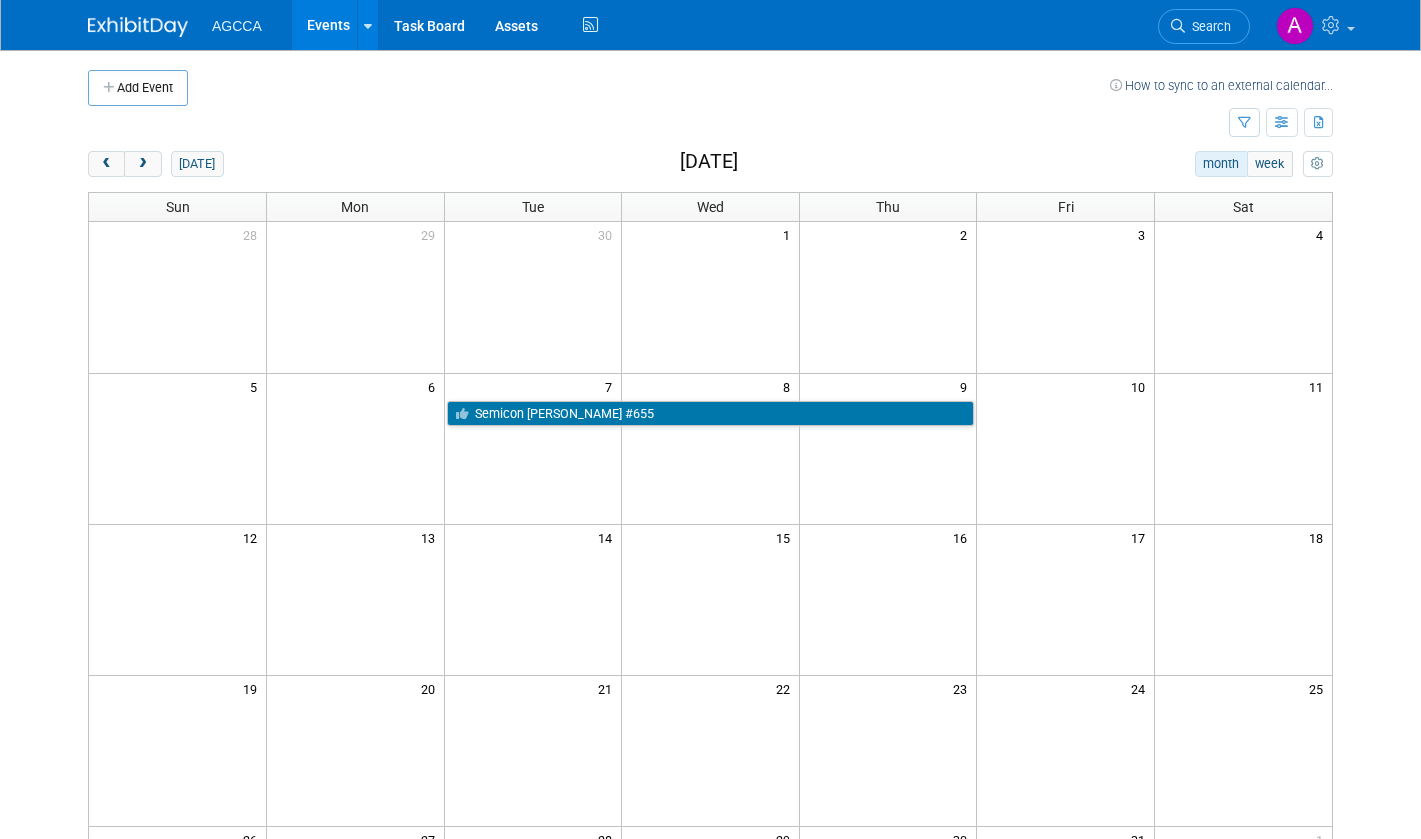 scroll, scrollTop: 0, scrollLeft: 0, axis: both 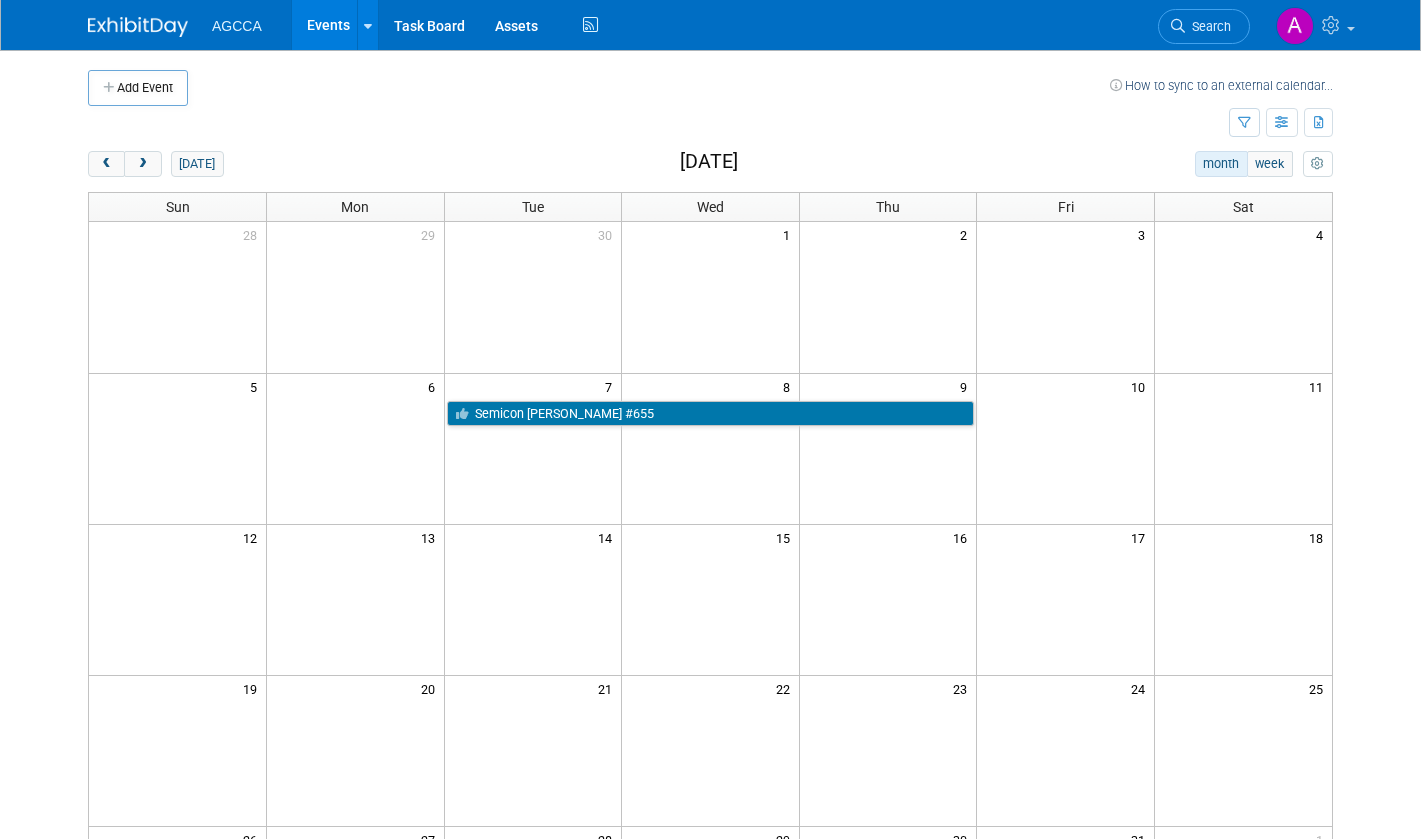 click at bounding box center [106, 164] 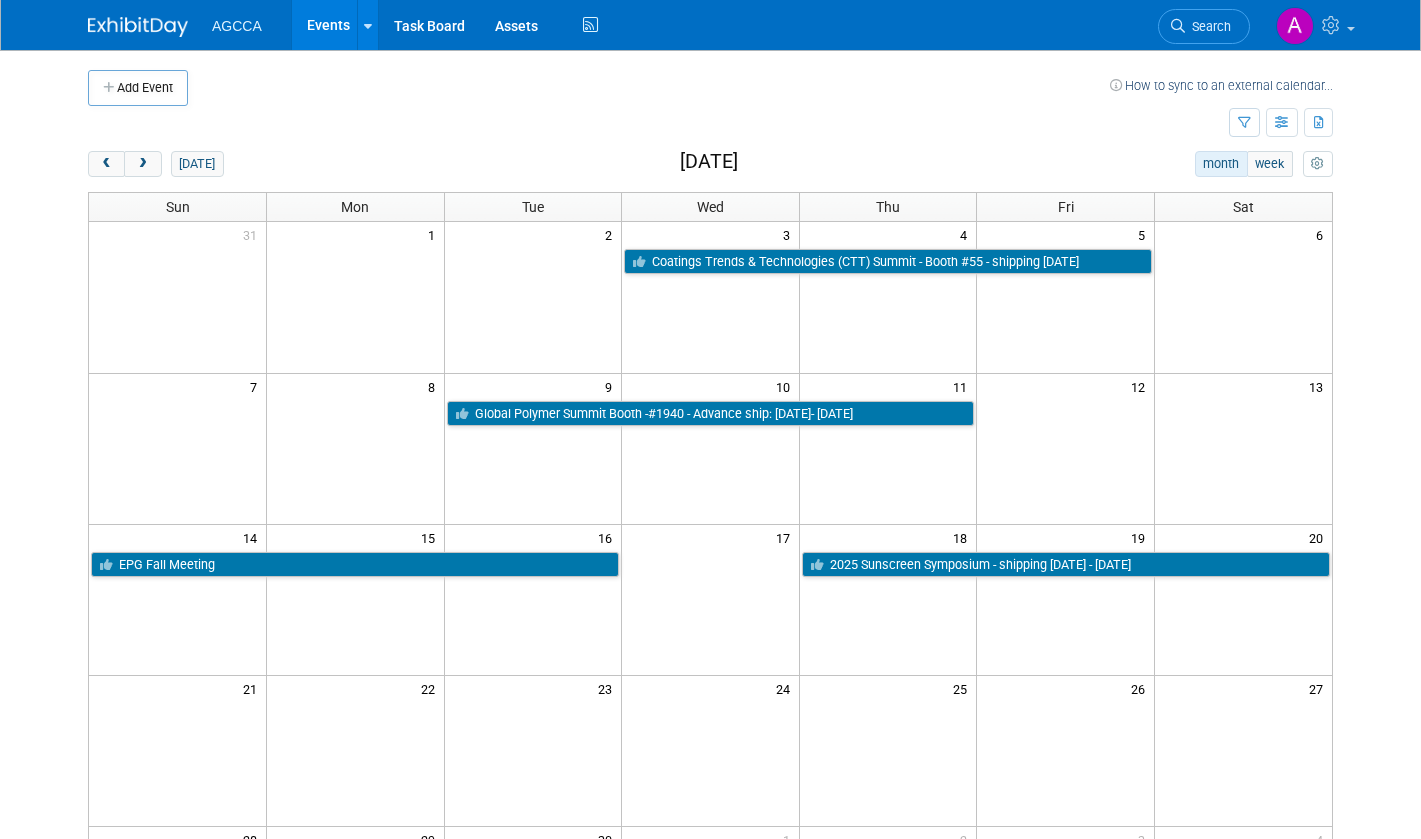 click at bounding box center [106, 164] 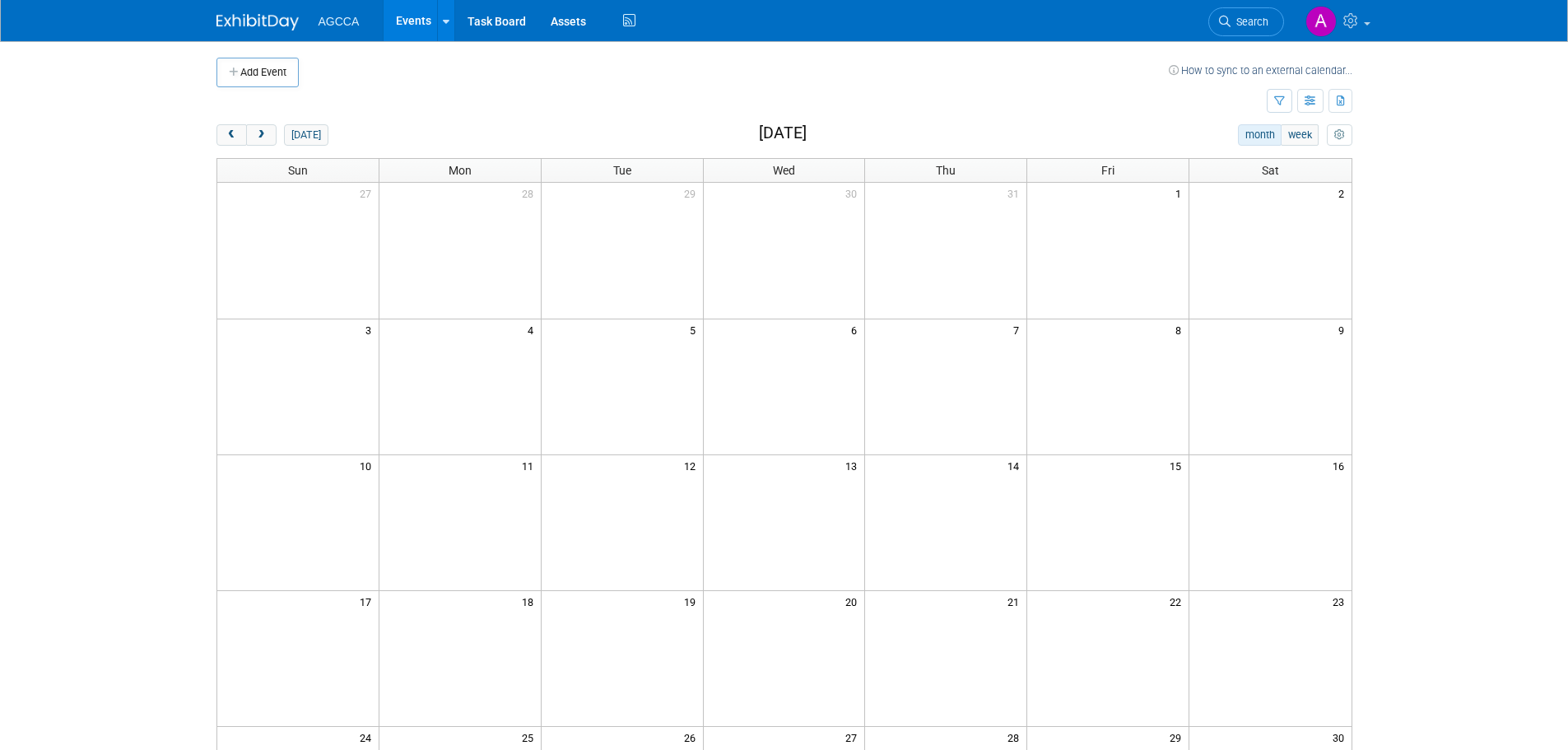 click at bounding box center (1310, 101) 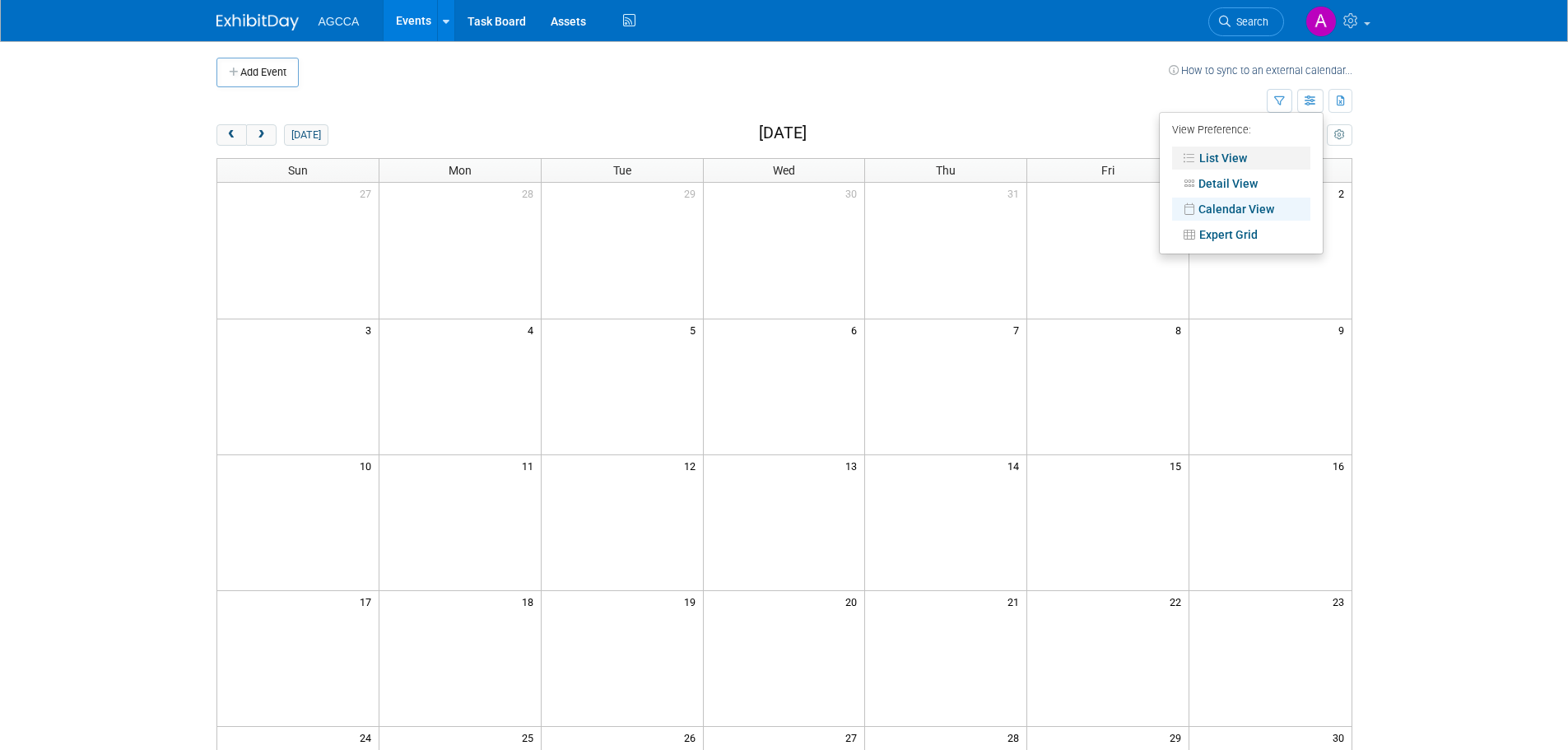 click on "List View" at bounding box center [1241, 158] 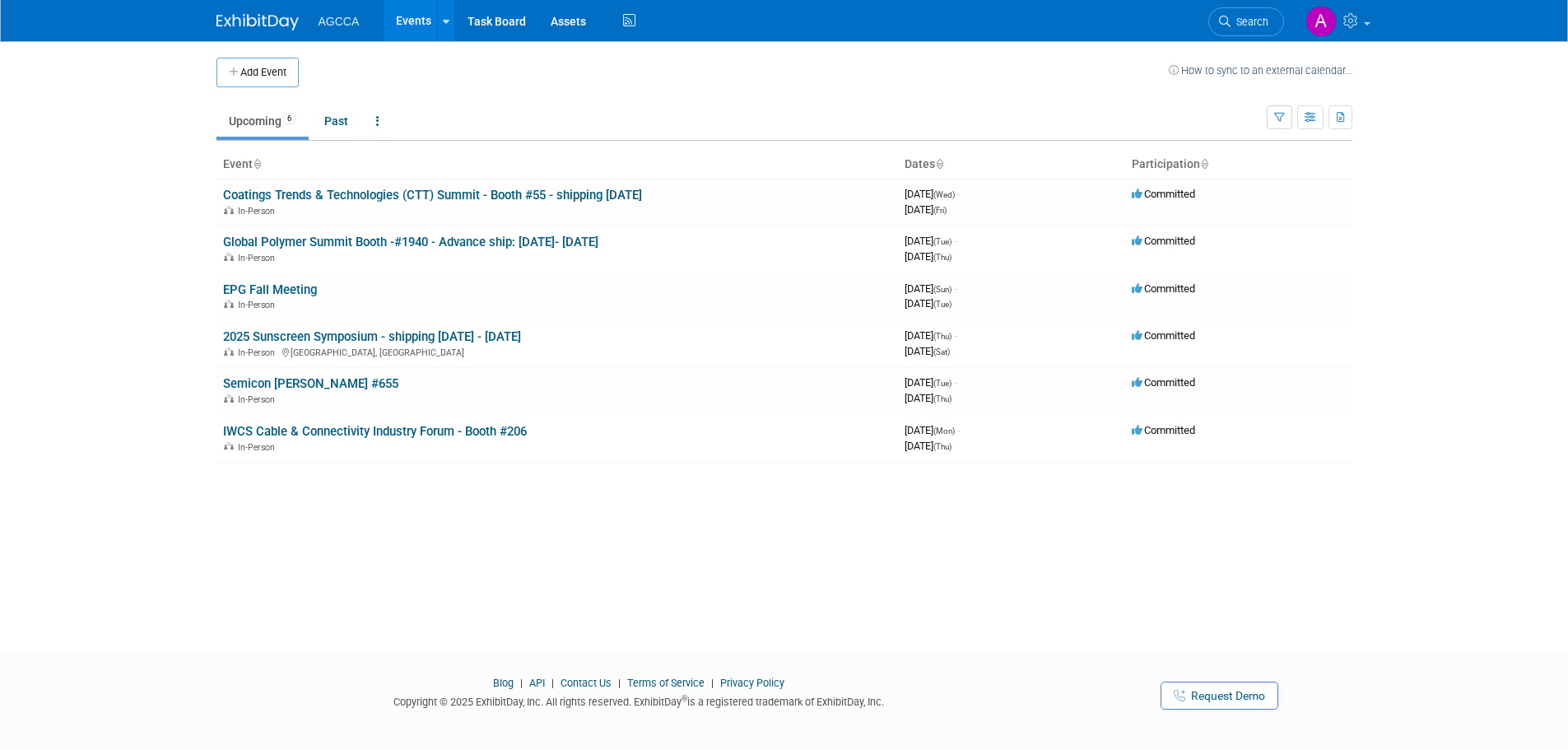 scroll, scrollTop: 0, scrollLeft: 0, axis: both 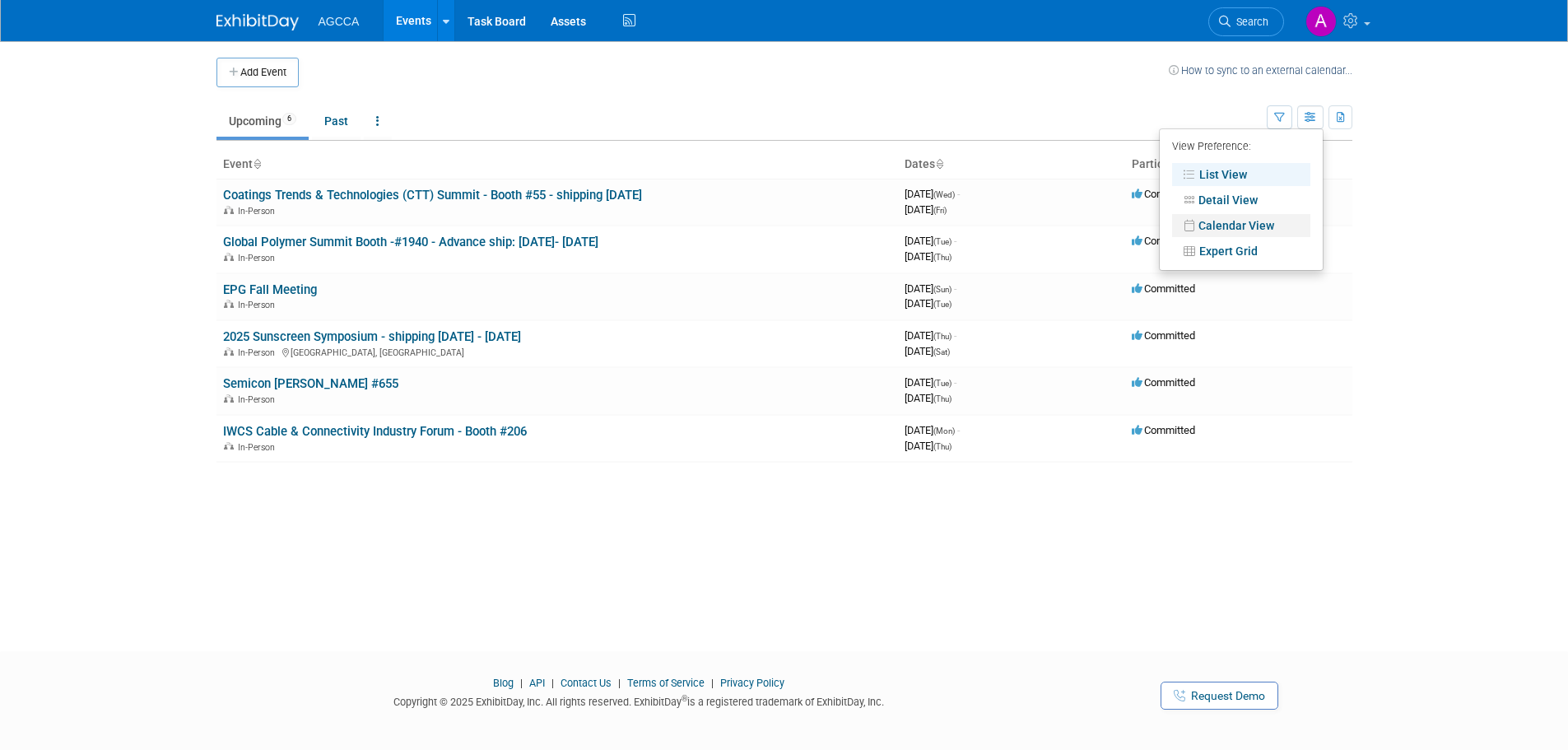 click on "Calendar View" at bounding box center (1241, 226) 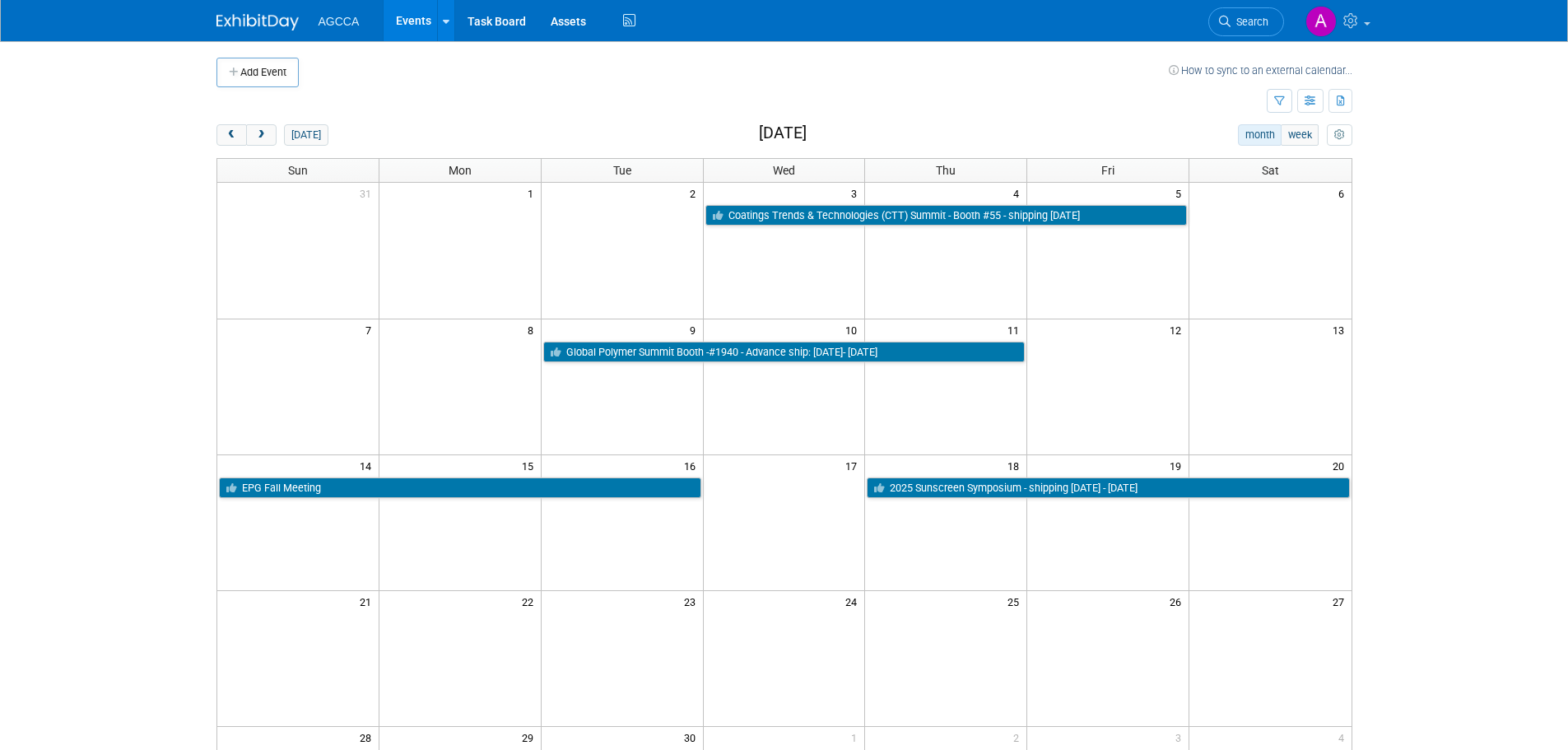 scroll, scrollTop: 0, scrollLeft: 0, axis: both 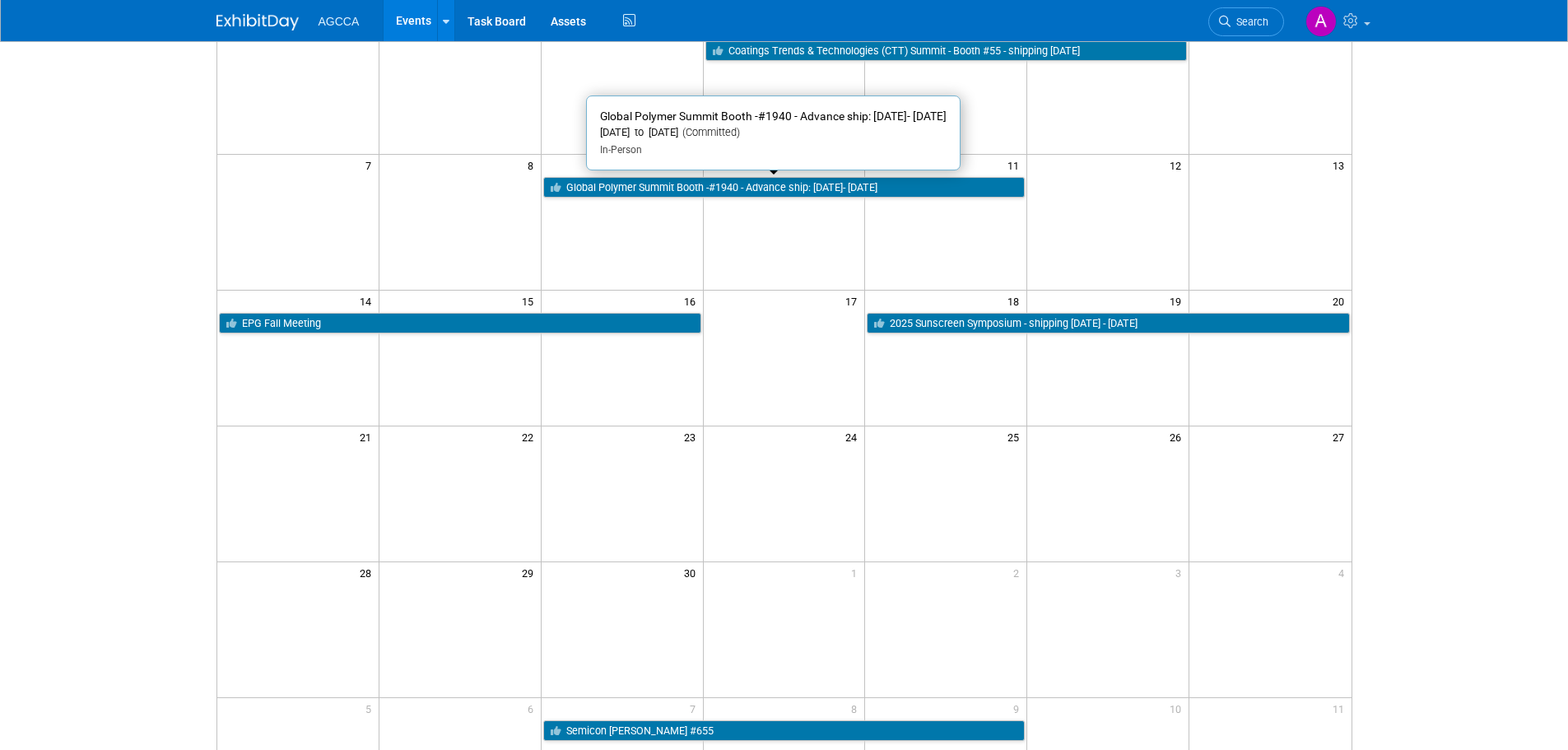 click on "Global Polymer Summit Booth -#1940 - Advance ship: [DATE]- [DATE]" at bounding box center [784, 188] 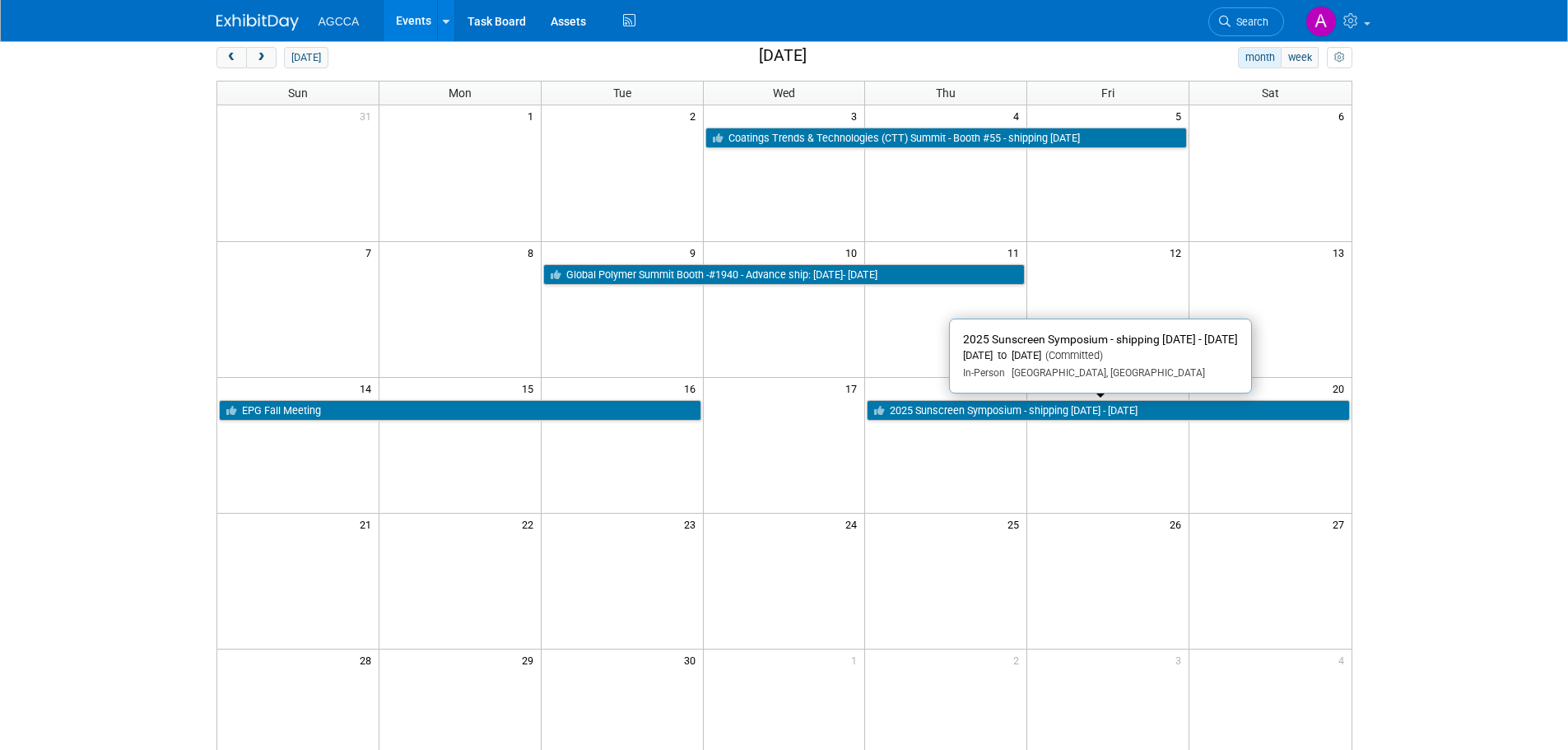 scroll, scrollTop: 0, scrollLeft: 0, axis: both 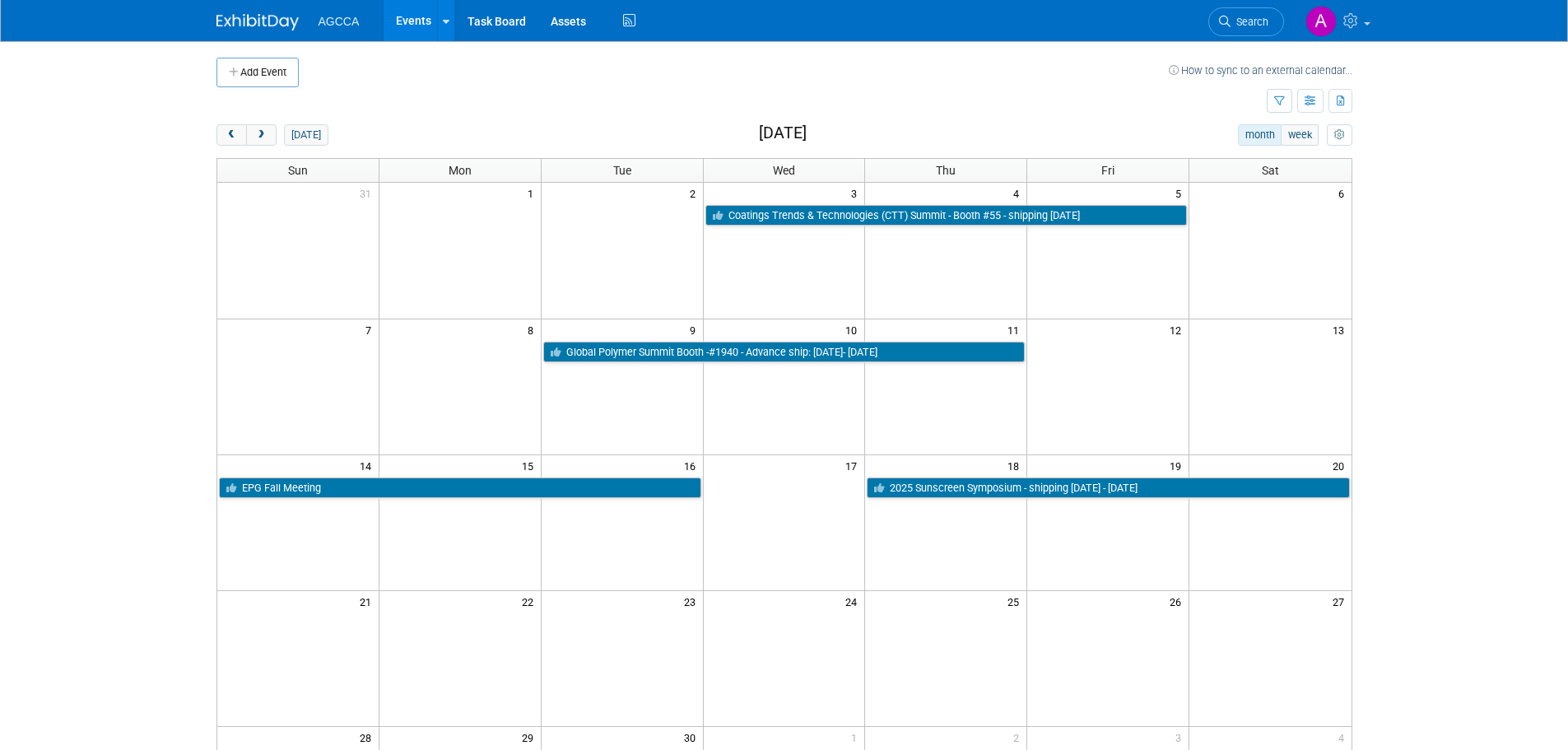 click at bounding box center (1340, 100) 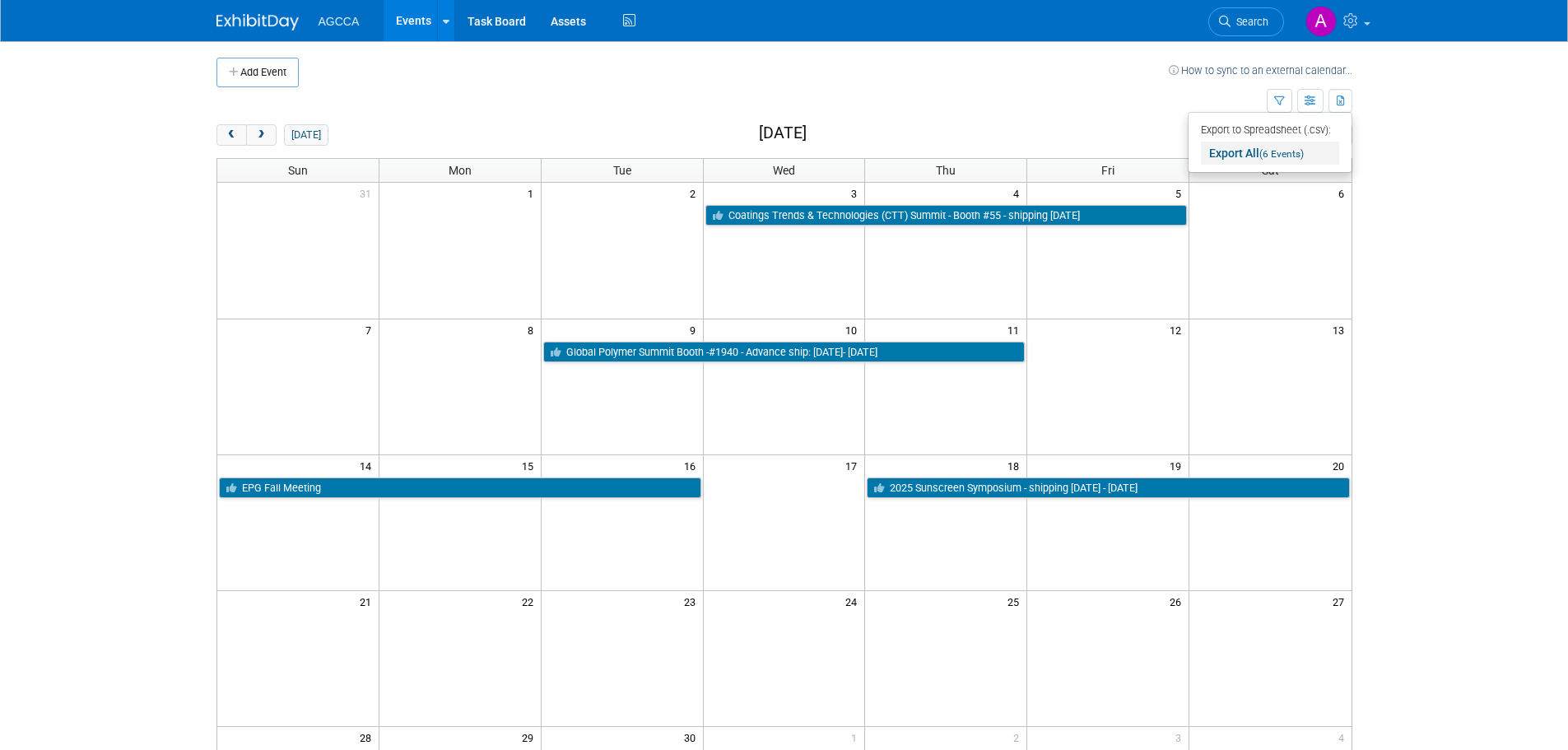 click on "Export All  (6 Events)" at bounding box center [1270, 153] 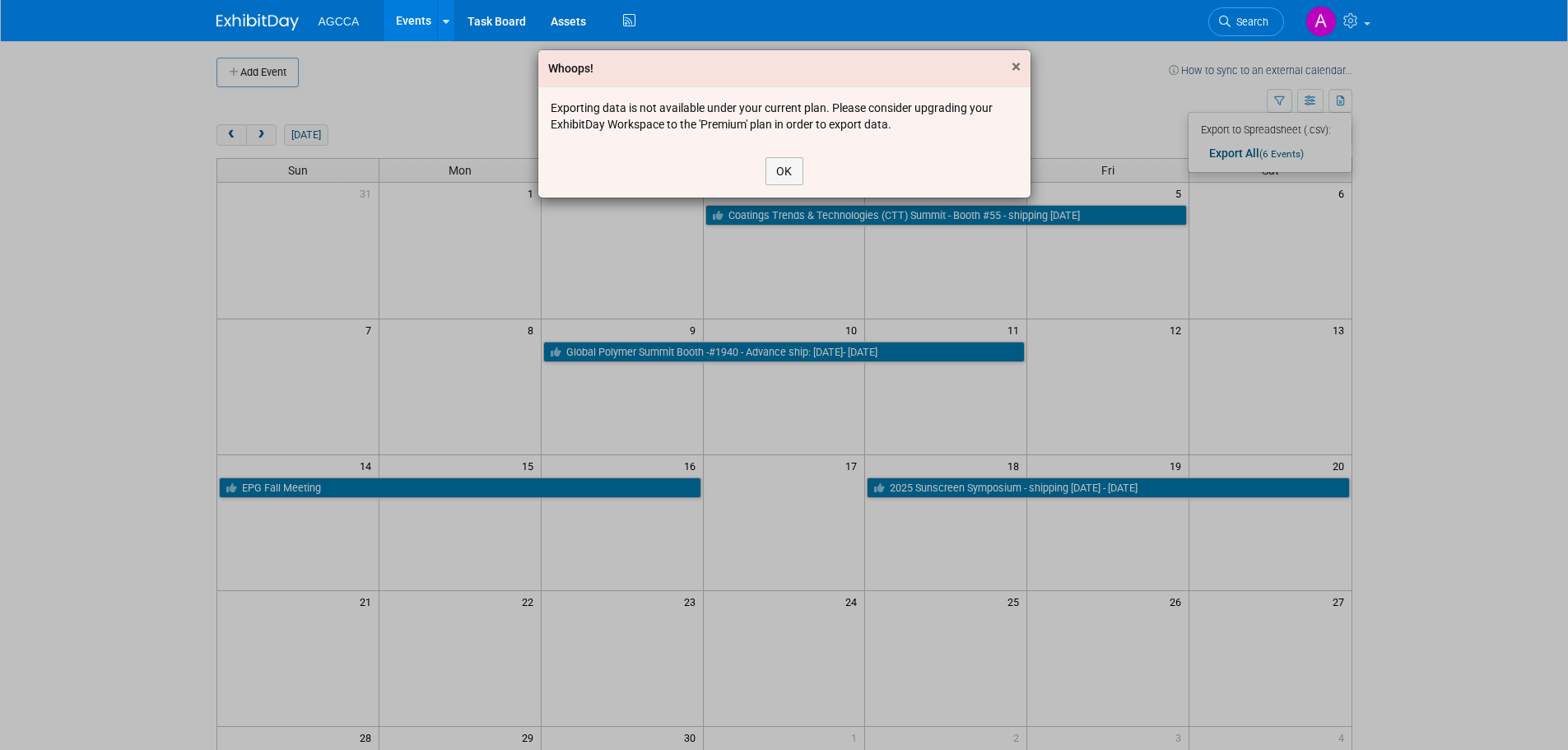 click on "×" at bounding box center [1016, 67] 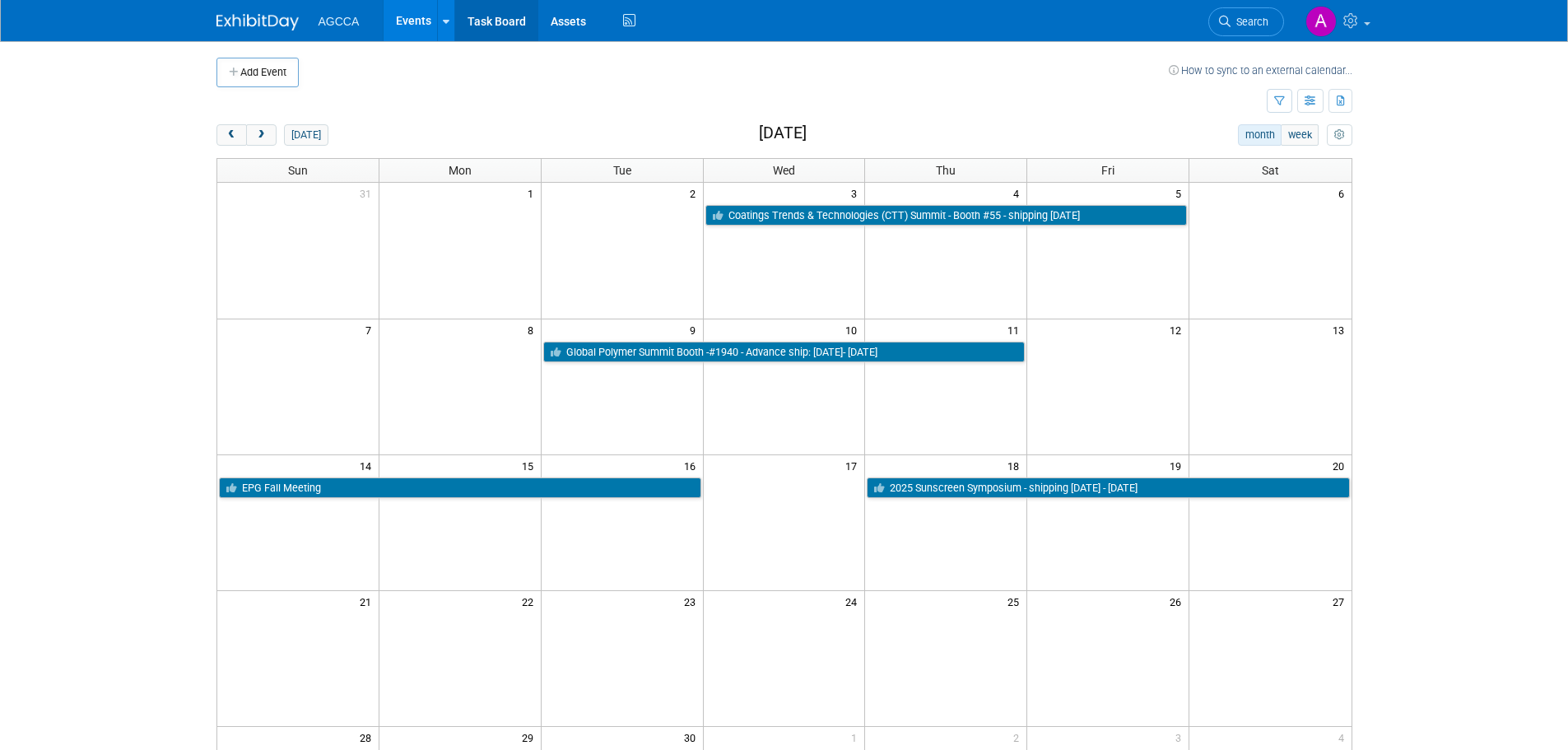 click on "Task Board" at bounding box center (496, 21) 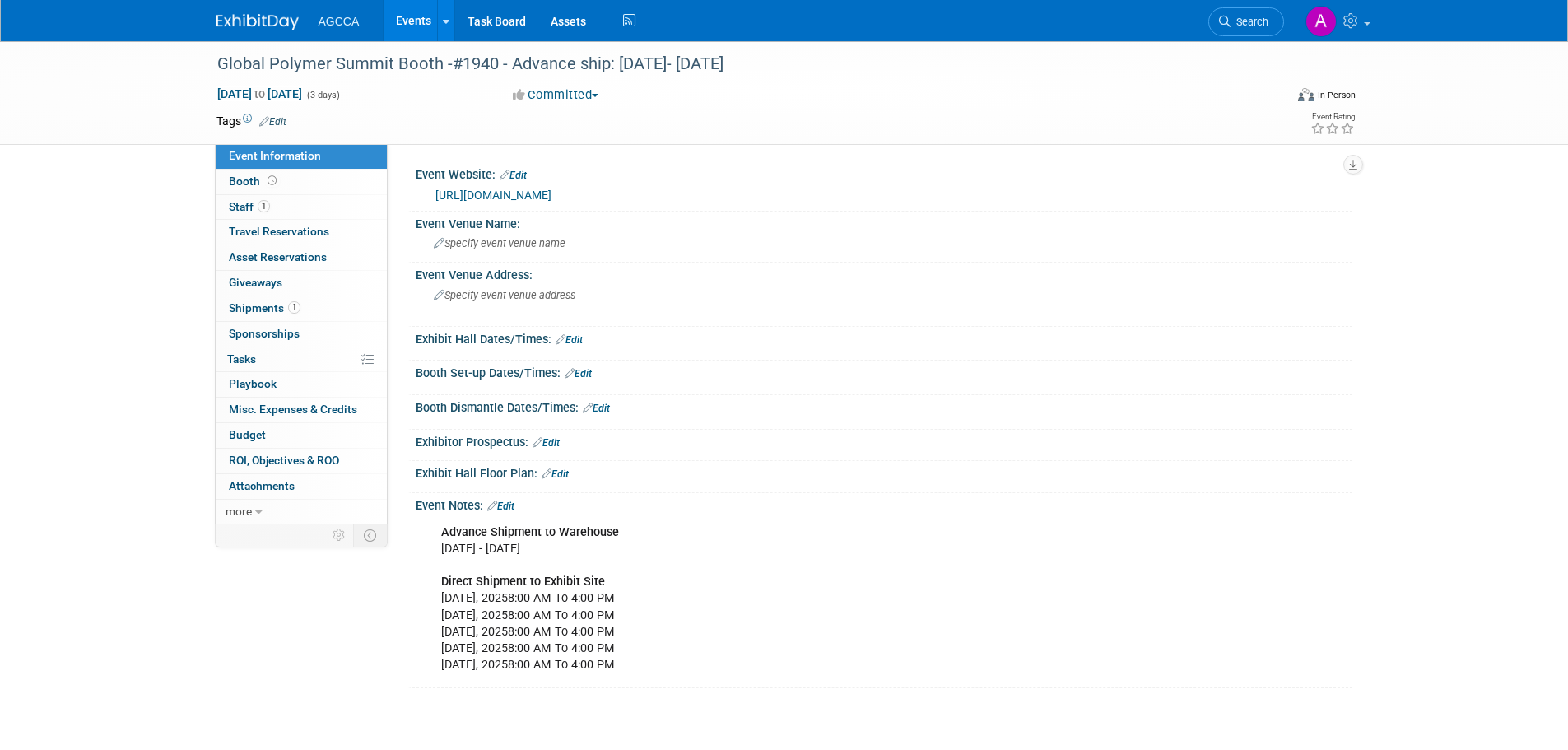 scroll, scrollTop: 0, scrollLeft: 0, axis: both 